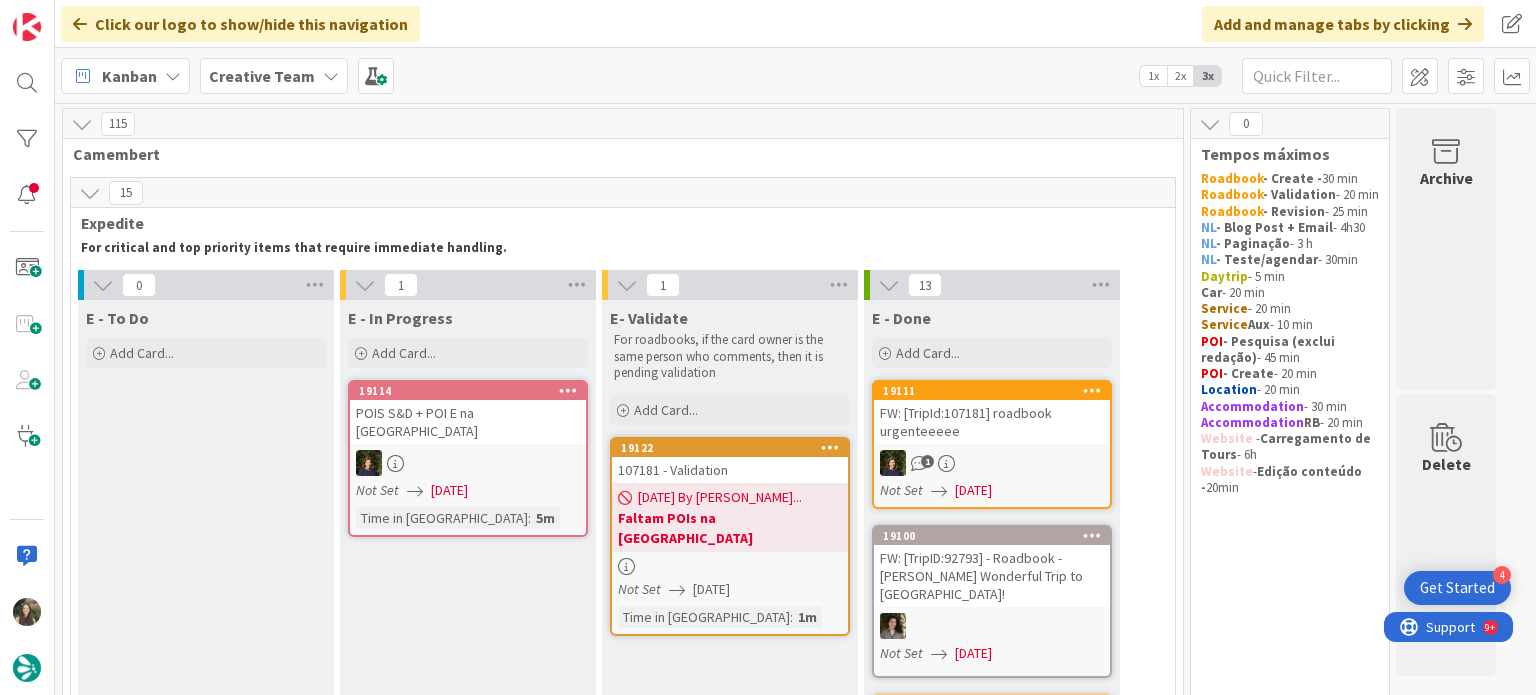 scroll, scrollTop: 0, scrollLeft: 0, axis: both 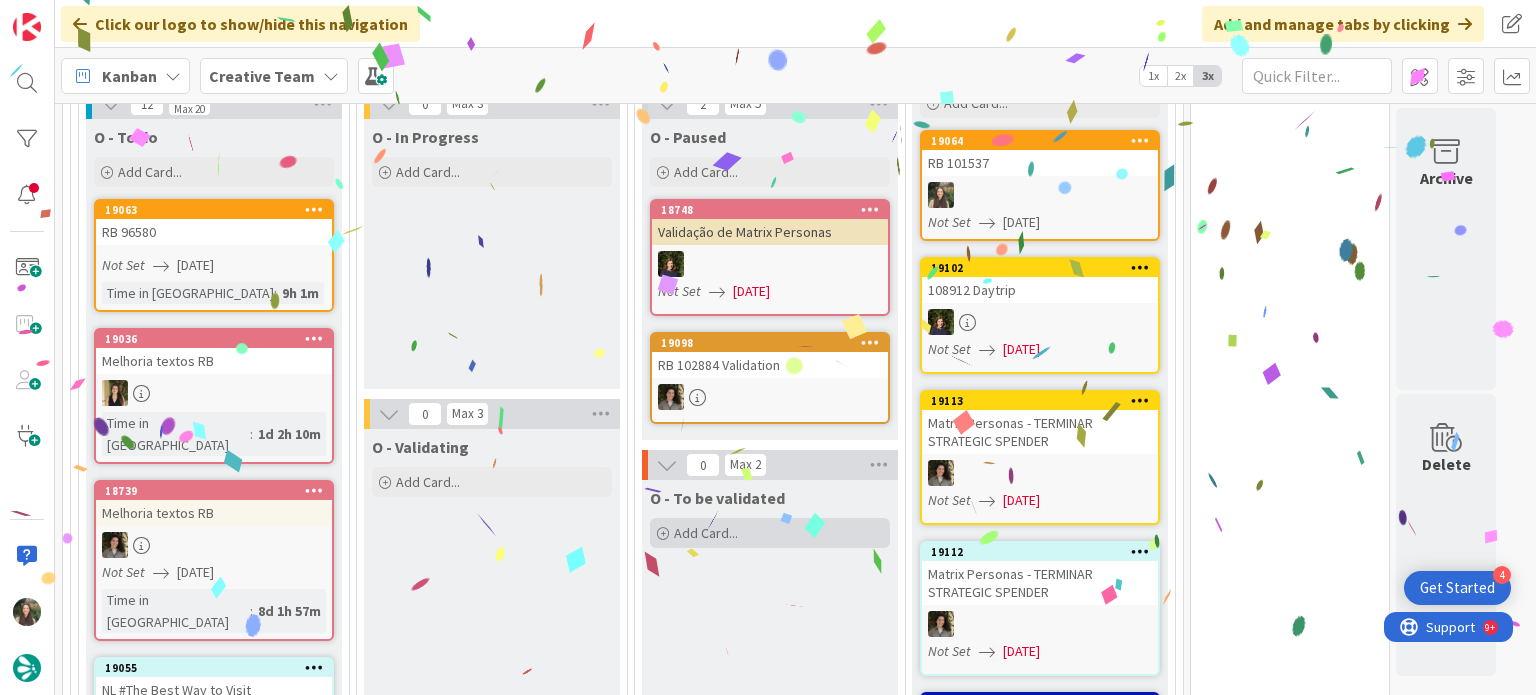 click on "Add Card..." at bounding box center [706, 533] 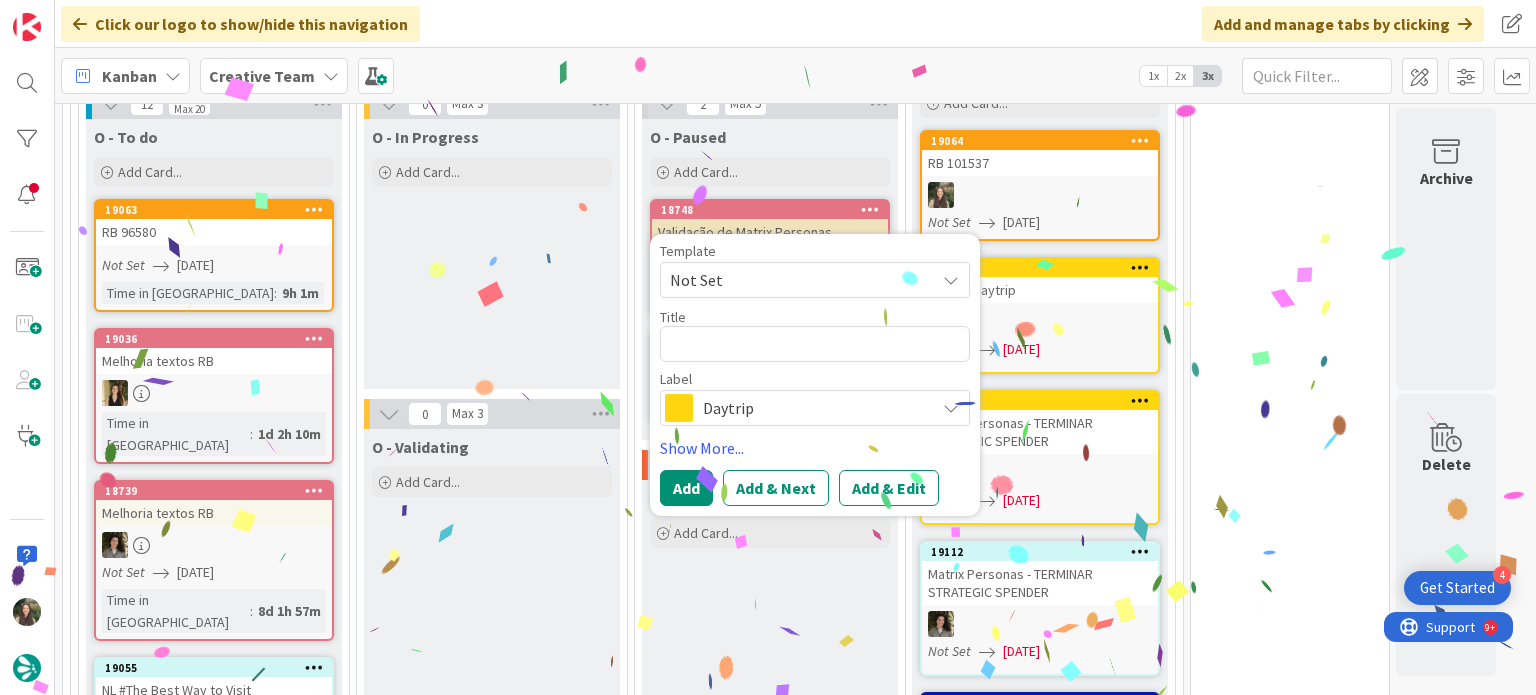 type on "x" 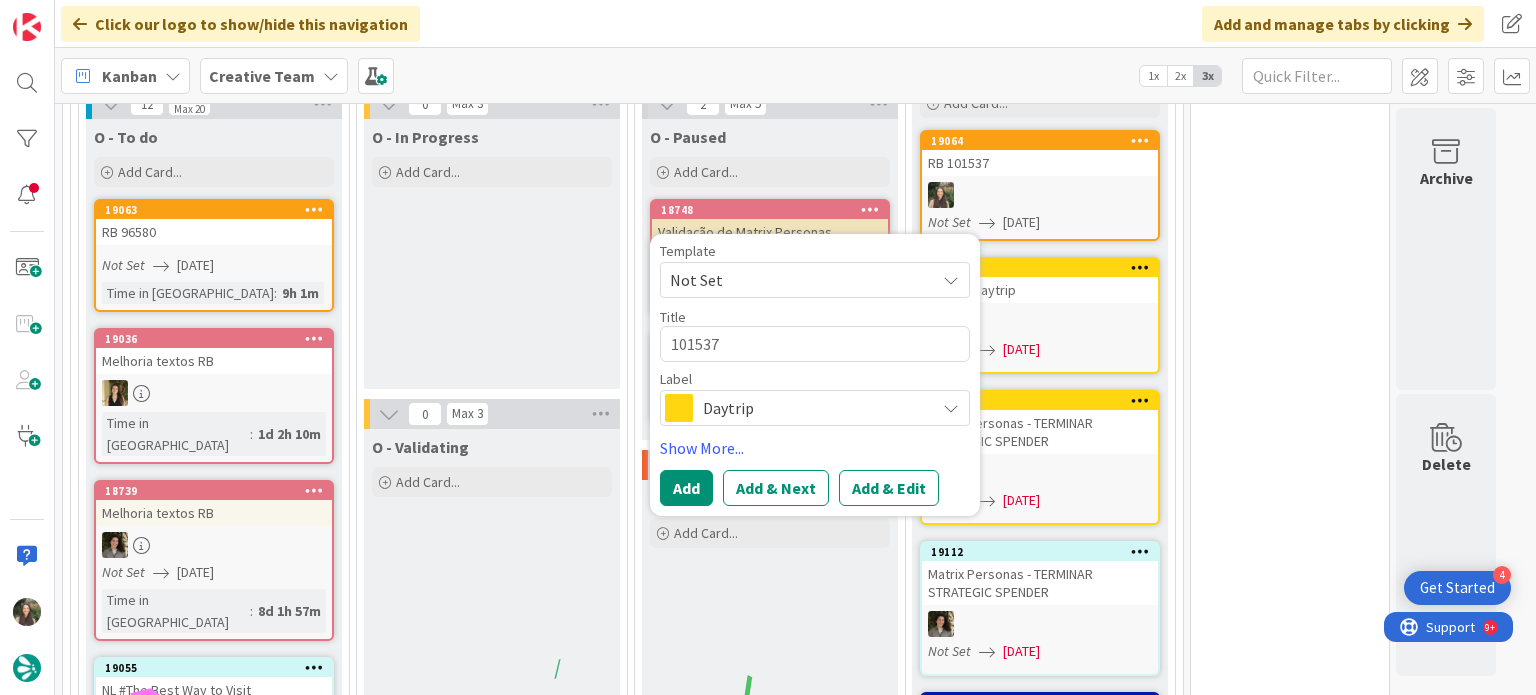 type on "x" 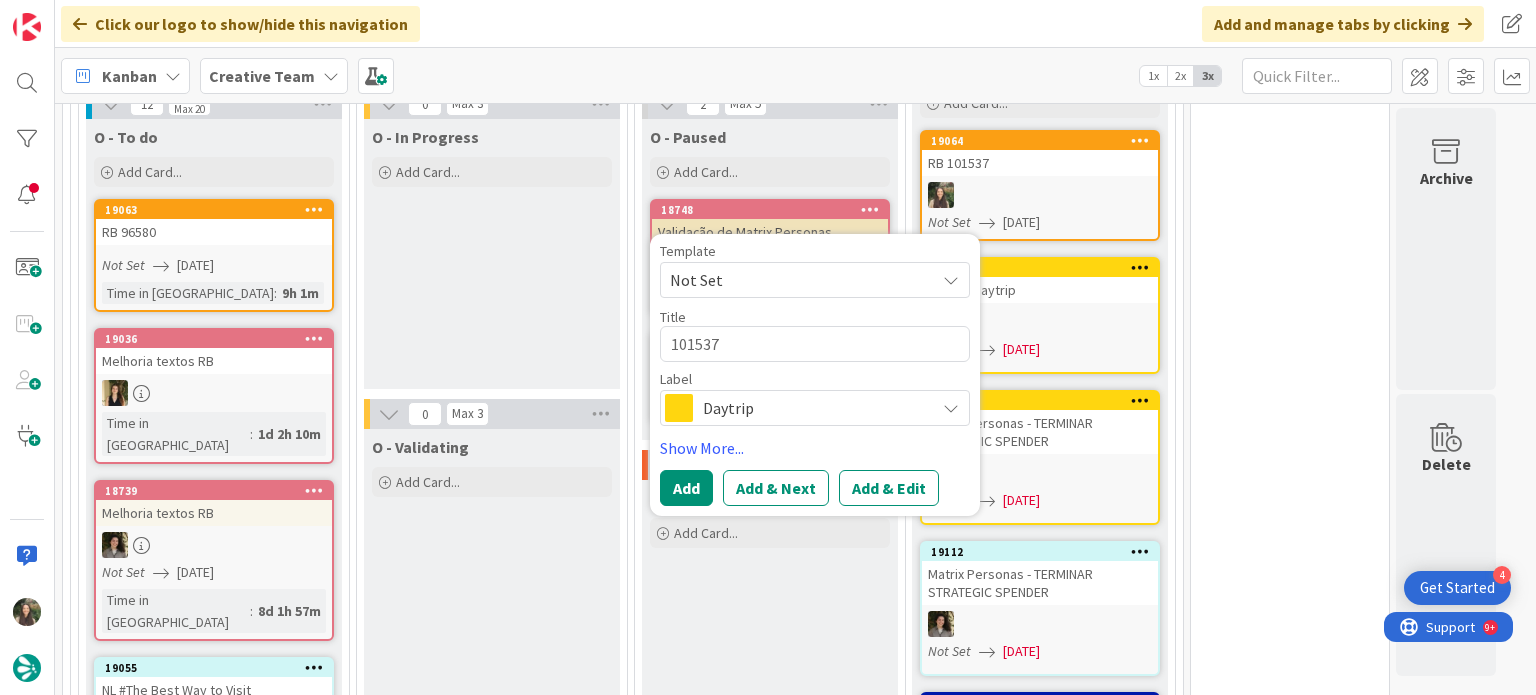 type on "x" 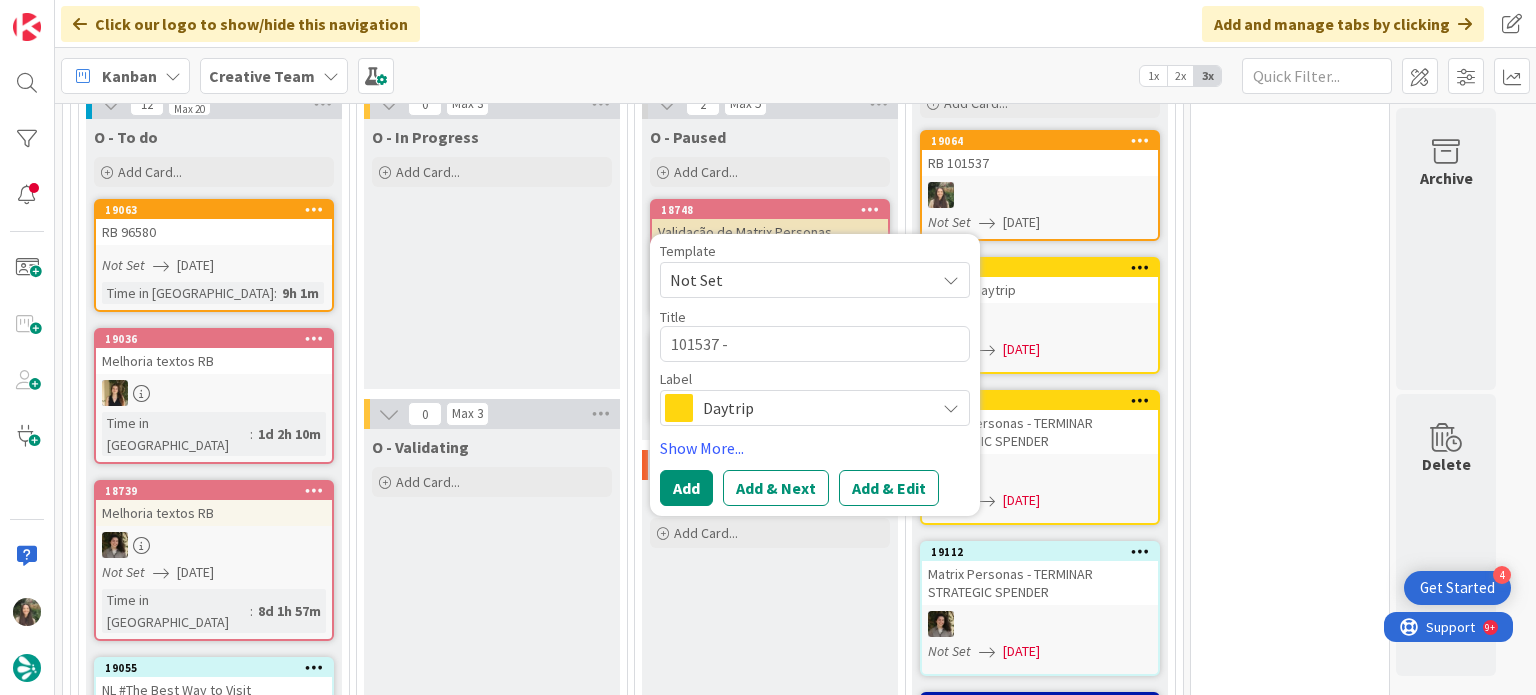type on "101537 -" 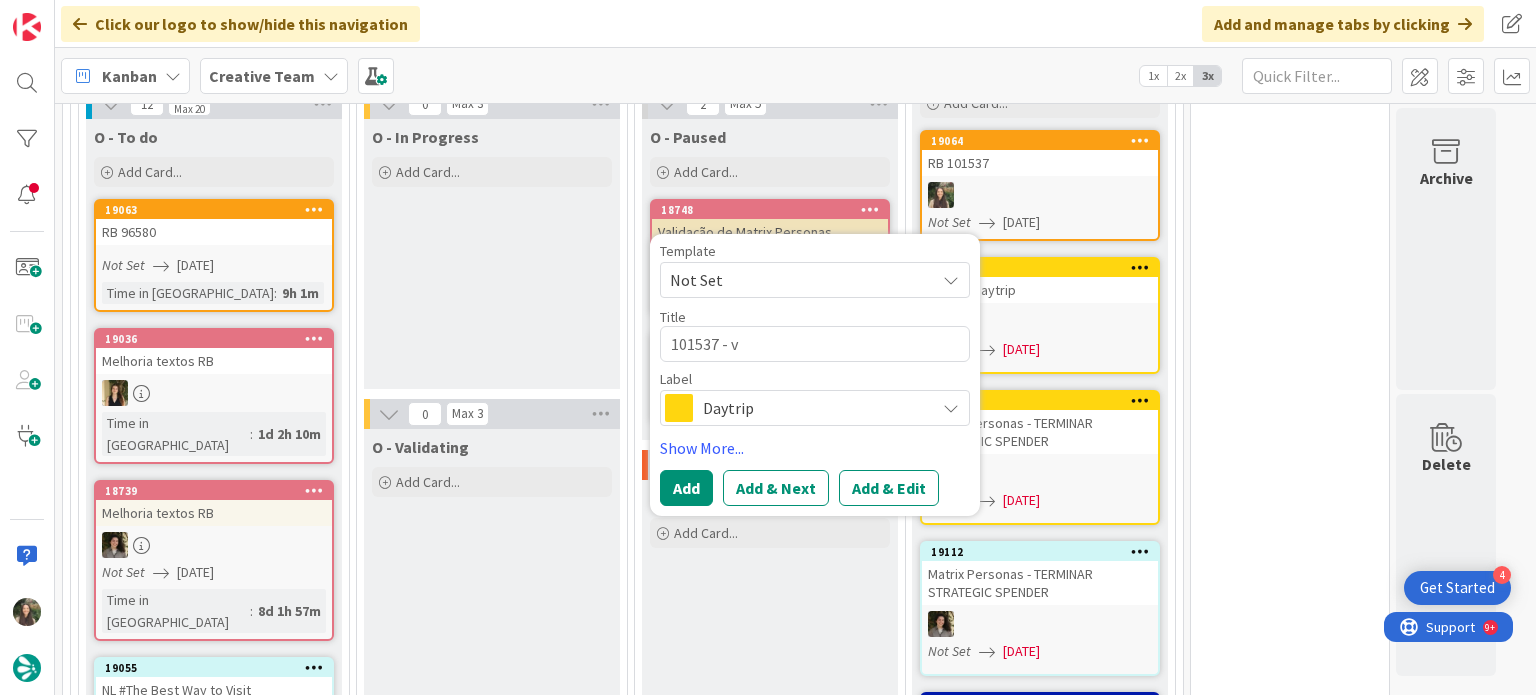 type on "x" 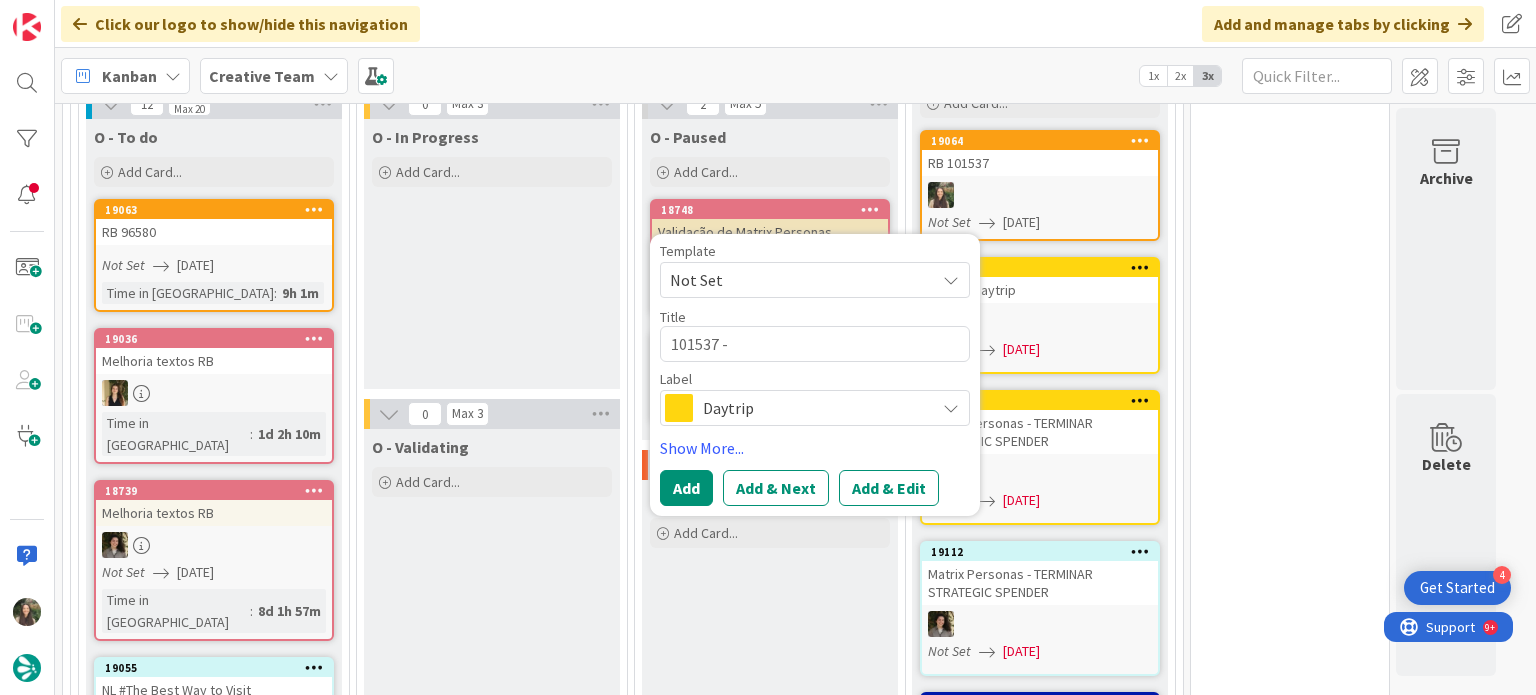 type on "x" 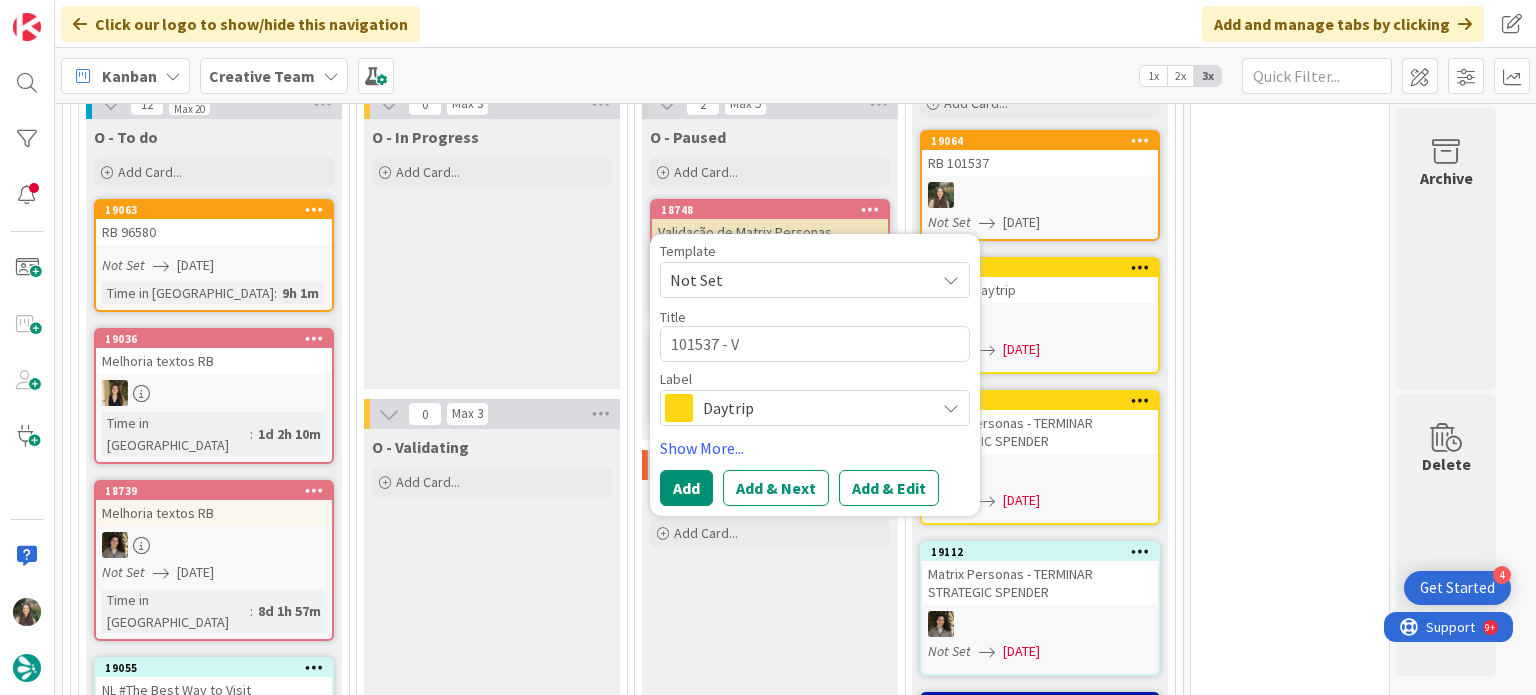 type on "x" 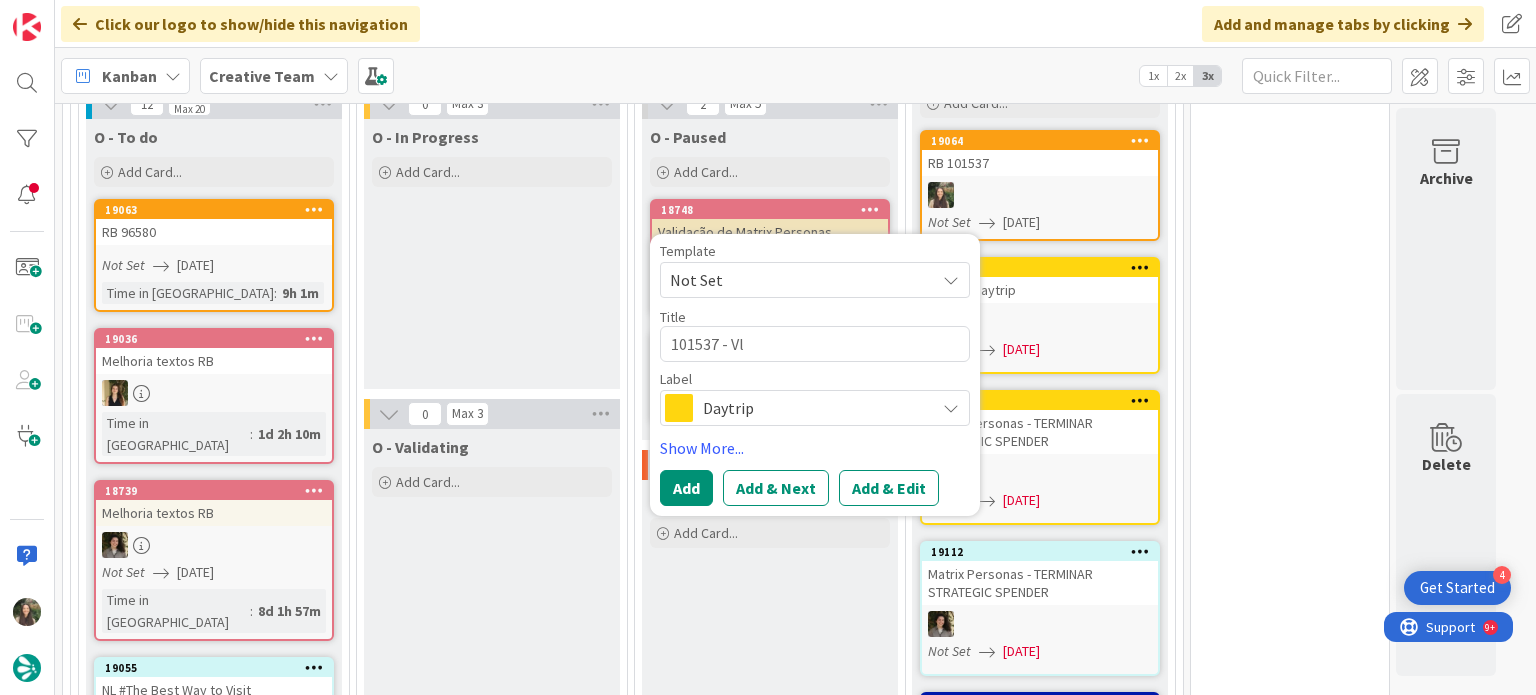 type on "x" 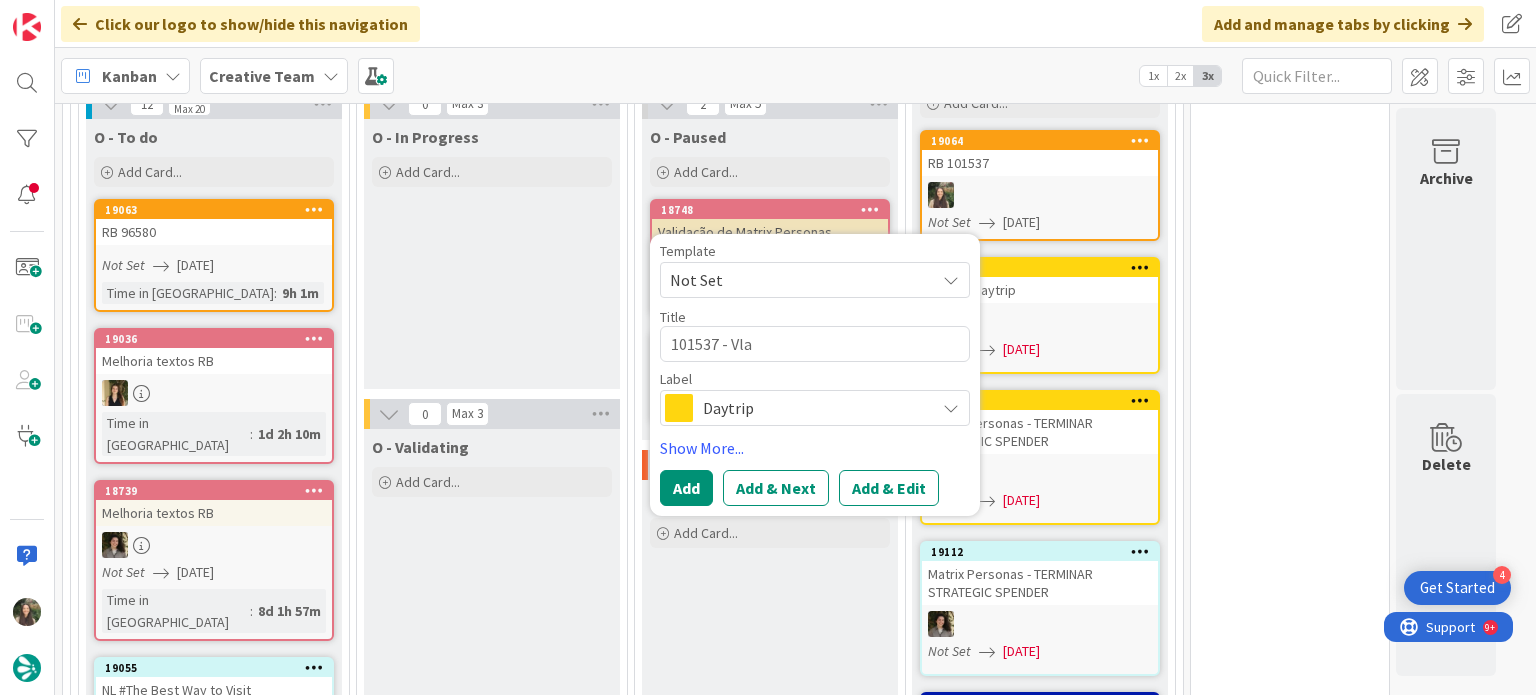 type on "x" 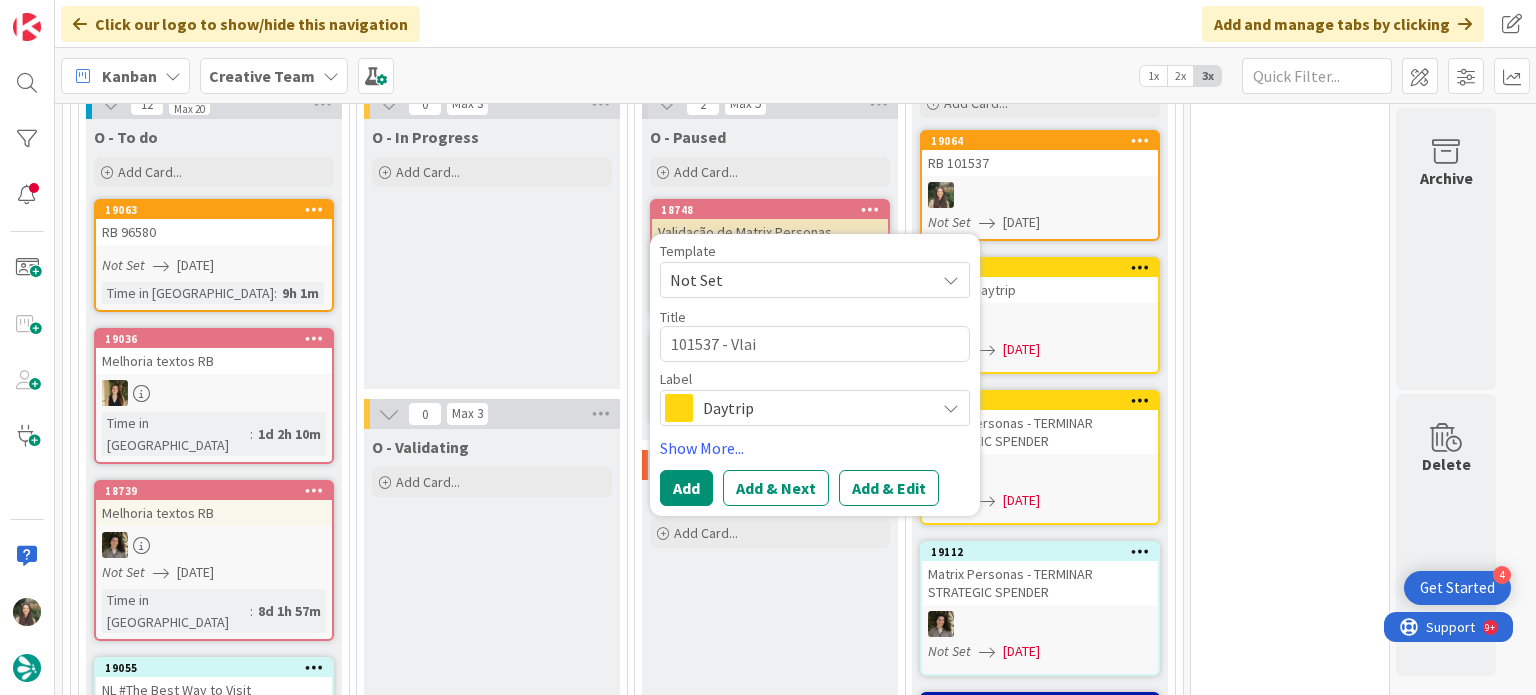 type on "x" 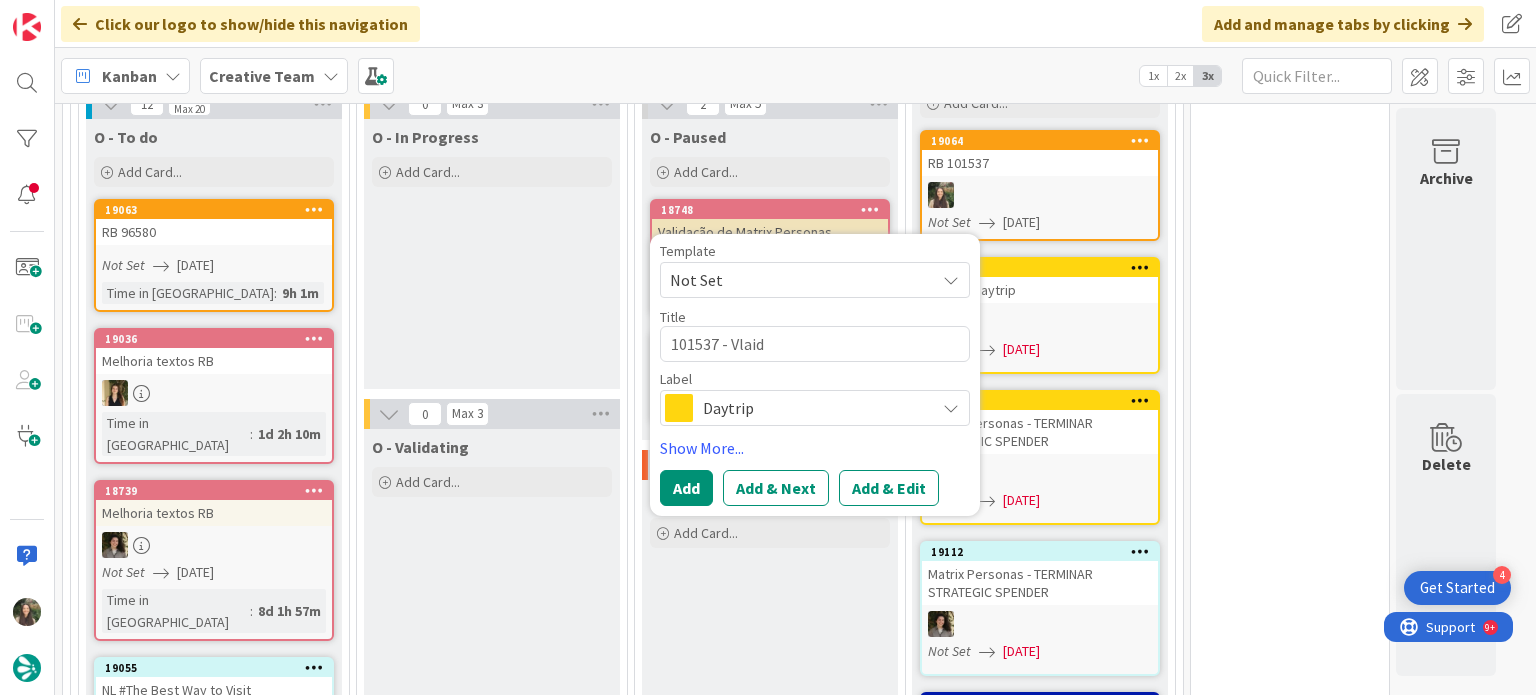 type on "x" 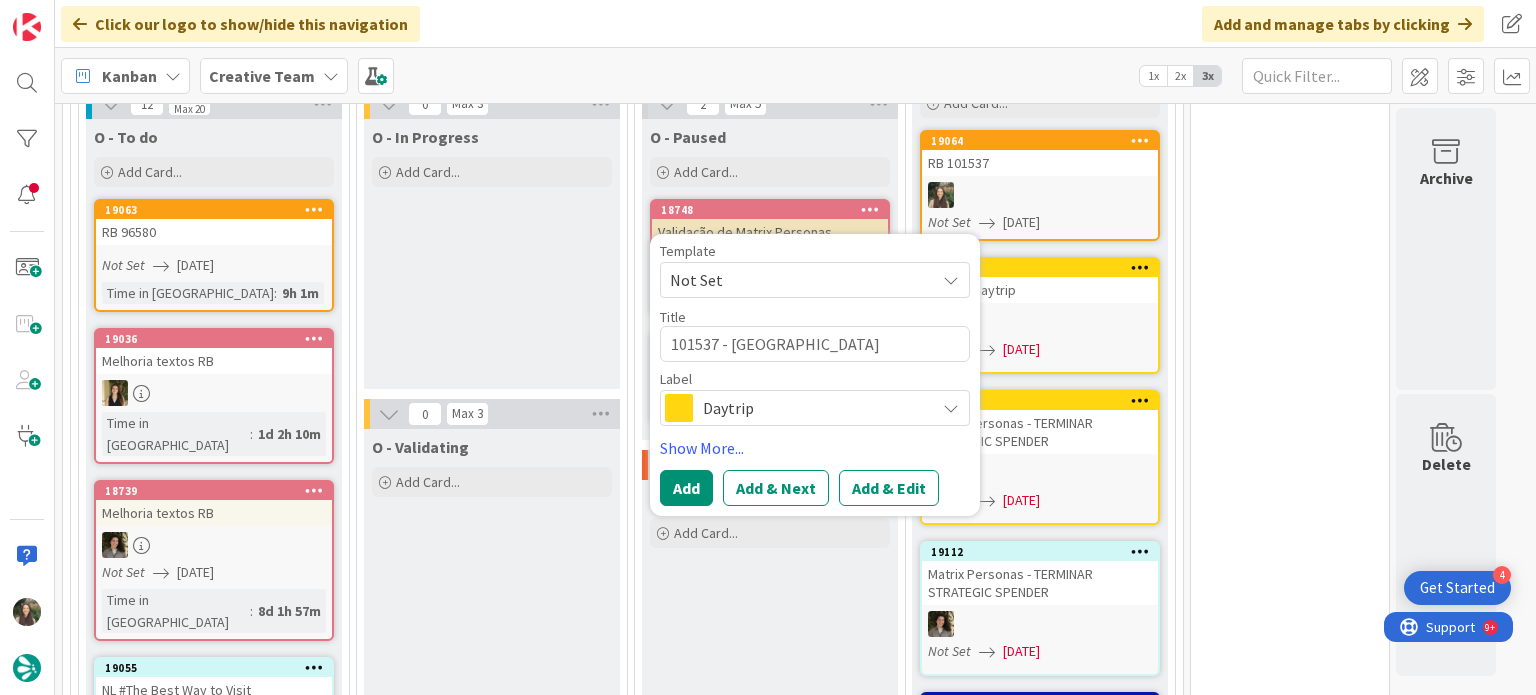 type on "x" 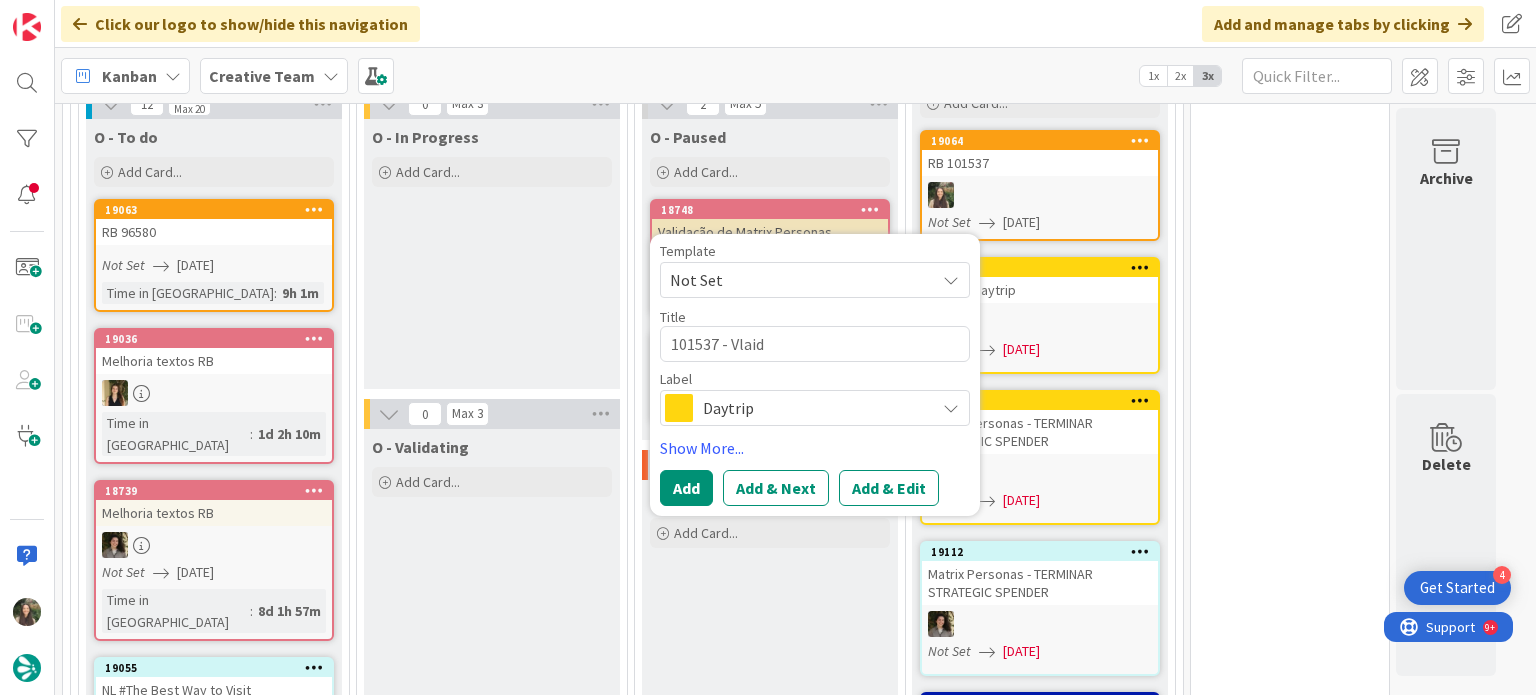 type on "x" 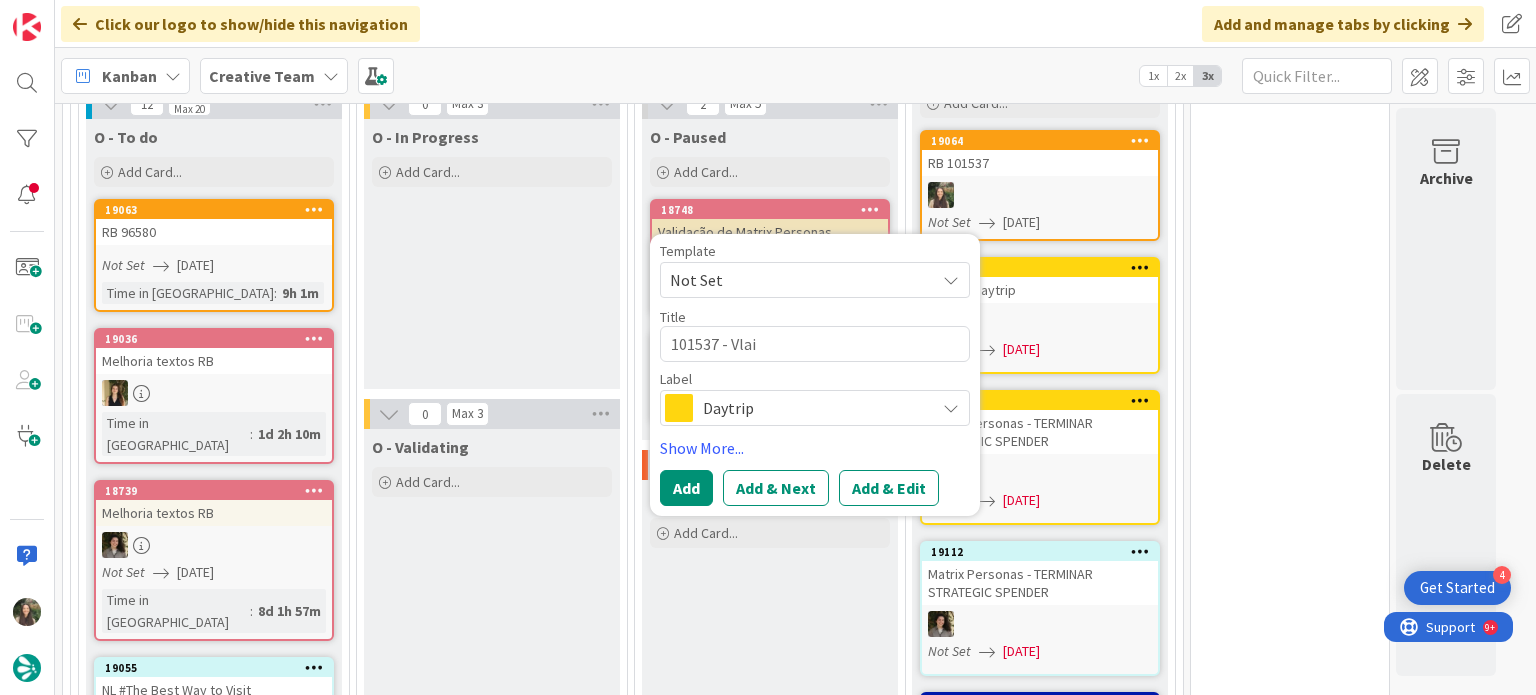 type on "x" 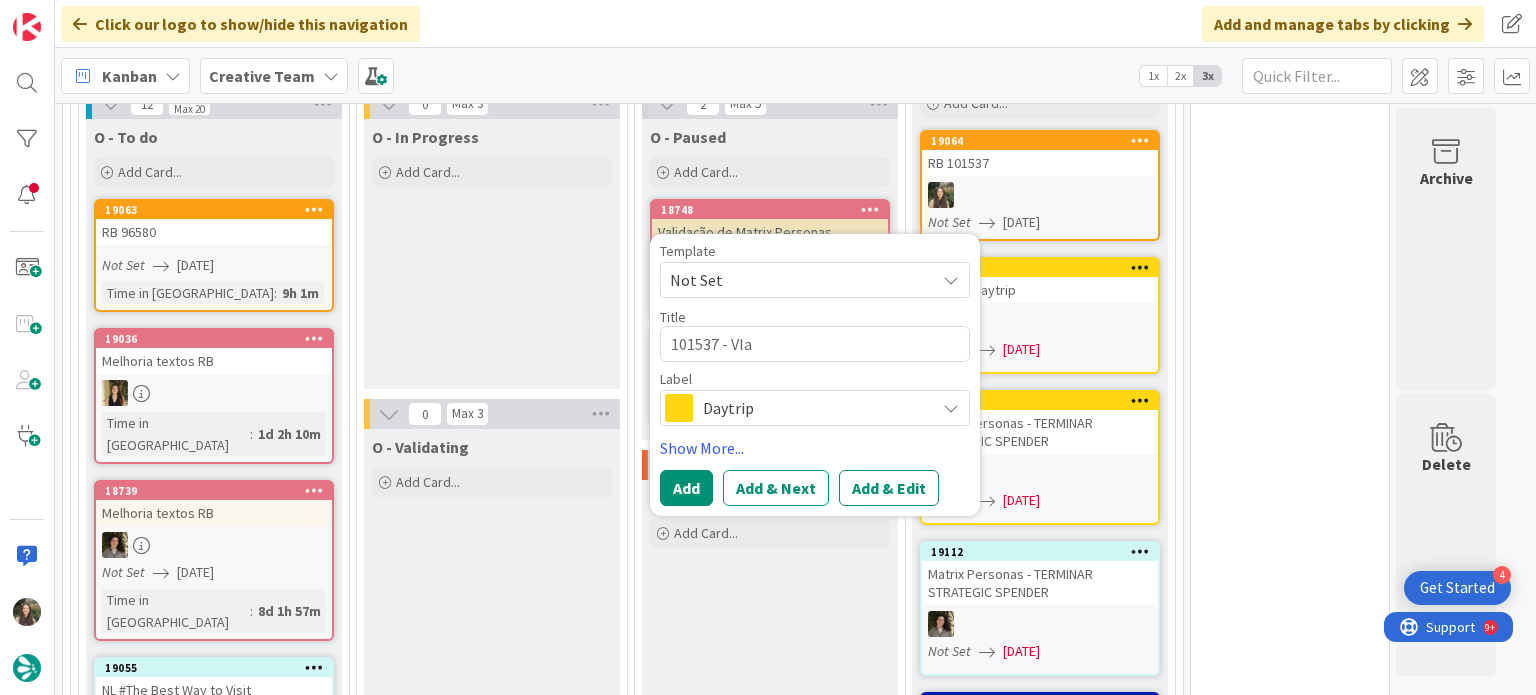 type on "x" 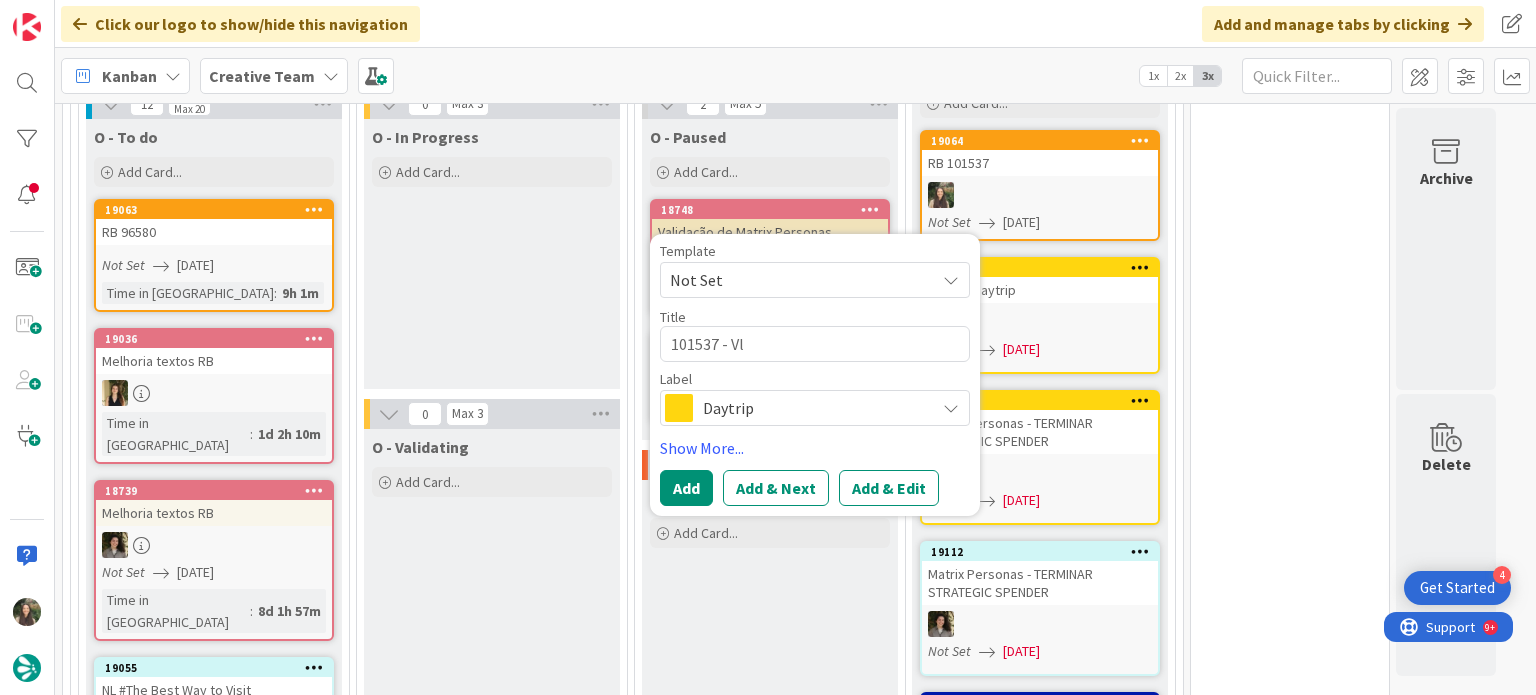 type on "x" 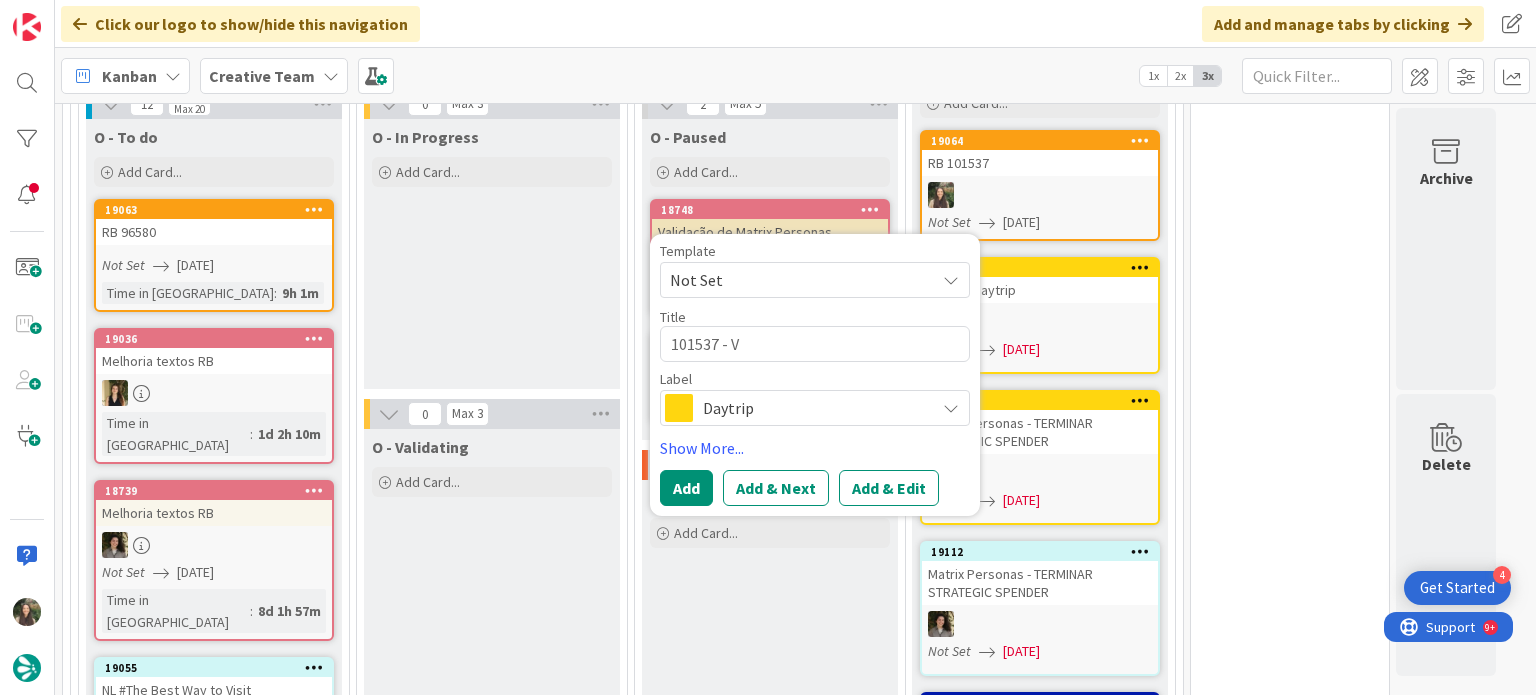 type on "x" 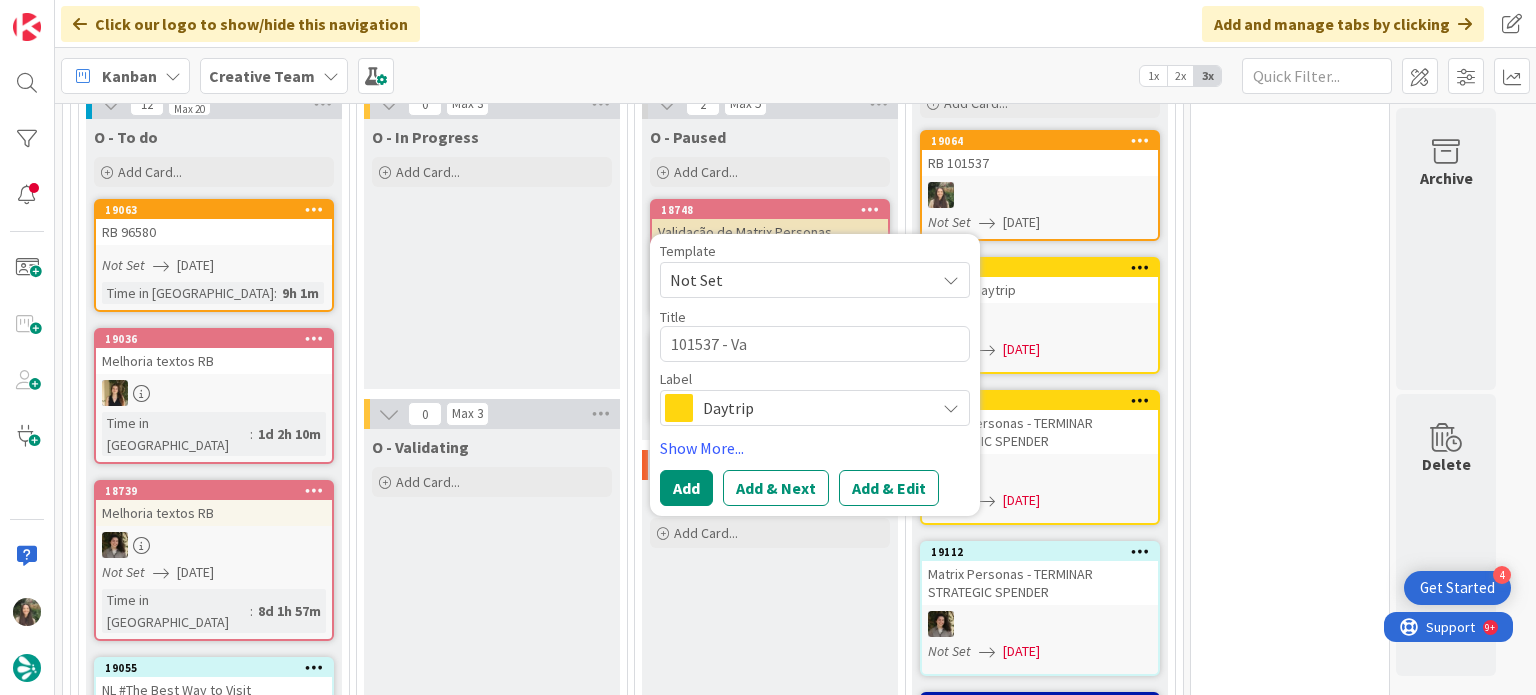 type on "x" 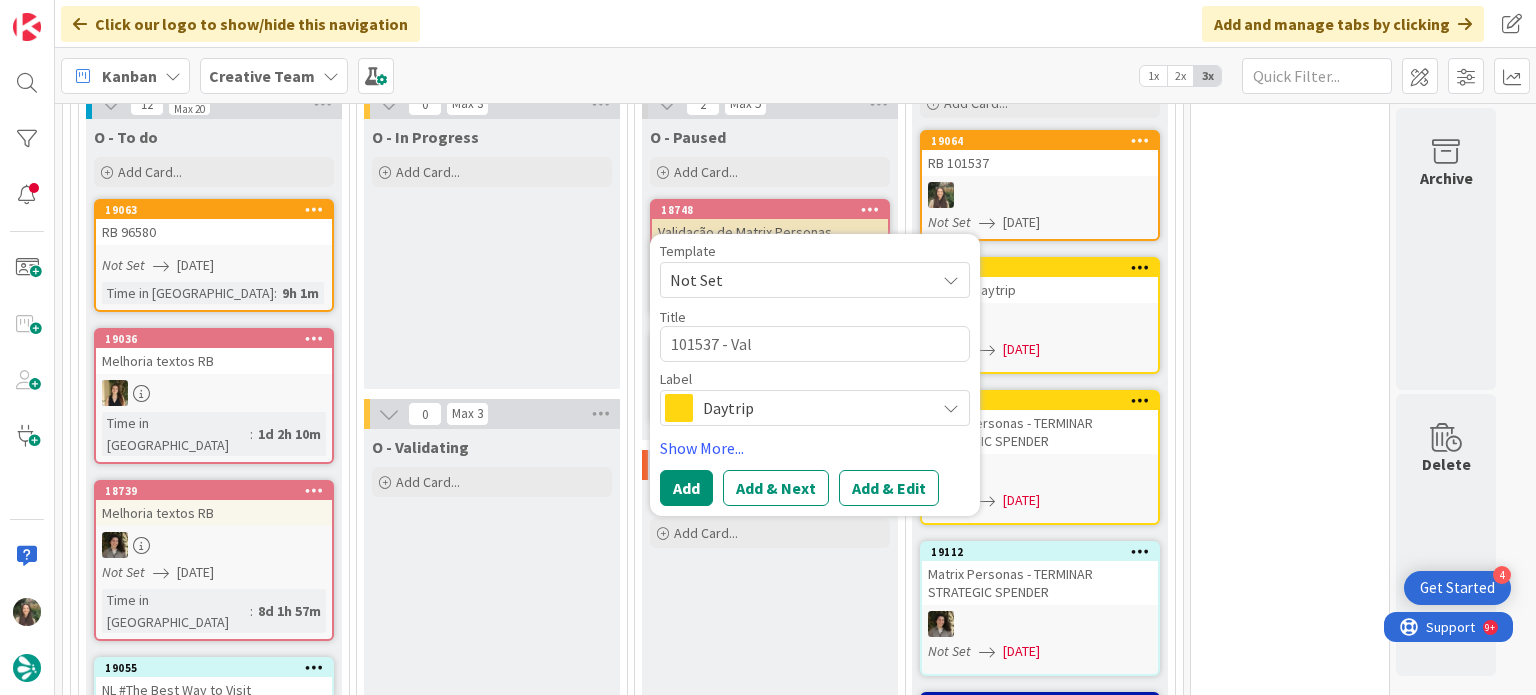 type on "x" 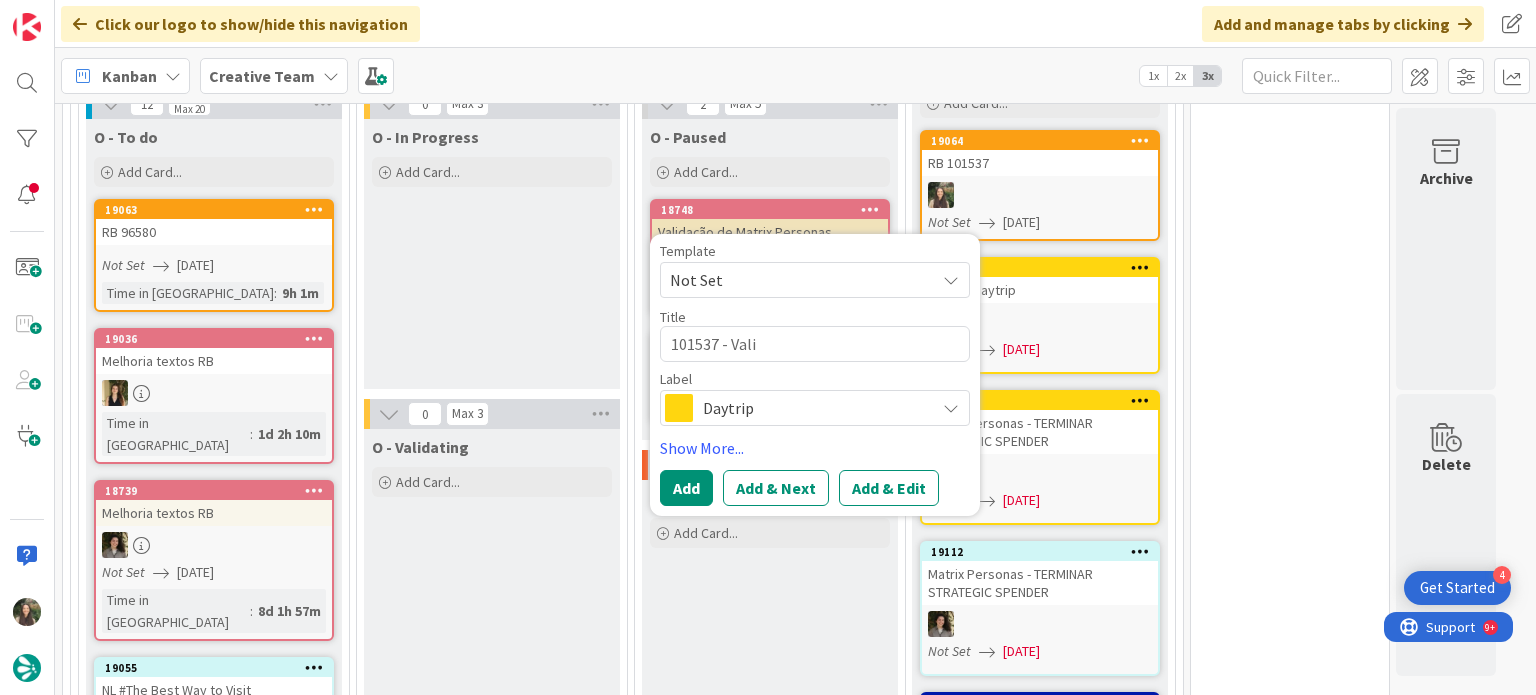 type on "x" 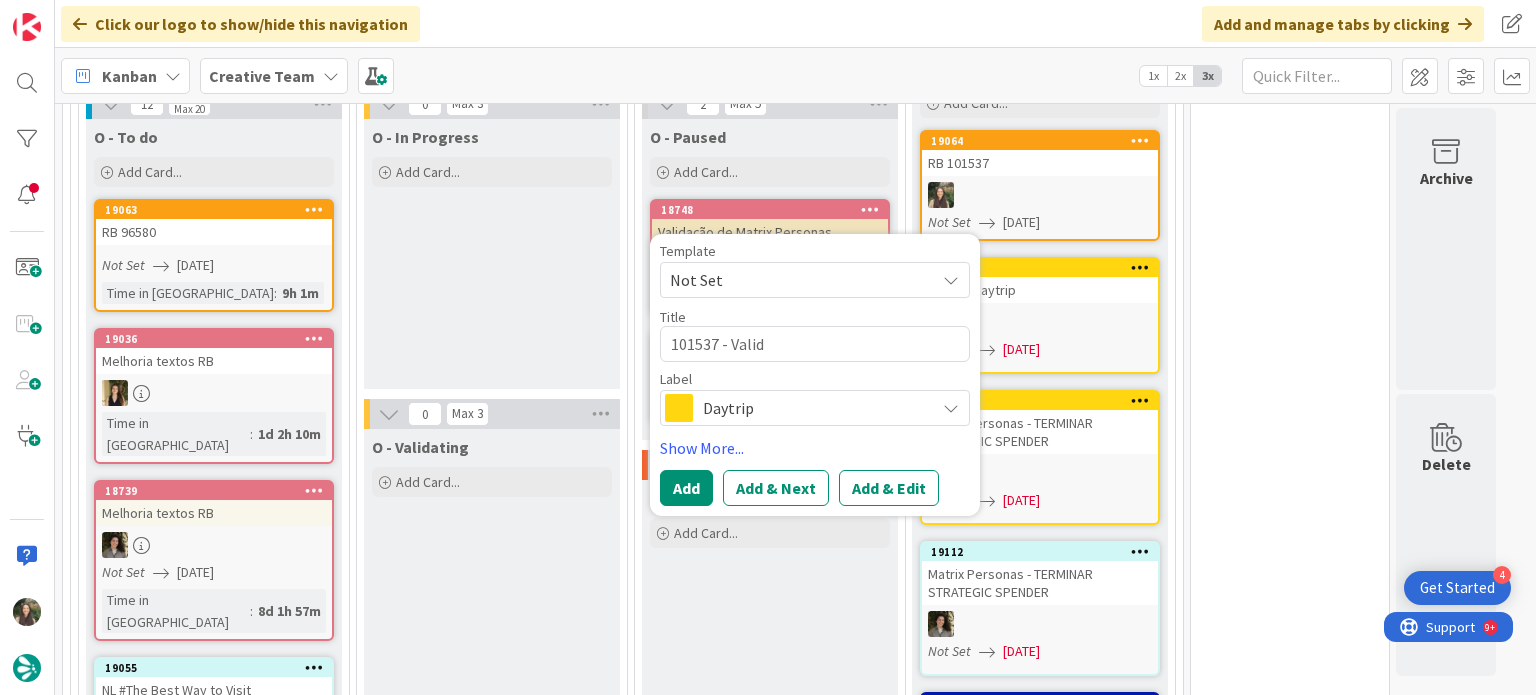 type on "x" 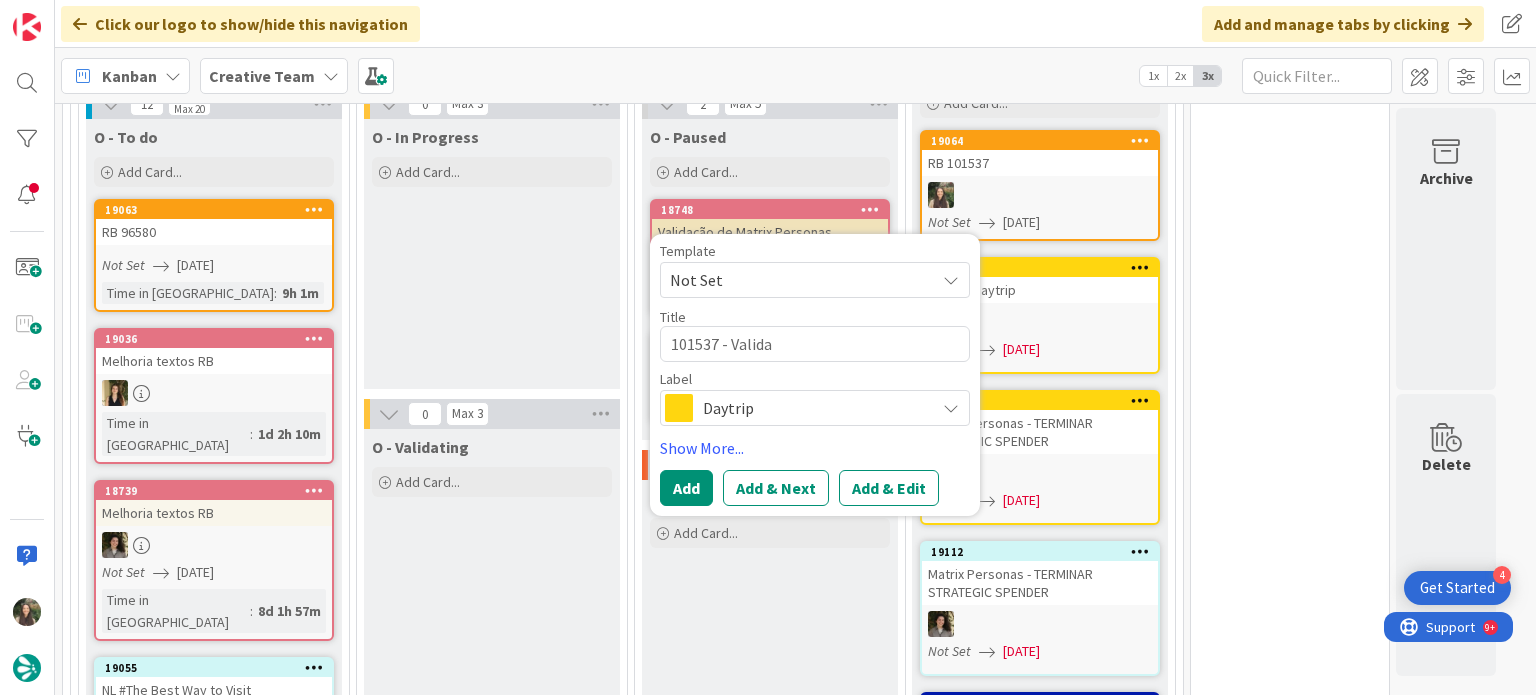 type on "101537 - Validat" 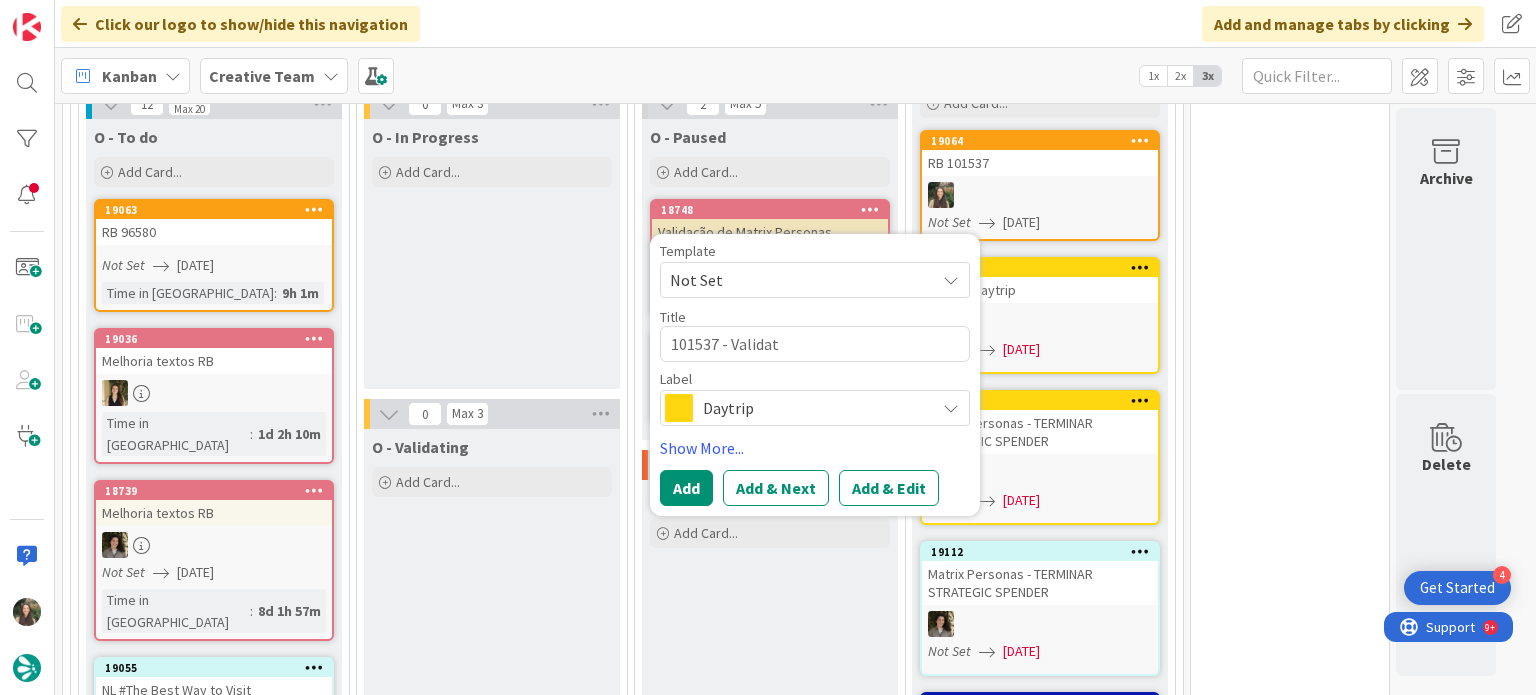type on "x" 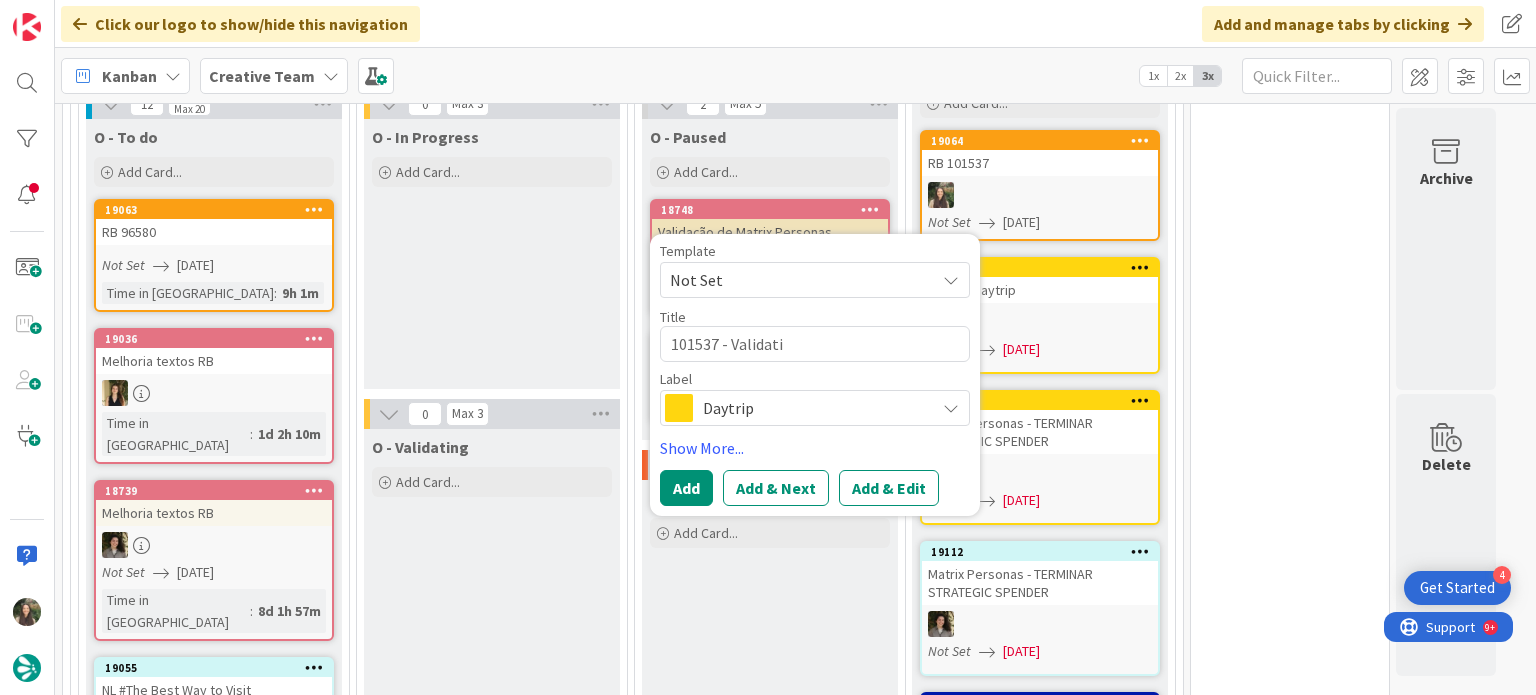 type on "x" 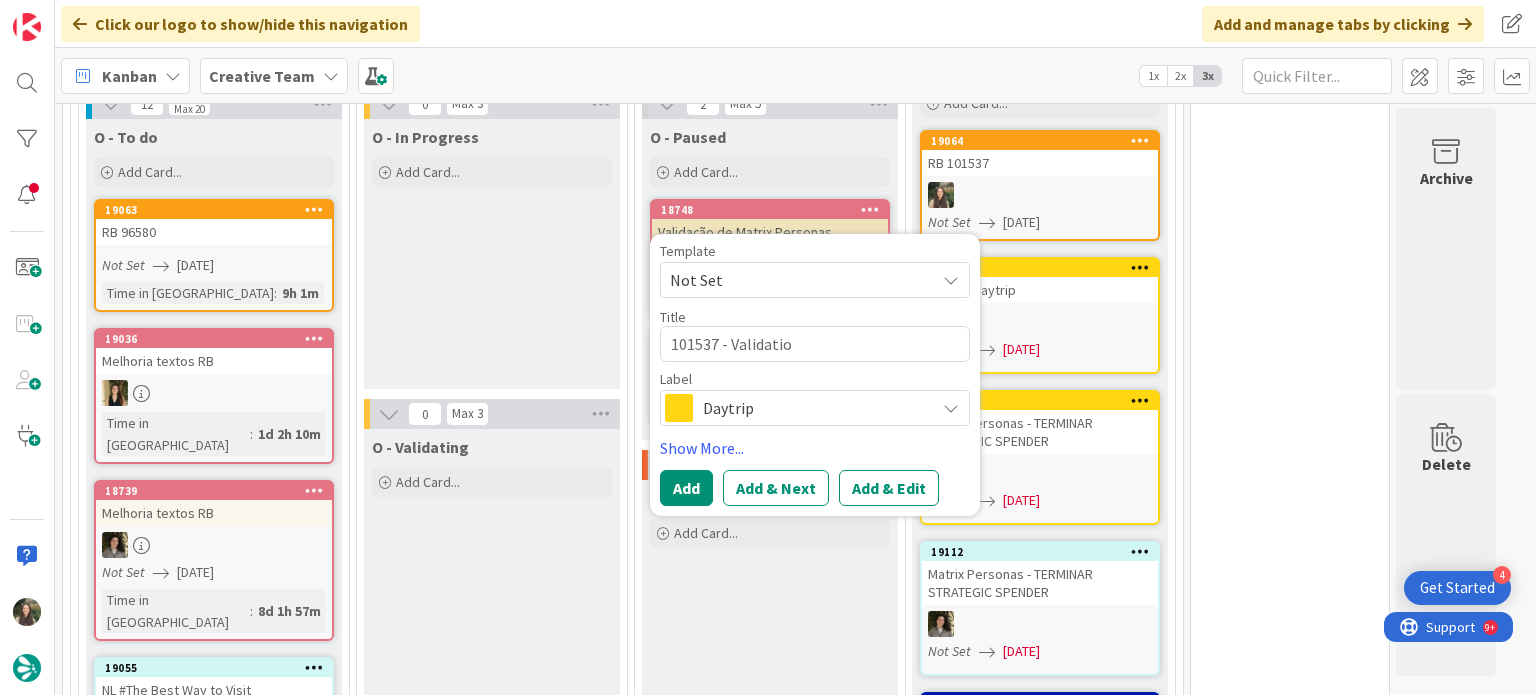 type on "101537 - Validation" 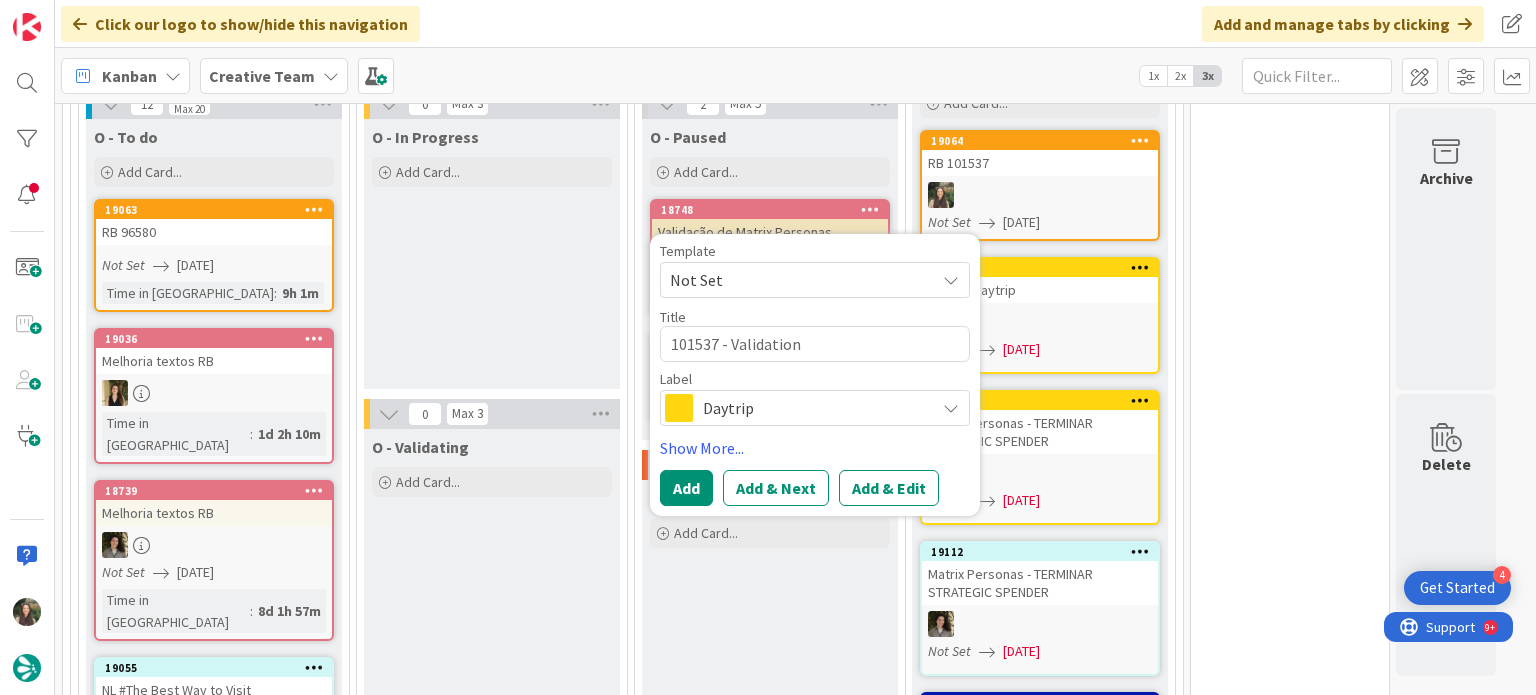 type on "x" 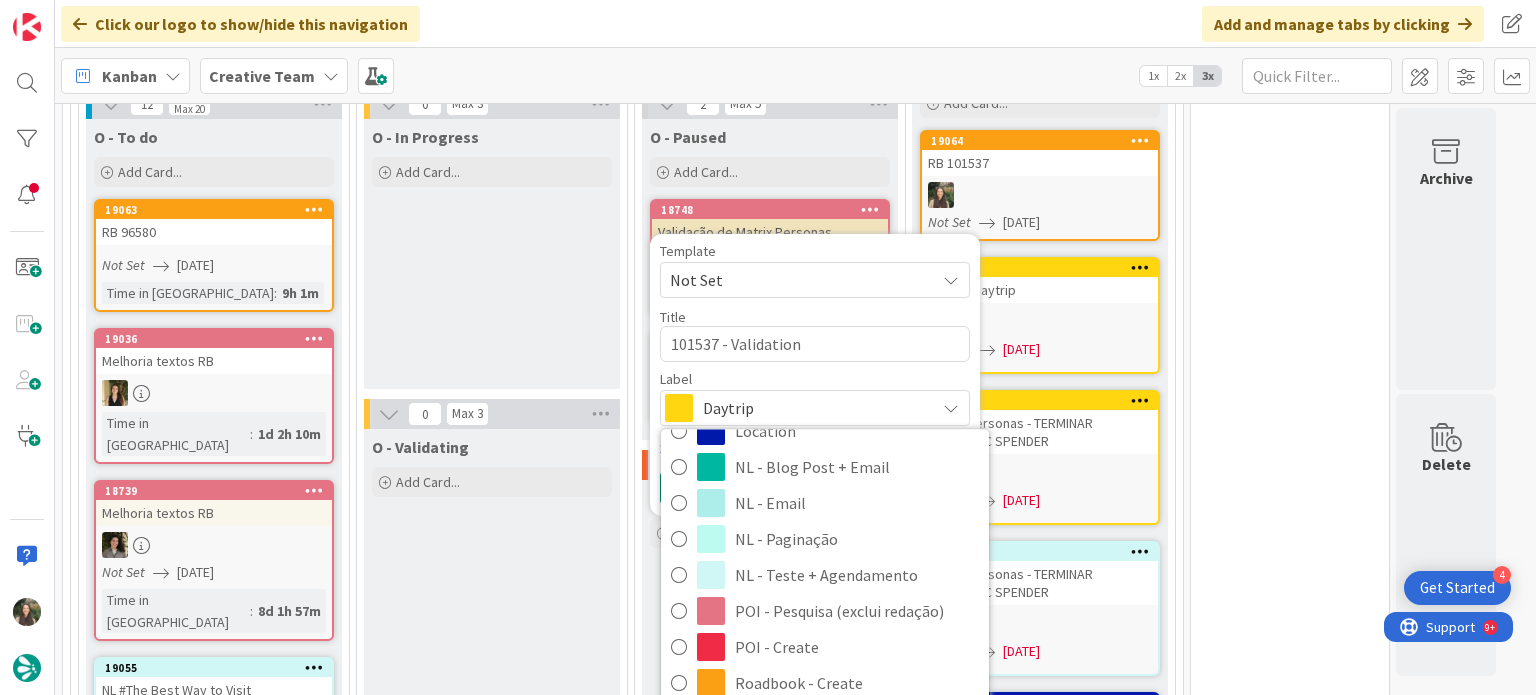 scroll, scrollTop: 200, scrollLeft: 0, axis: vertical 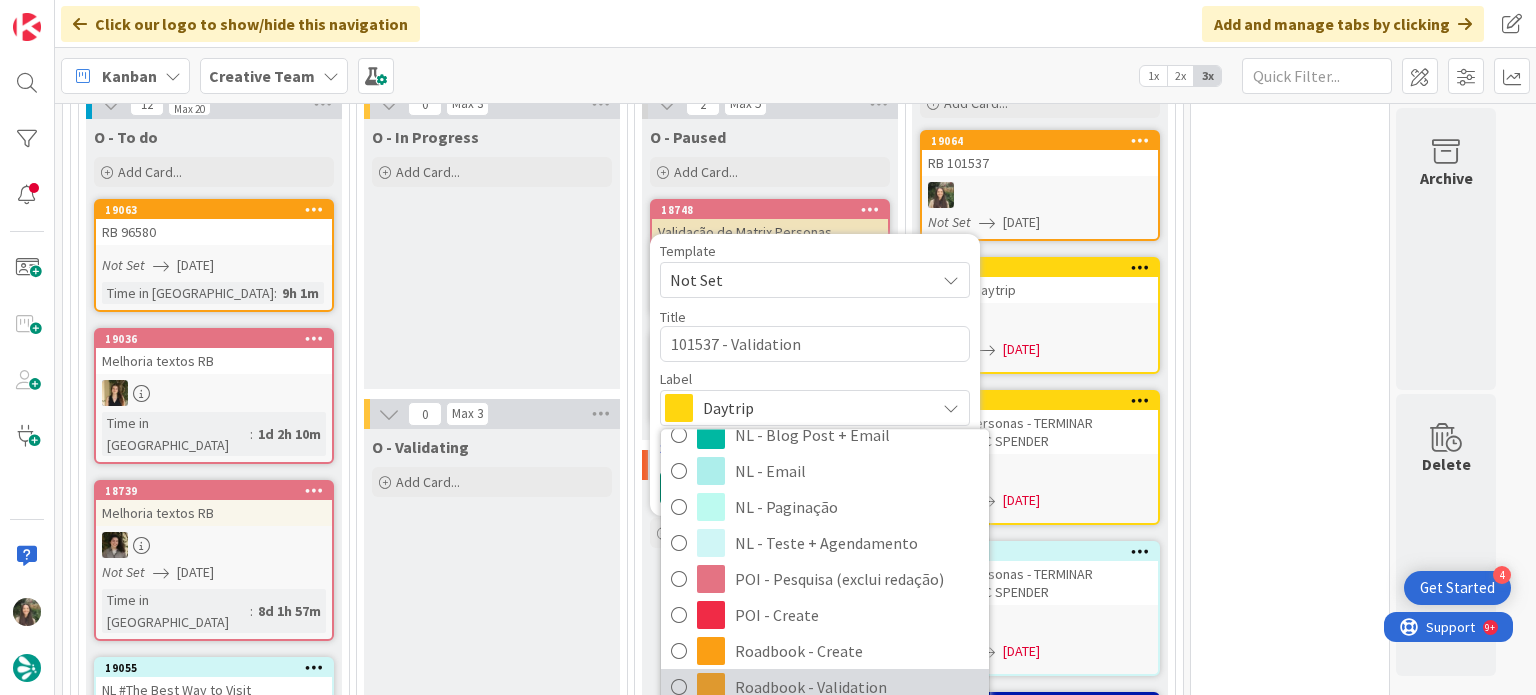 click on "Roadbook - Validation" at bounding box center [857, 688] 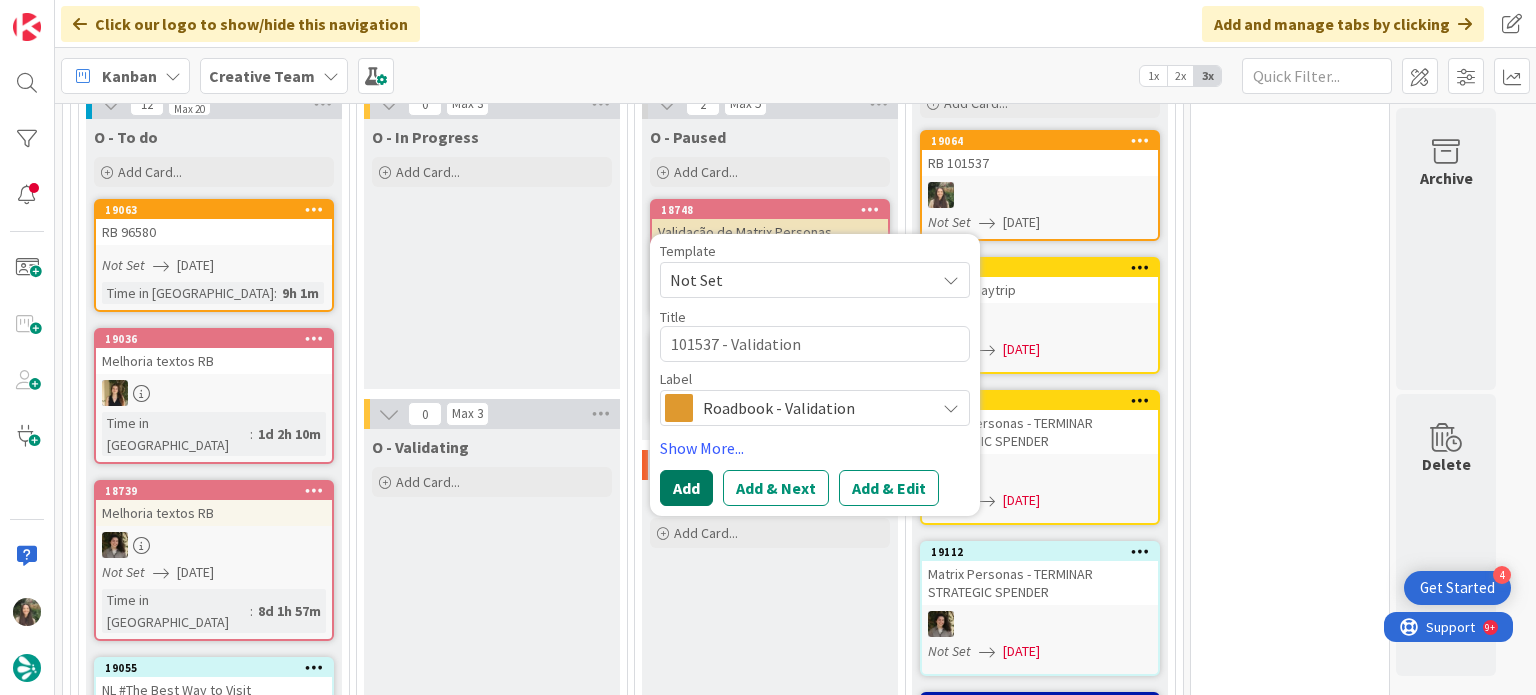 click on "Add" at bounding box center [686, 488] 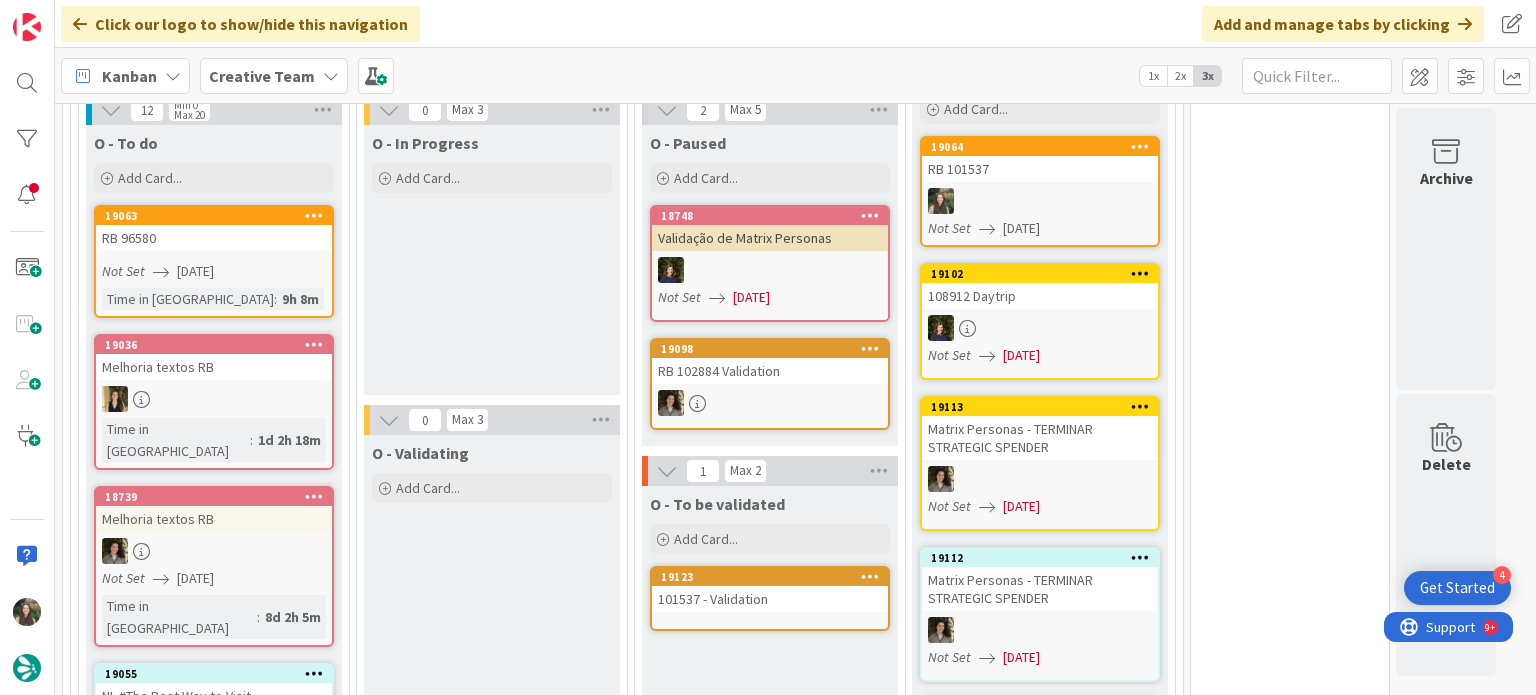 scroll, scrollTop: 1962, scrollLeft: 0, axis: vertical 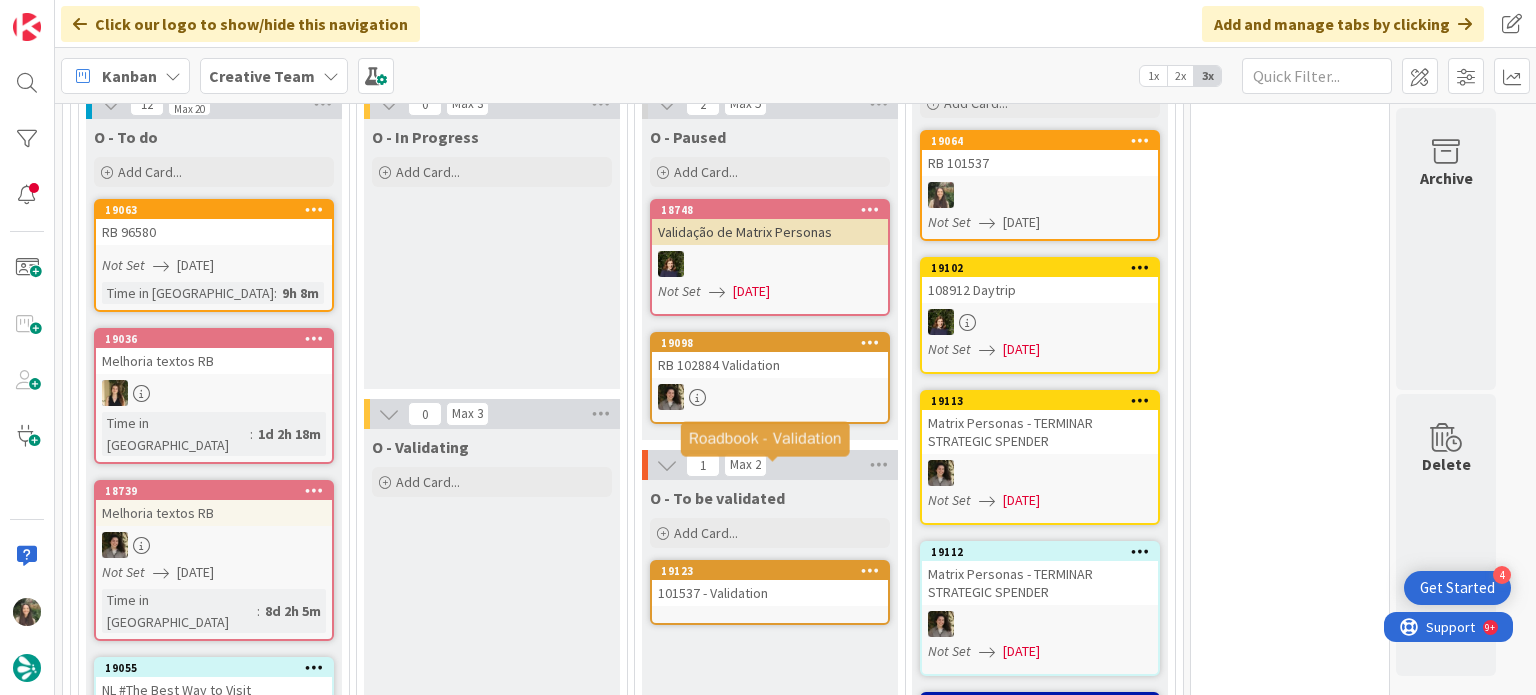 click on "101537 - Validation" at bounding box center (770, 593) 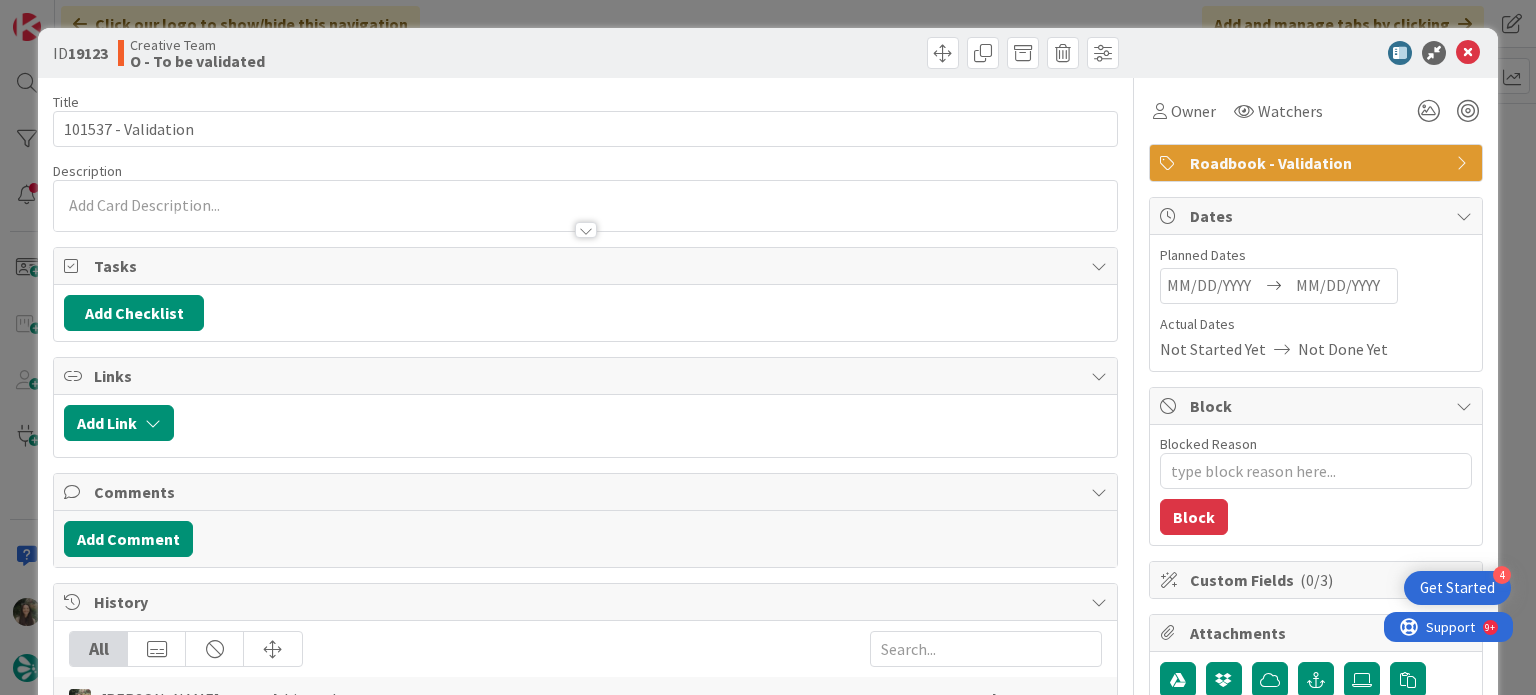 click at bounding box center [585, 205] 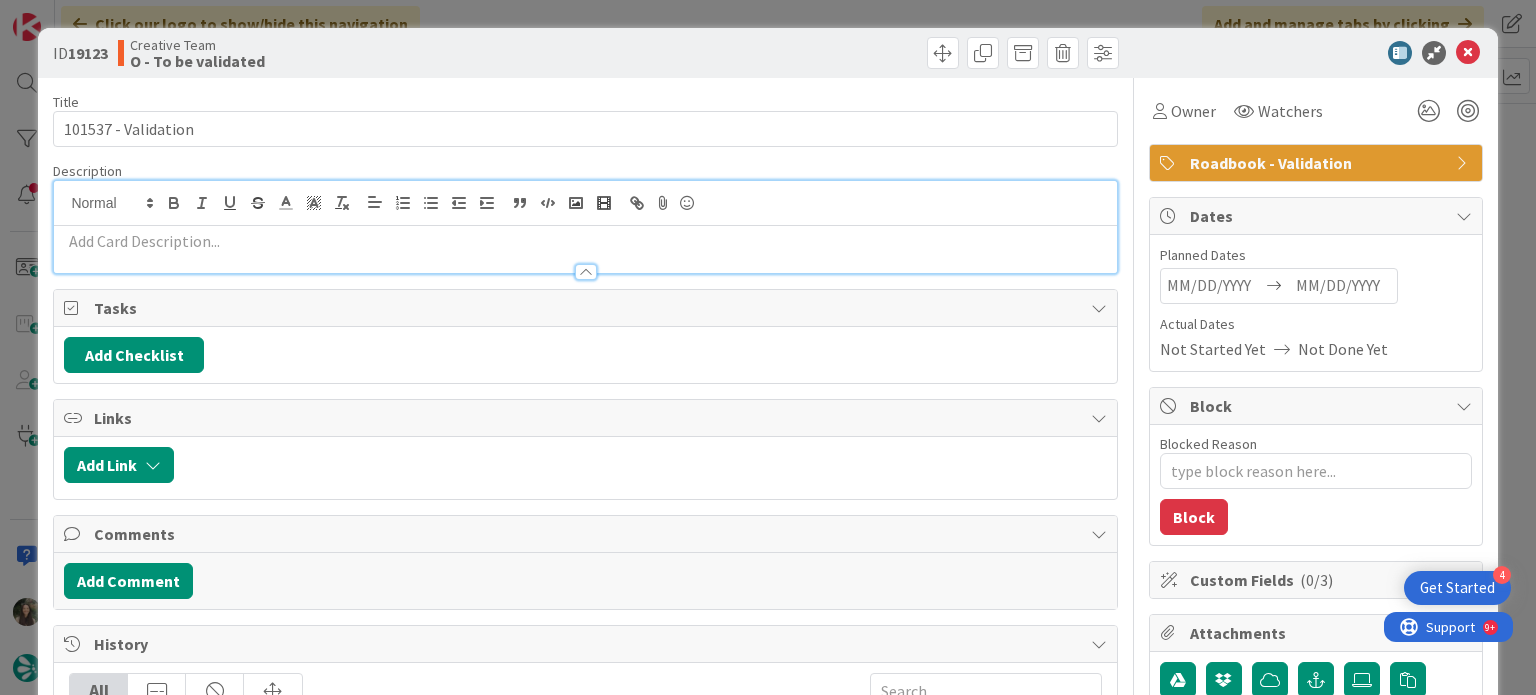 click at bounding box center (585, 241) 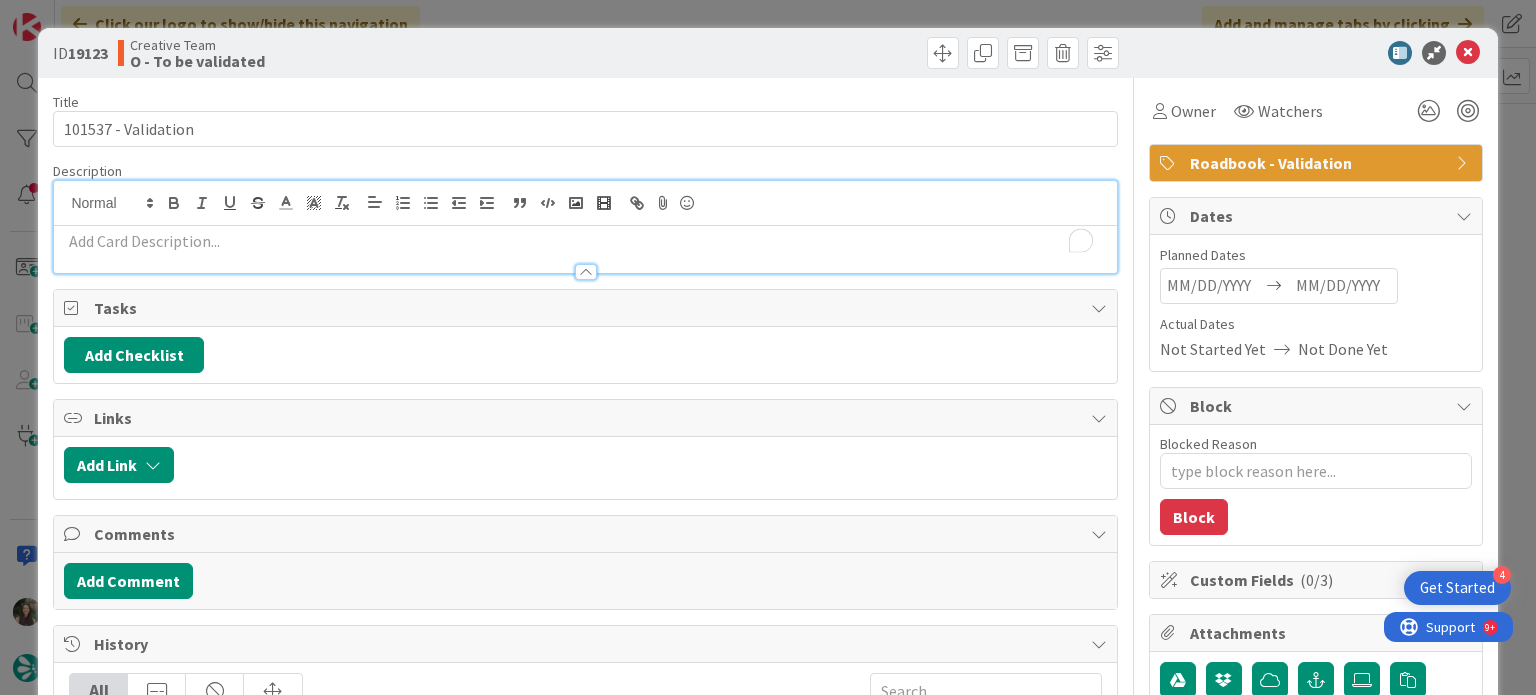 scroll, scrollTop: 0, scrollLeft: 0, axis: both 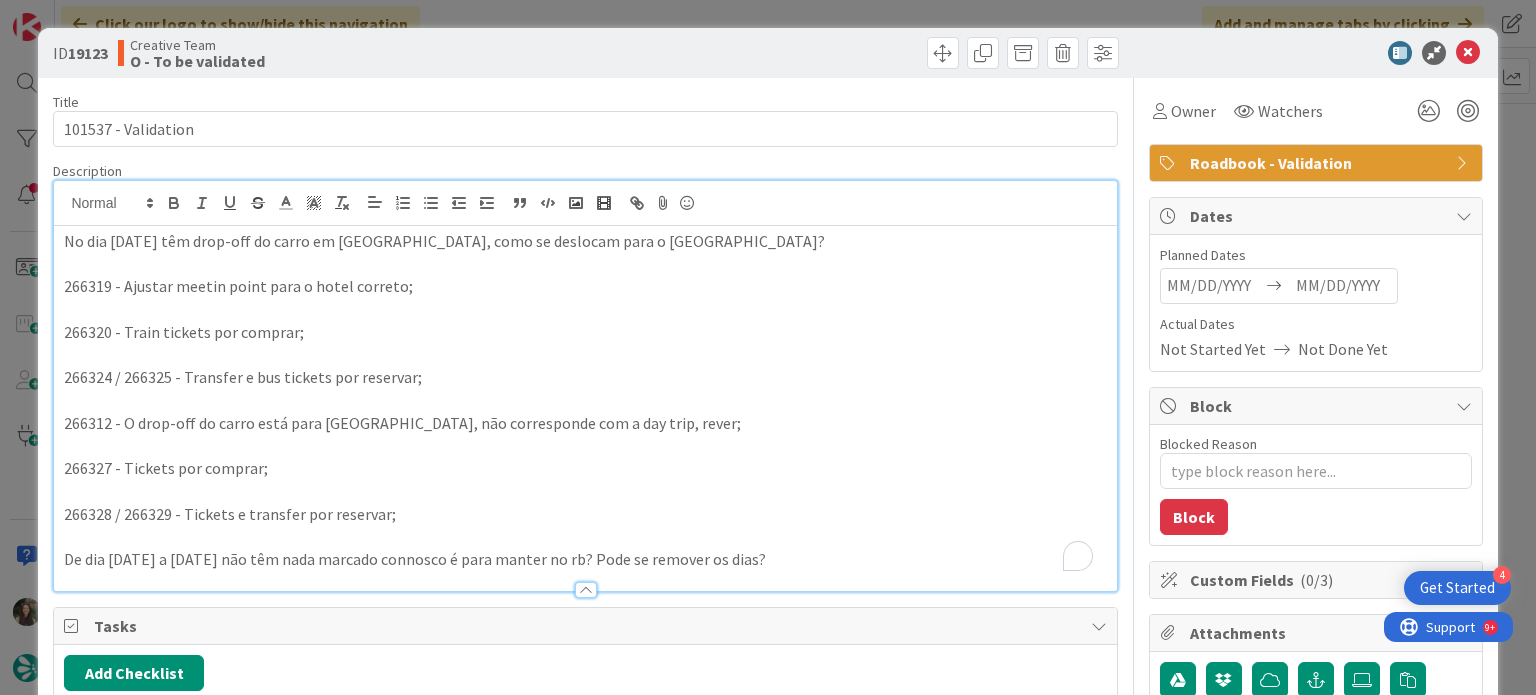 click on "ID  19123 Creative Team O - To be validated Title 19 / 128 101537 - Validation Description No dia 6 Sep têm drop-off do carro em Lisboa, como se deslocam para o Porto? 266319 - Ajustar meetin point para o hotel correto; 266320 - Train tickets por comprar; 266324 / 266325 - Transfer e bus tickets por reservar; 266312 - O drop-off do carro está para Santiago de compostelo, não corresponde com a day trip, rever; 266327 - Tickets por comprar; 266328 / 266329 - Tickets e transfer por reservar; De dia 23 a 29 Sep não têm nada marcado connosco é para manter no rb? Pode se remover os dias? Owner Watchers Roadbook - Validation Tasks Add Checklist Links Add Link Comments Add Comment History All Inês Gonçalves  created  this card 6 seconds ago July 15 2025 6:18 PM Owner Watchers Roadbook - Validation Dates Planned Dates Navigate forward to interact with the calendar and select a date. Press the question mark key to get the keyboard shortcuts for changing dates. Actual Dates Not Started Yet Not Done Yet Block 0 /" at bounding box center [768, 347] 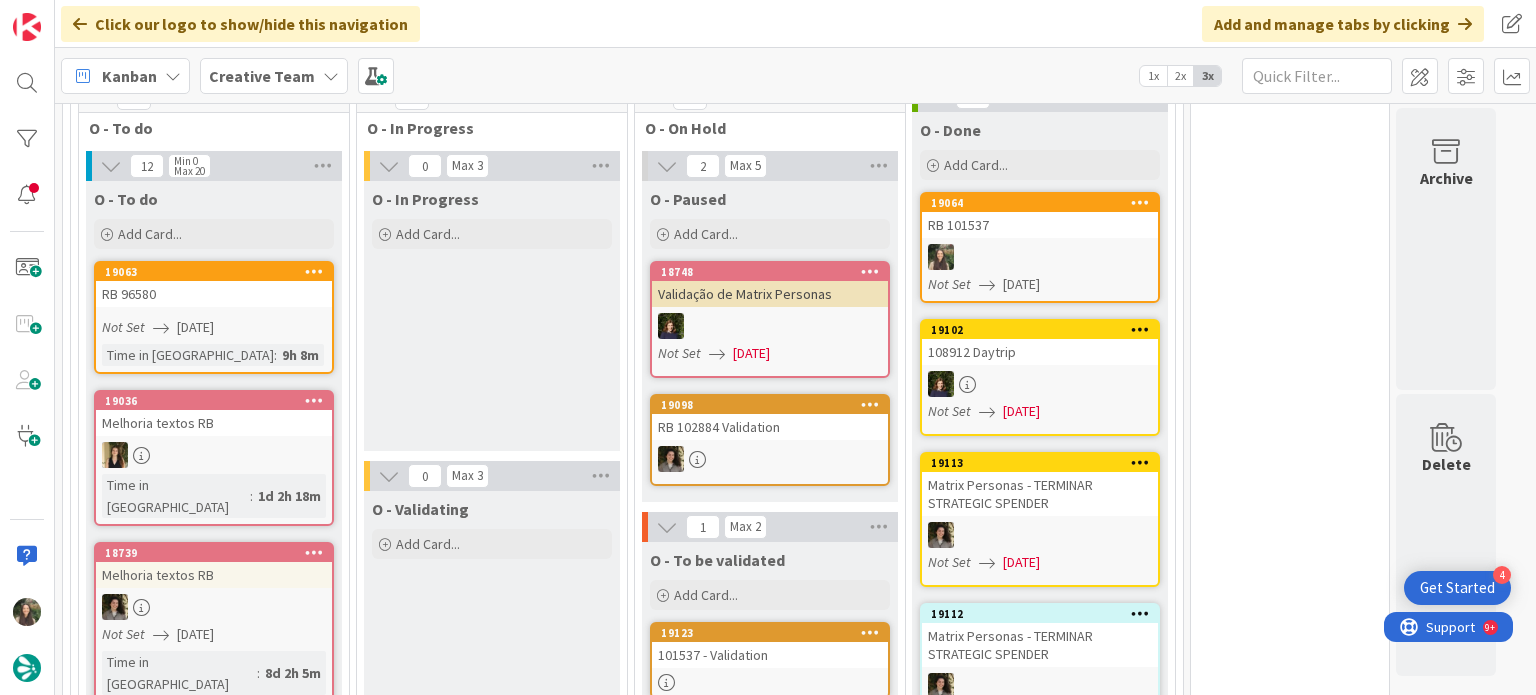 scroll, scrollTop: 1862, scrollLeft: 0, axis: vertical 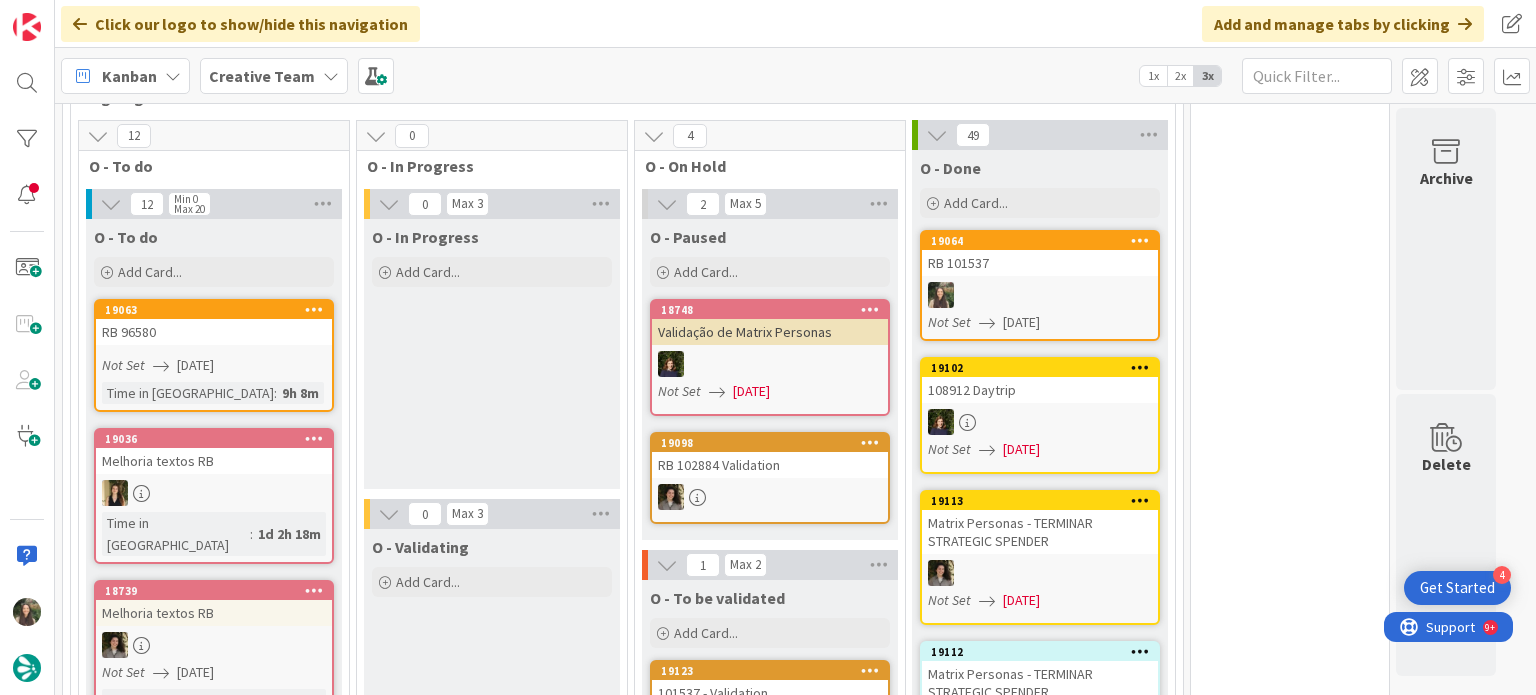click at bounding box center [1040, 295] 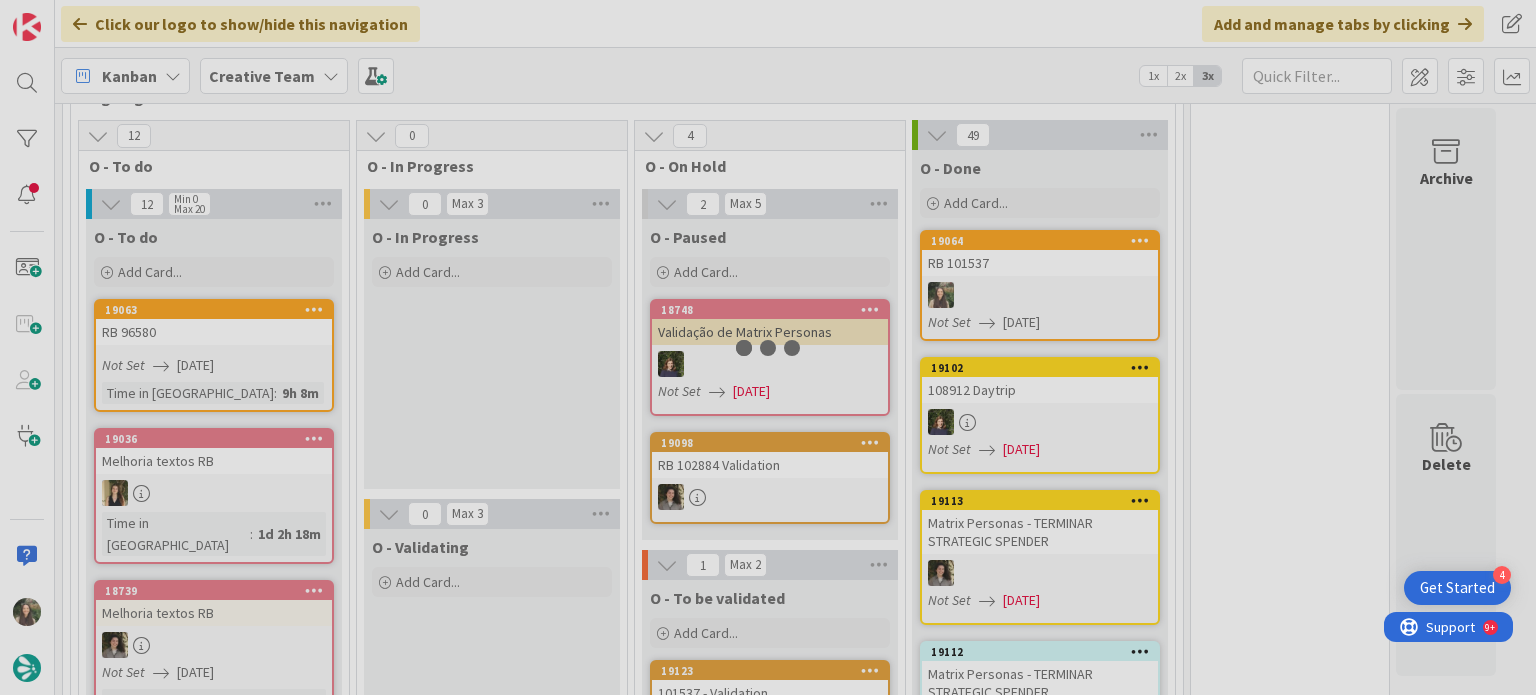 scroll, scrollTop: 0, scrollLeft: 0, axis: both 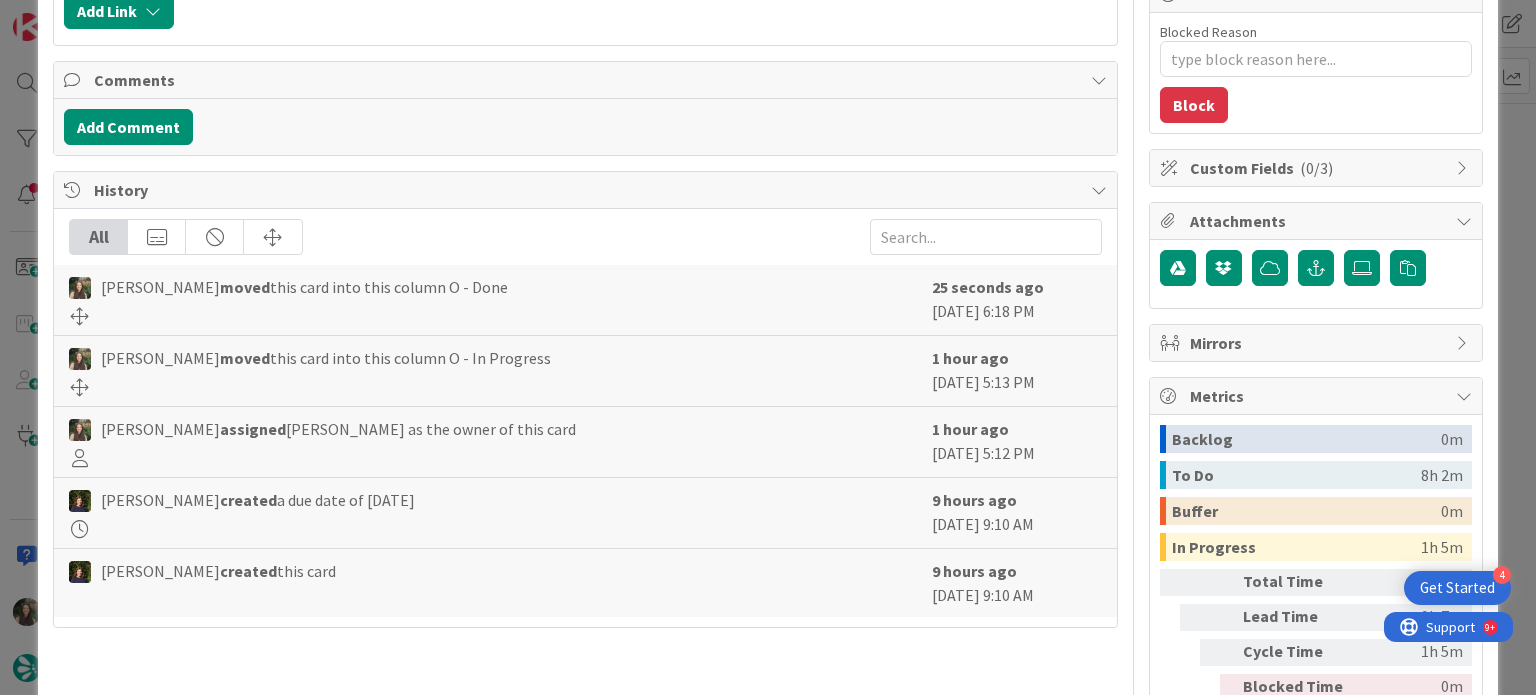 click on "ID  19064 Creative Team O - Done Title 9 / 128 RB 101537 Description Inês Gonçalves just joined Owner Watchers Roadbook - Create Tasks Add Checklist Links Add Link Comments Add Comment History All Inês Gonçalves  moved  this card into this column O - Done 25 seconds ago July 15 2025 6:18 PM Inês Gonçalves  moved  this card into this column O - In Progress 1 hour ago July 15 2025 5:13 PM Inês Gonçalves  assigned  Inês Gonçalves as the owner of this card 1 hour ago July 15 2025 5:12 PM Margarida Carvalho  created  a due date of 7/16/2025 9 hours ago July 15 2025 9:10 AM Margarida Carvalho  created  this card 9 hours ago July 15 2025 9:10 AM Owner Watchers Roadbook - Create Dates Planned Dates Navigate forward to interact with the calendar and select a date. Press the question mark key to get the keyboard shortcuts for changing dates. 07/16/2025 Navigate backward to interact with the calendar and select a date. Press the question mark key to get the keyboard shortcuts for changing dates. Actual Dates 0" at bounding box center [768, 347] 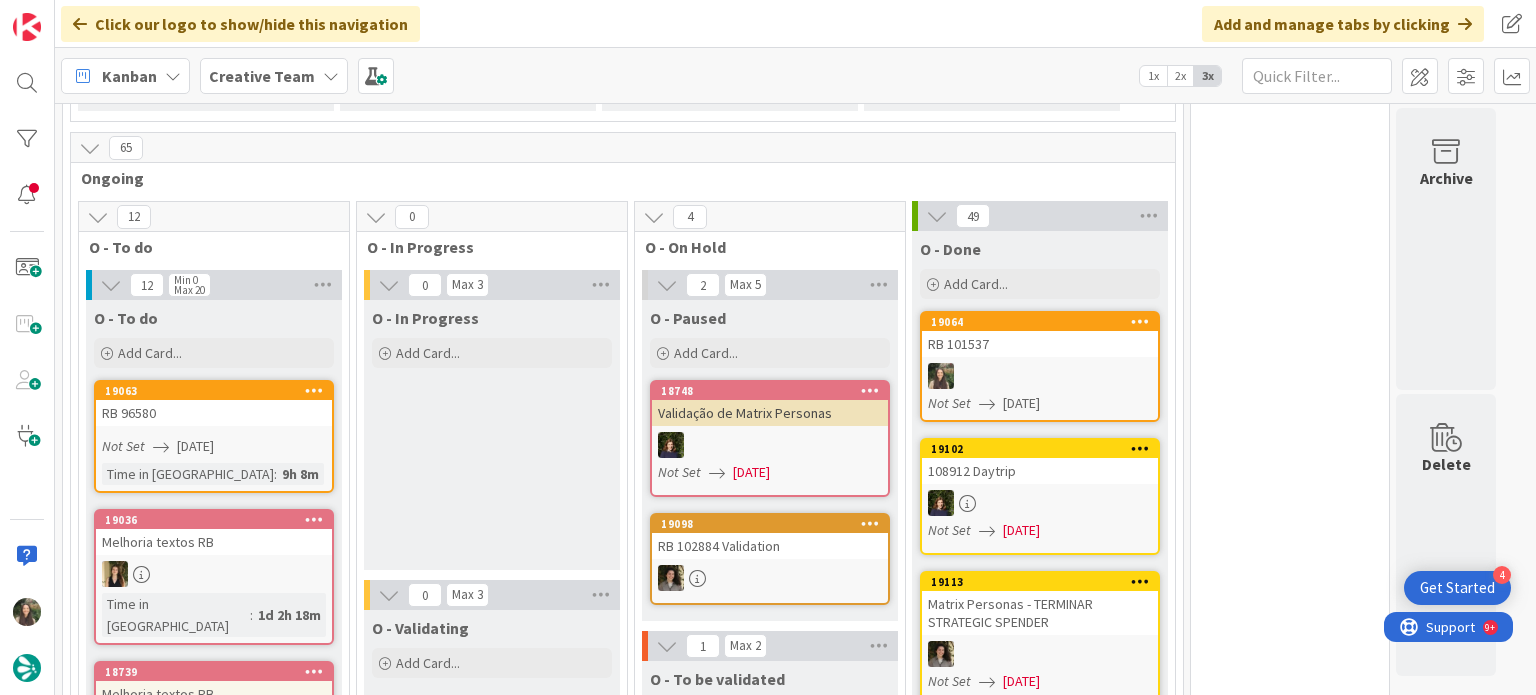 scroll, scrollTop: 1762, scrollLeft: 0, axis: vertical 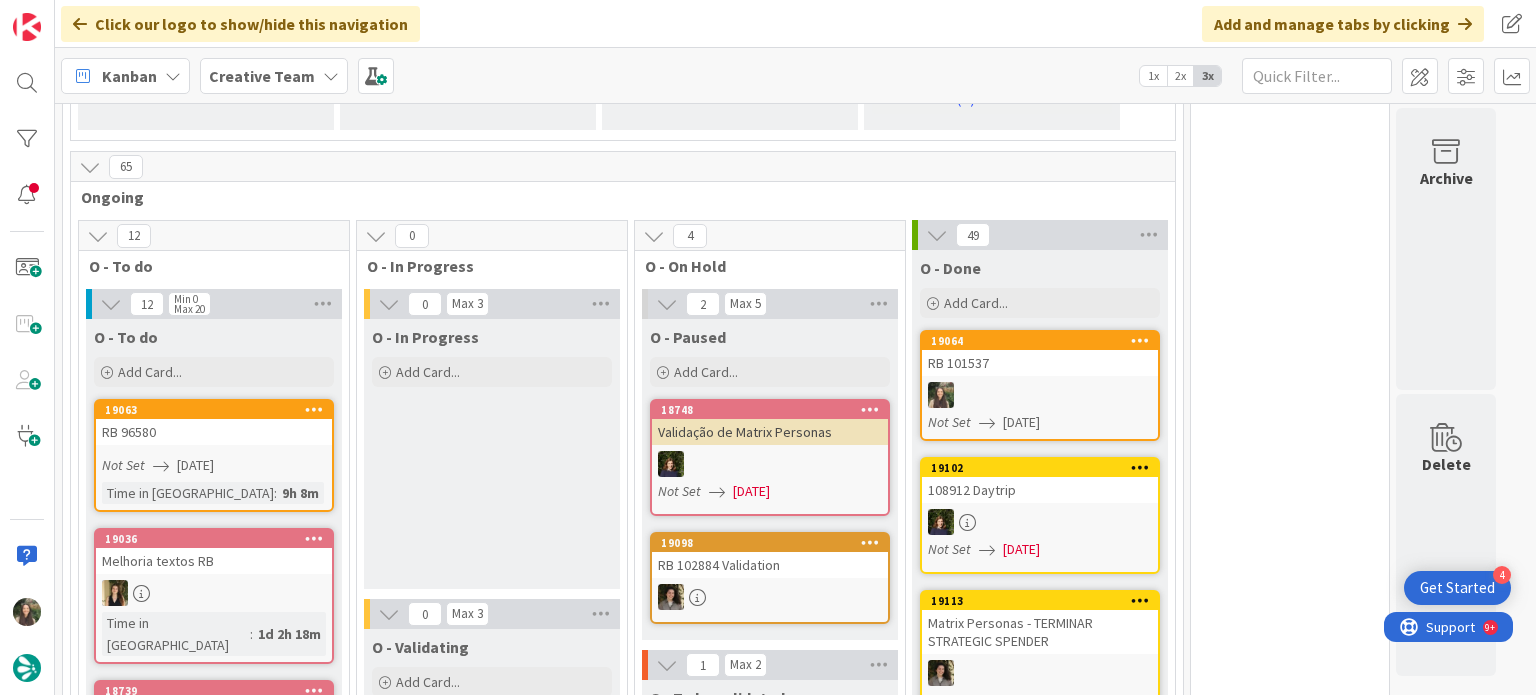 click on "19064 RB 101537 Not Set 07/16/2025" at bounding box center [1040, 385] 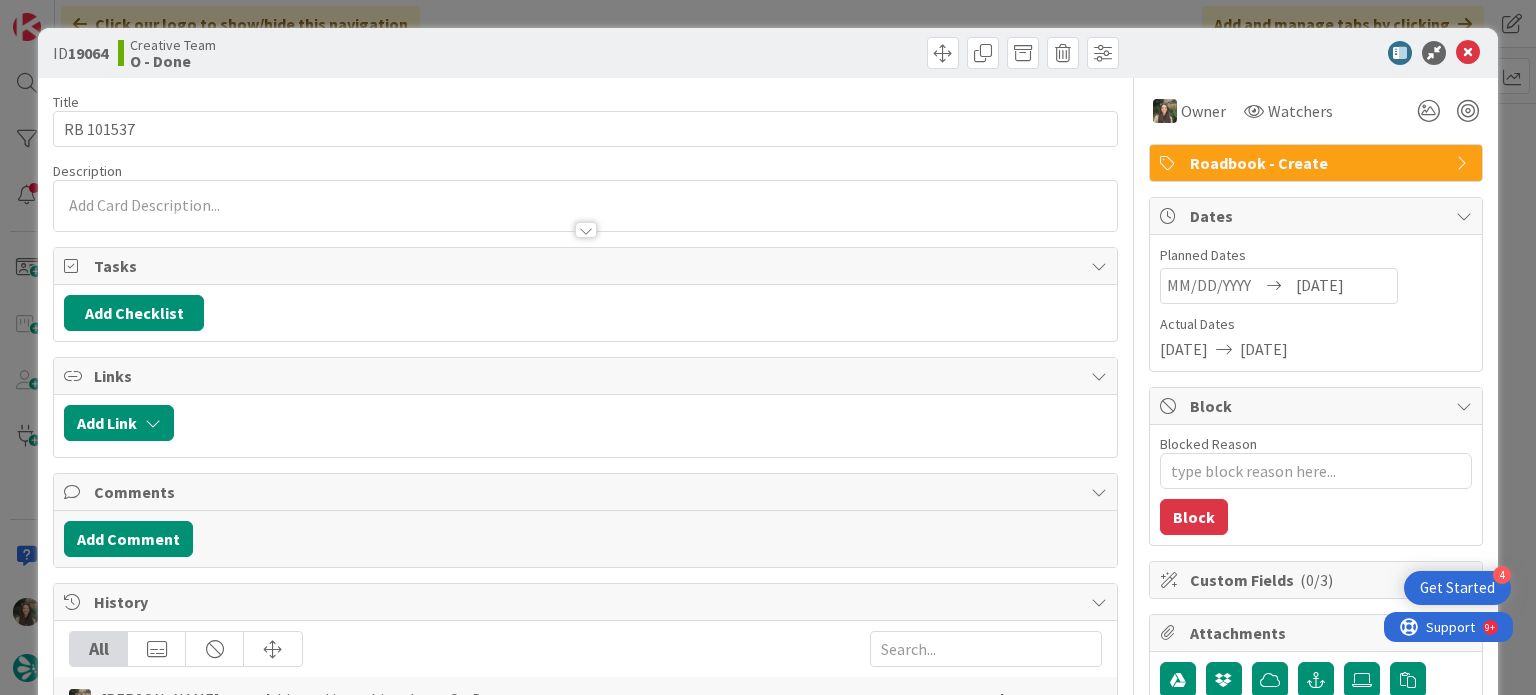 type on "x" 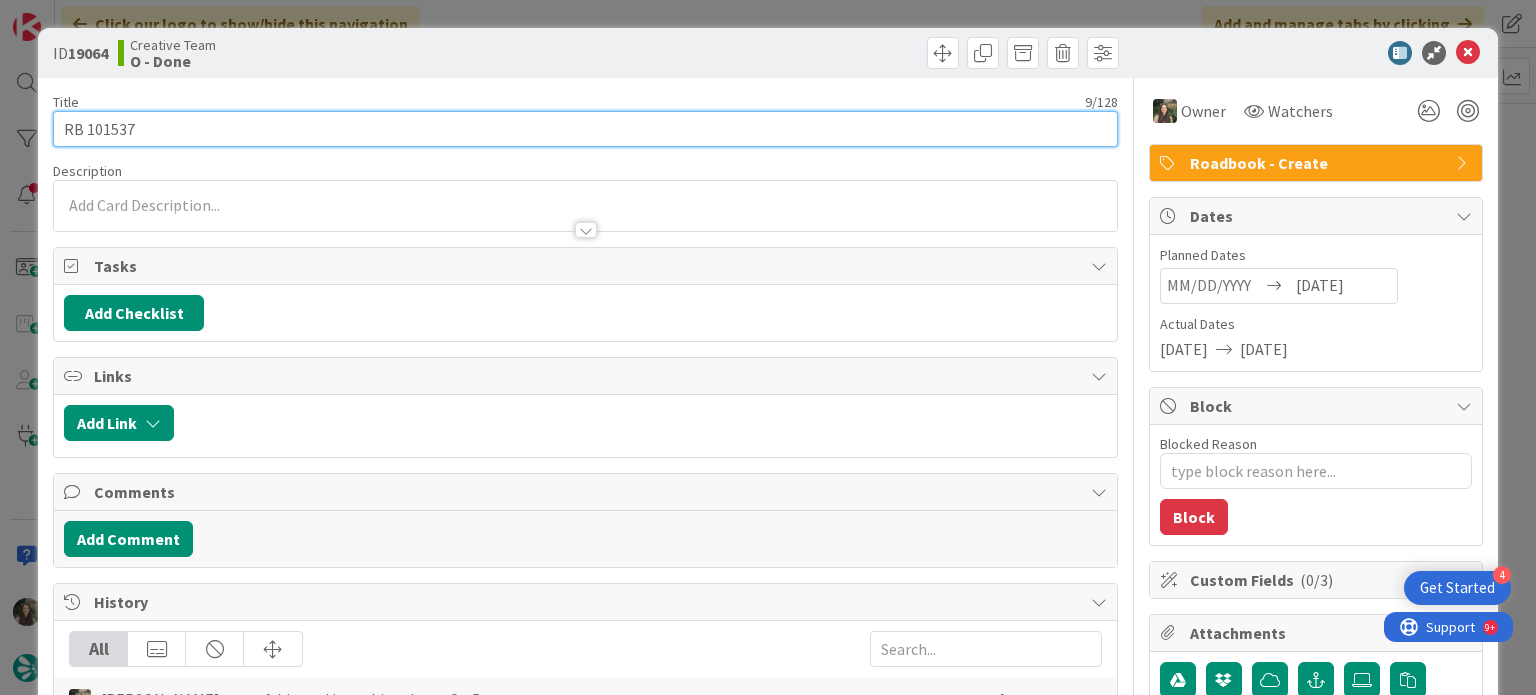 scroll, scrollTop: 0, scrollLeft: 0, axis: both 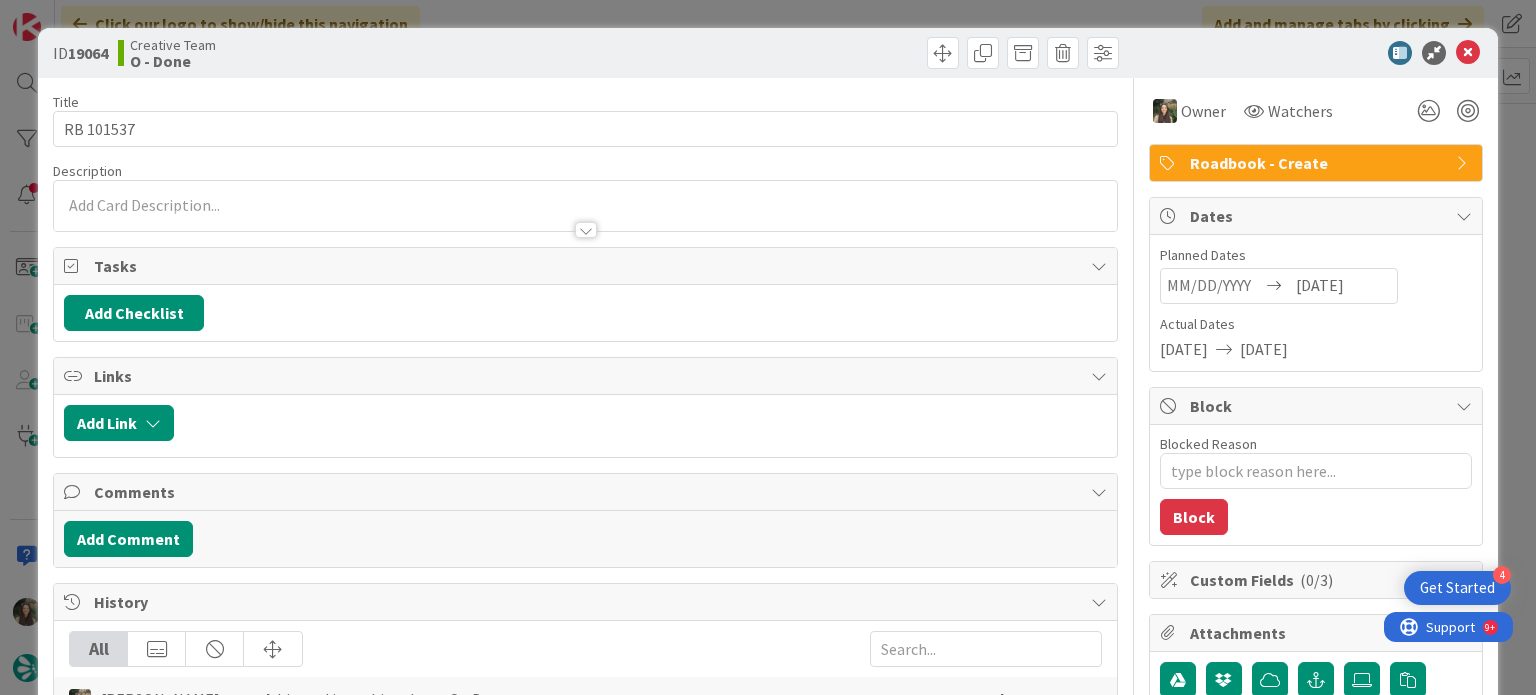 click on "ID  19064 Creative Team O - Done Title 9 / 128 RB 101537 Description Owner Watchers Roadbook - Create Tasks Add Checklist Links Add Link Comments Add Comment History All Inês Gonçalves  moved  this card into this column O - Done 31 seconds ago July 15 2025 6:18 PM Inês Gonçalves  moved  this card into this column O - In Progress 1 hour ago July 15 2025 5:13 PM Inês Gonçalves  assigned  Inês Gonçalves as the owner of this card 1 hour ago July 15 2025 5:12 PM Margarida Carvalho  created  a due date of 7/16/2025 9 hours ago July 15 2025 9:10 AM Margarida Carvalho  created  this card 9 hours ago July 15 2025 9:10 AM Owner Watchers Roadbook - Create Dates Planned Dates Navigate forward to interact with the calendar and select a date. Press the question mark key to get the keyboard shortcuts for changing dates. 07/16/2025 Navigate backward to interact with the calendar and select a date. Press the question mark key to get the keyboard shortcuts for changing dates. Actual Dates 07/15/2025 07/15/2025 Block 0" at bounding box center [768, 347] 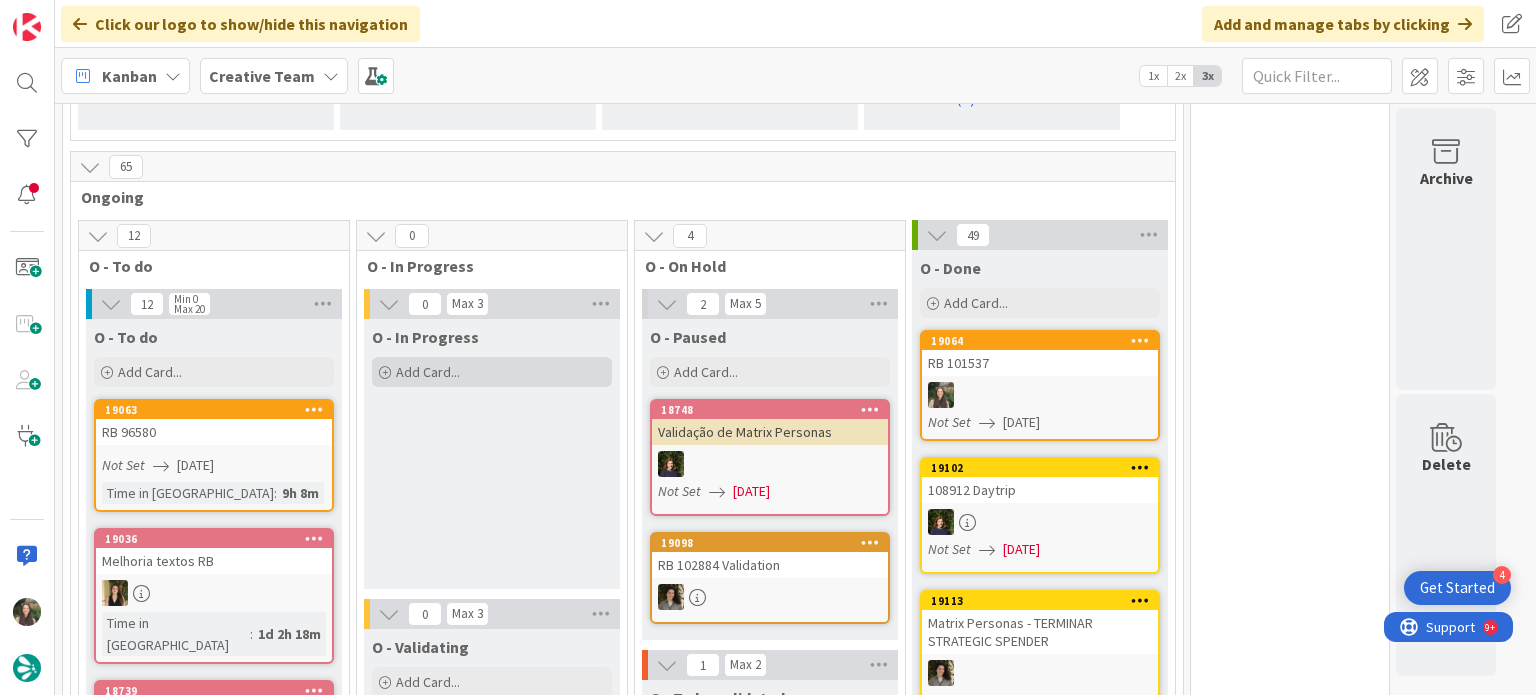 click on "Add Card..." at bounding box center [492, 372] 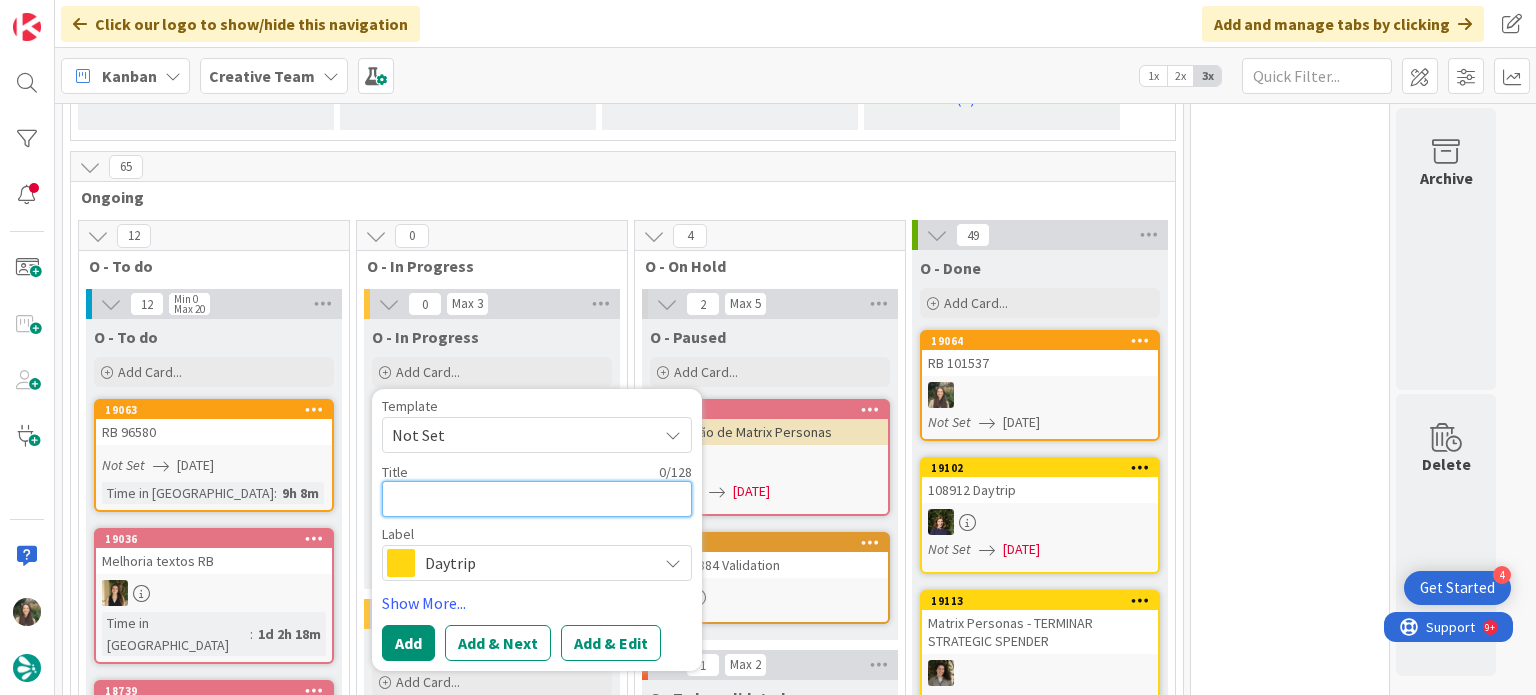 paste on "RB 101537" 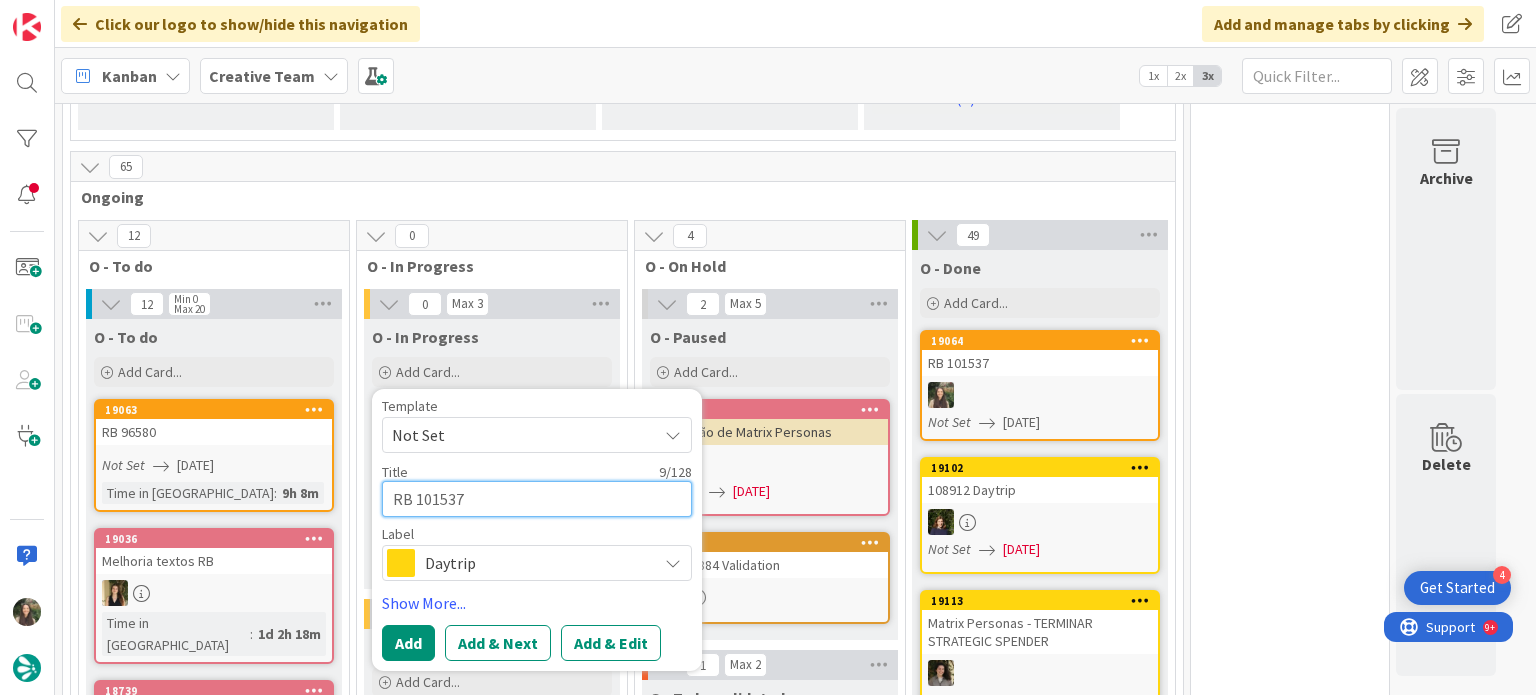 type on "RB 101537" 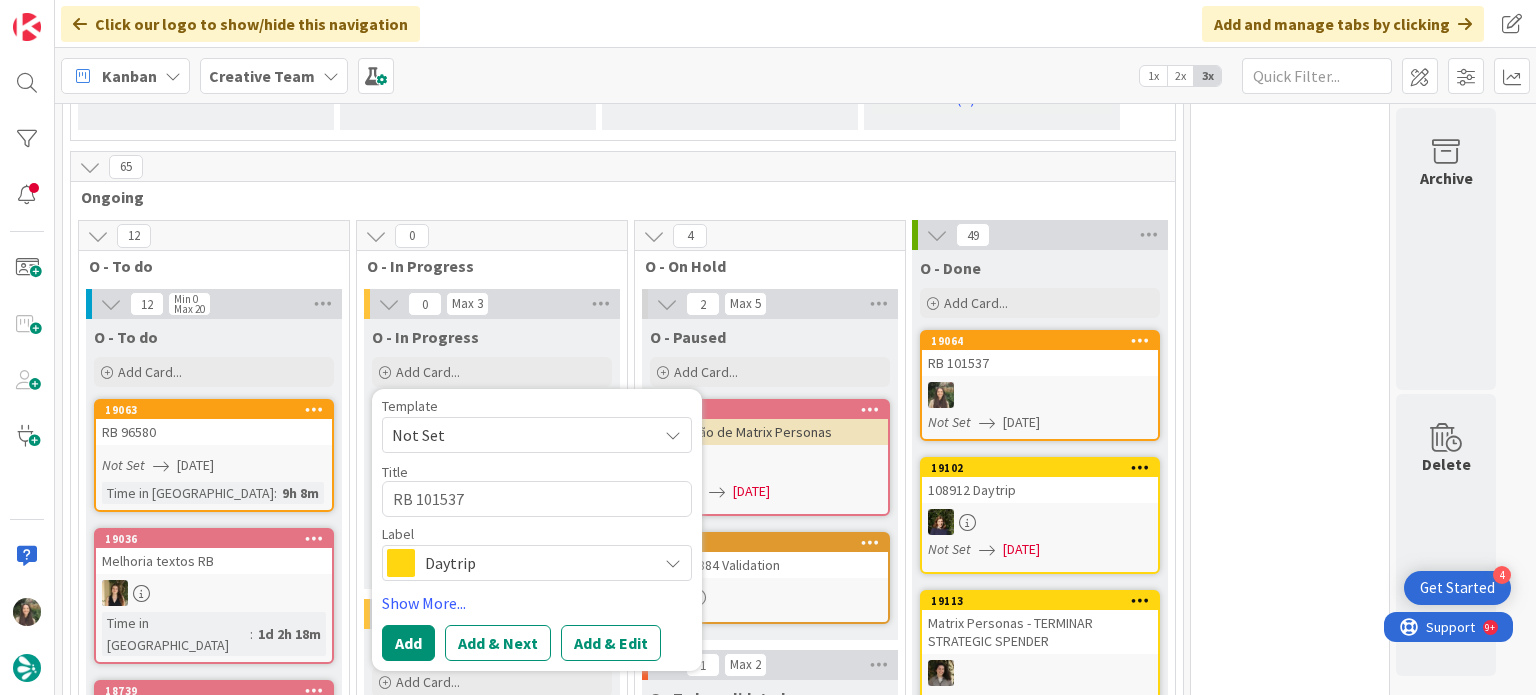 click on "Daytrip" at bounding box center (536, 563) 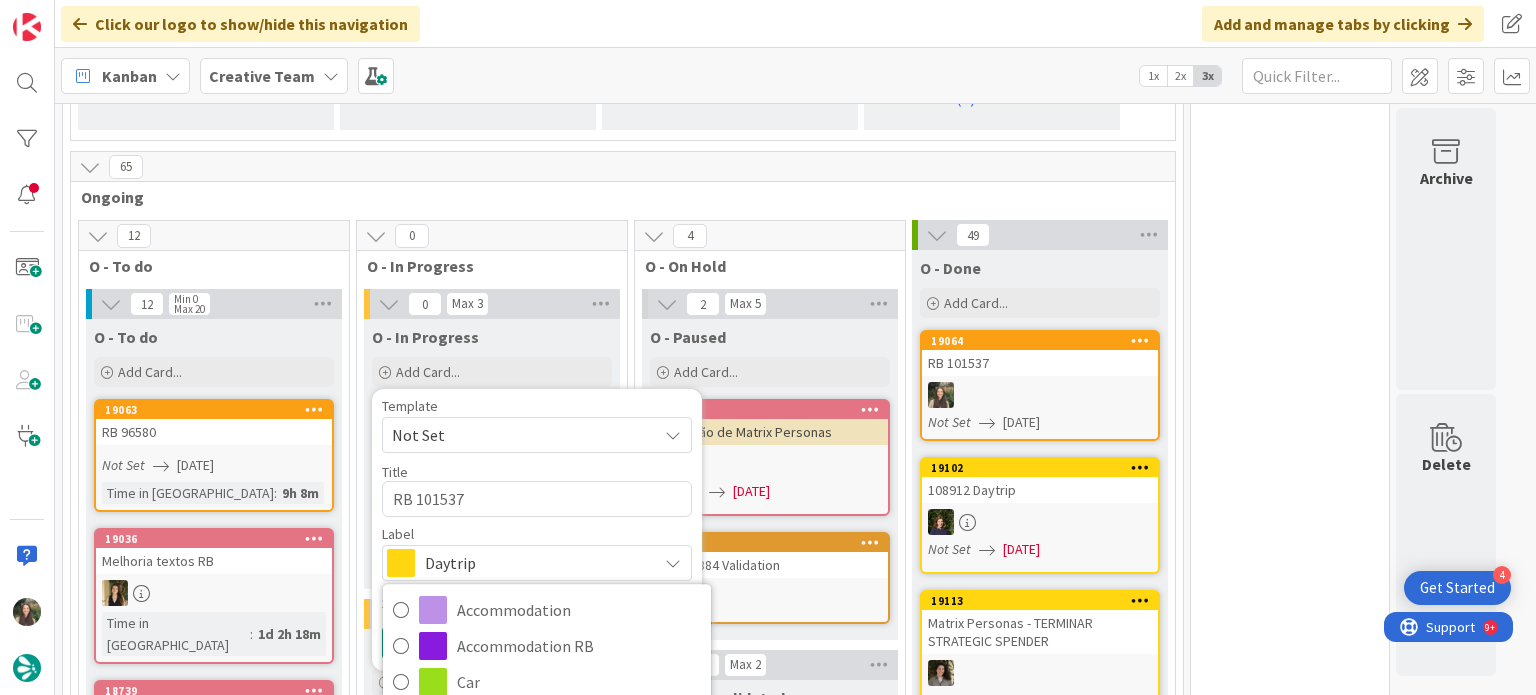 scroll, scrollTop: 1862, scrollLeft: 0, axis: vertical 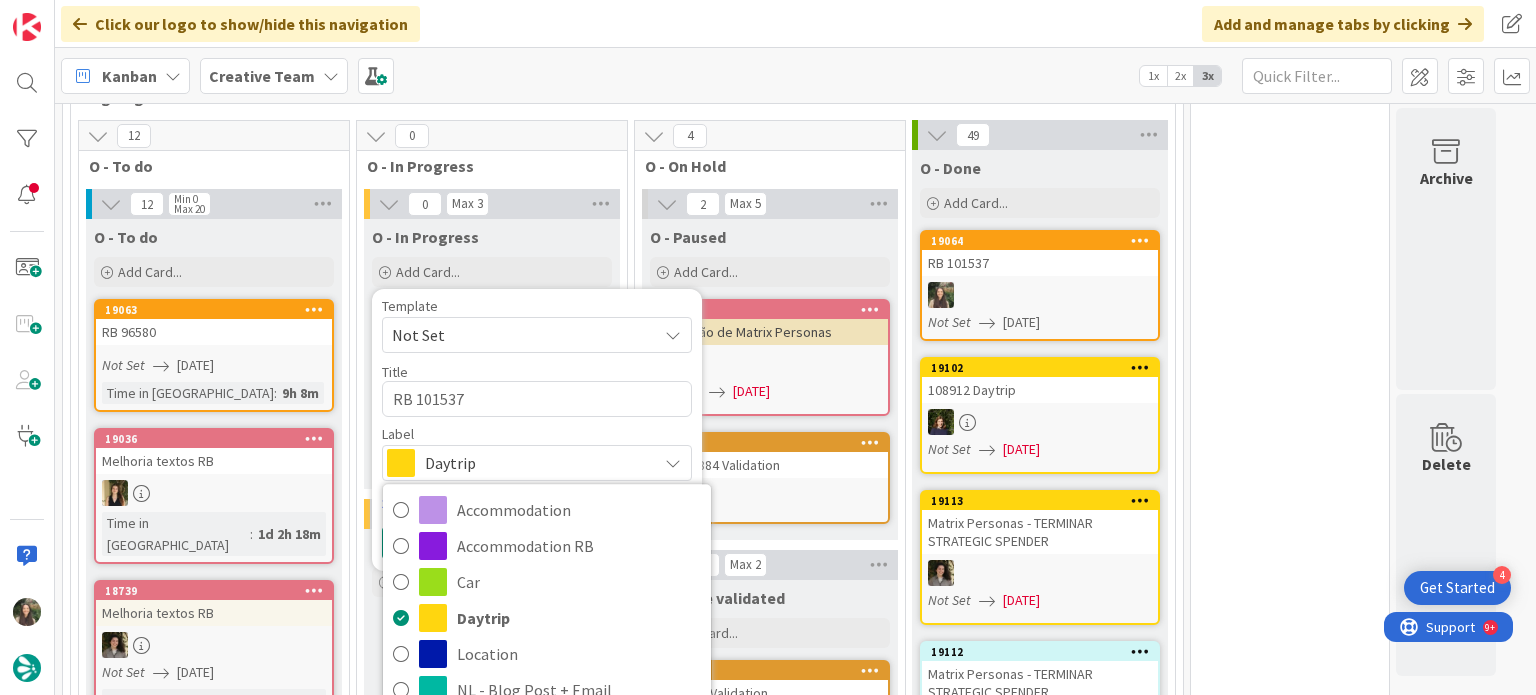 click on "Roadbook - Create" at bounding box center (579, 907) 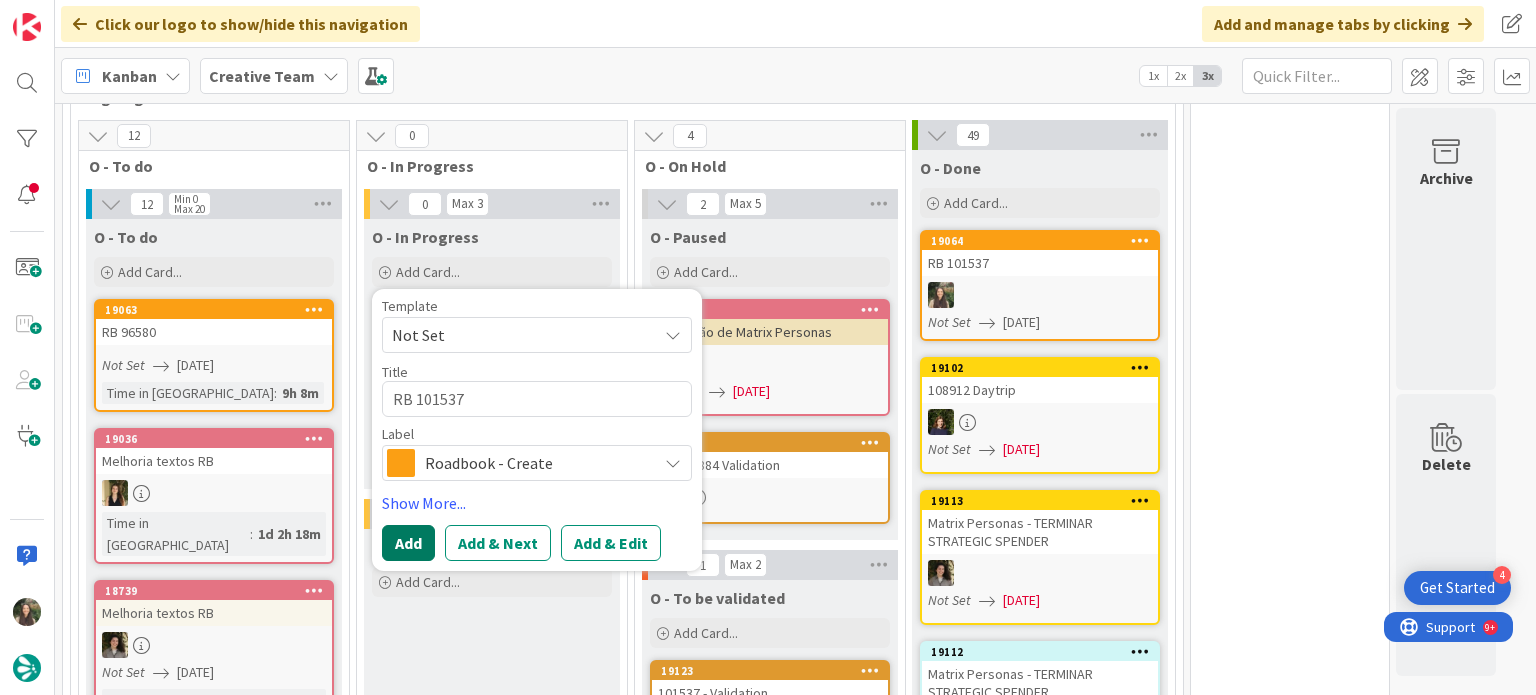 click on "Add" at bounding box center [408, 543] 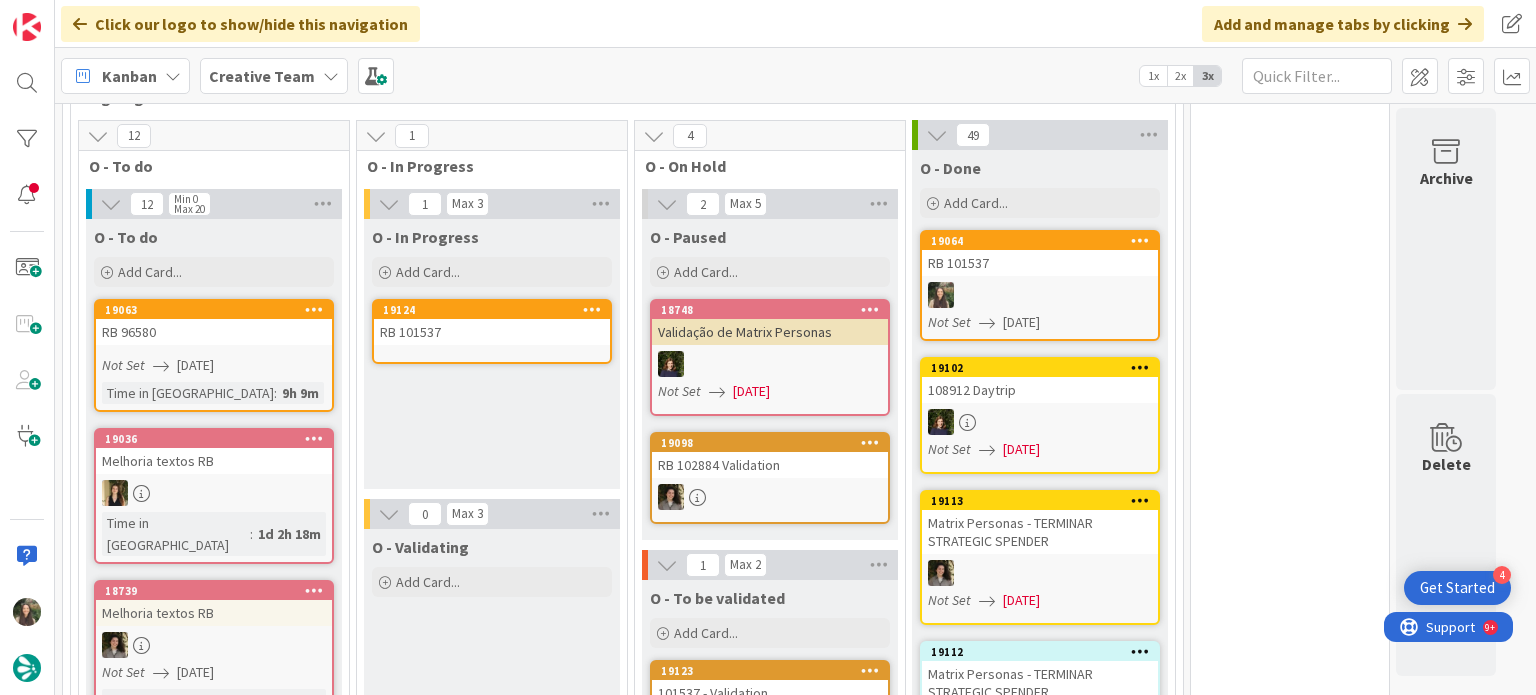 click on "RB 101537" at bounding box center (492, 332) 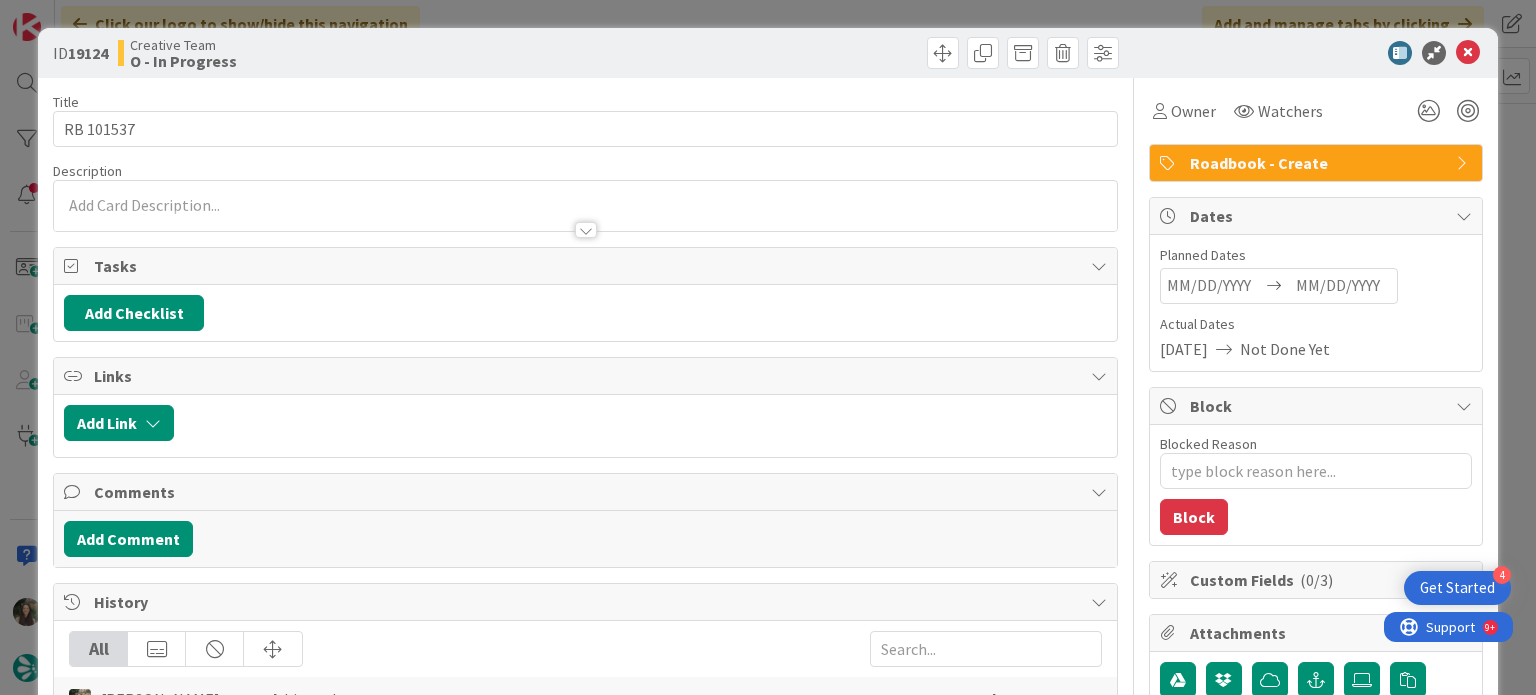 type on "x" 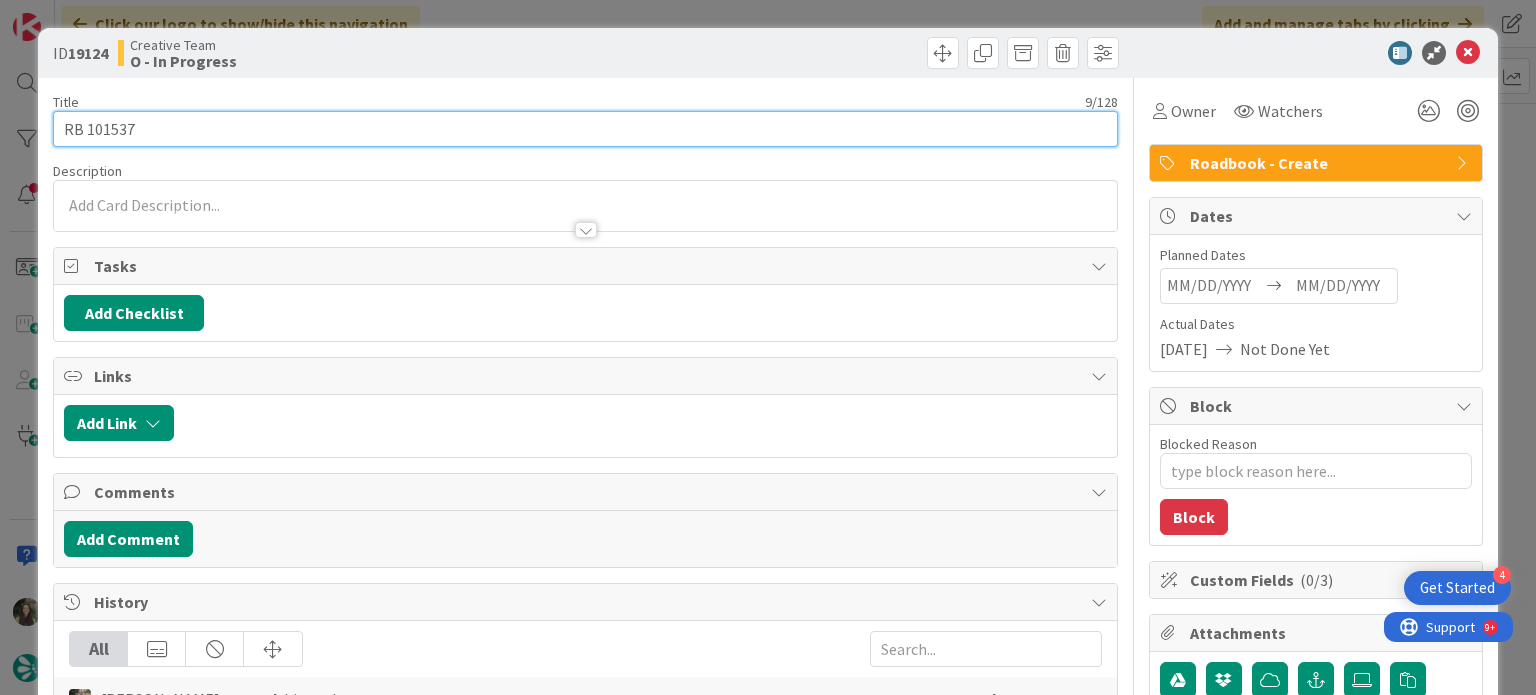 click on "RB 101537" at bounding box center (585, 129) 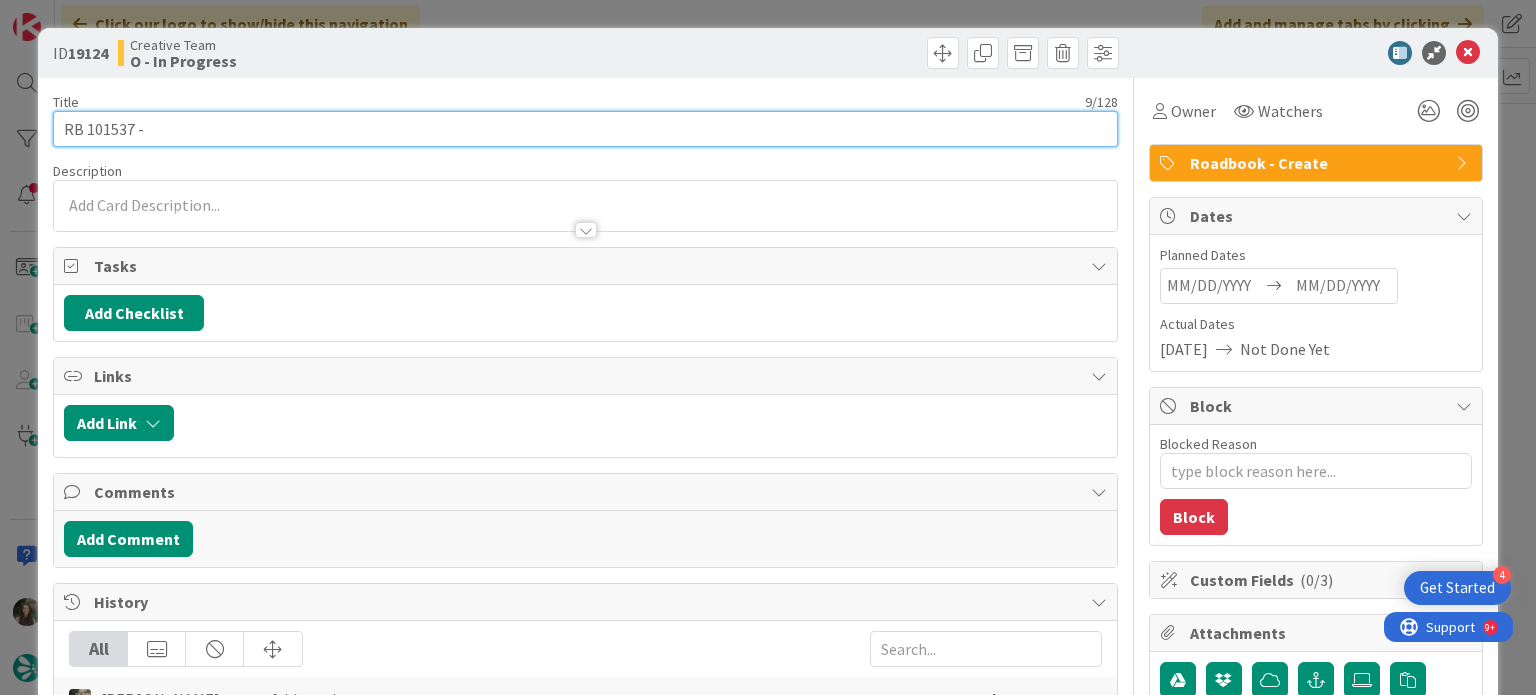 type on "RB 101537 -" 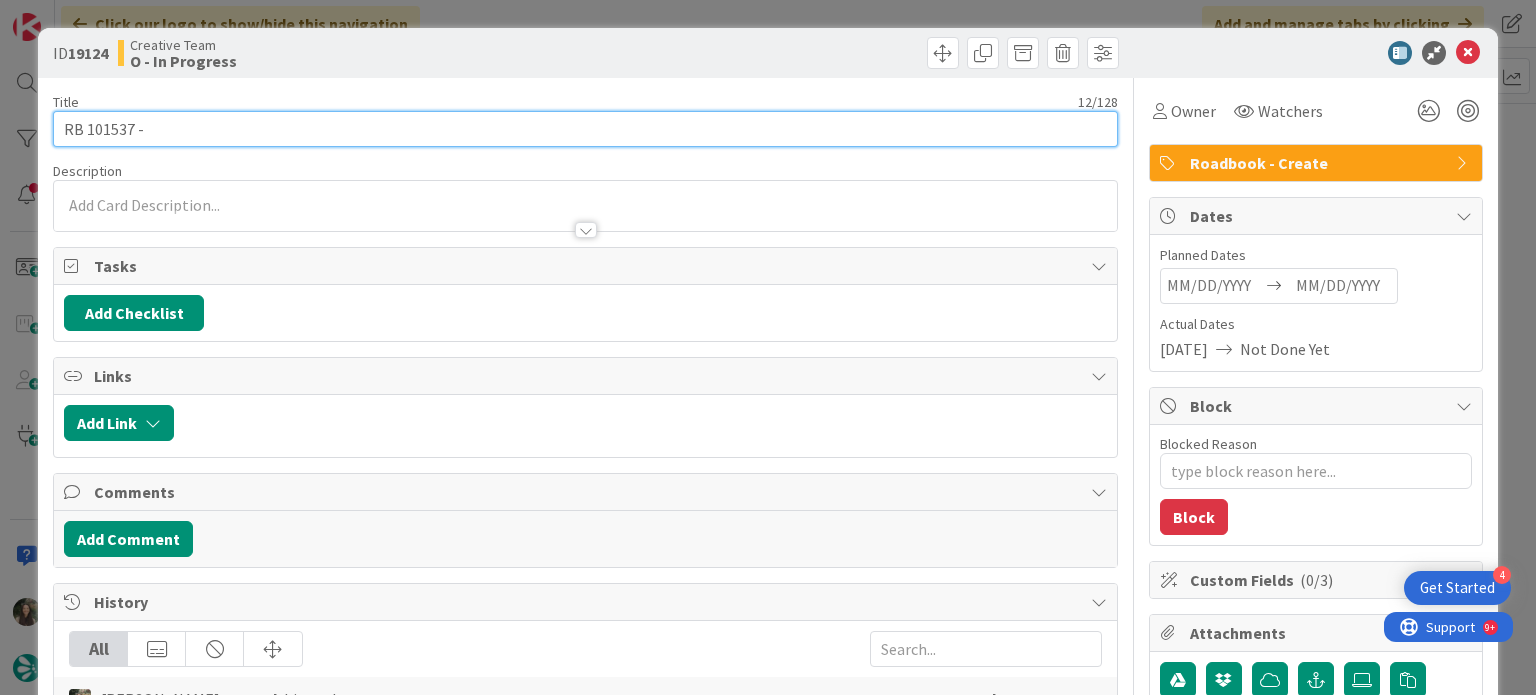 type on "x" 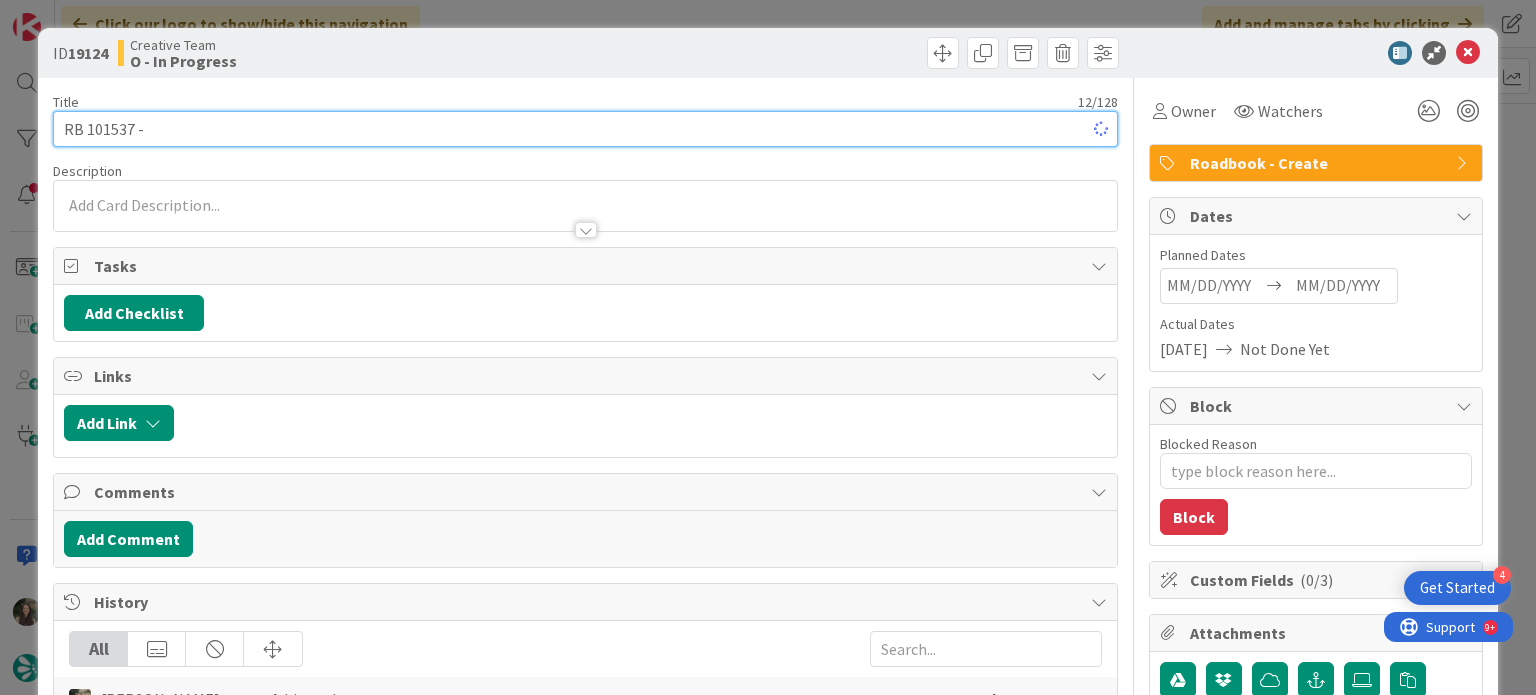 type on "RB 101537 - C" 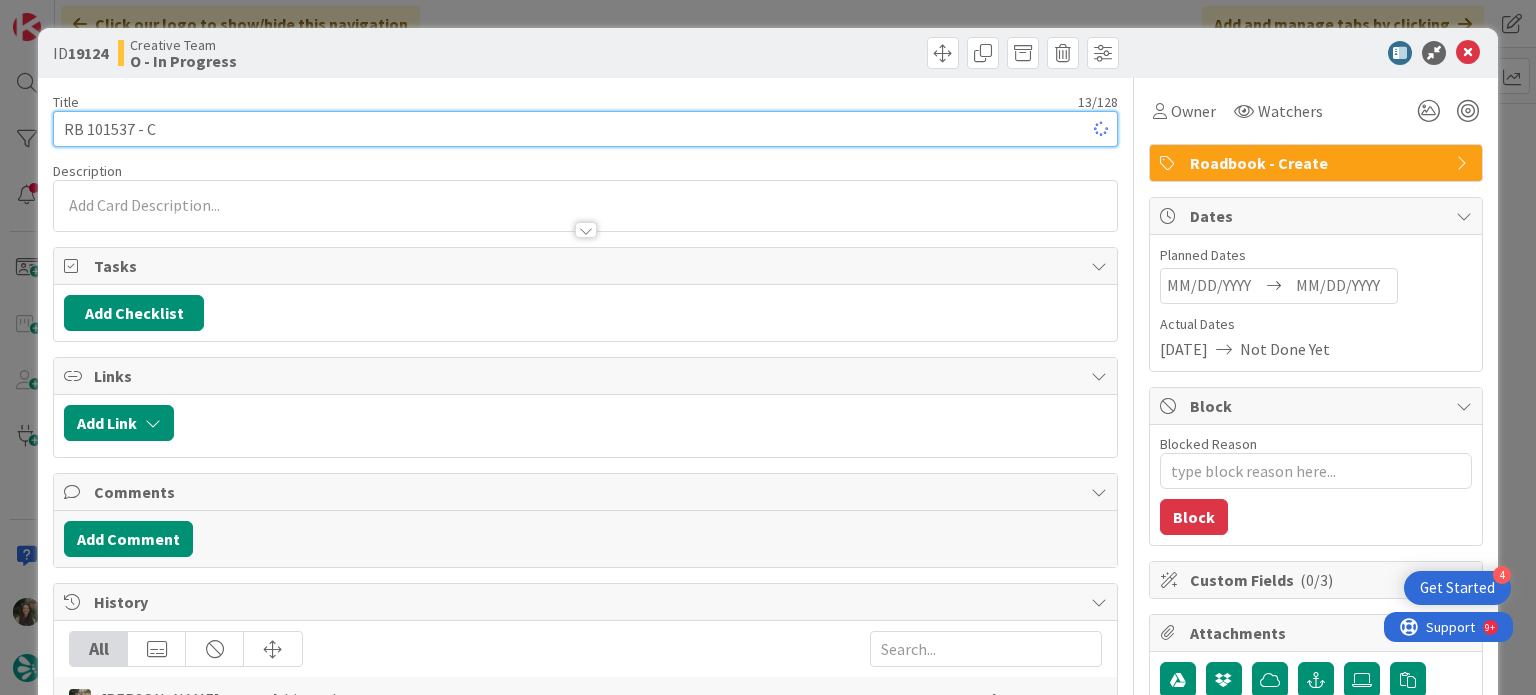 type on "x" 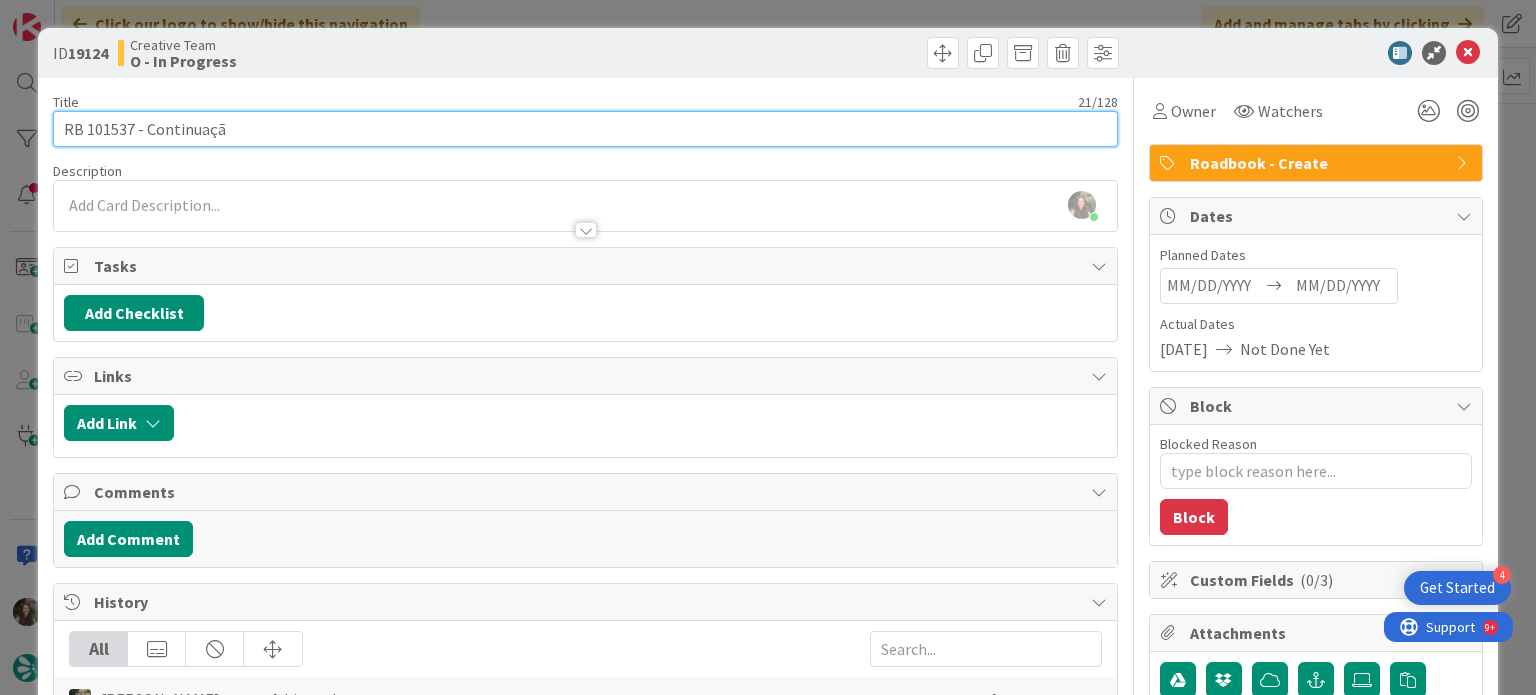 type on "RB 101537 - Continuação" 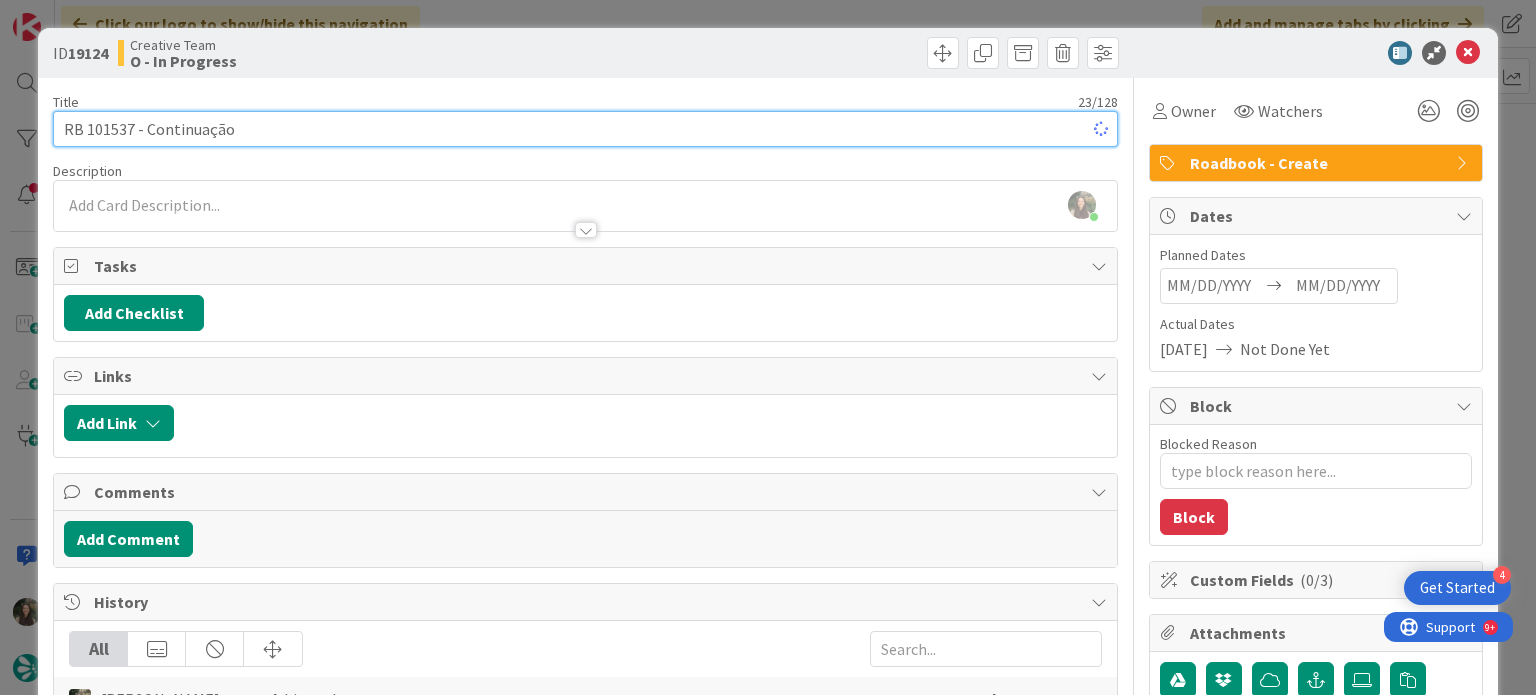 type on "x" 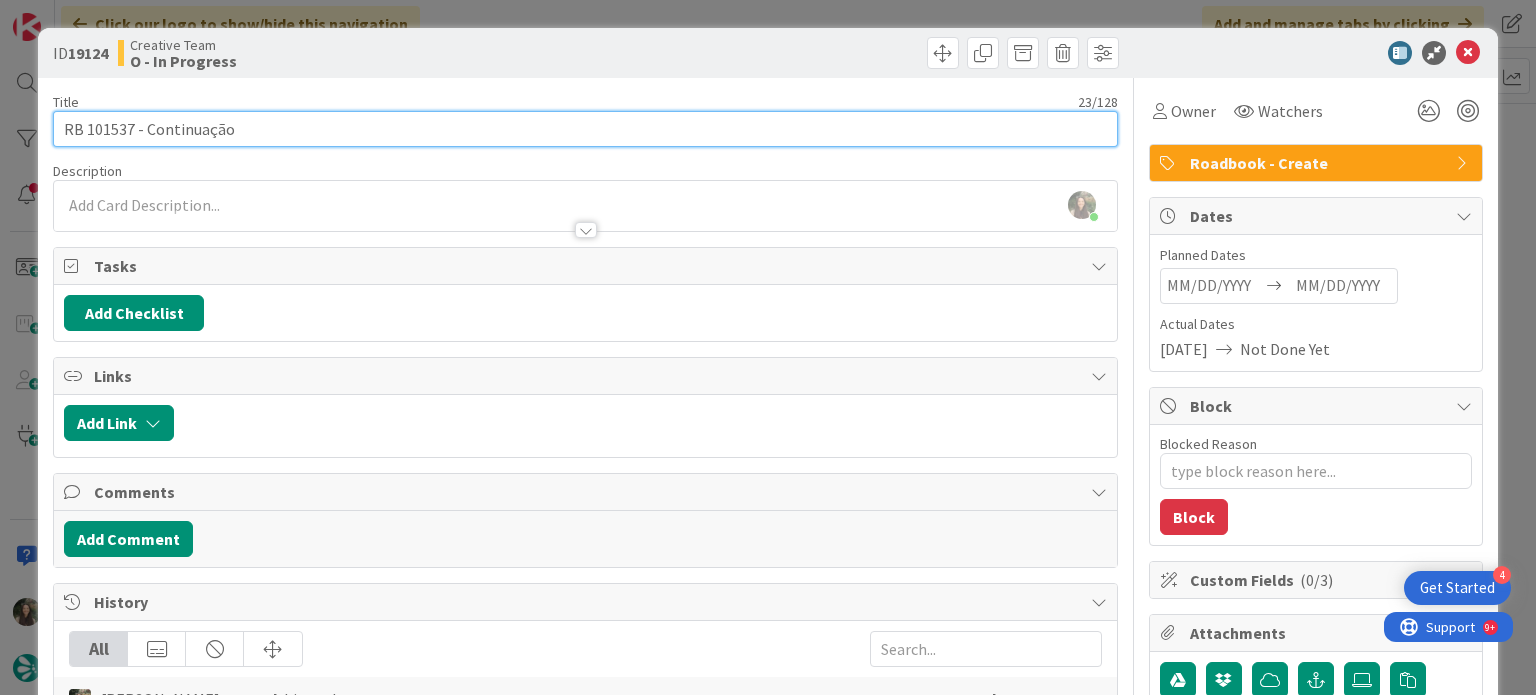 type on "RB 101537 - Continuação" 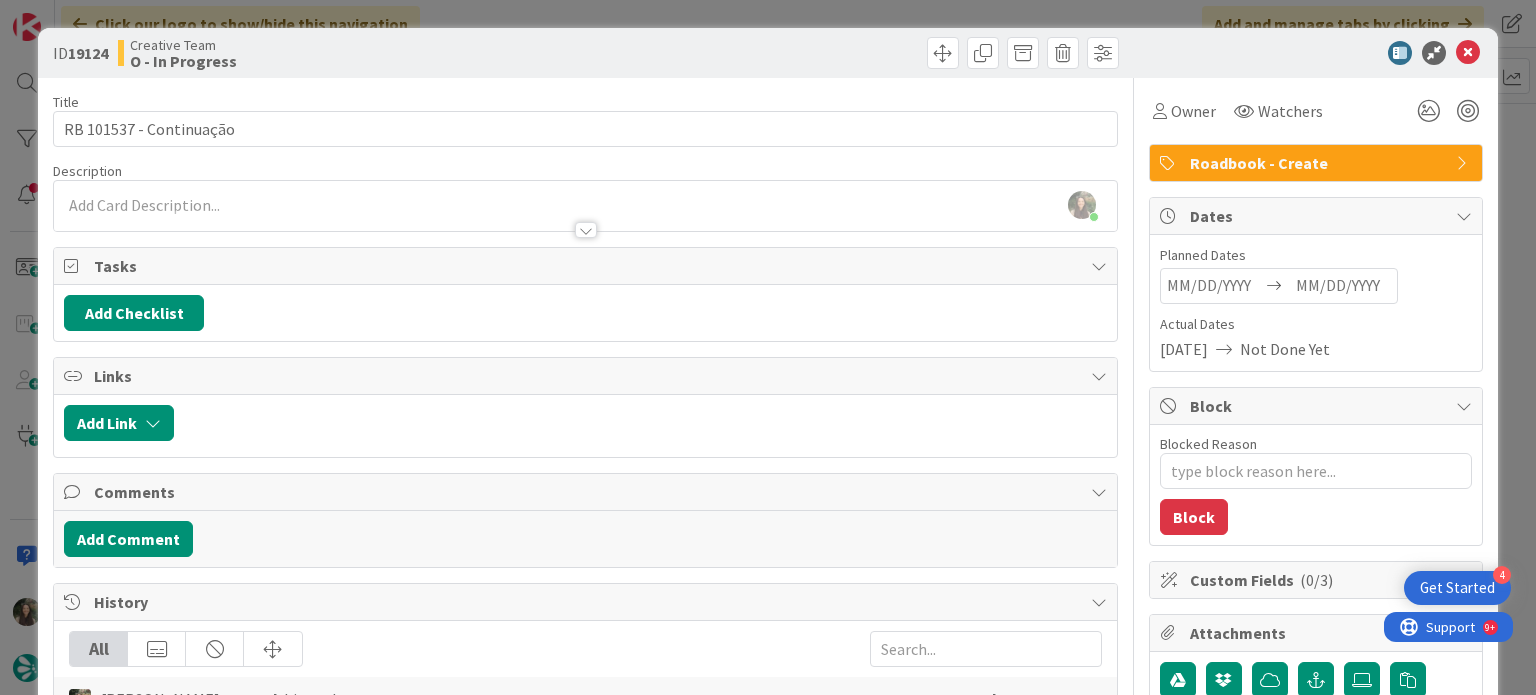 click on "ID  19124 Creative Team O - In Progress Title 23 / 128 RB 101537 - Continuação Description Inês Gonçalves just joined Owner Watchers Roadbook - Create Tasks Add Checklist Links Add Link Comments Add Comment History All Inês Gonçalves  created  this card 6 seconds ago July 15 2025 6:19 PM Owner Watchers Roadbook - Create Dates Planned Dates Navigate forward to interact with the calendar and select a date. Press the question mark key to get the keyboard shortcuts for changing dates. Navigate backward to interact with the calendar and select a date. Press the question mark key to get the keyboard shortcuts for changing dates. Actual Dates 07/15/2025 Not Done Yet Block Blocked Reason 0 / 256 Block Custom Fields ( 0/3 ) Attachments Mirrors Metrics Backlog 0m To Do 0m Buffer 0m In Progress 0m Total Time 0m Lead Time 0m Cycle Time 0m Blocked Time 0m Show Details" at bounding box center (768, 347) 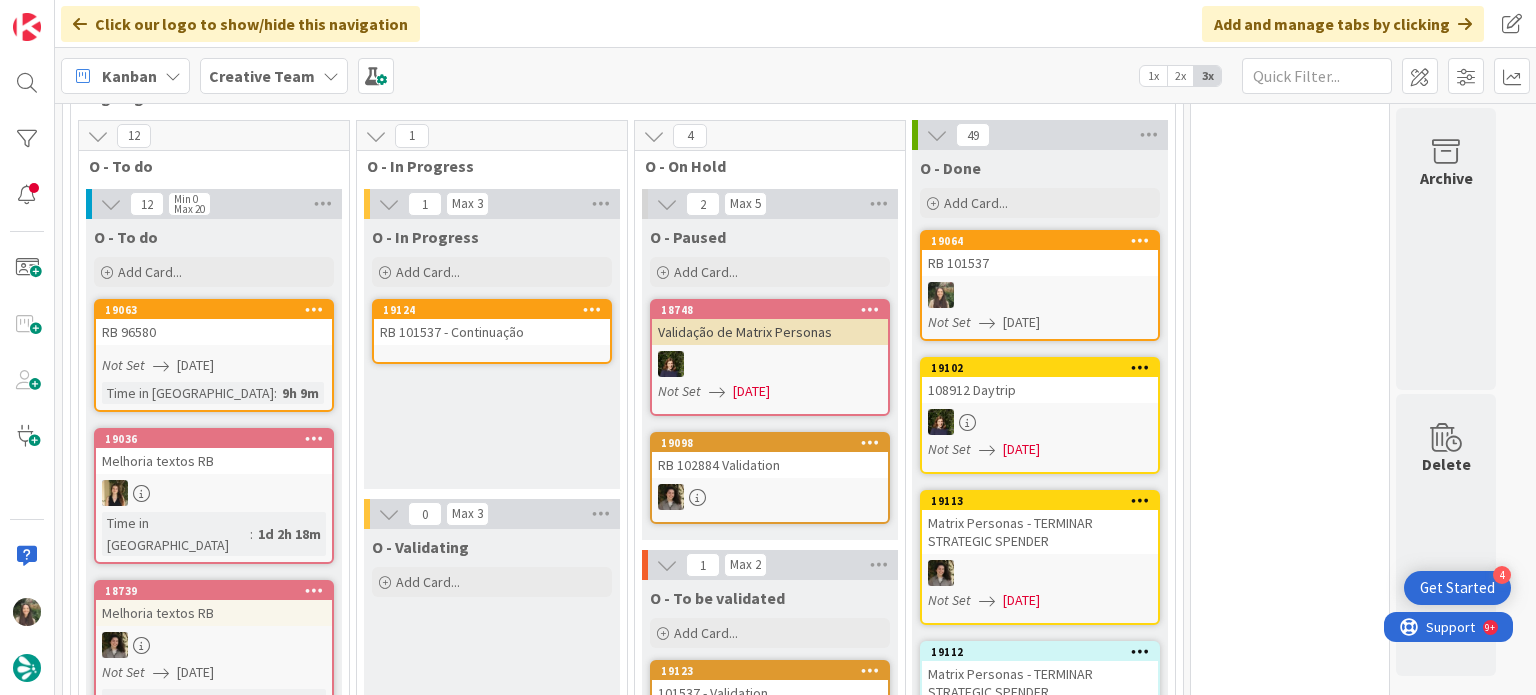 click on "RB 101537 - Continuação" at bounding box center [492, 332] 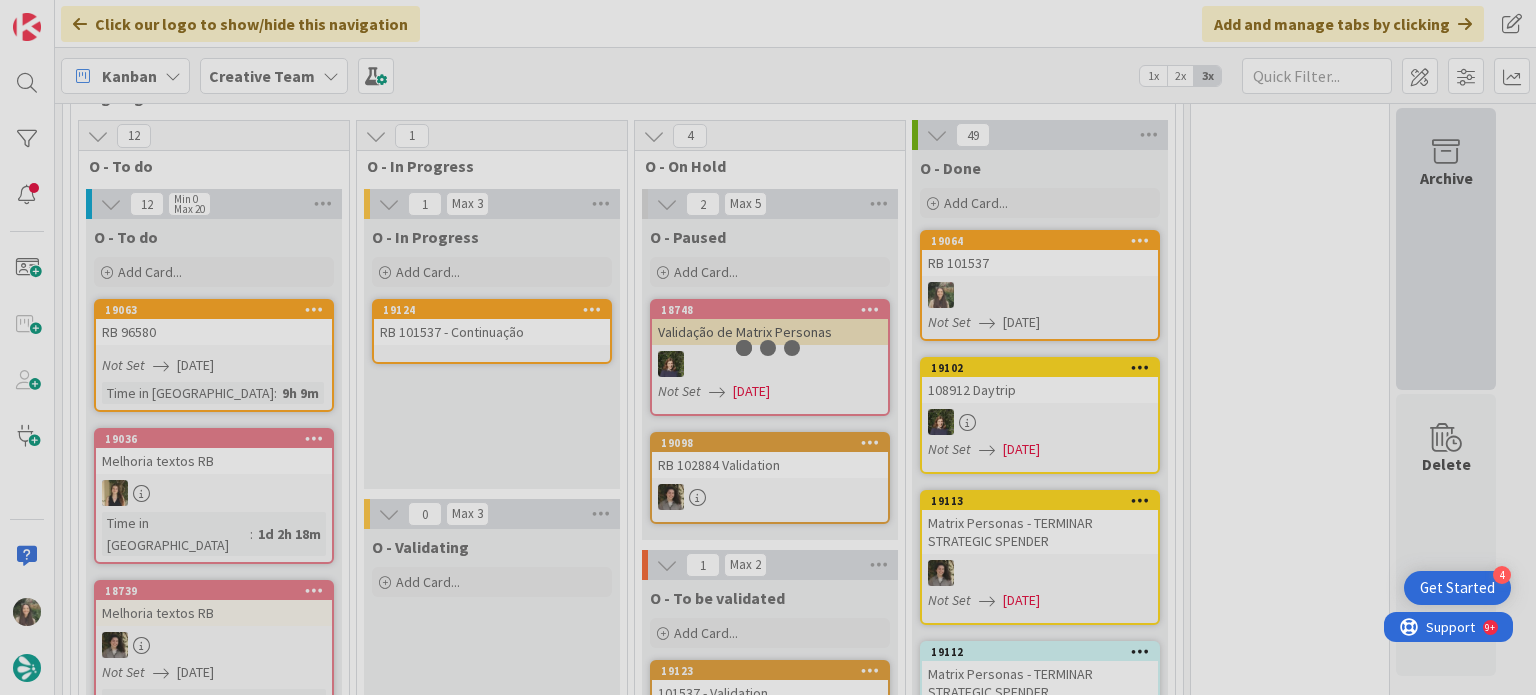 scroll, scrollTop: 0, scrollLeft: 0, axis: both 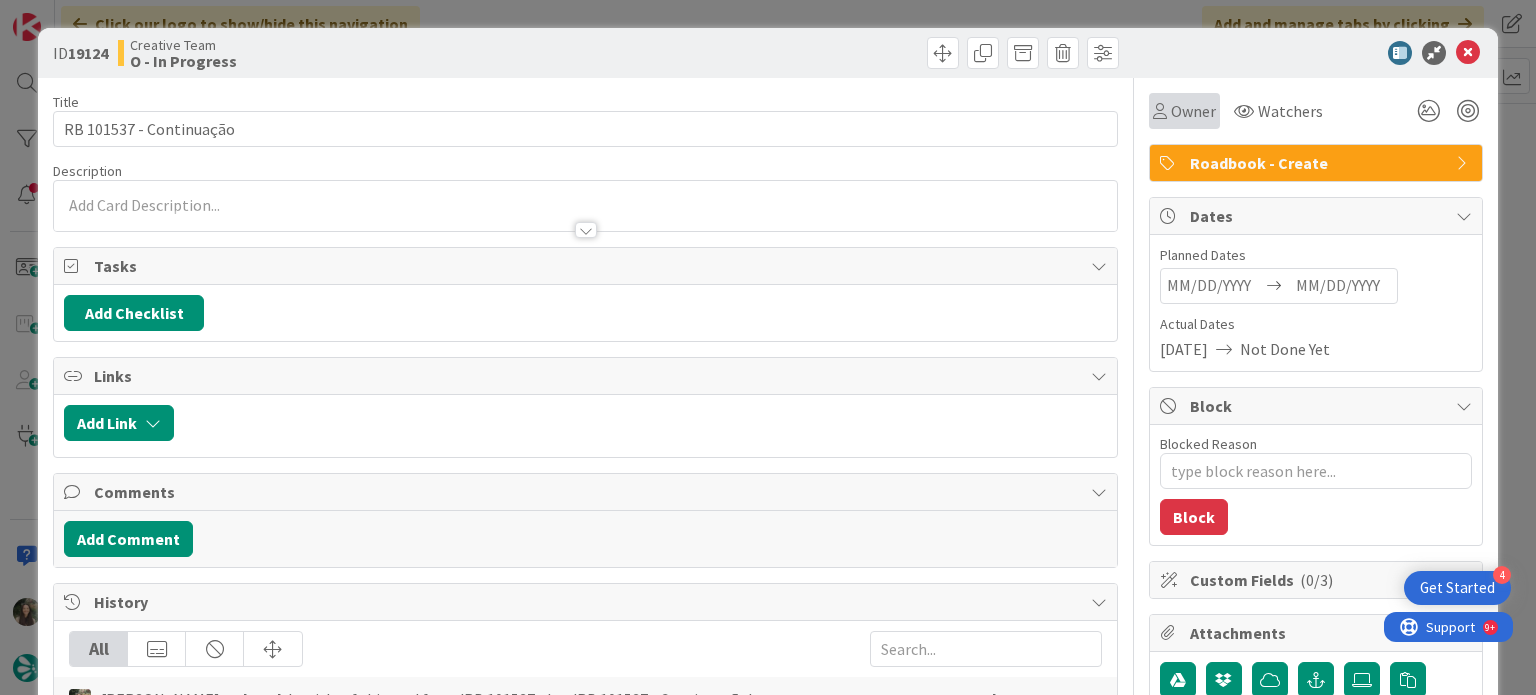 click on "Owner" at bounding box center (1193, 111) 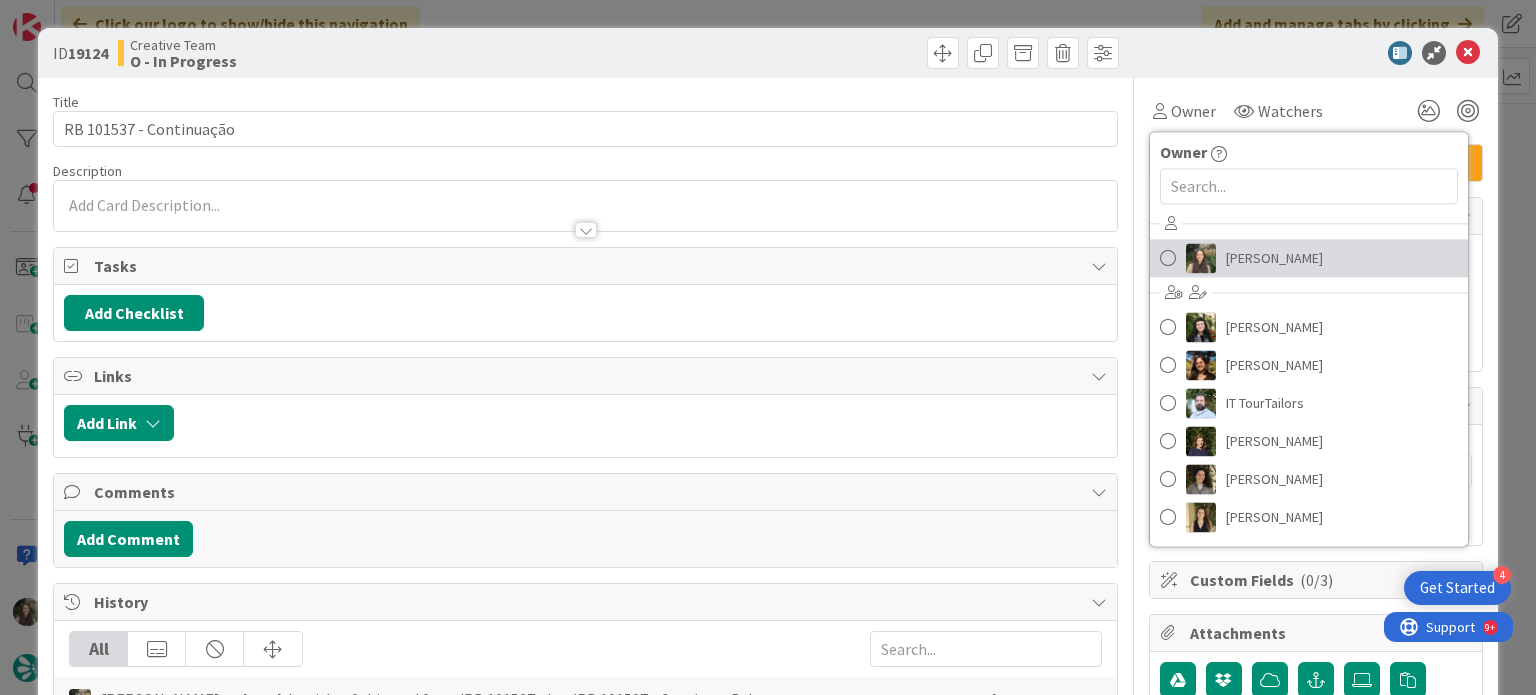 drag, startPoint x: 1215, startPoint y: 251, endPoint x: 1323, endPoint y: 262, distance: 108.55874 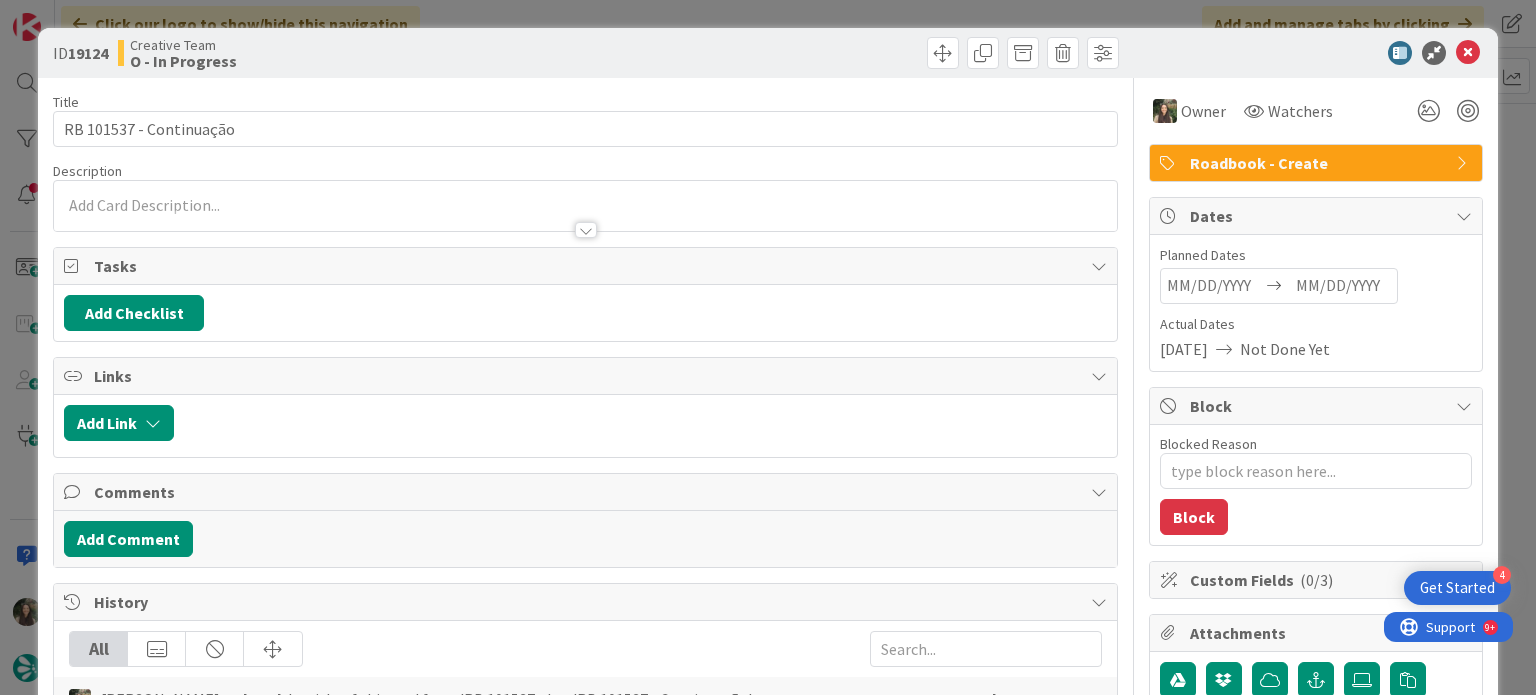 click on "ID  19124 Creative Team O - In Progress Title 23 / 128 RB 101537 - Continuação Description Owner Watchers Roadbook - Create Tasks Add Checklist Links Add Link Comments Add Comment History All Inês Gonçalves  updated  the title of this card from 'RB 101537 - ' to 'RB 101537 - Continuação' 4 seconds ago July 15 2025 6:19 PM Inês Gonçalves  created  this card 10 seconds ago July 15 2025 6:19 PM Owner Owner Remove Set as Watcher Inês Gonçalves Beatriz Cassona Diana Ramos  IT TourTailors Margarida Carvalho Melissa Santos Sofia Palma Rita Bernardo Watchers Roadbook - Create Dates Planned Dates Navigate forward to interact with the calendar and select a date. Press the question mark key to get the keyboard shortcuts for changing dates. Navigate backward to interact with the calendar and select a date. Press the question mark key to get the keyboard shortcuts for changing dates. Actual Dates 07/15/2025 Not Done Yet Block Blocked Reason 0 / 256 Block Custom Fields ( 0/3 ) Attachments Mirrors Metrics Backlog" at bounding box center [768, 347] 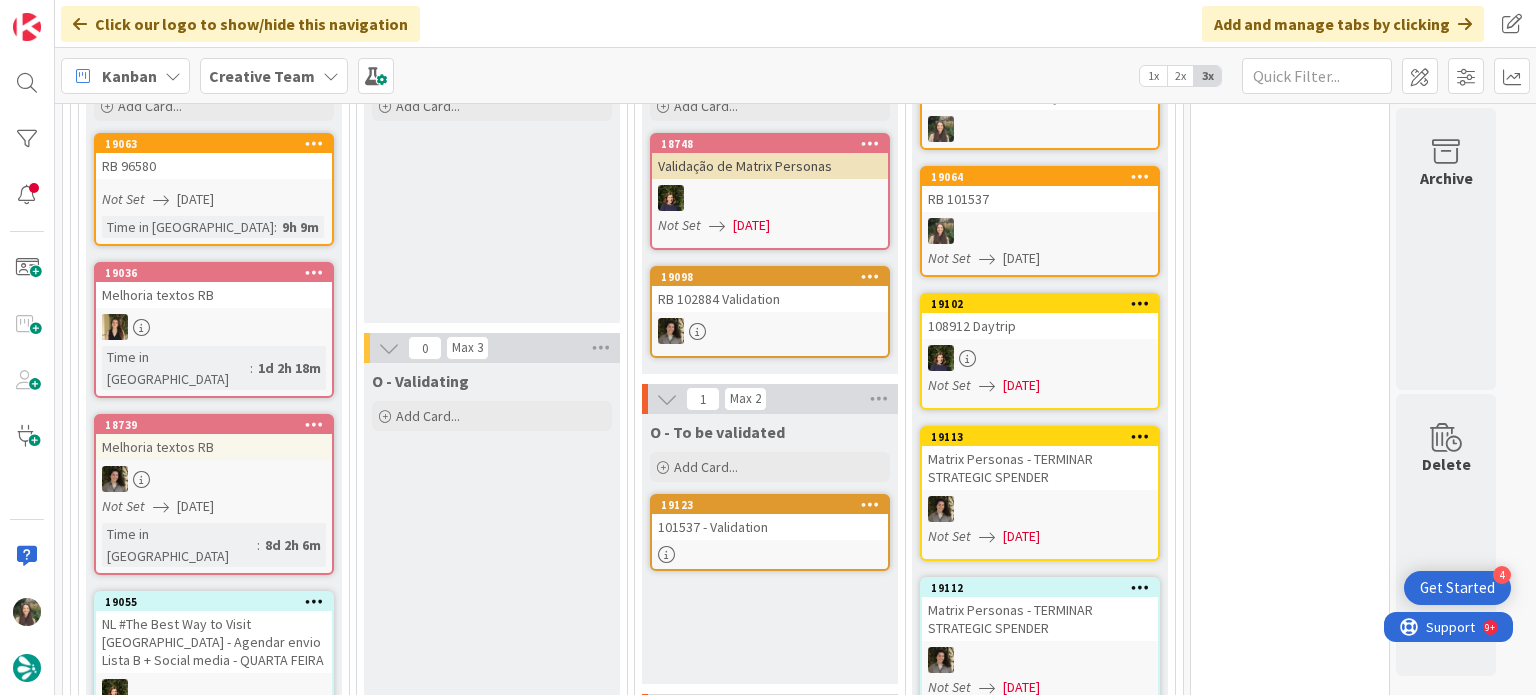 scroll, scrollTop: 1800, scrollLeft: 0, axis: vertical 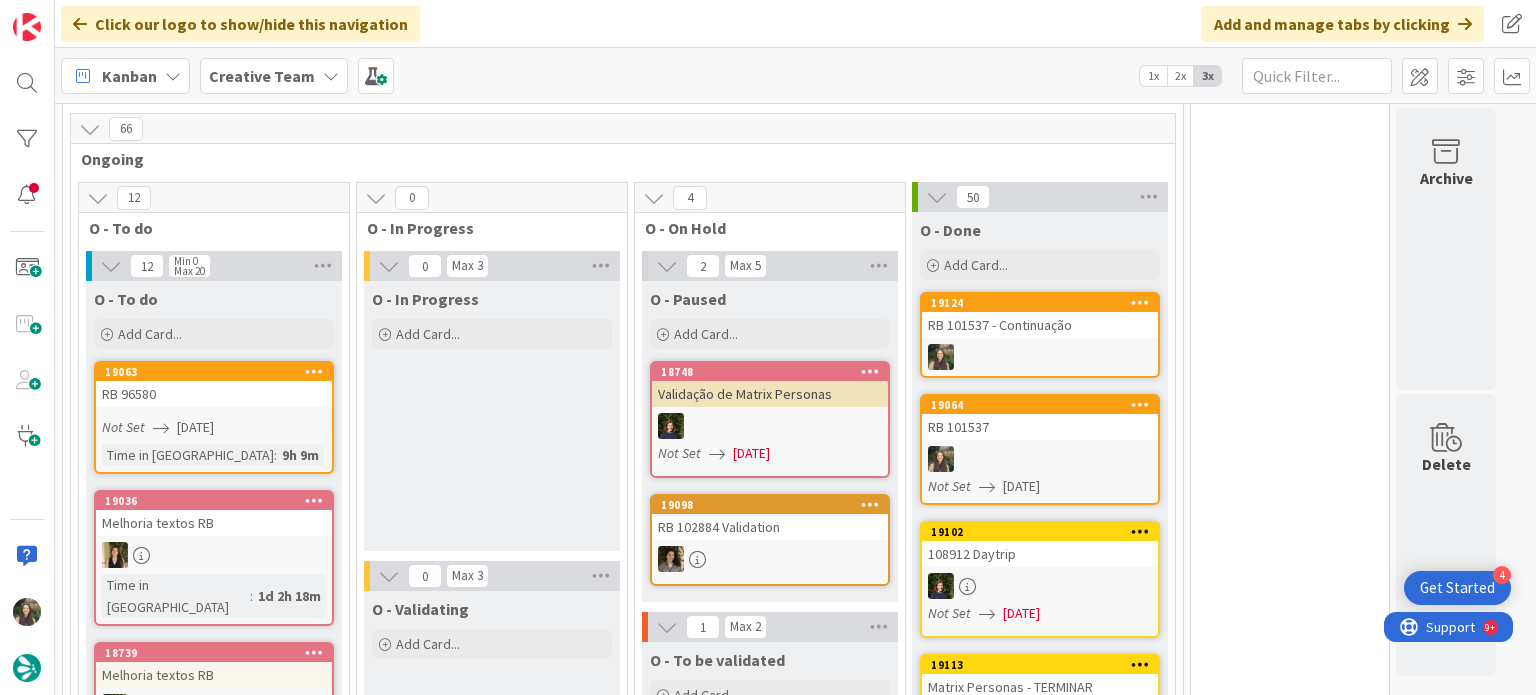 click on "Not Set 07/16/2025" at bounding box center [217, 427] 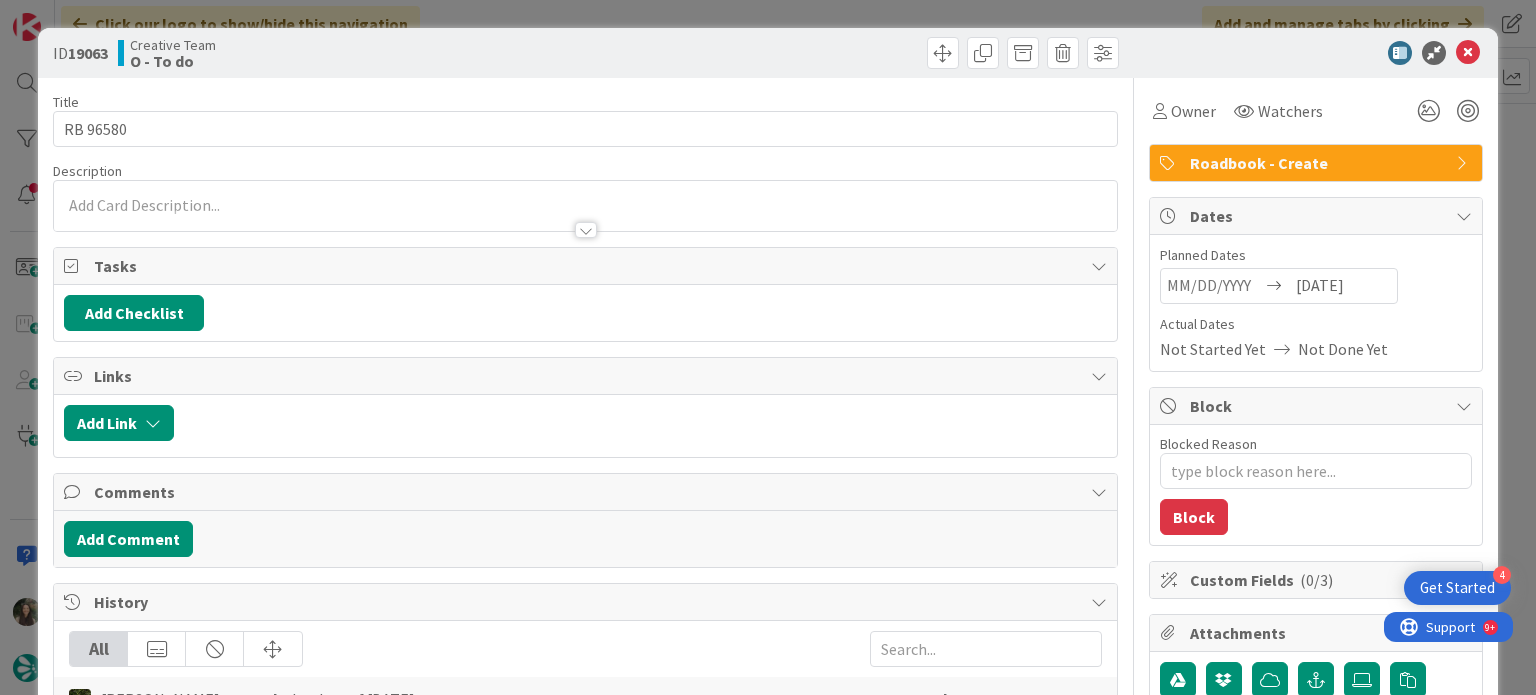 scroll, scrollTop: 0, scrollLeft: 0, axis: both 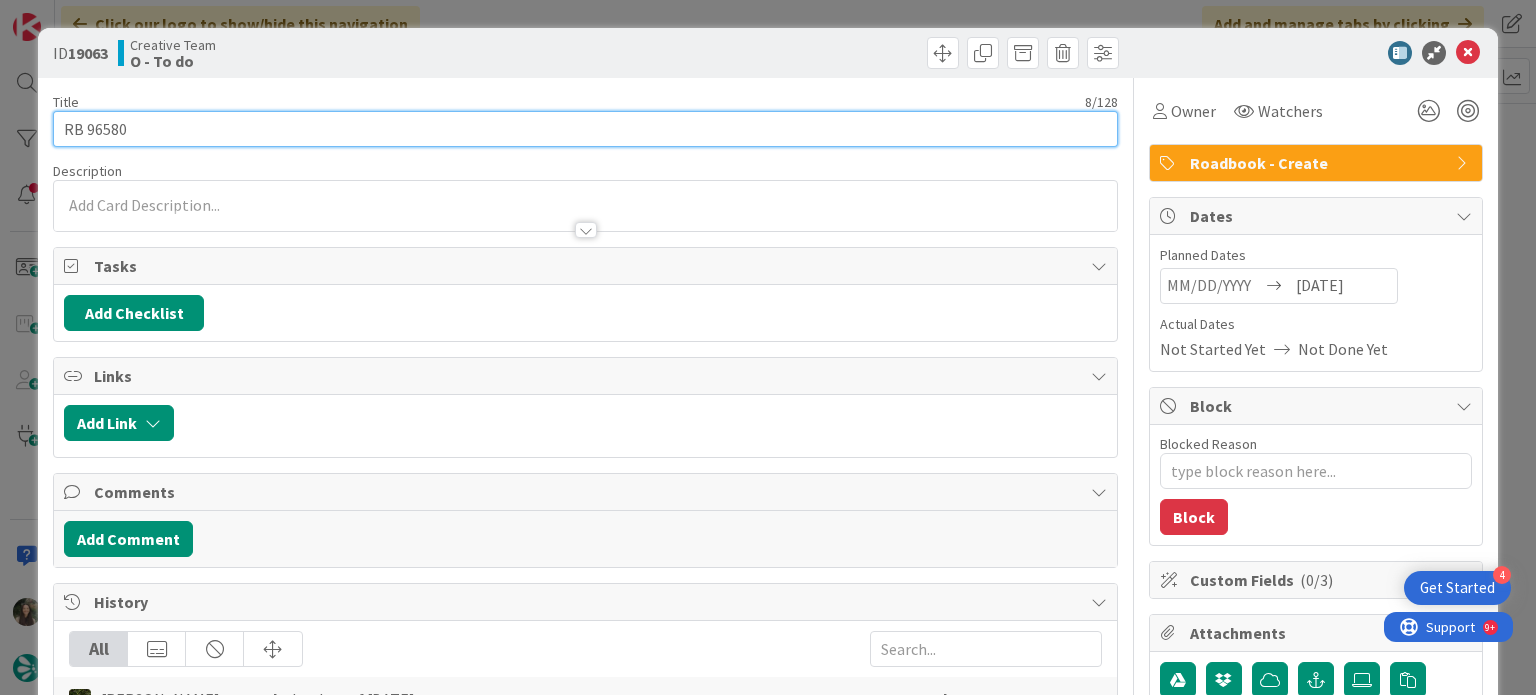 click on "RB 96580" at bounding box center [585, 129] 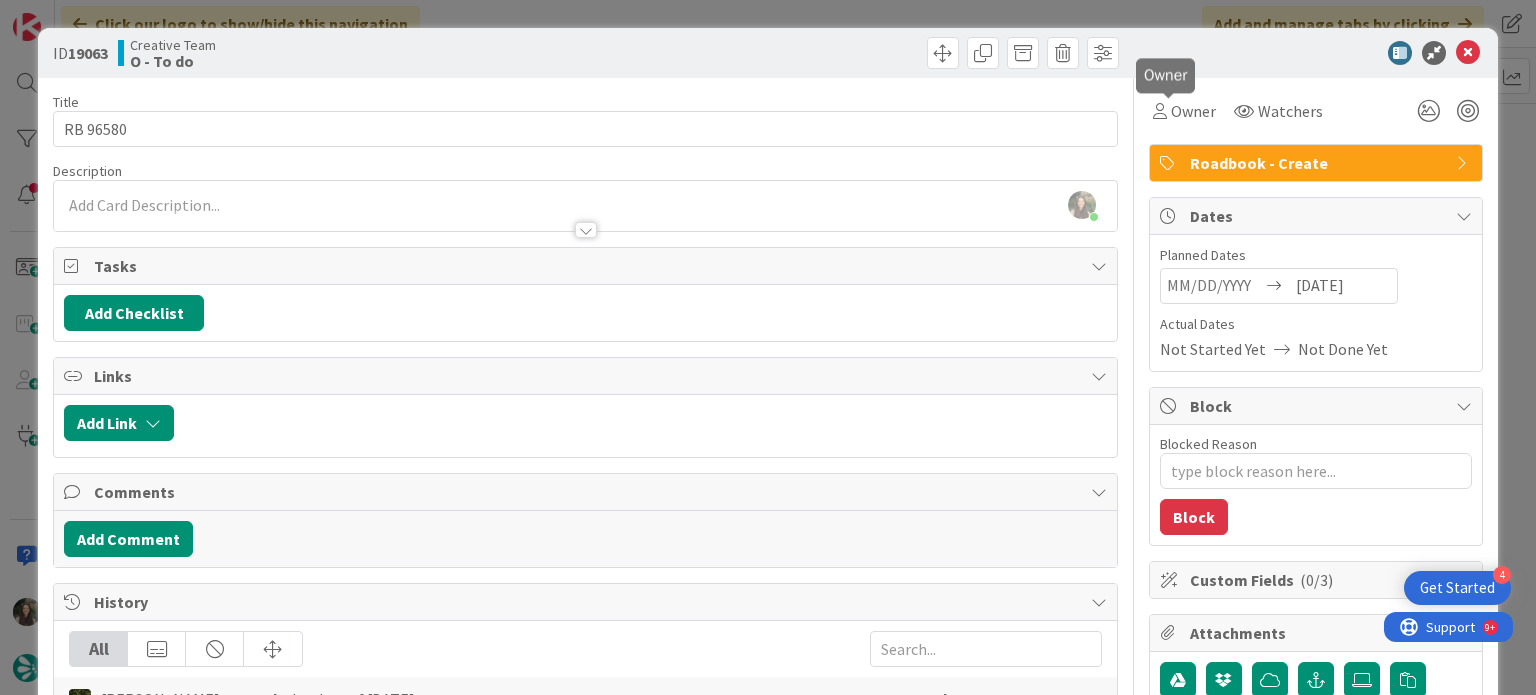 click on "Owner Watchers Roadbook - Create Dates Planned Dates Navigate forward to interact with the calendar and select a date. Press the question mark key to get the keyboard shortcuts for changing dates. 07/16/2025 Navigate backward to interact with the calendar and select a date. Press the question mark key to get the keyboard shortcuts for changing dates. Actual Dates Not Started Yet Not Done Yet Block Blocked Reason 0 / 256 Block Custom Fields ( 0/3 ) Attachments Mirrors Metrics Backlog 0m To Do 9h 13m Buffer 0m In Progress 0m Total Time 9h 13m Lead Time 9h 13m Cycle Time 0m Blocked Time 0m Show Details" at bounding box center (1316, 623) 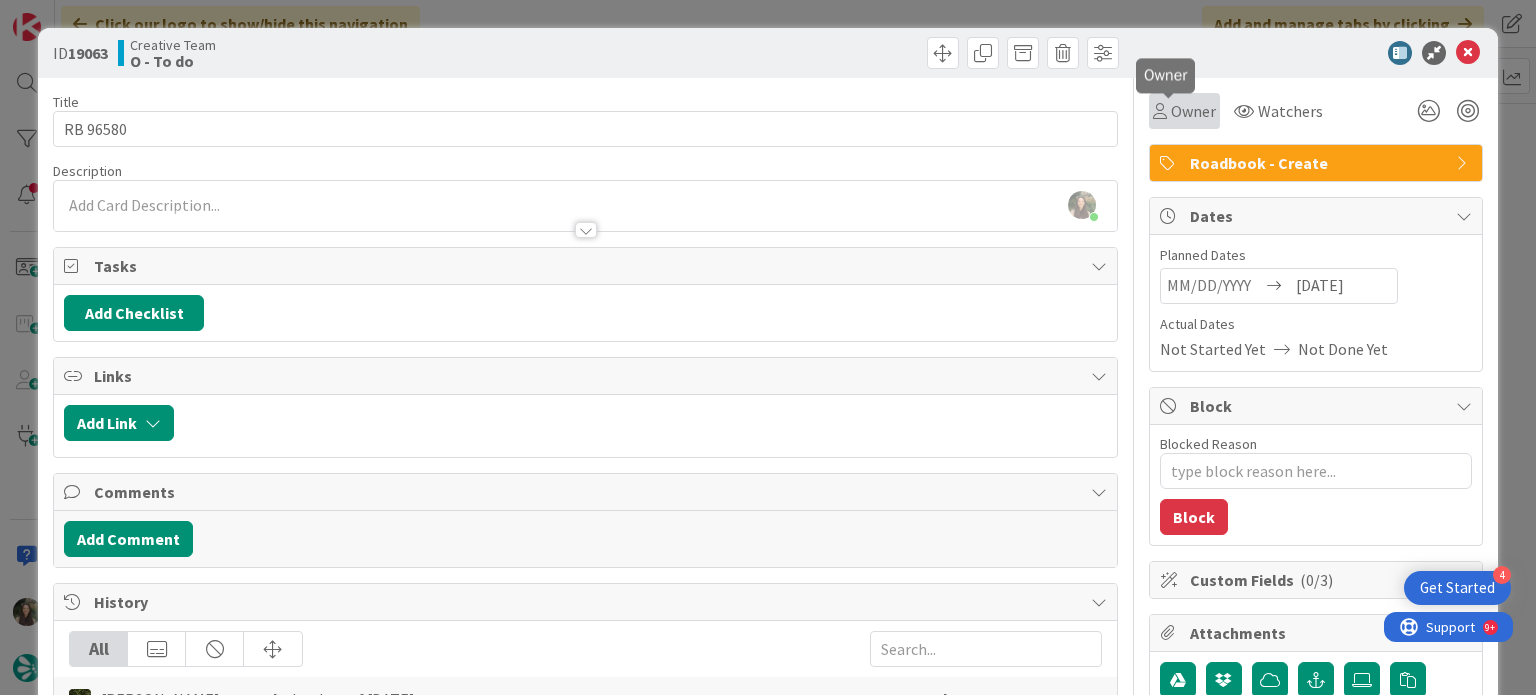 click on "Owner" at bounding box center [1193, 111] 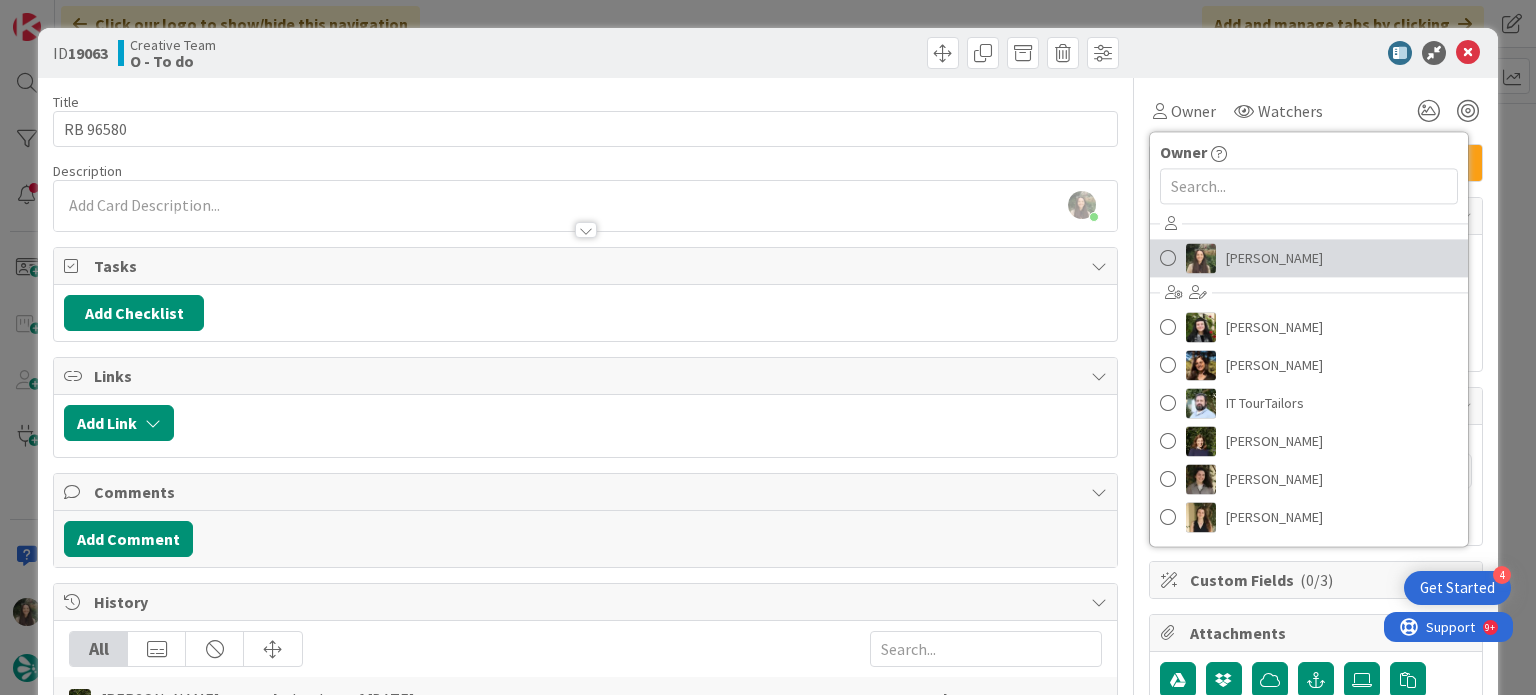 click on "[PERSON_NAME]" at bounding box center [1274, 258] 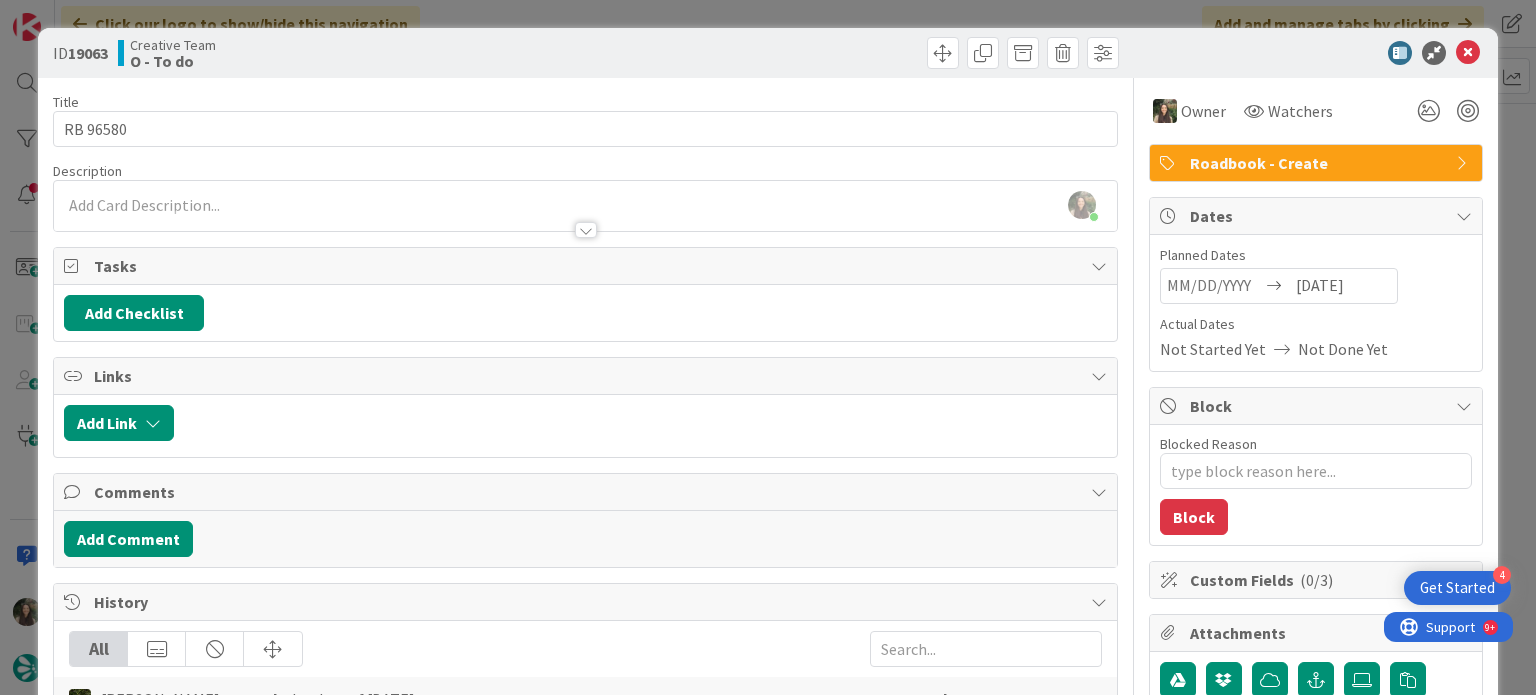 click on "ID  19063 Creative Team O - To do Title 8 / 128 RB 96580 Description Inês Gonçalves joined  2 m ago Owner Watchers Roadbook - Create Tasks Add Checklist Links Add Link Comments Add Comment History All Margarida Carvalho  created  a due date of 7/16/2025 9 hours ago July 15 2025 9:09 AM Margarida Carvalho  updated  the title of this card from 'B 96580' to 'RB 96580' 9 hours ago July 15 2025 9:09 AM Margarida Carvalho  created  this card 9 hours ago July 15 2025 9:09 AM Owner Owner Remove Set as Watcher Inês Gonçalves Beatriz Cassona Diana Ramos  IT TourTailors Margarida Carvalho Melissa Santos Sofia Palma Rita Bernardo Watchers Roadbook - Create Dates Planned Dates Navigate forward to interact with the calendar and select a date. Press the question mark key to get the keyboard shortcuts for changing dates. 07/16/2025 Navigate backward to interact with the calendar and select a date. Press the question mark key to get the keyboard shortcuts for changing dates. Actual Dates Not Started Yet Not Done Yet Block" at bounding box center [768, 347] 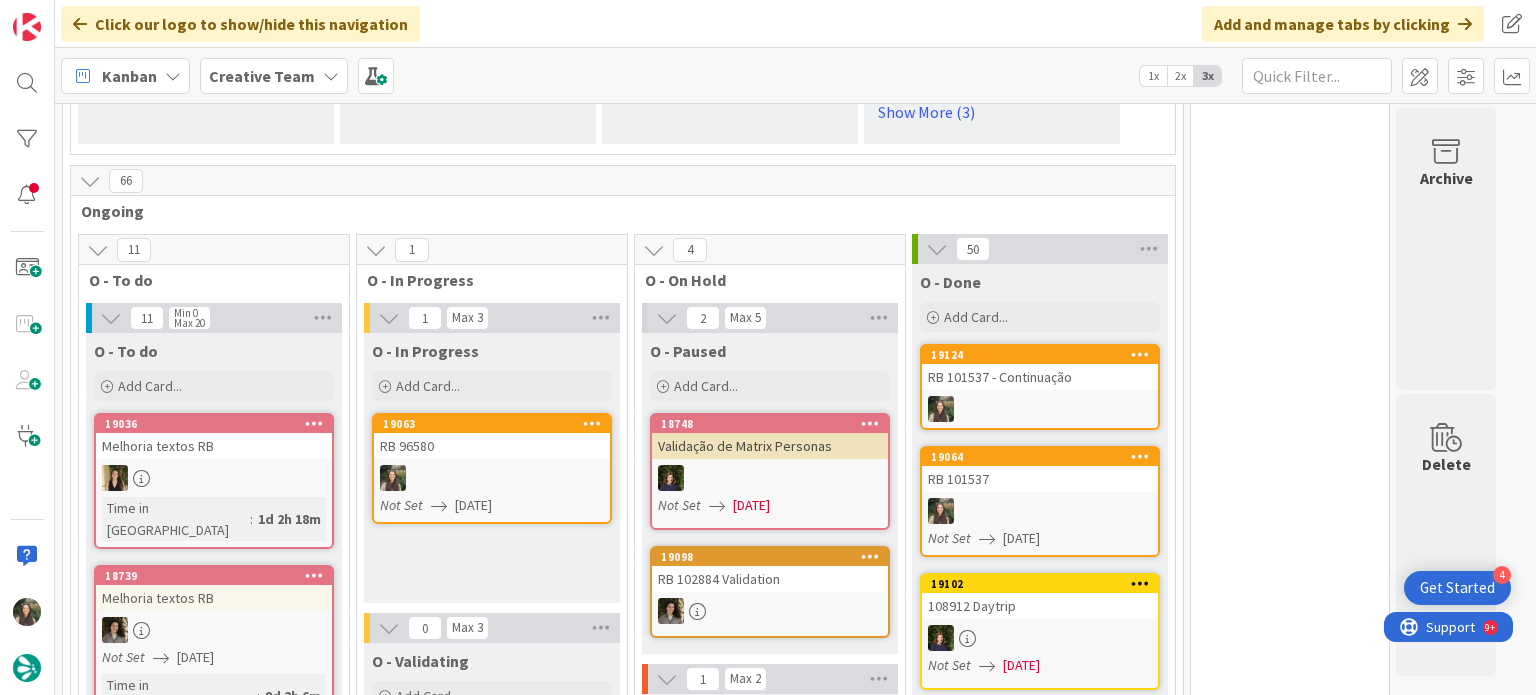 scroll, scrollTop: 1742, scrollLeft: 0, axis: vertical 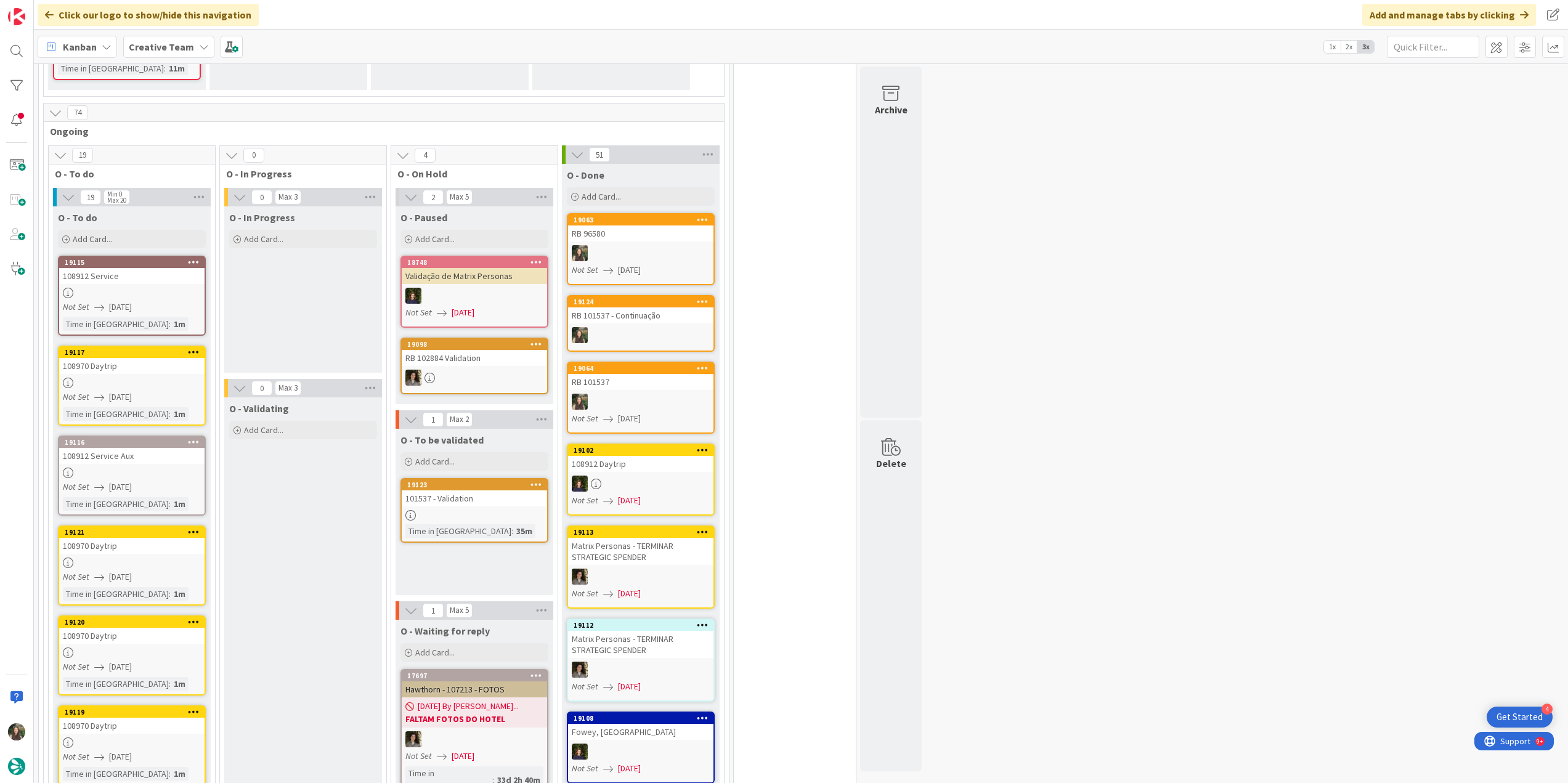 click on "19063 RB 96580 Not Set 07/16/2025" at bounding box center (641, 249) 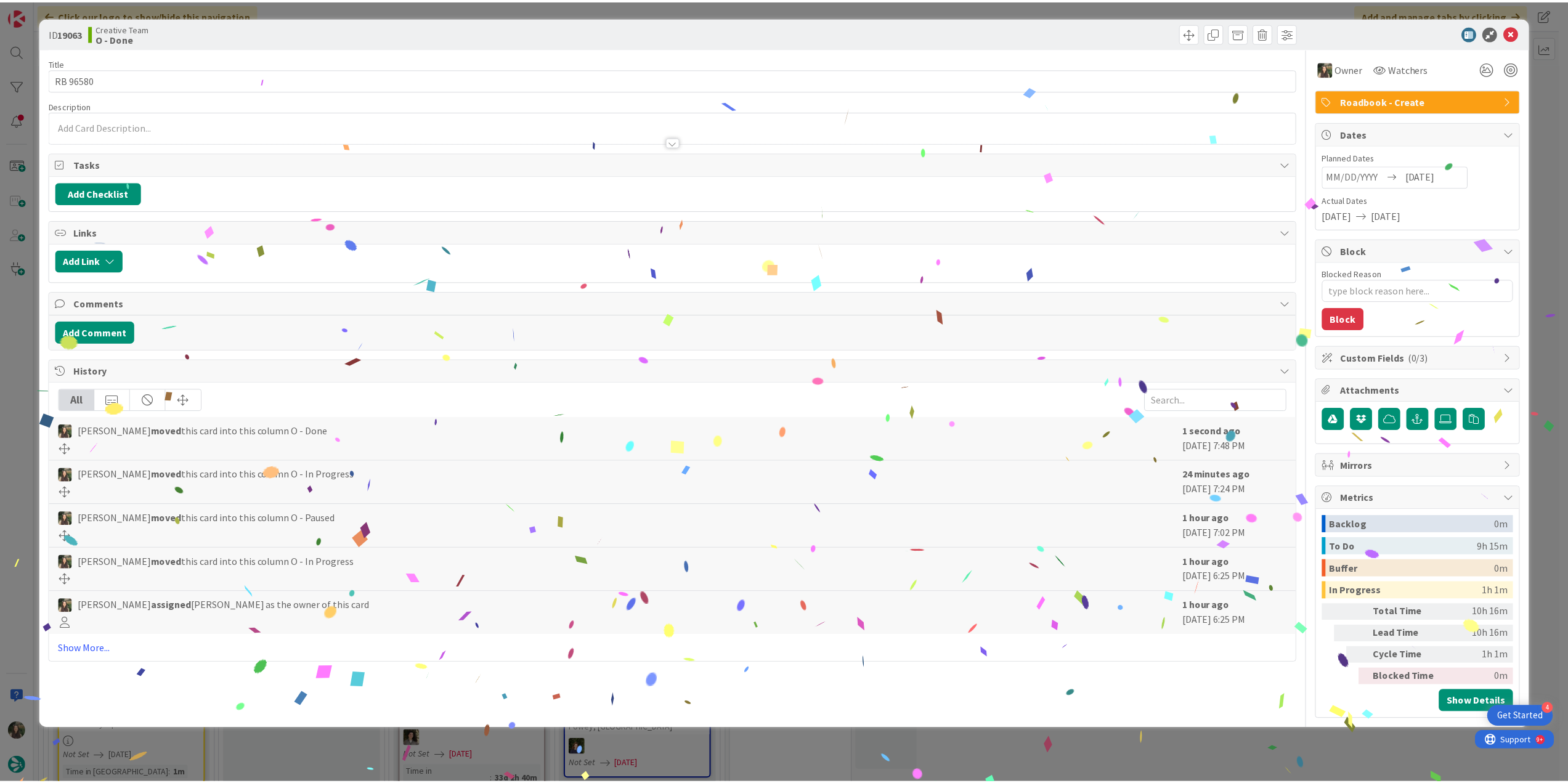 scroll, scrollTop: 0, scrollLeft: 0, axis: both 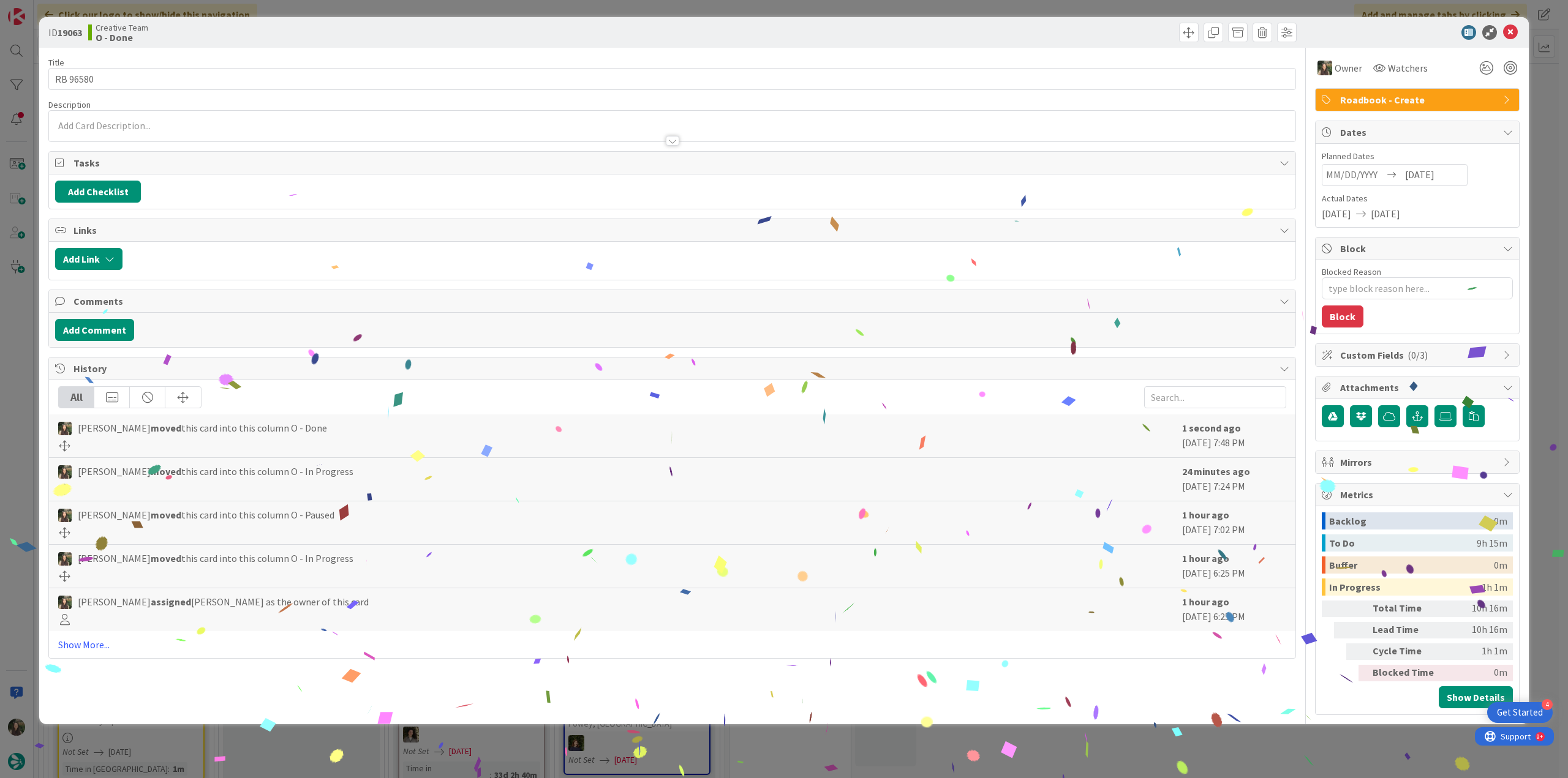 click on "ID  19063 Creative Team O - Done Title 8 / 128 RB 96580 Description Owner Watchers Roadbook - Create Tasks Add Checklist Links Add Link Comments Add Comment History All Inês Gonçalves  moved  this card into this column O - Done 1 second ago July 15 2025 7:48 PM Inês Gonçalves  moved  this card into this column O - In Progress 24 minutes ago July 15 2025 7:24 PM Inês Gonçalves  moved  this card into this column O - Paused 1 hour ago July 15 2025 7:02 PM Inês Gonçalves  moved  this card into this column O - In Progress 1 hour ago July 15 2025 6:25 PM Inês Gonçalves  assigned  Inês Gonçalves as the owner of this card 1 hour ago July 15 2025 6:25 PM Show More... Owner Watchers Roadbook - Create Dates Planned Dates Navigate forward to interact with the calendar and select a date. Press the question mark key to get the keyboard shortcuts for changing dates. 07/16/2025 Actual Dates 07/15/2025 07/15/2025 Block Blocked Reason 0 / 256 Block Custom Fields ( 0/3 ) Attachments Mirrors Metrics Backlog 0m To Do" at bounding box center [784, 389] 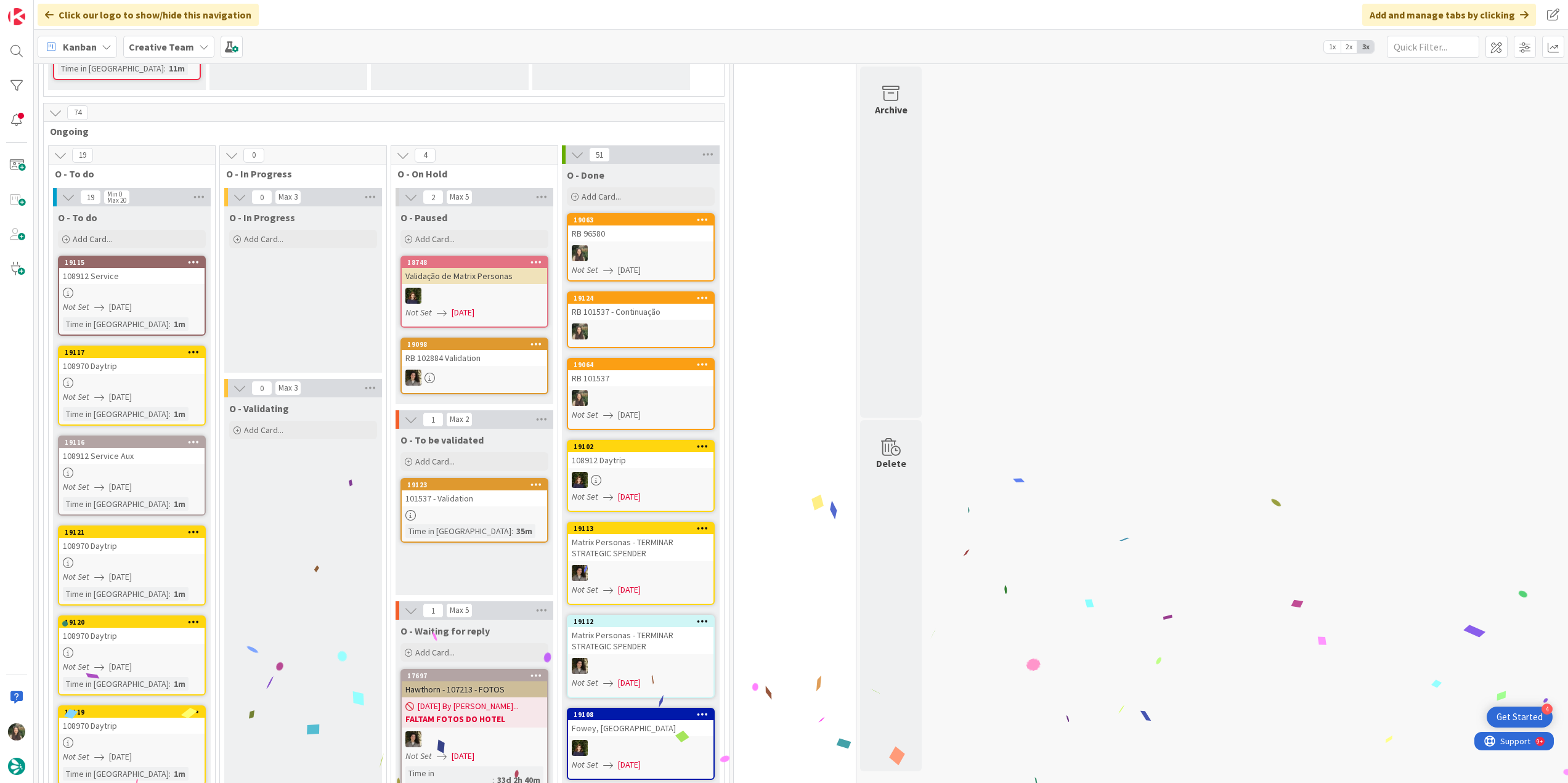 scroll, scrollTop: 0, scrollLeft: 0, axis: both 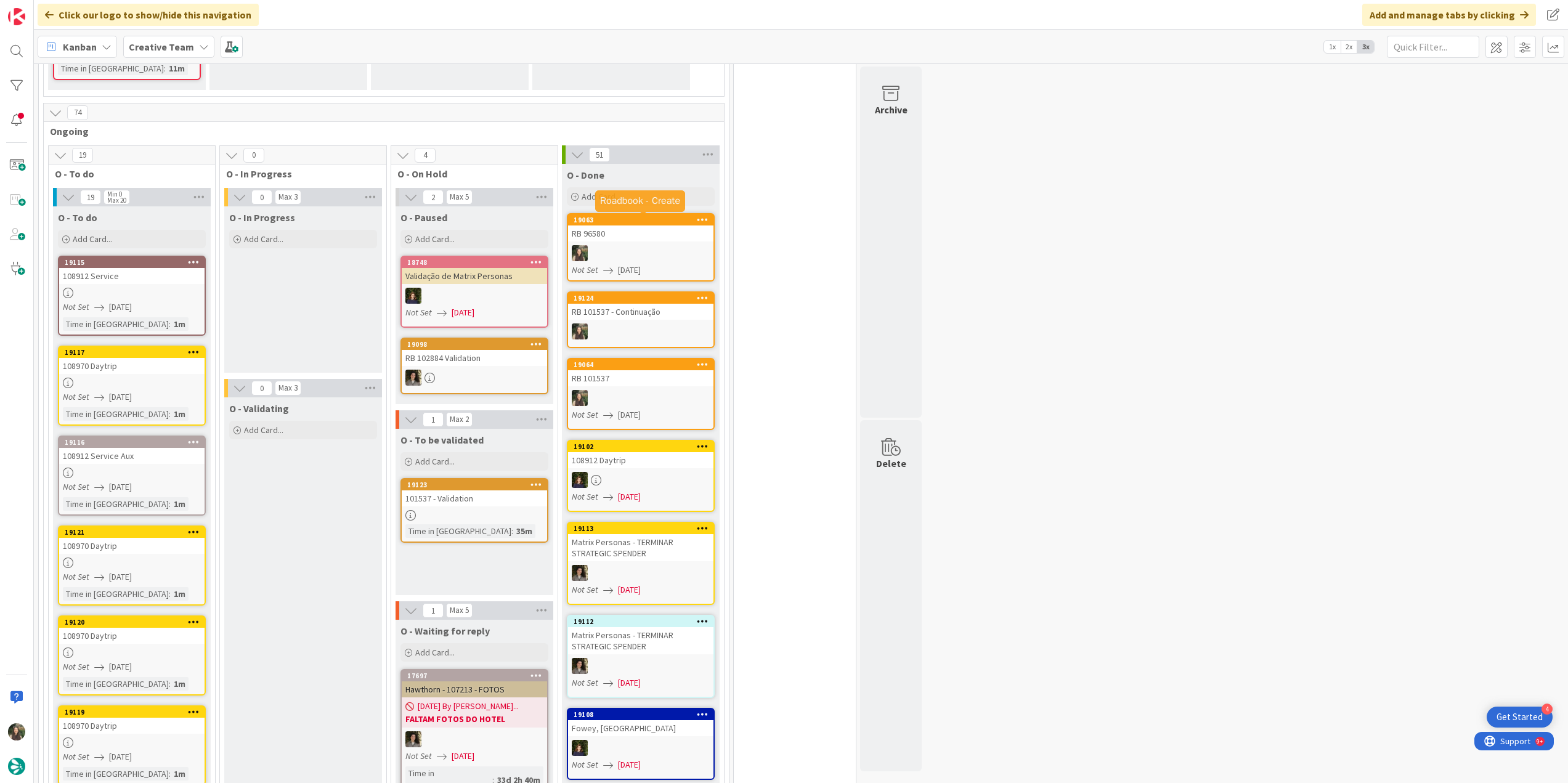 click on "RB 96580" at bounding box center (641, 233) 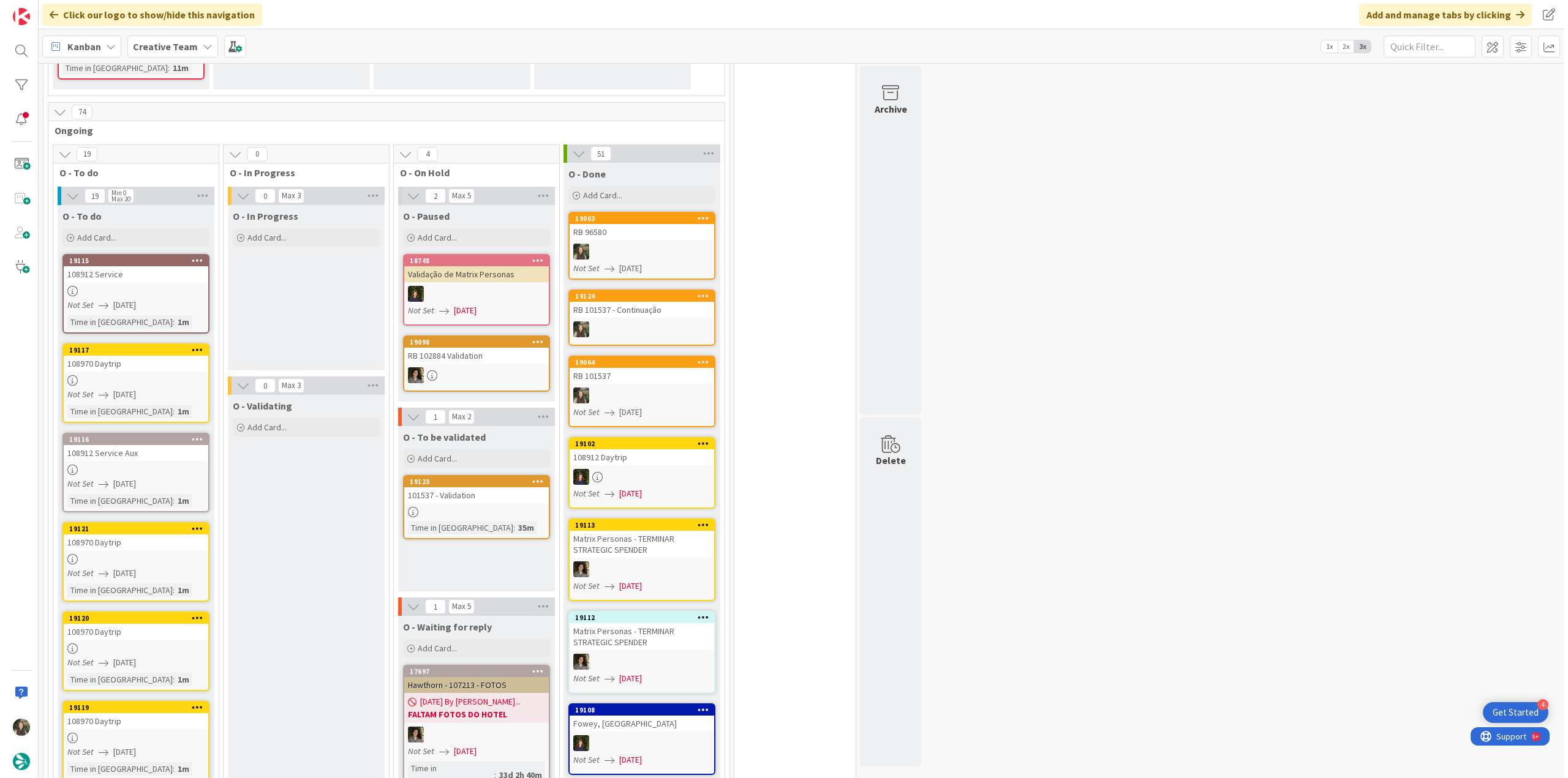 scroll, scrollTop: 0, scrollLeft: 0, axis: both 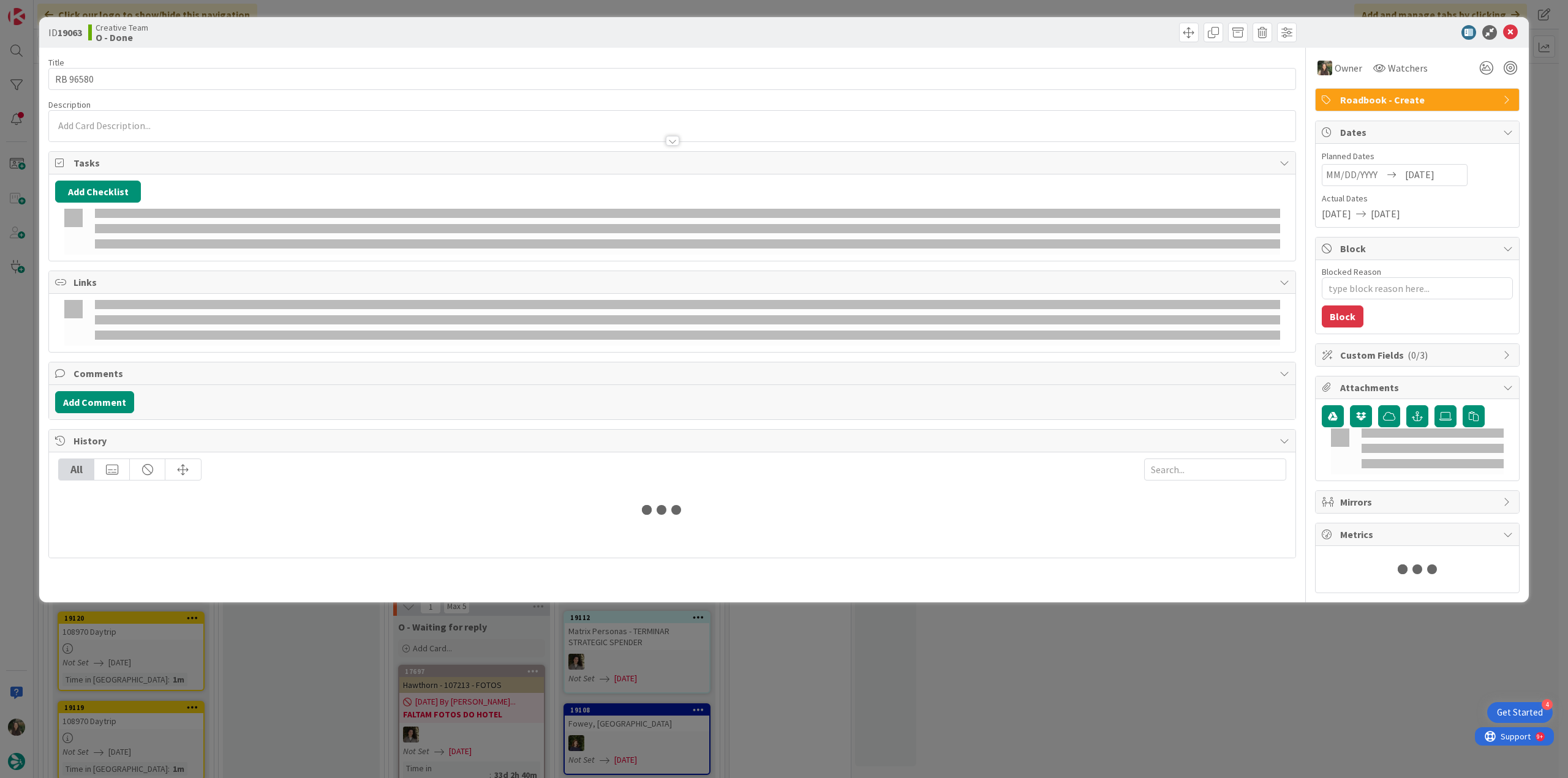 type on "x" 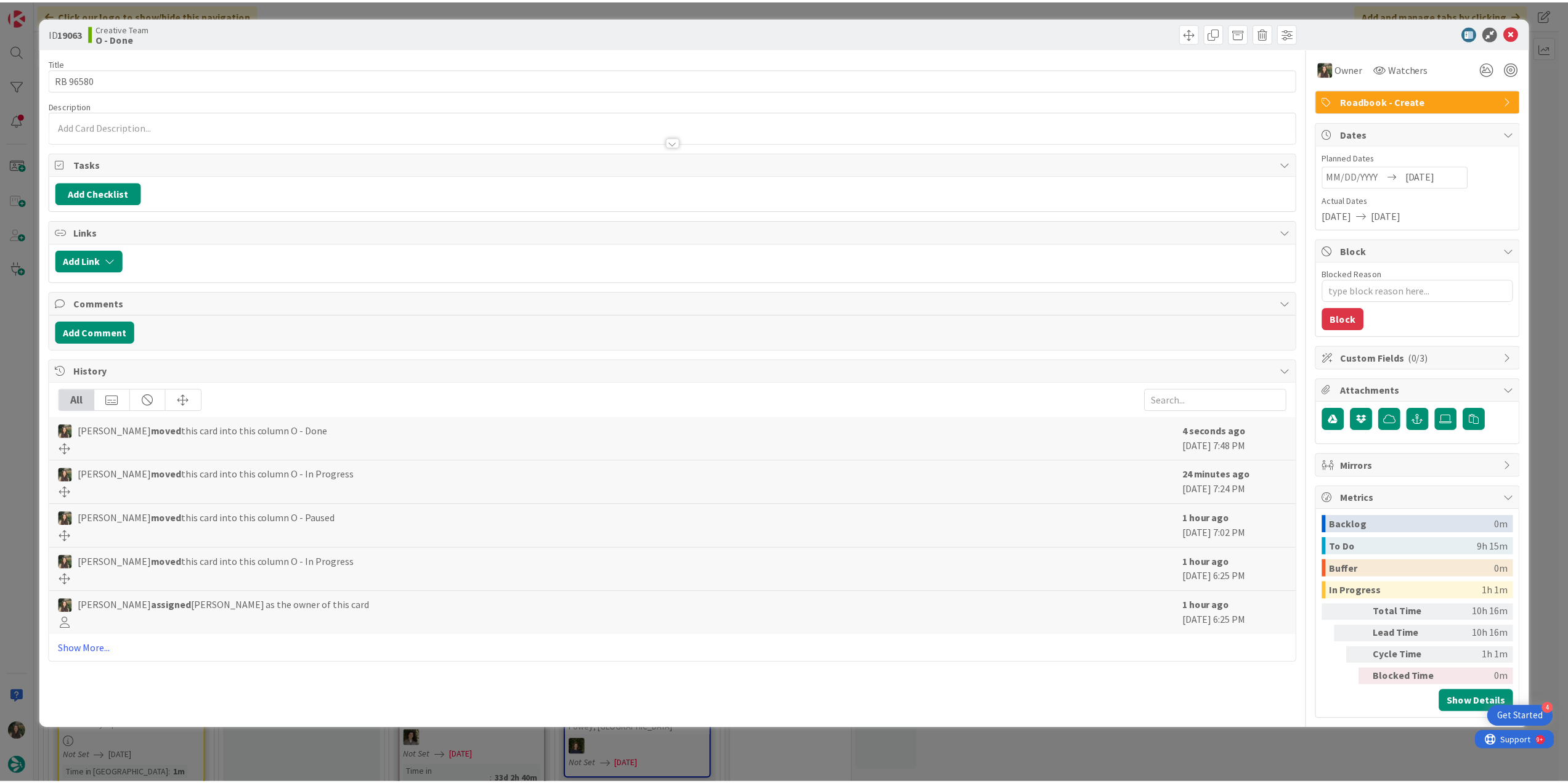 scroll, scrollTop: 0, scrollLeft: 0, axis: both 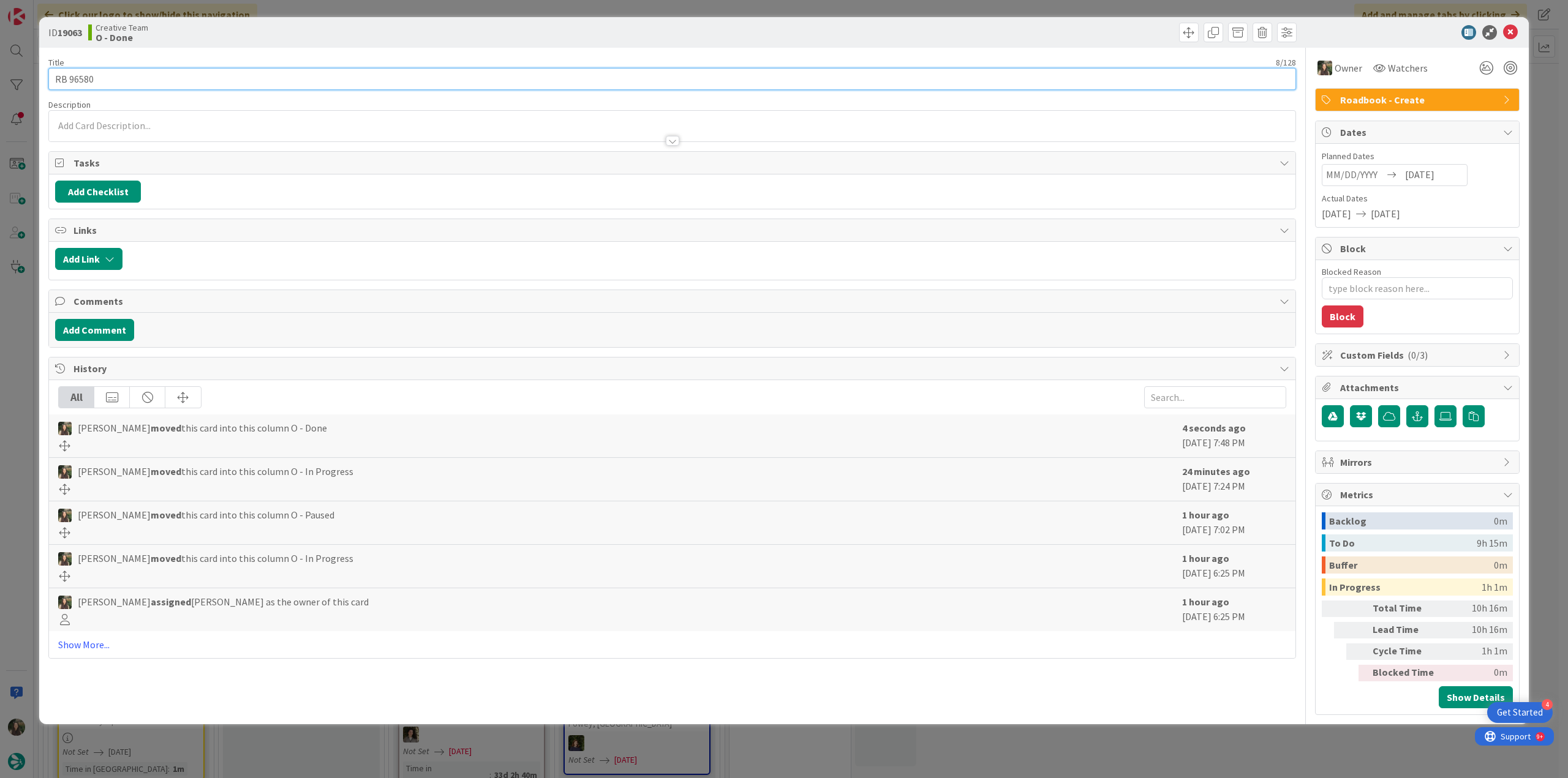 click on "RB 96580" at bounding box center [672, 79] 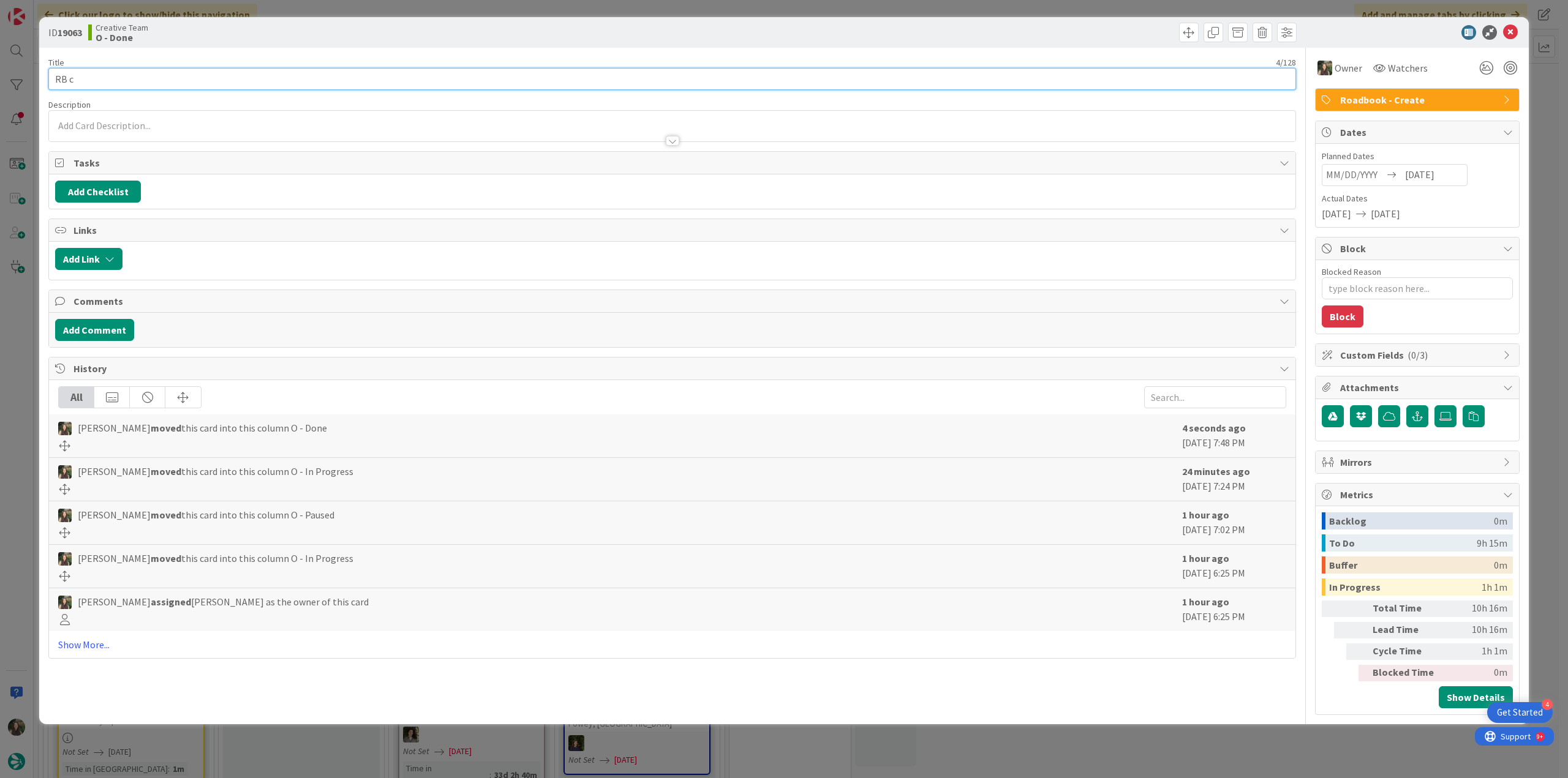 type on "RB c" 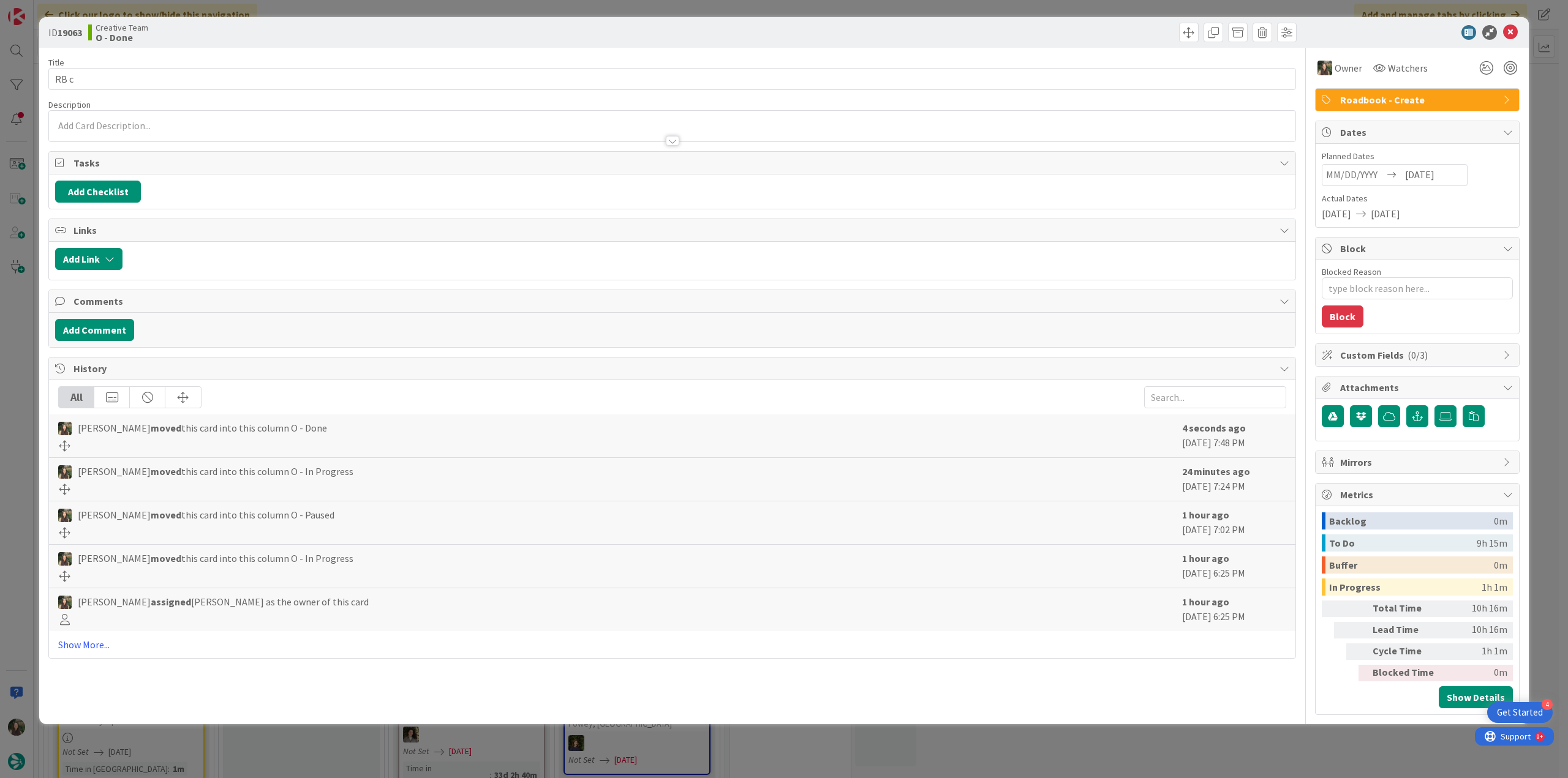click on "ID  19063 Creative Team O - Done Title 4 / 128 RB c Description Owner Watchers Roadbook - Create Tasks Add Checklist Links Add Link Comments Add Comment History All Inês Gonçalves  moved  this card into this column O - Done 4 seconds ago July 15 2025 7:48 PM Inês Gonçalves  moved  this card into this column O - In Progress 24 minutes ago July 15 2025 7:24 PM Inês Gonçalves  moved  this card into this column O - Paused 1 hour ago July 15 2025 7:02 PM Inês Gonçalves  moved  this card into this column O - In Progress 1 hour ago July 15 2025 6:25 PM Inês Gonçalves  assigned  Inês Gonçalves as the owner of this card 1 hour ago July 15 2025 6:25 PM Show More... Owner Watchers Roadbook - Create Dates Planned Dates Navigate forward to interact with the calendar and select a date. Press the question mark key to get the keyboard shortcuts for changing dates. 07/16/2025 Actual Dates 07/15/2025 07/15/2025 Block Blocked Reason 0 / 256 Block Custom Fields ( 0/3 ) Attachments Mirrors Metrics Backlog 0m To Do 0m" at bounding box center (784, 389) 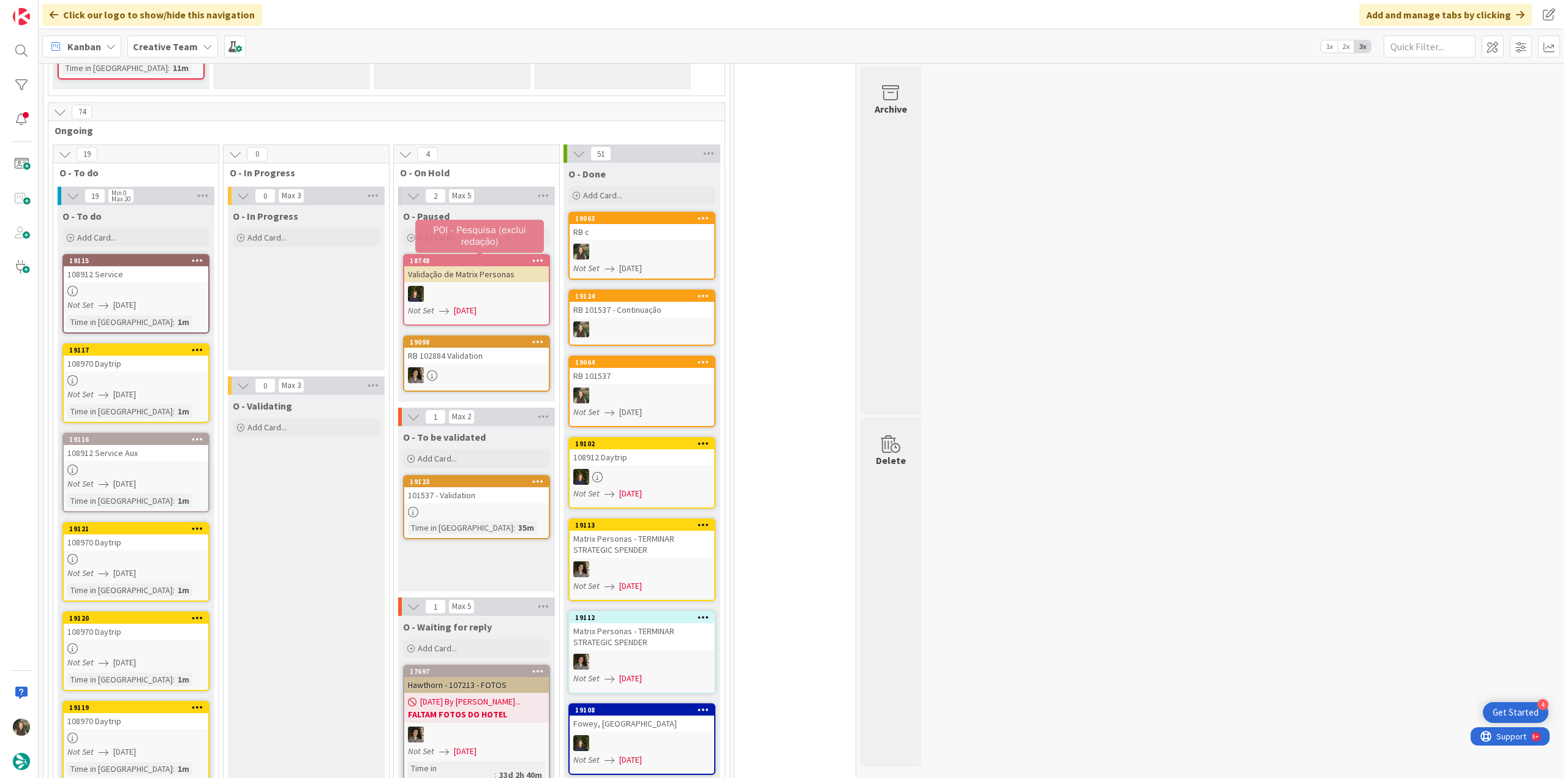 scroll, scrollTop: 0, scrollLeft: 0, axis: both 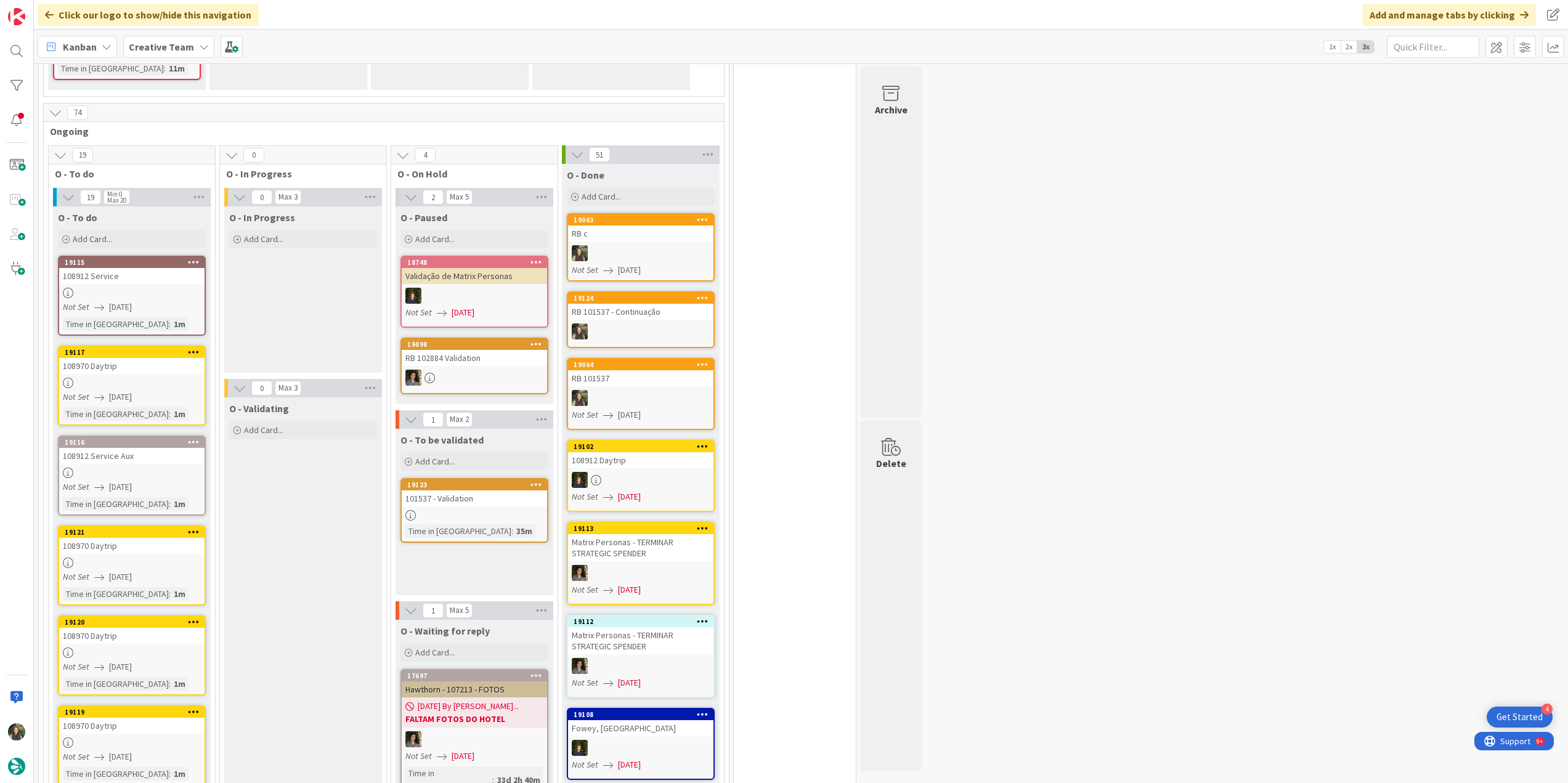click on "RB c" at bounding box center (641, 233) 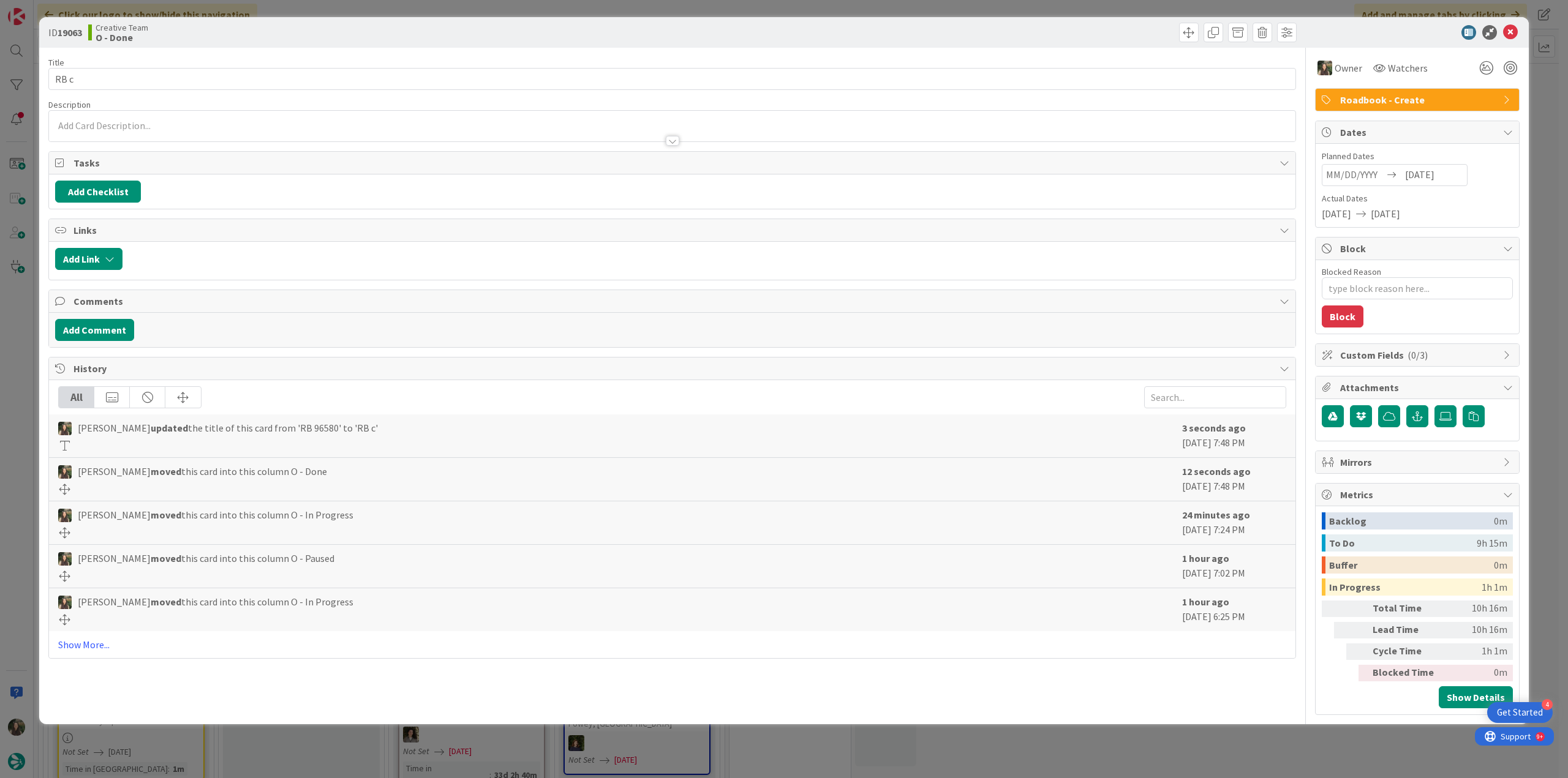 type on "x" 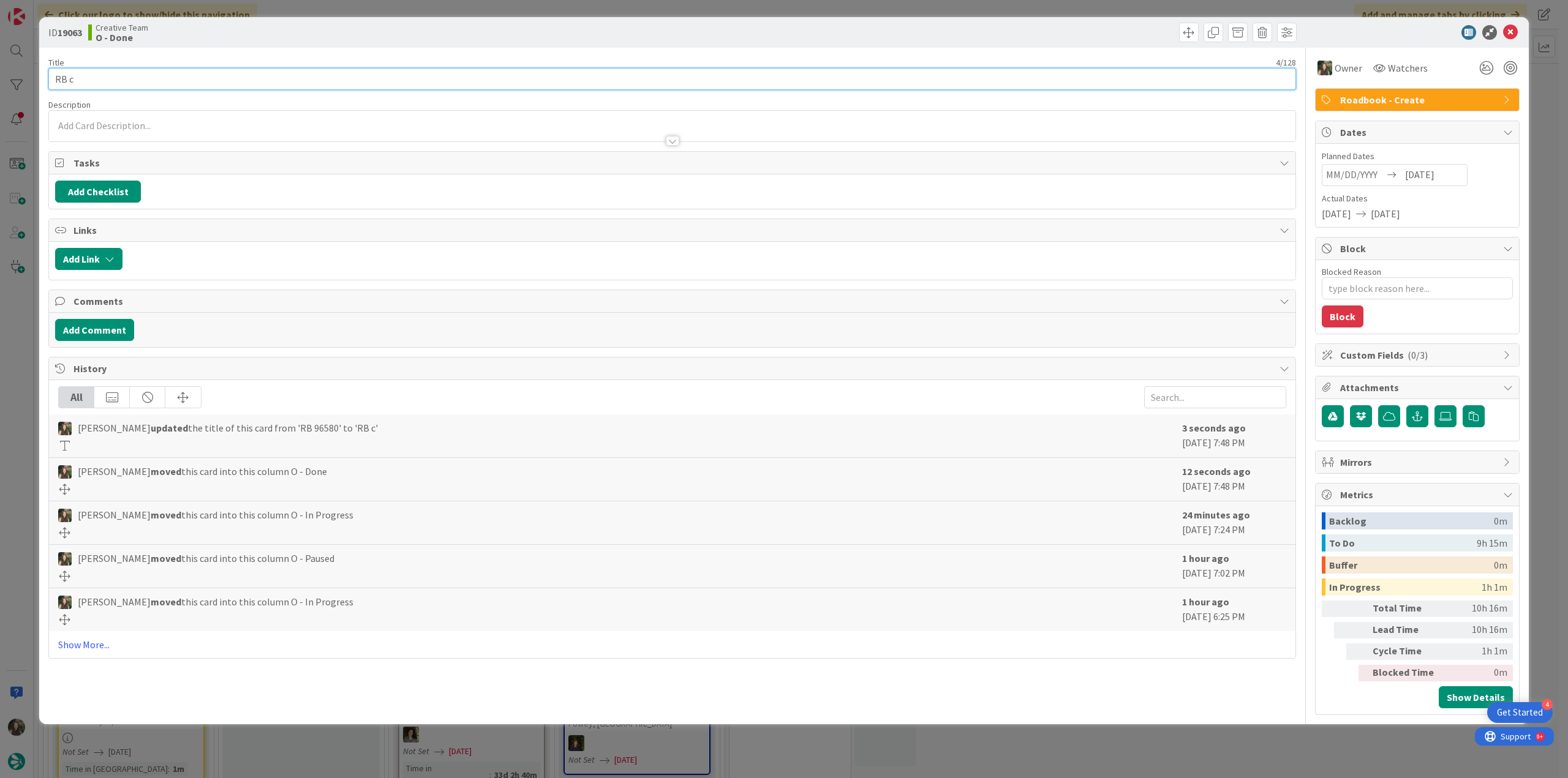 click on "RB c" at bounding box center (672, 79) 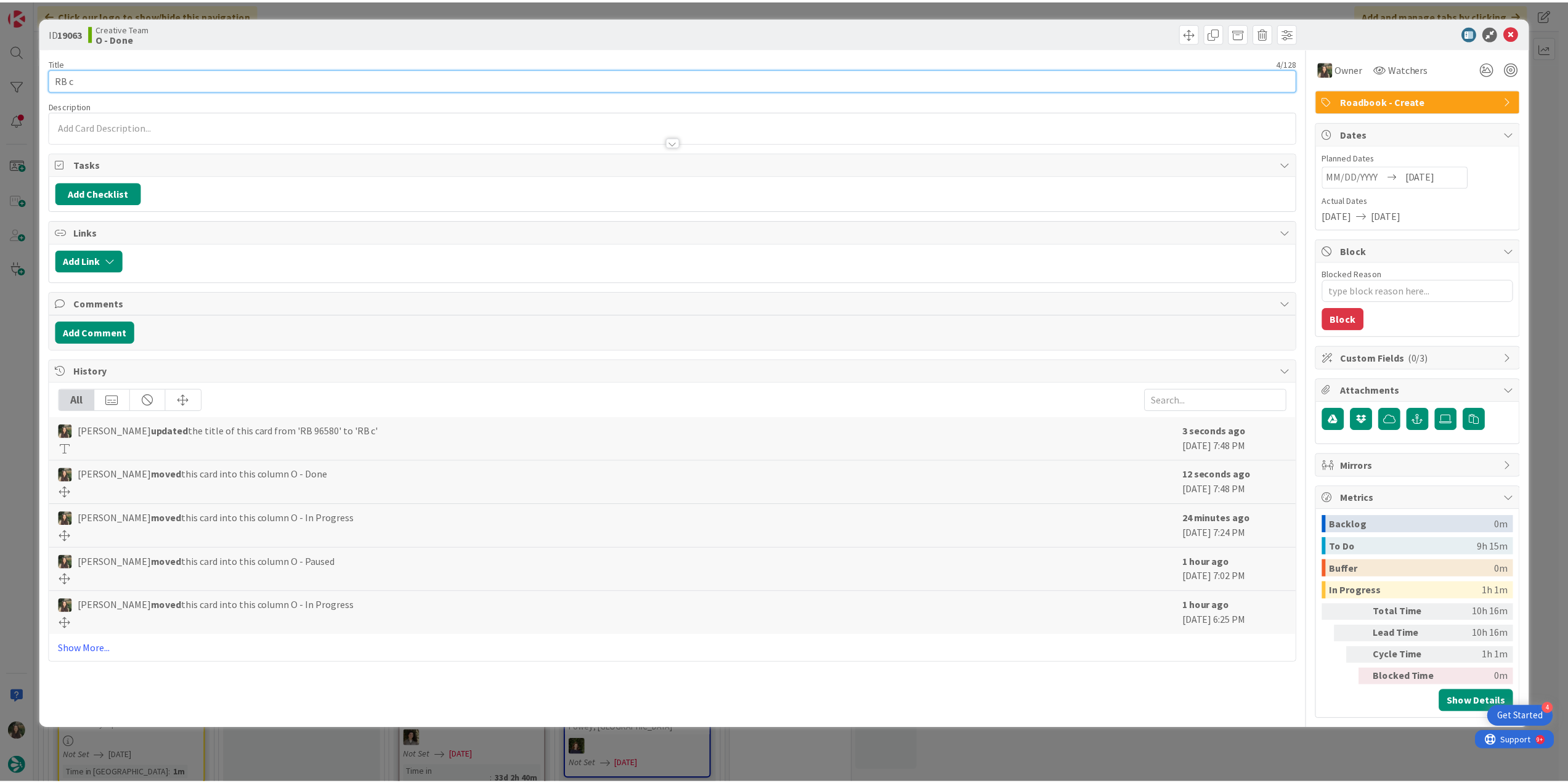 scroll, scrollTop: 0, scrollLeft: 0, axis: both 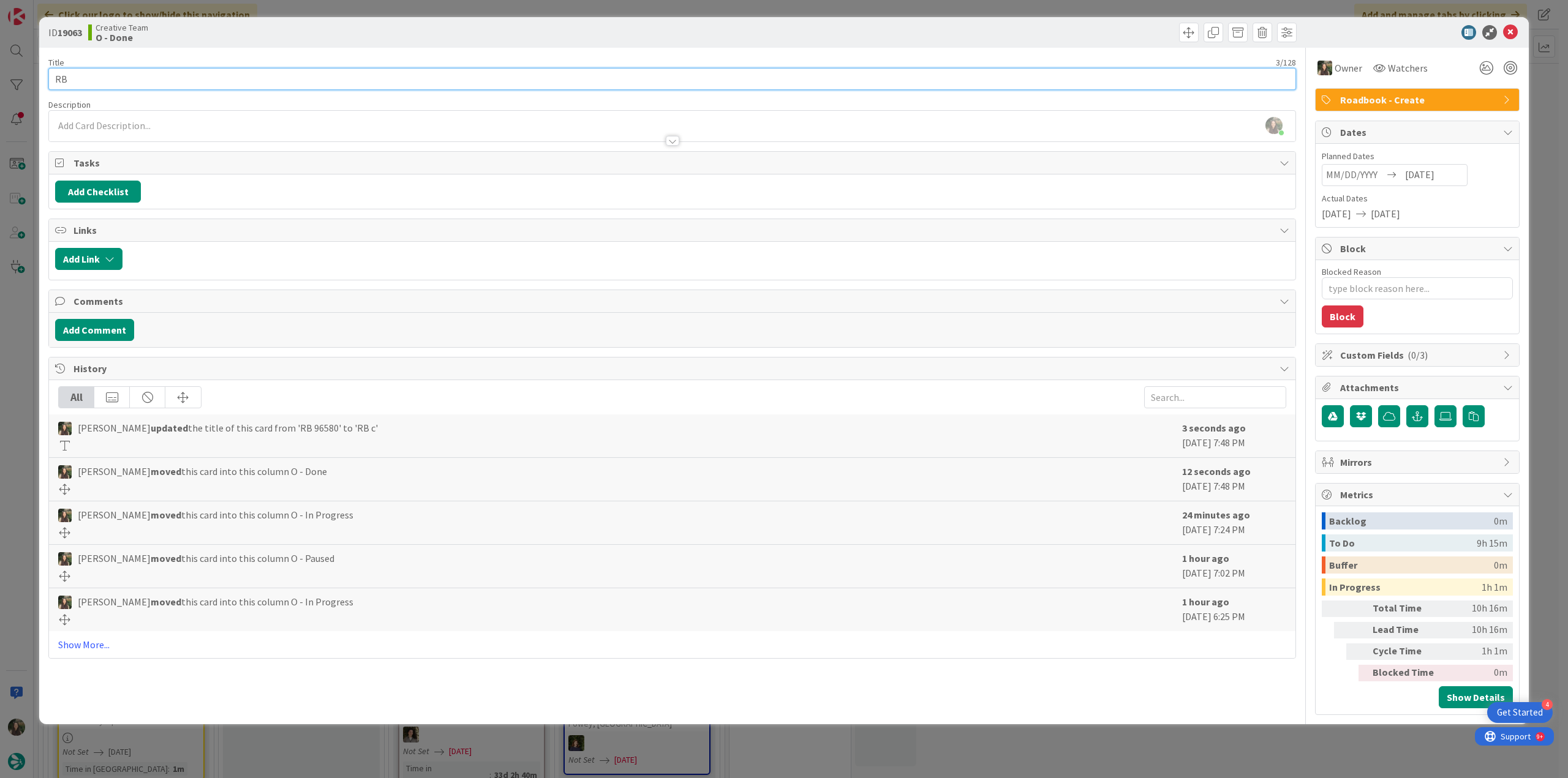 paste on "96580" 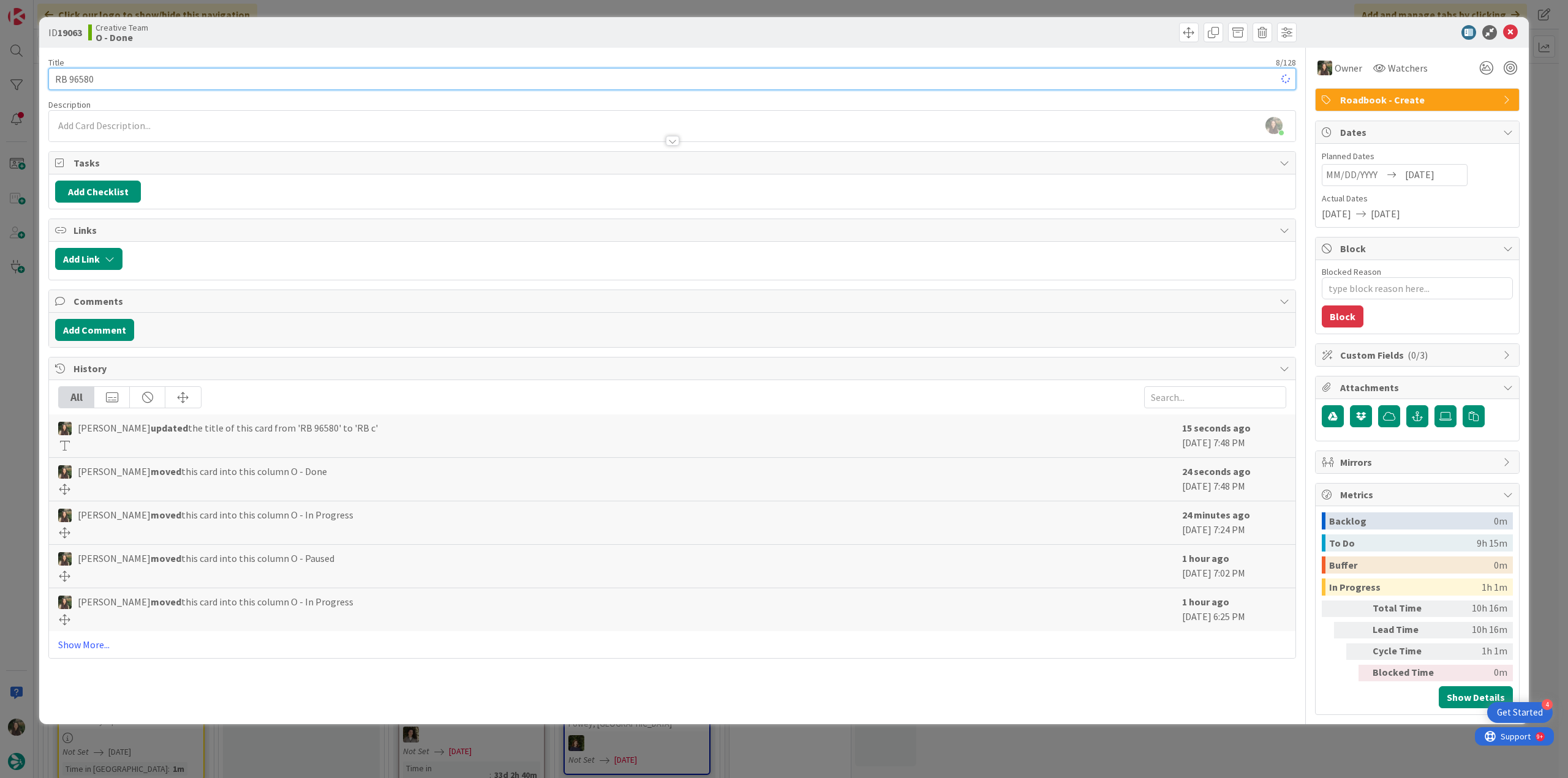 type on "x" 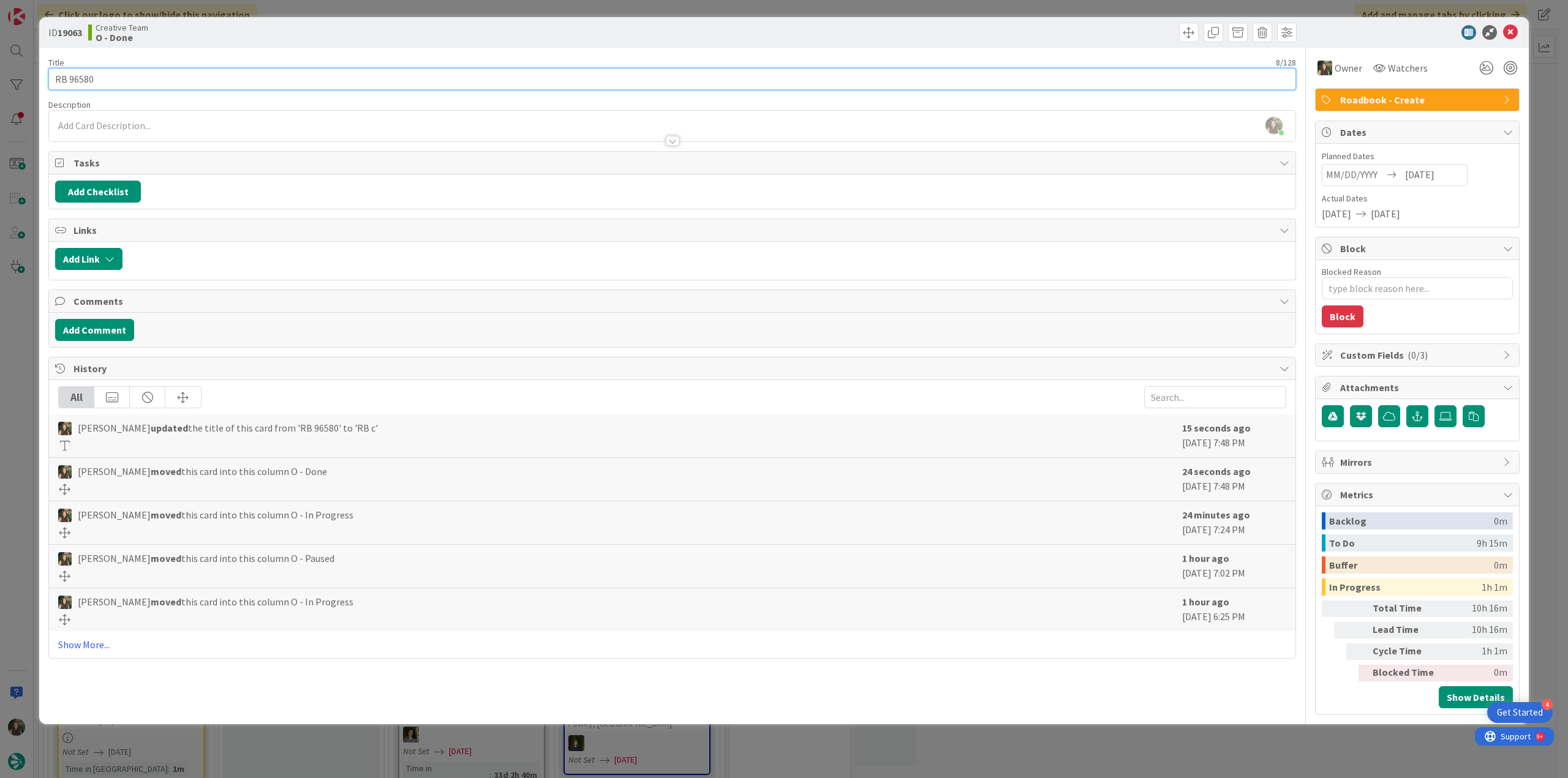 type on "RB 96580" 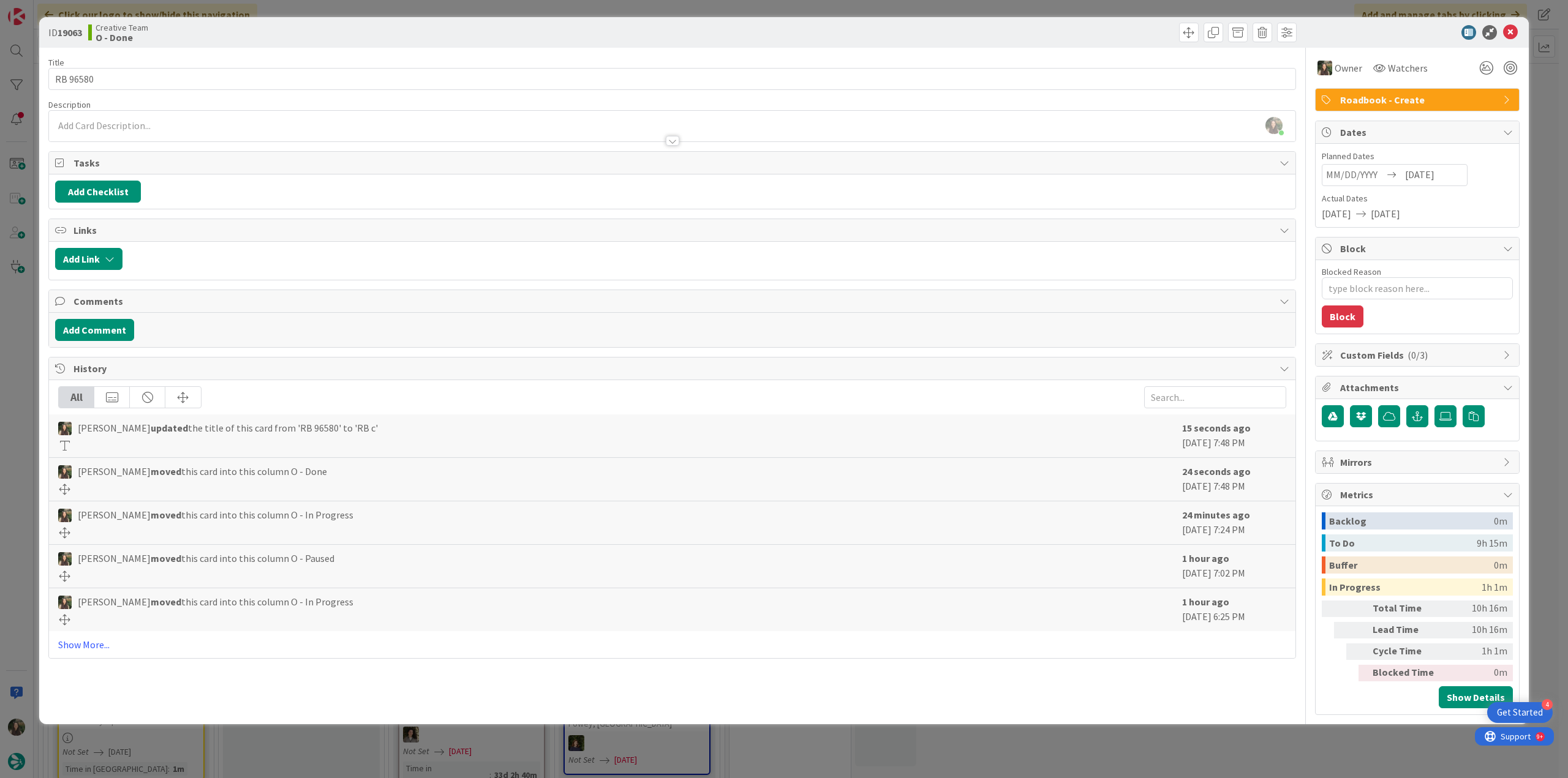 click on "ID  19063 Creative Team O - Done Title 8 / 128 RB 96580 Description Inês Gonçalves just joined Owner Watchers Roadbook - Create Tasks Add Checklist Links Add Link Comments Add Comment History All Inês Gonçalves  updated  the title of this card from 'RB 96580' to 'RB c' 15 seconds ago July 15 2025 7:48 PM Inês Gonçalves  moved  this card into this column O - Done 24 seconds ago July 15 2025 7:48 PM Inês Gonçalves  moved  this card into this column O - In Progress 24 minutes ago July 15 2025 7:24 PM Inês Gonçalves  moved  this card into this column O - Paused 1 hour ago July 15 2025 7:02 PM Inês Gonçalves  moved  this card into this column O - In Progress 1 hour ago July 15 2025 6:25 PM Show More... Owner Watchers Roadbook - Create Dates Planned Dates Navigate forward to interact with the calendar and select a date. Press the question mark key to get the keyboard shortcuts for changing dates. 07/16/2025 Actual Dates 07/15/2025 07/15/2025 Block Blocked Reason 0 / 256 Block Custom Fields ( 0/3 ) 0m 0m" at bounding box center (784, 389) 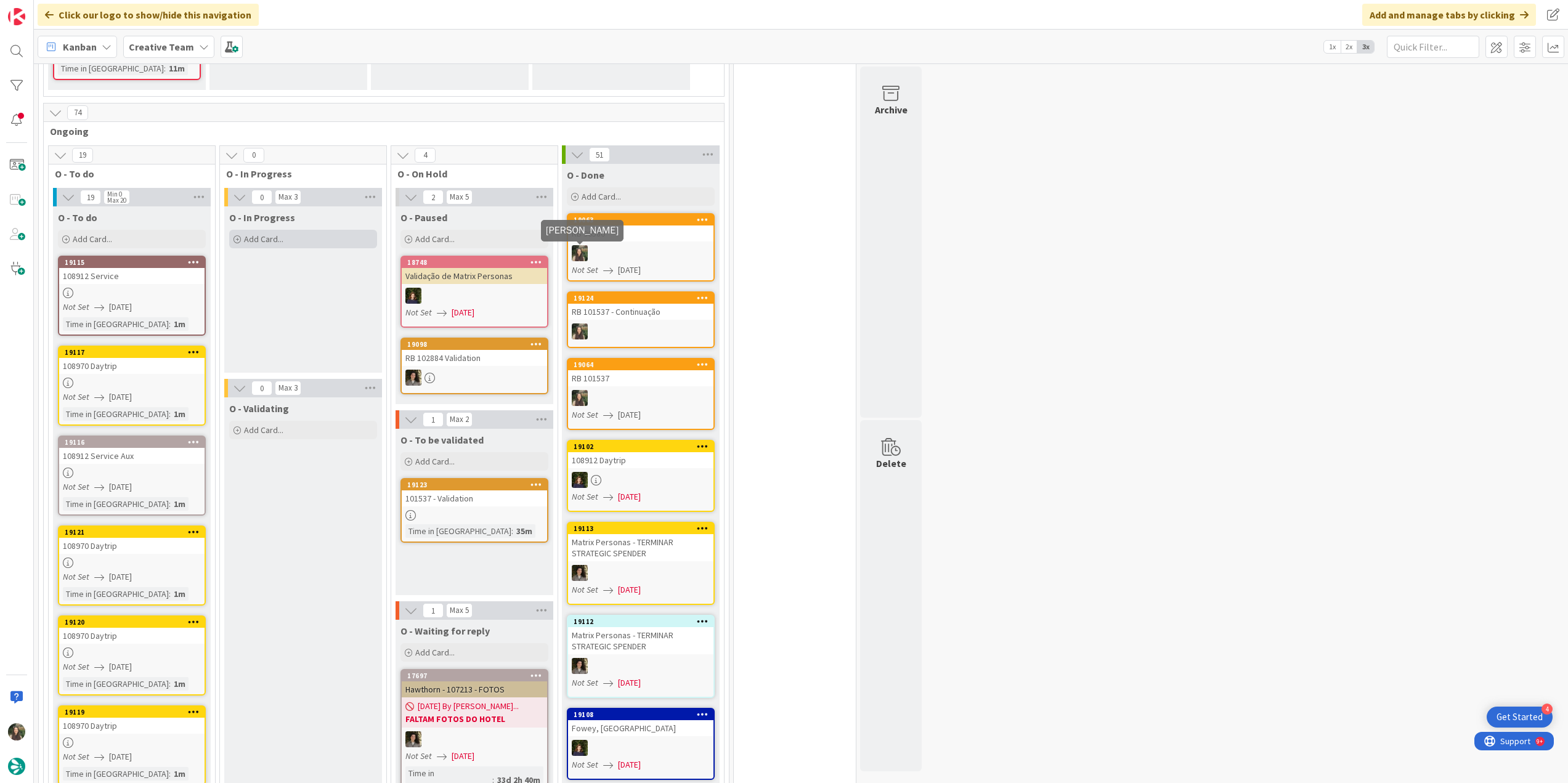 scroll, scrollTop: 0, scrollLeft: 0, axis: both 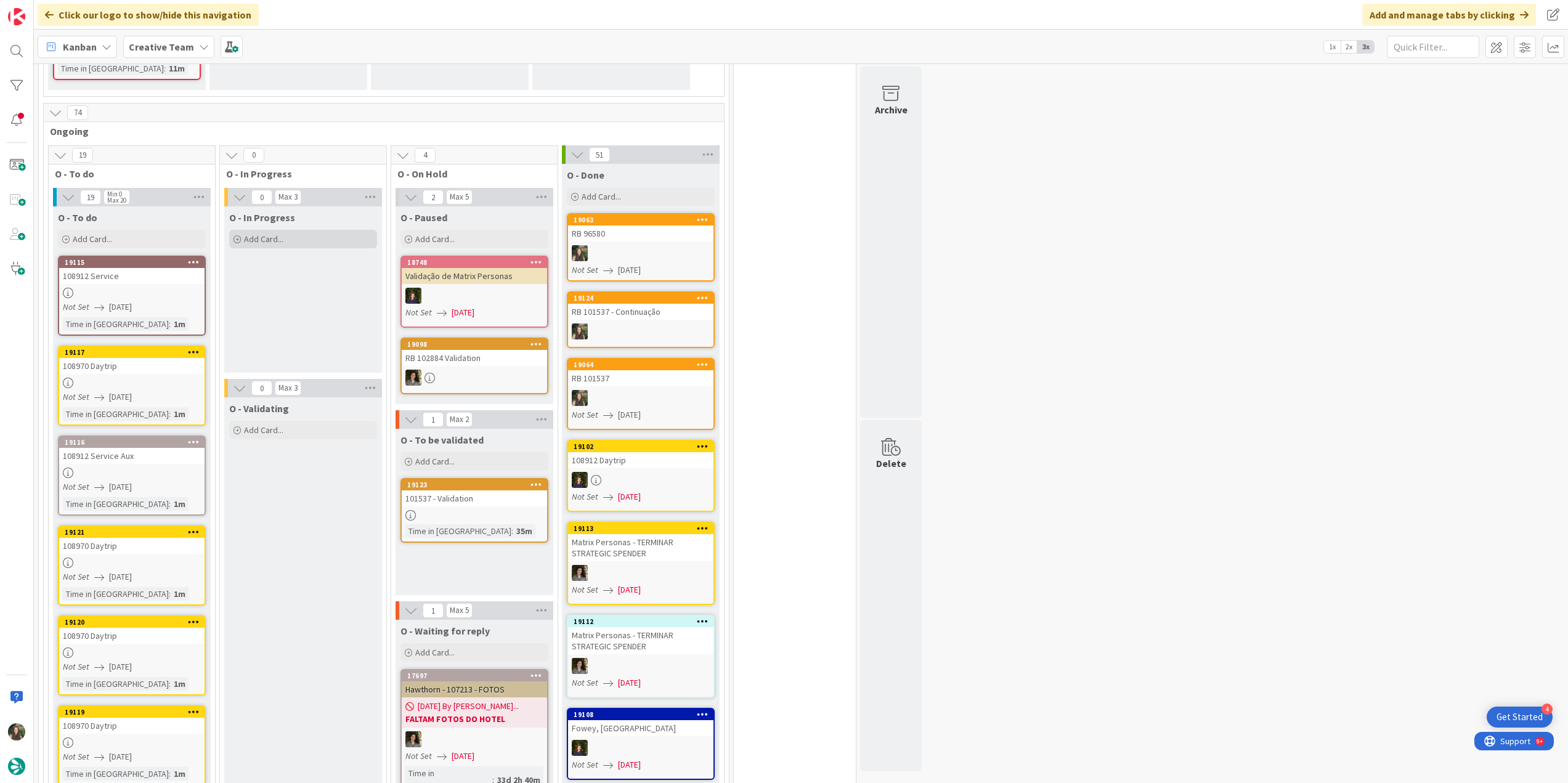 click on "Add Card..." at bounding box center [264, 239] 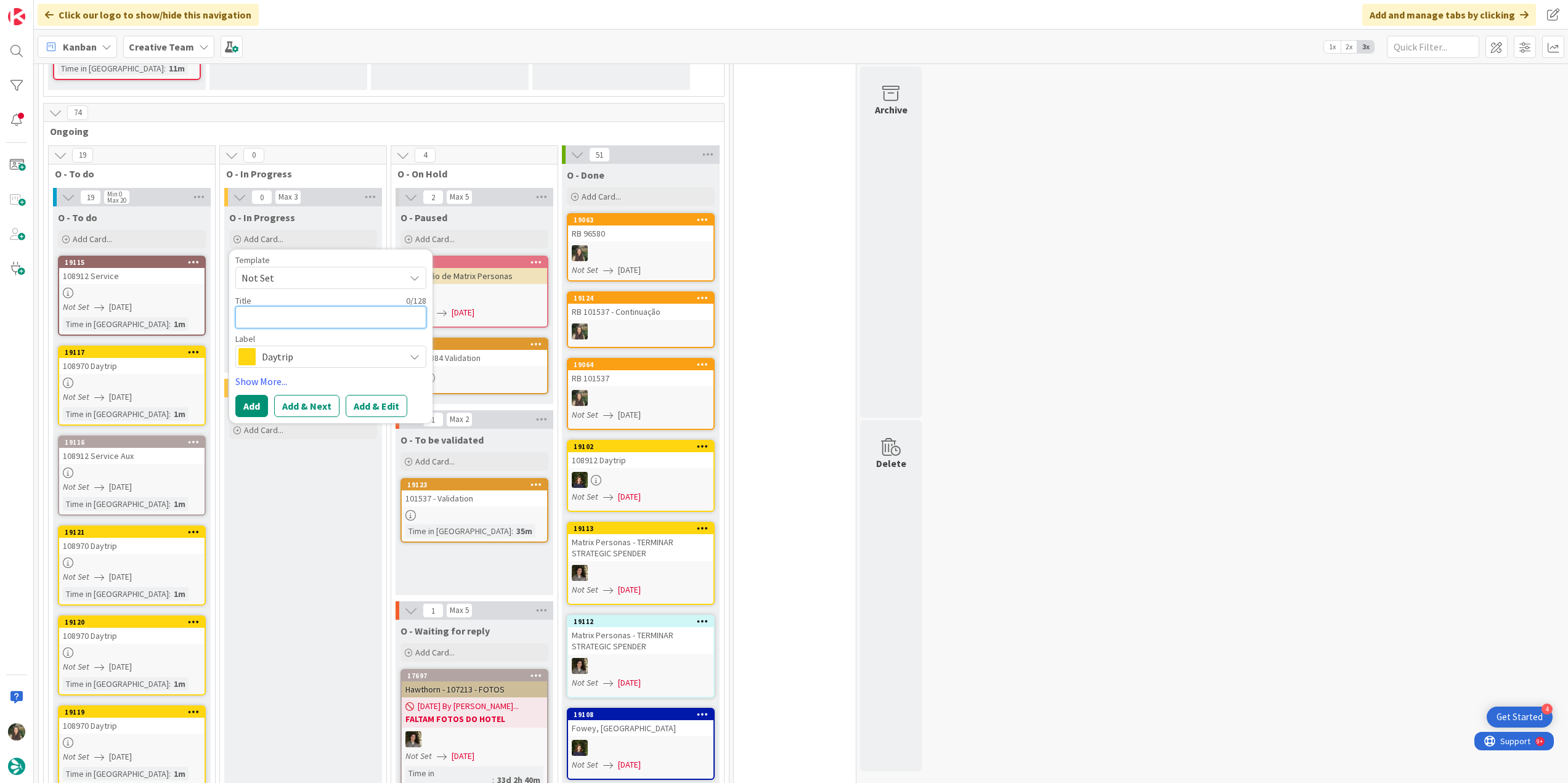 paste on "96580" 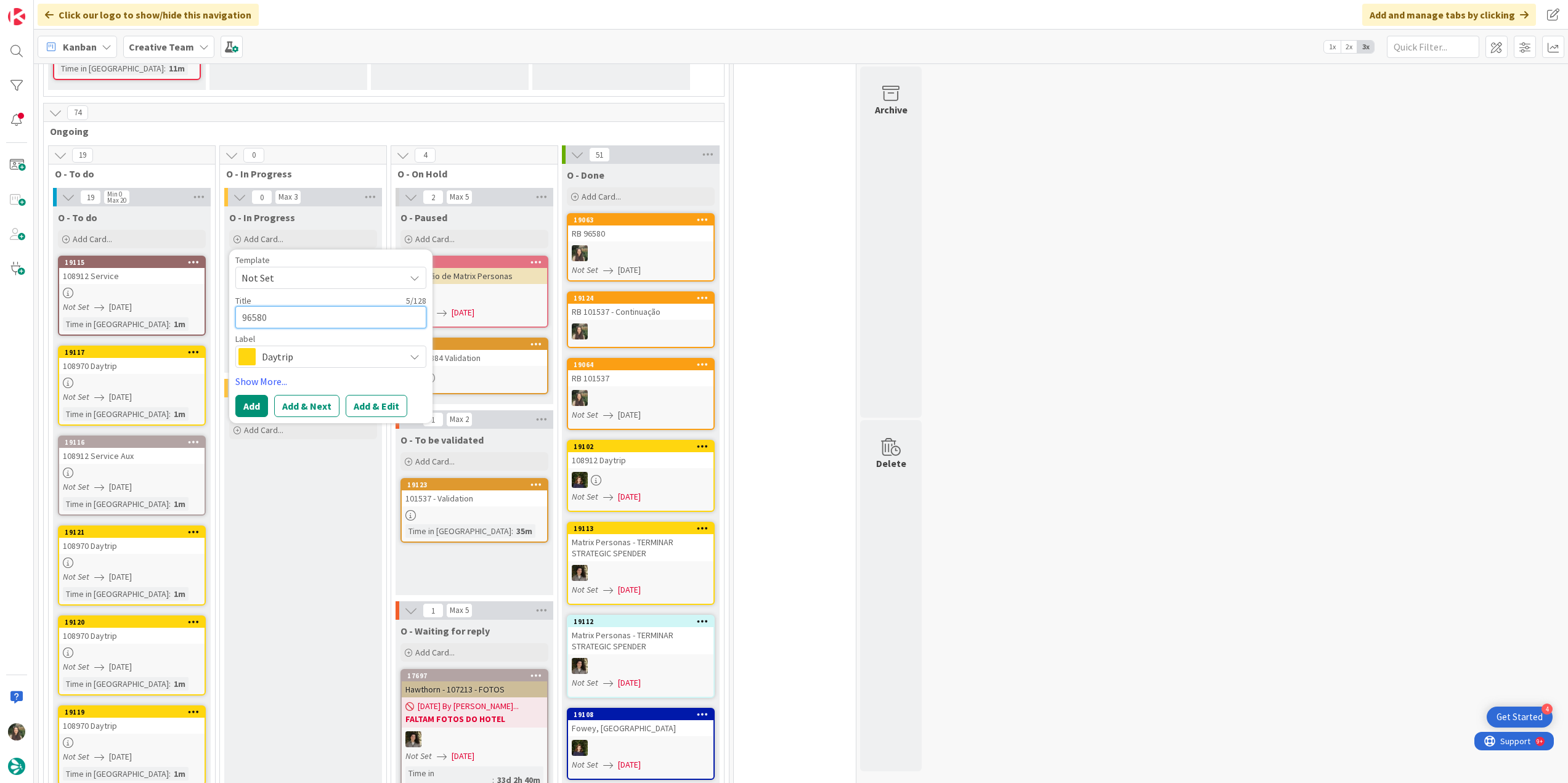 type on "96580" 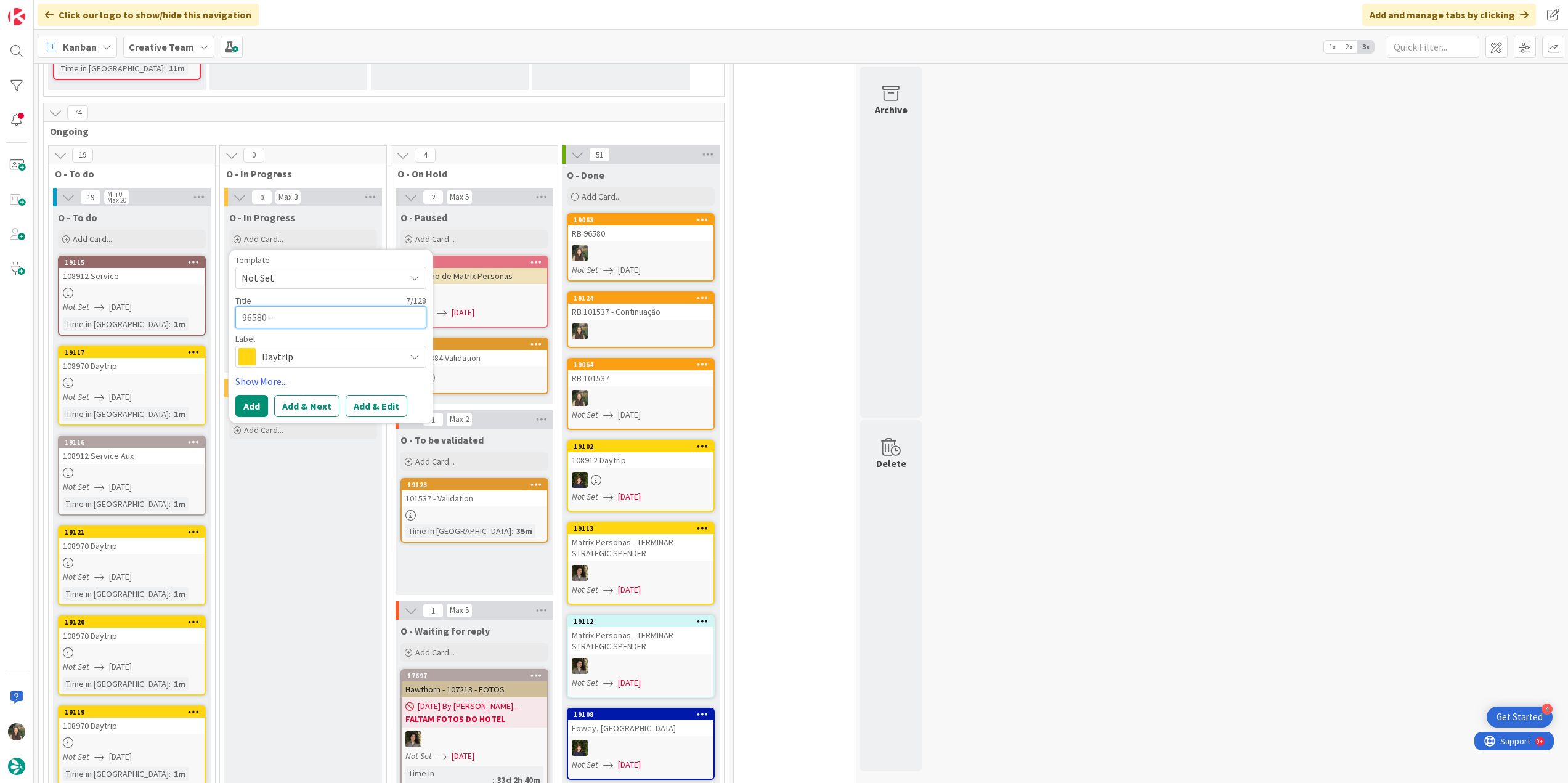 type on "96580 -" 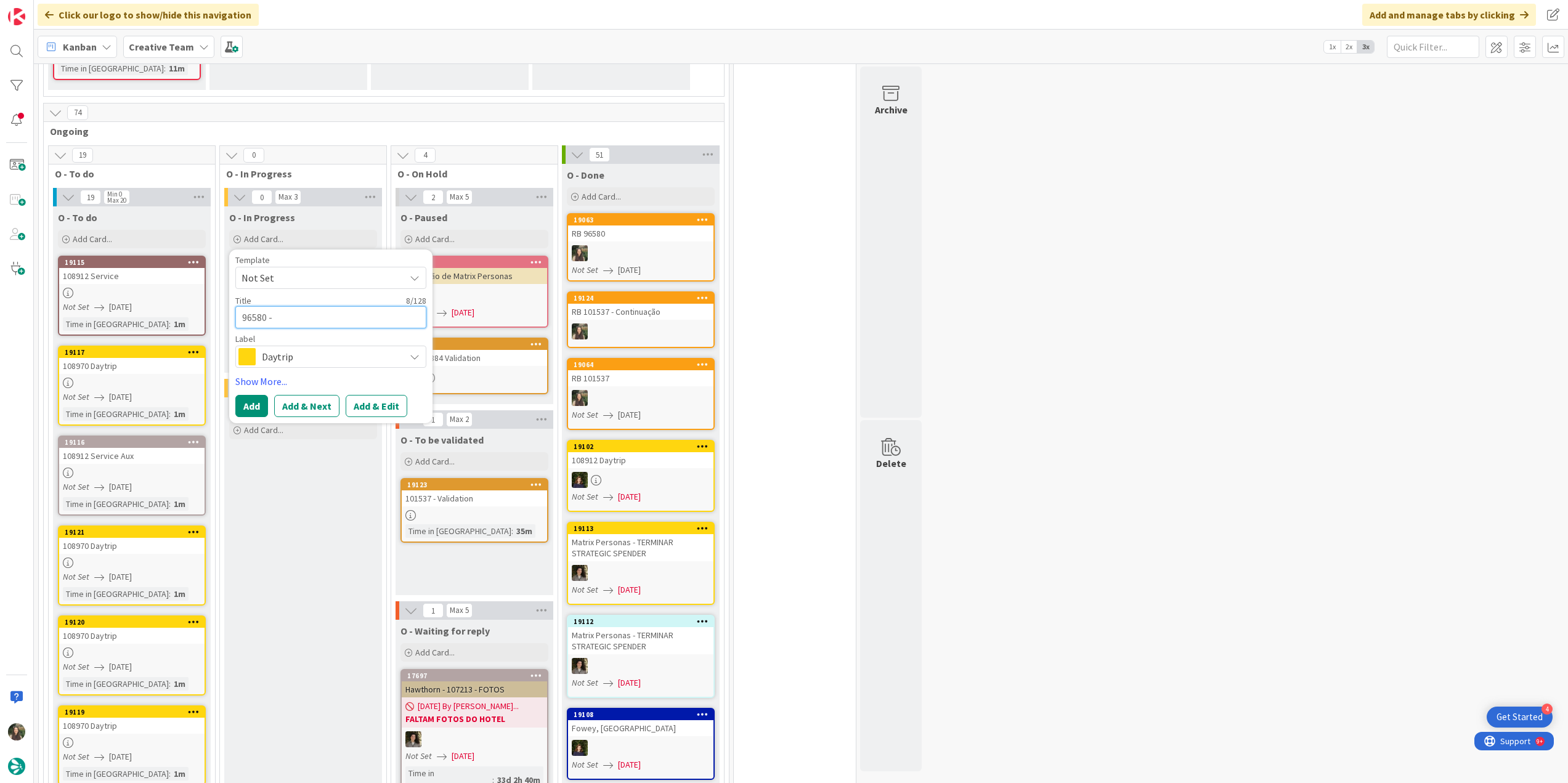 type on "96580 - C" 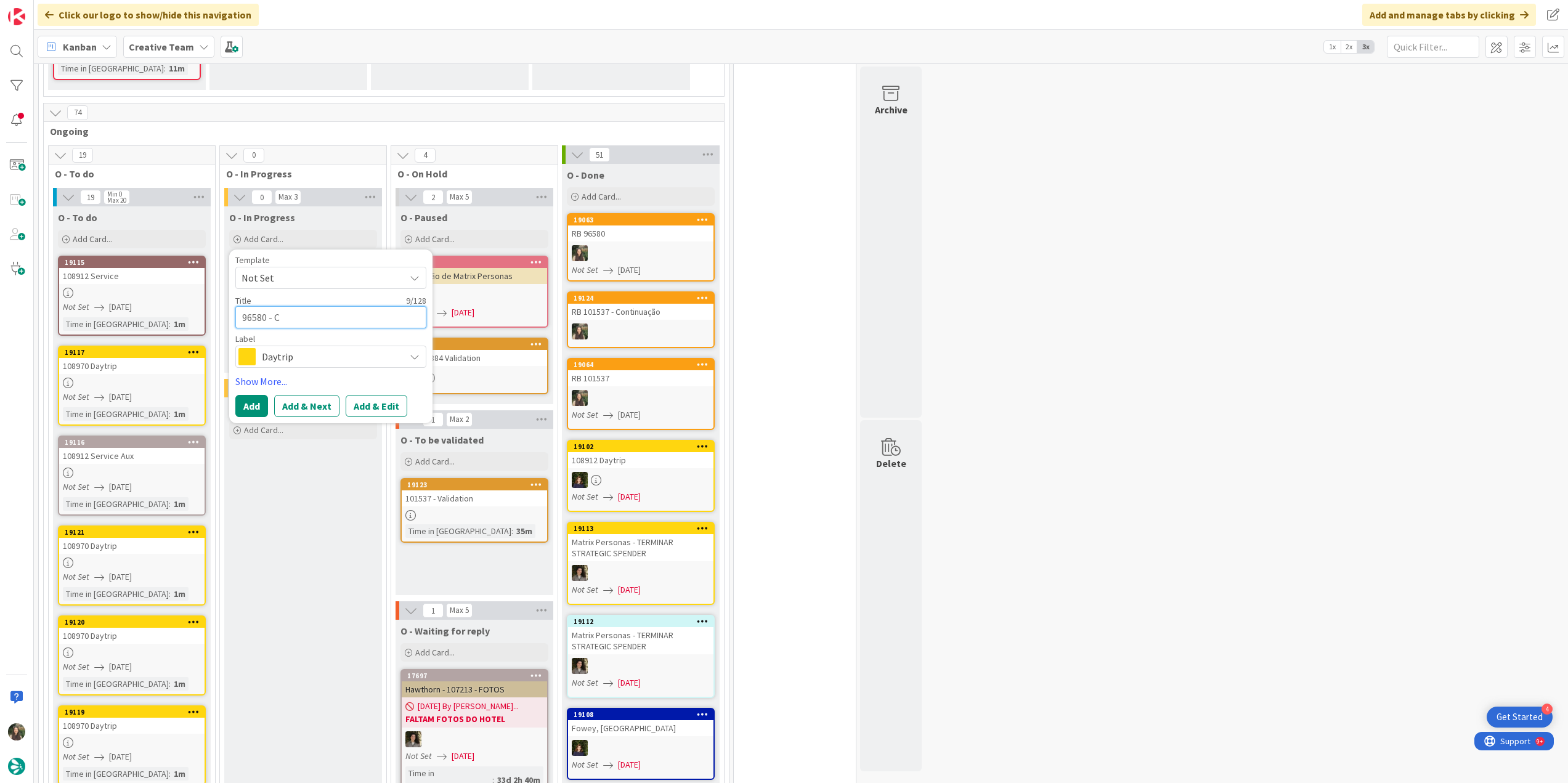 type on "96580 - Co" 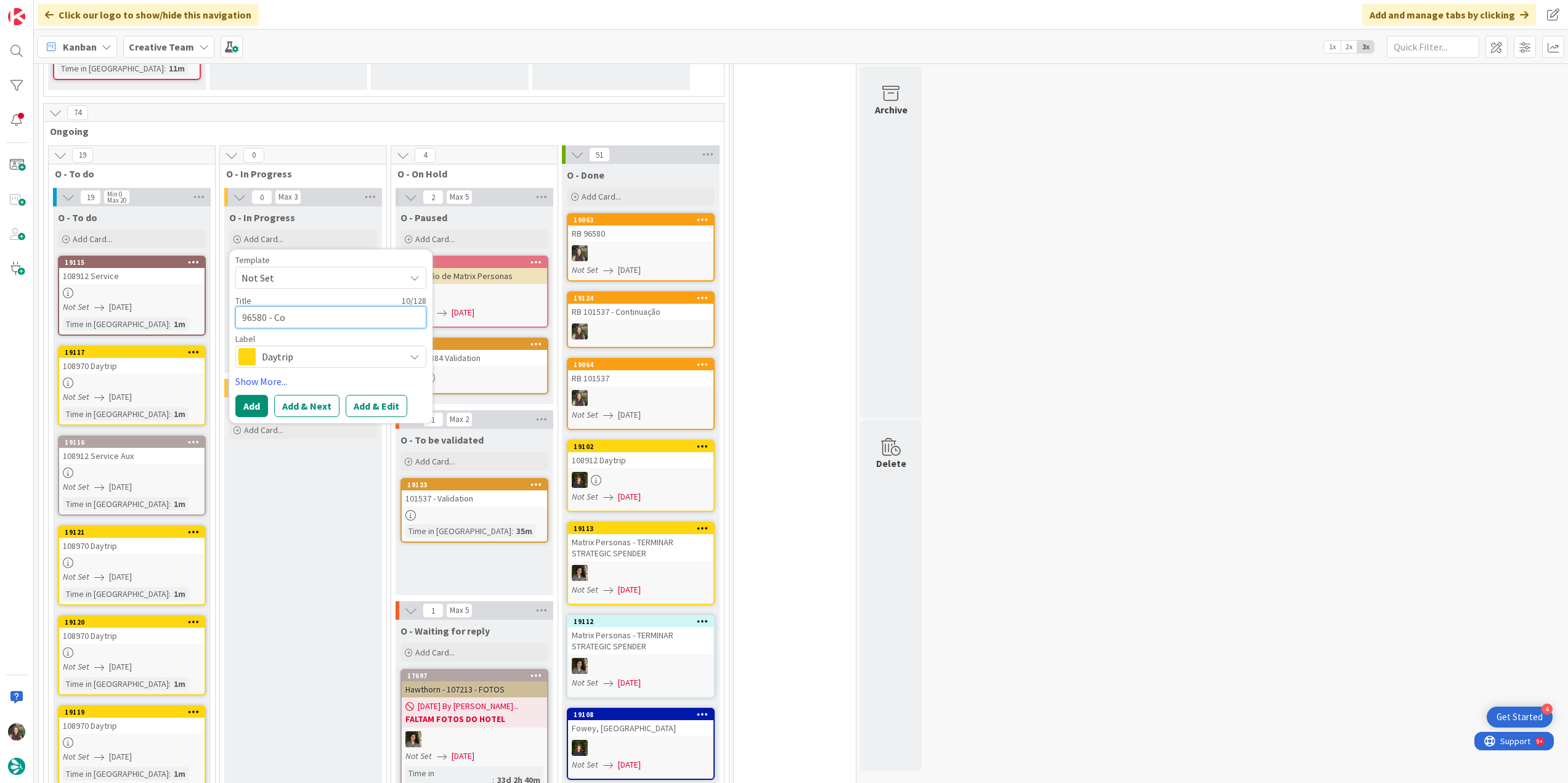 type on "96580 - Con" 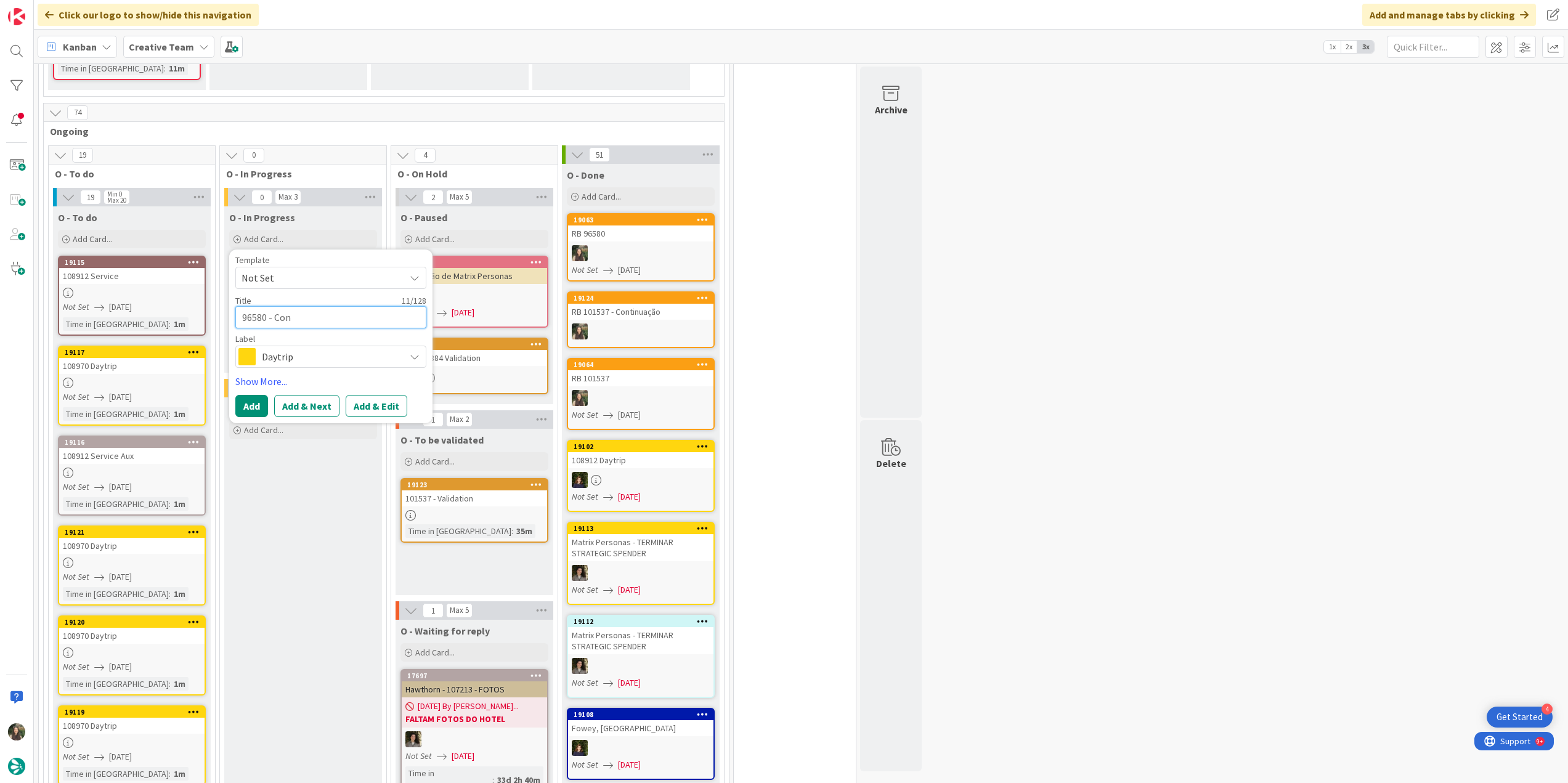 type on "96580 - Cont" 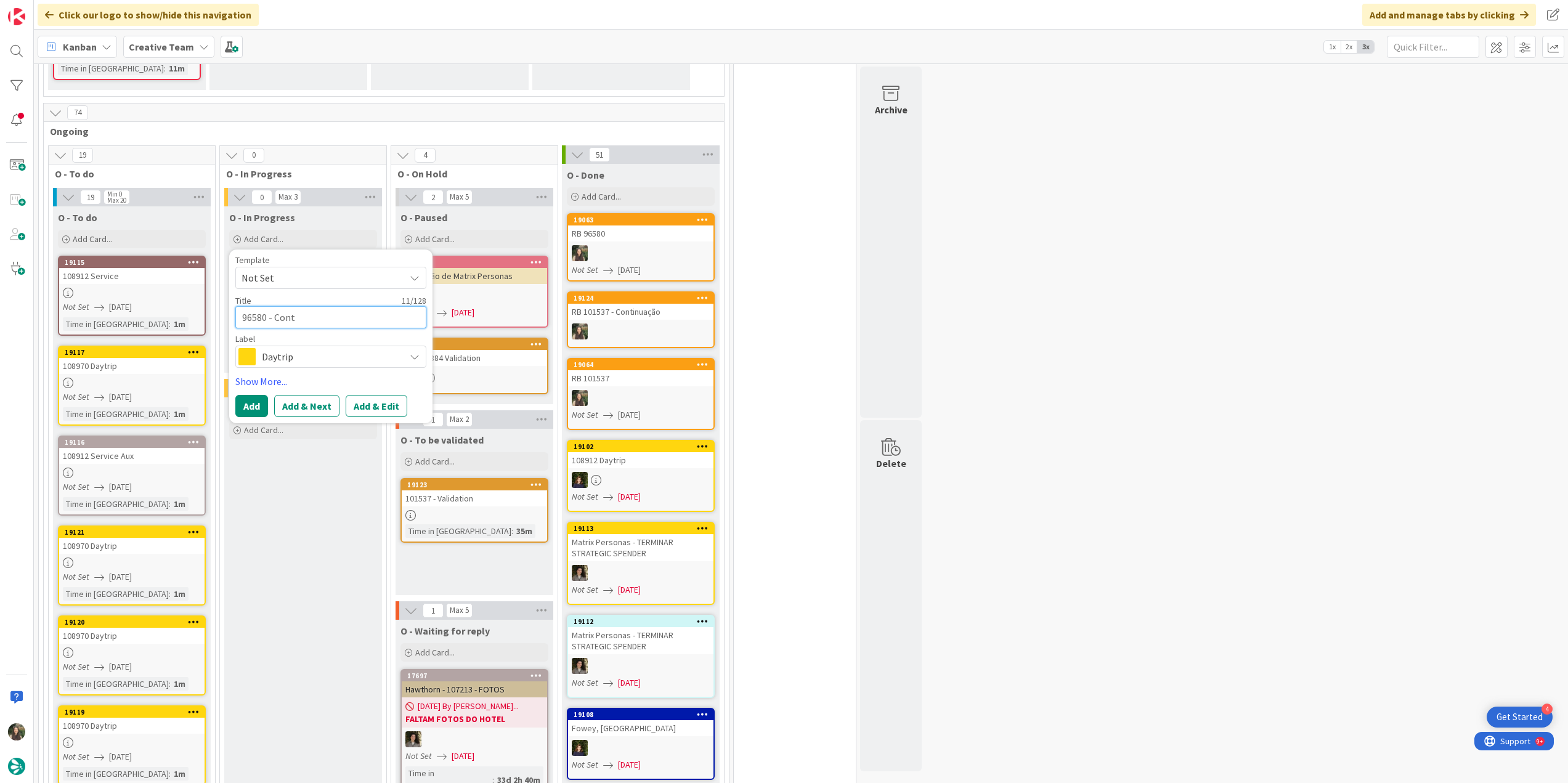 type on "96580 - Conti" 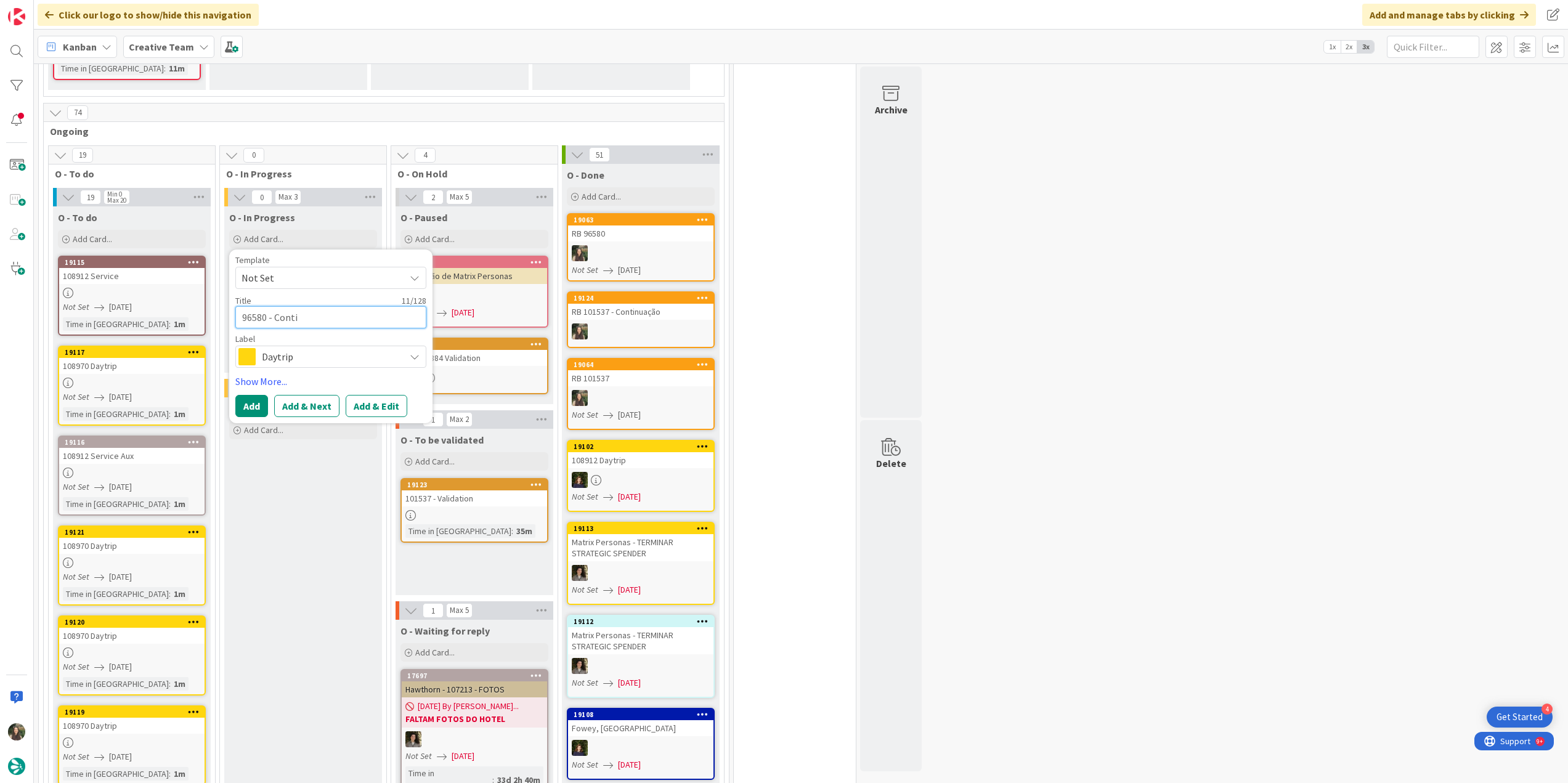 type on "96580 - Contin" 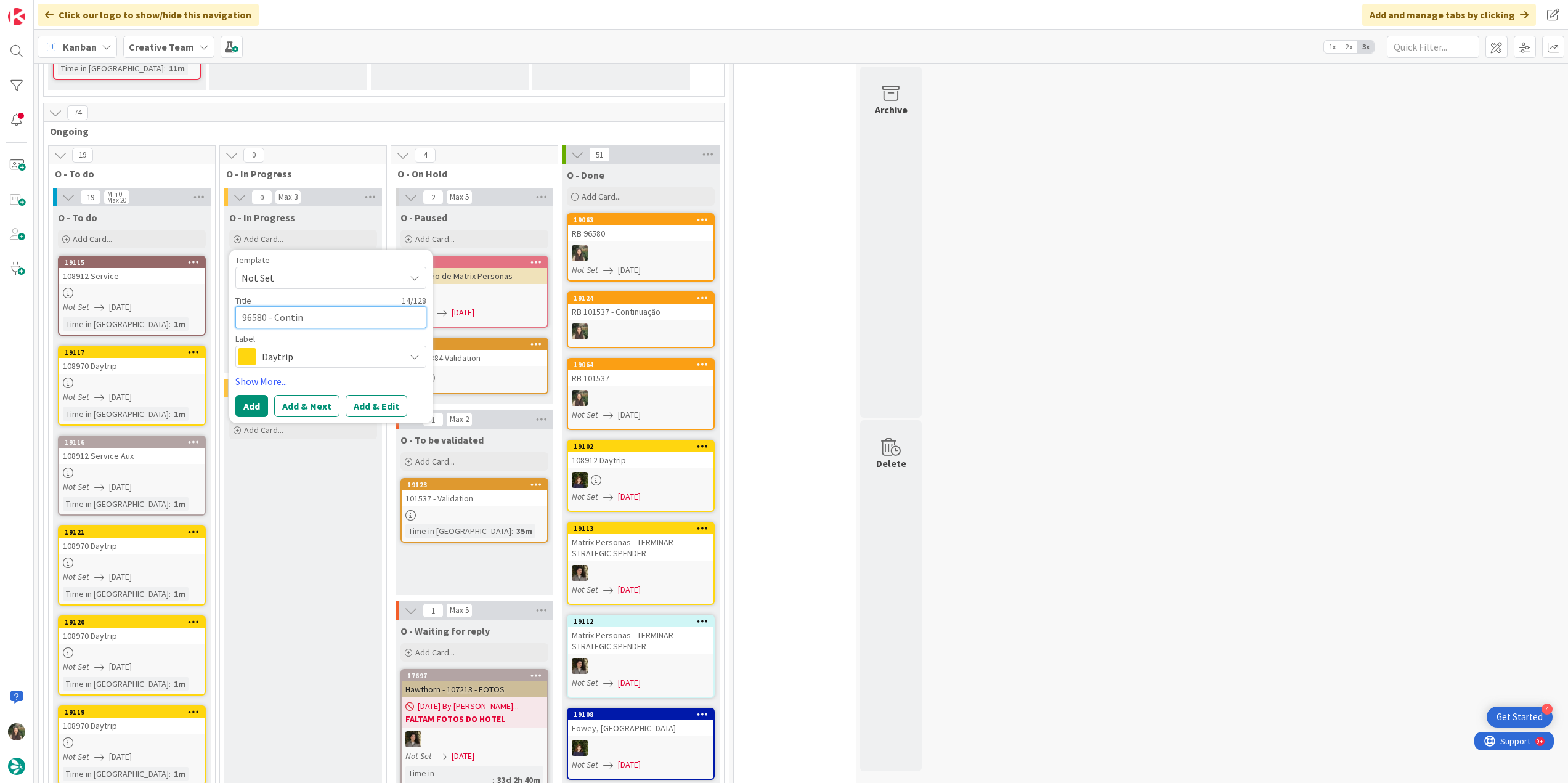 type on "96580 - Continu" 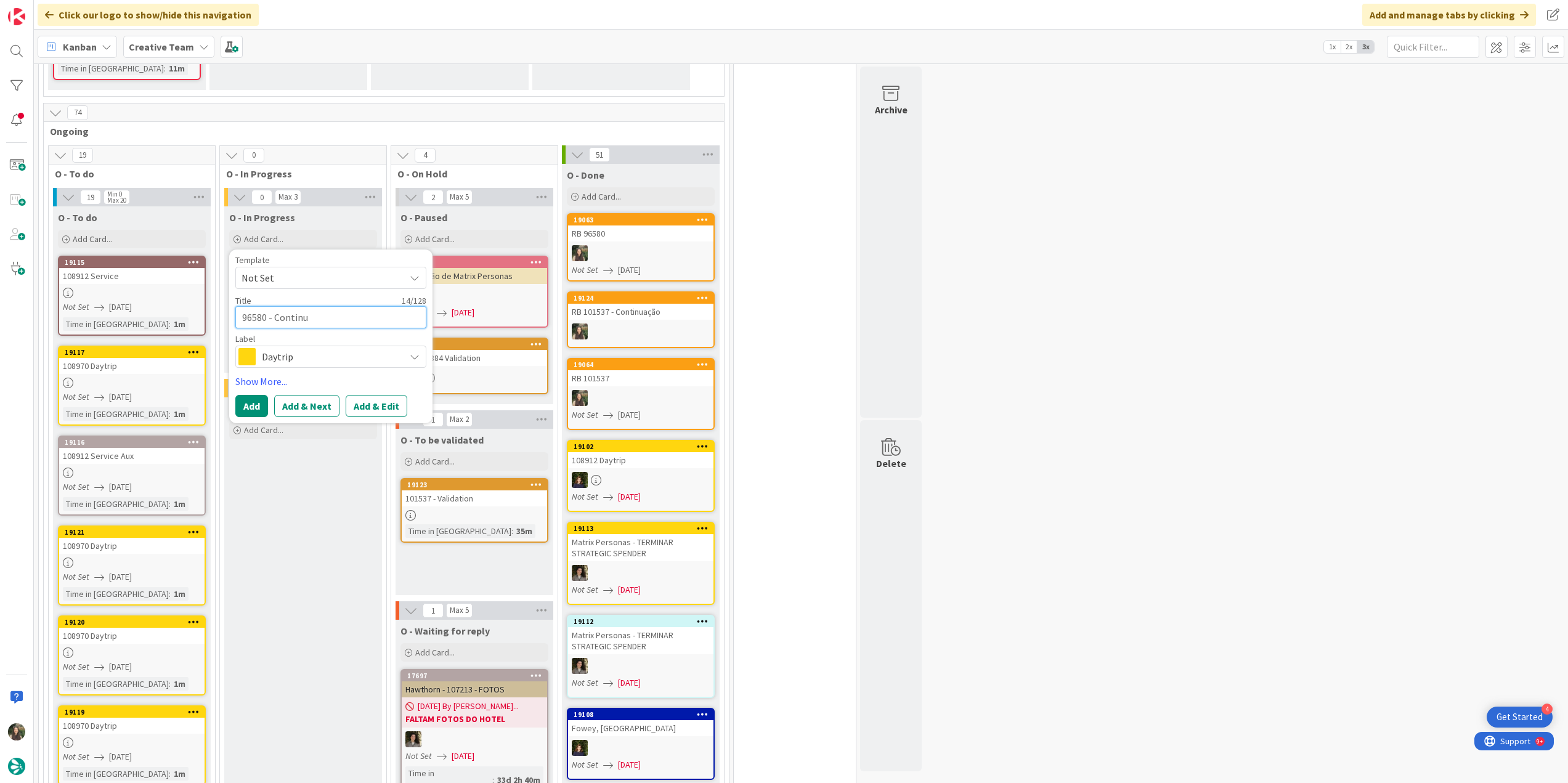 type on "96580 - Continua" 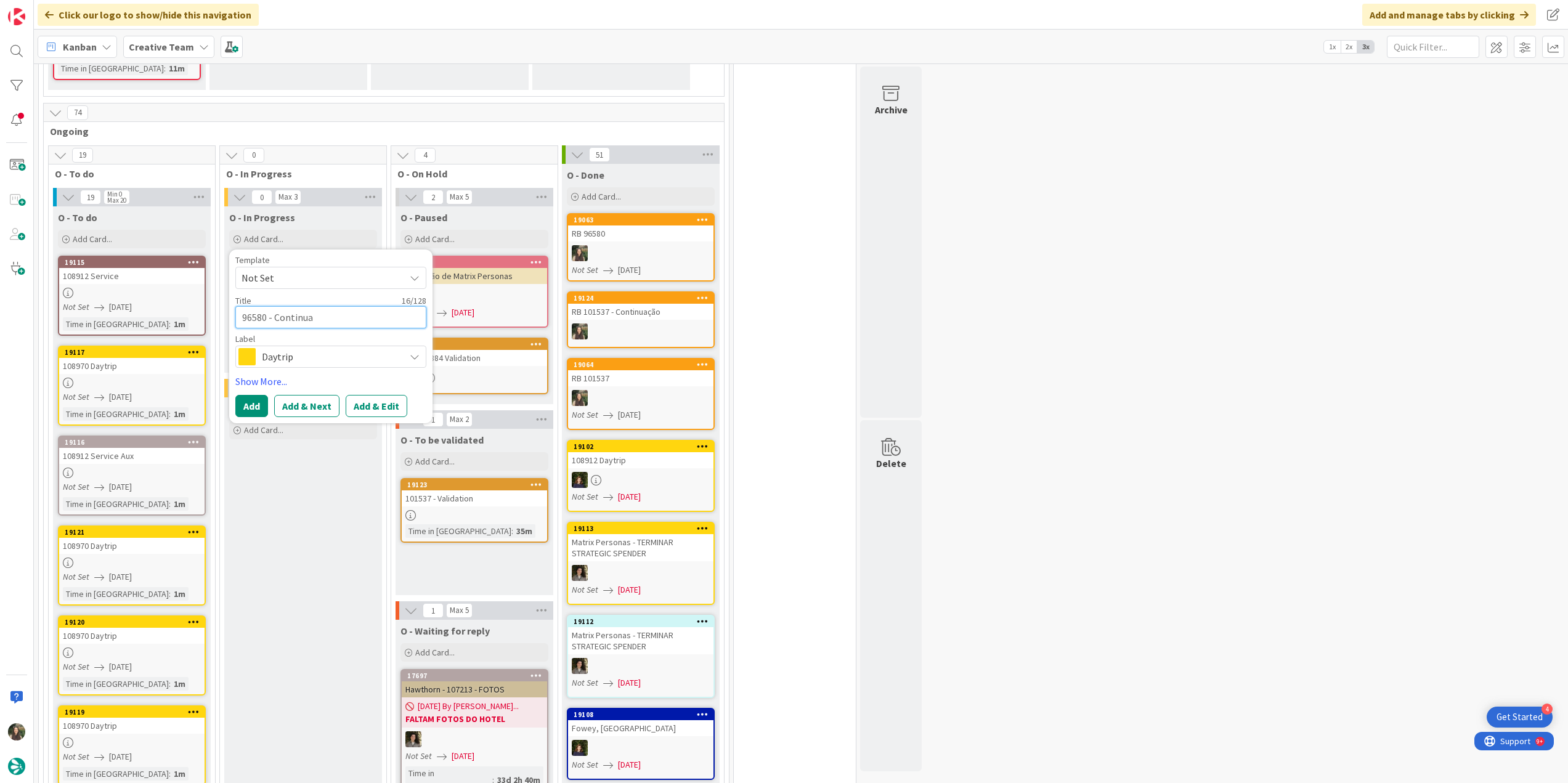 type on "96580 - Continuaç" 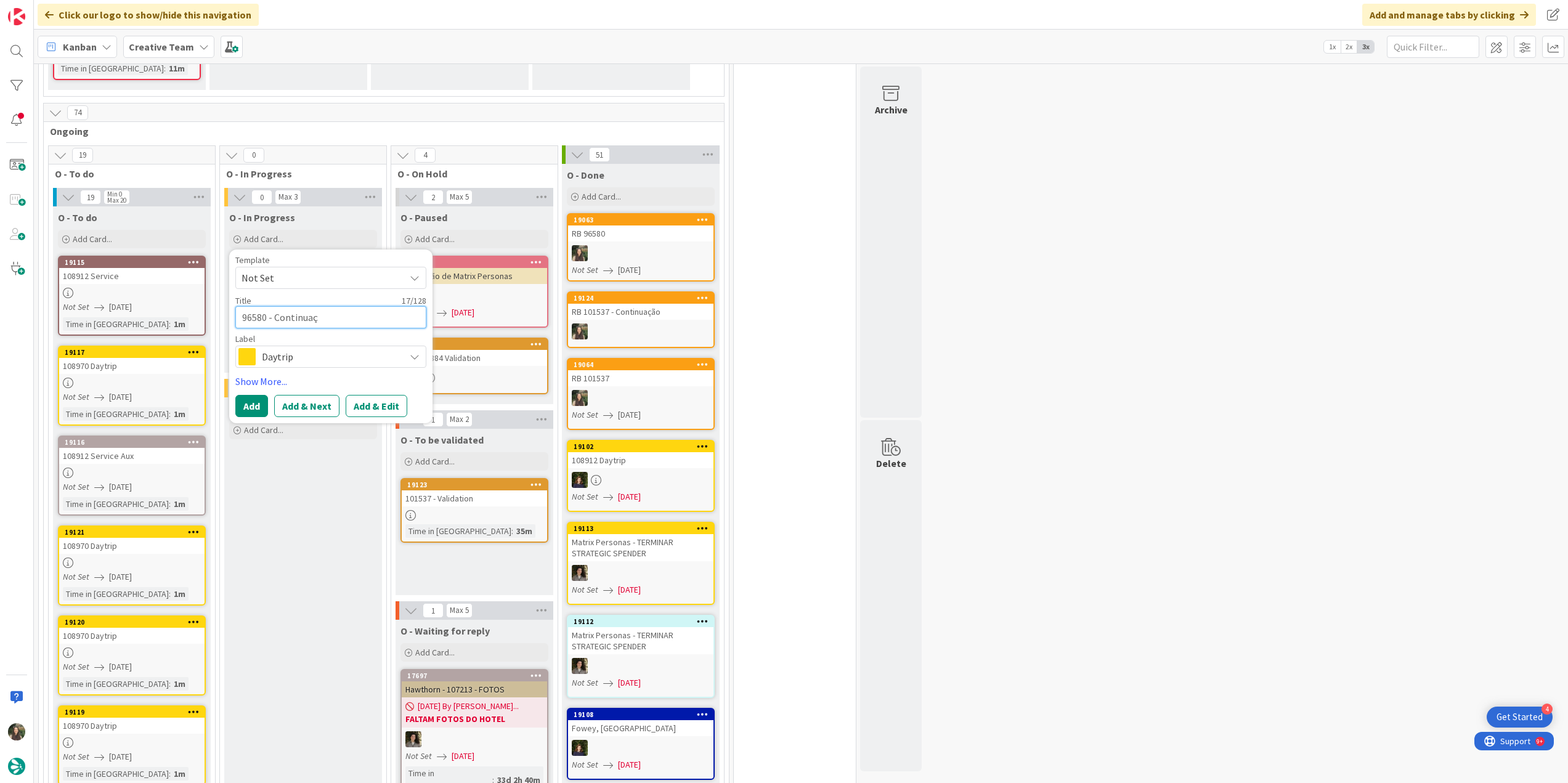 type on "96580 - Continuaçã" 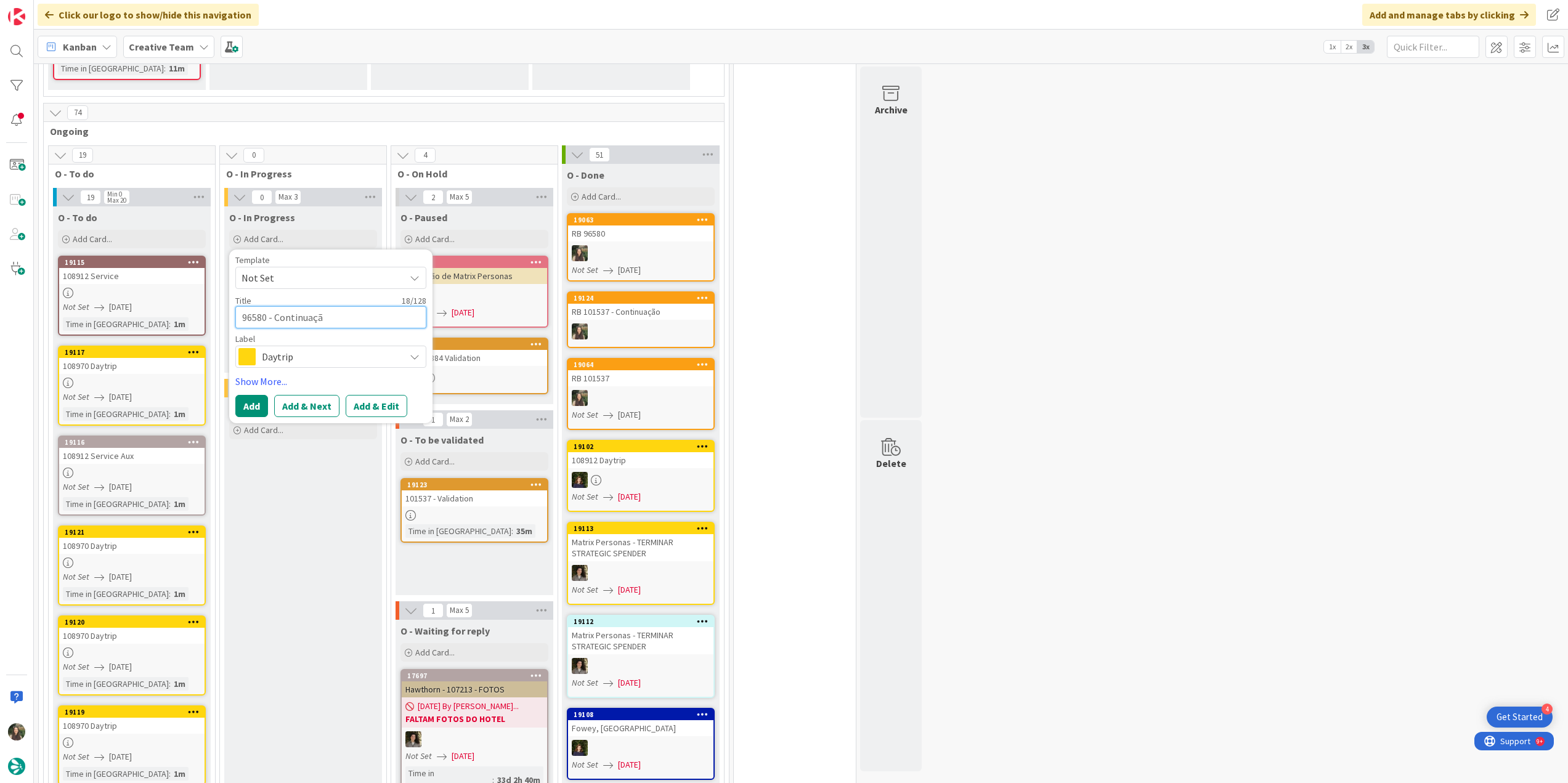 type on "96580 - Continuação" 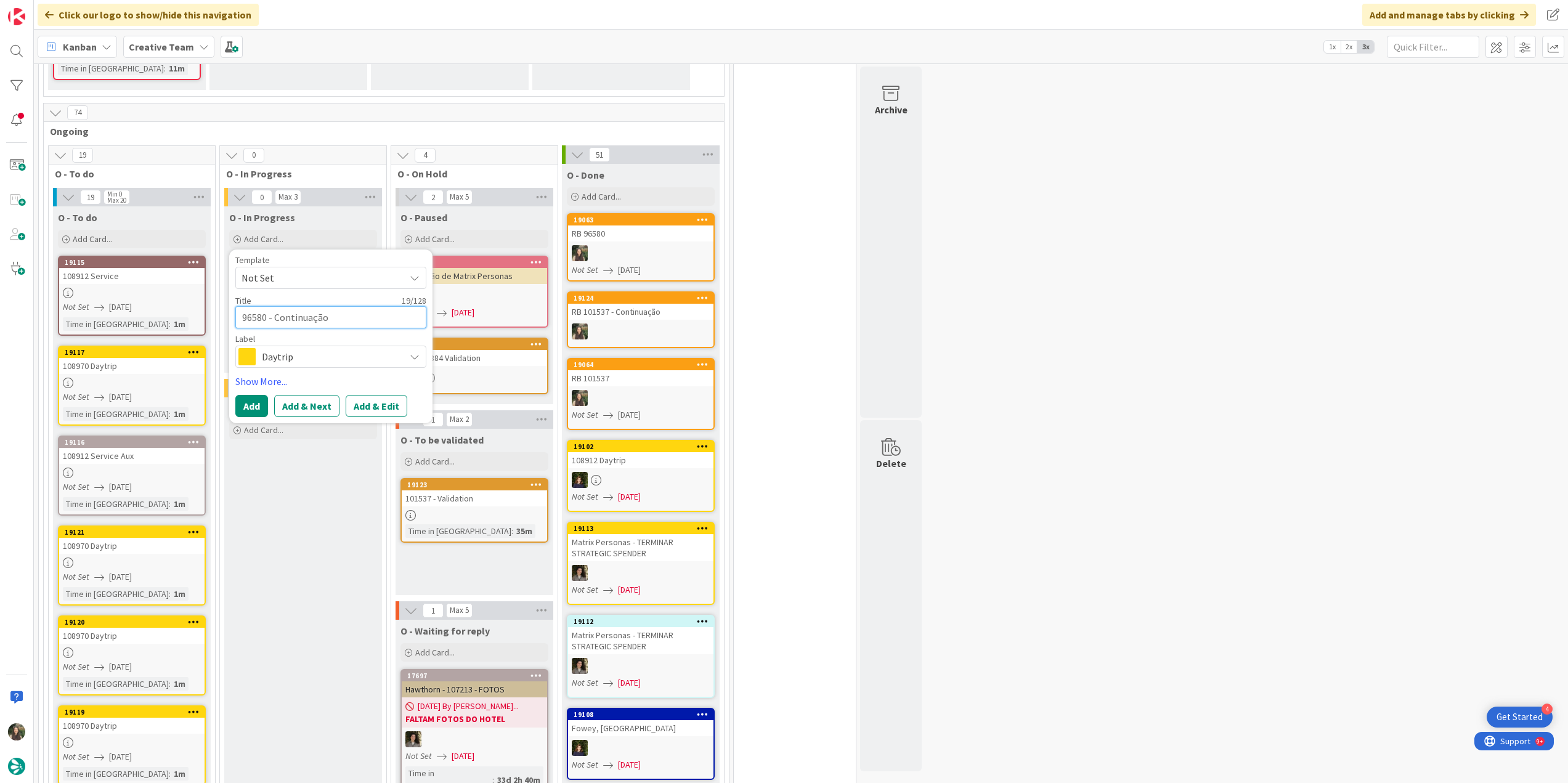 type on "96580 - Continuação" 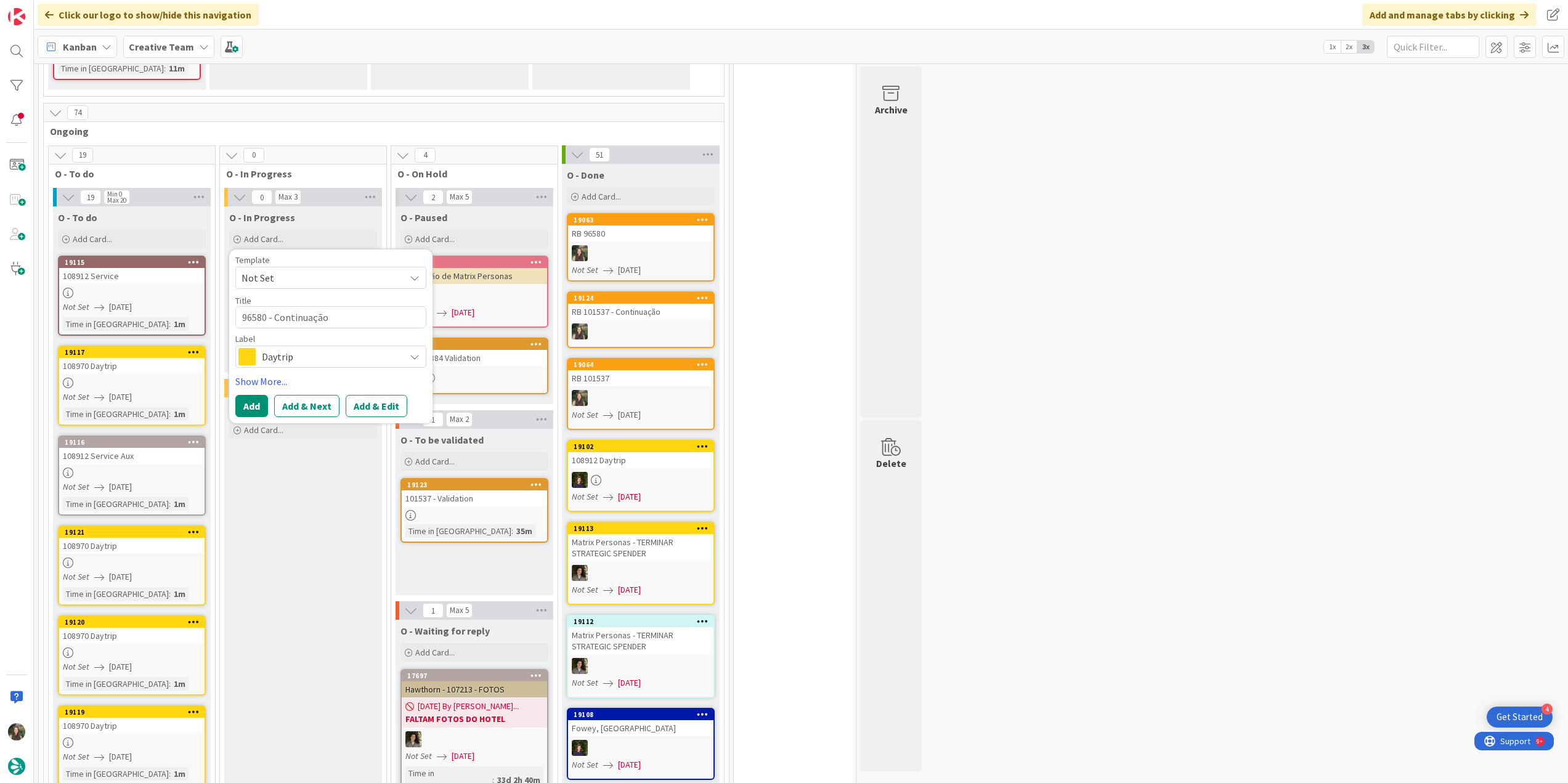 click on "Daytrip" at bounding box center (330, 357) 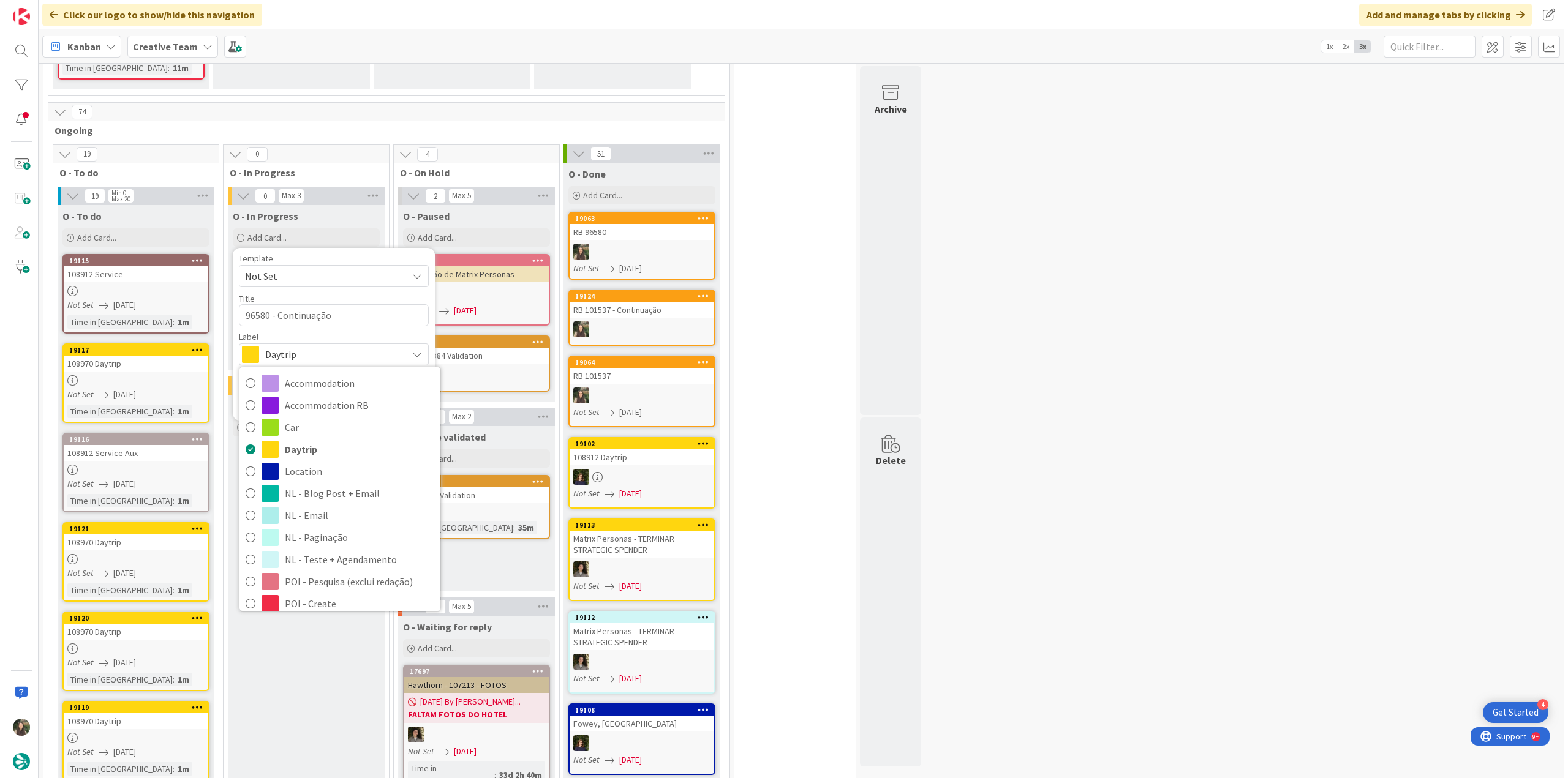 scroll, scrollTop: 229, scrollLeft: 0, axis: vertical 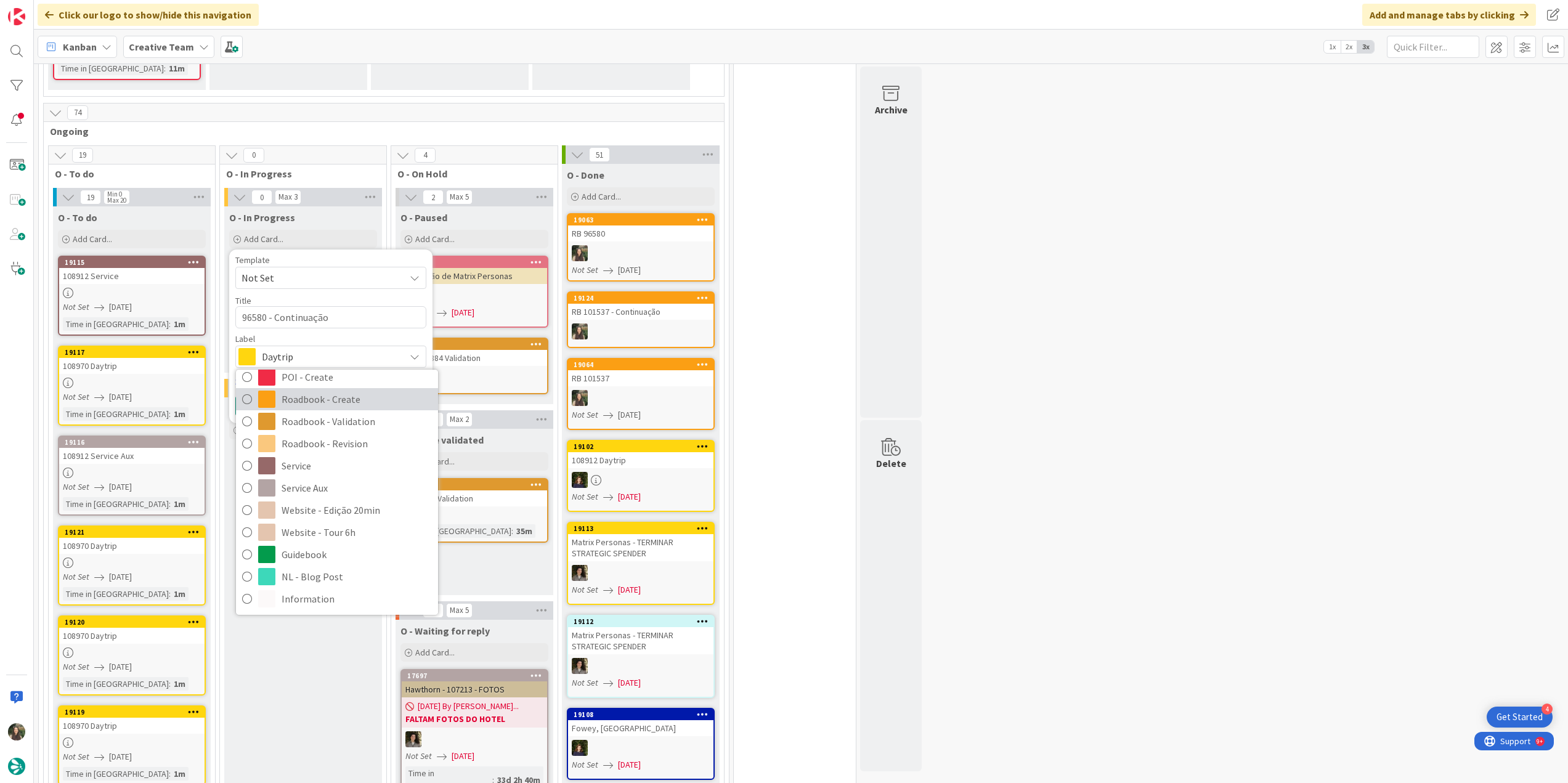 drag, startPoint x: 390, startPoint y: 455, endPoint x: 343, endPoint y: 402, distance: 70.83784 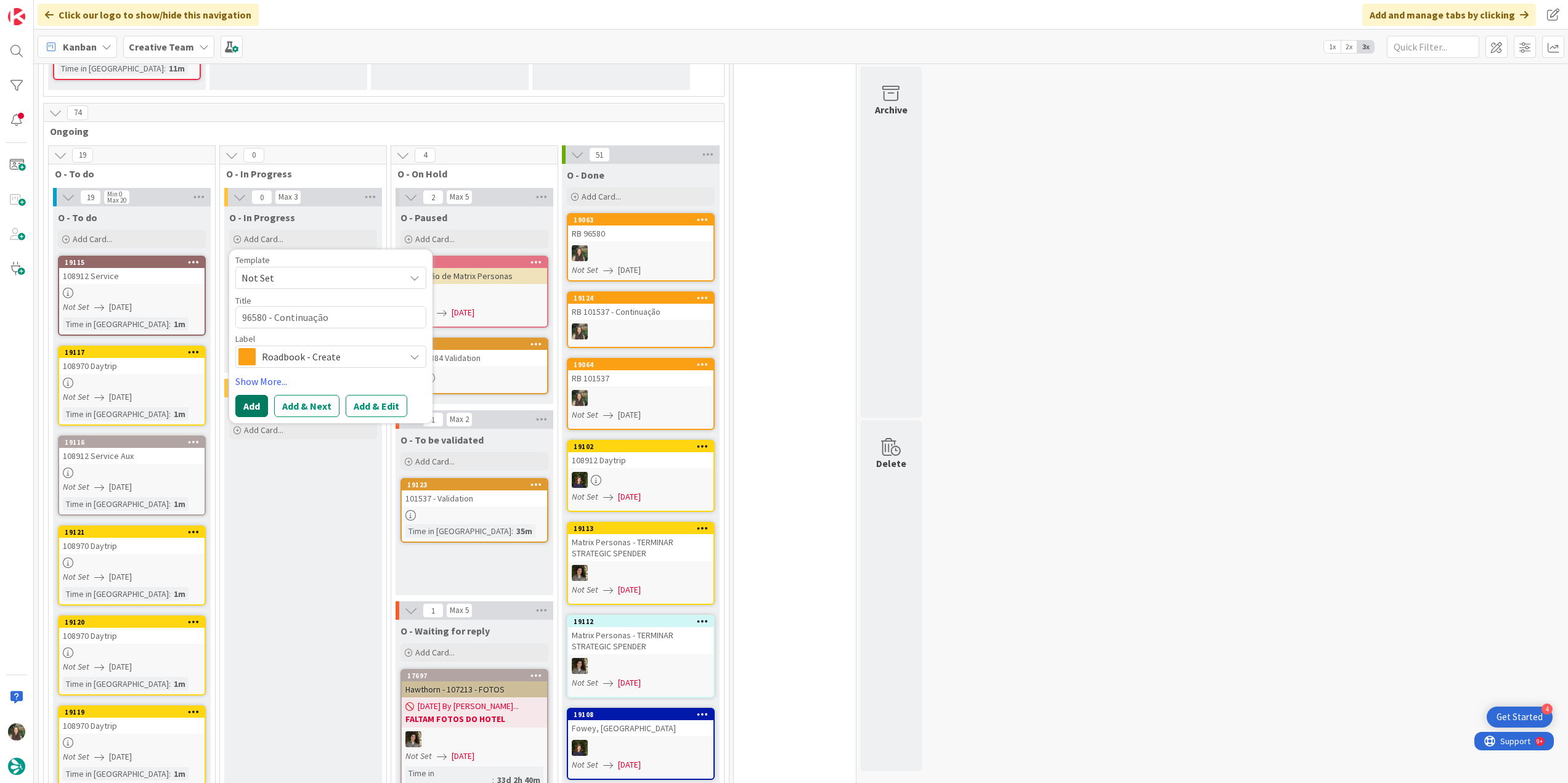 click on "Add" at bounding box center [251, 406] 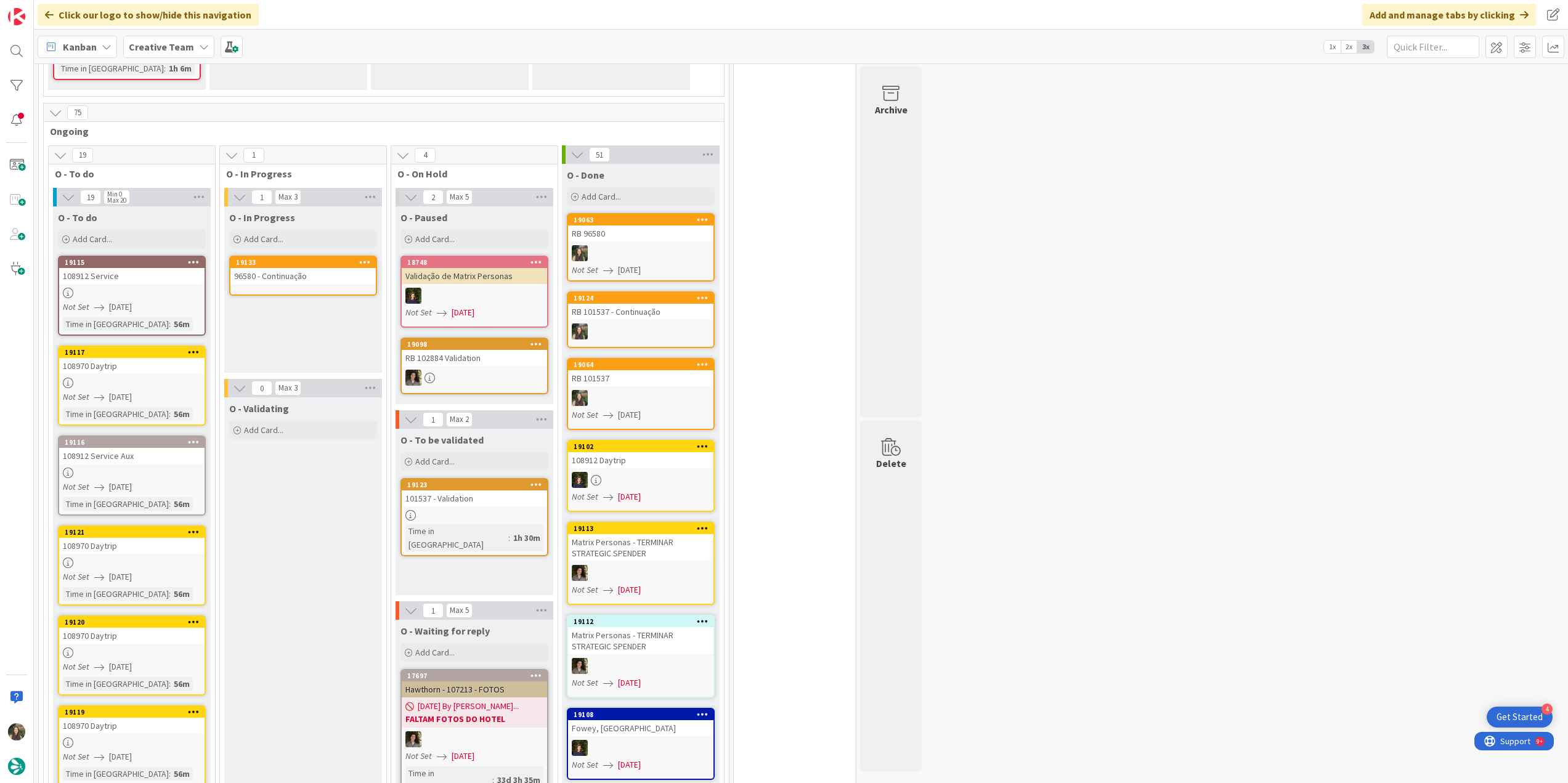 click on "19133 96580 - Continuação" at bounding box center (303, 275) 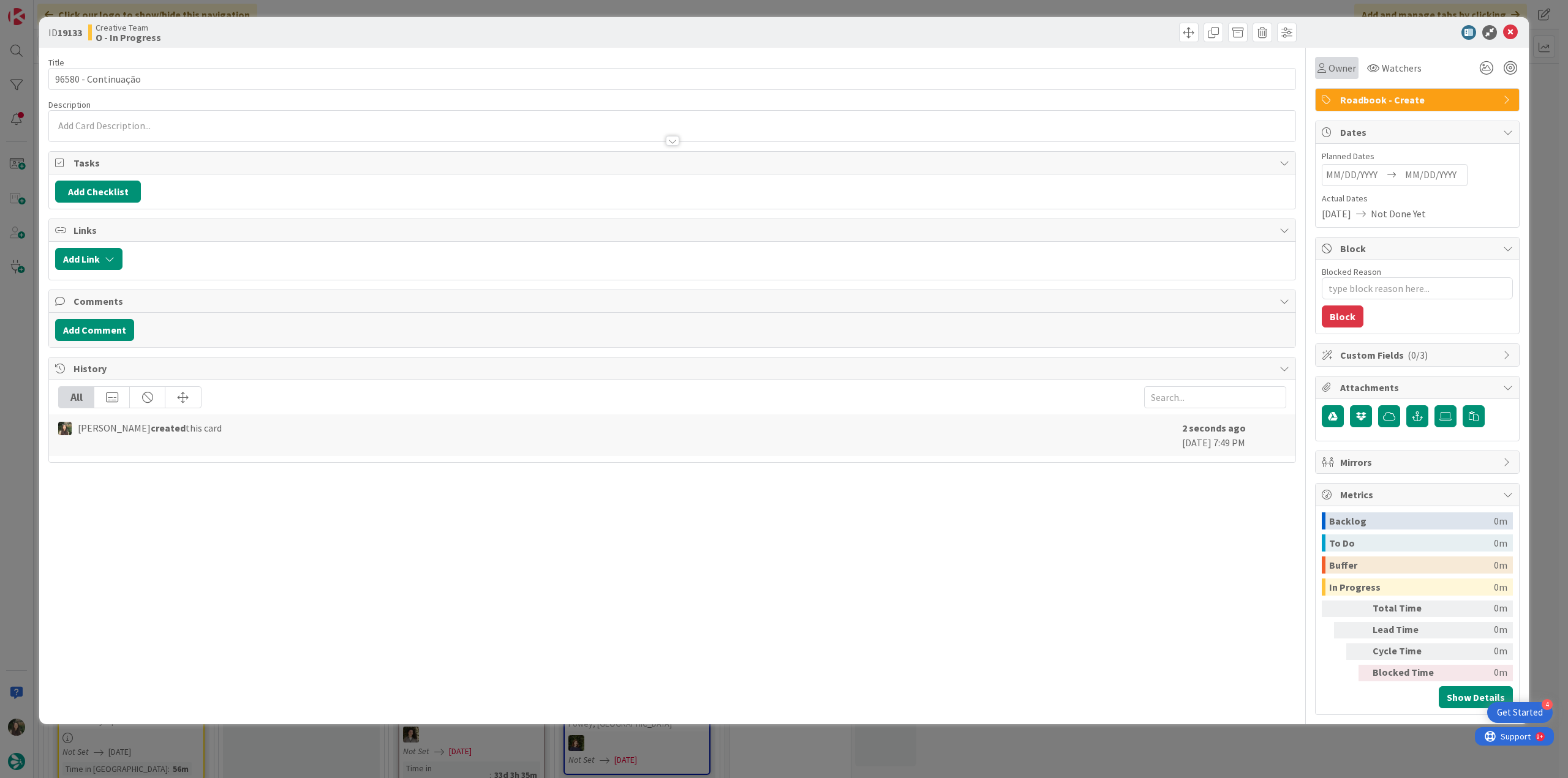 click on "Owner" at bounding box center [1342, 68] 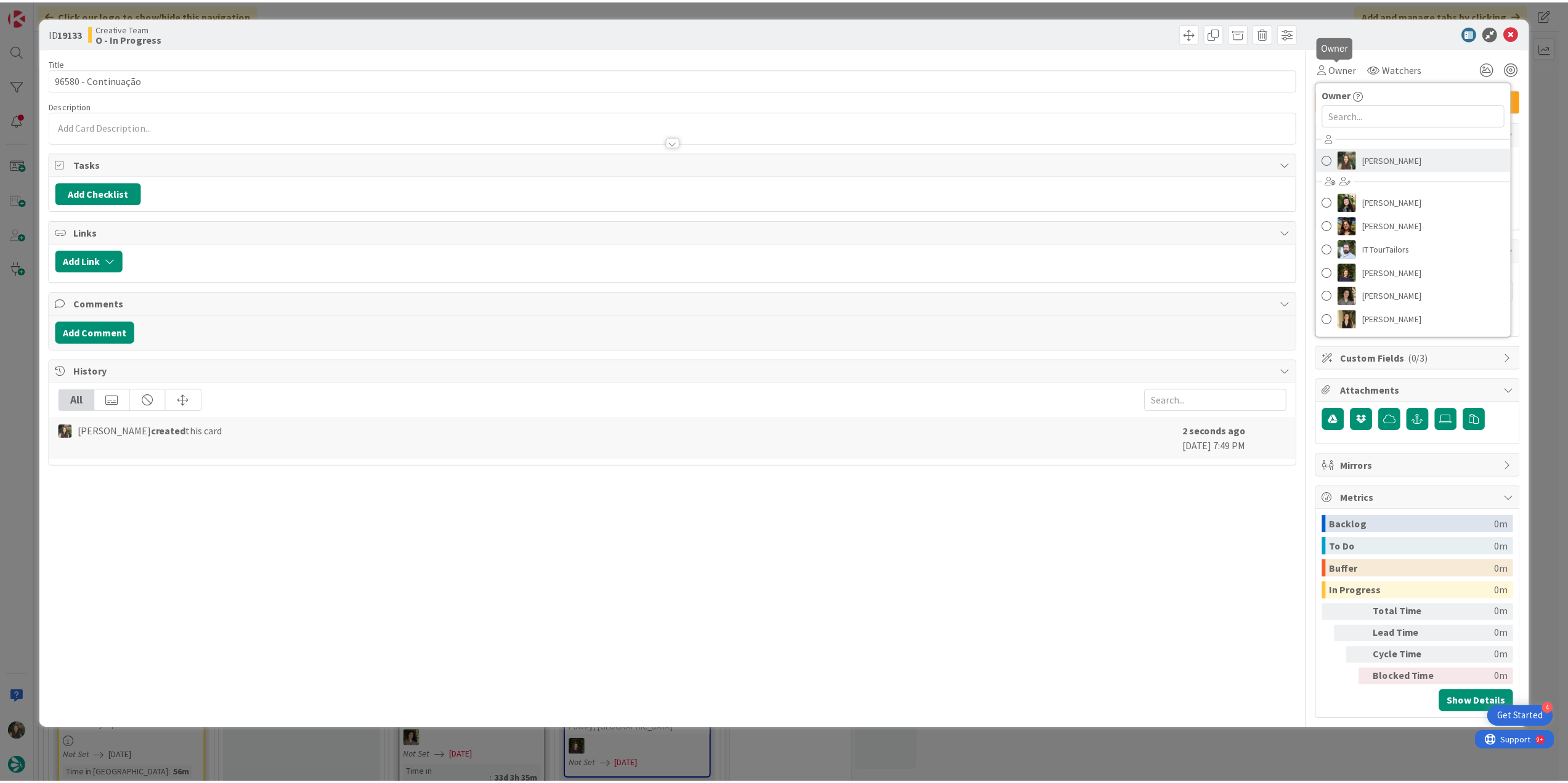 scroll, scrollTop: 0, scrollLeft: 0, axis: both 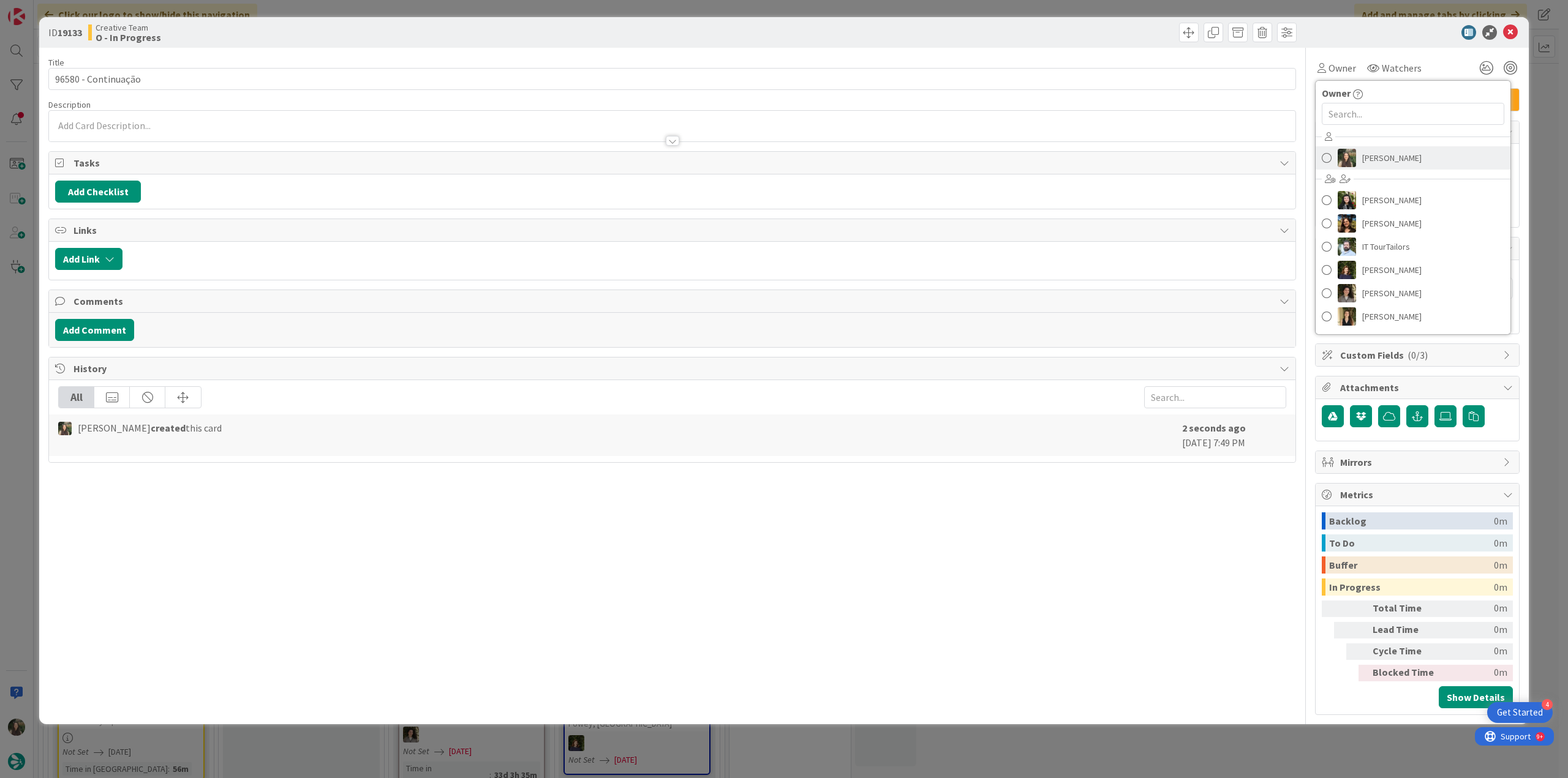 click on "[PERSON_NAME]" at bounding box center [1392, 158] 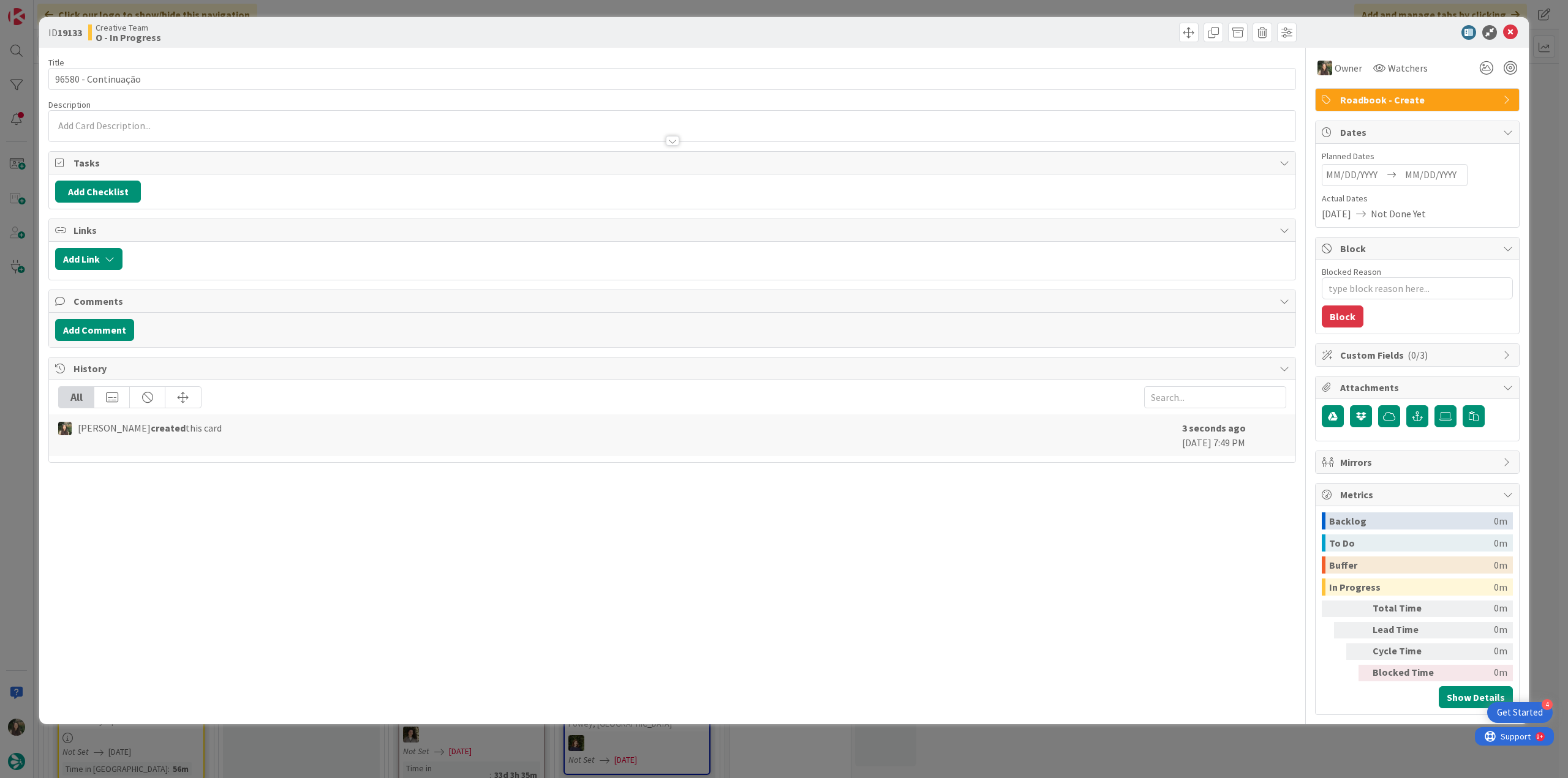 type on "x" 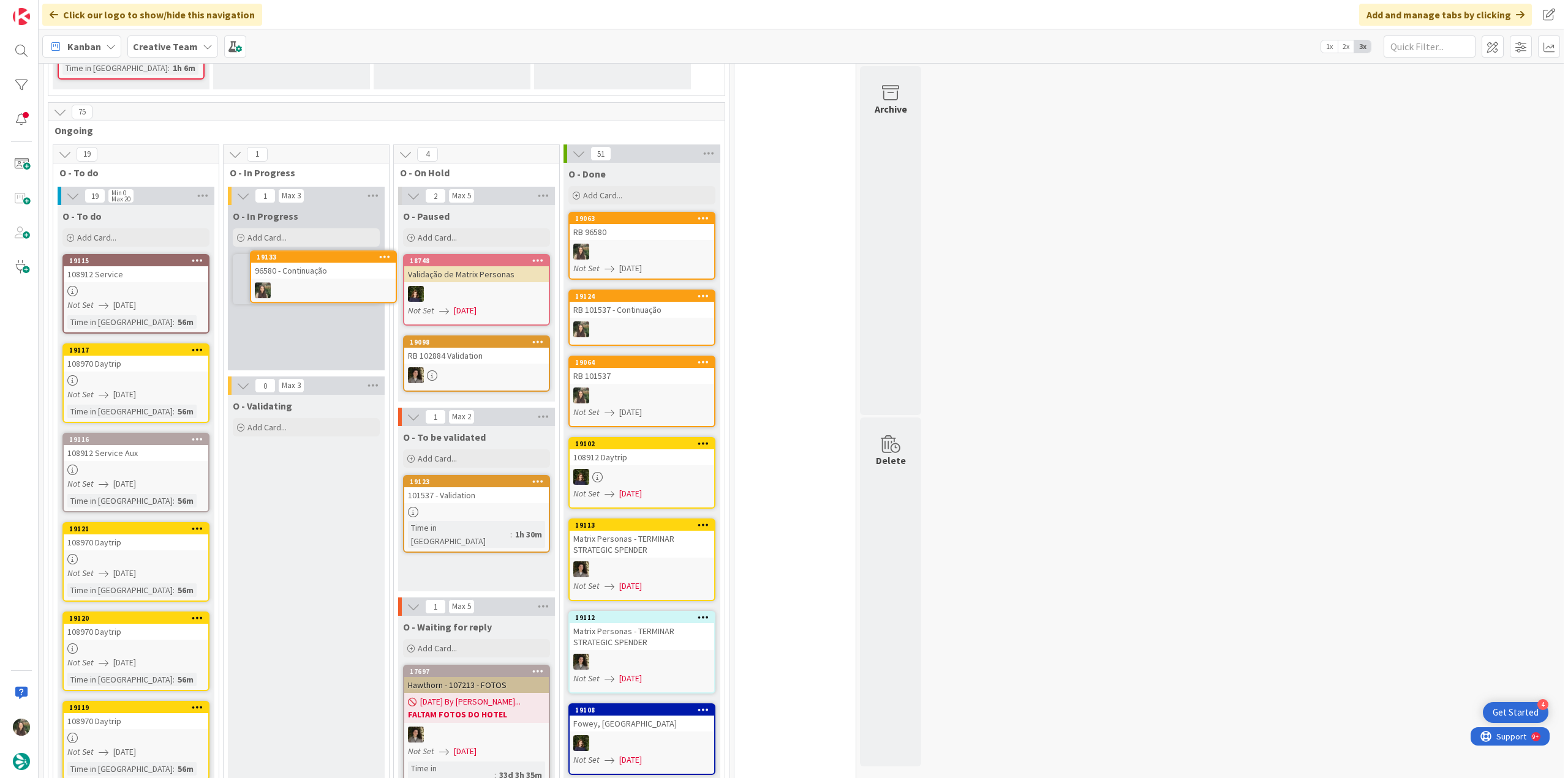 scroll, scrollTop: 0, scrollLeft: 0, axis: both 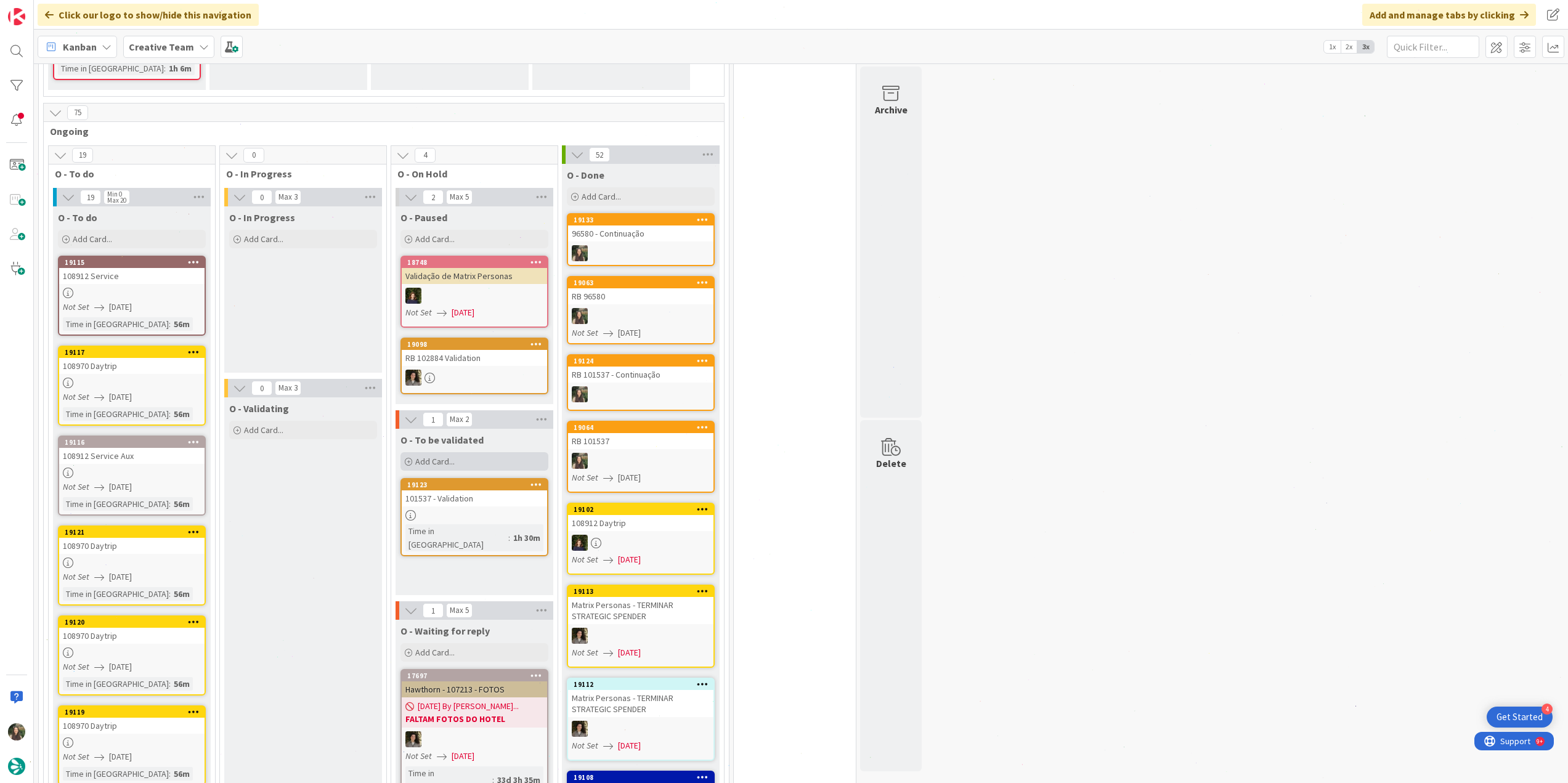 click on "Add Card..." at bounding box center (474, 461) 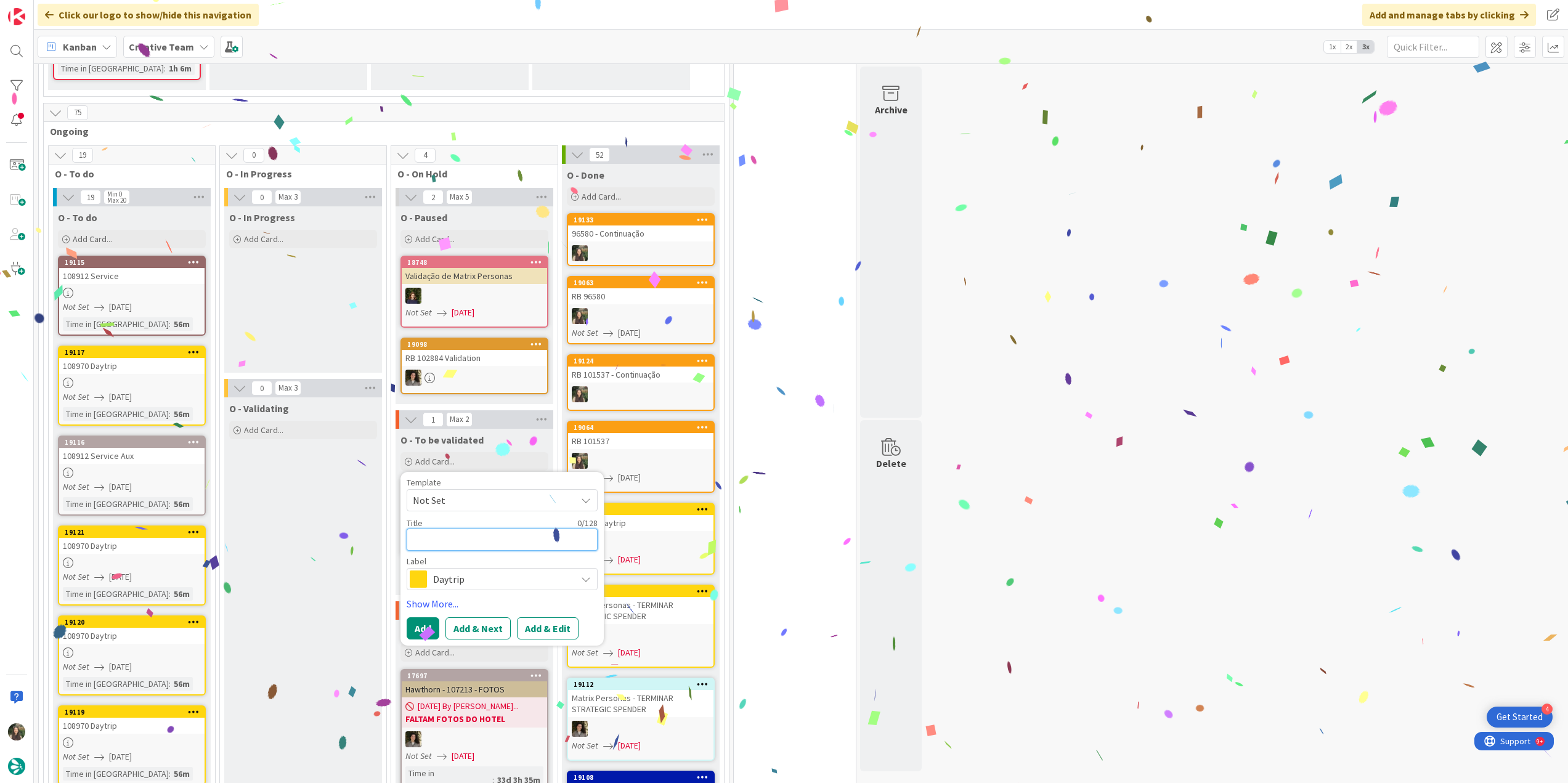 paste on "96580" 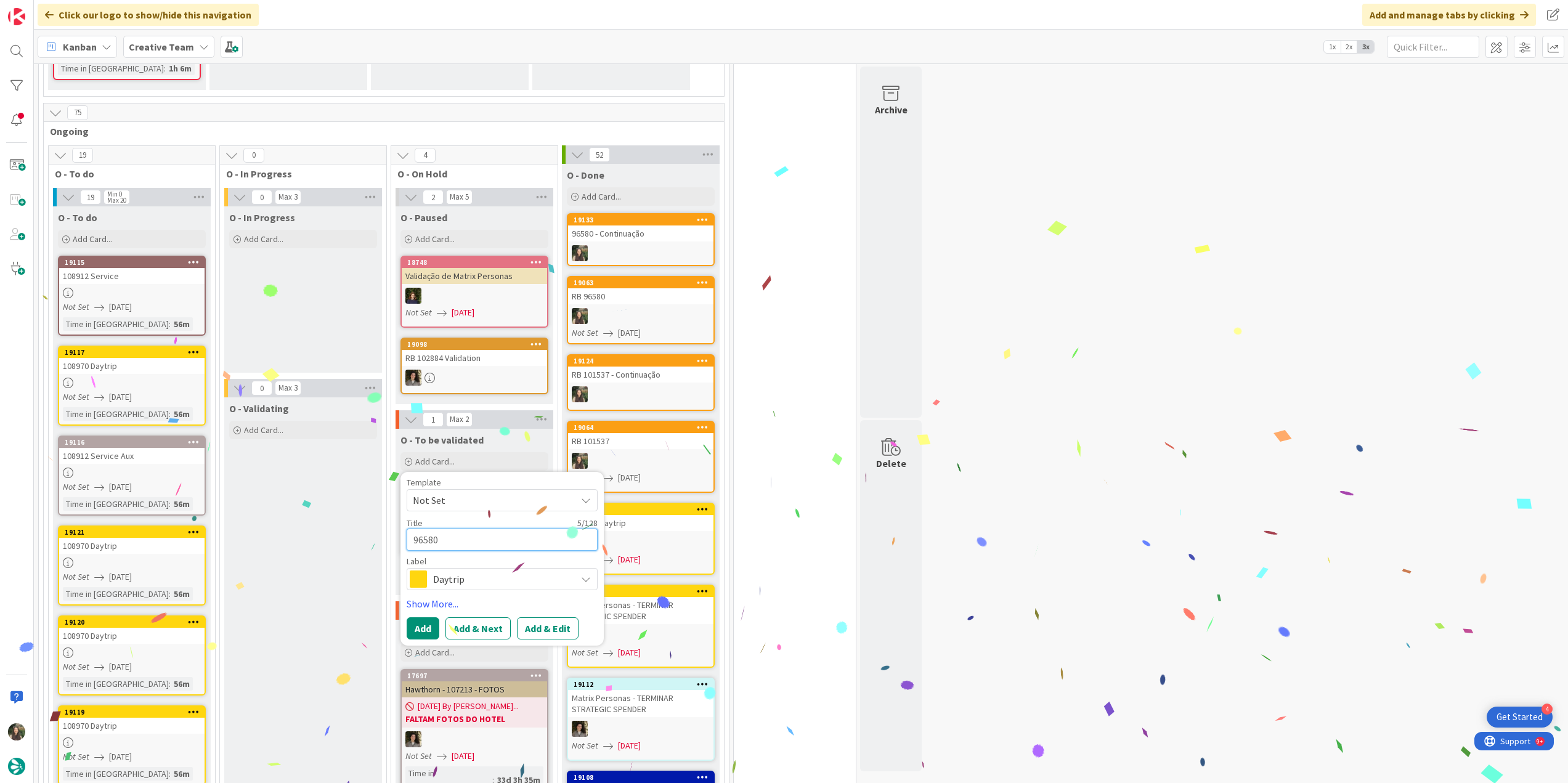 type on "x" 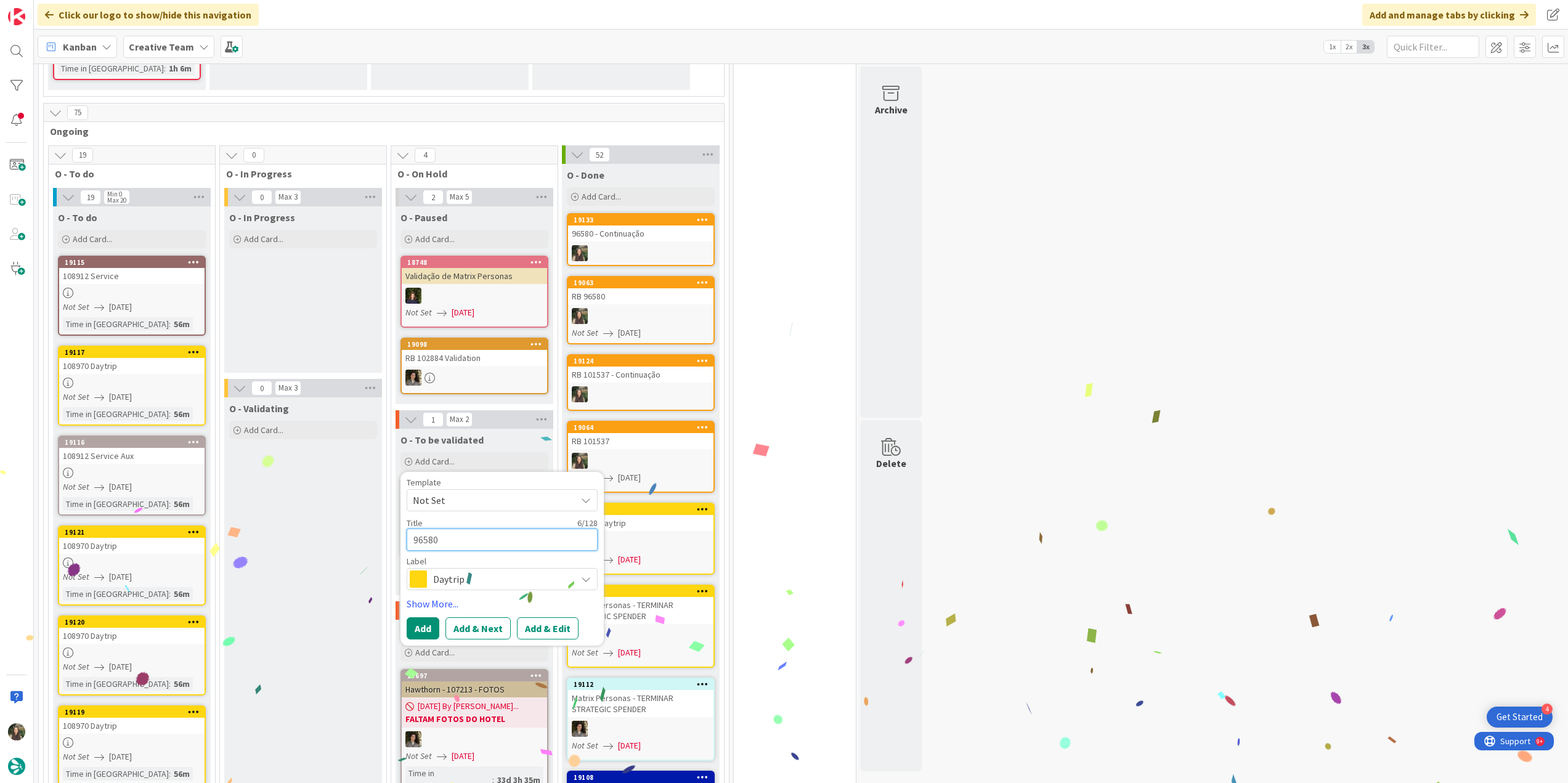 type on "x" 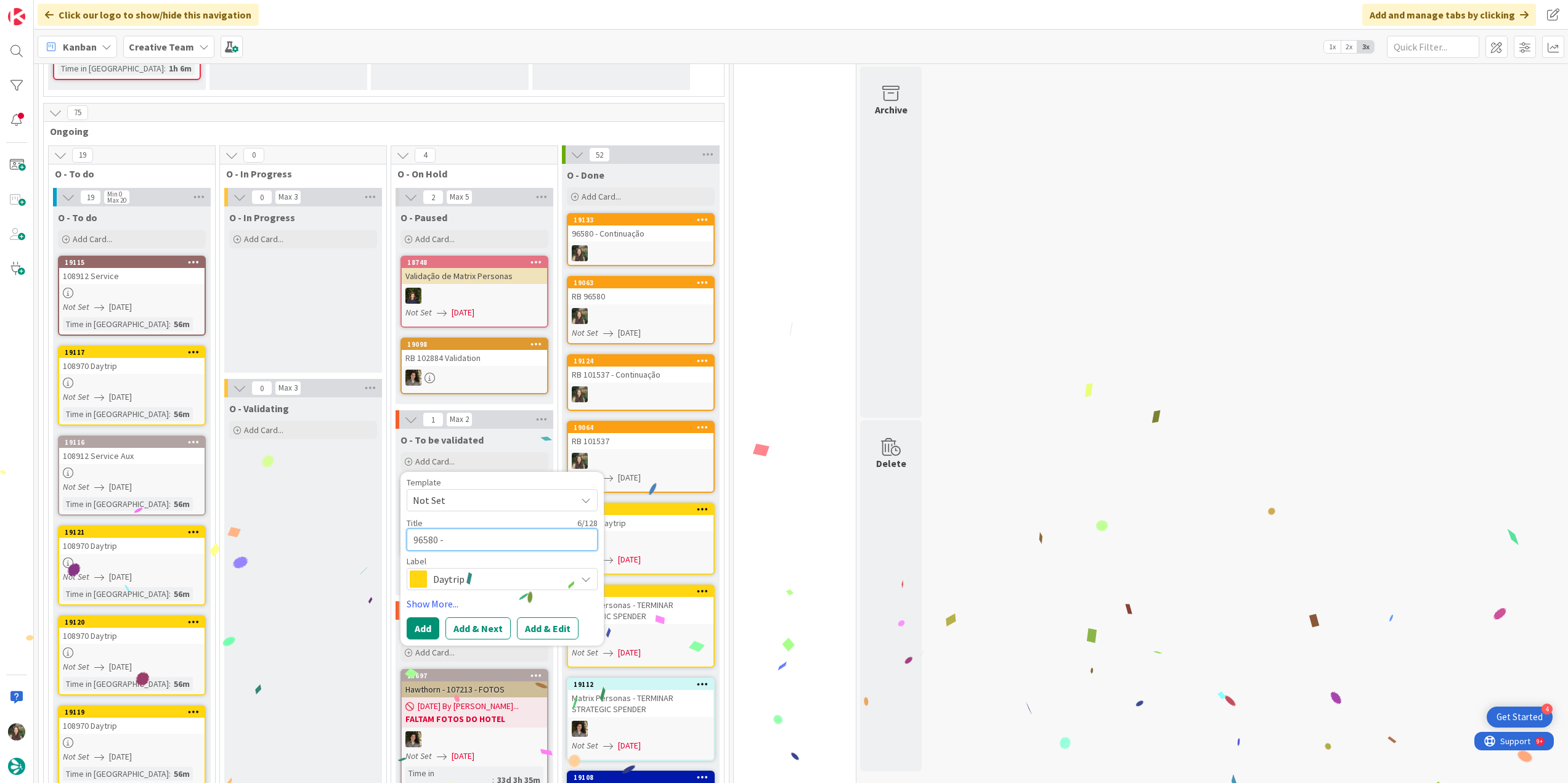 type on "96580 -" 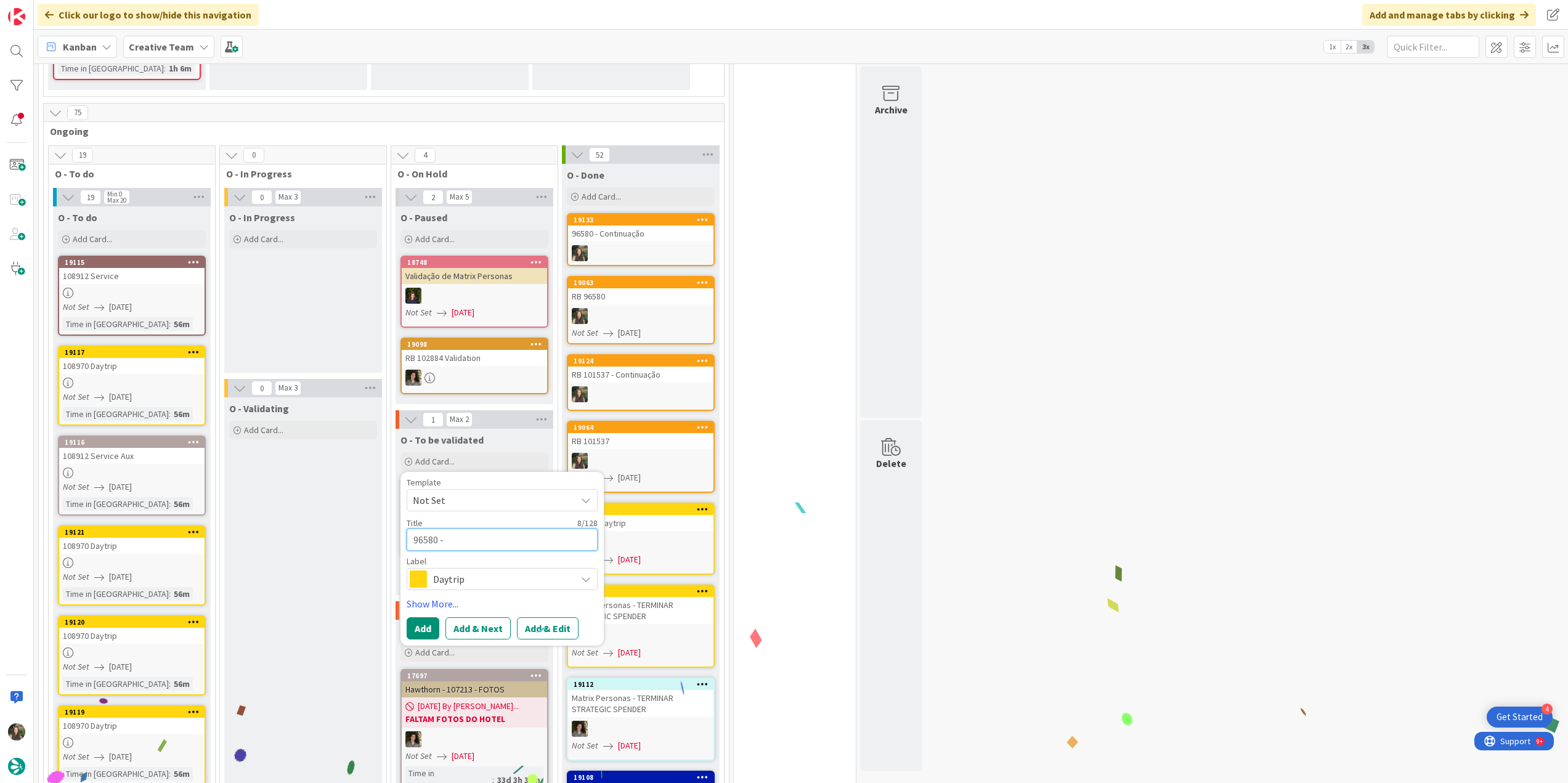 type on "x" 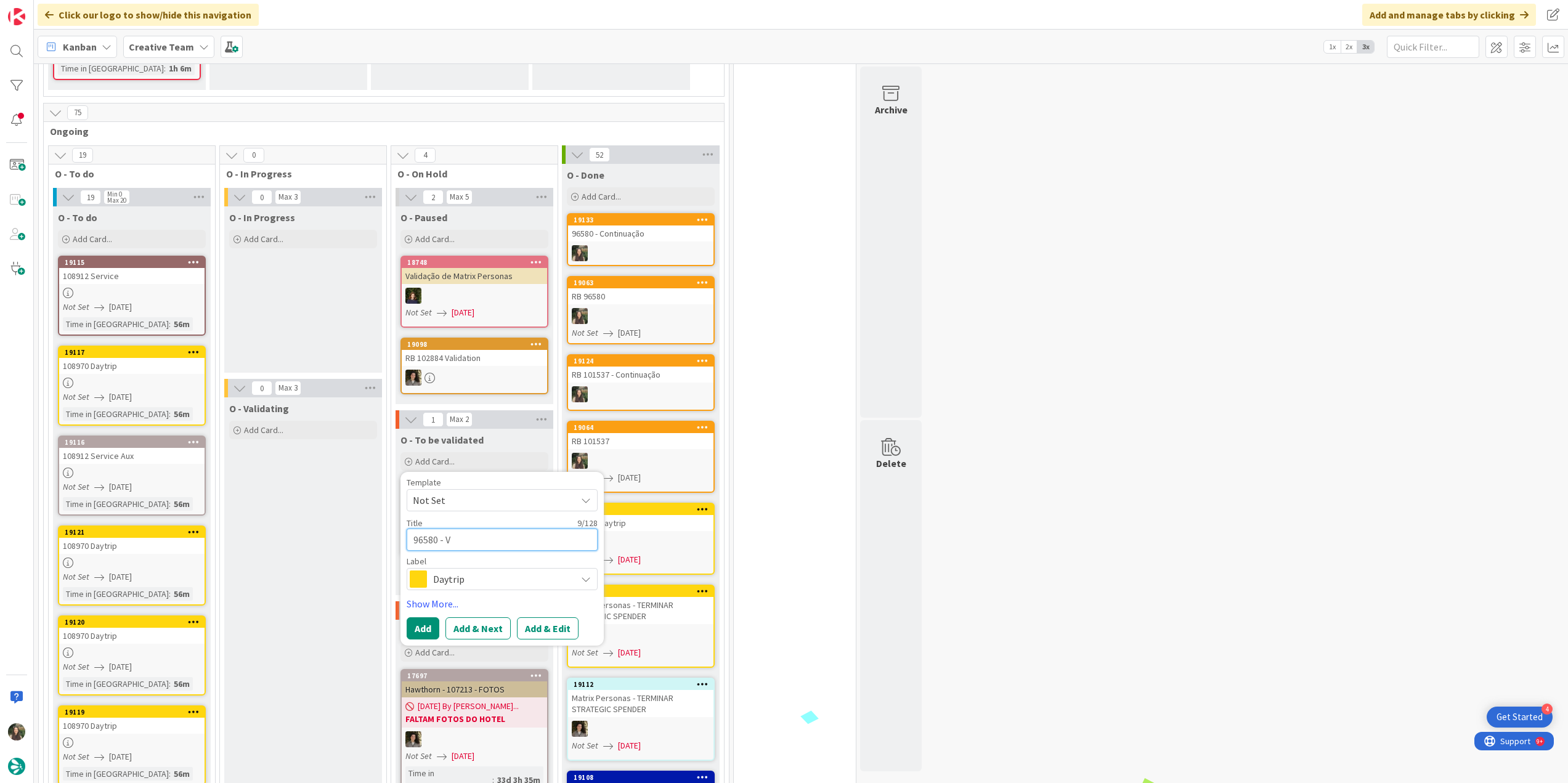 type on "x" 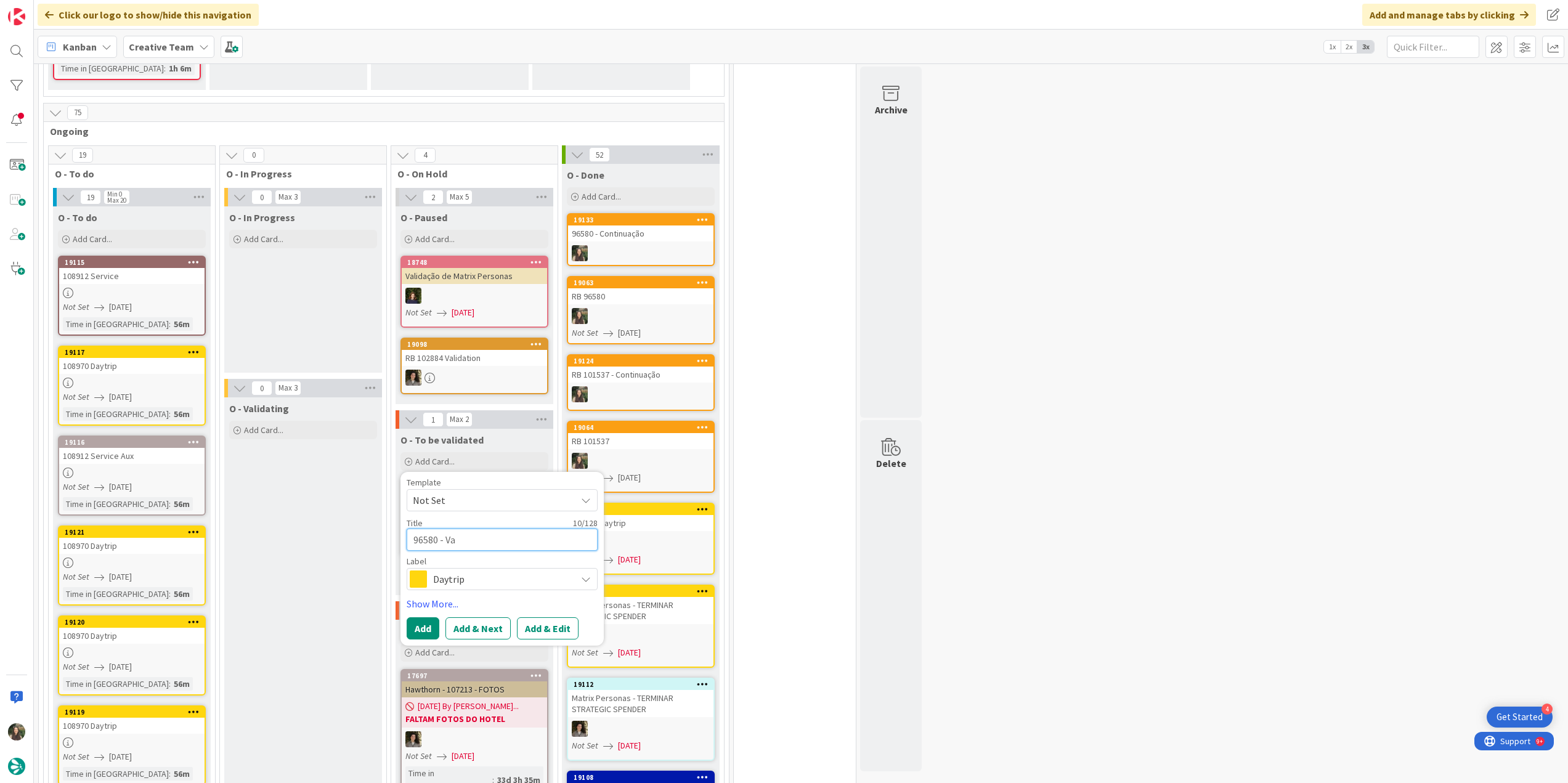 type on "x" 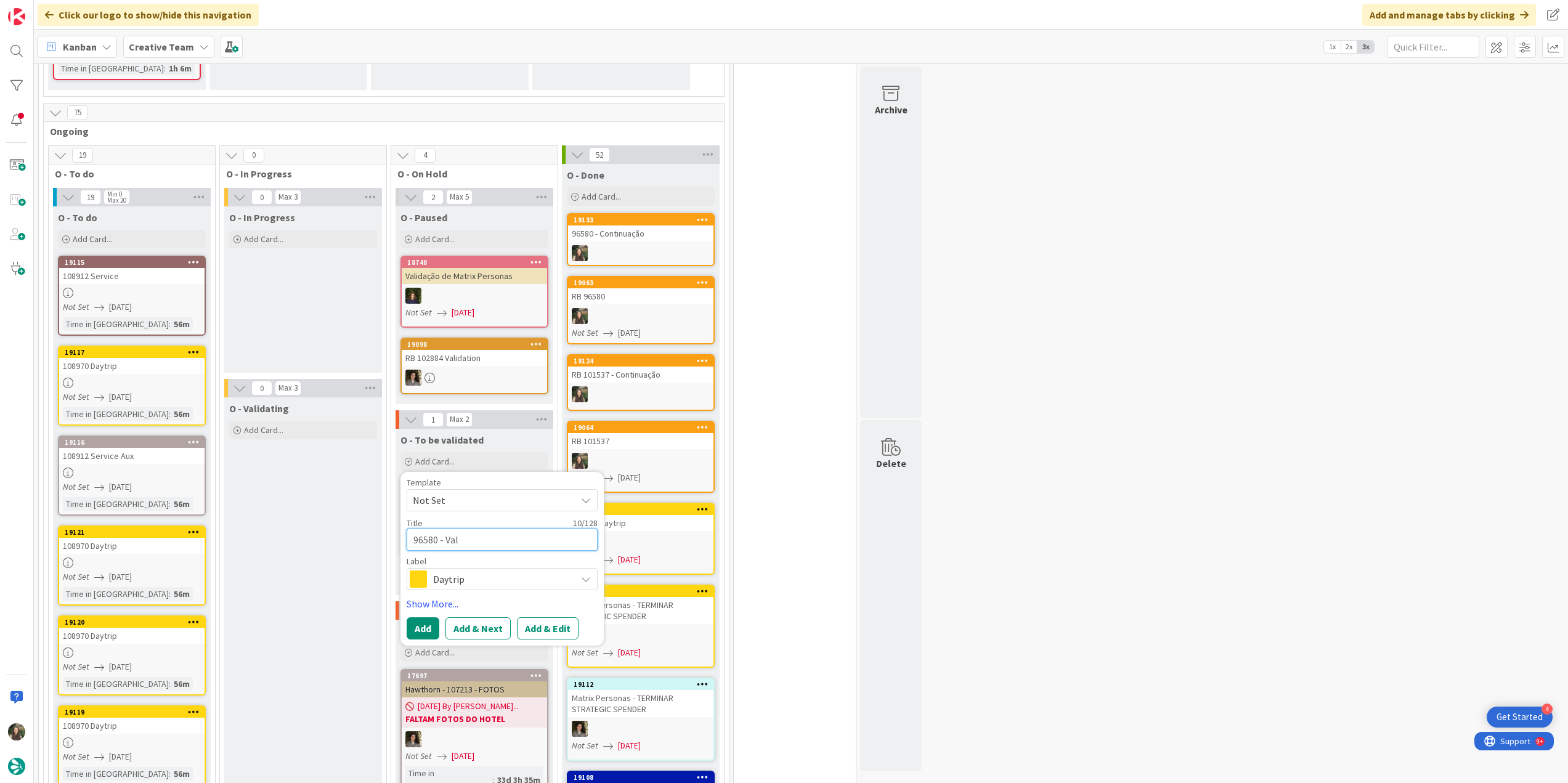 type on "x" 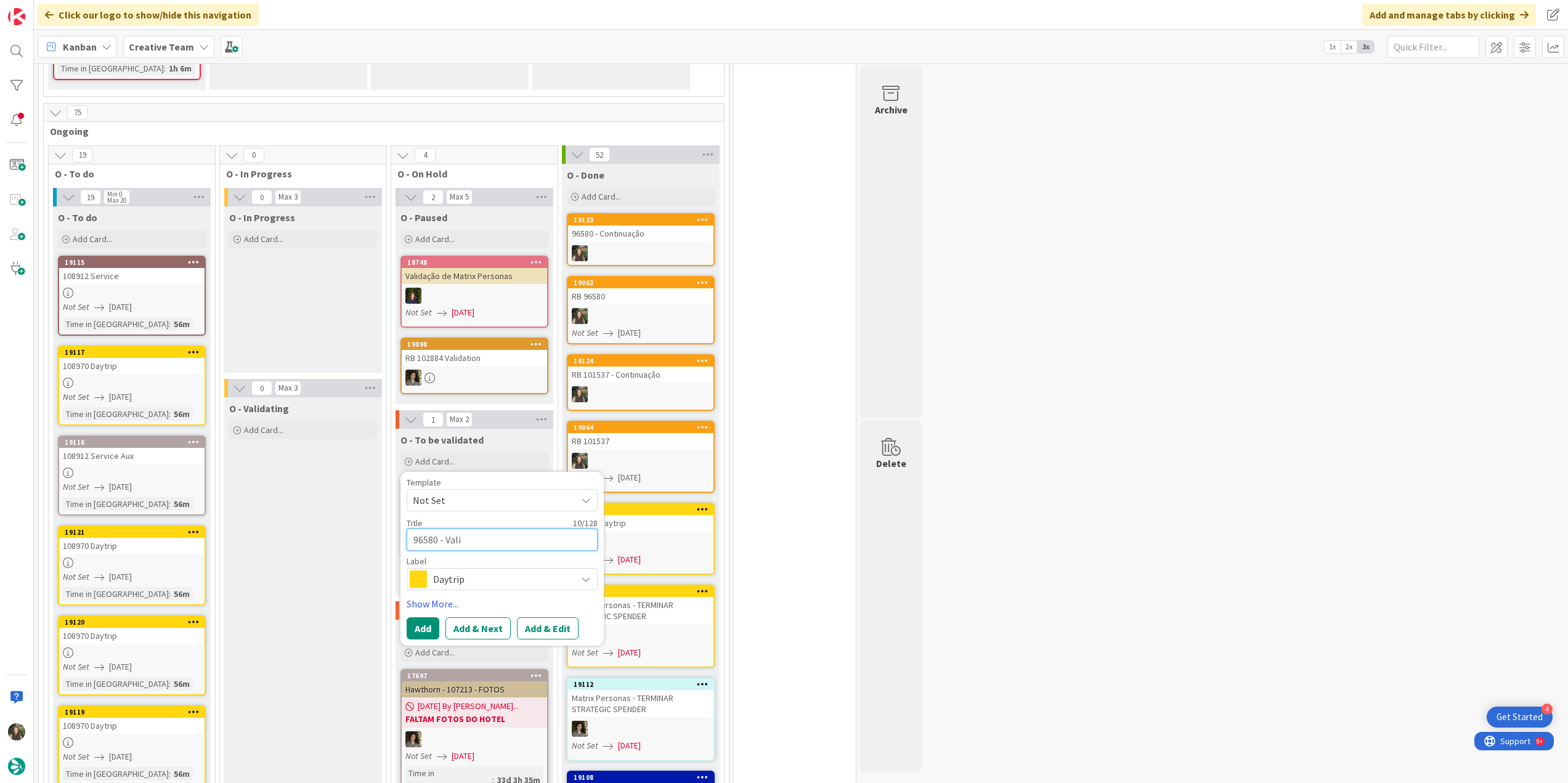 type on "x" 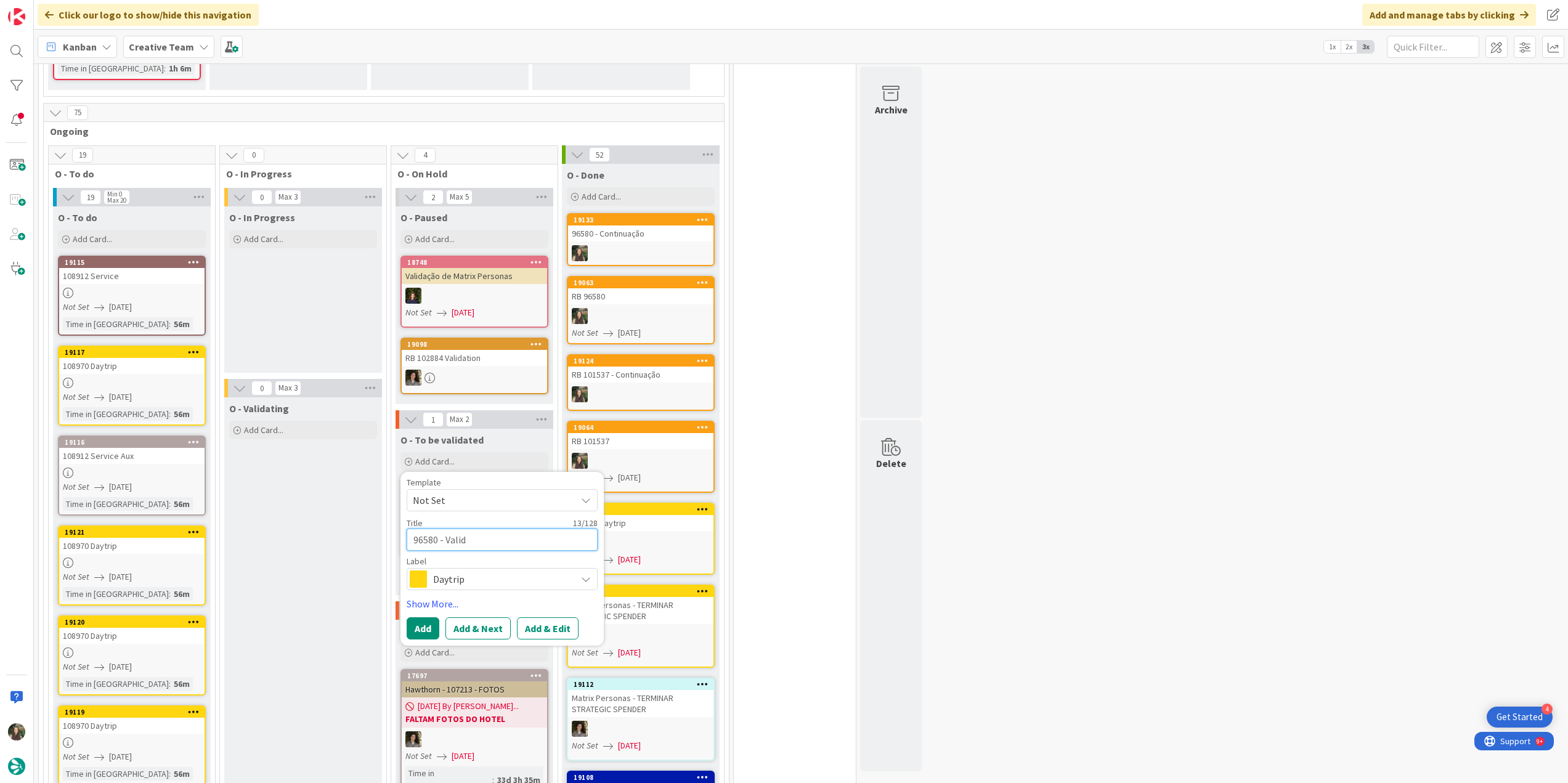 type on "x" 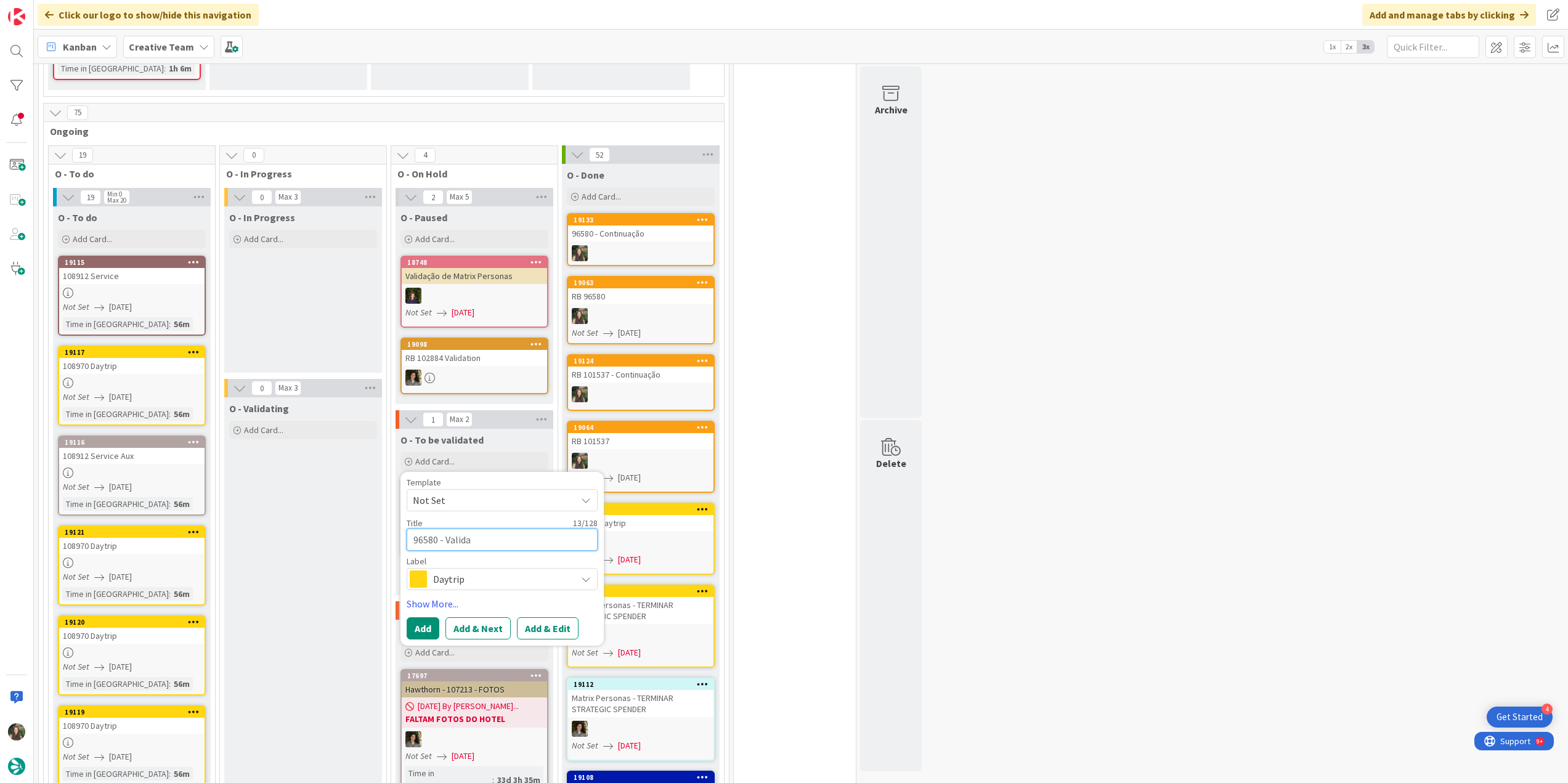 type on "x" 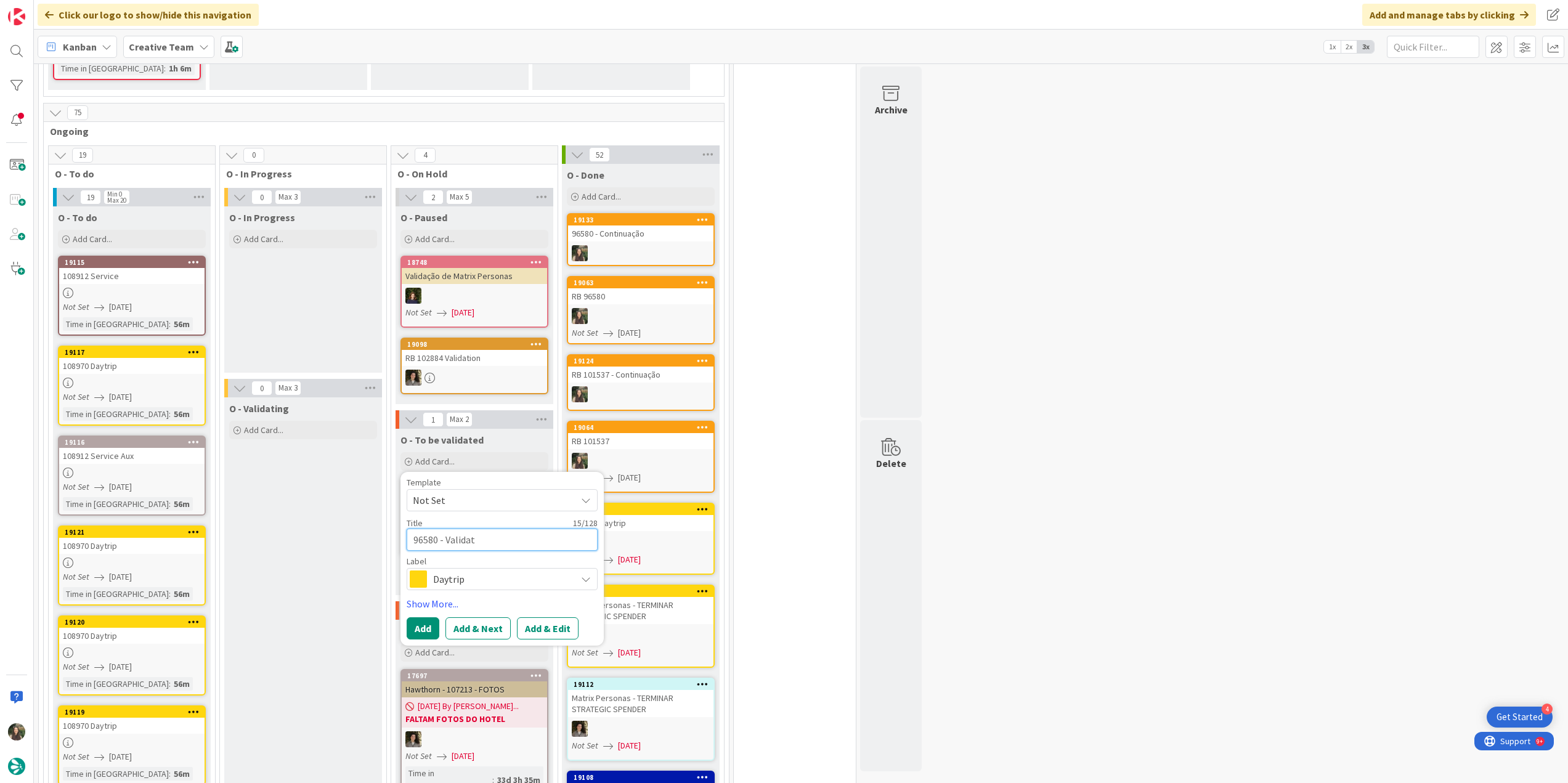 type on "x" 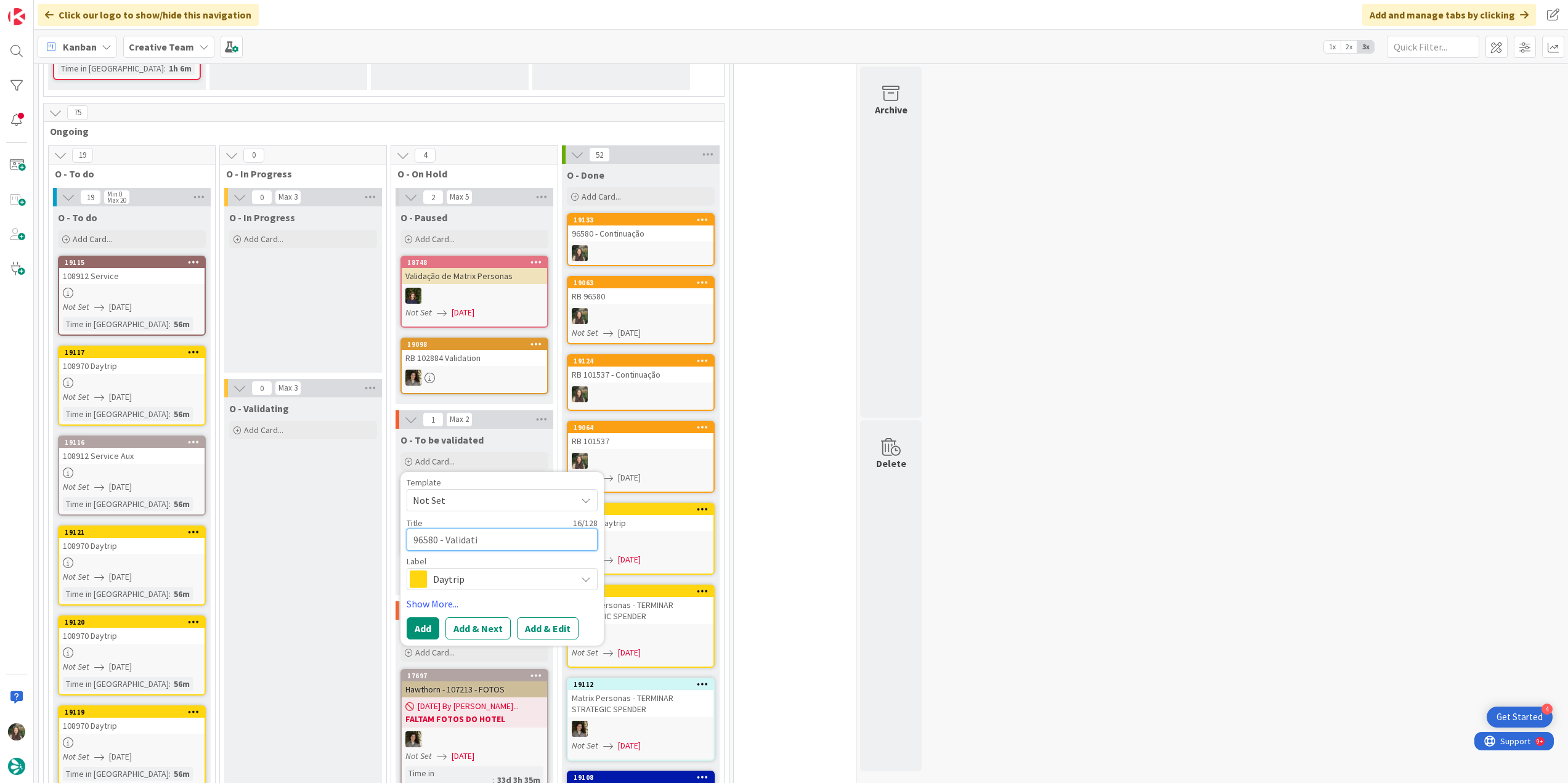 type on "x" 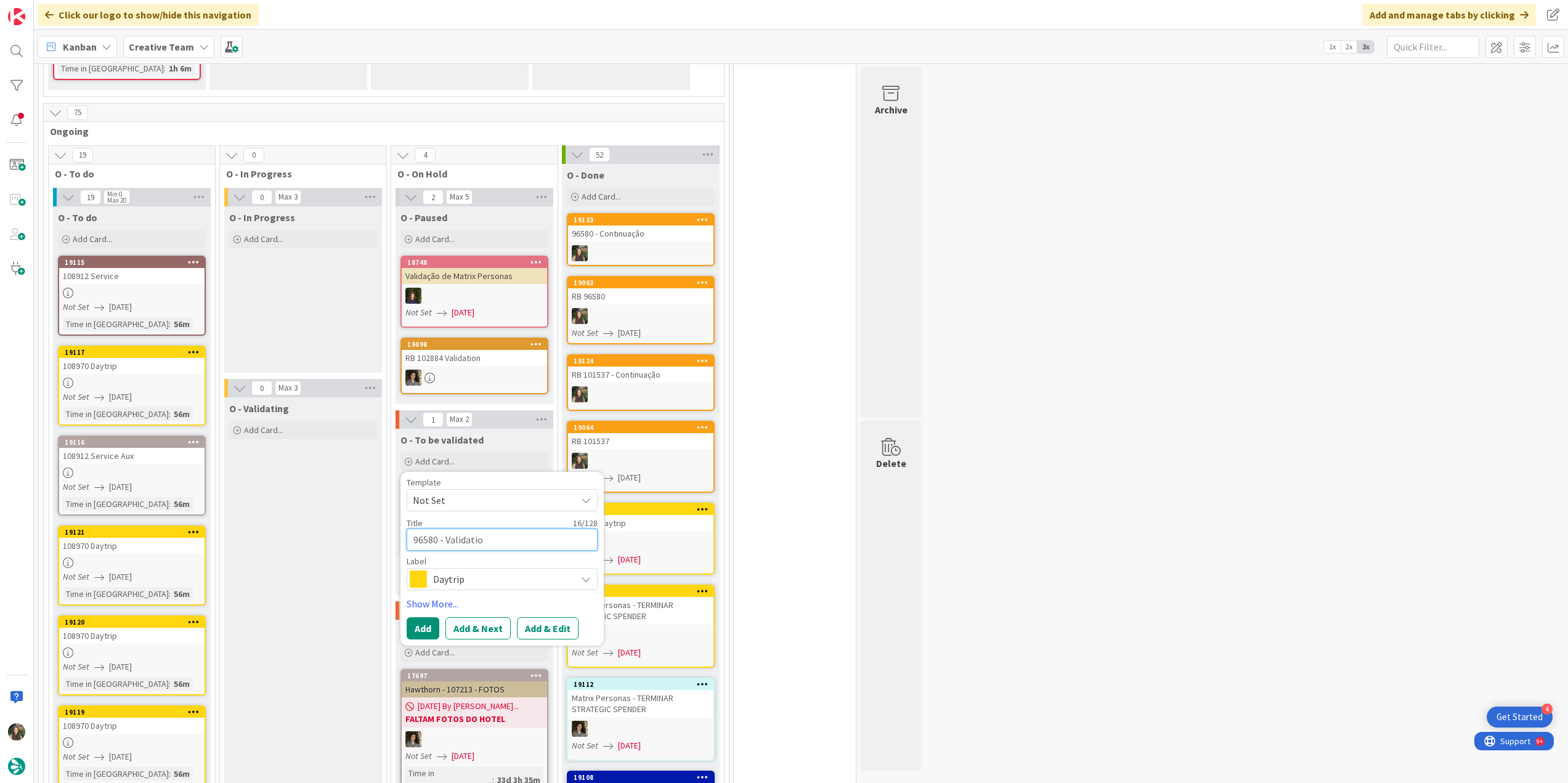 type on "x" 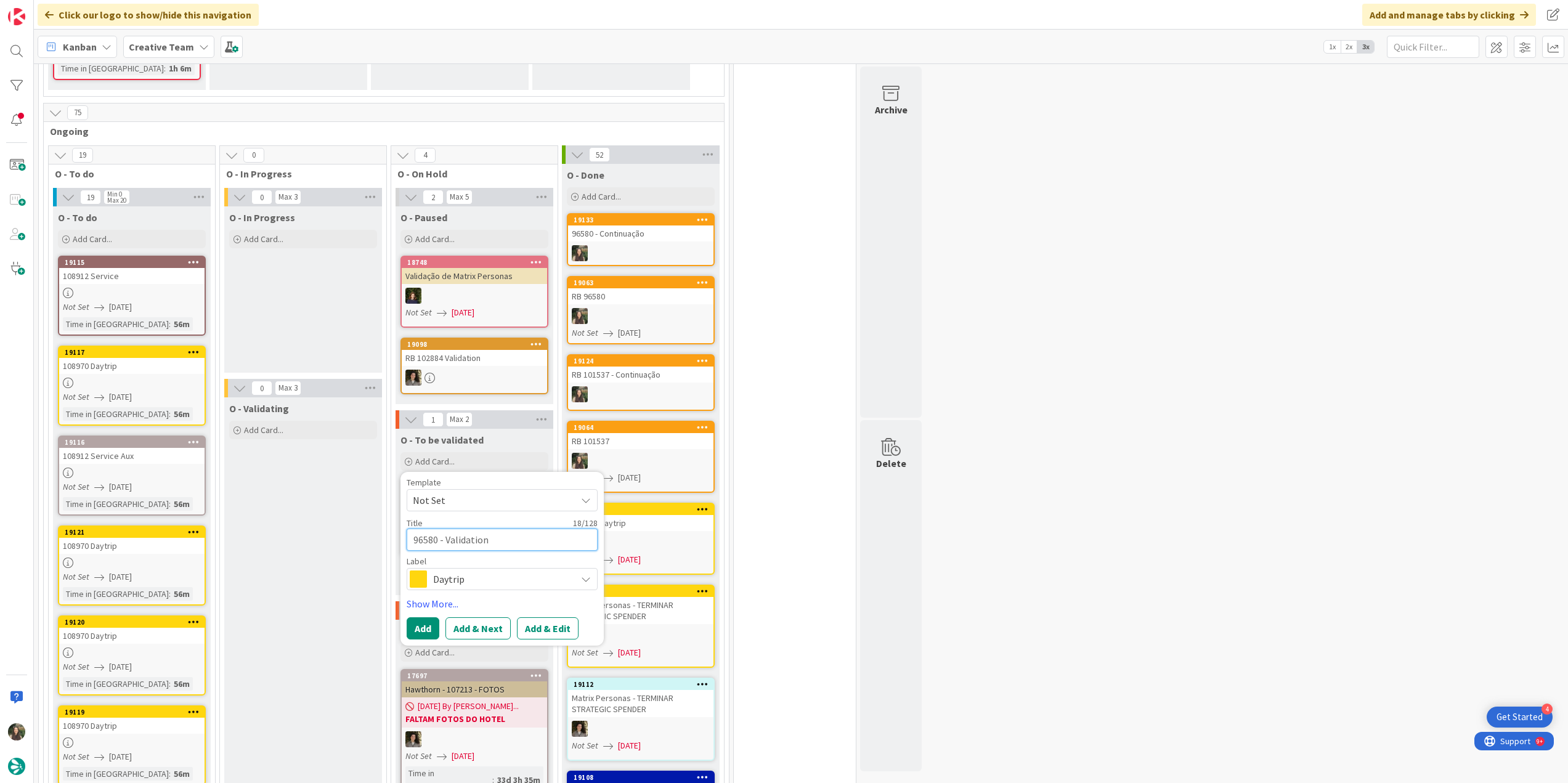type on "96580 - Validation" 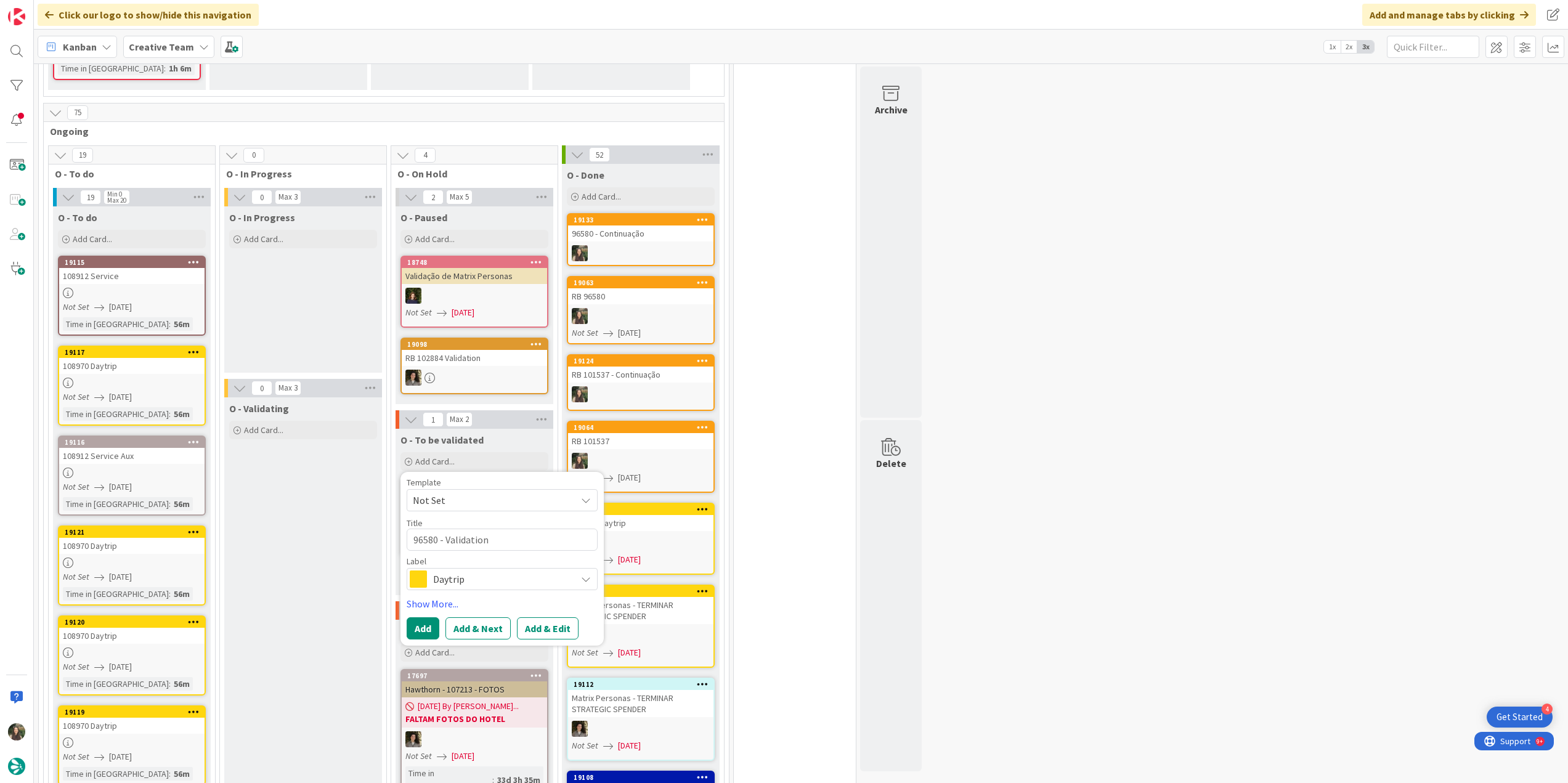click on "Daytrip" at bounding box center [502, 579] 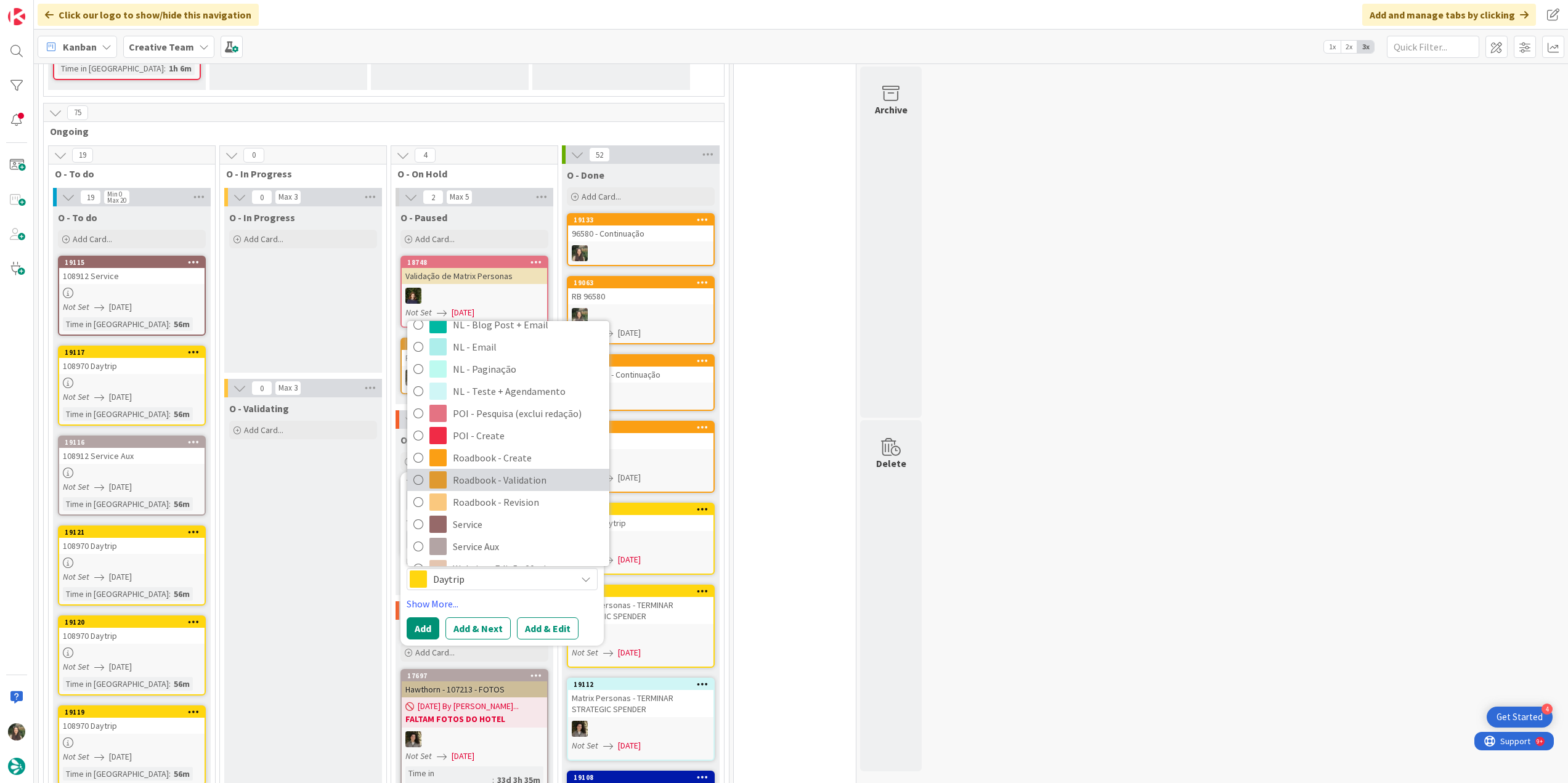 click on "Roadbook - Validation" at bounding box center [528, 480] 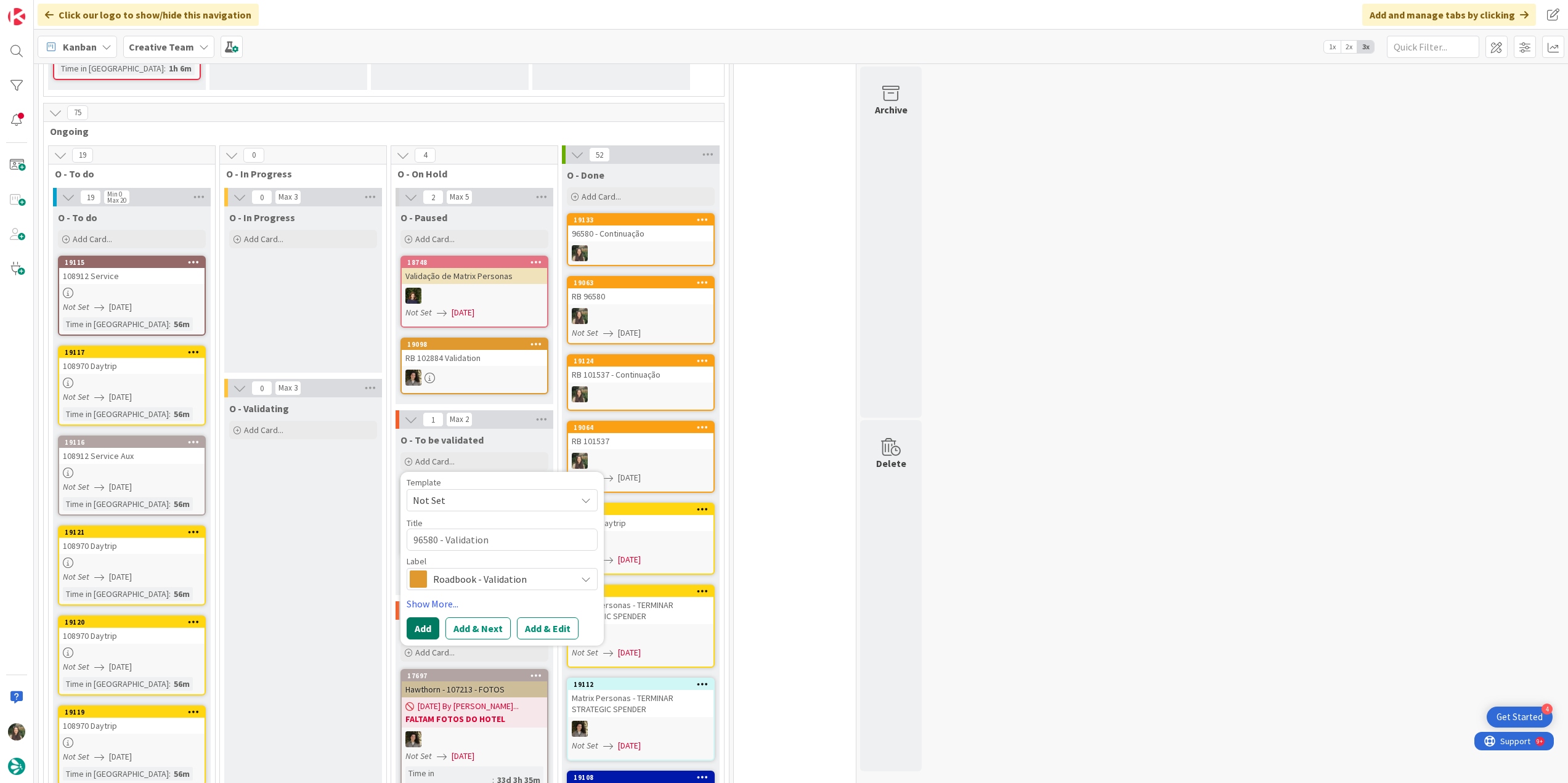 click on "Add" at bounding box center (423, 628) 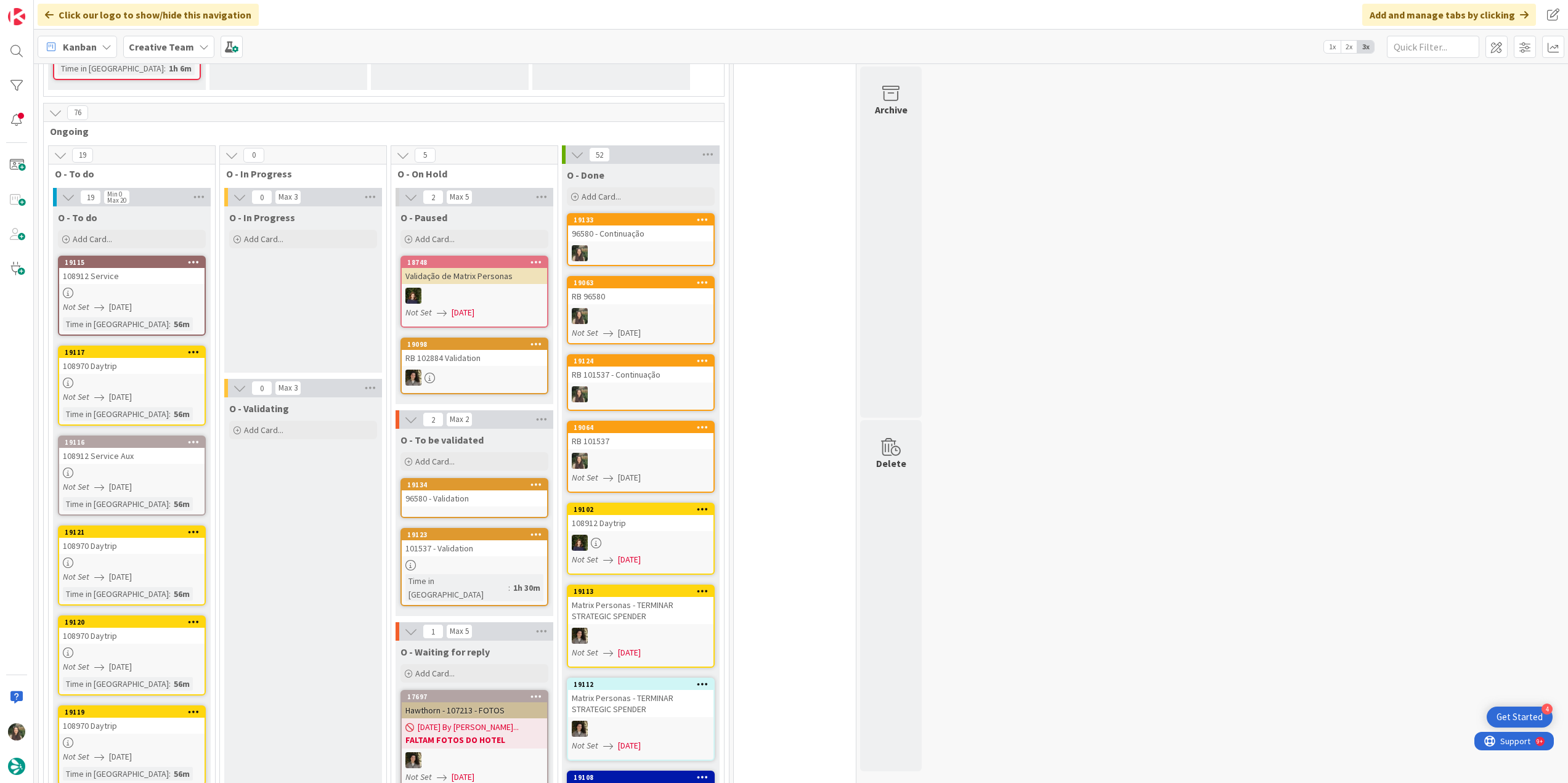 click on "96580 - Validation" at bounding box center [474, 498] 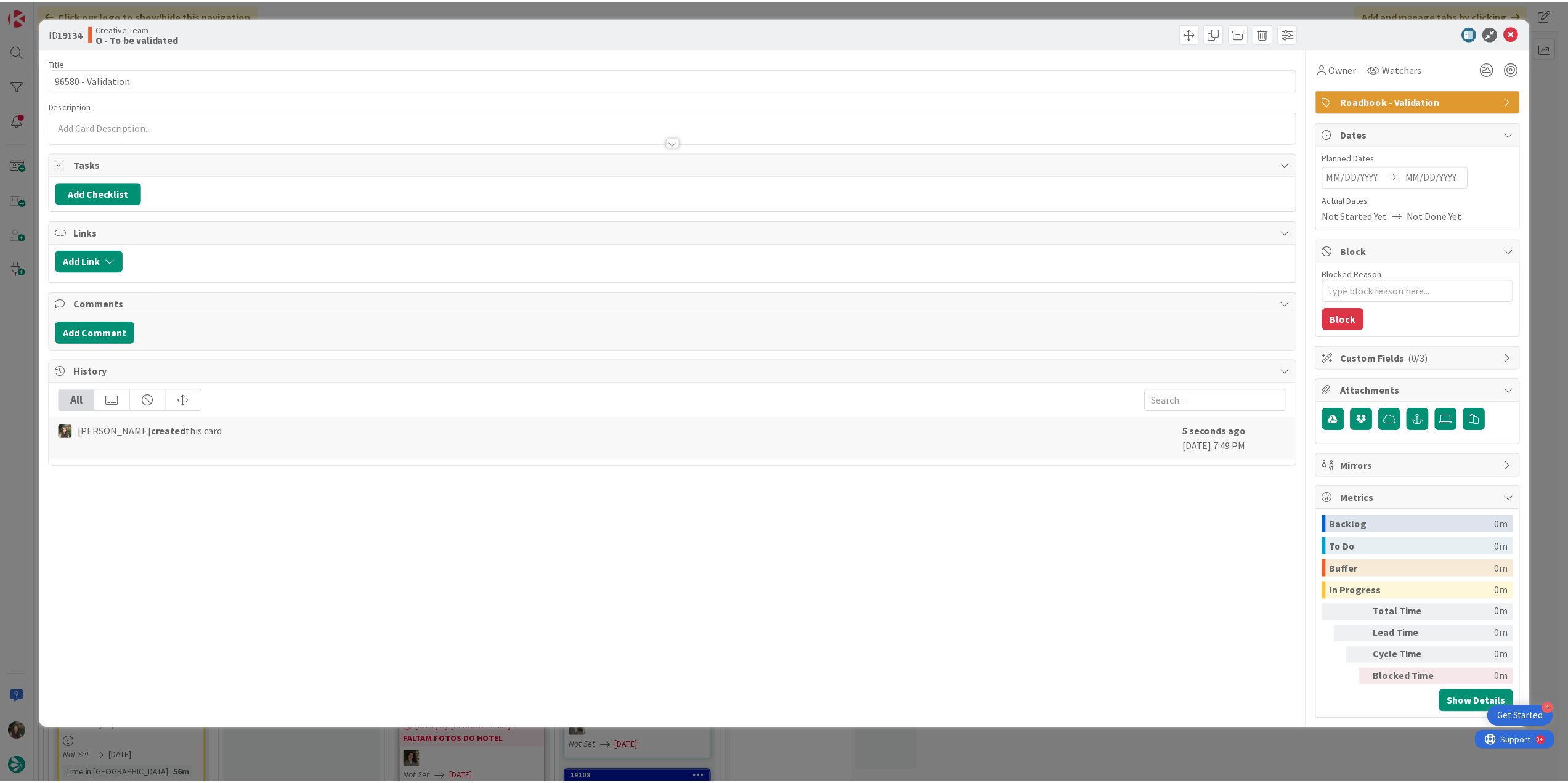scroll, scrollTop: 0, scrollLeft: 0, axis: both 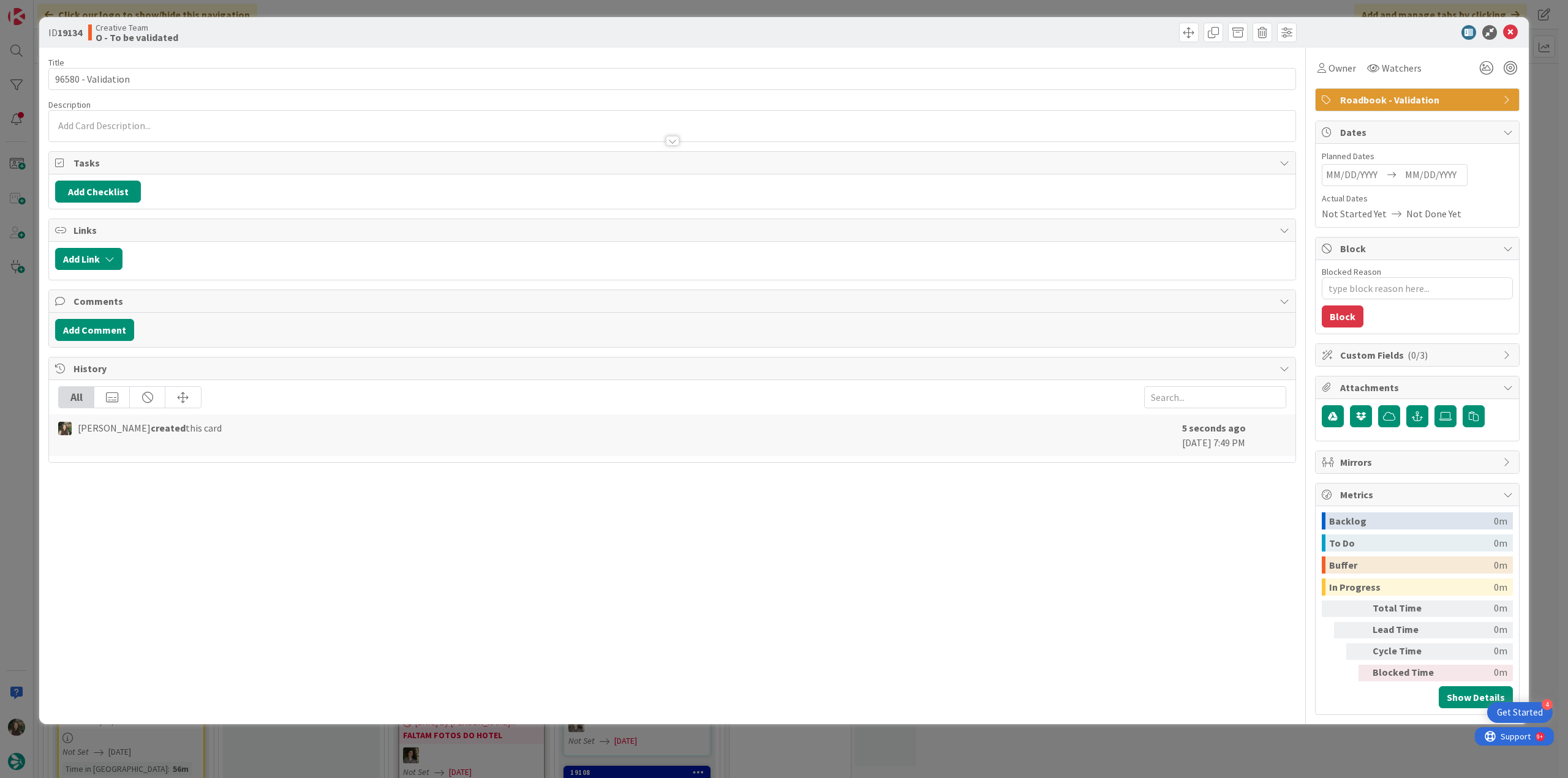 click at bounding box center [672, 135] 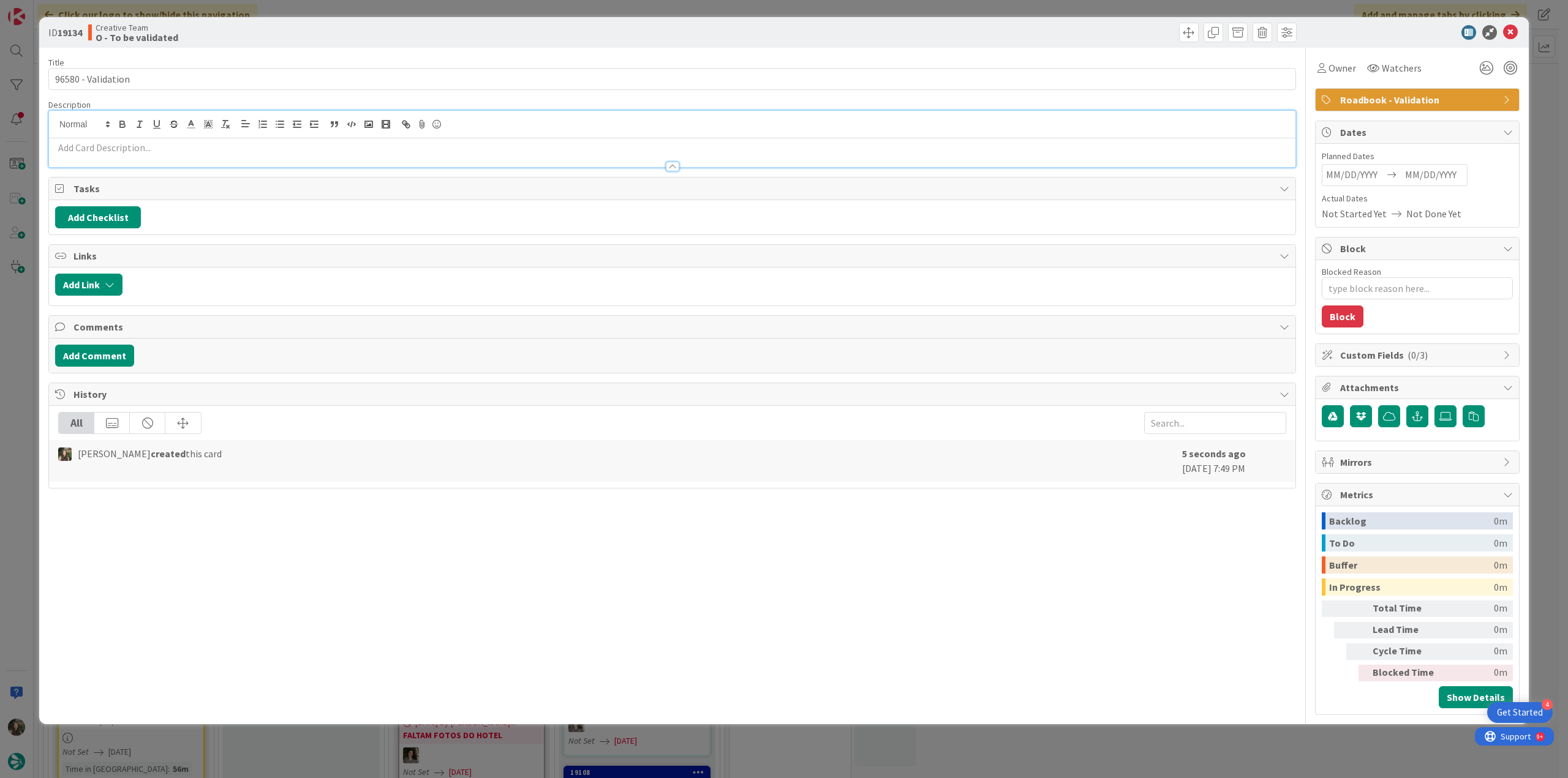 click at bounding box center (672, 148) 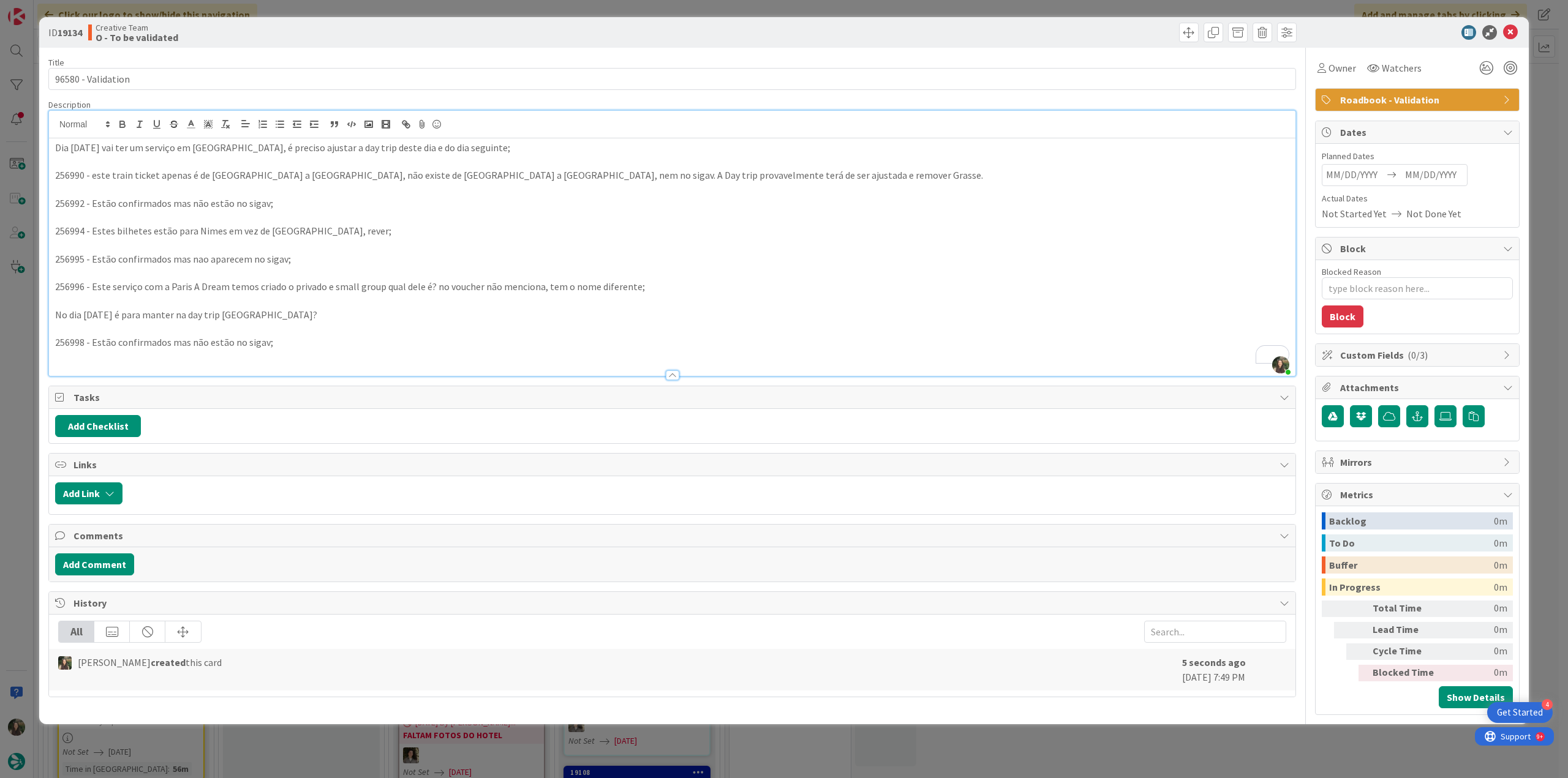 click on "ID  19134 Creative Team O - To be validated Title 18 / 128 96580 - Validation Description Inês Gonçalves just joined Dia 26 Aug vai ter um serviço em Versailles, é preciso ajustar a day trip deste dia e do dia seguinte; 256990 - este train ticket apenas é de Nice a Marseille, não existe de Marseille a Aix-en-Provence, nem no sigav. A Day trip provavelmente terá de ser ajustada e remover Grasse. 256992 - Estão confirmados mas não estão no sigav; 256994 - Estes bilhetes estão para Nimes em vez de Toulouse, rever; 256995 - Estão confirmados mas nao aparecem no sigav; 256996 - Este serviço com a Paris A Dream temos criado o privado e small group qual dele é? no voucher não menciona, tem o nome diferente; No dia 7 Sep é para manter na day trip Saint-Émilion? 256998 - Estão confirmados mas não estão no sigav; Owner Watchers Roadbook - Validation Tasks Add Checklist Links Add Link Comments Add Comment History All Inês Gonçalves  created  this card 5 seconds ago July 15 2025 7:49 PM Owner Dates" at bounding box center [784, 389] 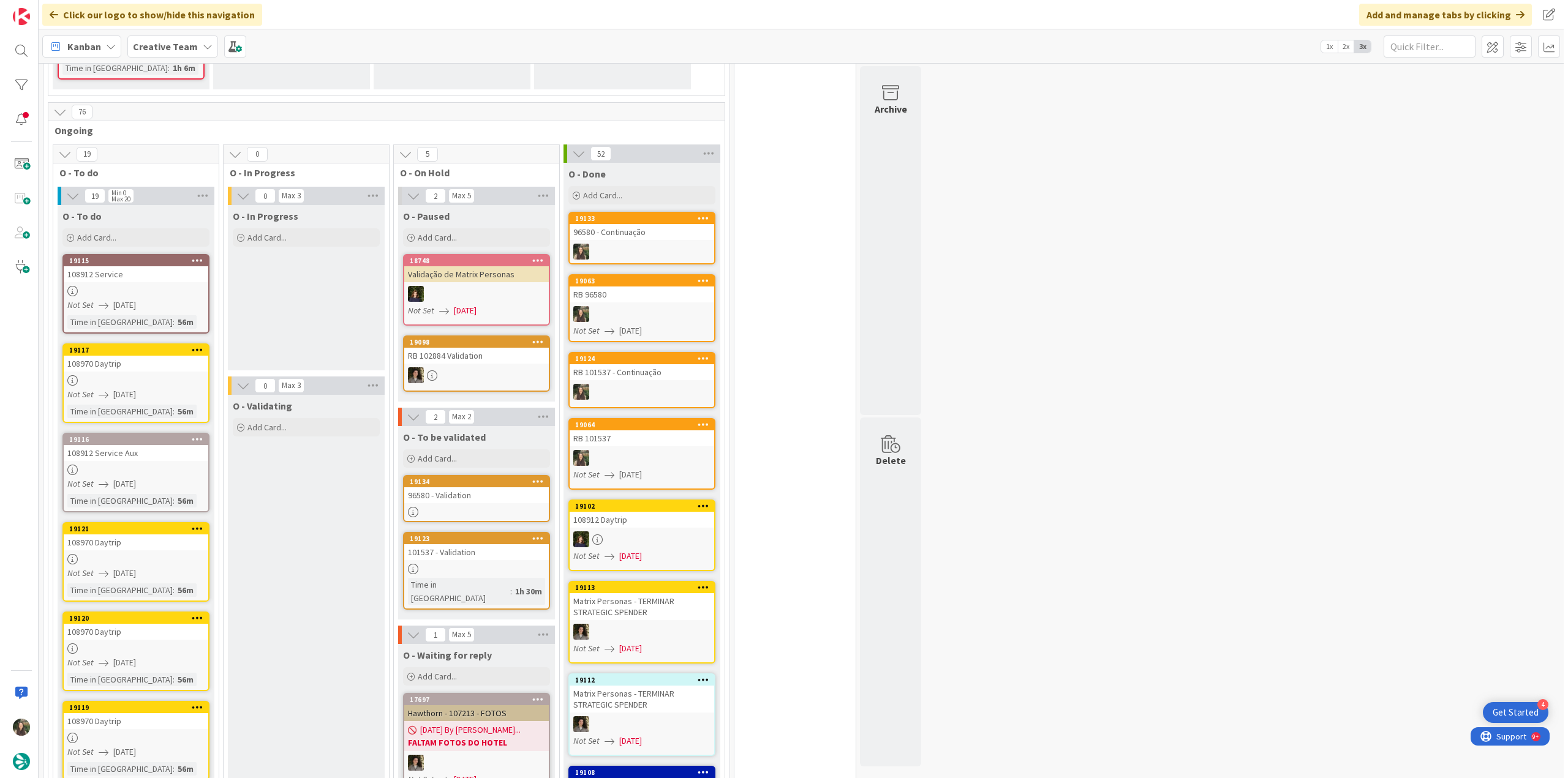 scroll, scrollTop: 0, scrollLeft: 0, axis: both 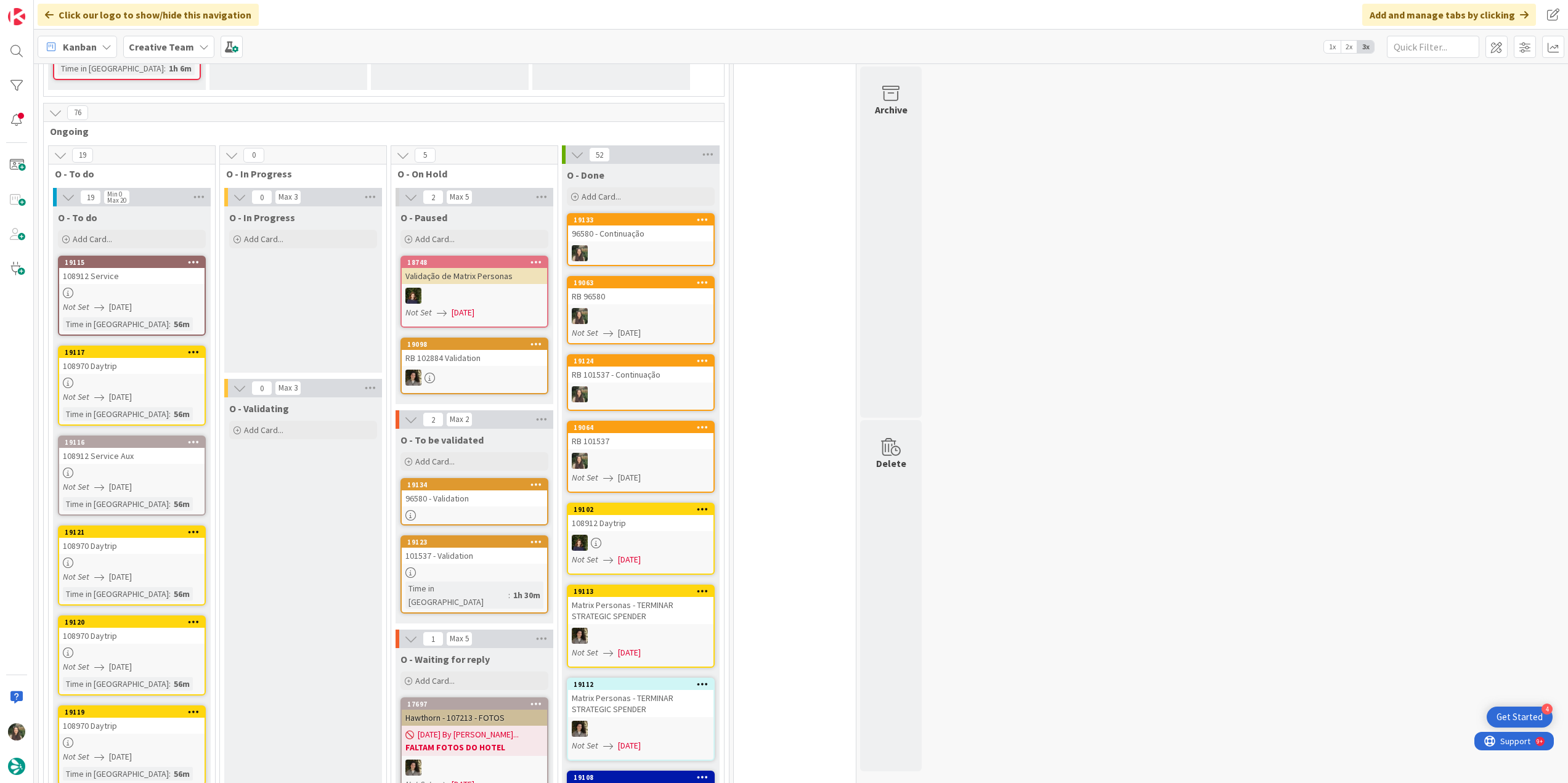 click on "19124 RB 101537 - Continuação" at bounding box center [641, 383] 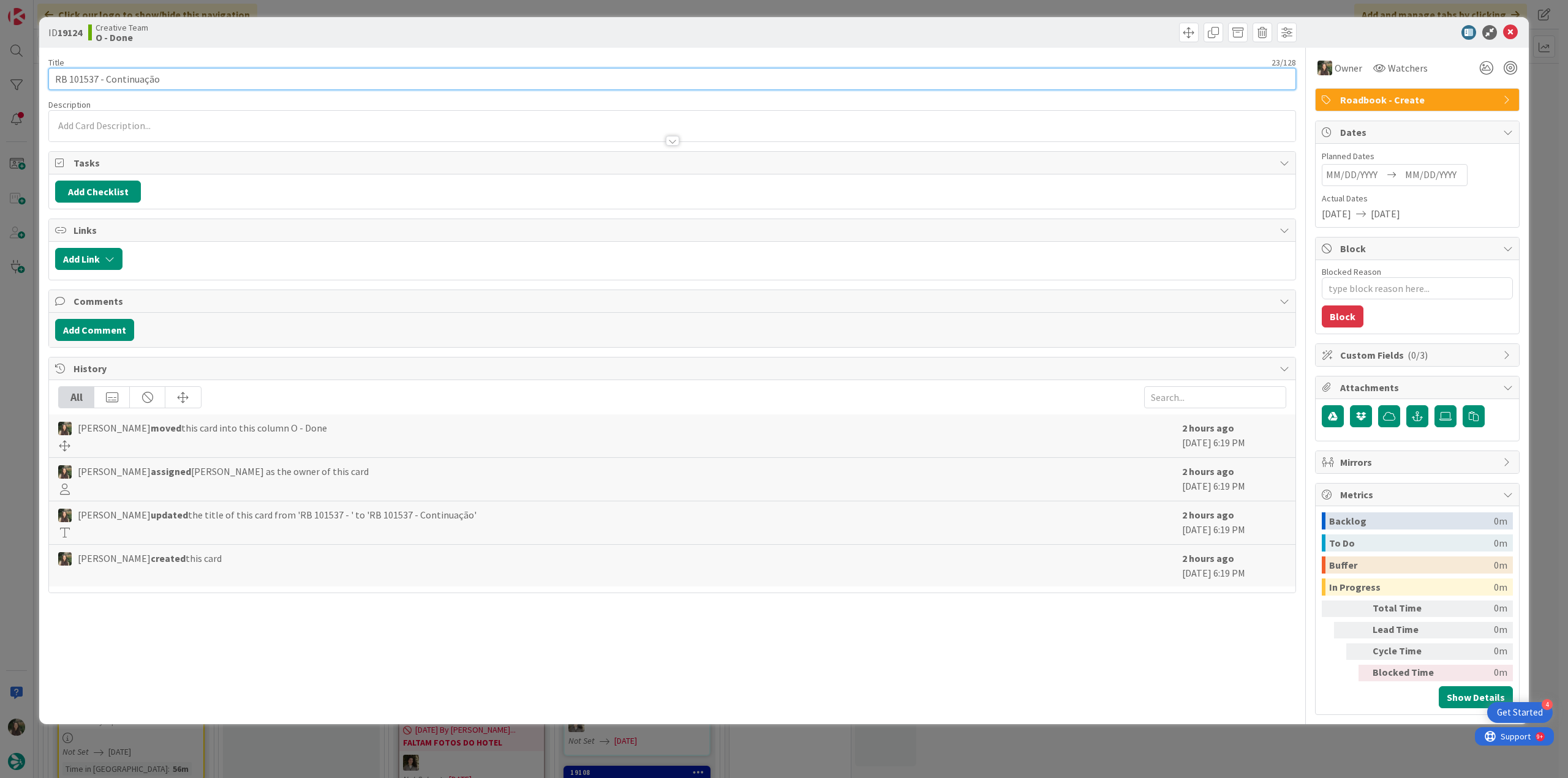 click on "RB 101537 - Continuação" at bounding box center (672, 79) 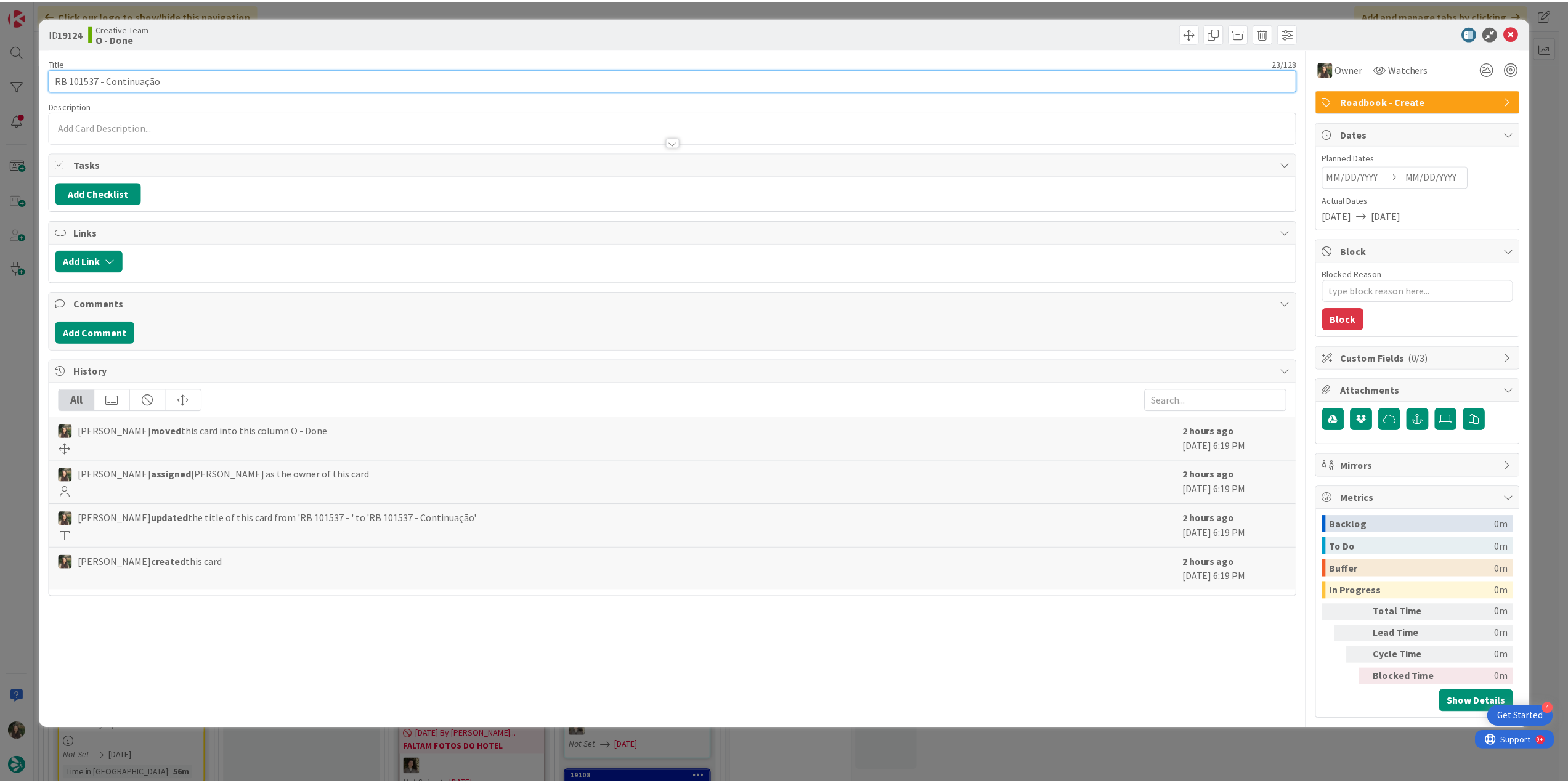 scroll, scrollTop: 0, scrollLeft: 0, axis: both 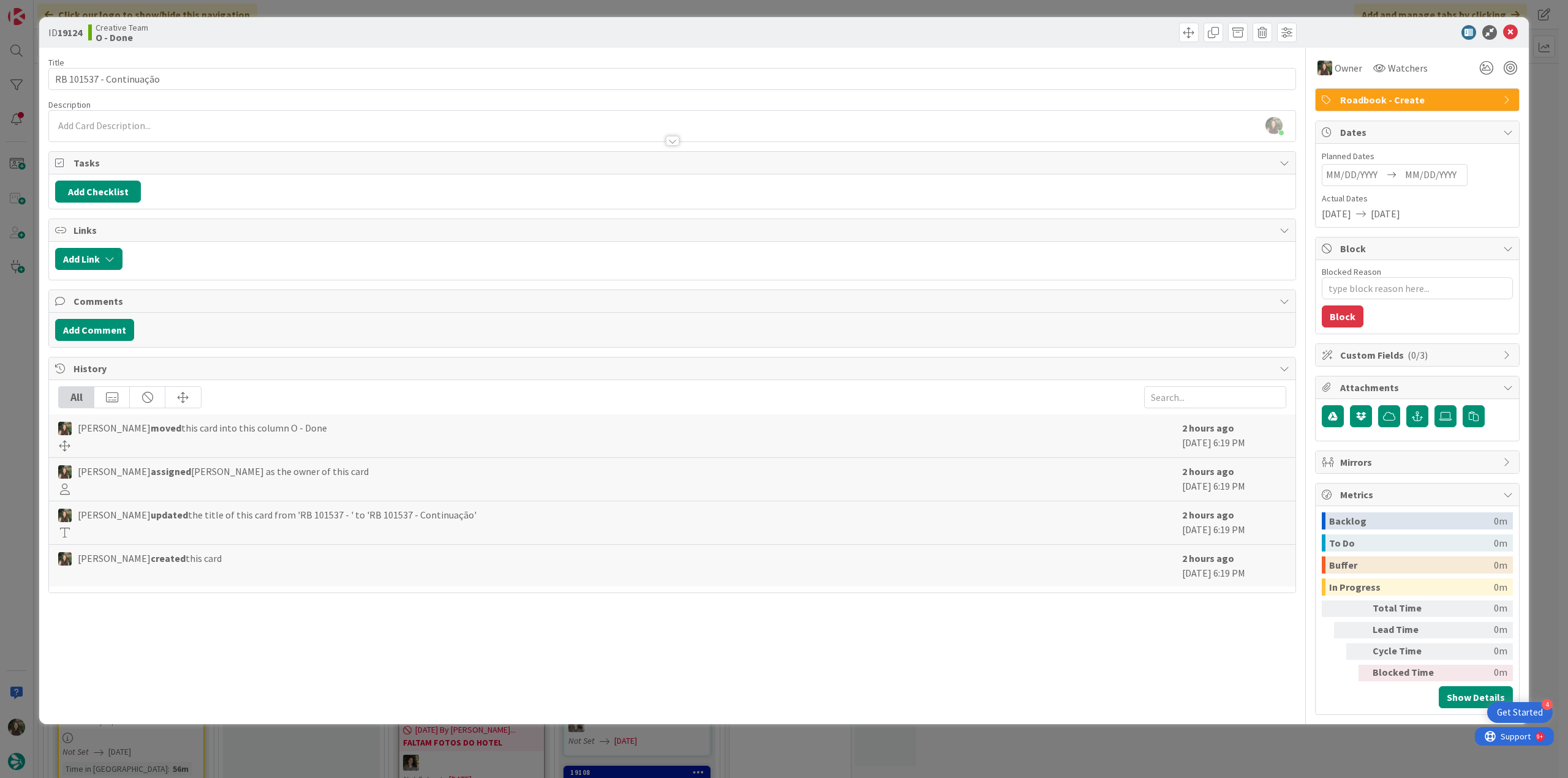 click on "ID  19124 Creative Team O - Done Title 23 / 128 RB 101537 - Continuação Description Inês Gonçalves joined  2 m ago Owner Watchers Roadbook - Create Tasks Add Checklist Links Add Link Comments Add Comment History All Inês Gonçalves  moved  this card into this column O - Done 2 hours ago July 15 2025 6:19 PM Inês Gonçalves  assigned  Inês Gonçalves as the owner of this card 2 hours ago July 15 2025 6:19 PM Inês Gonçalves  updated  the title of this card from 'RB 101537 - ' to 'RB 101537 - Continuação' 2 hours ago July 15 2025 6:19 PM Inês Gonçalves  created  this card 2 hours ago July 15 2025 6:19 PM Owner Watchers Roadbook - Create Dates Planned Dates Navigate forward to interact with the calendar and select a date. Press the question mark key to get the keyboard shortcuts for changing dates. Navigate backward to interact with the calendar and select a date. Press the question mark key to get the keyboard shortcuts for changing dates. Actual Dates 07/15/2025 07/15/2025 Block Blocked Reason 0 /" at bounding box center (784, 389) 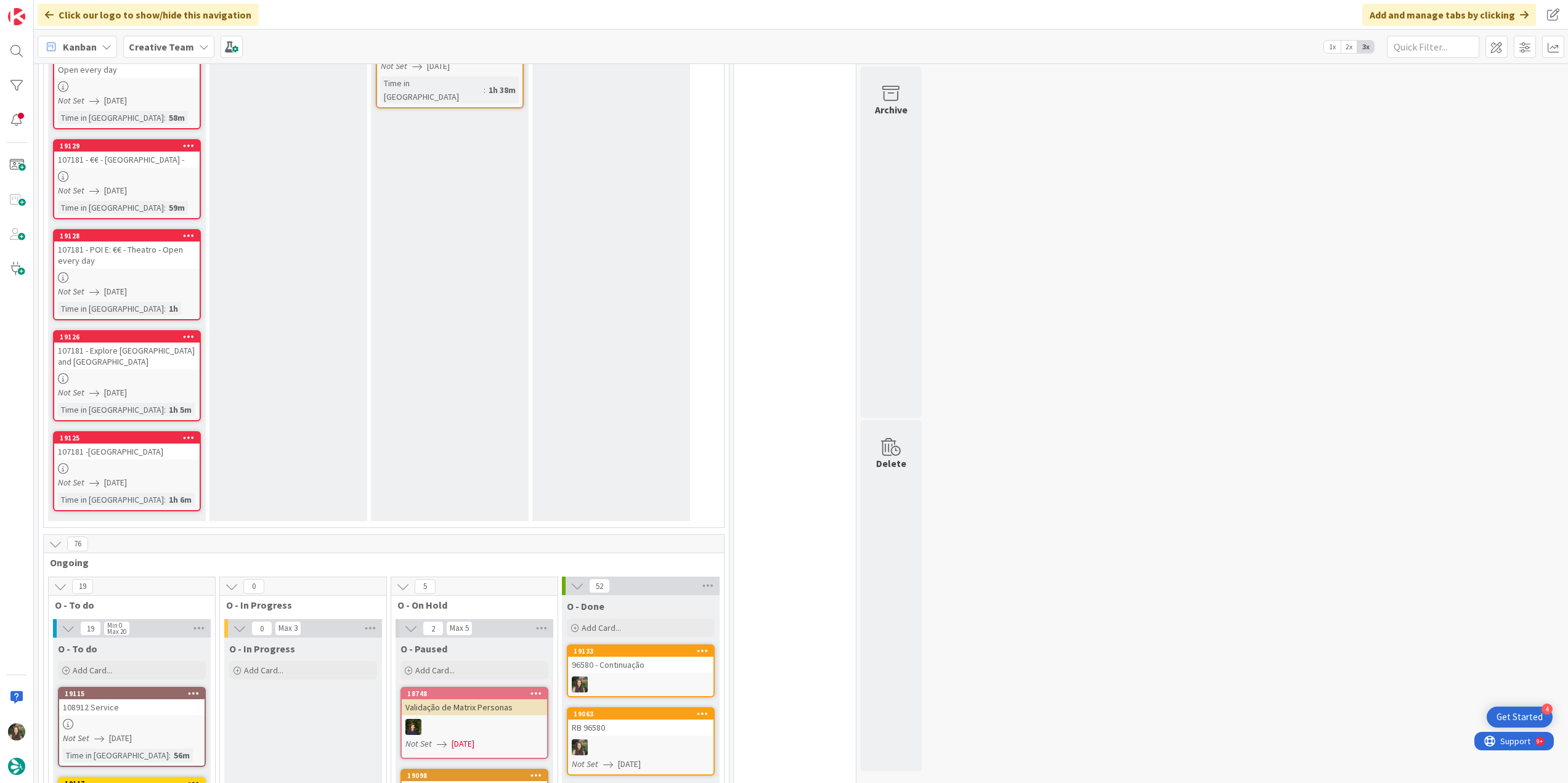 scroll, scrollTop: 0, scrollLeft: 0, axis: both 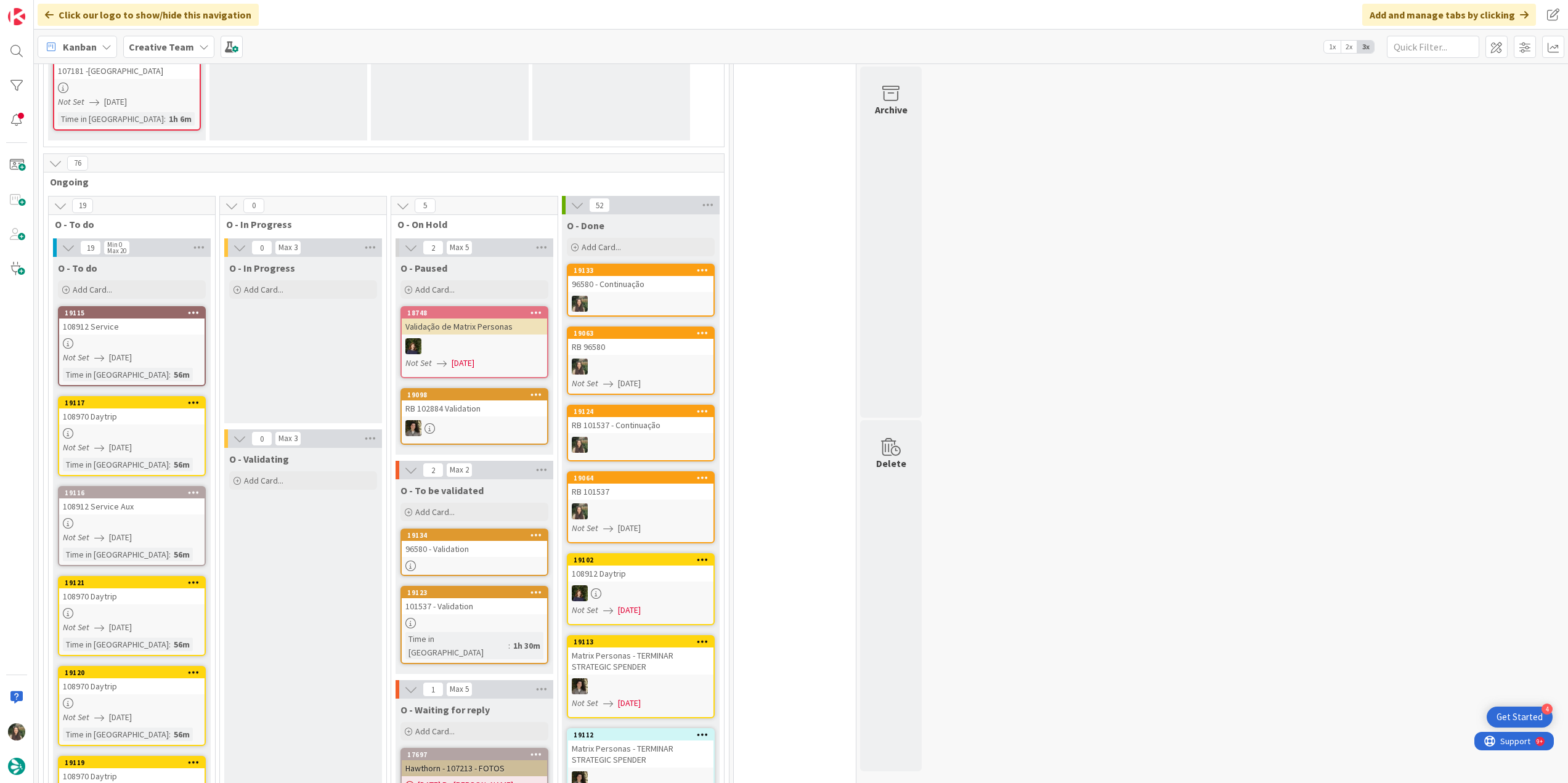 click at bounding box center (132, 343) 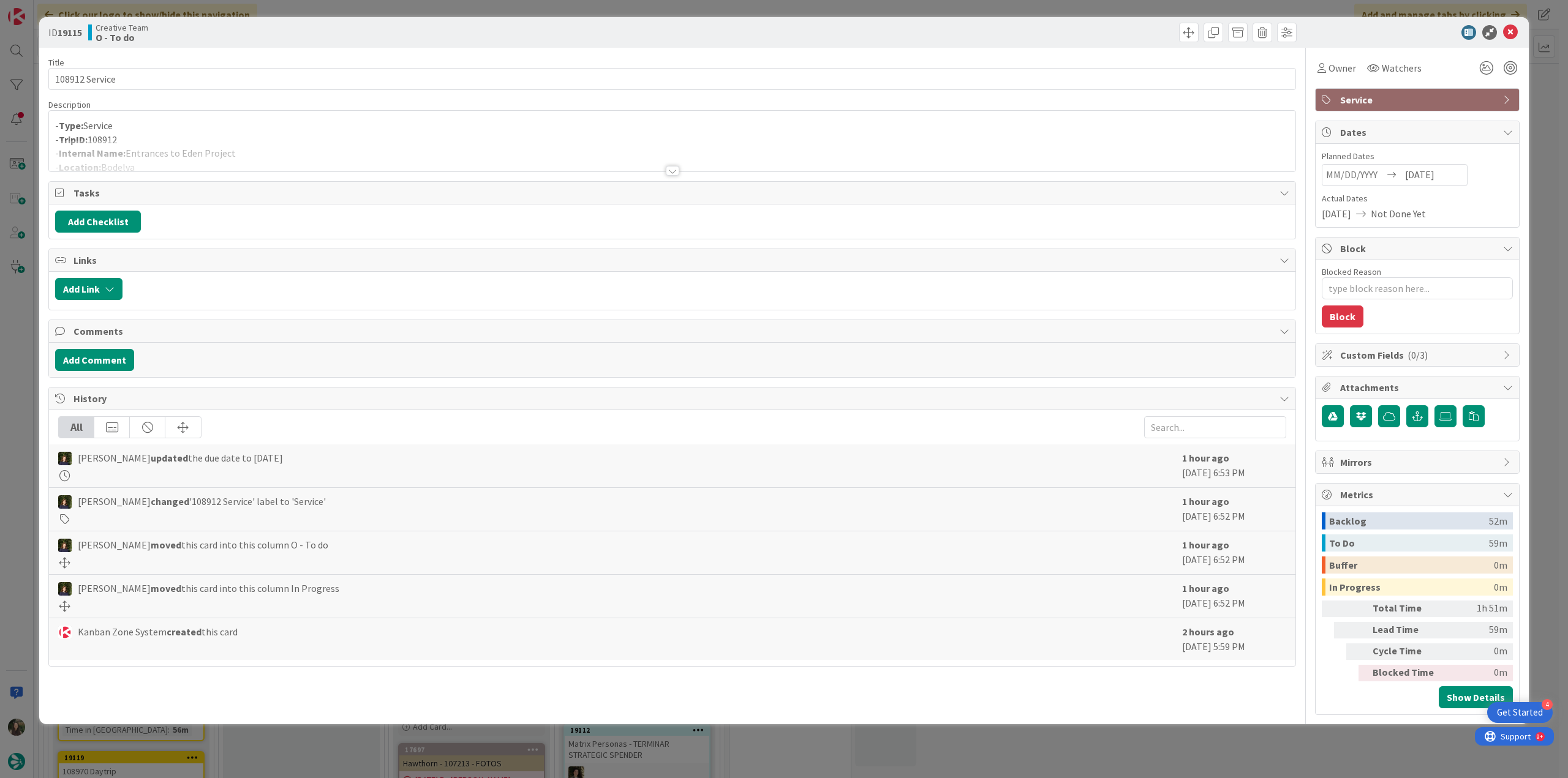 scroll, scrollTop: 0, scrollLeft: 0, axis: both 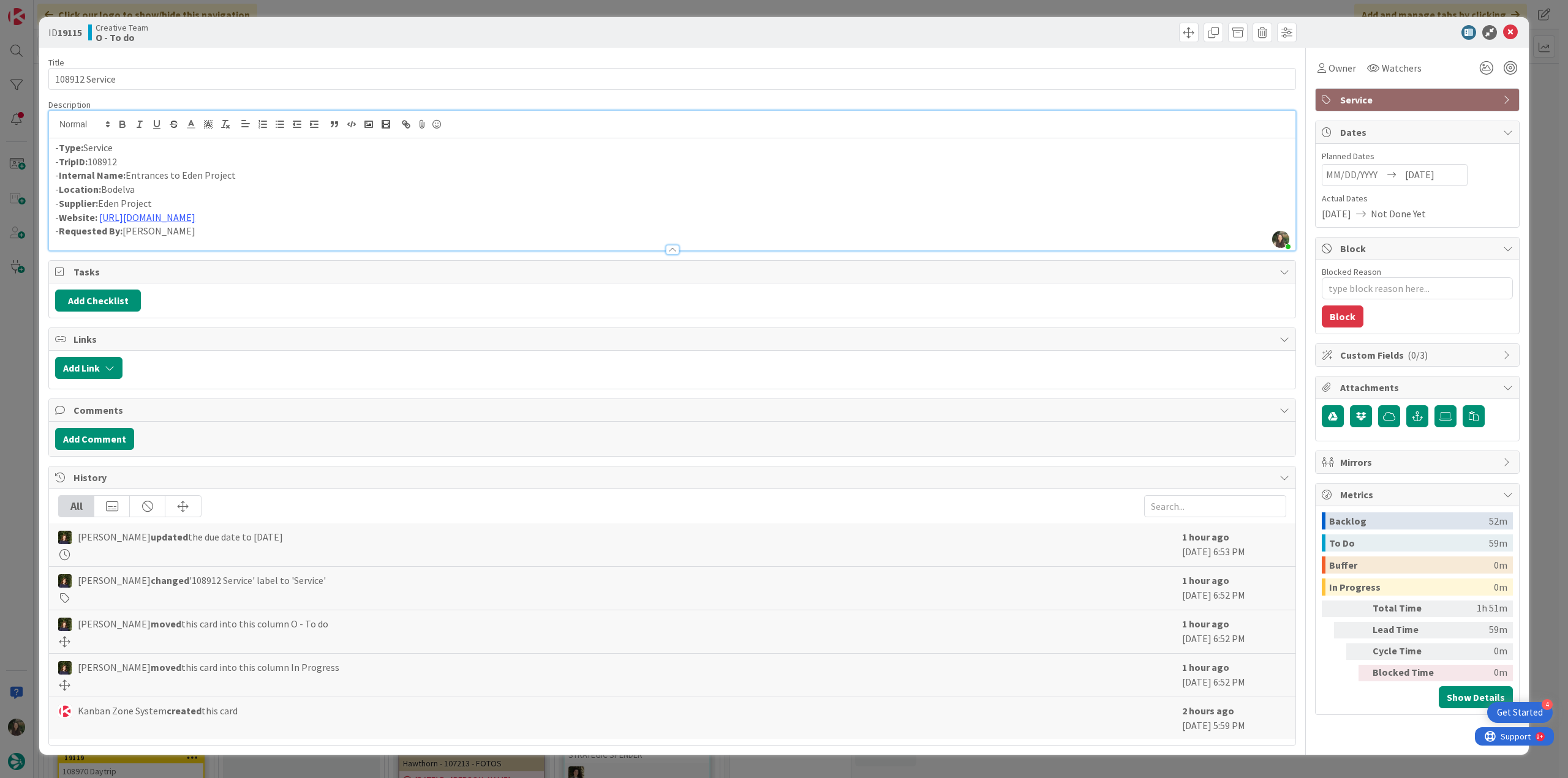 click on "ID  19115 Creative Team O - To do Title 14 / 128 108912 Service Description Inês Gonçalves just joined -  Type:  Service -  TripID:  108912 -  Internal Name:  Entrances to Eden Project -  Location:  Bodelva -  Supplier:  Eden Project -  Website:   https://www.edenproject.com/visit/admission-prices -  Requested By:  João Galinha Owner Watchers Service Tasks Add Checklist Links Add Link Comments Add Comment History All Margarida Carvalho  updated  the due date to 7/16/2025 1 hour ago July 15 2025 6:53 PM Margarida Carvalho  changed  '108912 Service' label to 'Service' 1 hour ago July 15 2025 6:52 PM Margarida Carvalho  moved  this card into this column O - To do 1 hour ago July 15 2025 6:52 PM Margarida Carvalho  moved  this card into this column In Progress 1 hour ago July 15 2025 6:52 PM Kanban Zone System  created  this card 2 hours ago July 15 2025 5:59 PM Owner Watchers Service Dates Planned Dates 07/16/2025 Actual Dates 07/15/2025 Not Done Yet Block Blocked Reason 0 / 256 Block Custom Fields ( 0/3 ) 0m" at bounding box center (784, 389) 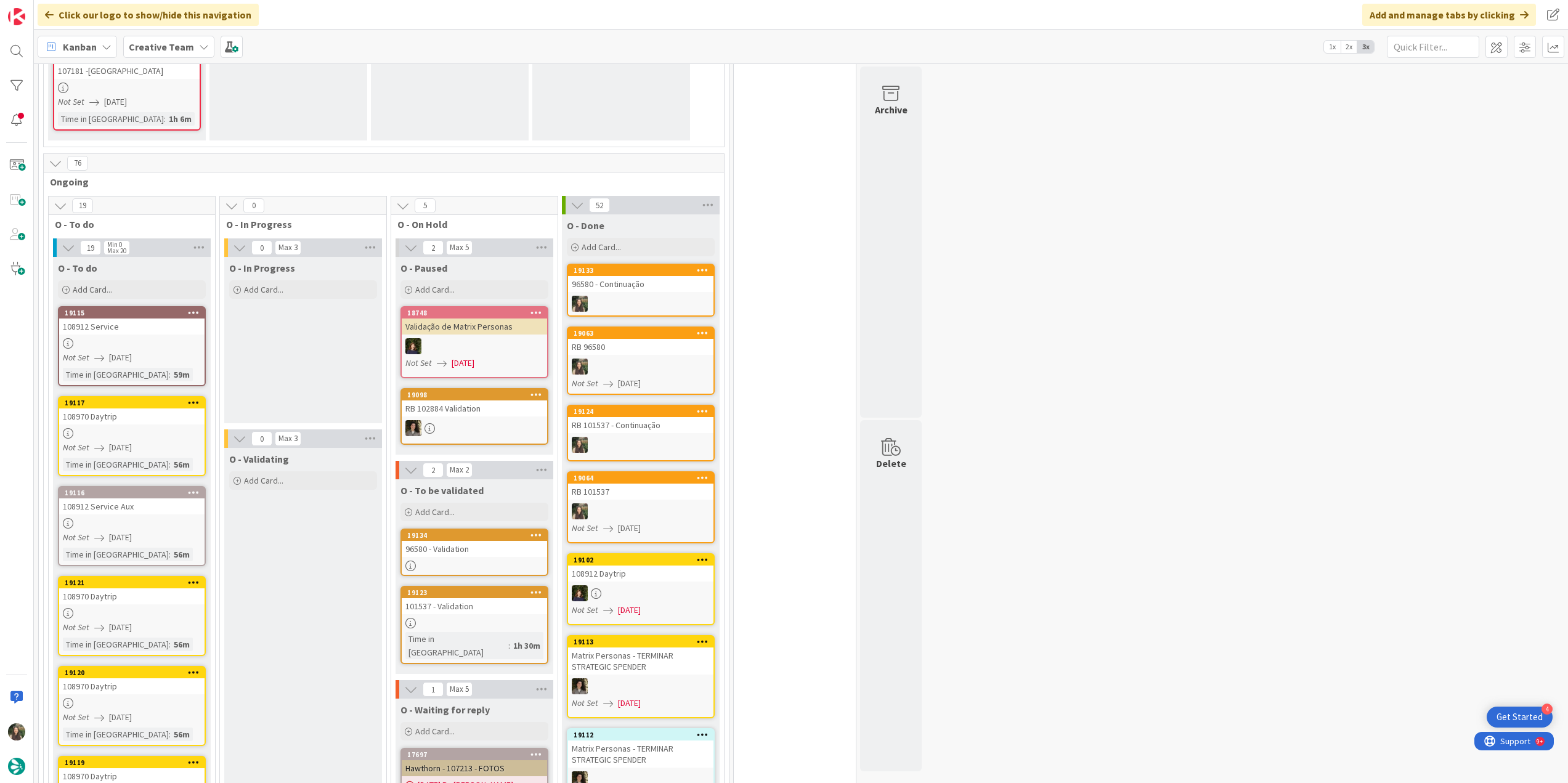 click on "19117 108970 Daytrip Not Set 07/16/2025 Time in Column : 56m" at bounding box center (132, 436) 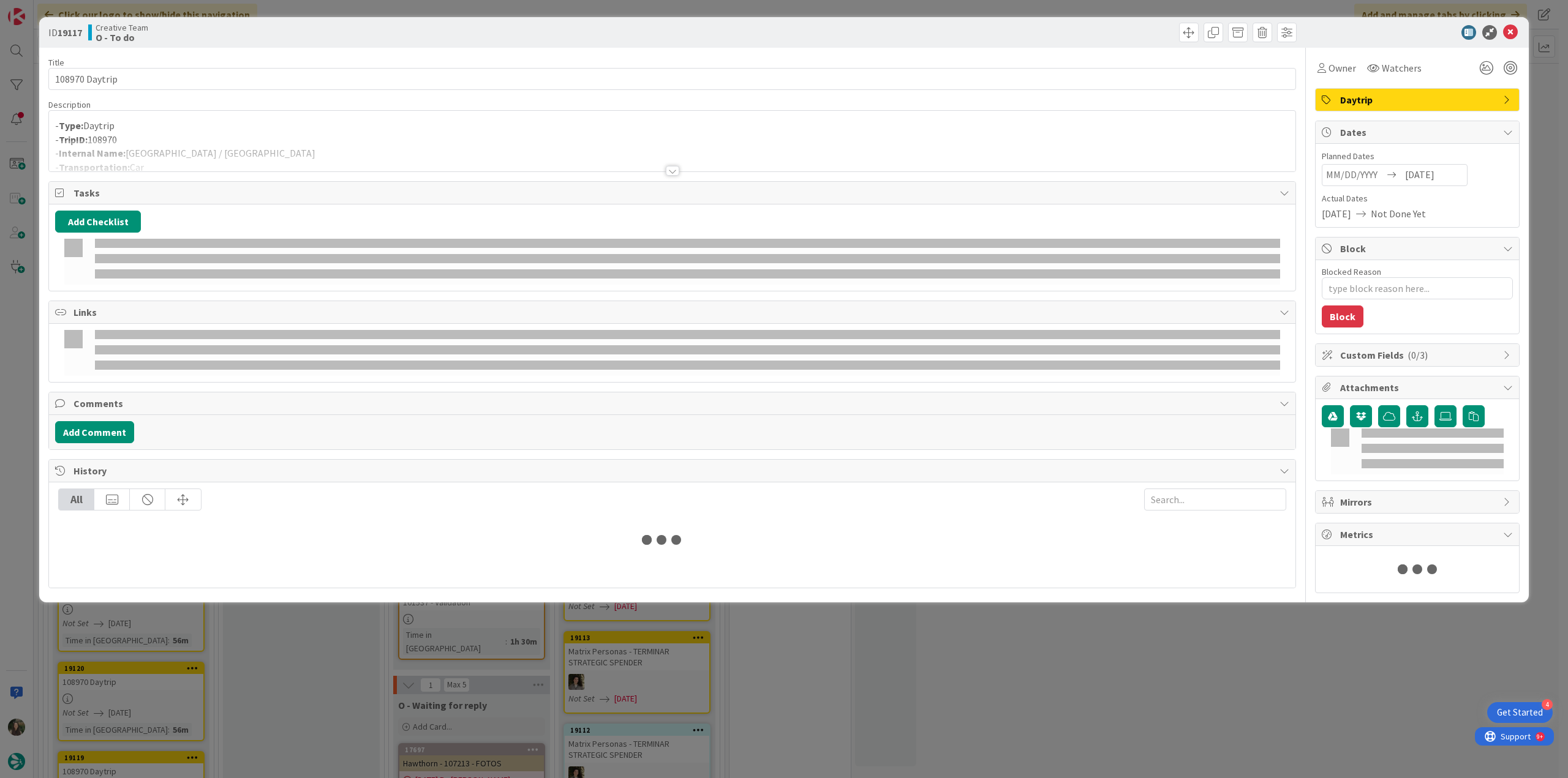 scroll, scrollTop: 0, scrollLeft: 0, axis: both 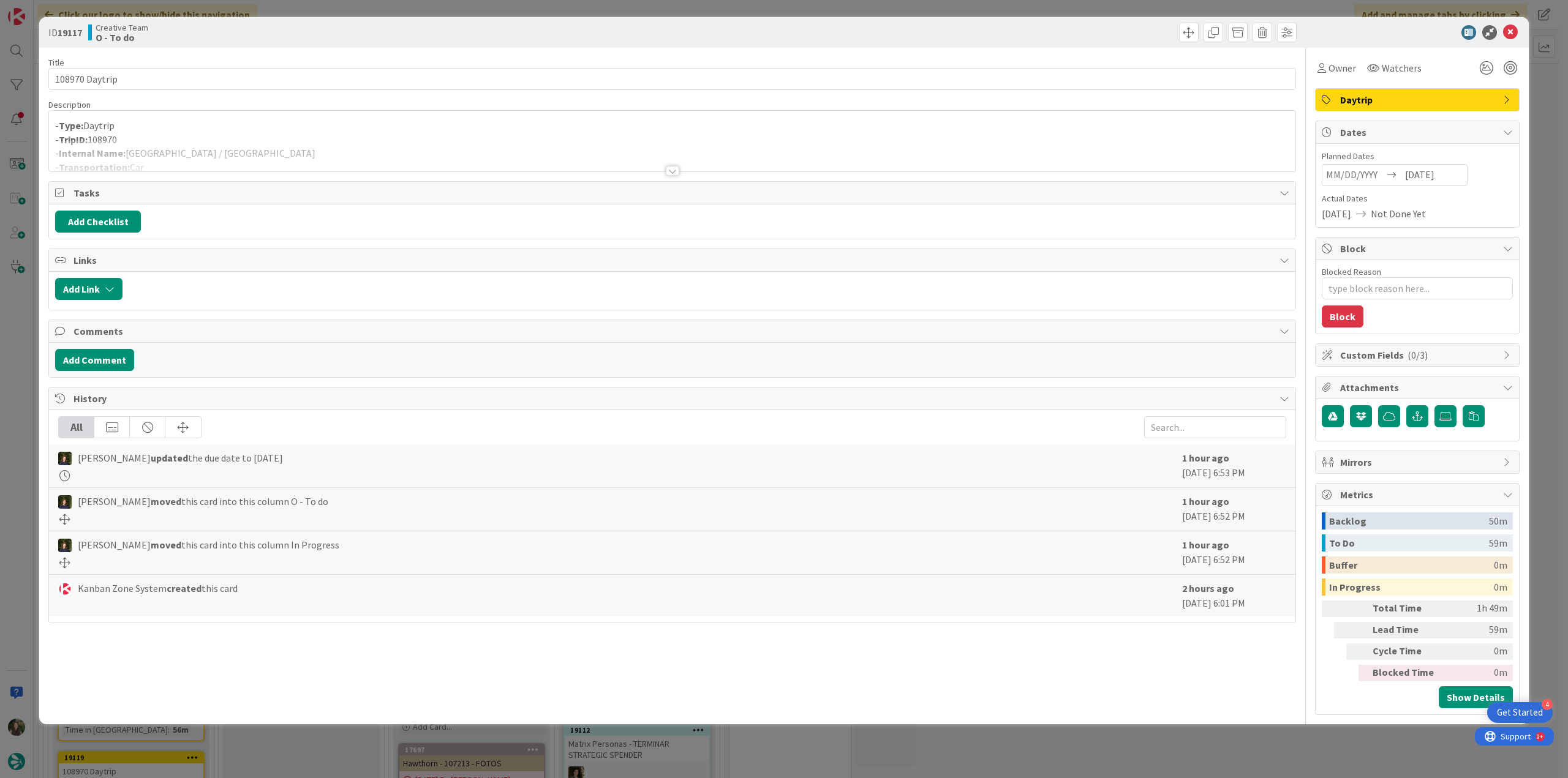 click at bounding box center [672, 155] 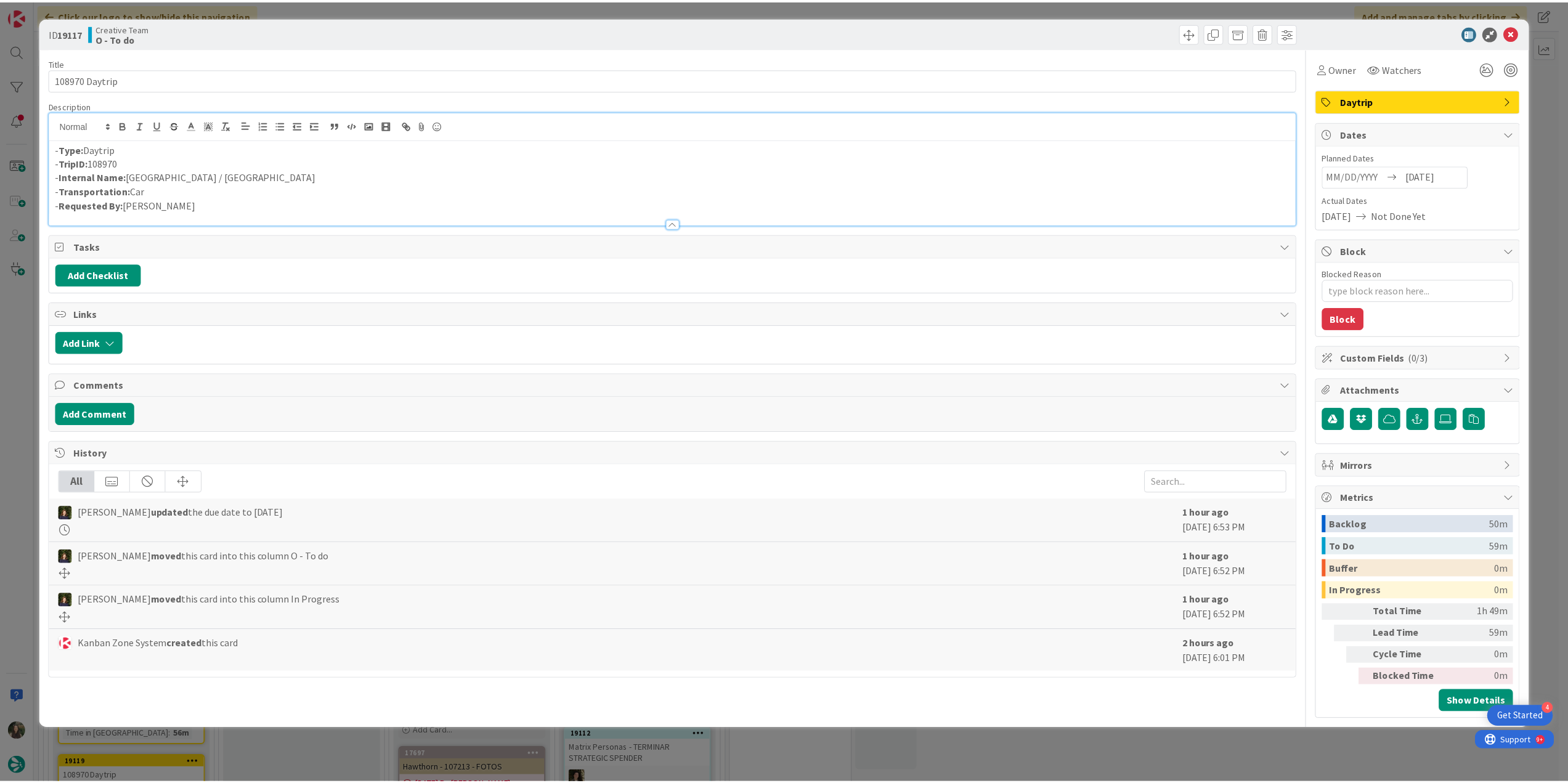 scroll, scrollTop: 0, scrollLeft: 0, axis: both 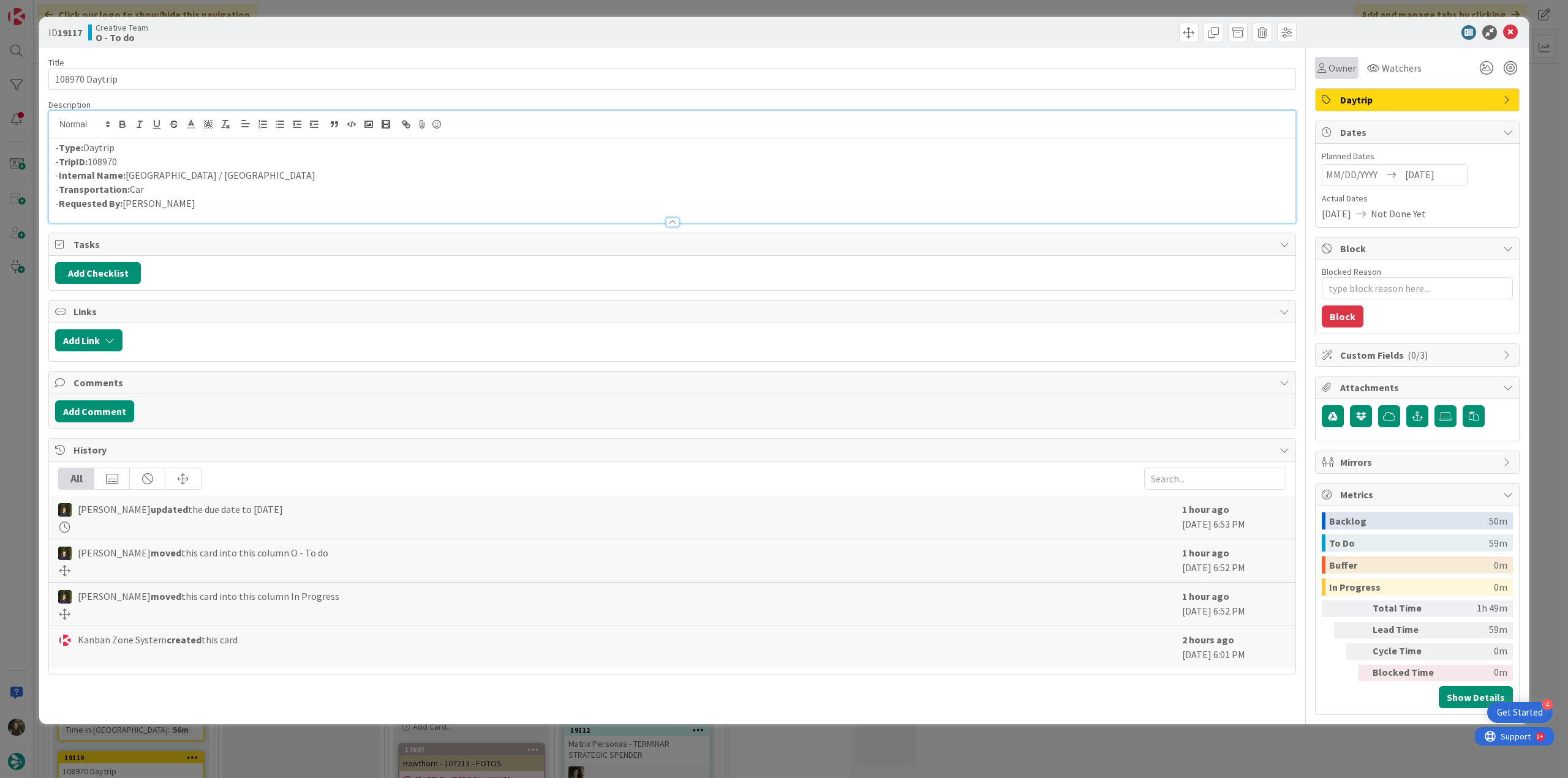 click on "Owner" at bounding box center (1342, 68) 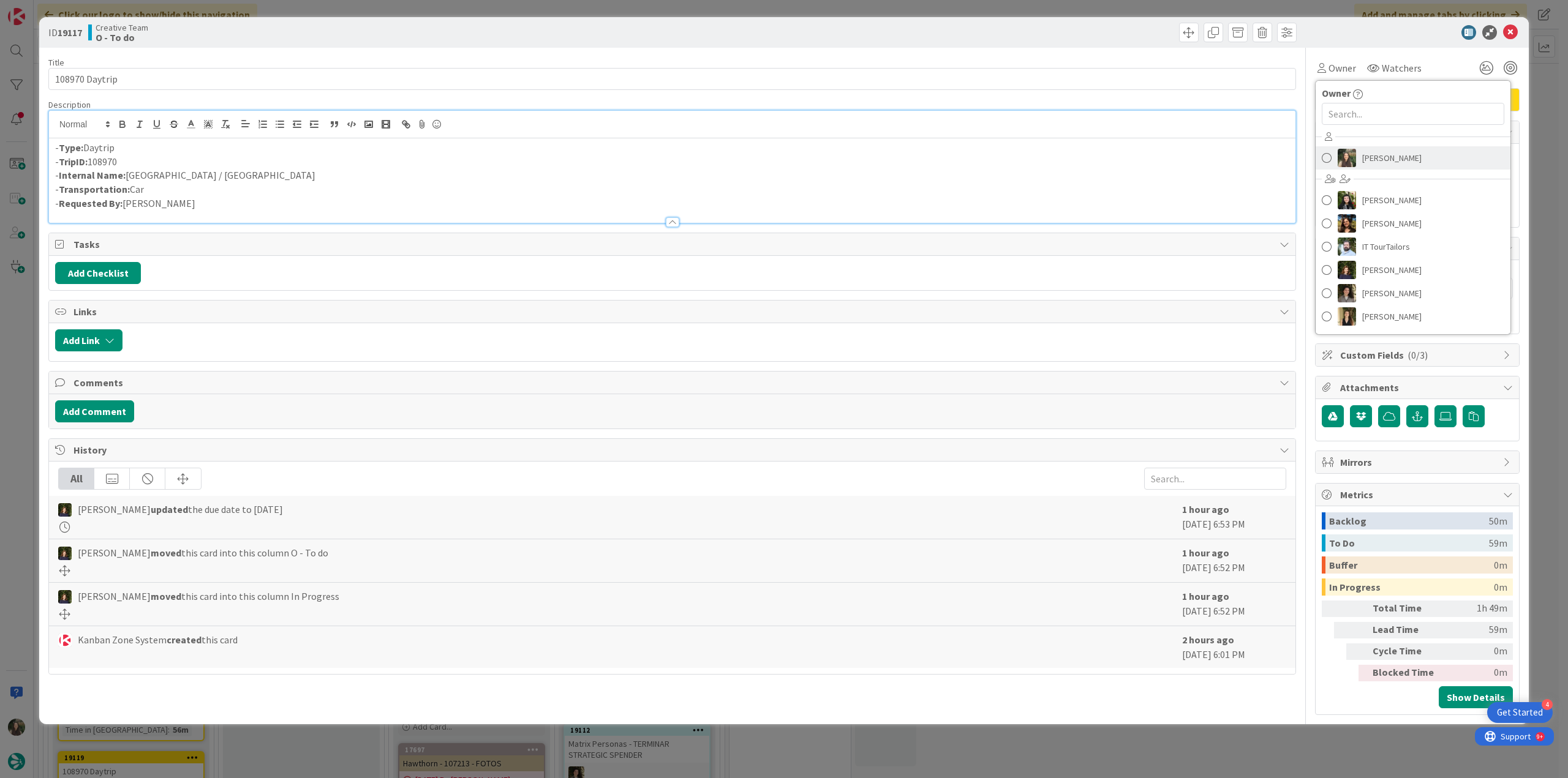 click on "[PERSON_NAME]" at bounding box center (1413, 158) 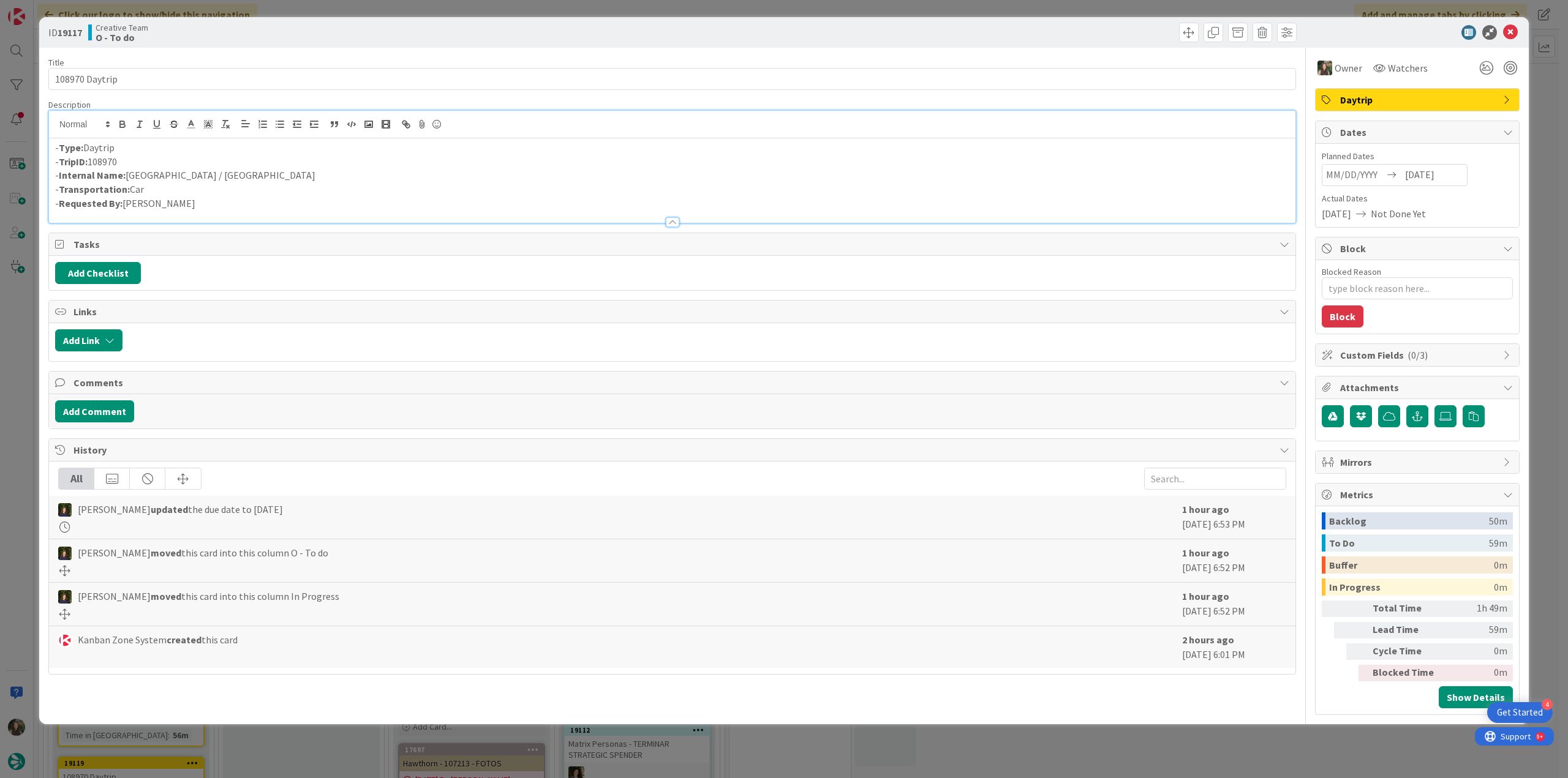 click on "ID  19117 Creative Team O - To do Title 14 / 128 108970 Daytrip Description -  Type:  Daytrip -  TripID:  108970 -  Internal Name:  Glasgow / Oban -  Transportation:  Car -  Requested By:  João Galinha Owner Watchers Daytrip Tasks Add Checklist Links Add Link Comments Add Comment History All Margarida Carvalho  updated  the due date to 7/16/2025 1 hour ago July 15 2025 6:53 PM Margarida Carvalho  moved  this card into this column O - To do 1 hour ago July 15 2025 6:52 PM Margarida Carvalho  moved  this card into this column In Progress 1 hour ago July 15 2025 6:52 PM Kanban Zone System  created  this card 2 hours ago July 15 2025 6:01 PM Owner Owner Remove Set as Watcher Inês Gonçalves Beatriz Cassona Diana Ramos  IT TourTailors Margarida Carvalho Melissa Santos Sofia Palma Rita Bernardo Watchers Daytrip Dates Planned Dates Navigate forward to interact with the calendar and select a date. Press the question mark key to get the keyboard shortcuts for changing dates. 07/16/2025 Actual Dates 07/15/2025 Block" at bounding box center [784, 389] 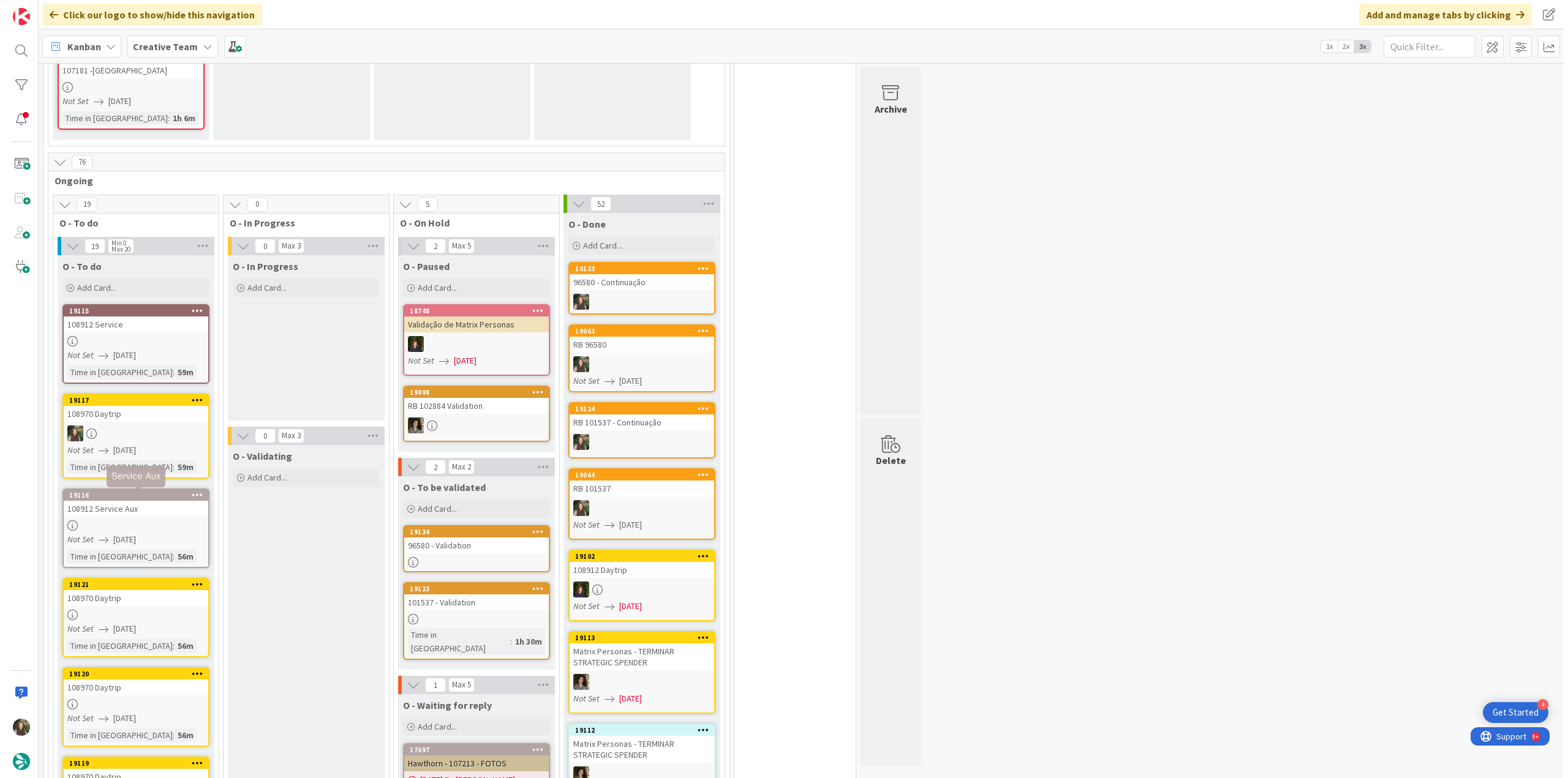 scroll, scrollTop: 0, scrollLeft: 0, axis: both 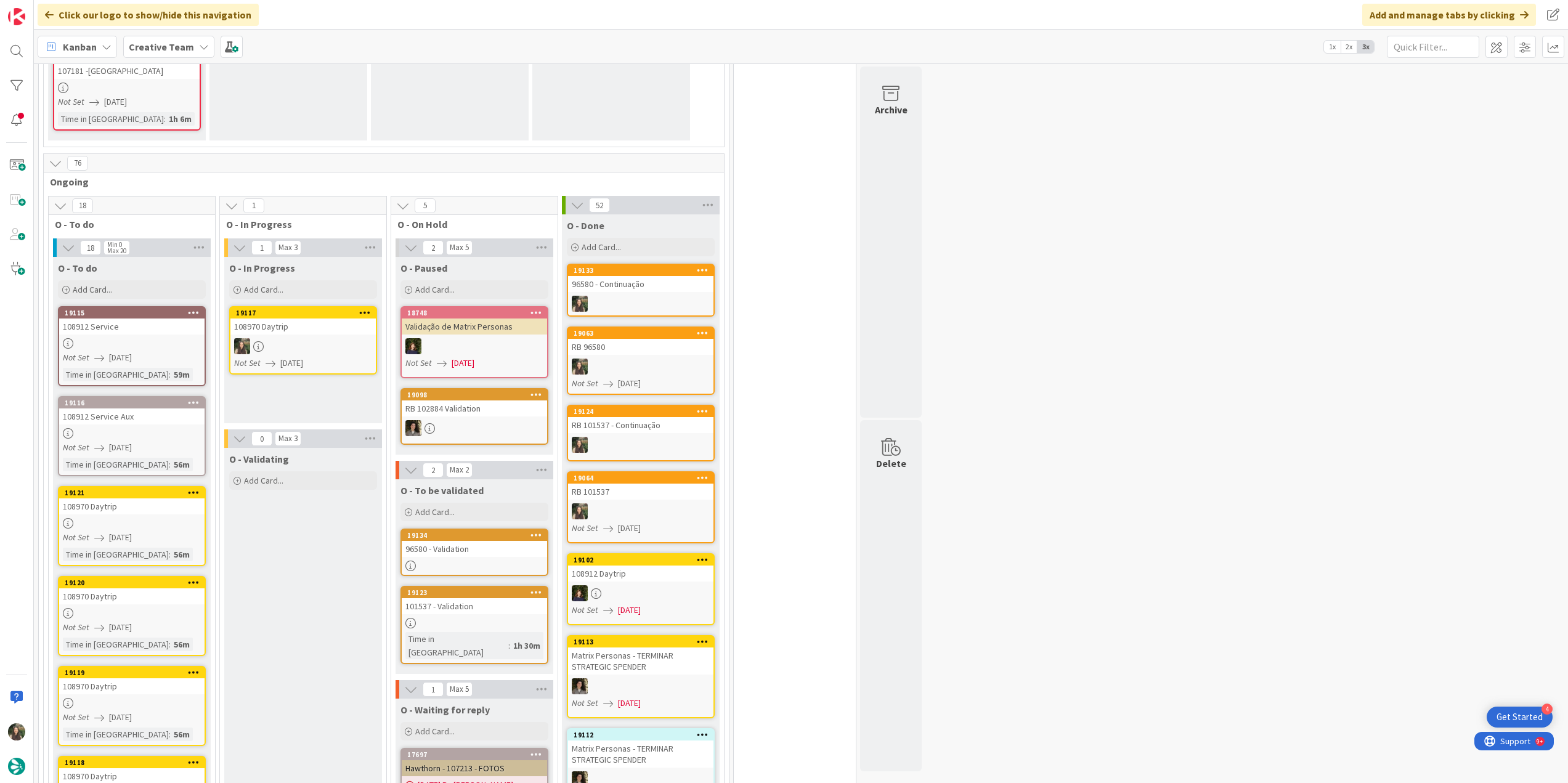 click on "19117 108970 Daytrip Not Set 07/16/2025" at bounding box center (303, 340) 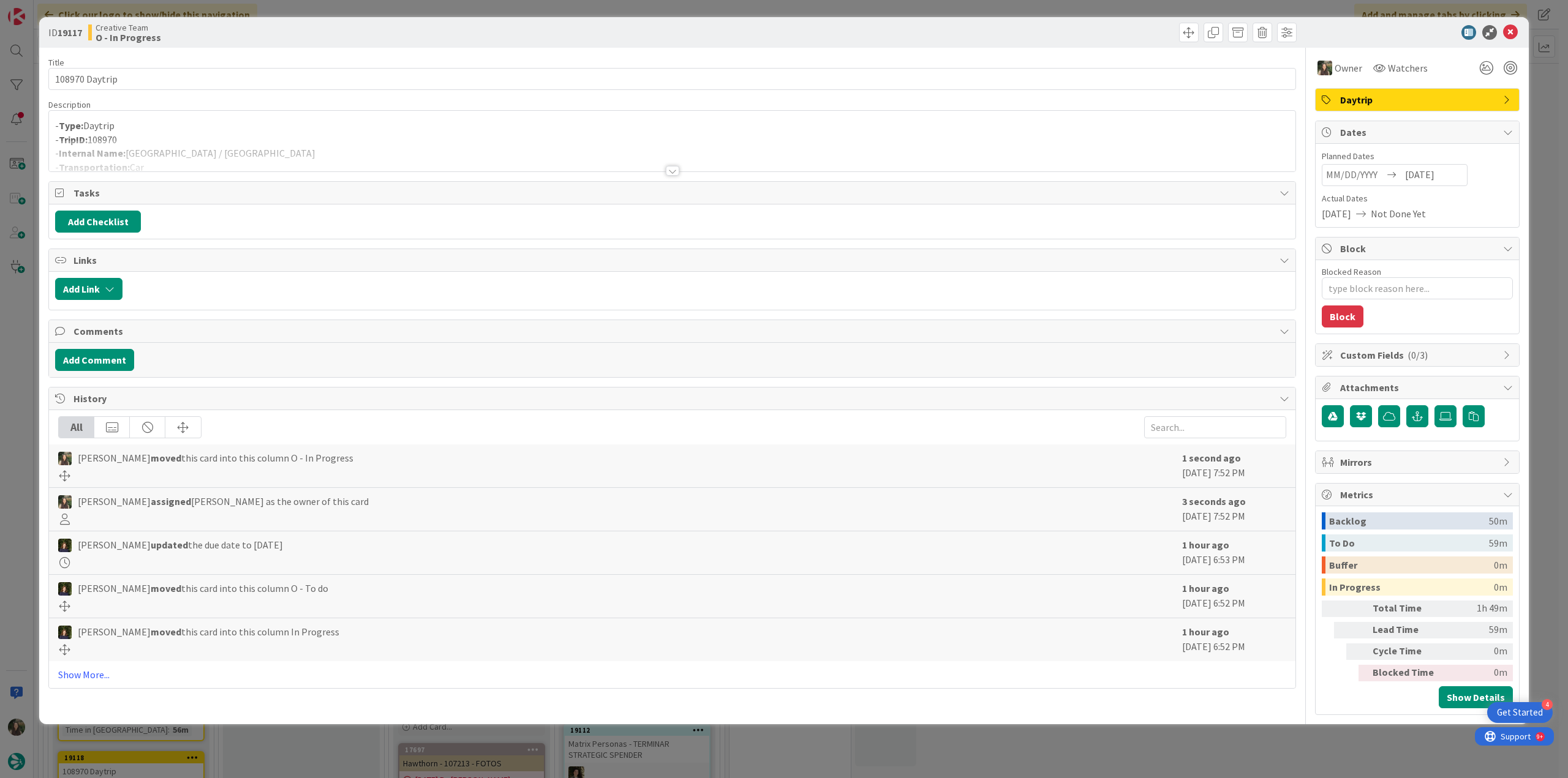 click on "-  Type:  Daytrip" at bounding box center (672, 125) 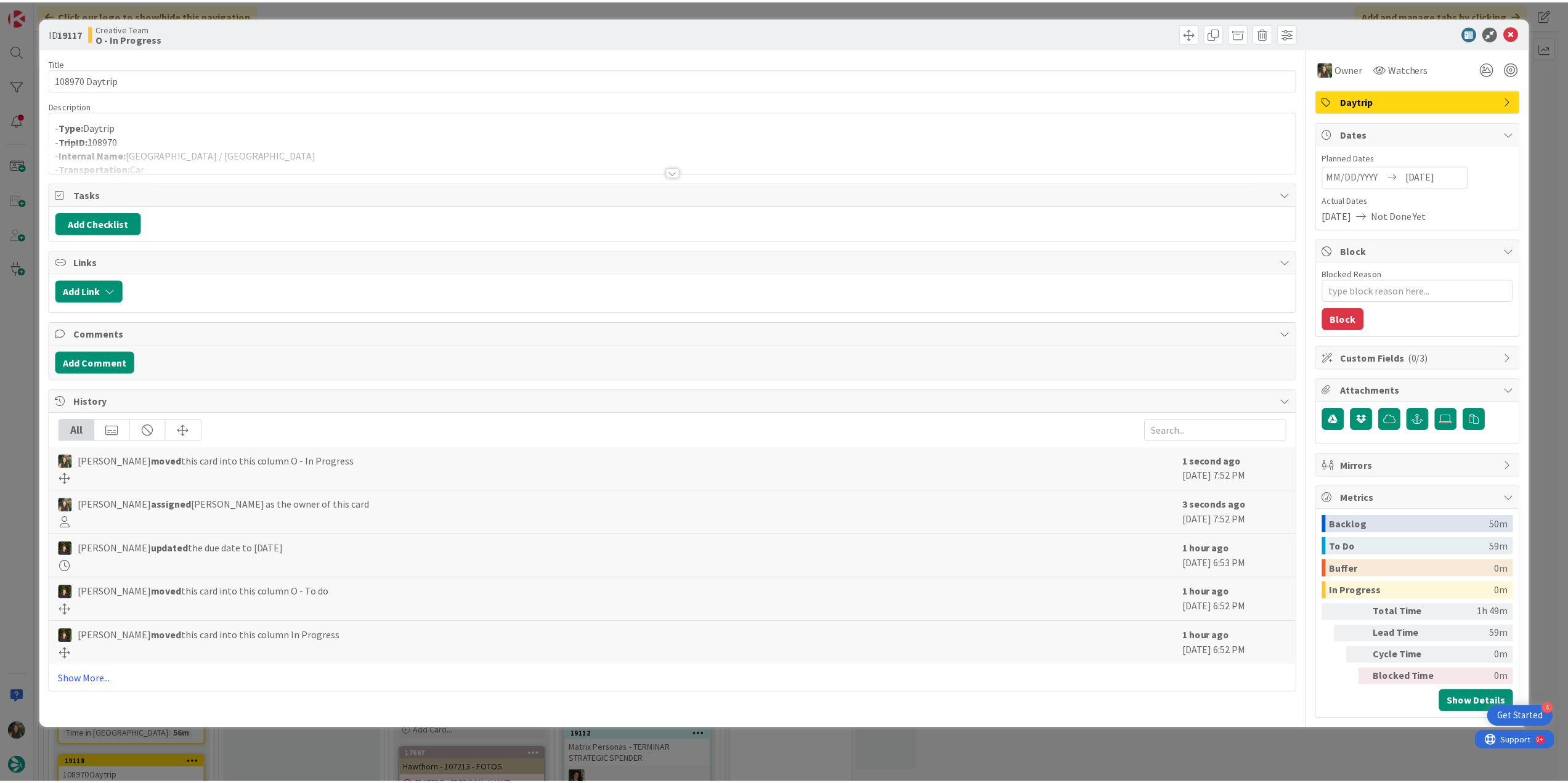 scroll, scrollTop: 0, scrollLeft: 0, axis: both 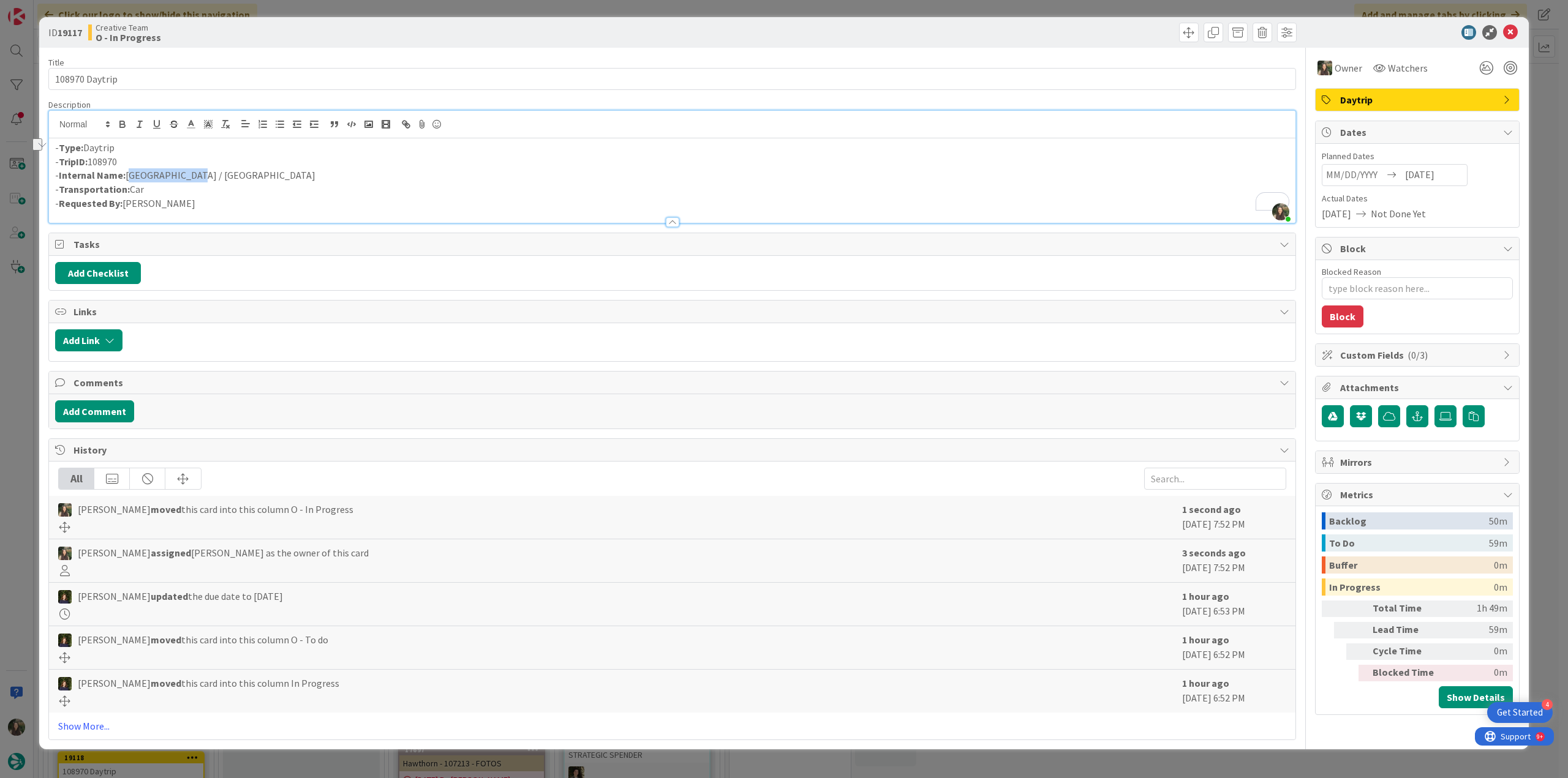 drag, startPoint x: 192, startPoint y: 175, endPoint x: 128, endPoint y: 176, distance: 64.00781 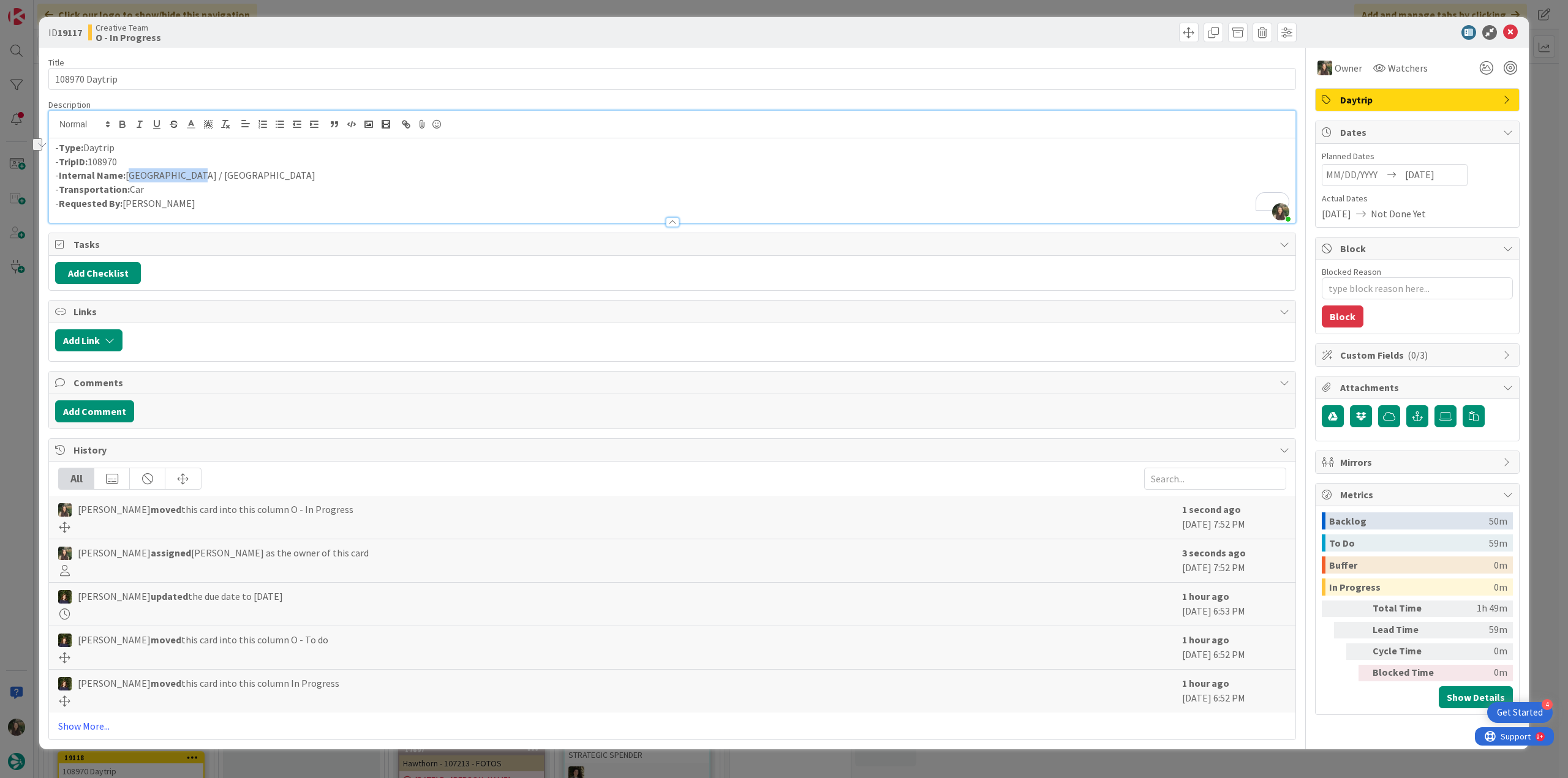 click on "-  Internal Name:  Glasgow / Oban" at bounding box center (672, 175) 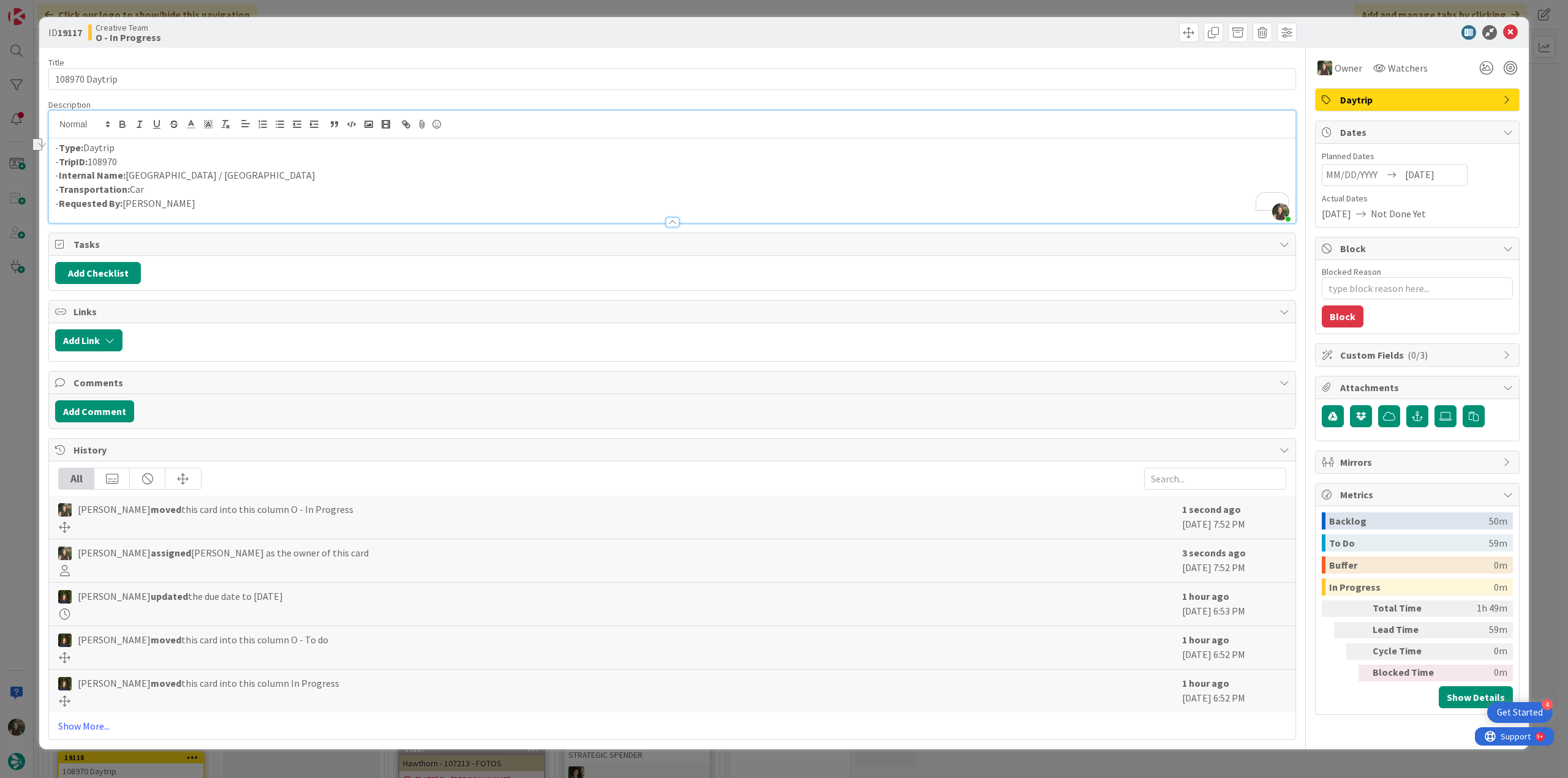 click on "ID  19117 Creative Team O - In Progress Title 14 / 128 108970 Daytrip Description Inês Gonçalves just joined -  Type:  Daytrip -  TripID:  108970 -  Internal Name:  Glasgow / Oban -  Transportation:  Car -  Requested By:  João Galinha Owner Watchers Daytrip Tasks Add Checklist Links Add Link Comments Add Comment History All Inês Gonçalves  moved  this card into this column O - In Progress 1 second ago July 15 2025 7:52 PM Inês Gonçalves  assigned  Inês Gonçalves as the owner of this card 3 seconds ago July 15 2025 7:52 PM Margarida Carvalho  updated  the due date to 7/16/2025 1 hour ago July 15 2025 6:53 PM Margarida Carvalho  moved  this card into this column O - To do 1 hour ago July 15 2025 6:52 PM Margarida Carvalho  moved  this card into this column In Progress 1 hour ago July 15 2025 6:52 PM Show More... Owner Watchers Daytrip Dates Planned Dates Navigate forward to interact with the calendar and select a date. Press the question mark key to get the keyboard shortcuts for changing dates. Block" at bounding box center (784, 389) 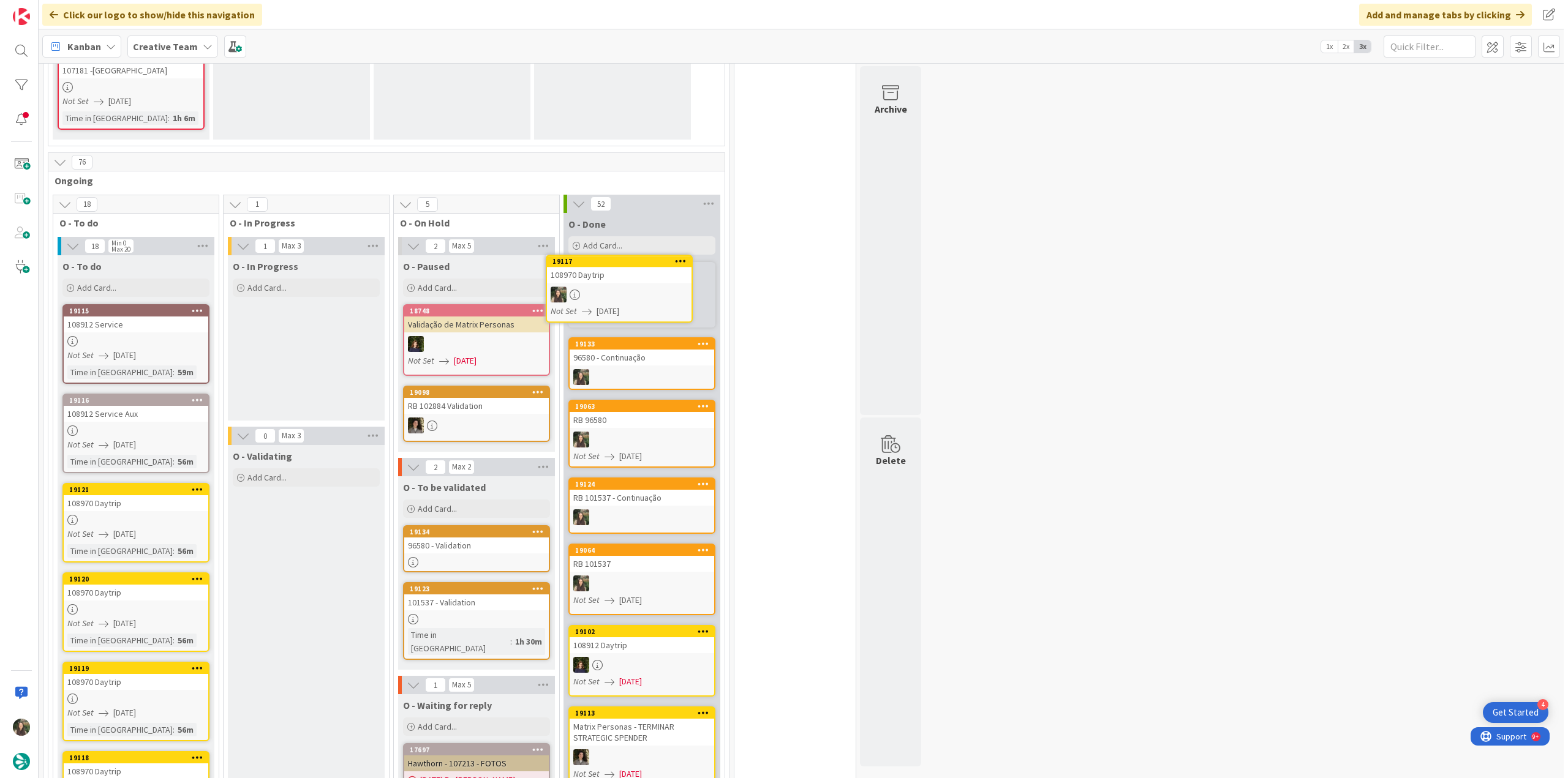 scroll, scrollTop: 0, scrollLeft: 0, axis: both 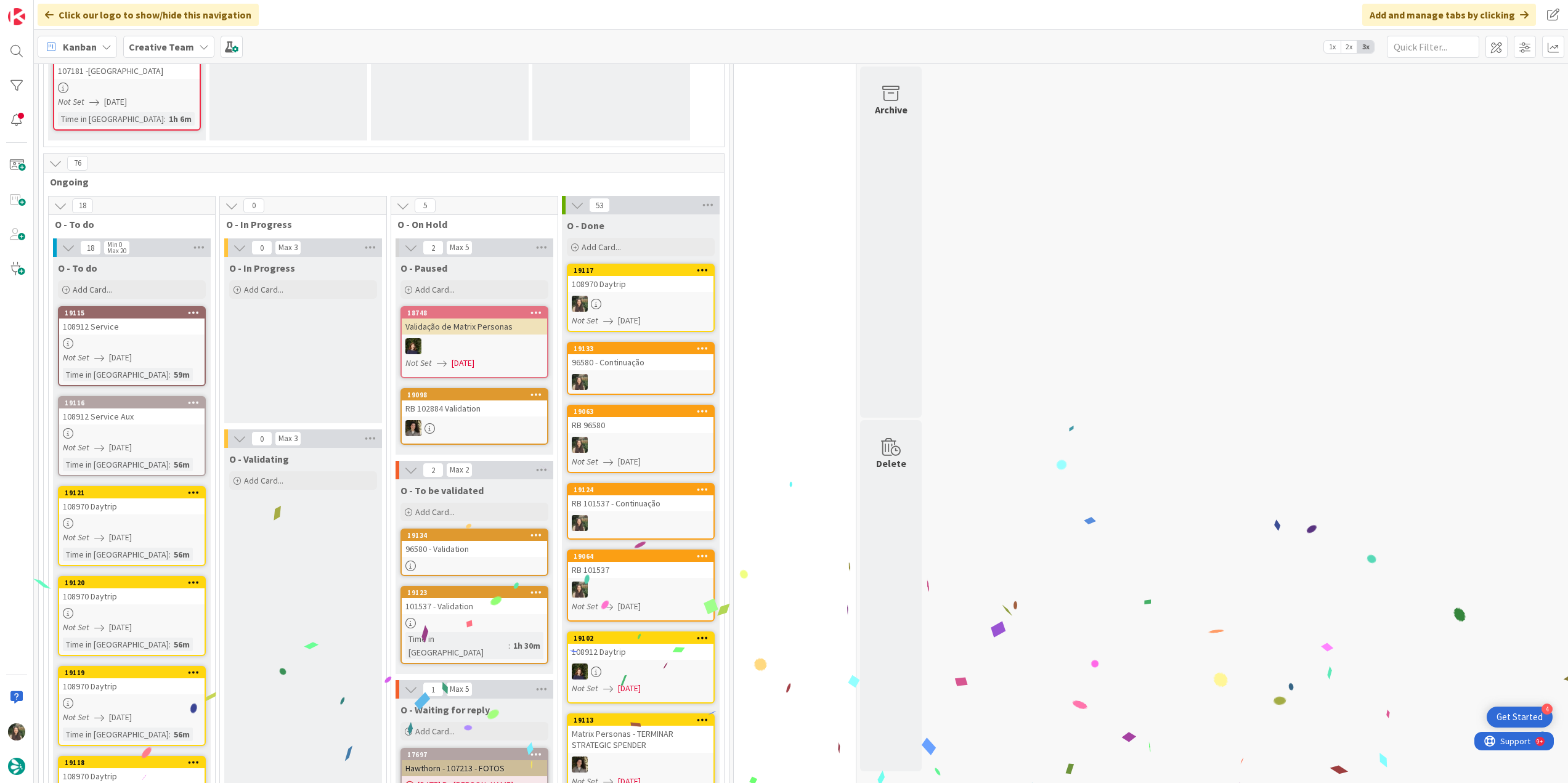 click on "108970 Daytrip" at bounding box center [132, 506] 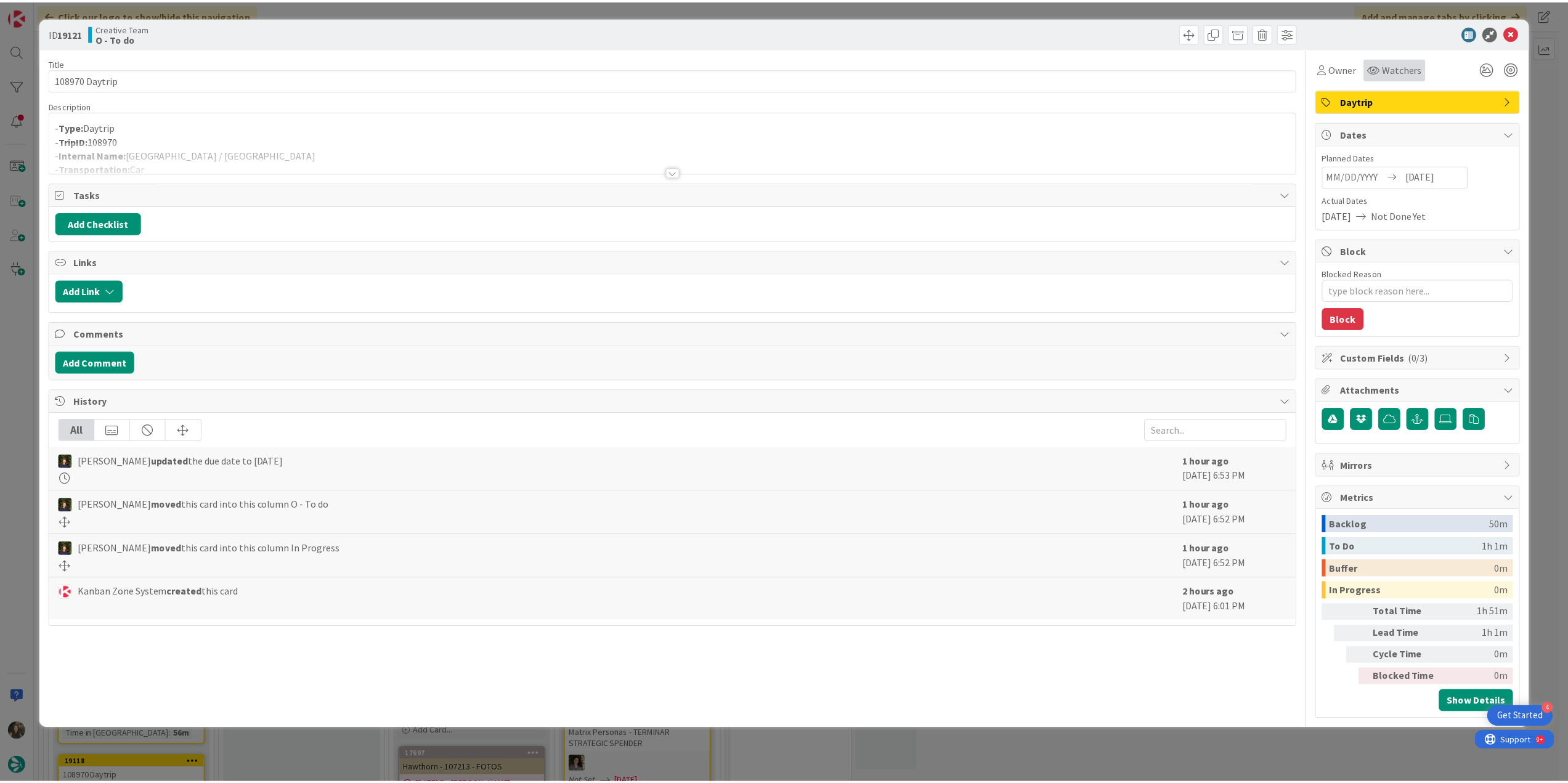 scroll, scrollTop: 0, scrollLeft: 0, axis: both 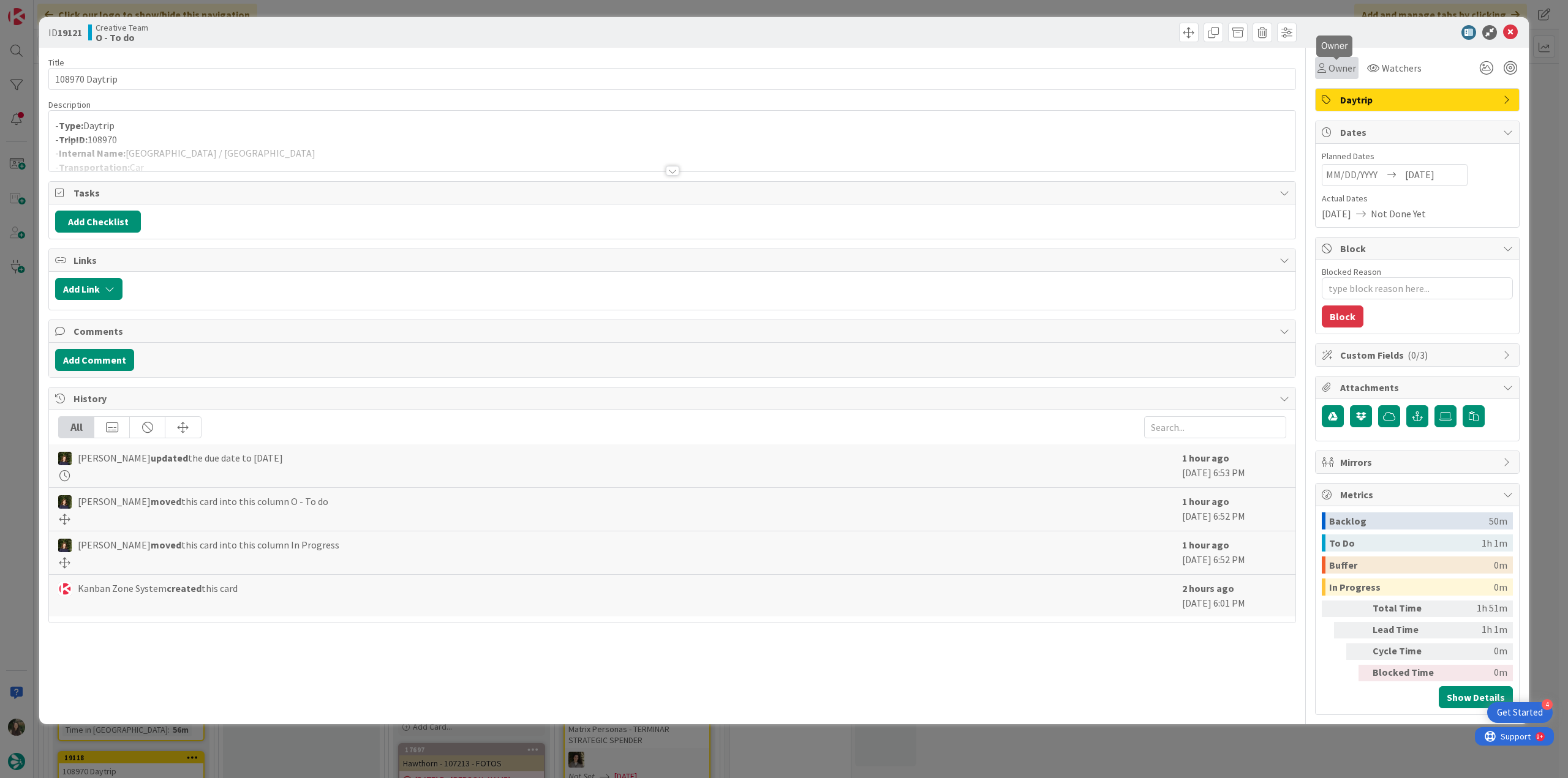 click on "Owner" at bounding box center [1342, 68] 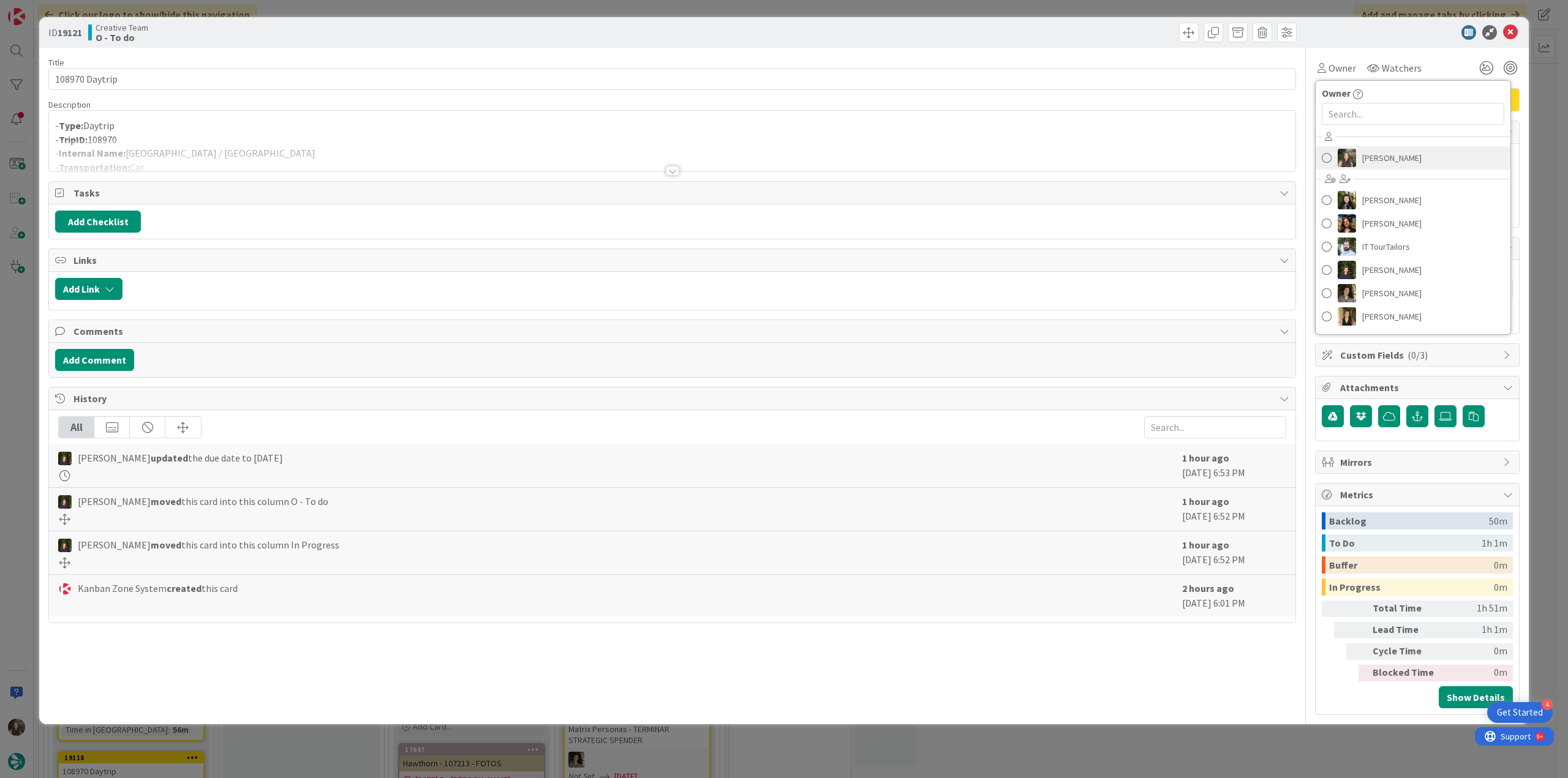 click on "[PERSON_NAME]" at bounding box center [1392, 158] 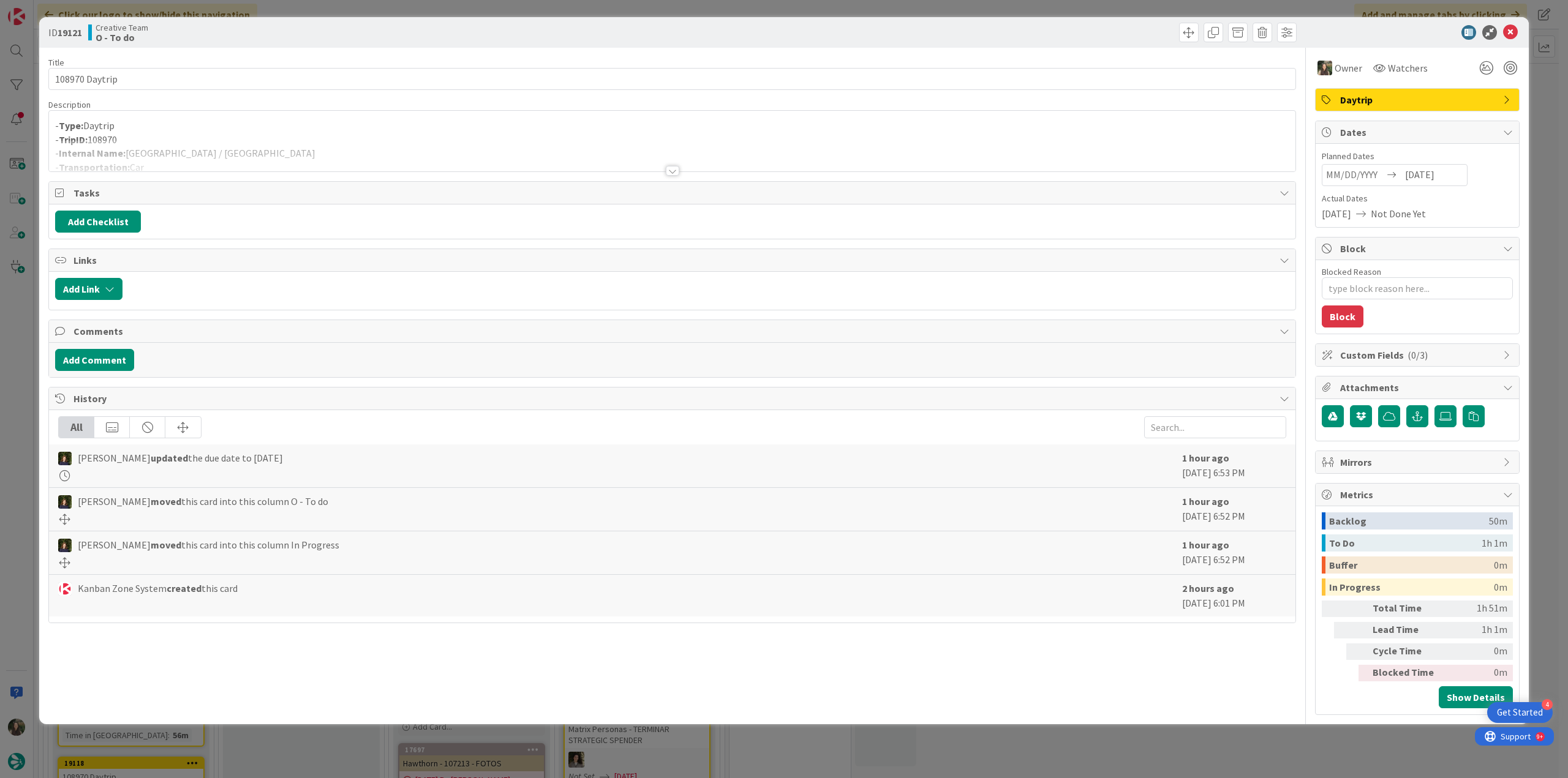 drag, startPoint x: 1208, startPoint y: 735, endPoint x: 1082, endPoint y: 710, distance: 128.45622 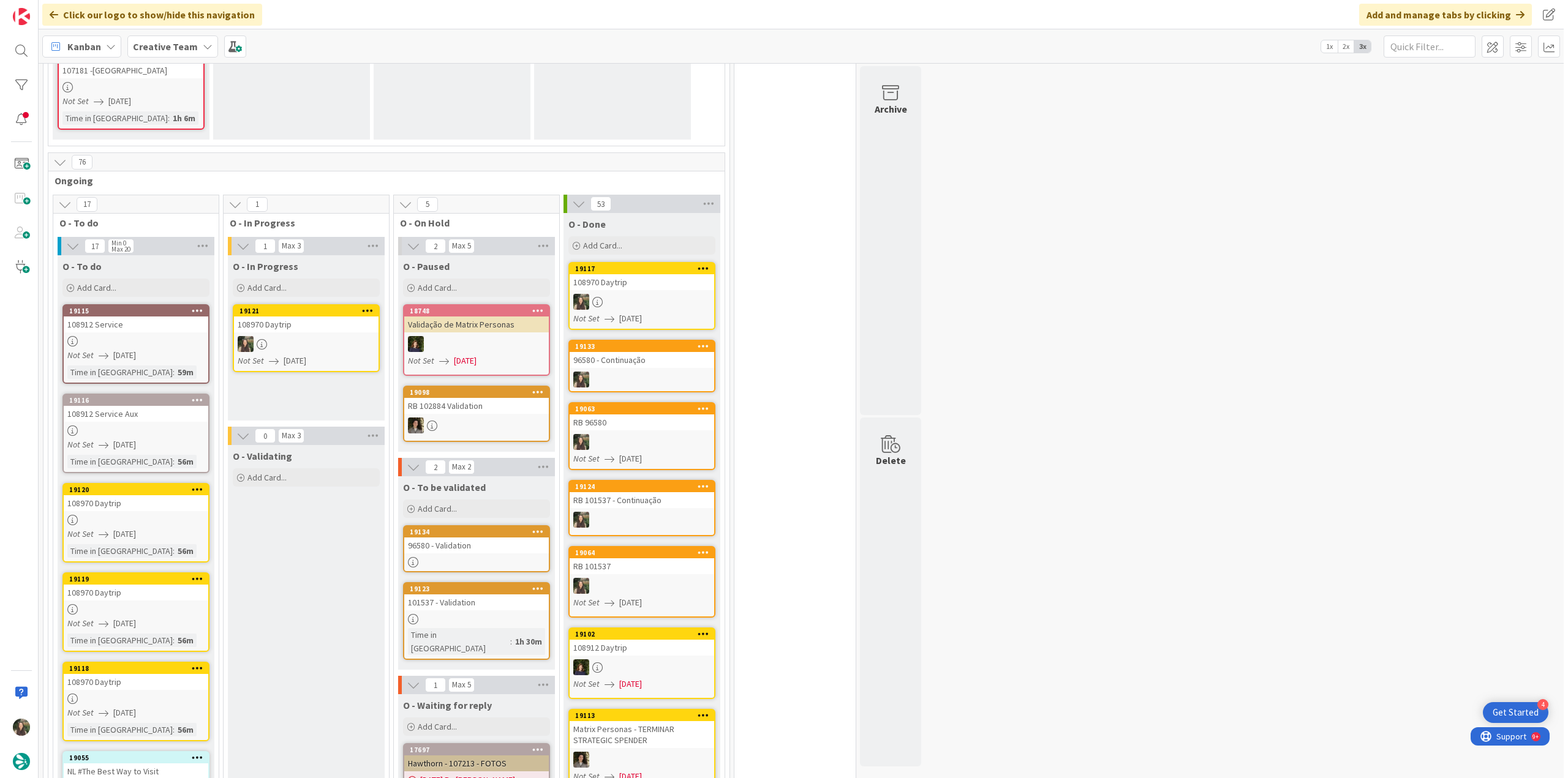 scroll, scrollTop: 0, scrollLeft: 0, axis: both 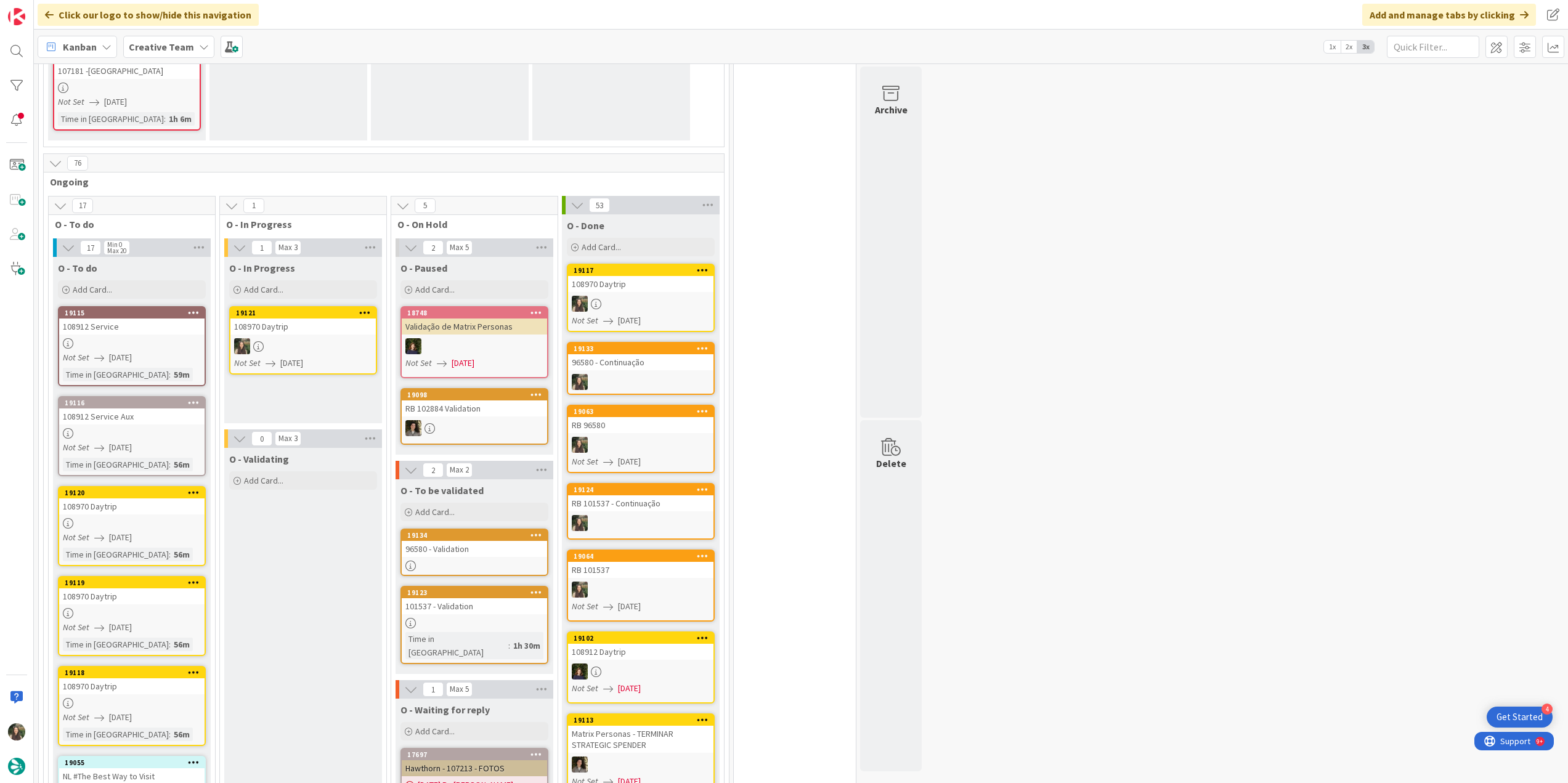 click on "[DATE]" at bounding box center (291, 363) 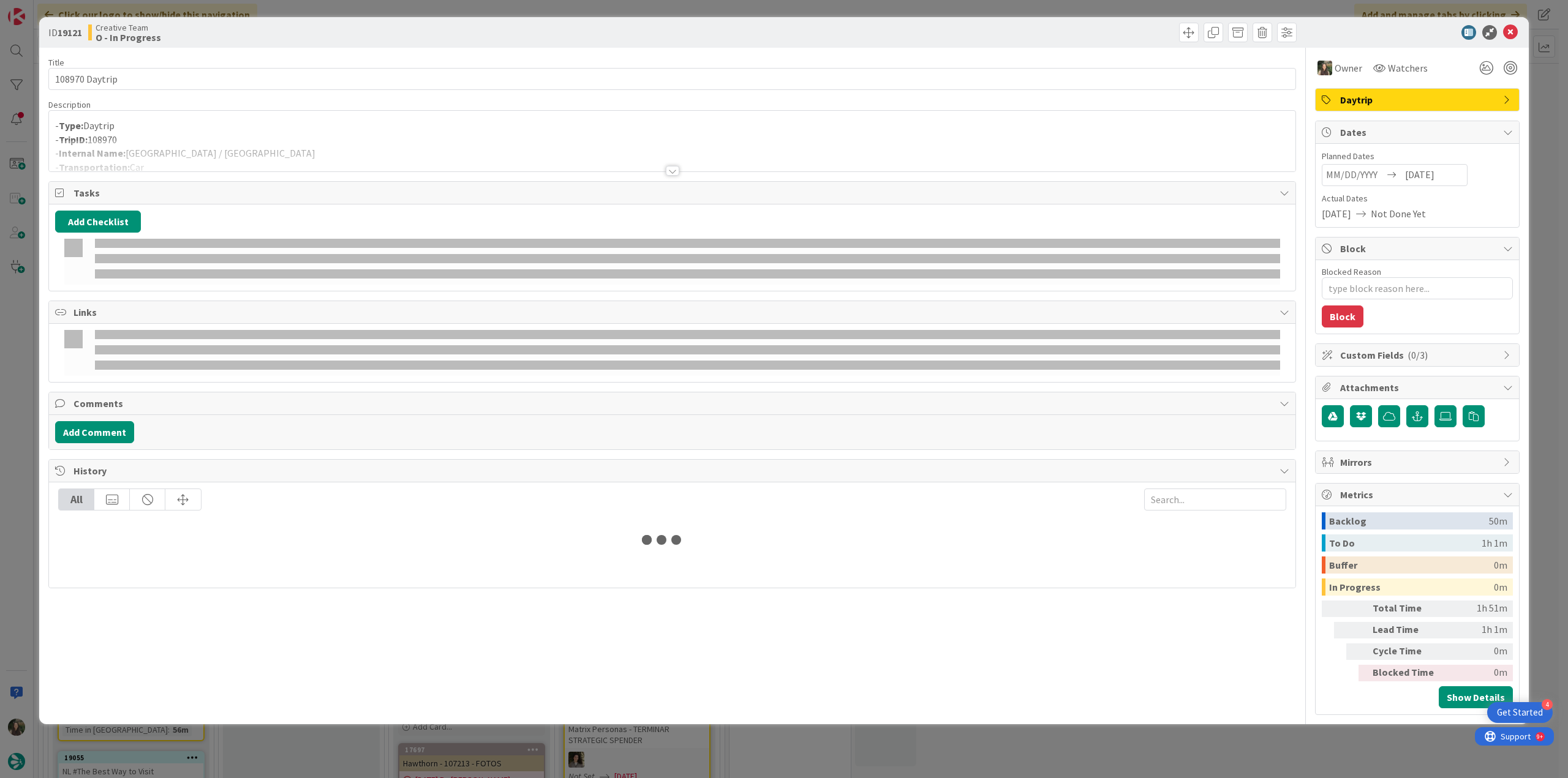type on "x" 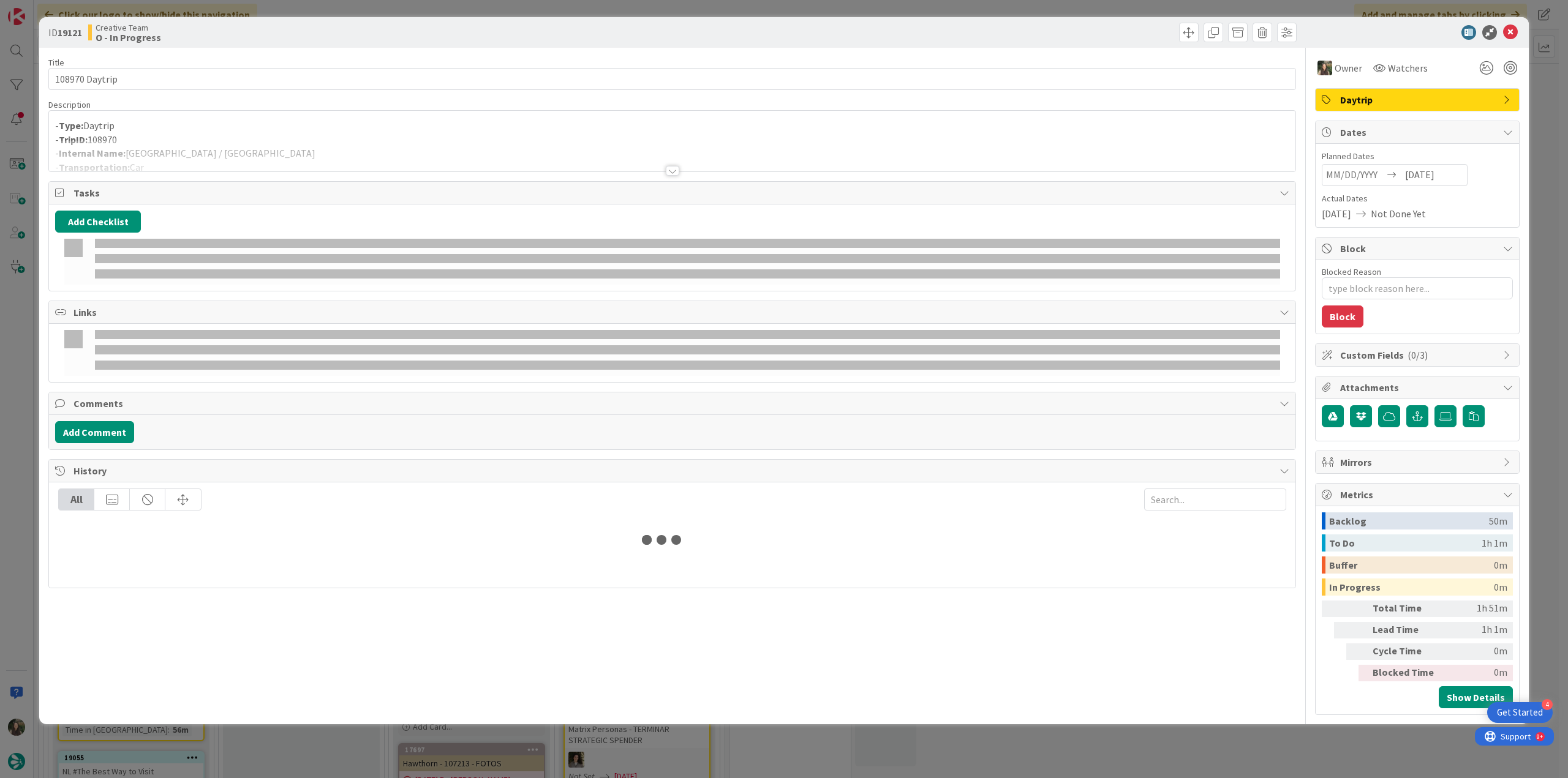 scroll, scrollTop: 0, scrollLeft: 0, axis: both 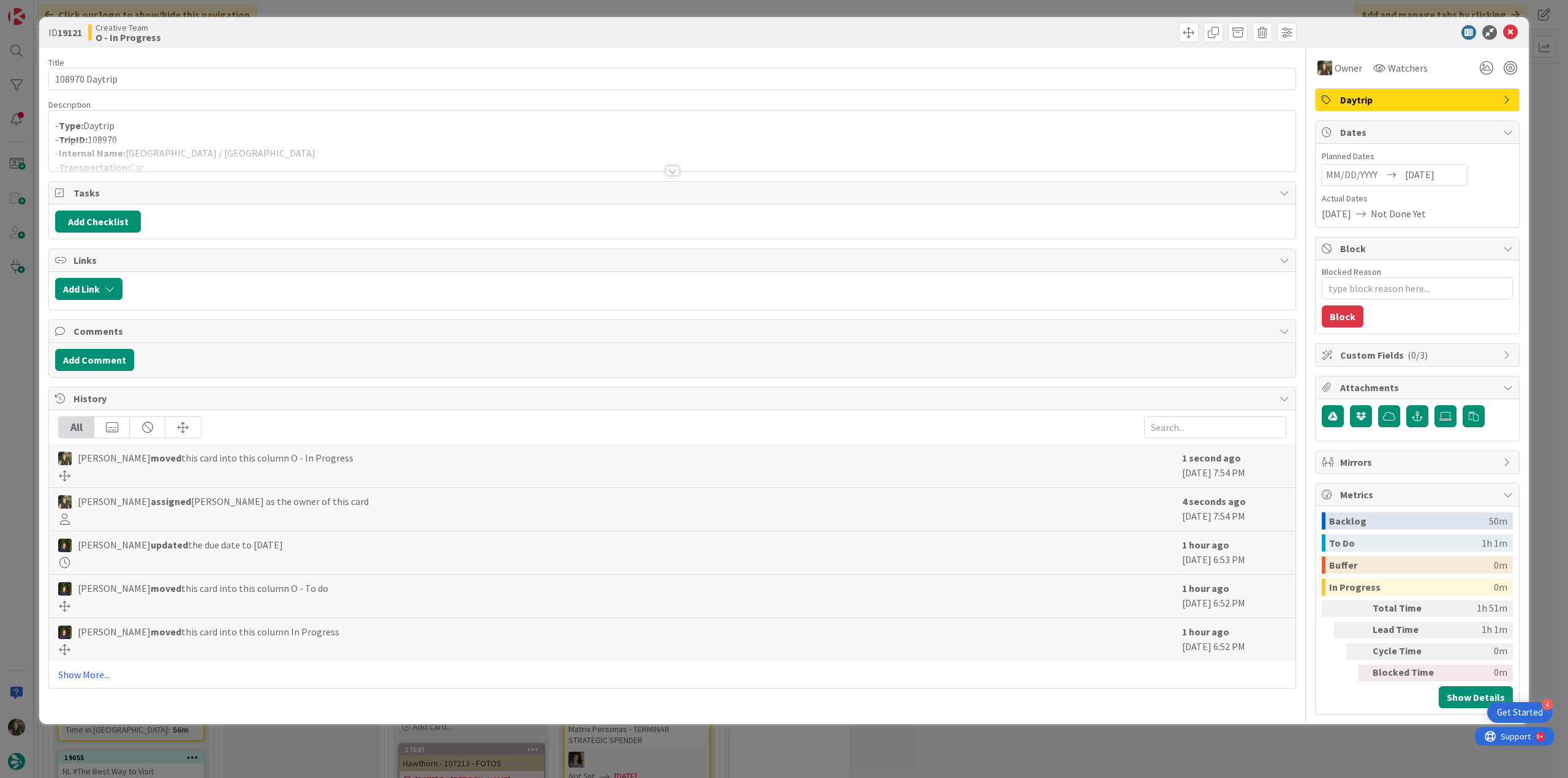 click on "-  TripID:  108970" at bounding box center (672, 140) 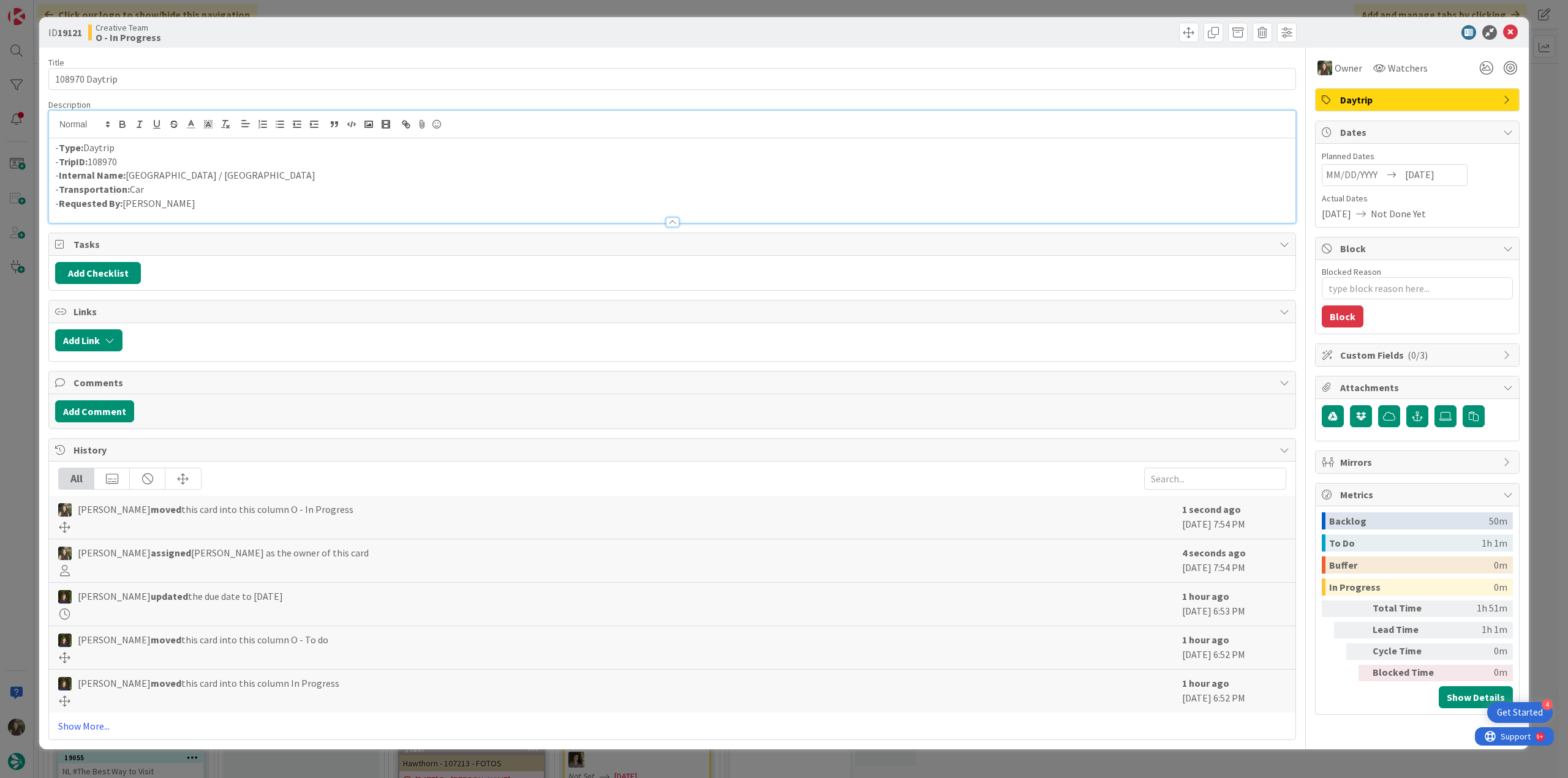 scroll, scrollTop: 0, scrollLeft: 0, axis: both 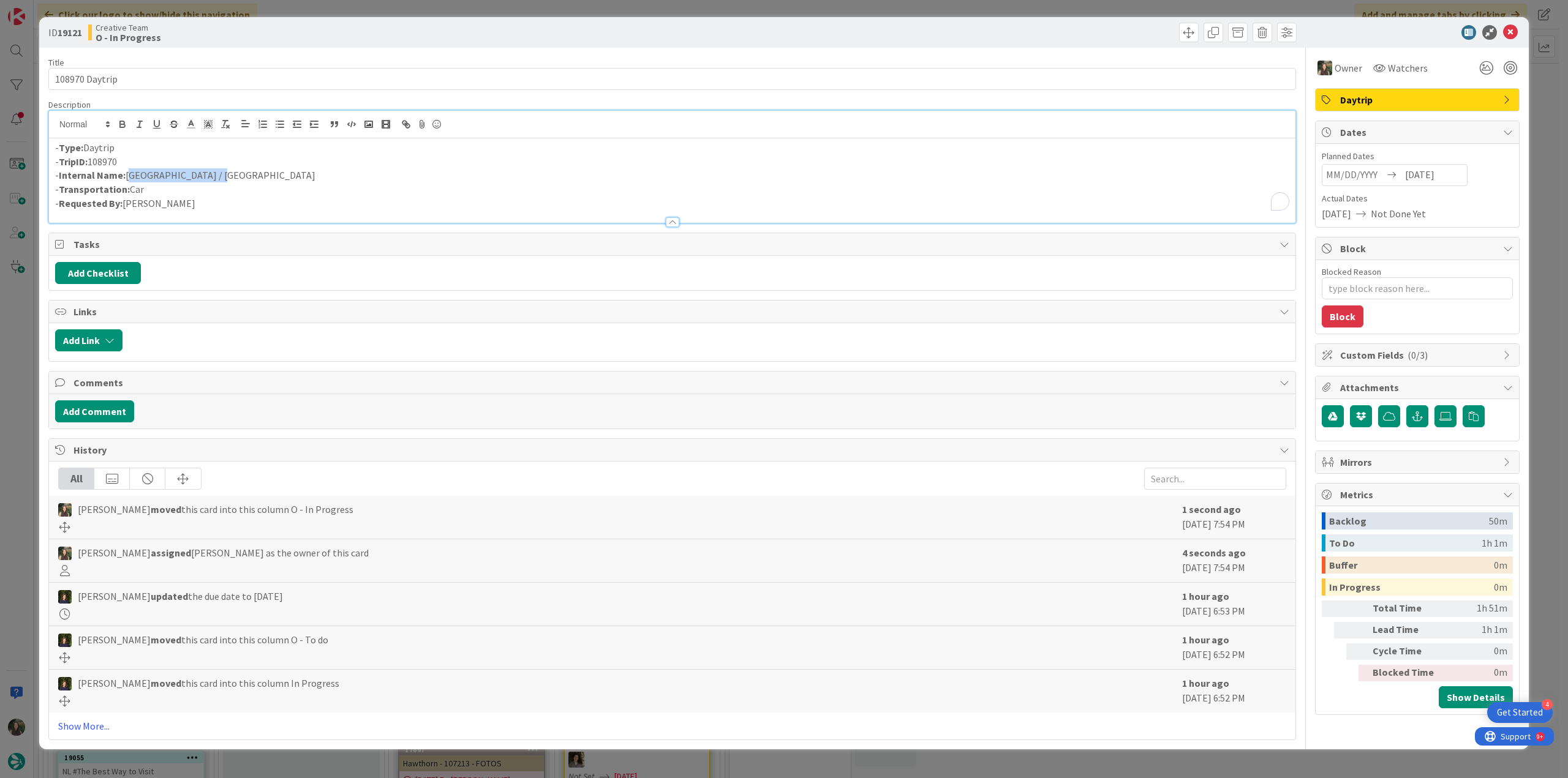 drag, startPoint x: 196, startPoint y: 173, endPoint x: 127, endPoint y: 174, distance: 69.0072 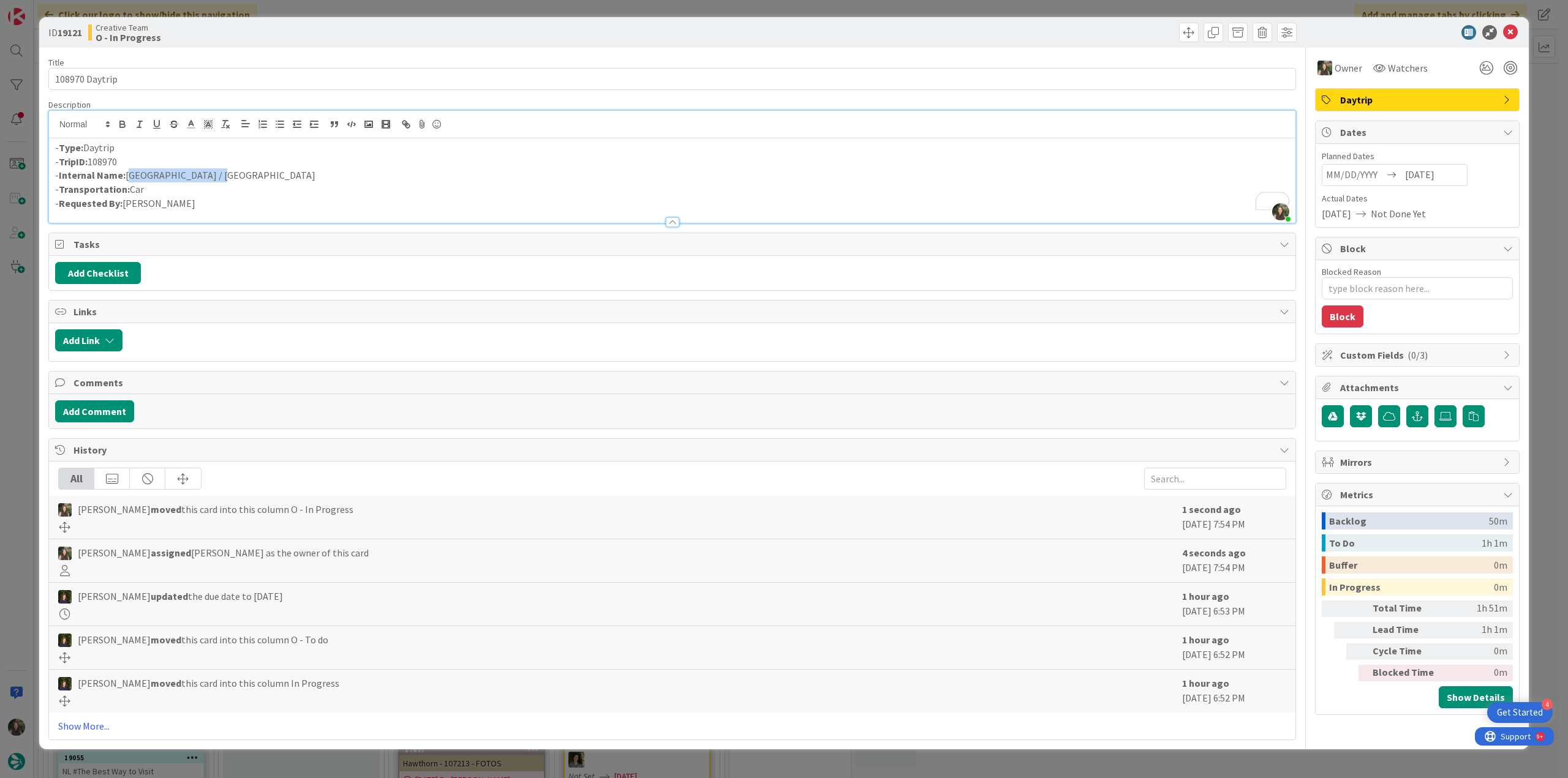 copy on "Stirling / Edinburgh" 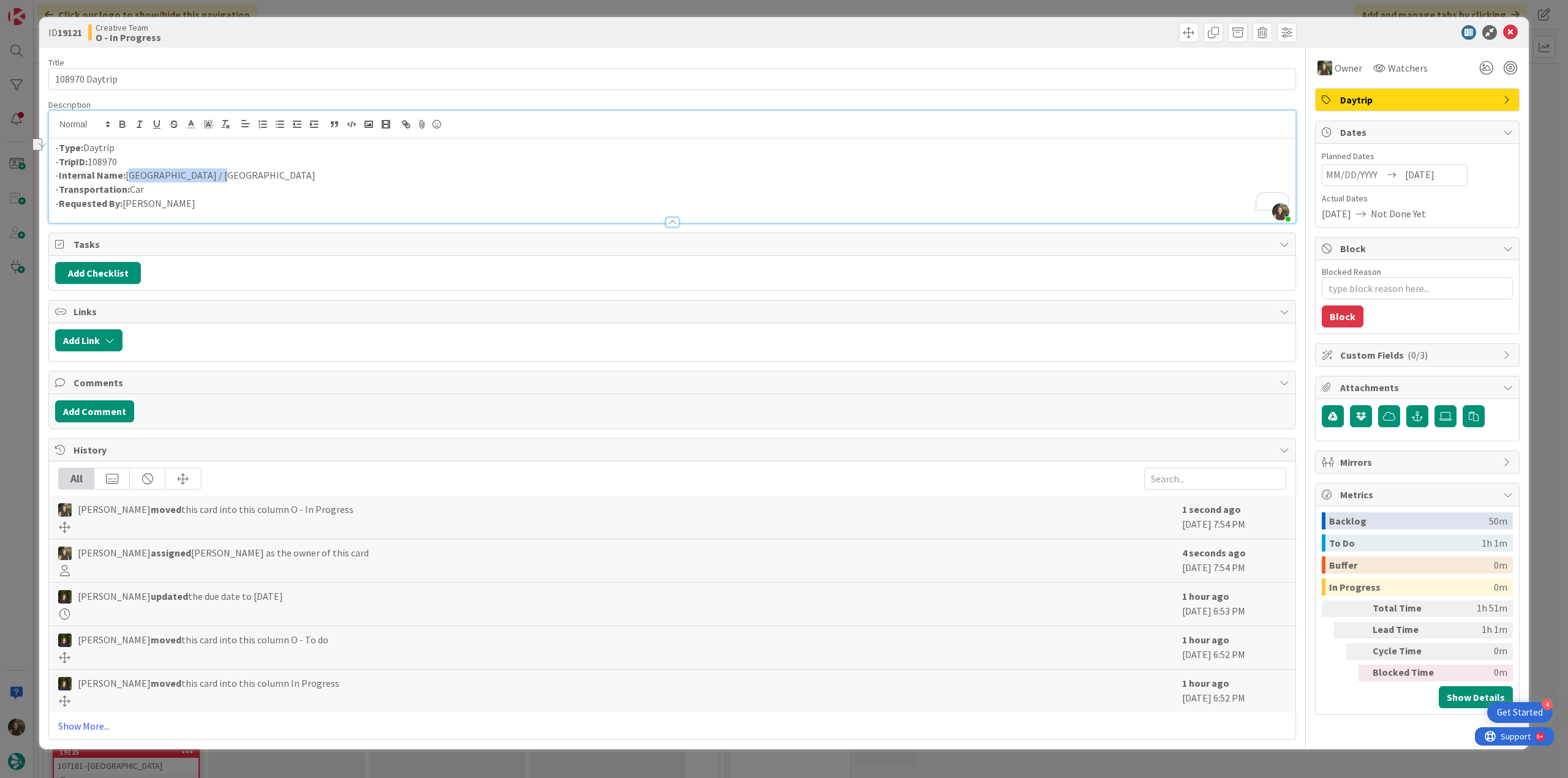 scroll, scrollTop: 0, scrollLeft: 0, axis: both 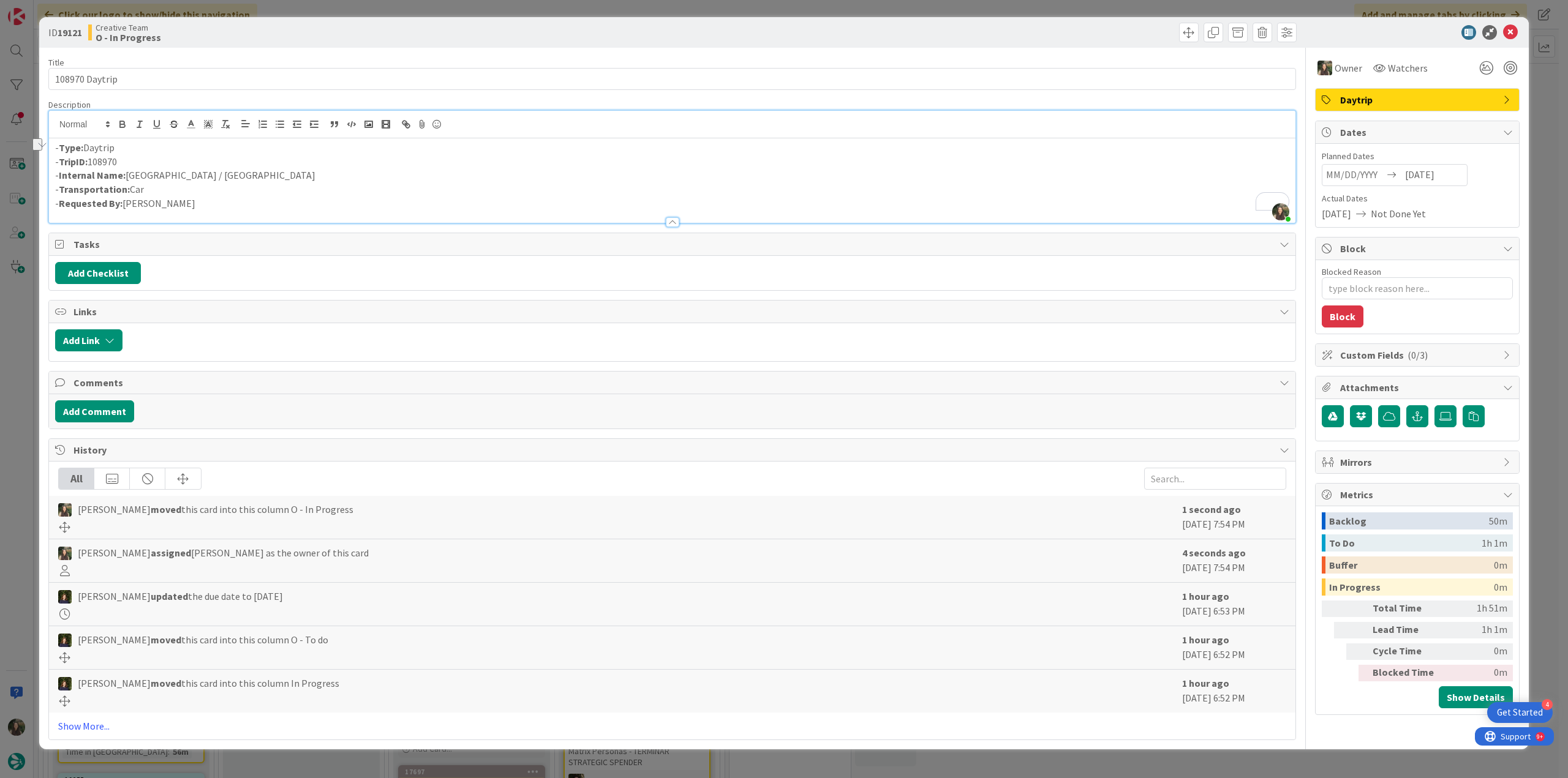 click on "ID  19121 Creative Team O - In Progress Title 14 / 128 108970 Daytrip Description Inês Gonçalves joined  1 m ago -  Type:  Daytrip -  TripID:  108970 -  Internal Name:  Stirling / Edinburgh -  Transportation:  Car -  Requested By:  João Galinha Owner Watchers Daytrip Tasks Add Checklist Links Add Link Comments Add Comment History All Inês Gonçalves  moved  this card into this column O - In Progress 1 second ago July 15 2025 7:54 PM Inês Gonçalves  assigned  Inês Gonçalves as the owner of this card 4 seconds ago July 15 2025 7:54 PM Margarida Carvalho  updated  the due date to 7/16/2025 1 hour ago July 15 2025 6:53 PM Margarida Carvalho  moved  this card into this column O - To do 1 hour ago July 15 2025 6:52 PM Margarida Carvalho  moved  this card into this column In Progress 1 hour ago July 15 2025 6:52 PM Show More... Owner Watchers Daytrip Dates Planned Dates 07/16/2025 Actual Dates 07/15/2025 Not Done Yet Block Blocked Reason 0 / 256 Block Custom Fields ( 0/3 ) Attachments Mirrors Metrics Backlog" at bounding box center (784, 389) 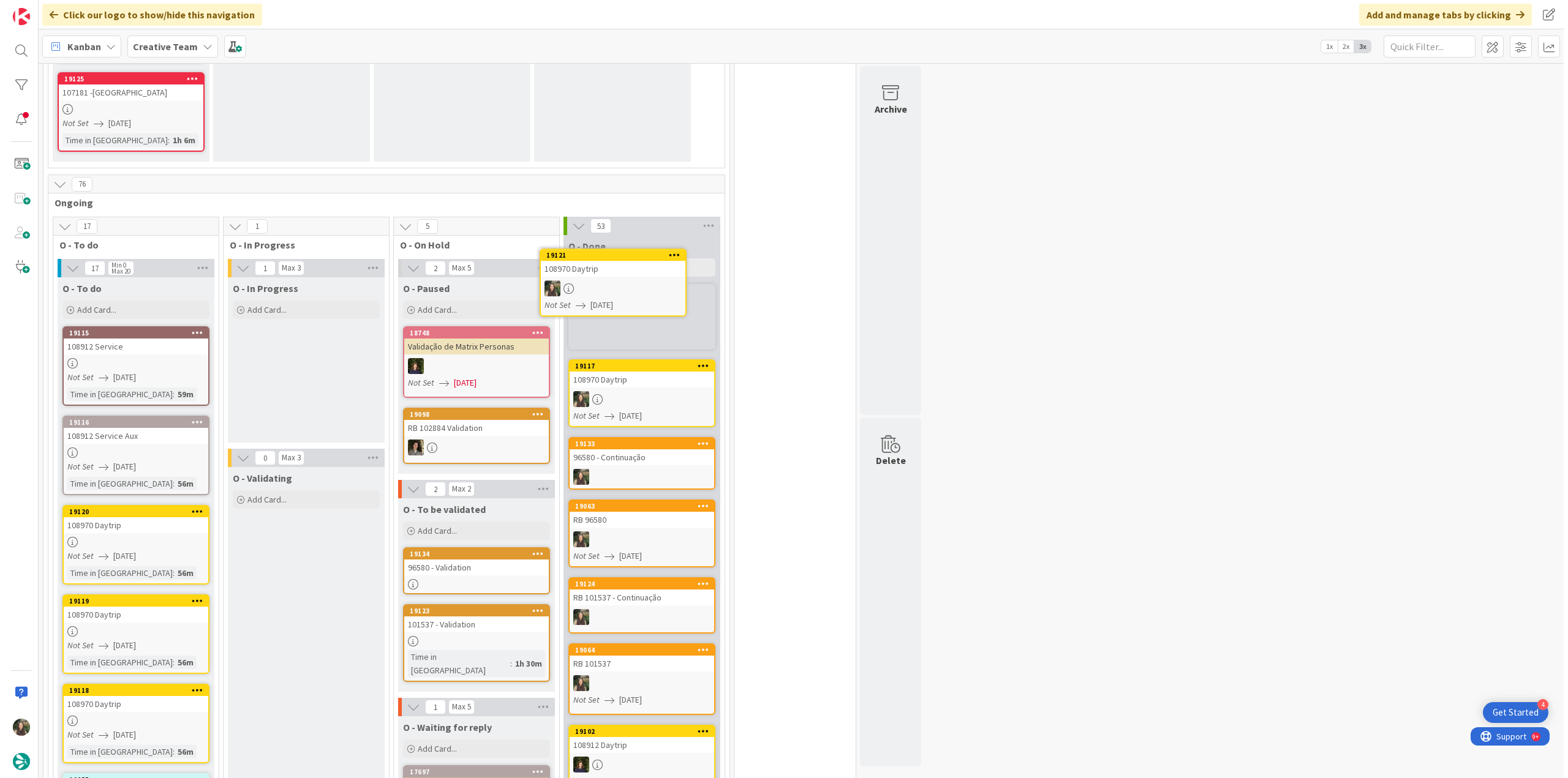 scroll, scrollTop: 0, scrollLeft: 0, axis: both 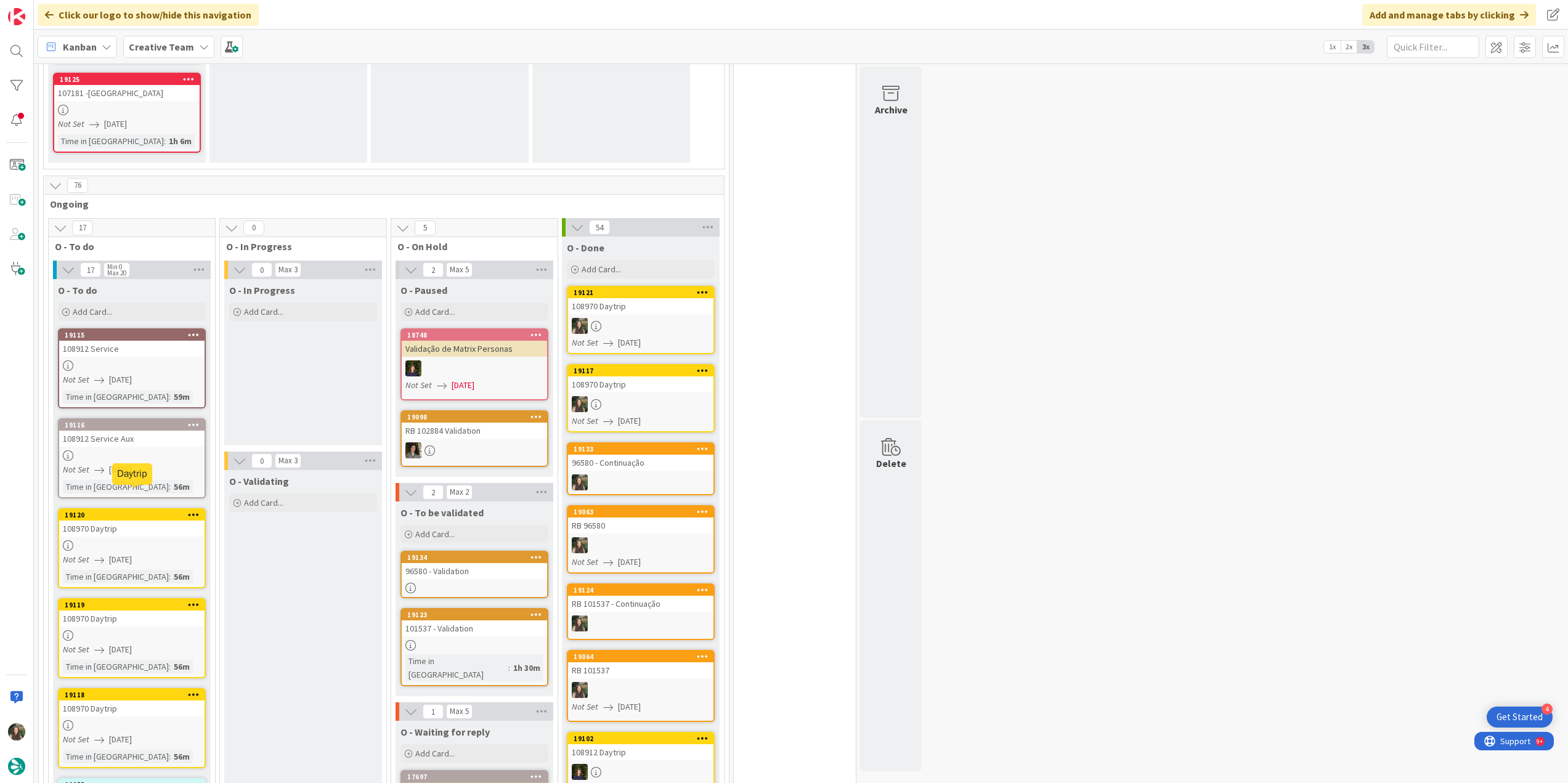 click on "108970 Daytrip" at bounding box center [132, 529] 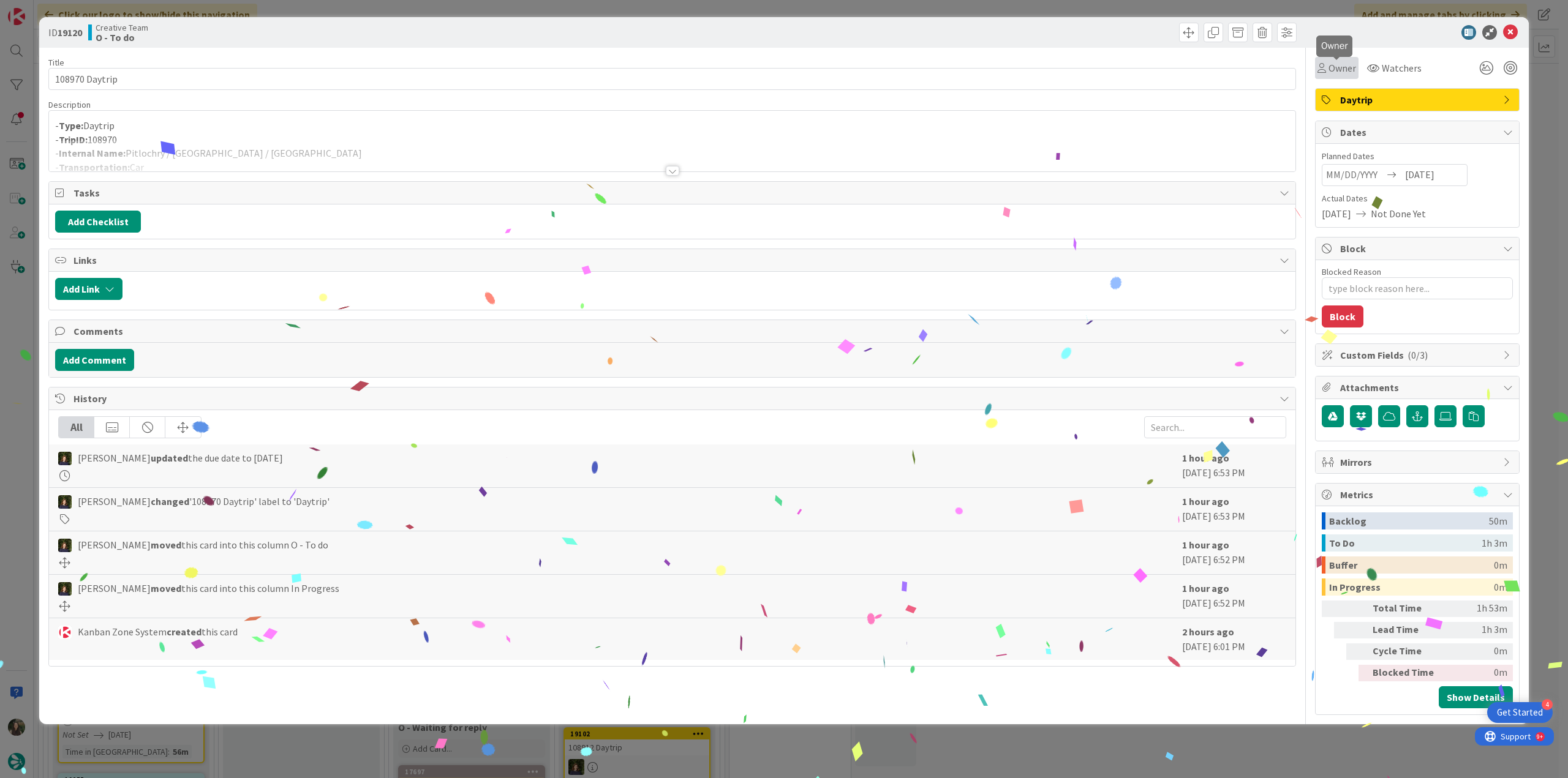 click on "Owner" at bounding box center (1342, 68) 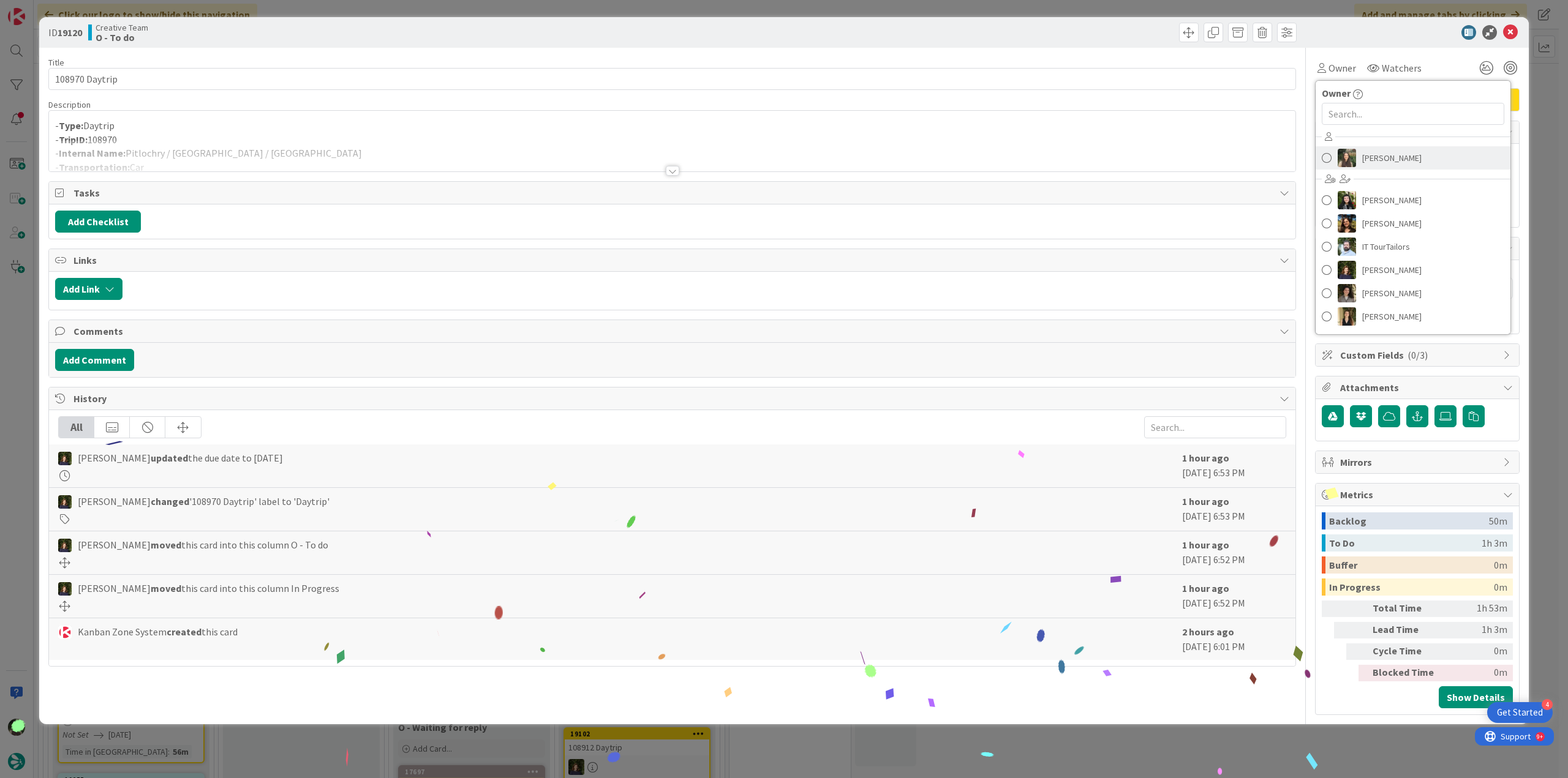 click on "[PERSON_NAME]" at bounding box center [1392, 158] 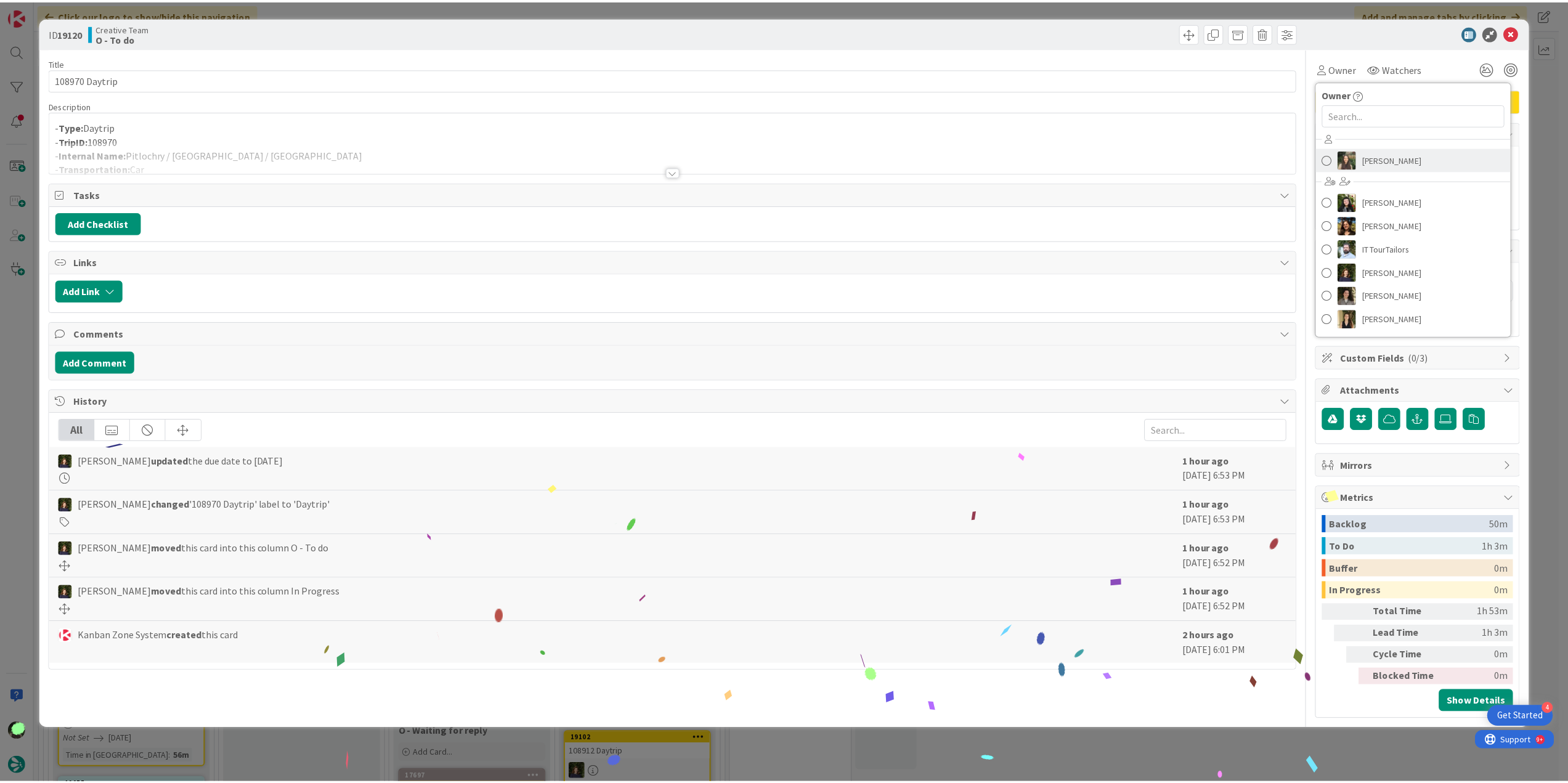 scroll, scrollTop: 0, scrollLeft: 0, axis: both 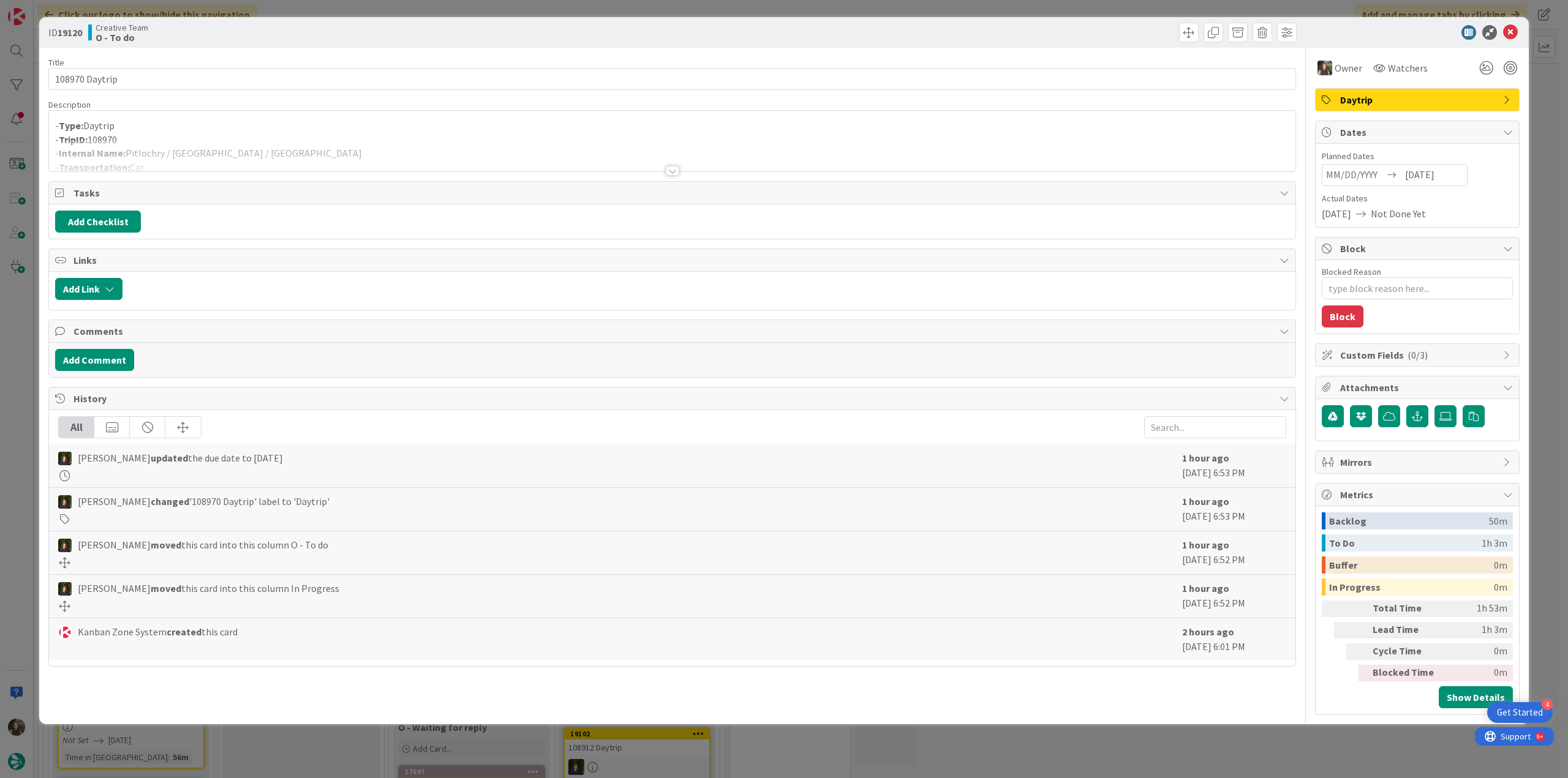 drag, startPoint x: 1103, startPoint y: 747, endPoint x: 1068, endPoint y: 746, distance: 35.014283 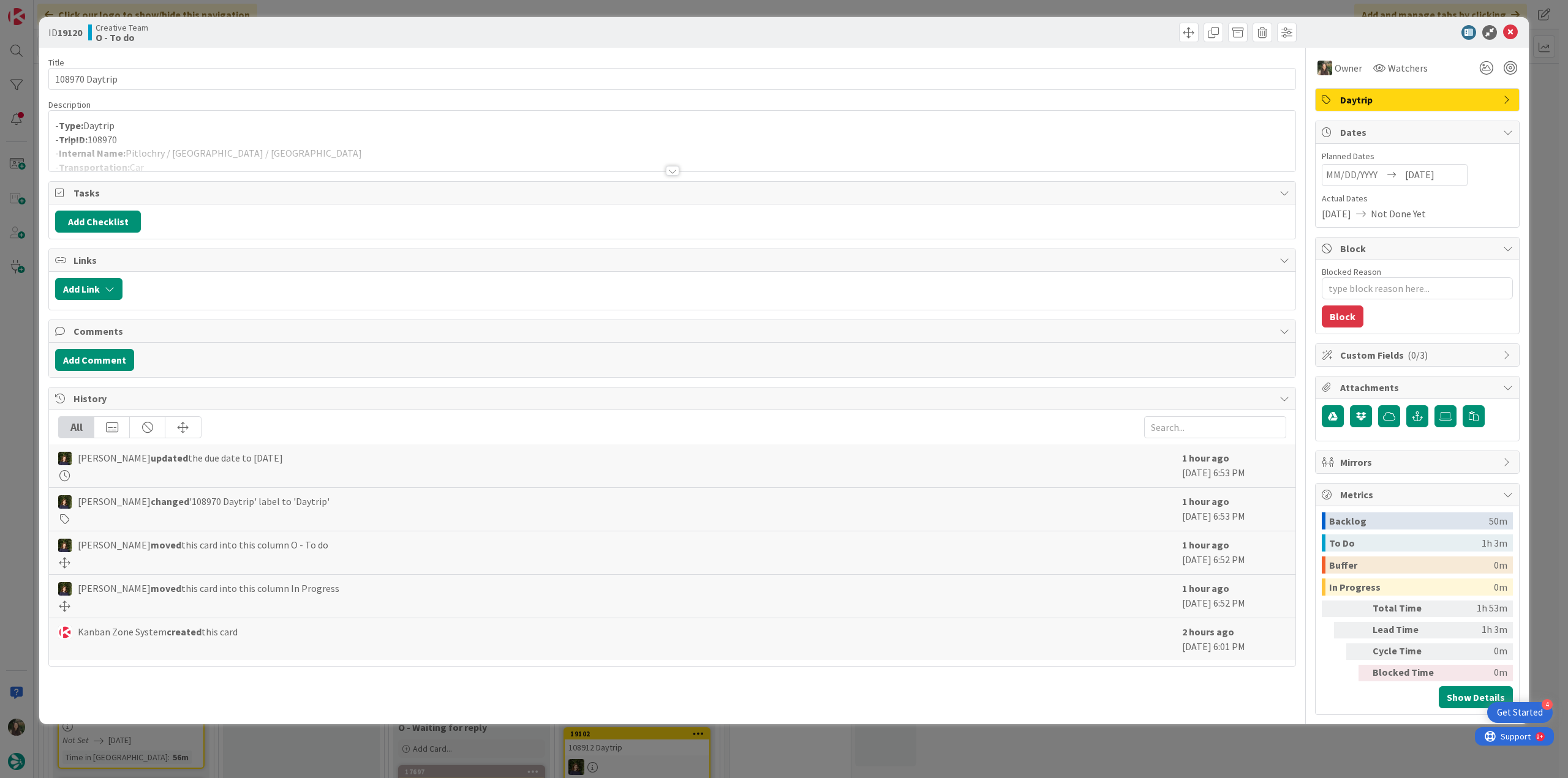 click on "118 Camembert 7 Expedite For critical and top priority items that require immediate handling. 6 E - To Do Add Card... 19131 107181 - €€ - Restaurante Bodegão - Closed TUE
Not Set 07/16/2025 Time in Column : 58m 19130 107181 - €€ - A Tasquinha do Silva - Open every day Not Set 07/16/2025 Time in Column : 58m 19129 107181 - €€ - Casa Cecília -  Not Set 07/16/2025 Time in Column : 59m 19128 107181 - POI E:
€€ - Theatro - Open every day
Not Set 07/16/2025 Time in Column : 1h  19126 107181 - Explore Junqueira street and Almada Square Not Set 07/16/2025 Time in Column : 1h 5m 19125 107181 -Póvoa Casino Not Set 07/16/2025 Time in Column : 1h 6m 0 E - In Progress Add Card... 1 E- Validate For roadbooks, if the card owner is the same person who comments, then it is pending validation Add Card... 19122 107181 - Validation 07/15/2025 By Margarida... Faltam POIs na Póvoa de Varzim Not Set 07/16/2025 Time in Column : 1h 38m 0 E - Done Add Card... 76 Ongoing 17 O - To do 17 Min 0 Max 20 O - To do : :" at bounding box center [796, 1625] 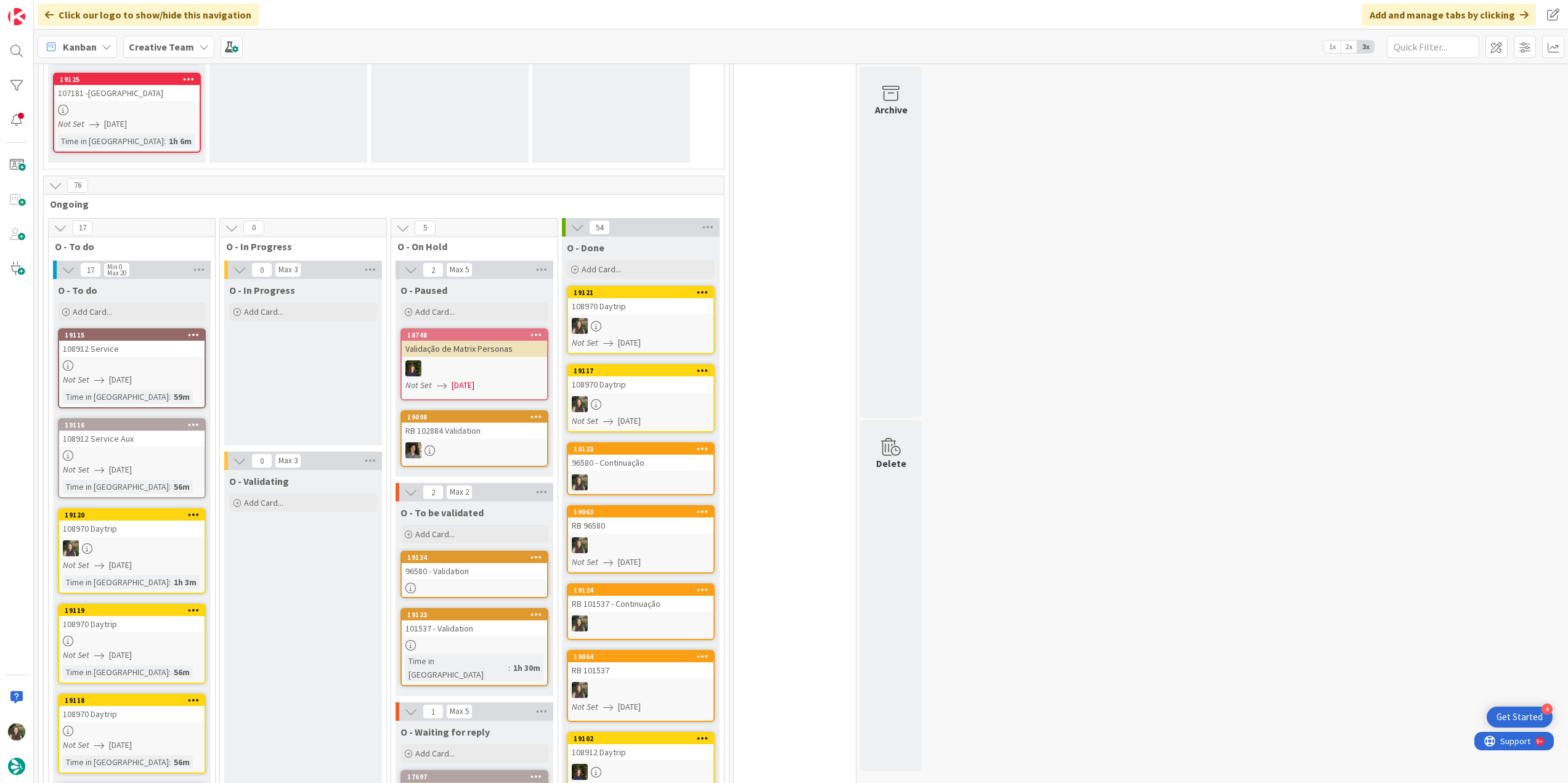 scroll, scrollTop: 0, scrollLeft: 0, axis: both 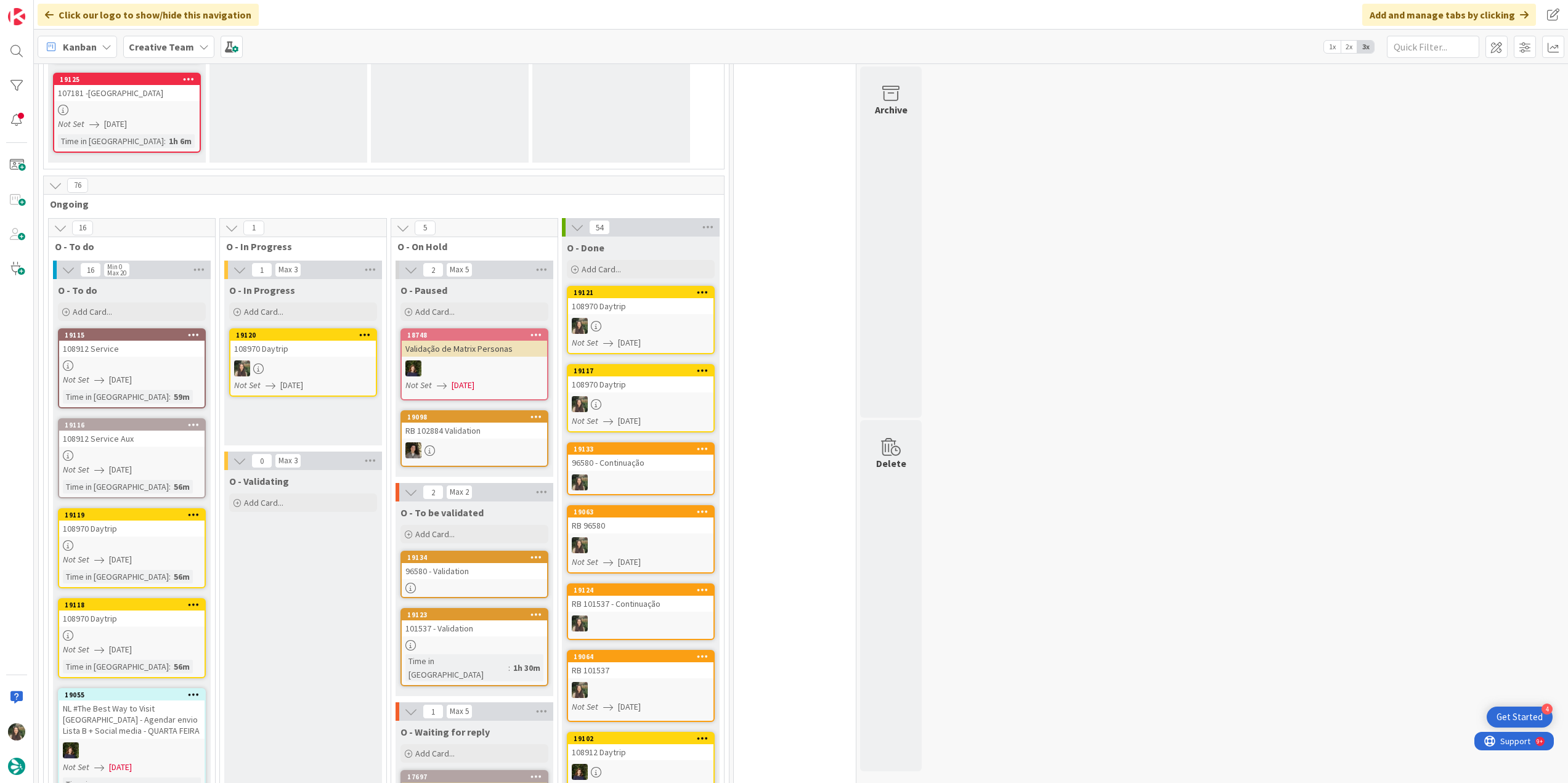 click at bounding box center (303, 368) 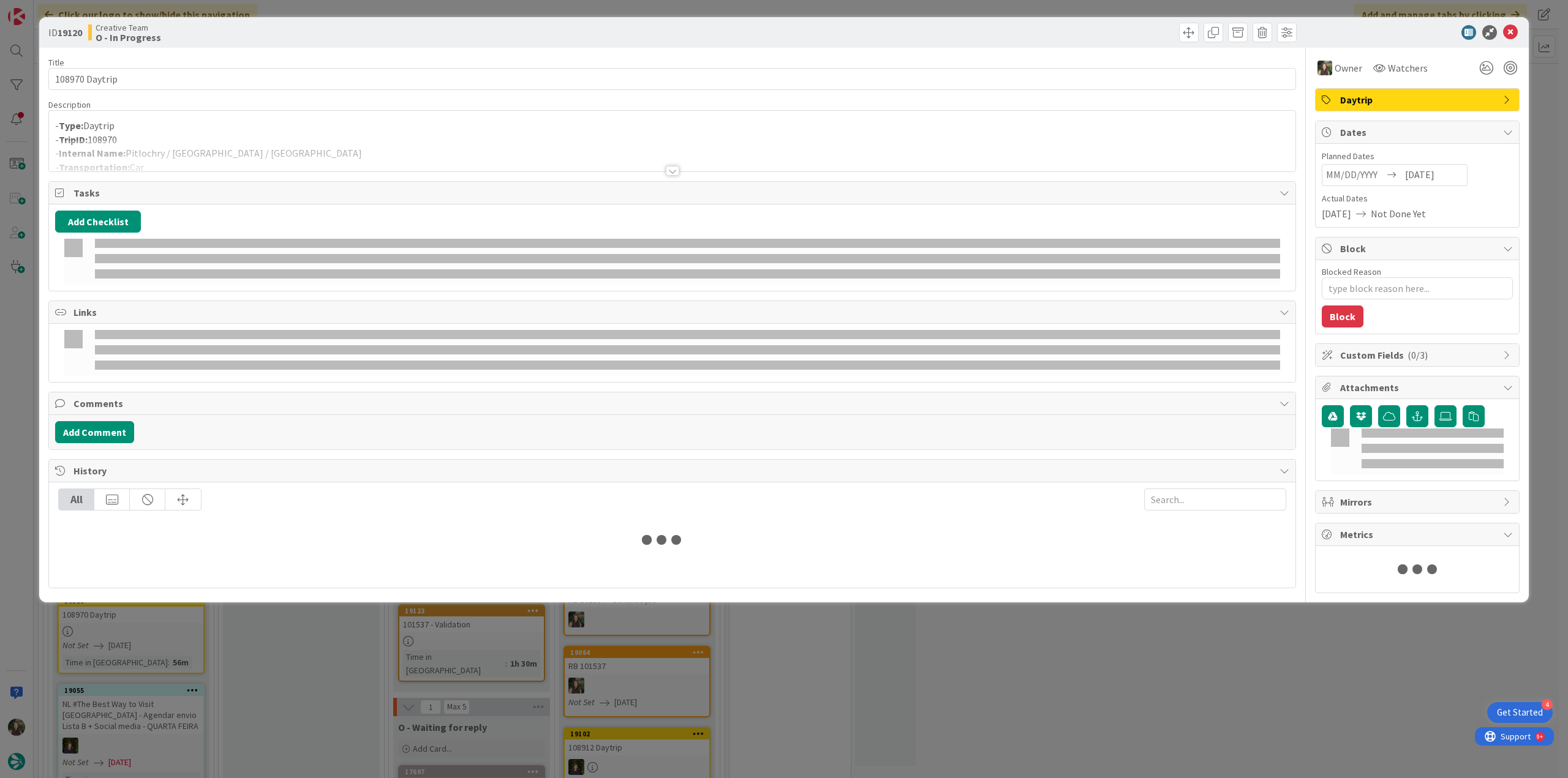 scroll, scrollTop: 0, scrollLeft: 0, axis: both 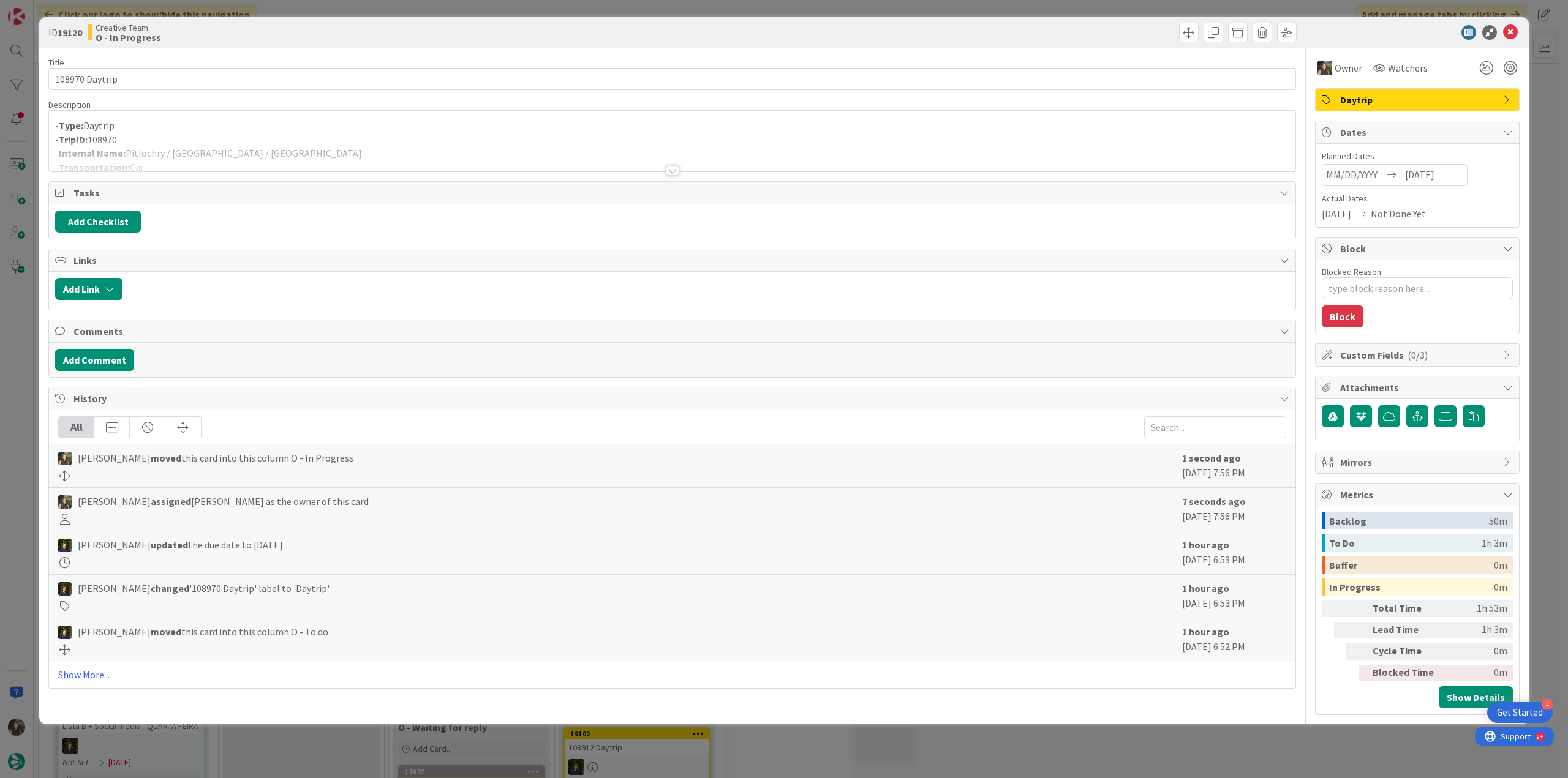 click on "-  TripID:  108970" at bounding box center [672, 140] 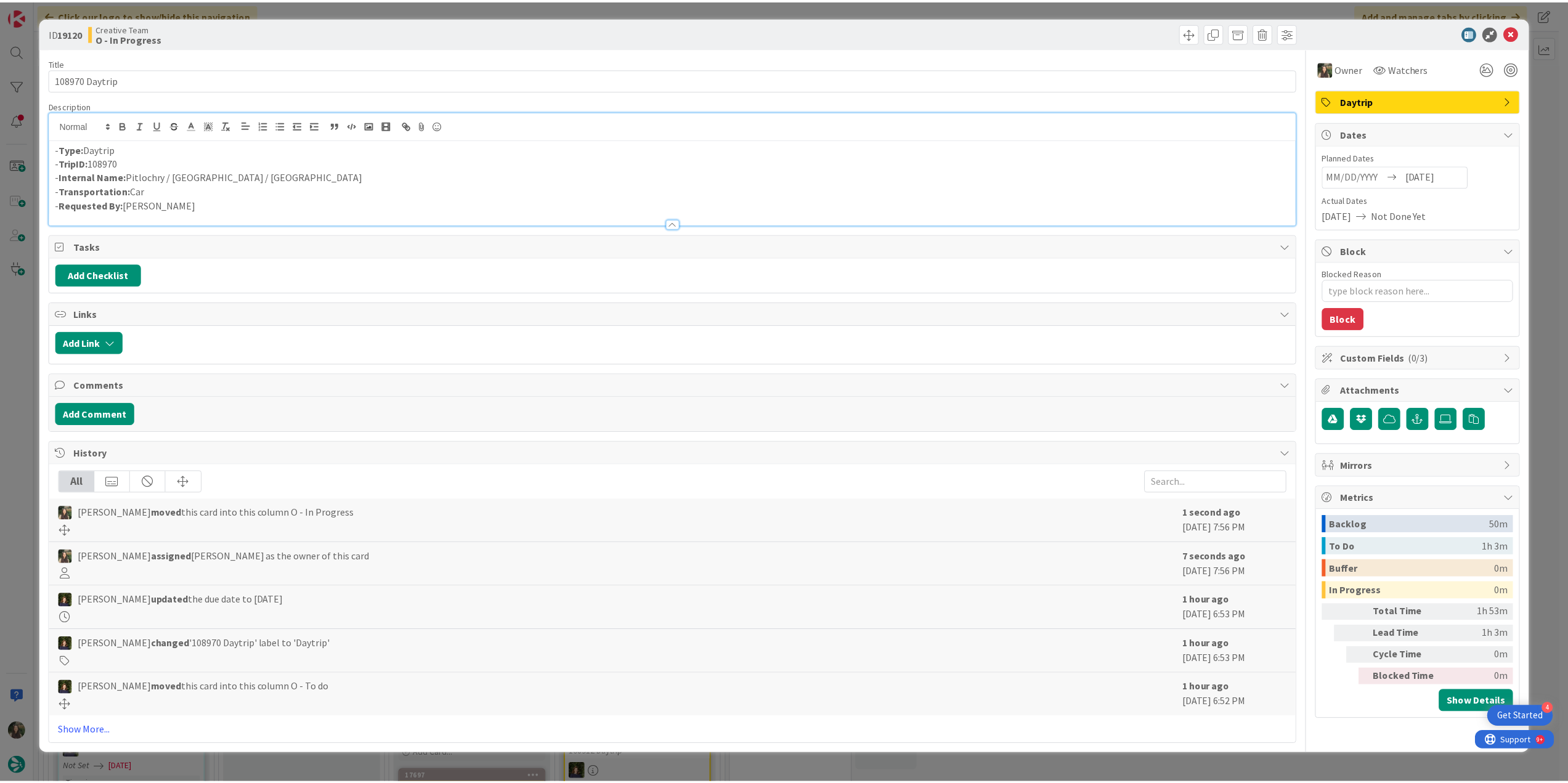 scroll, scrollTop: 0, scrollLeft: 0, axis: both 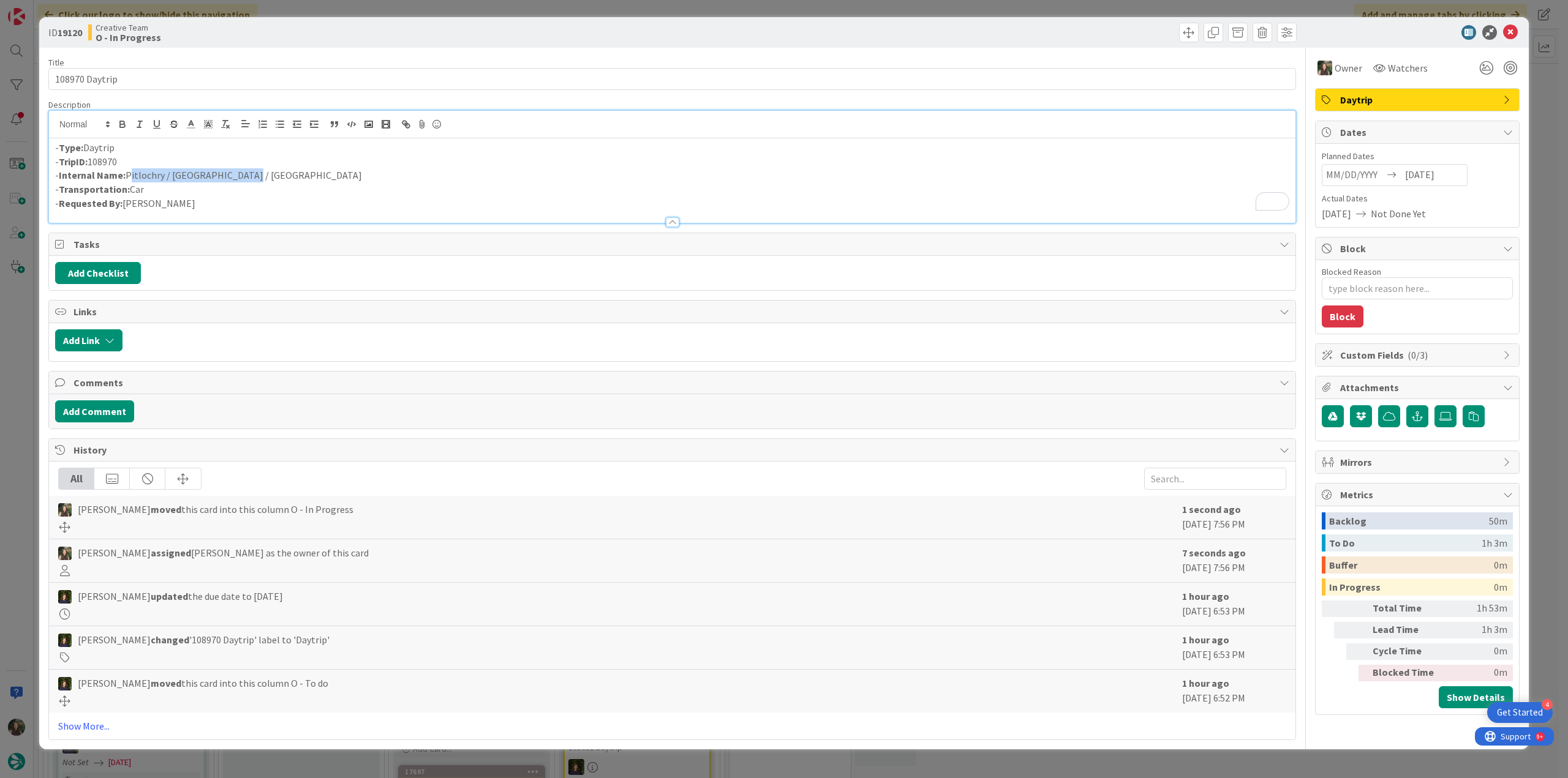 drag, startPoint x: 235, startPoint y: 176, endPoint x: 128, endPoint y: 175, distance: 107.00467 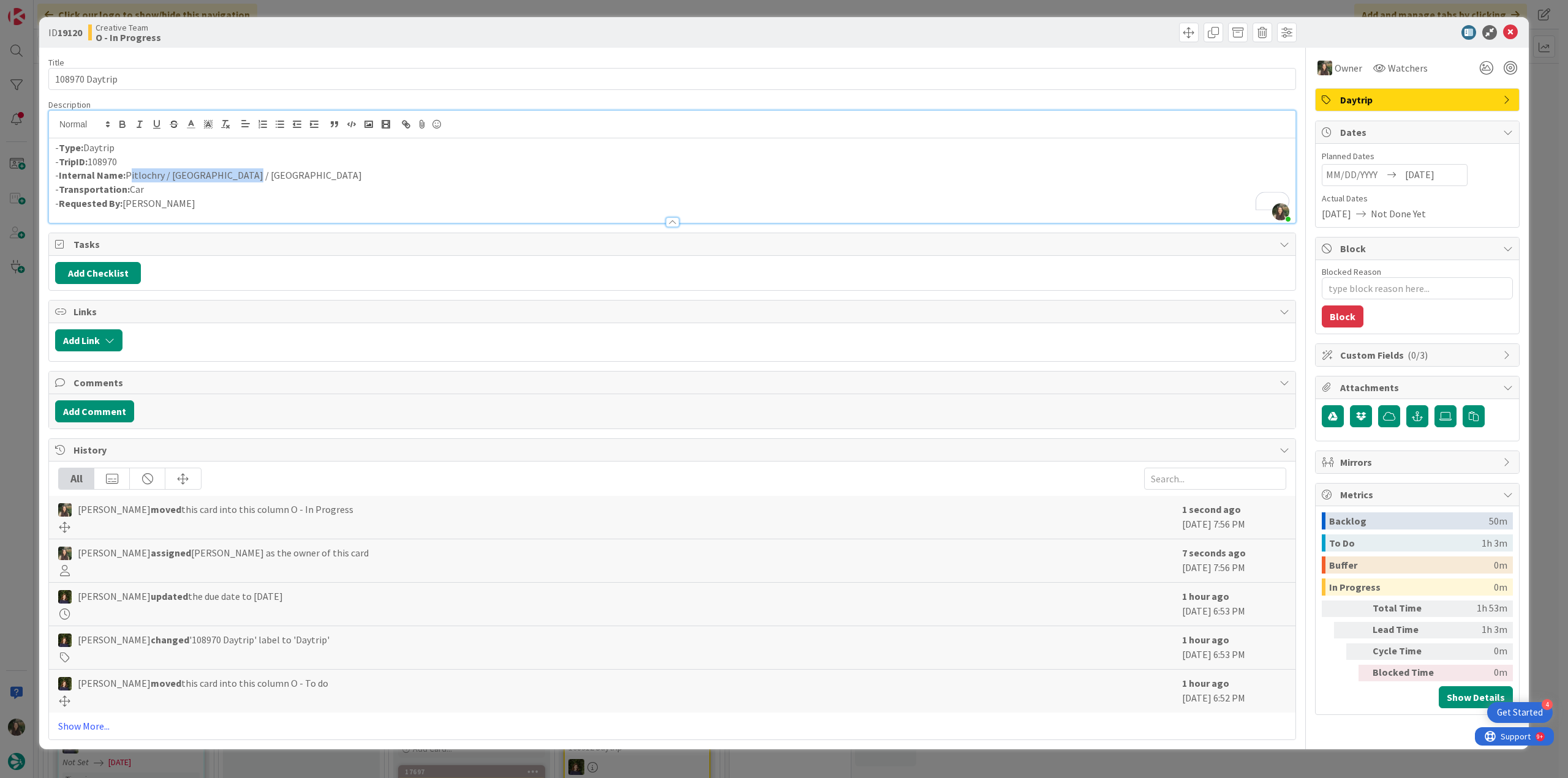 copy on "Pitlochry / Perth / Stirling" 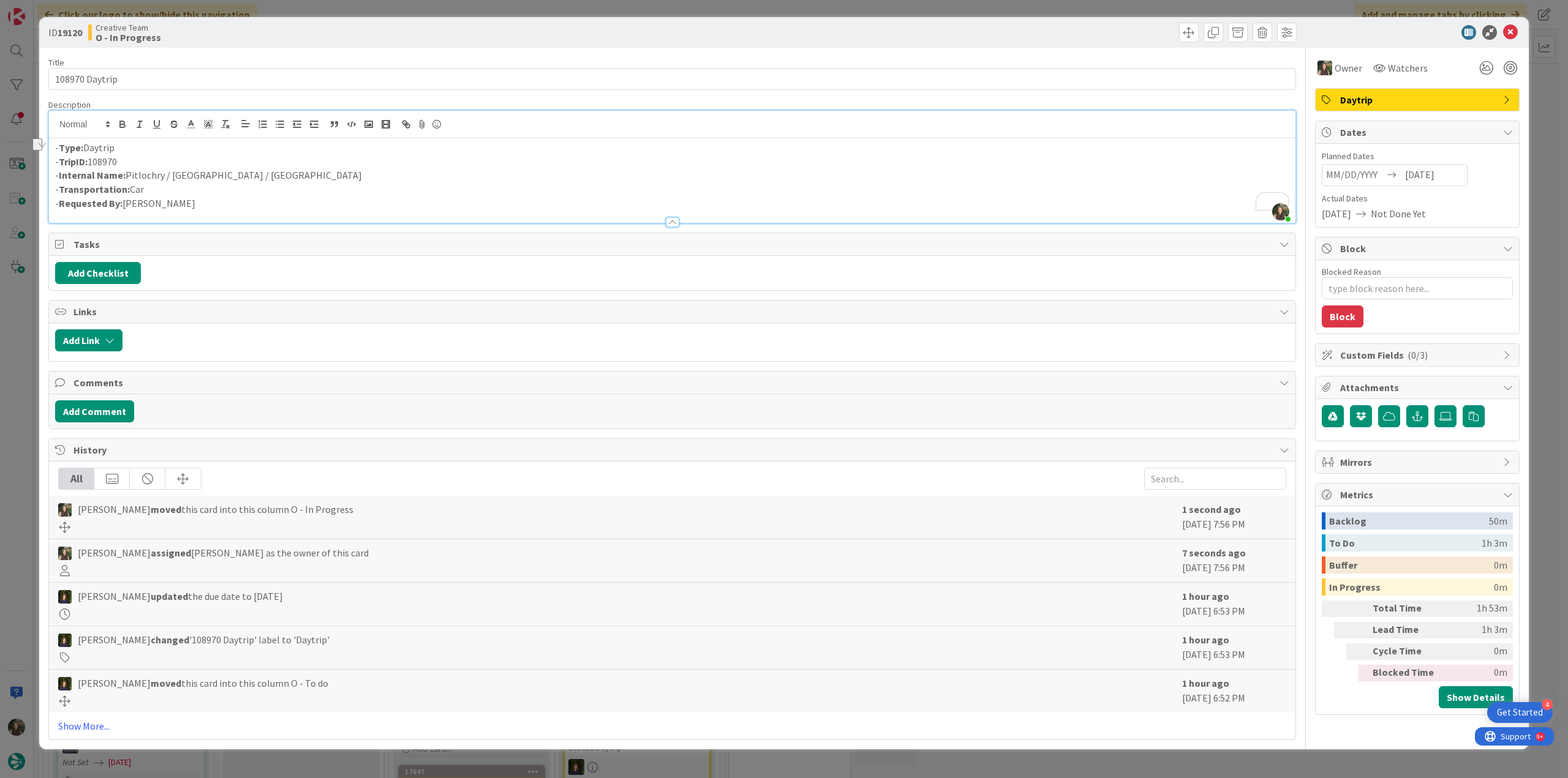 click on "ID  19120 Creative Team O - In Progress Title 14 / 128 108970 Daytrip Description Inês Gonçalves joined  1 m ago -  Type:  Daytrip -  TripID:  108970 -  Internal Name:  Pitlochry / Perth / Stirling -  Transportation:  Car -  Requested By:  João Galinha Owner Watchers Daytrip Tasks Add Checklist Links Add Link Comments Add Comment History All Inês Gonçalves  moved  this card into this column O - In Progress 1 second ago July 15 2025 7:56 PM Inês Gonçalves  assigned  Inês Gonçalves as the owner of this card 7 seconds ago July 15 2025 7:56 PM Margarida Carvalho  updated  the due date to 7/16/2025 1 hour ago July 15 2025 6:53 PM Margarida Carvalho  changed  '108970 Daytrip' label to 'Daytrip' 1 hour ago July 15 2025 6:53 PM Margarida Carvalho  moved  this card into this column O - To do 1 hour ago July 15 2025 6:52 PM Show More... Owner Watchers Daytrip Dates Planned Dates 07/16/2025 Actual Dates 07/15/2025 Not Done Yet Block Blocked Reason 0 / 256 Block Custom Fields ( 0/3 ) Attachments Mirrors Metrics" at bounding box center (784, 389) 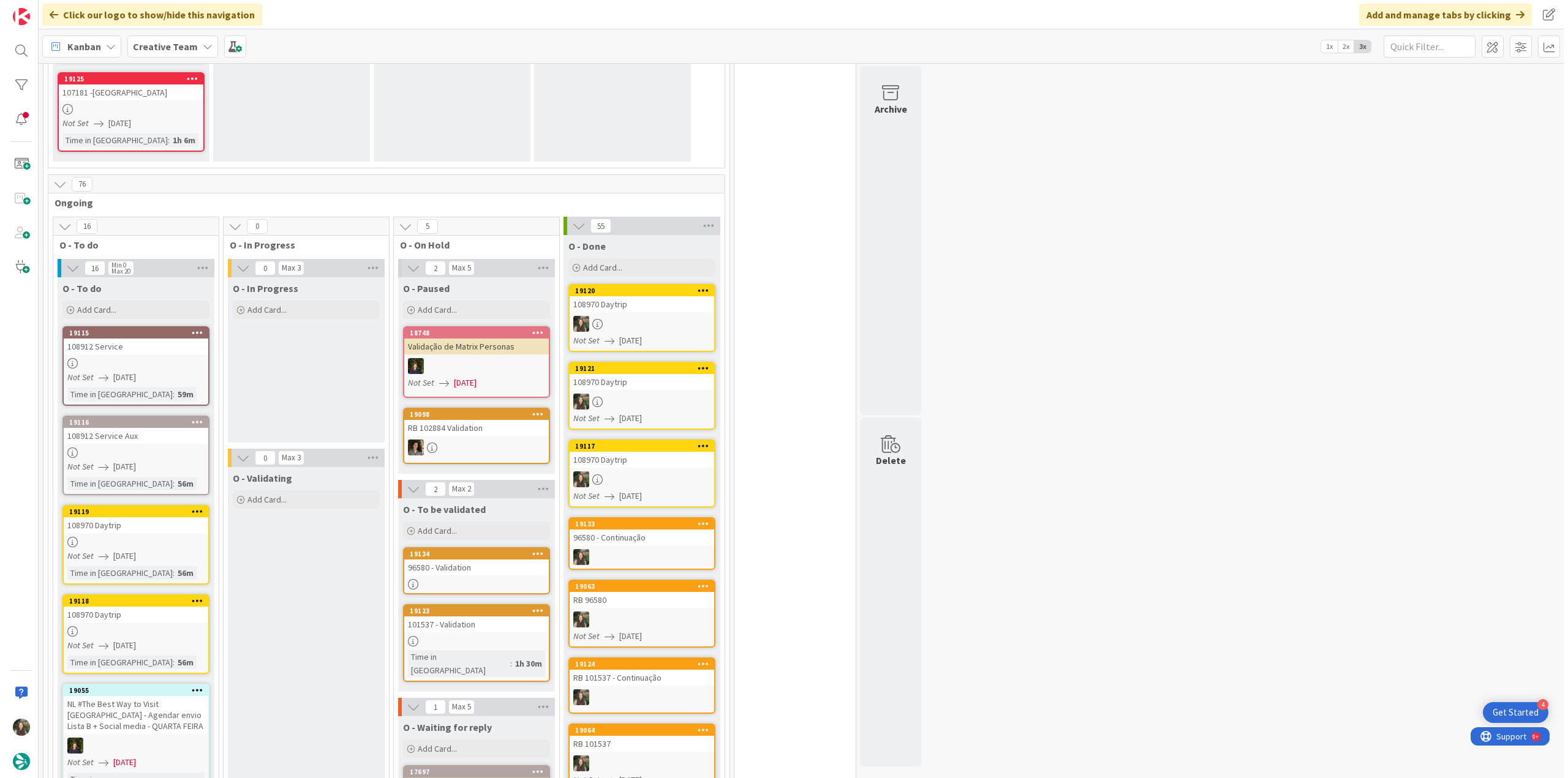 scroll, scrollTop: 0, scrollLeft: 0, axis: both 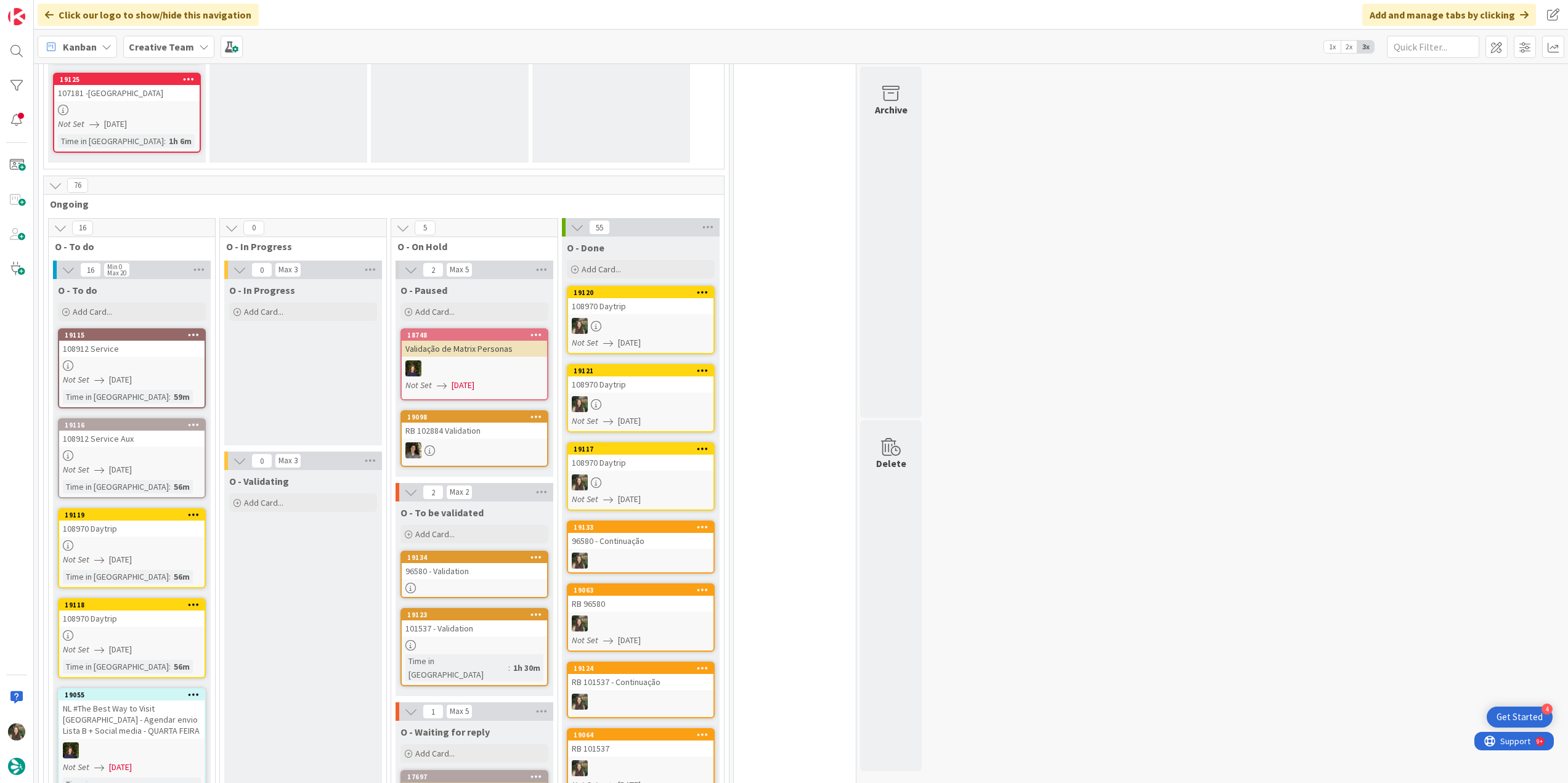 click on "108970 Daytrip" at bounding box center (132, 529) 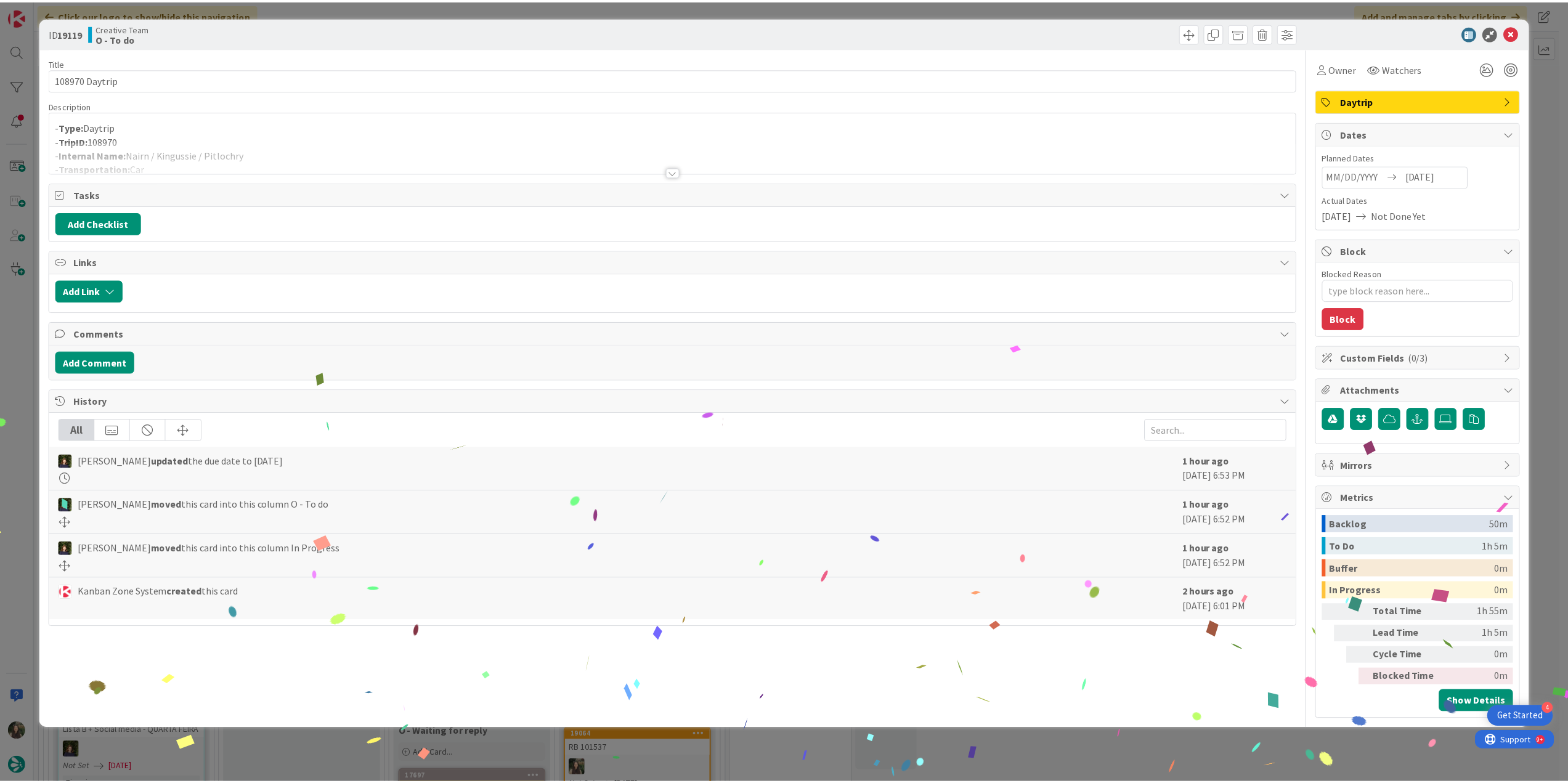scroll, scrollTop: 0, scrollLeft: 0, axis: both 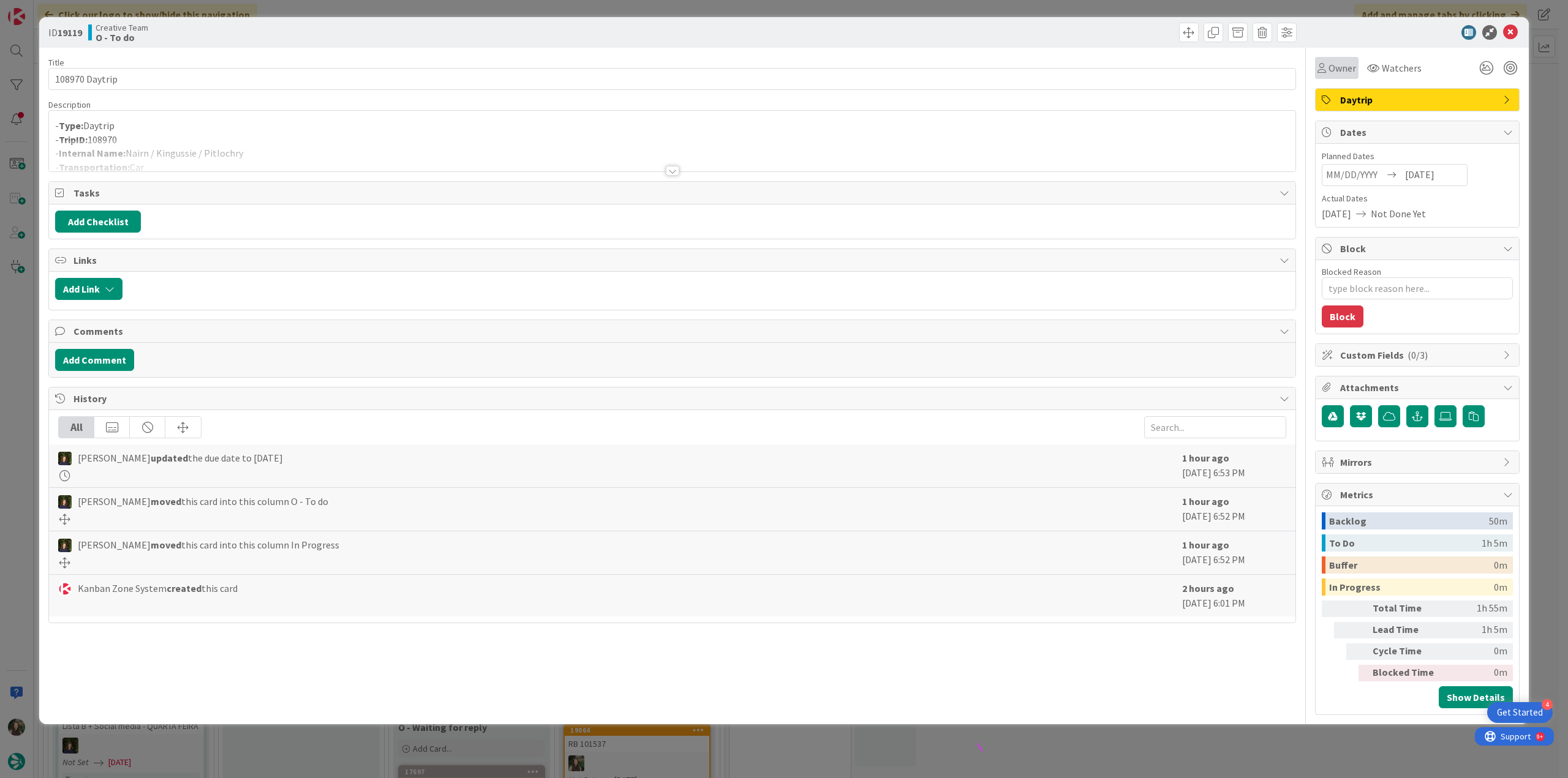click on "Owner" at bounding box center (1342, 68) 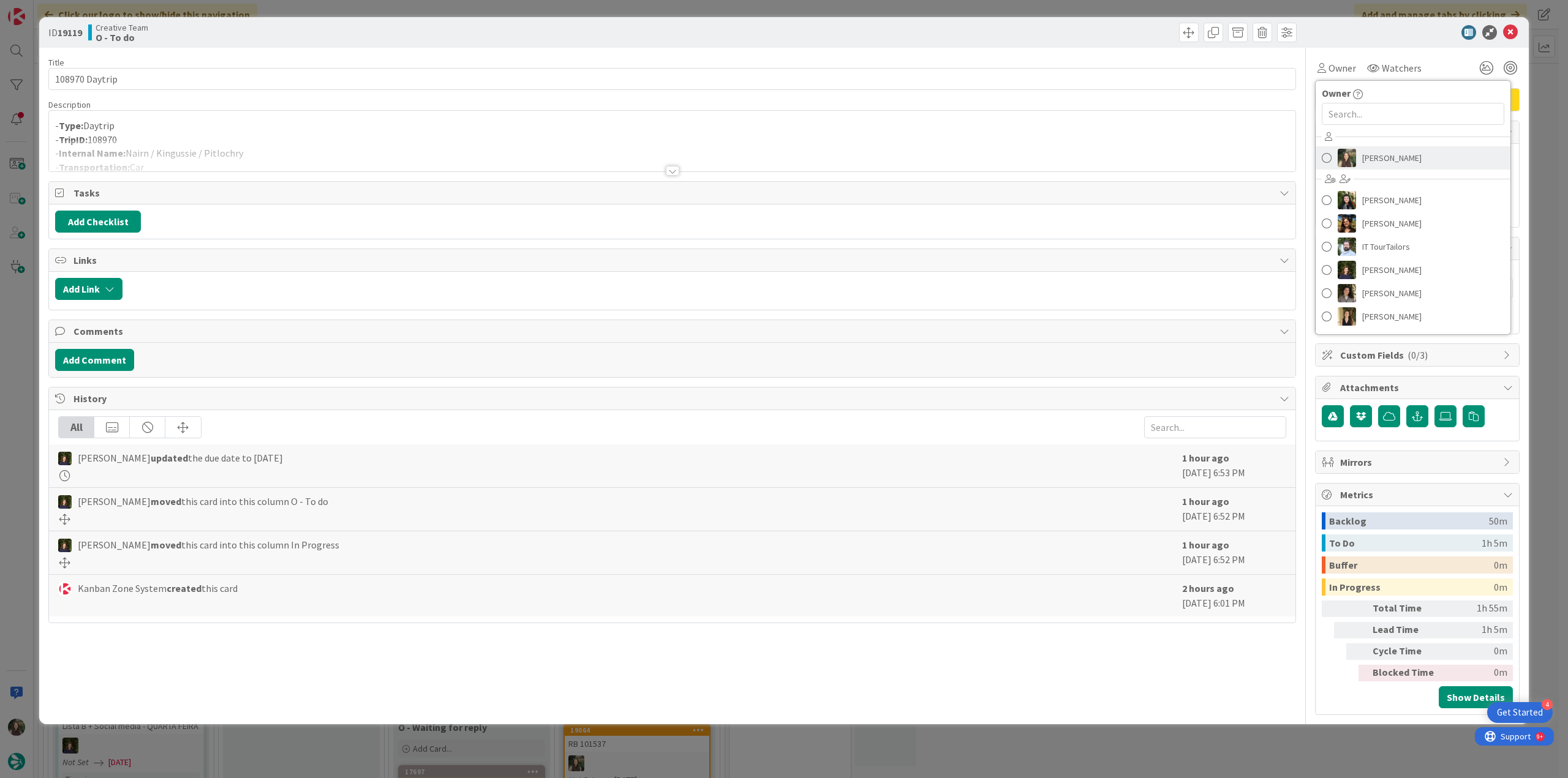click at bounding box center [1347, 158] 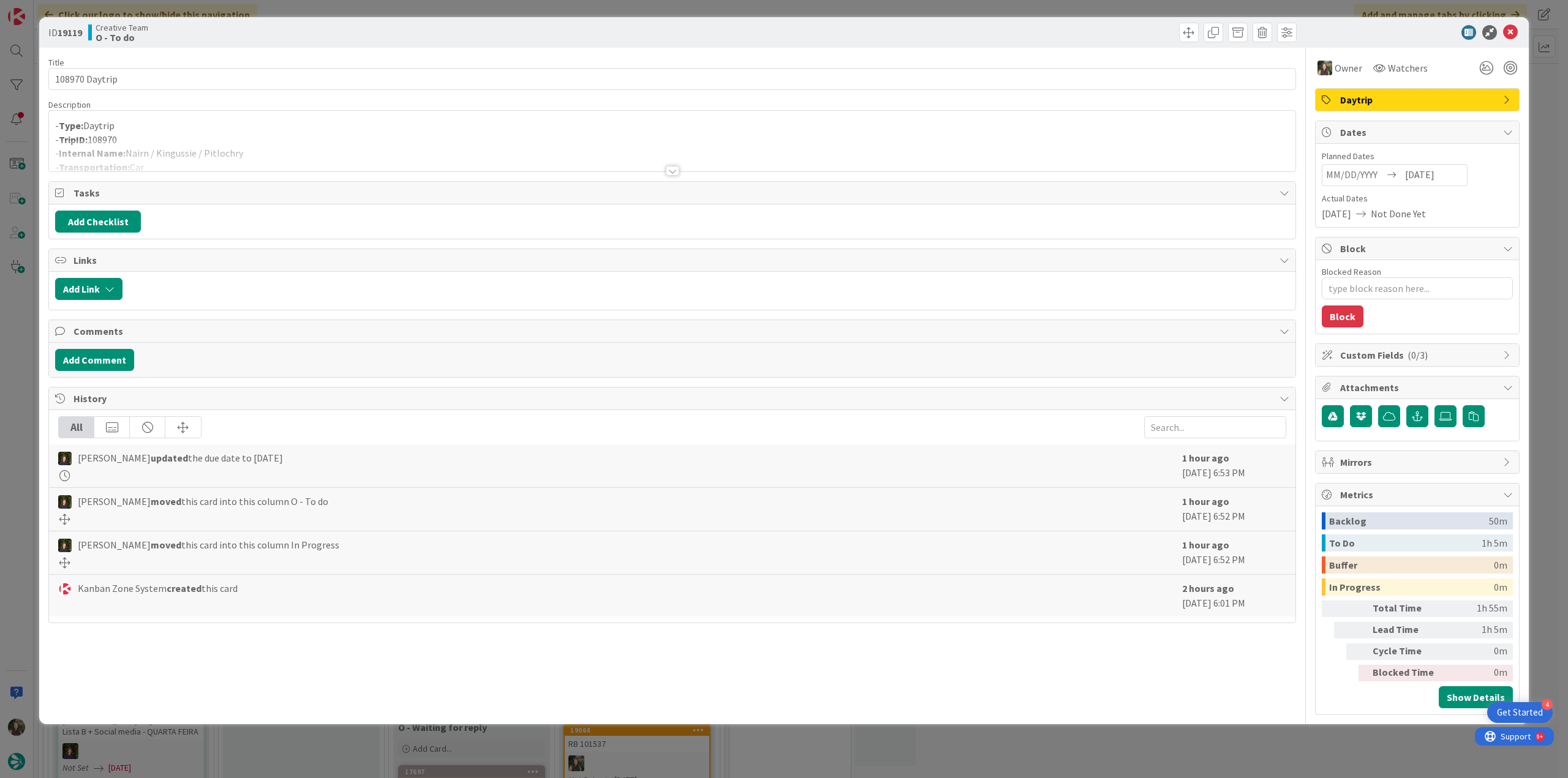 click at bounding box center [672, 155] 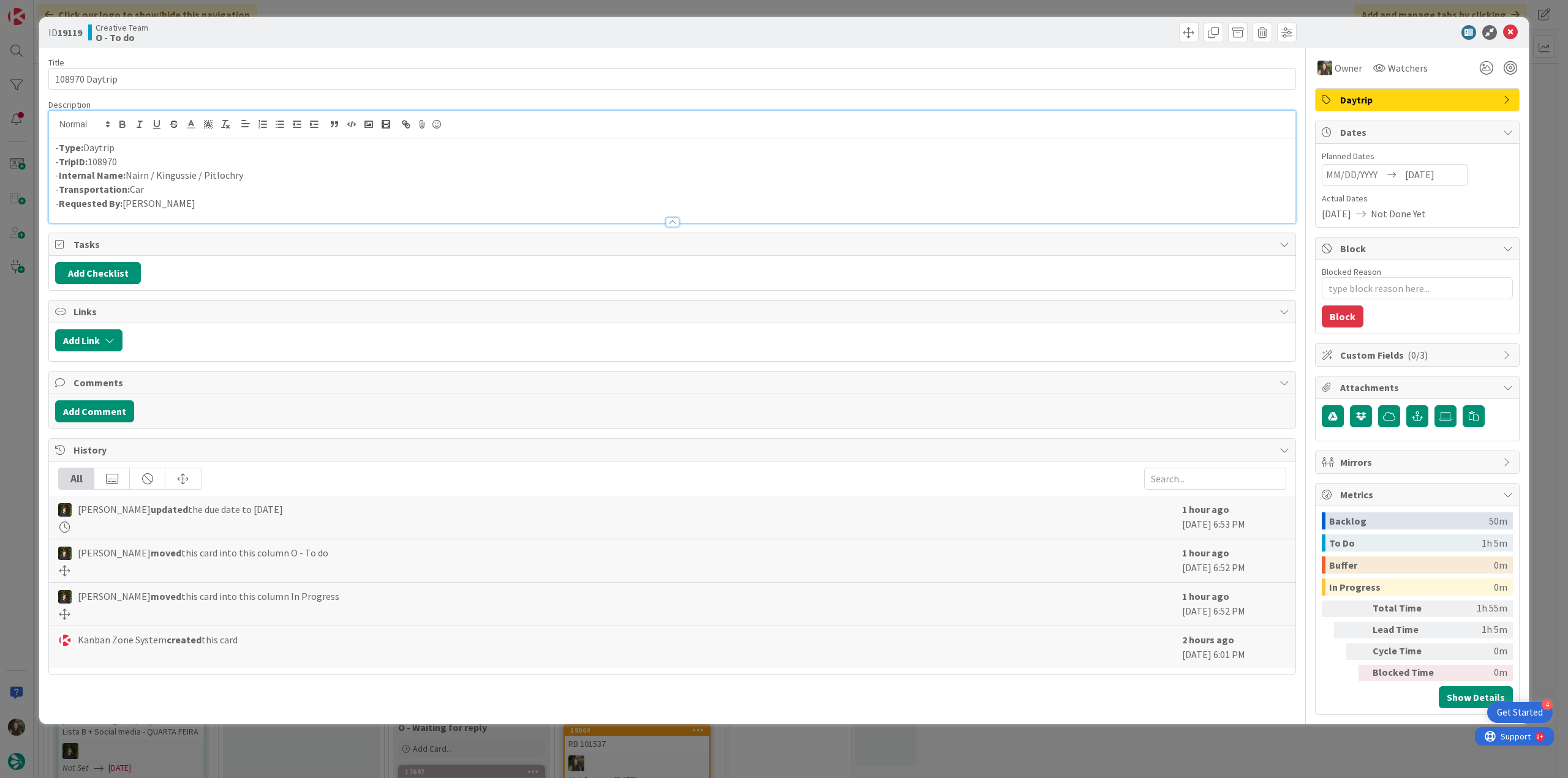 click on "ID  19119 Creative Team O - To do Title 14 / 128 108970 Daytrip Description -  Type:  Daytrip -  TripID:  108970 -  Internal Name:  Nairn / Kingussie / Pitlochry -  Transportation:  Car -  Requested By:  João Galinha Owner Watchers Daytrip Tasks Add Checklist Links Add Link Comments Add Comment History All Margarida Carvalho  updated  the due date to 7/16/2025 1 hour ago July 15 2025 6:53 PM Margarida Carvalho  moved  this card into this column O - To do 1 hour ago July 15 2025 6:52 PM Margarida Carvalho  moved  this card into this column In Progress 1 hour ago July 15 2025 6:52 PM Kanban Zone System  created  this card 2 hours ago July 15 2025 6:01 PM Owner Owner Remove Set as Watcher Inês Gonçalves Beatriz Cassona Diana Ramos  IT TourTailors Margarida Carvalho Melissa Santos Sofia Palma Rita Bernardo Watchers Daytrip Dates Planned Dates Navigate forward to interact with the calendar and select a date. Press the question mark key to get the keyboard shortcuts for changing dates. 07/16/2025 Actual Dates 0" at bounding box center (784, 389) 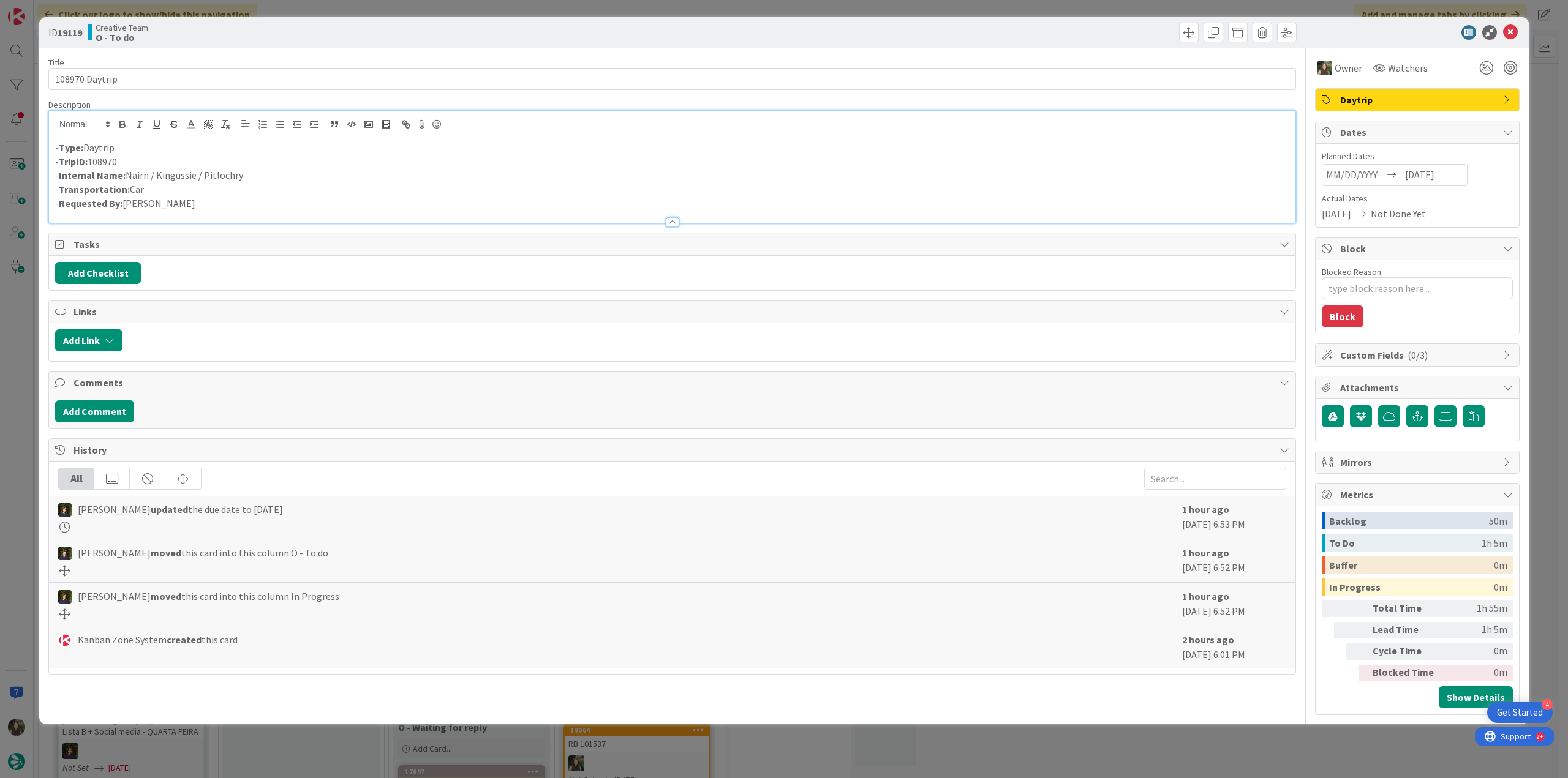 click at bounding box center (17, 389) 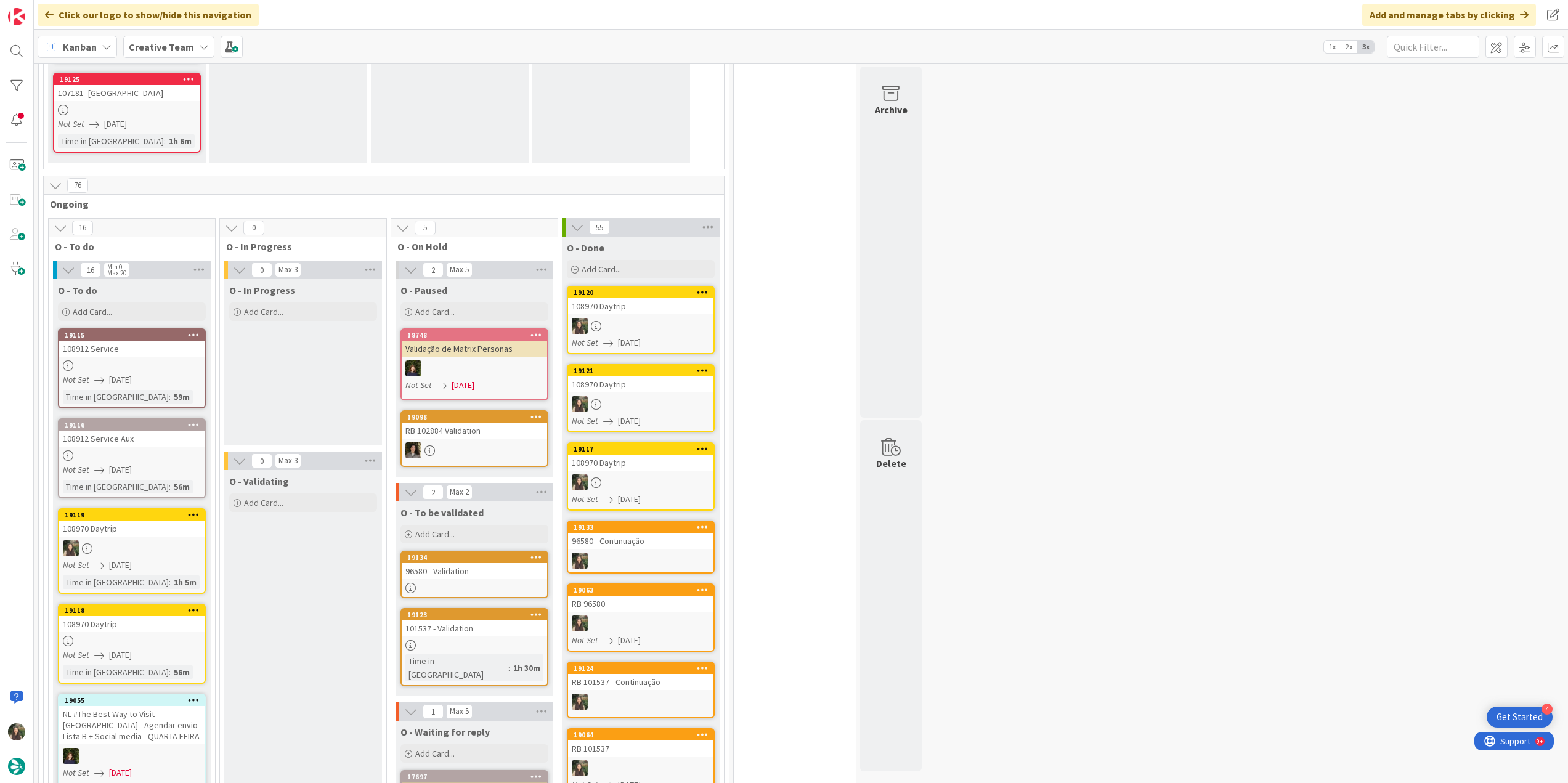 scroll, scrollTop: 0, scrollLeft: 0, axis: both 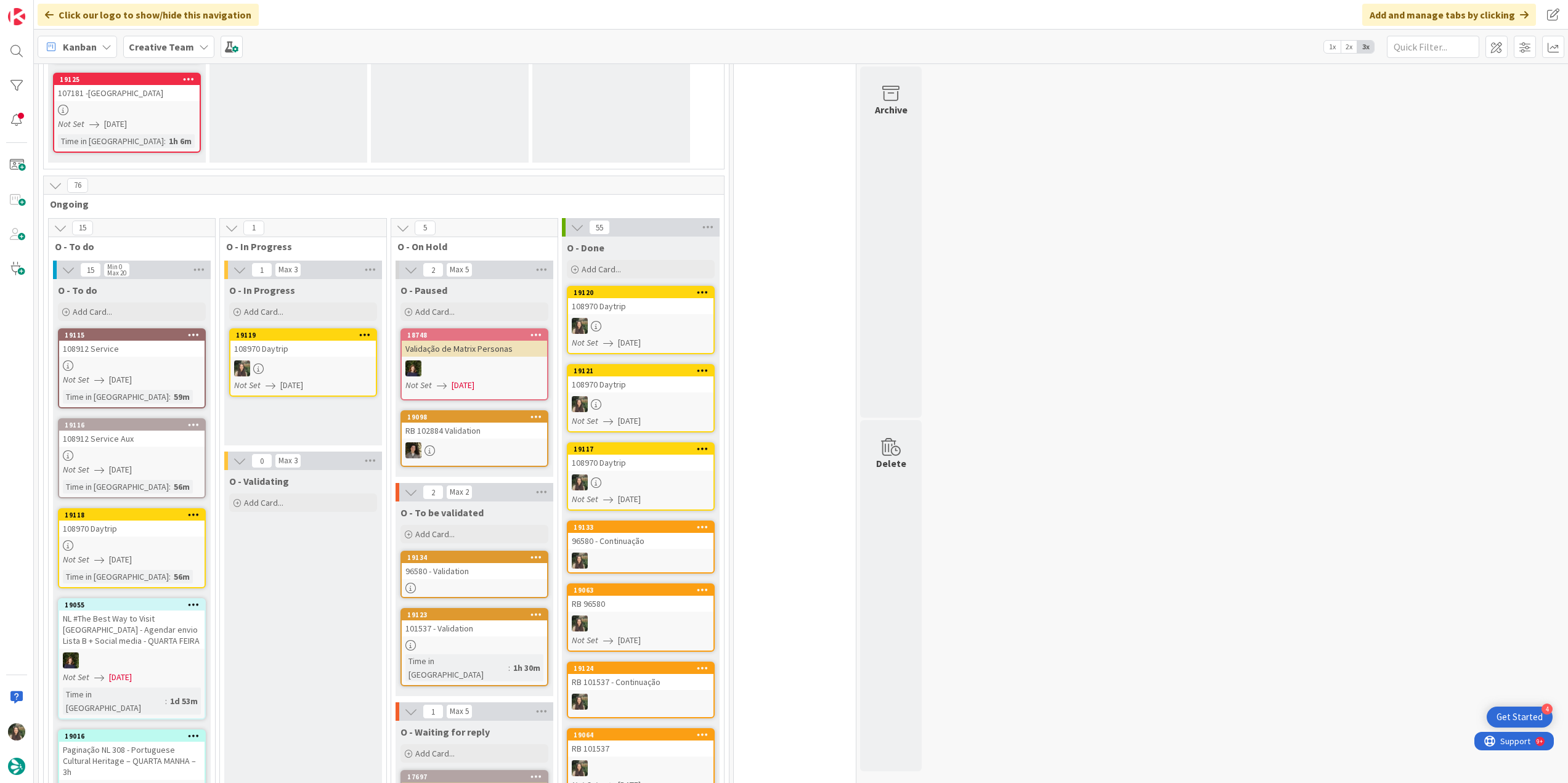 click at bounding box center [303, 368] 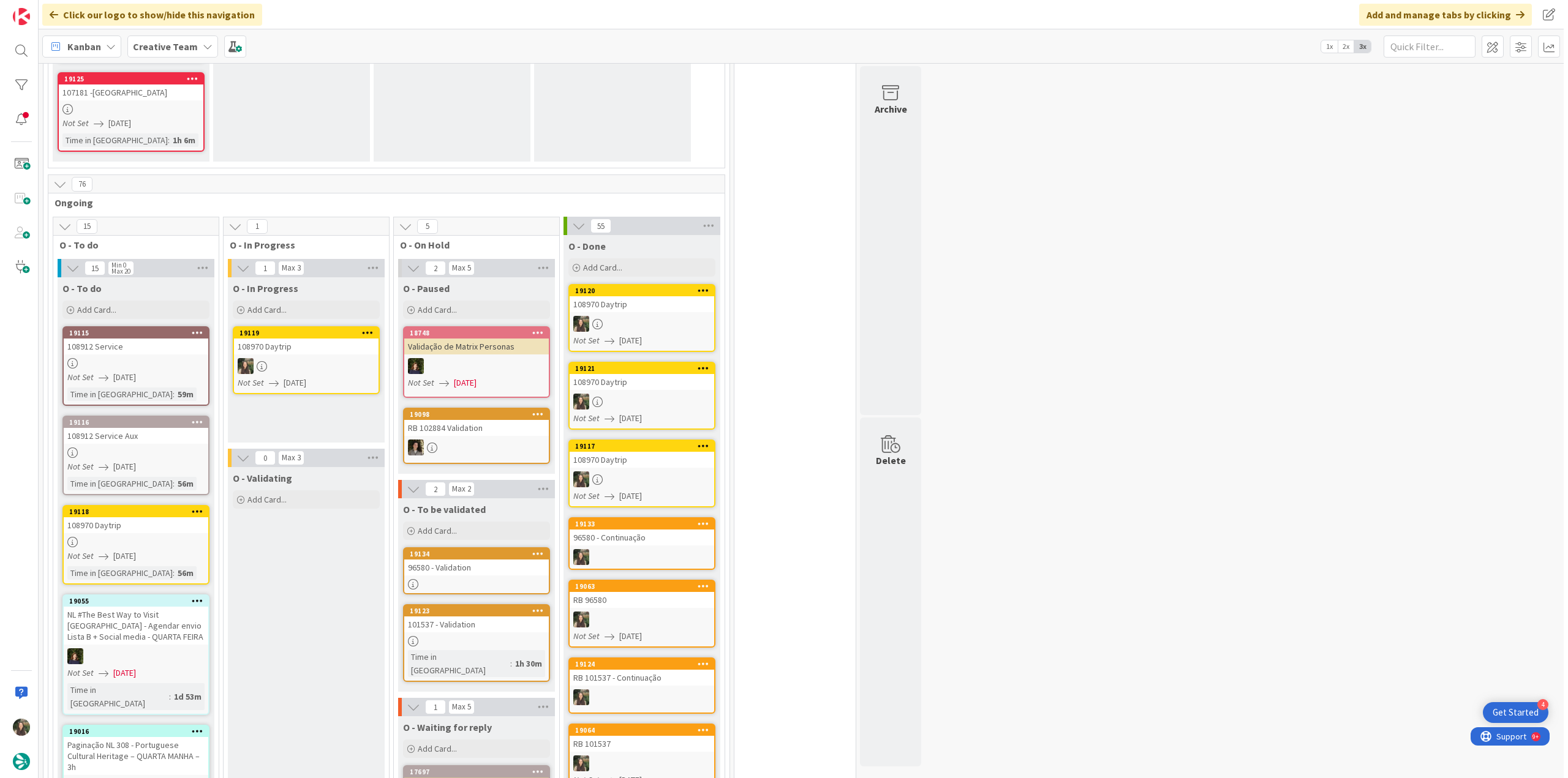 scroll, scrollTop: 0, scrollLeft: 0, axis: both 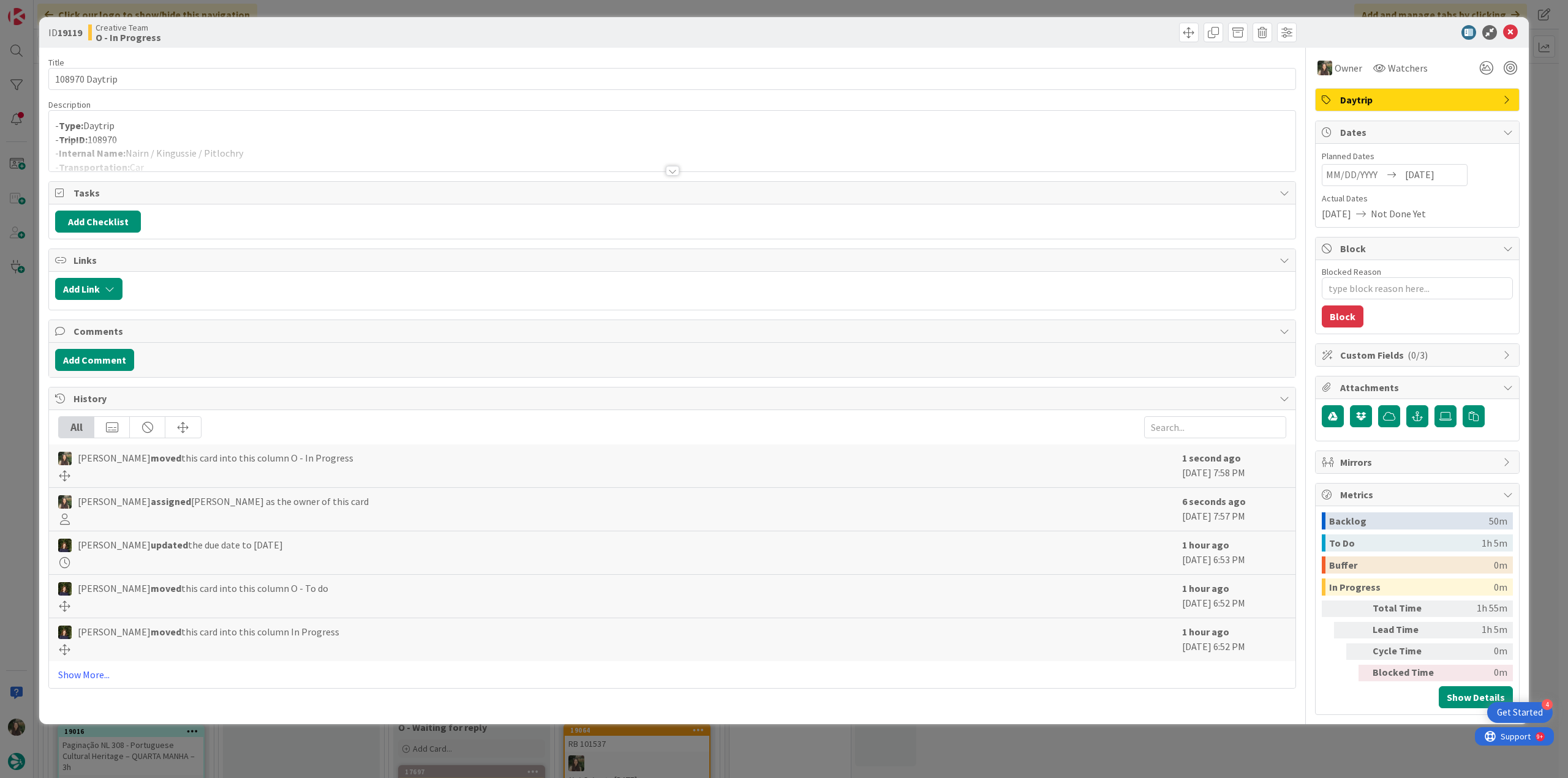 drag, startPoint x: 182, startPoint y: 123, endPoint x: 190, endPoint y: 131, distance: 11.313708 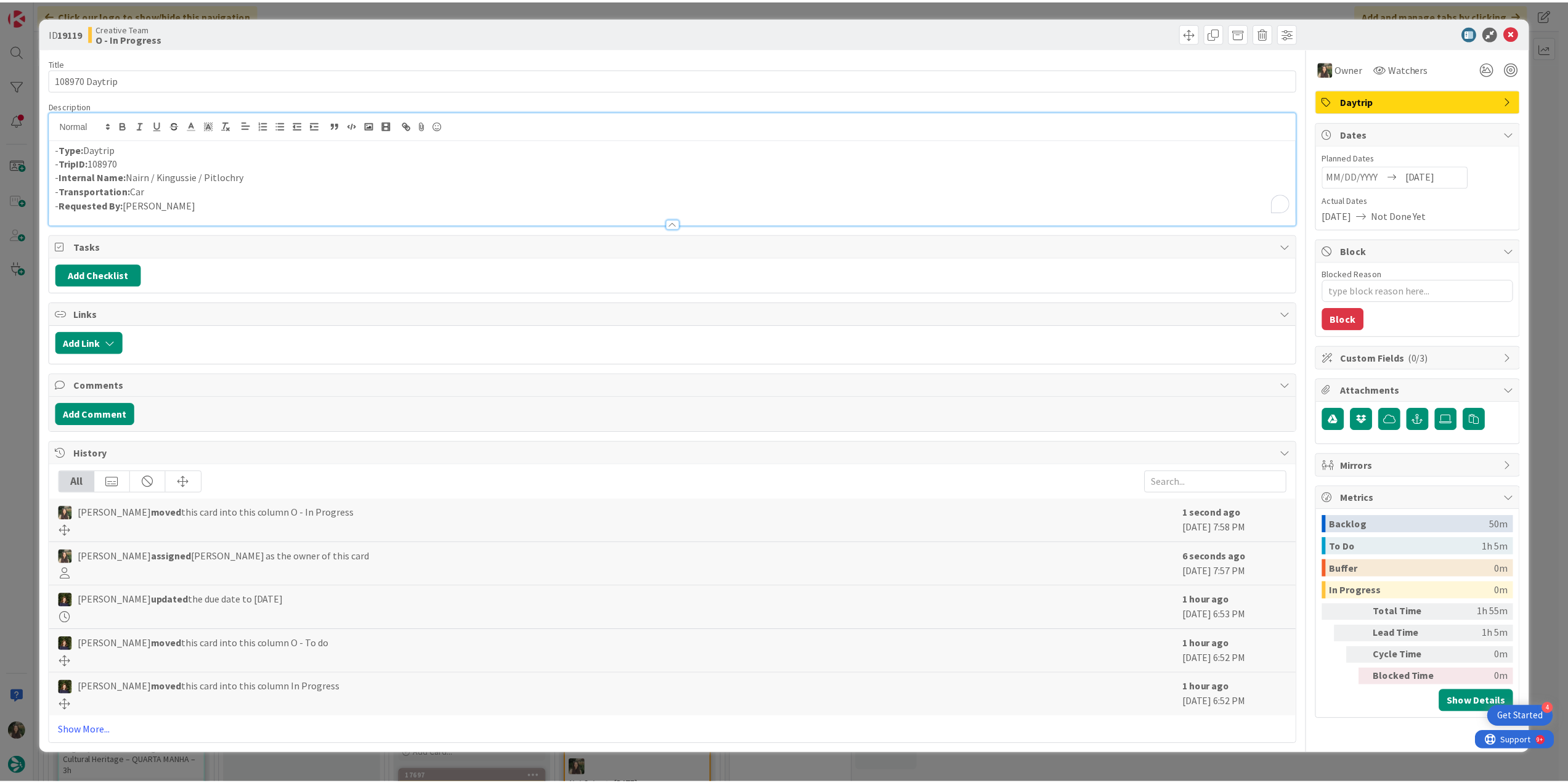 scroll, scrollTop: 0, scrollLeft: 0, axis: both 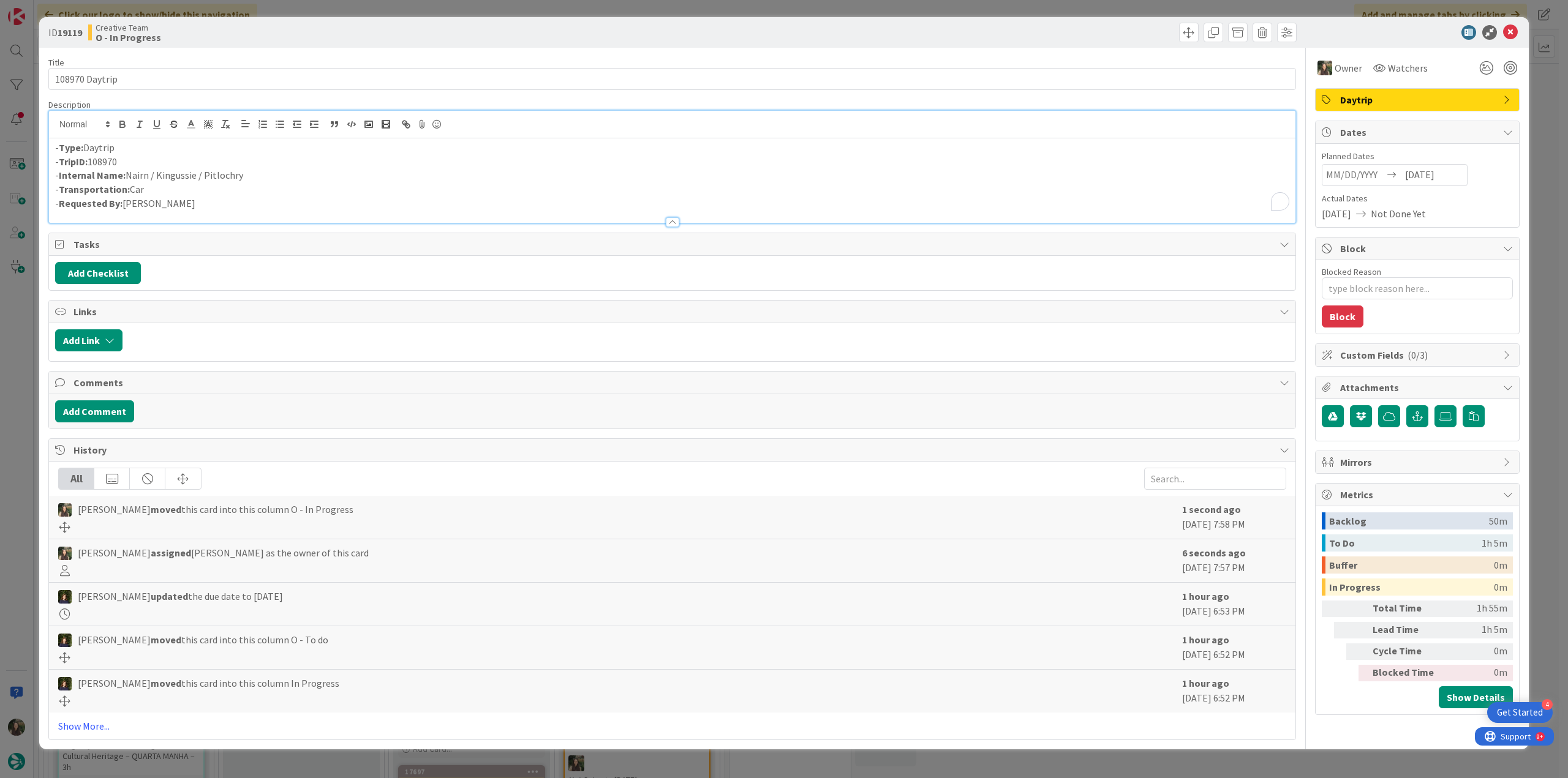 drag, startPoint x: 251, startPoint y: 170, endPoint x: 127, endPoint y: 175, distance: 124.10077 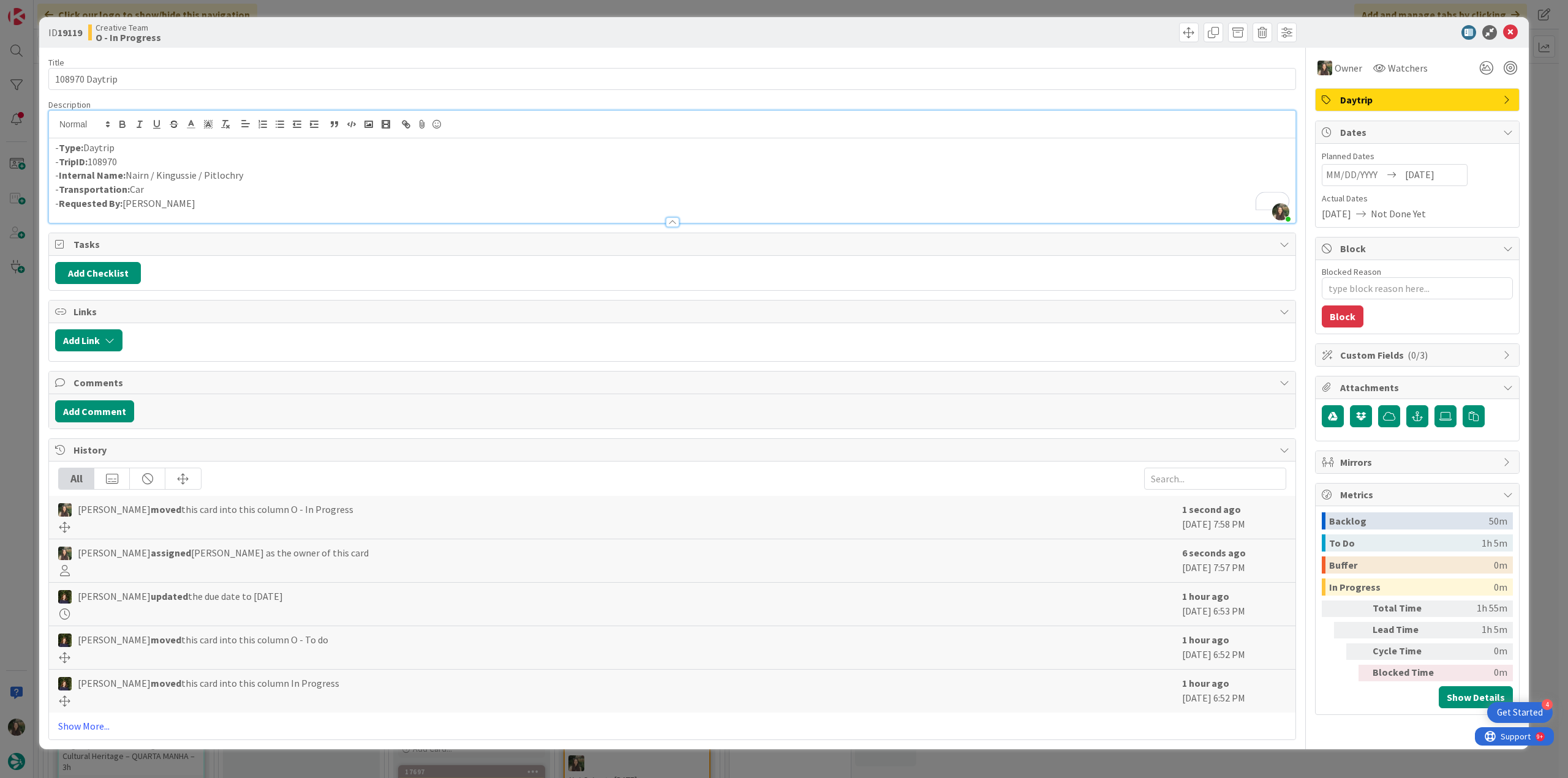 copy on "Nairn / Kingussie / Pitlochry" 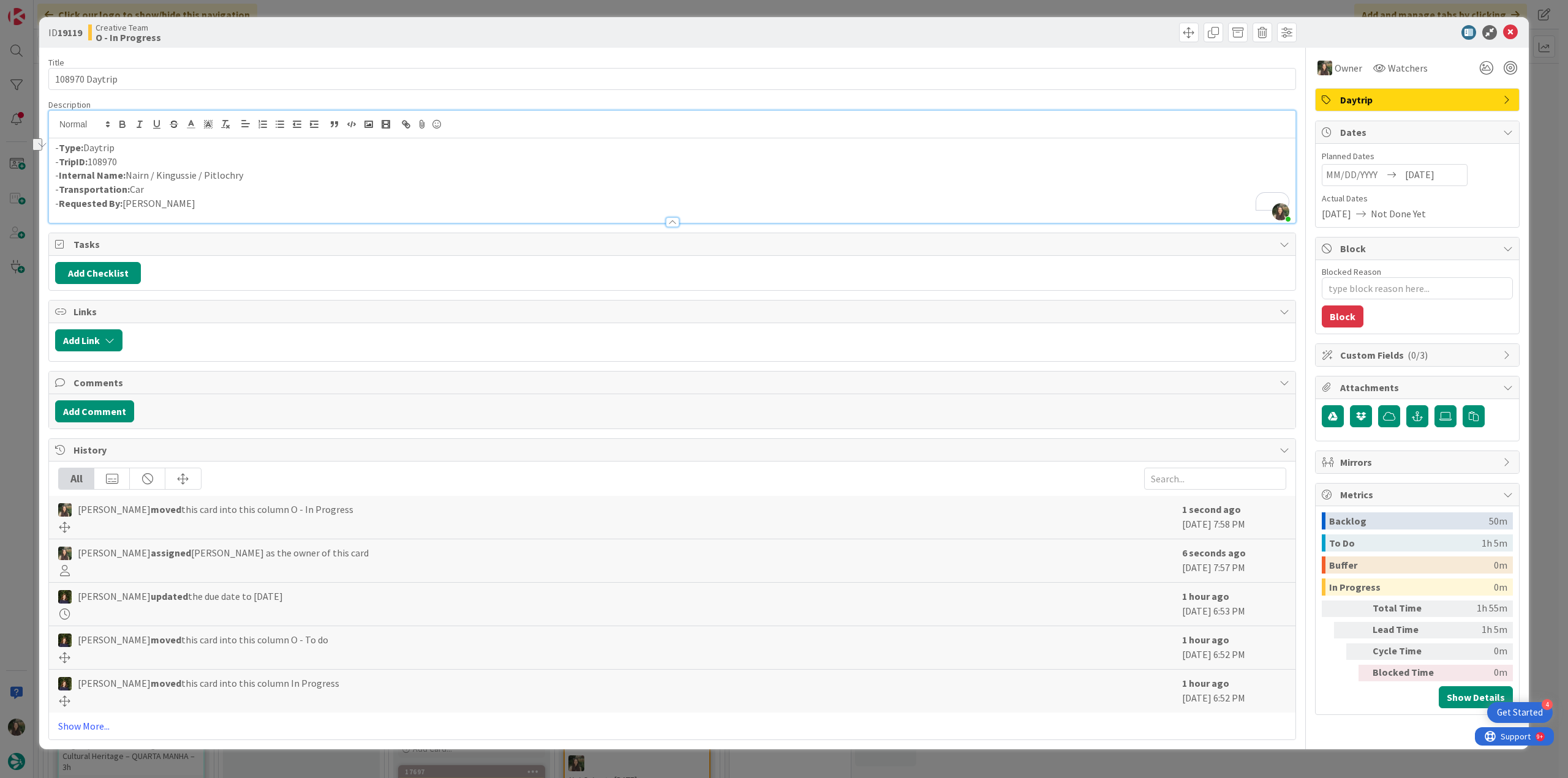 drag, startPoint x: 22, startPoint y: 357, endPoint x: 43, endPoint y: 360, distance: 21.213203 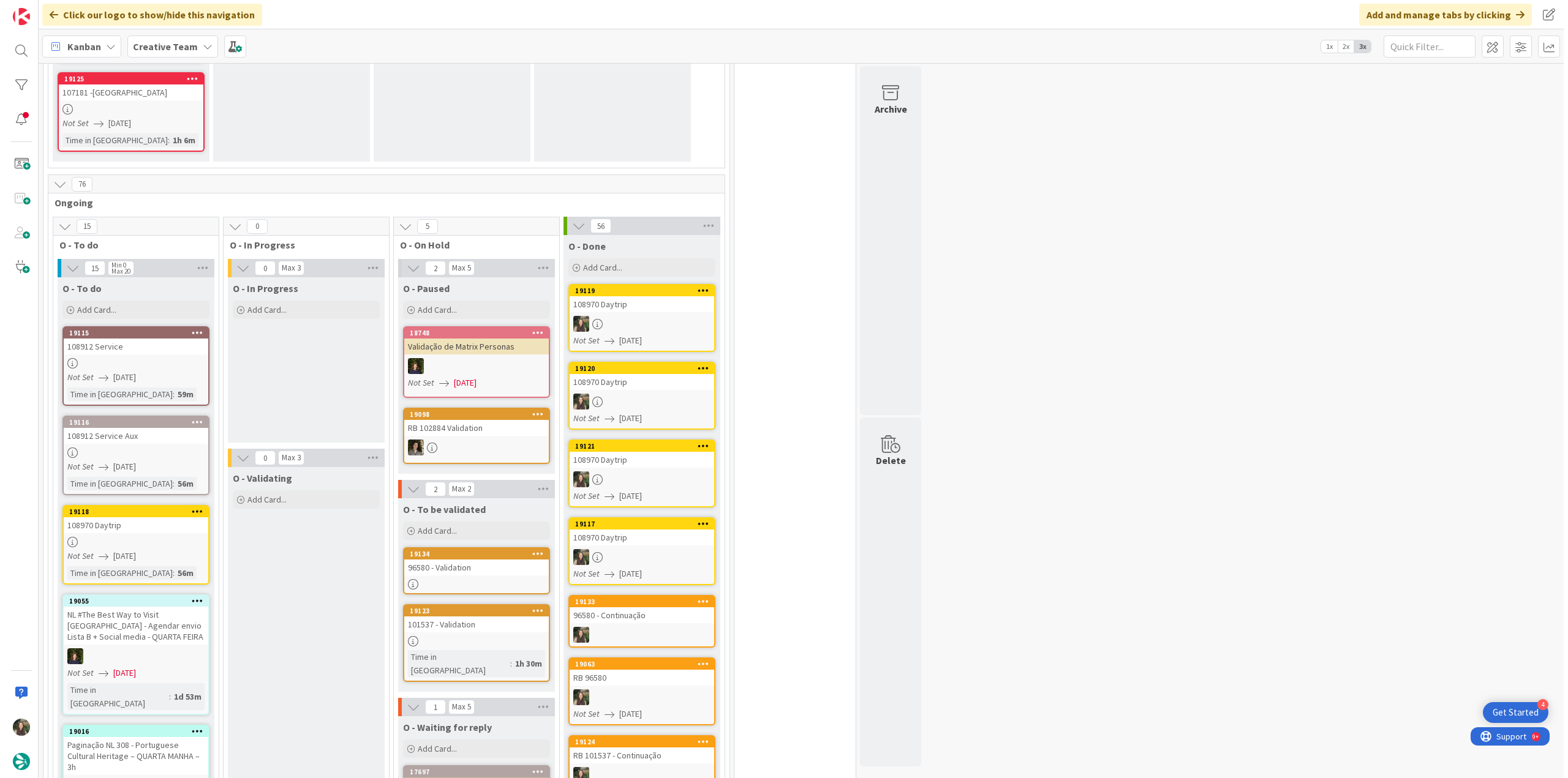 scroll, scrollTop: 0, scrollLeft: 0, axis: both 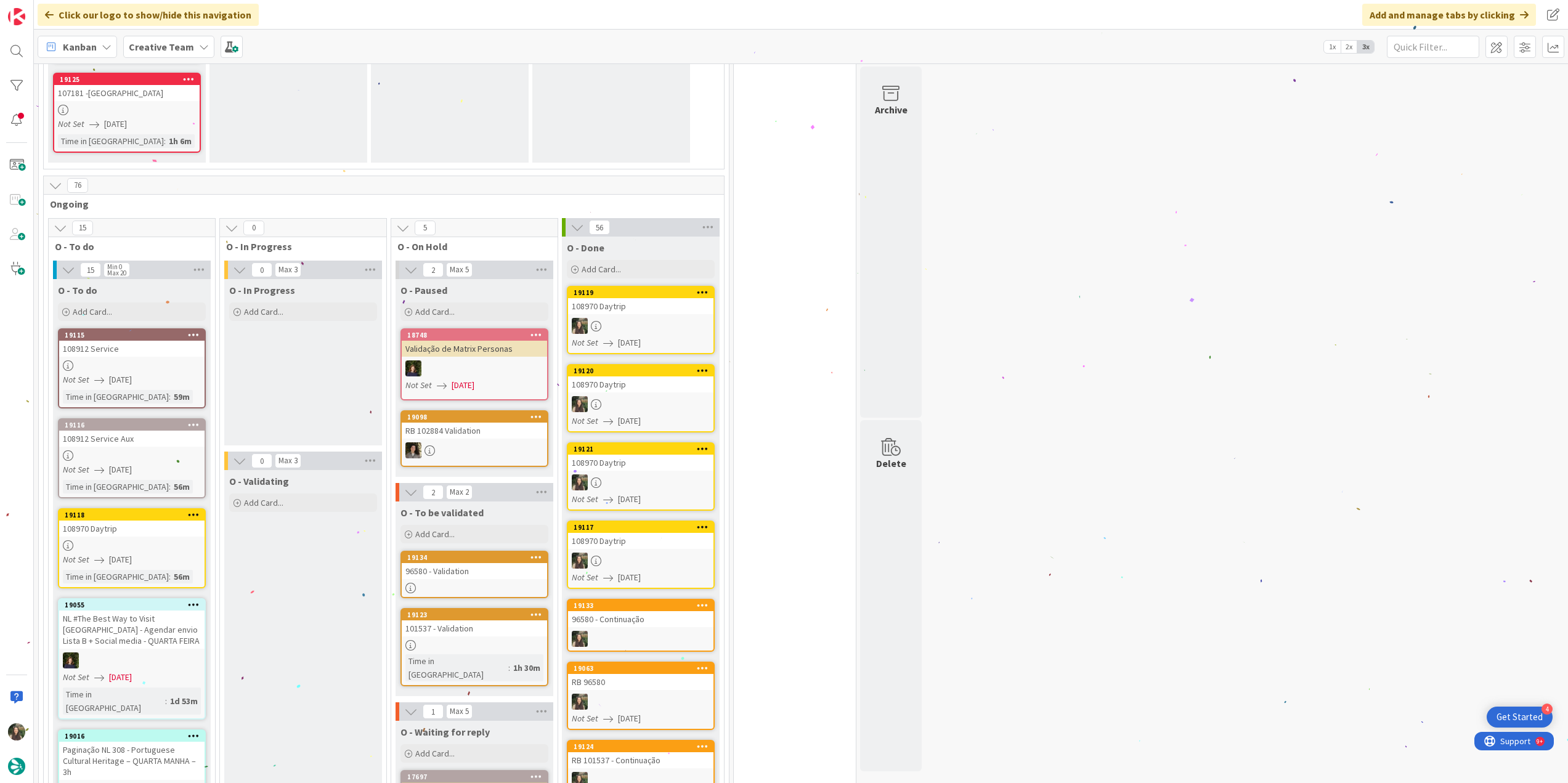 click on "108970 Daytrip" at bounding box center [132, 529] 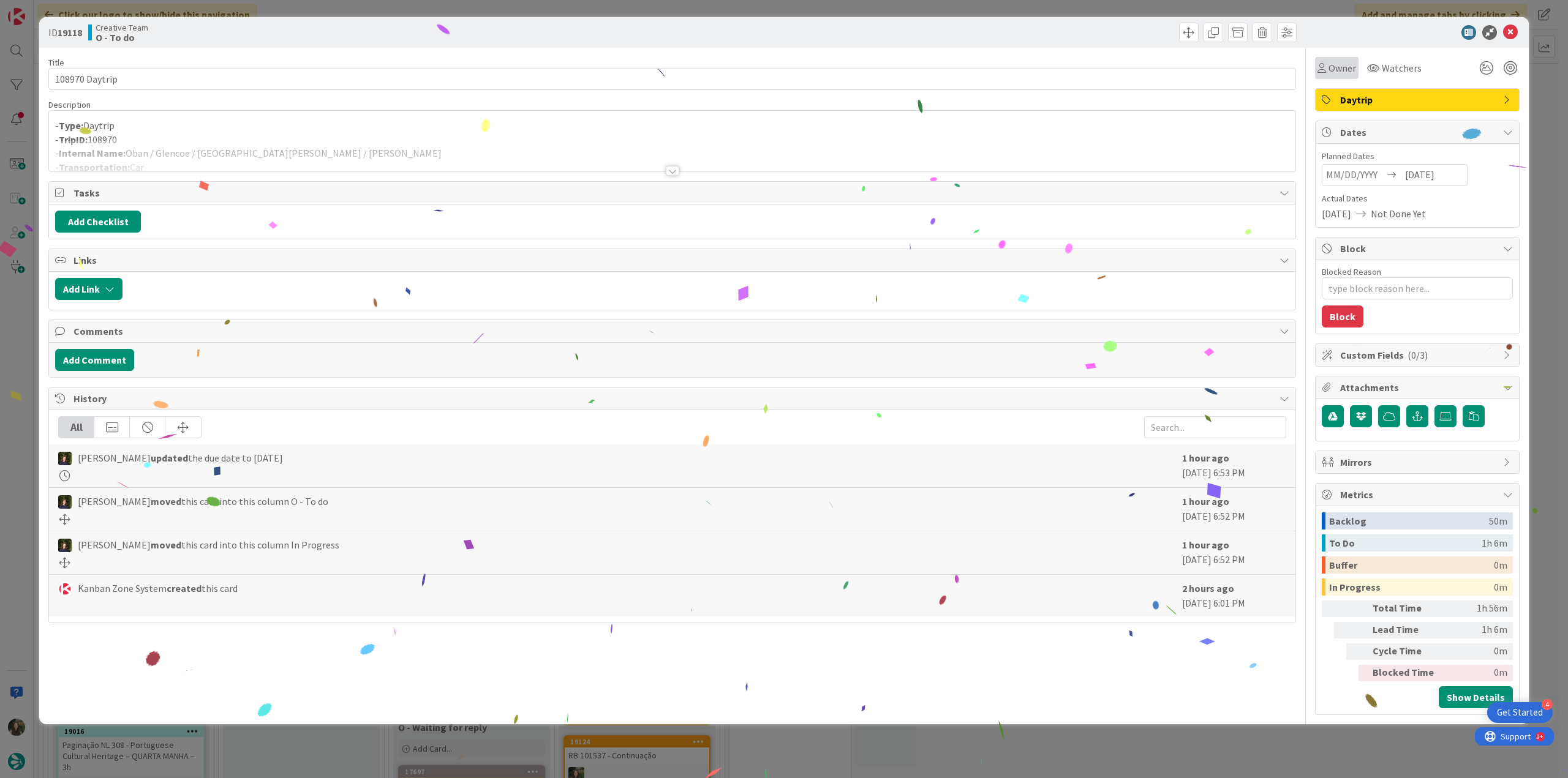 scroll, scrollTop: 0, scrollLeft: 0, axis: both 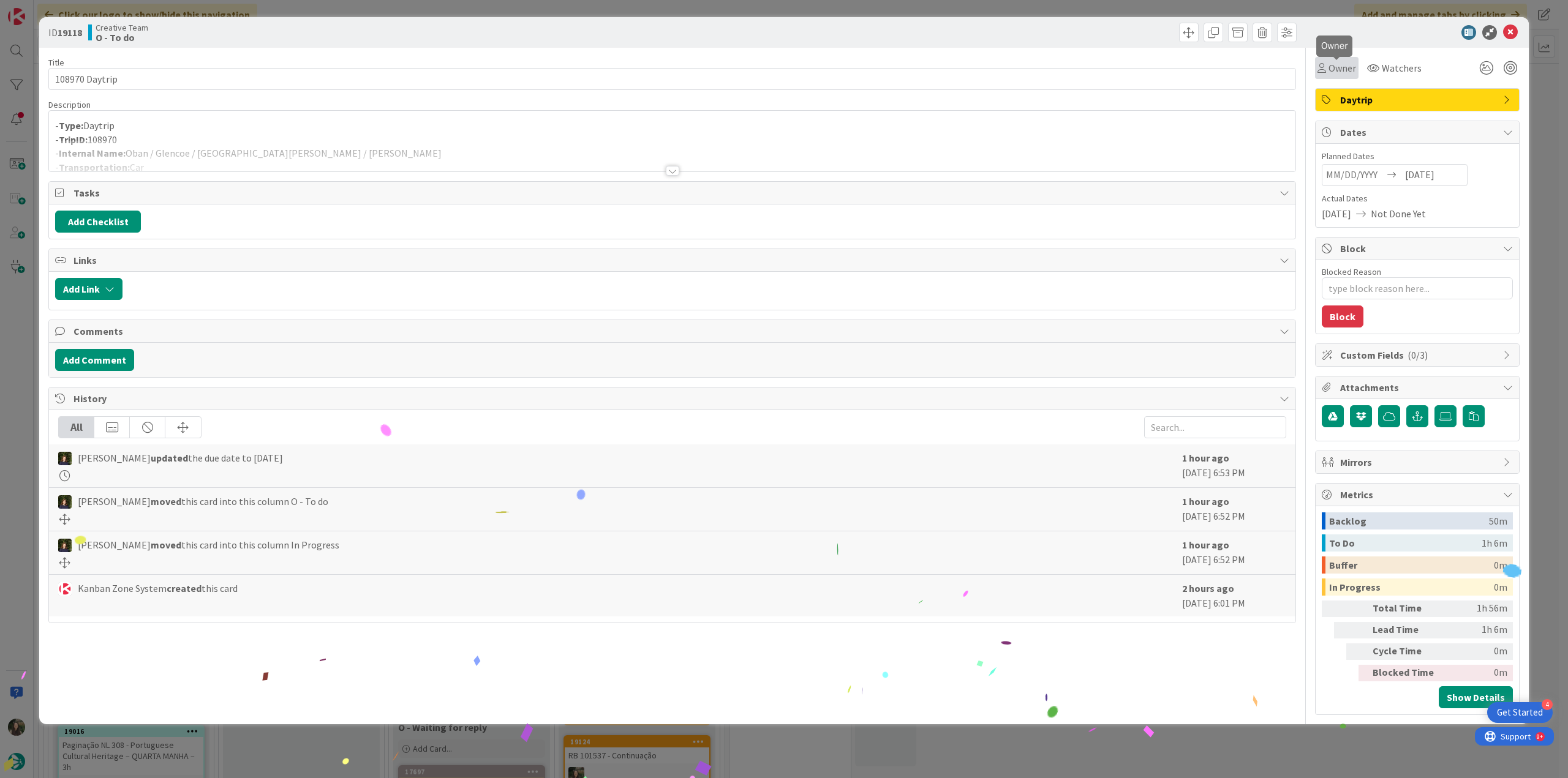 click on "Owner" at bounding box center (1342, 68) 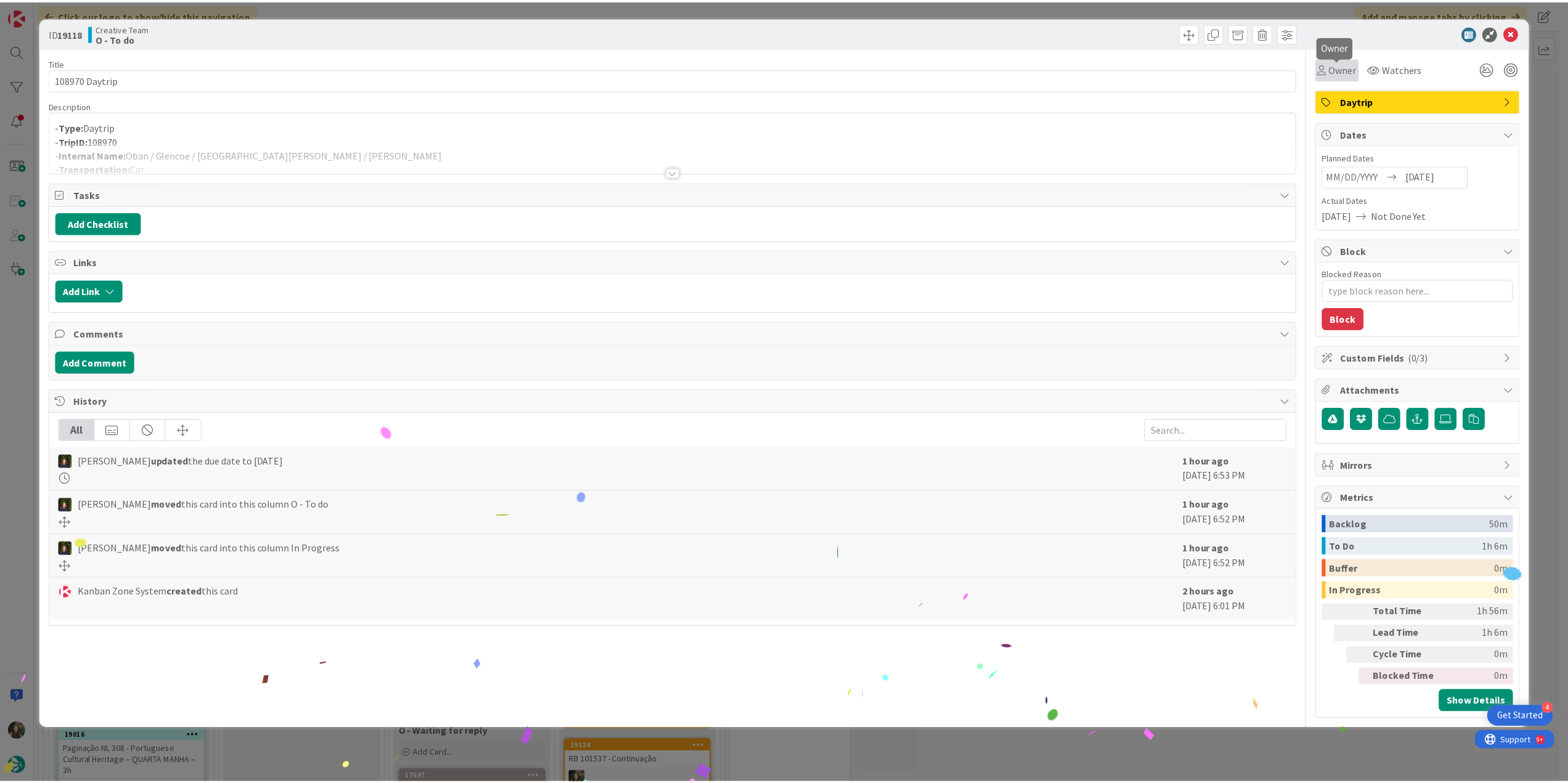 scroll, scrollTop: 0, scrollLeft: 0, axis: both 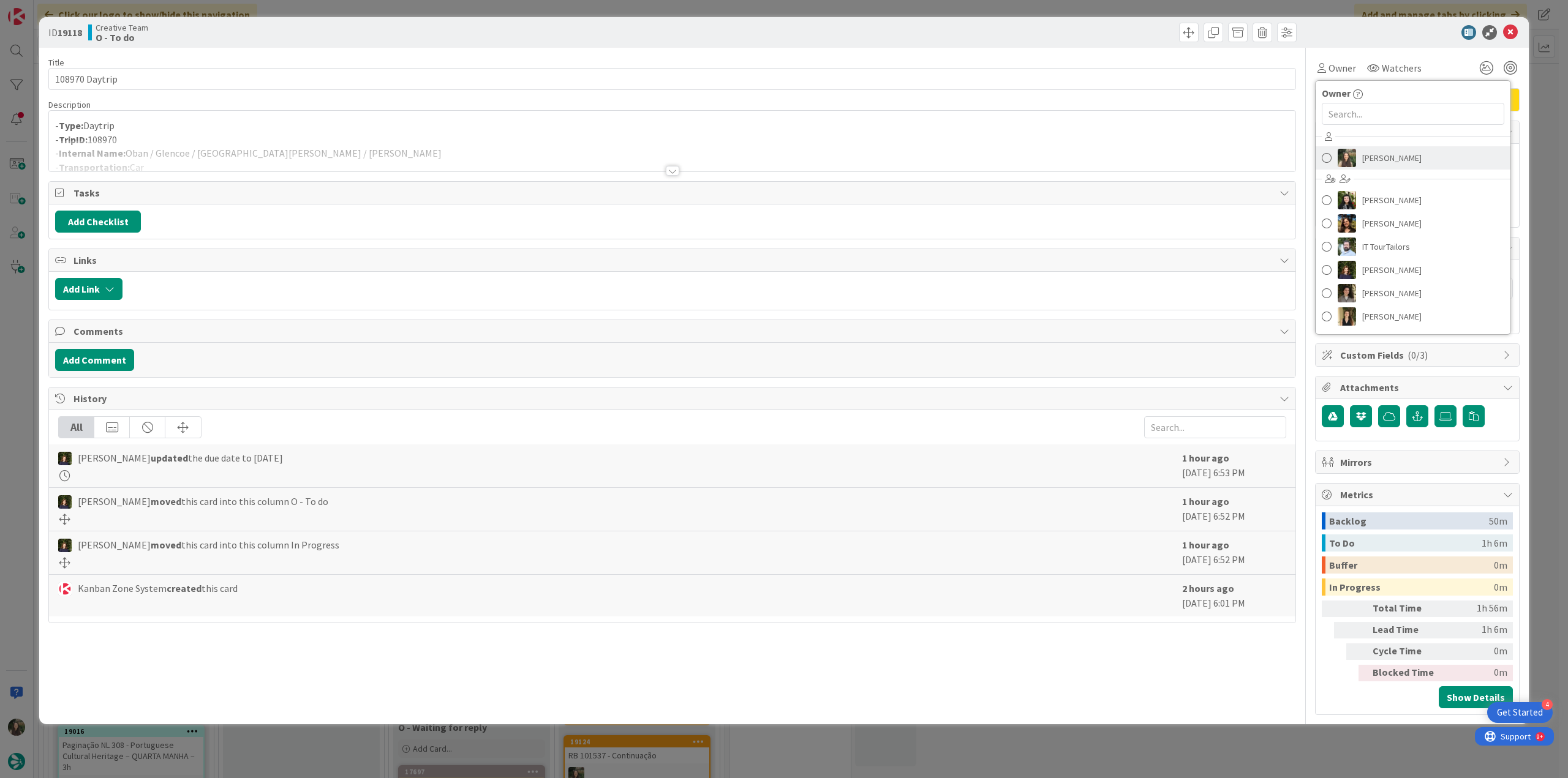 click on "[PERSON_NAME]" at bounding box center [1413, 158] 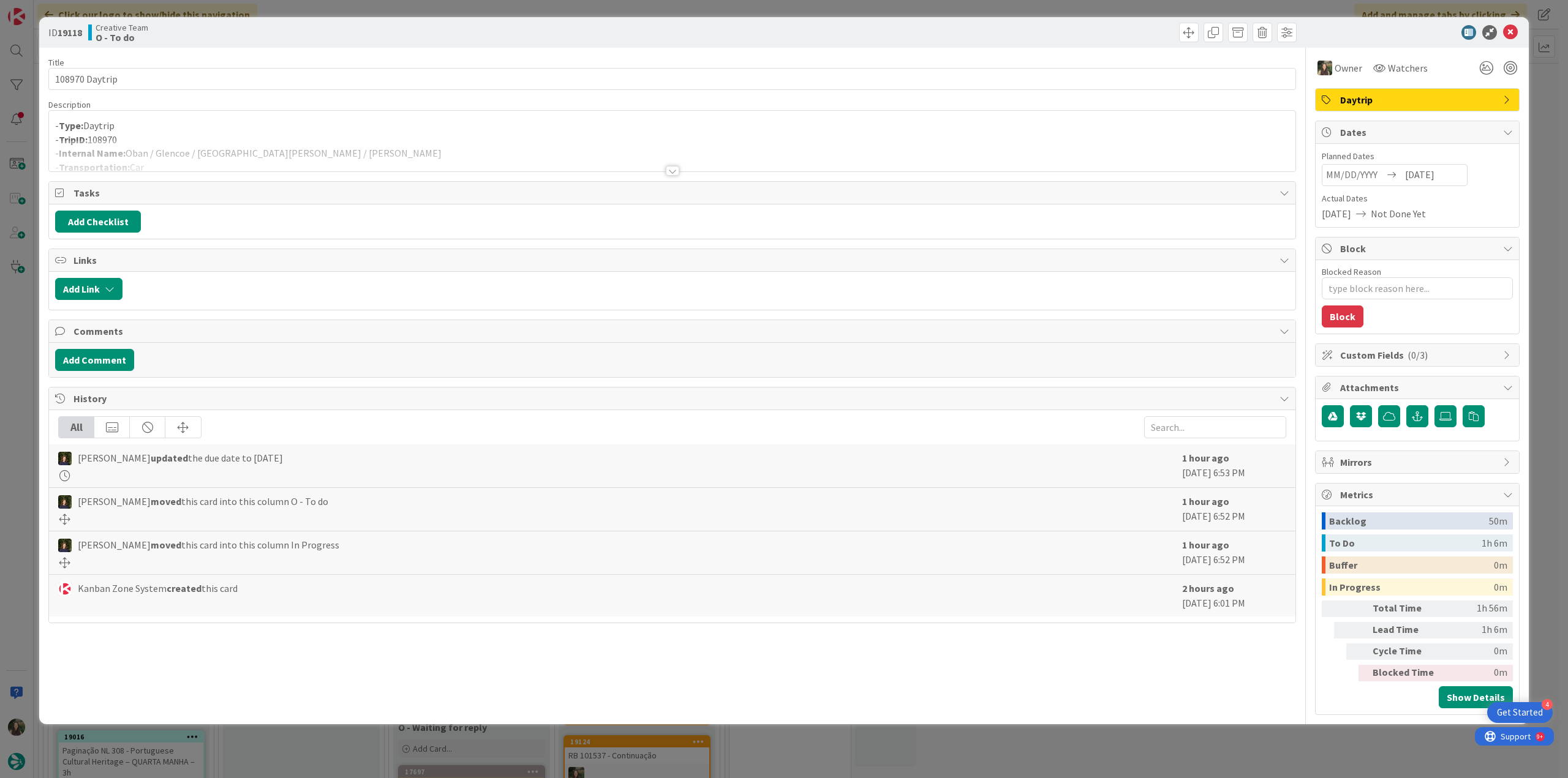 click on "ID  19118 Creative Team O - To do Title 14 / 128 108970 Daytrip Description -  Type:  Daytrip -  TripID:  108970 -  Internal Name:  Oban / Glencoe / Fort William / Nairn -  Transportation:  Car -  Requested By:  João Galinha Owner Watchers Daytrip Tasks Add Checklist Links Add Link Comments Add Comment History All Margarida Carvalho  updated  the due date to 7/16/2025 1 hour ago July 15 2025 6:53 PM Margarida Carvalho  moved  this card into this column O - To do 1 hour ago July 15 2025 6:52 PM Margarida Carvalho  moved  this card into this column In Progress 1 hour ago July 15 2025 6:52 PM Kanban Zone System  created  this card 2 hours ago July 15 2025 6:01 PM Owner Owner Remove Set as Watcher Inês Gonçalves Beatriz Cassona Diana Ramos  IT TourTailors Margarida Carvalho Melissa Santos Sofia Palma Rita Bernardo Watchers Daytrip Dates Planned Dates Navigate forward to interact with the calendar and select a date. Press the question mark key to get the keyboard shortcuts for changing dates. 07/16/2025 Block 0" at bounding box center (784, 389) 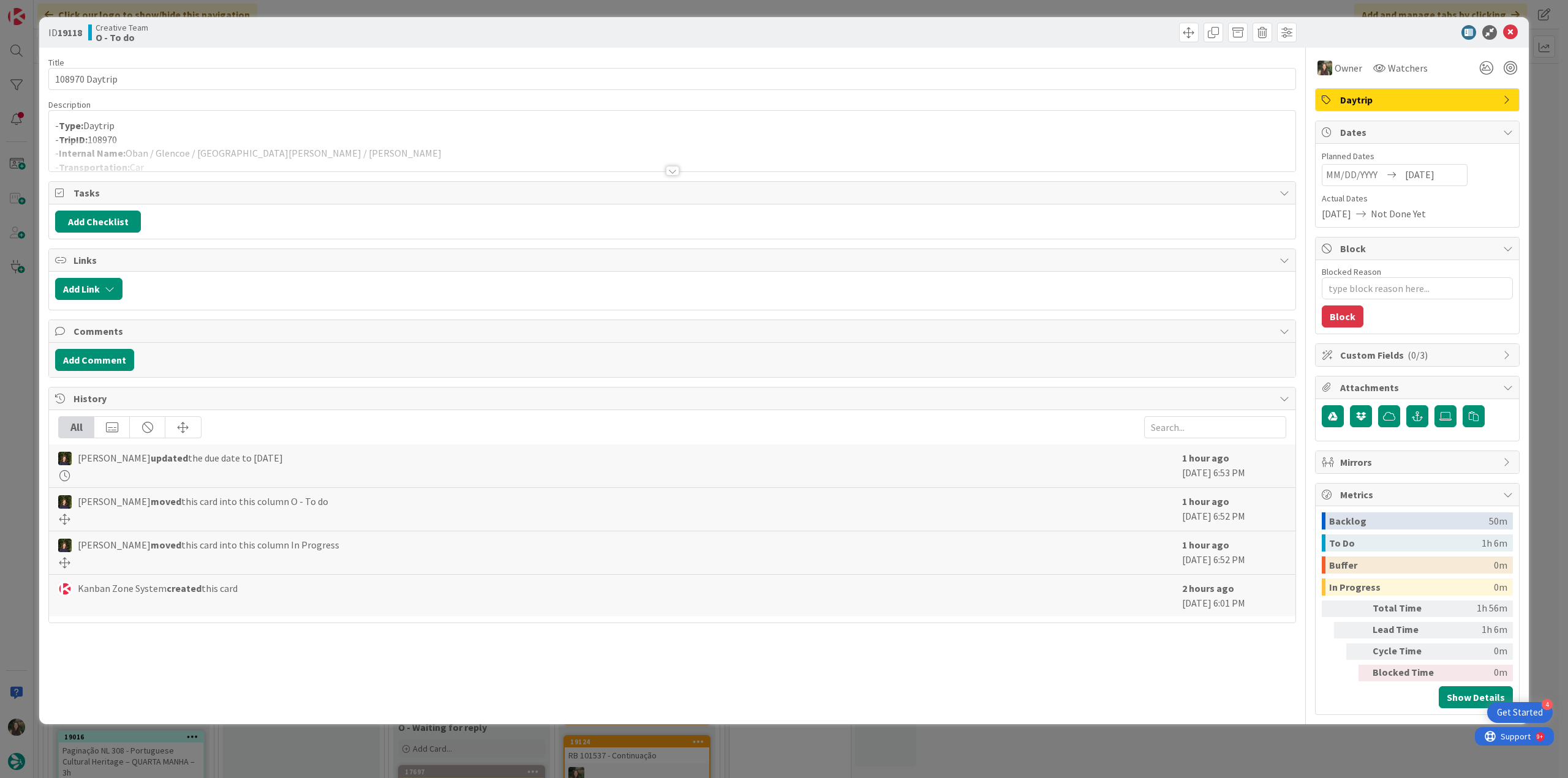click at bounding box center [17, 389] 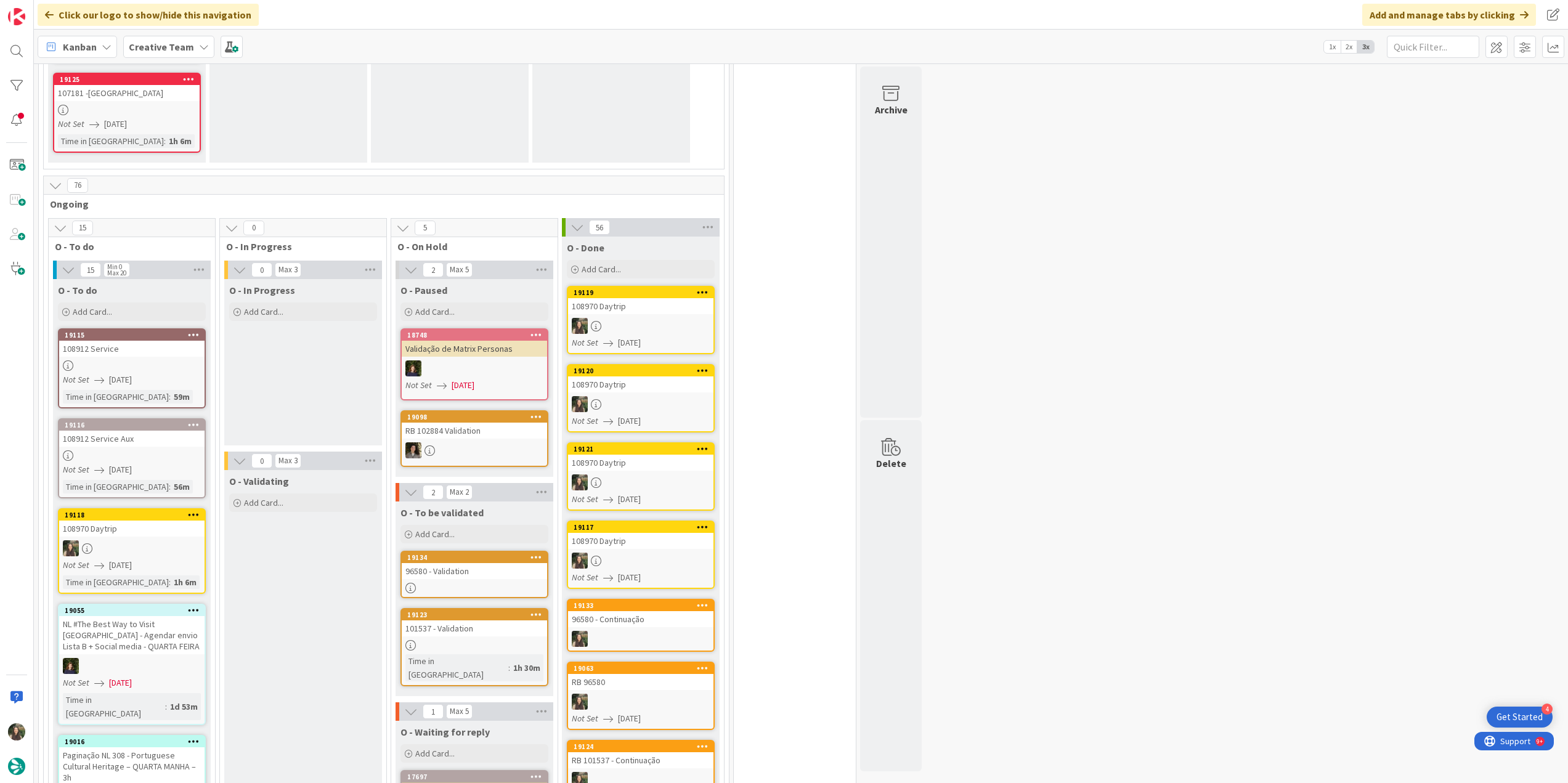 click on "Kanban Creative Team 1x 2x 3x" at bounding box center (801, 46) 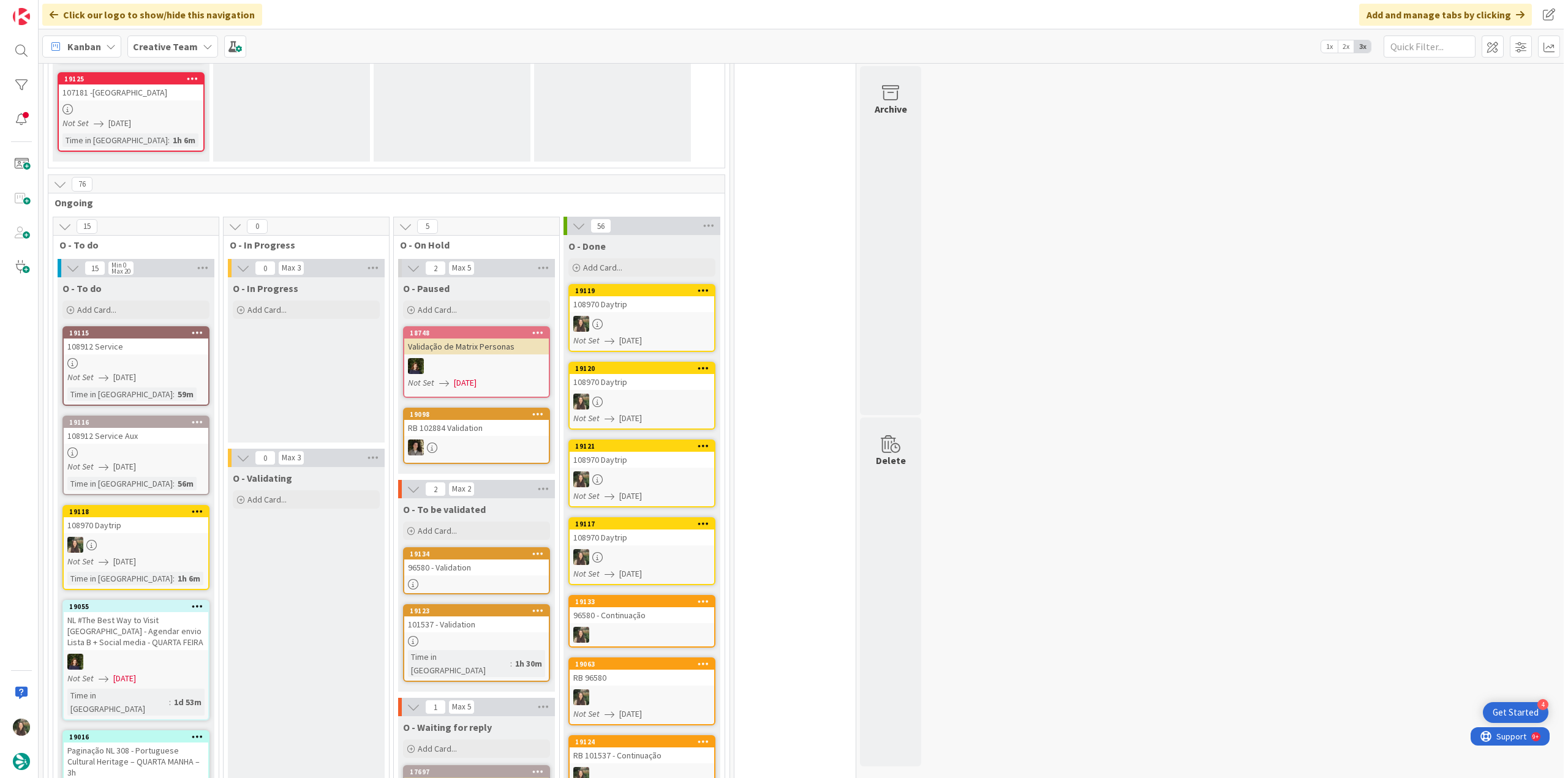 scroll, scrollTop: 0, scrollLeft: 0, axis: both 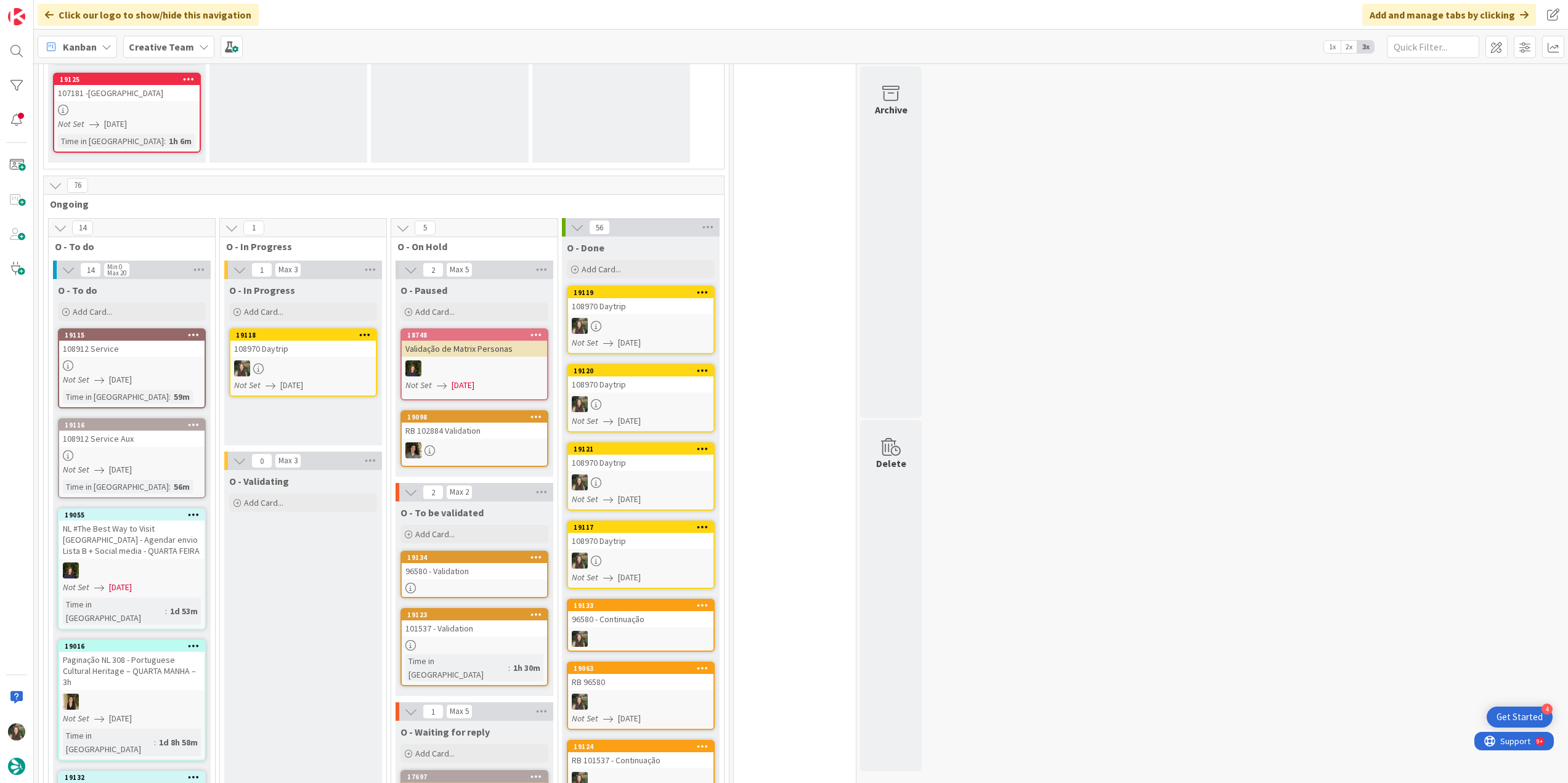 click on "19118 108970 Daytrip Not Set [DATE]" at bounding box center [303, 362] 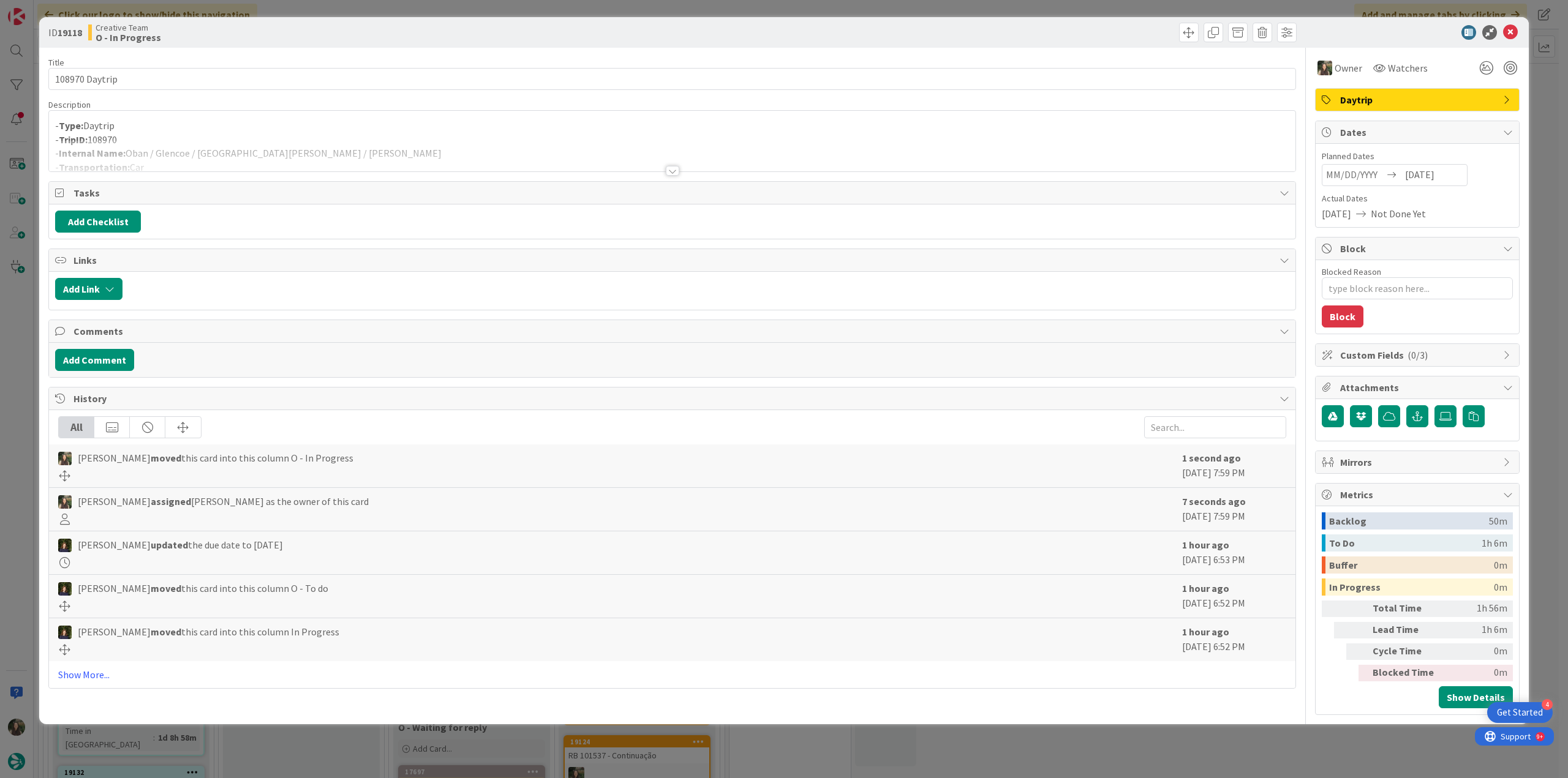 click on "-  Type:  Daytrip" at bounding box center [672, 125] 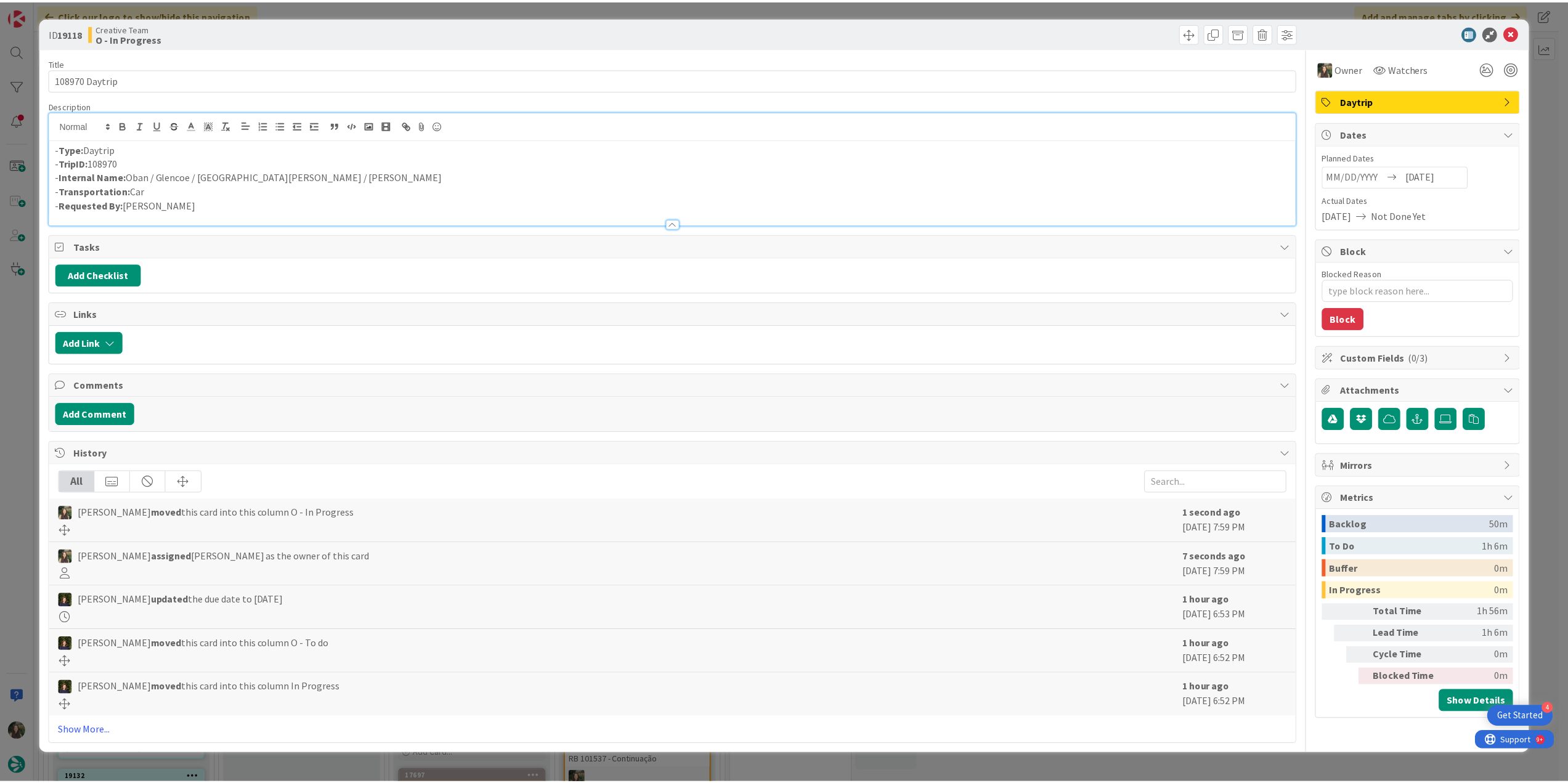 scroll, scrollTop: 0, scrollLeft: 0, axis: both 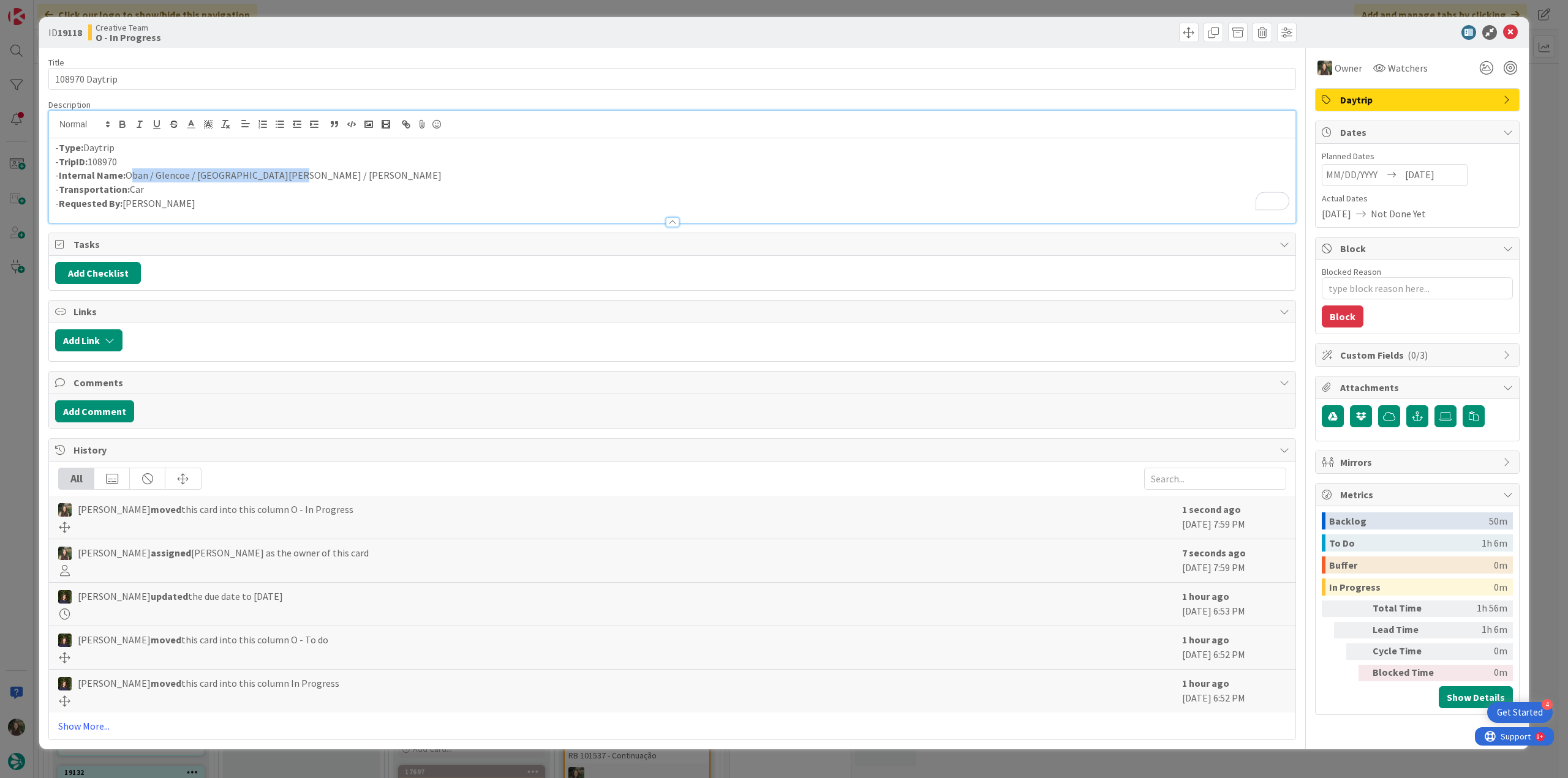 drag, startPoint x: 283, startPoint y: 174, endPoint x: 127, endPoint y: 176, distance: 156.01282 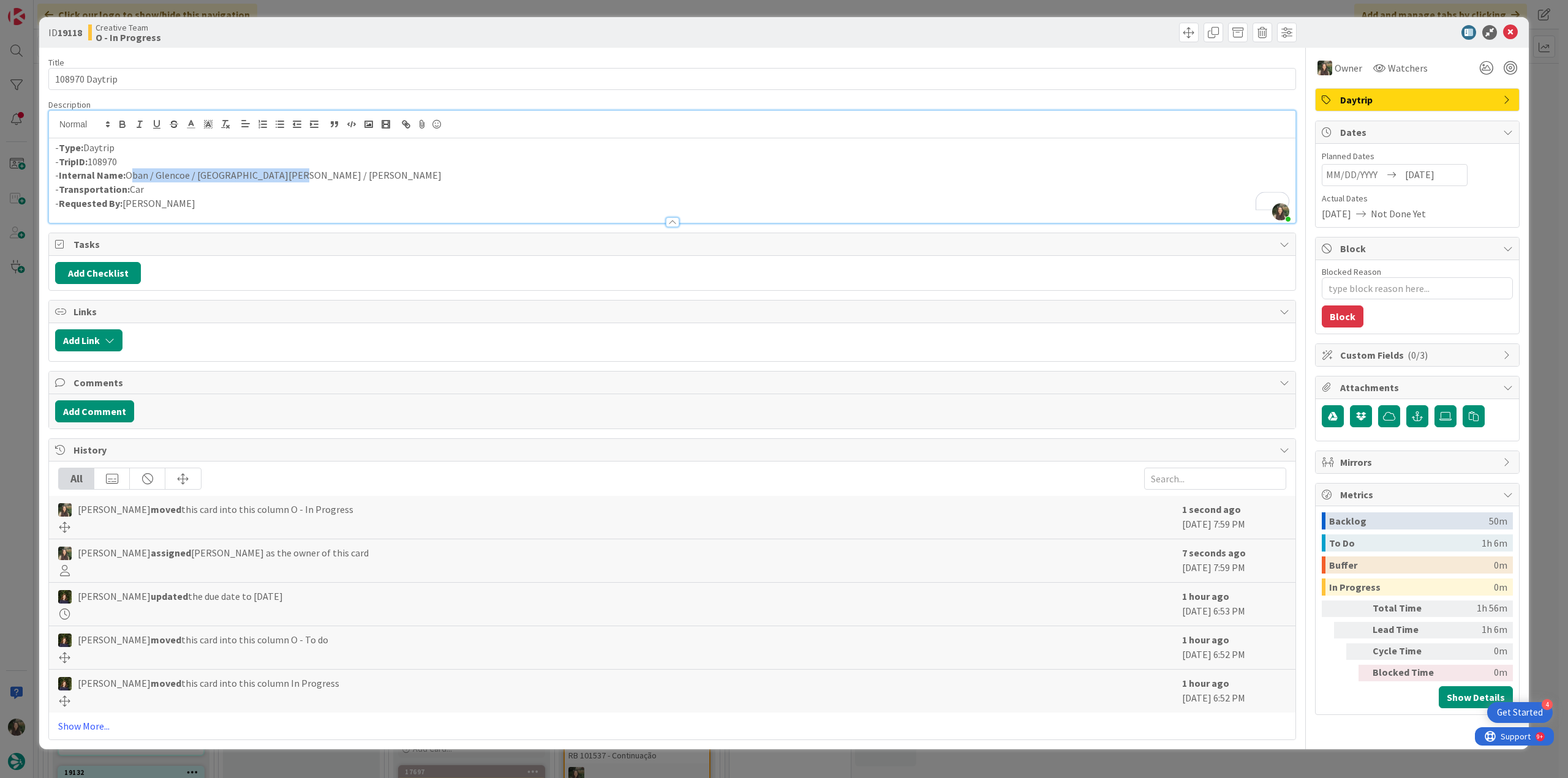 copy on "Oban / Glencoe / [GEOGRAPHIC_DATA][PERSON_NAME] / [PERSON_NAME]" 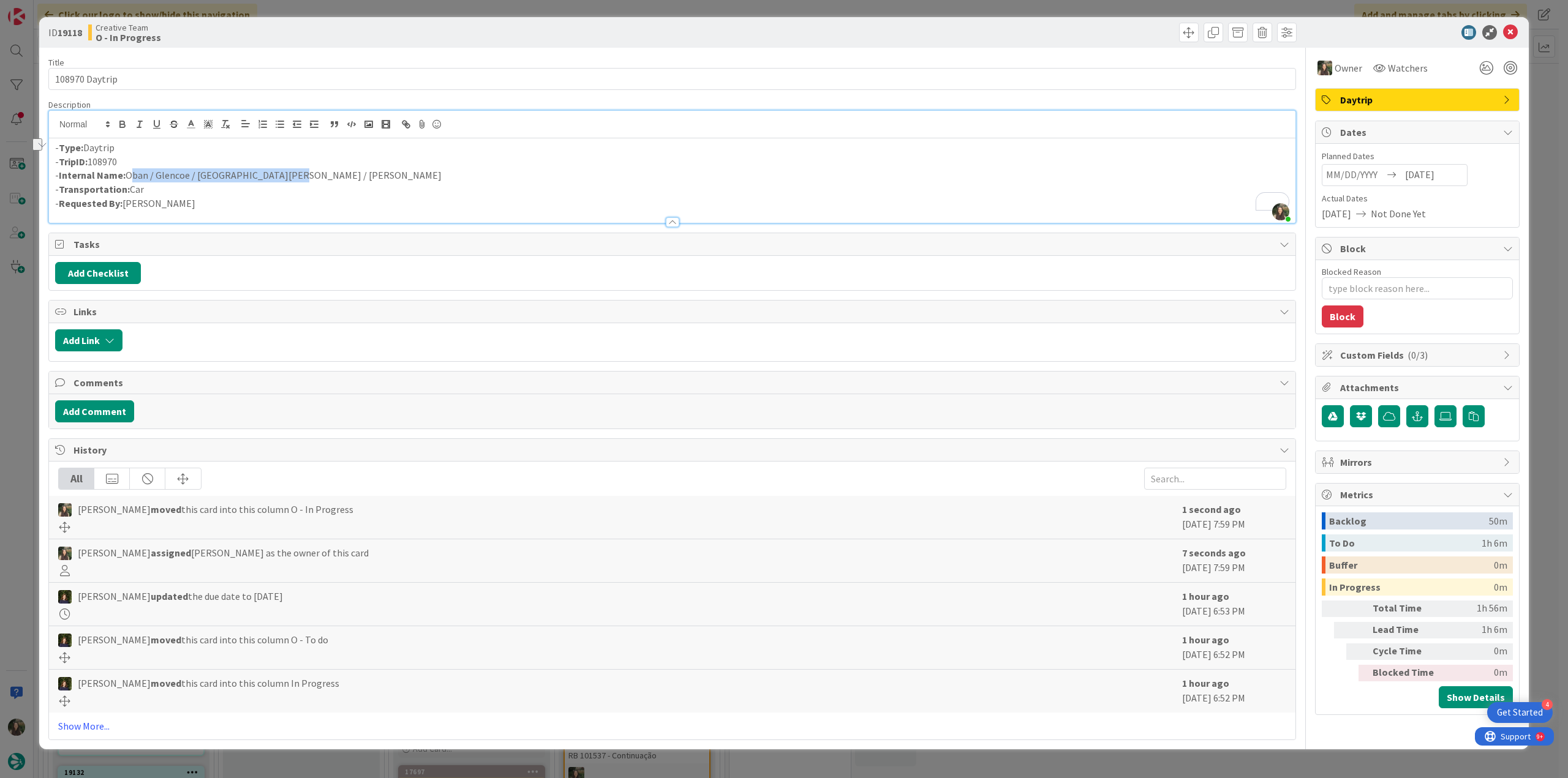 drag, startPoint x: 15, startPoint y: 387, endPoint x: 41, endPoint y: 394, distance: 26.92582 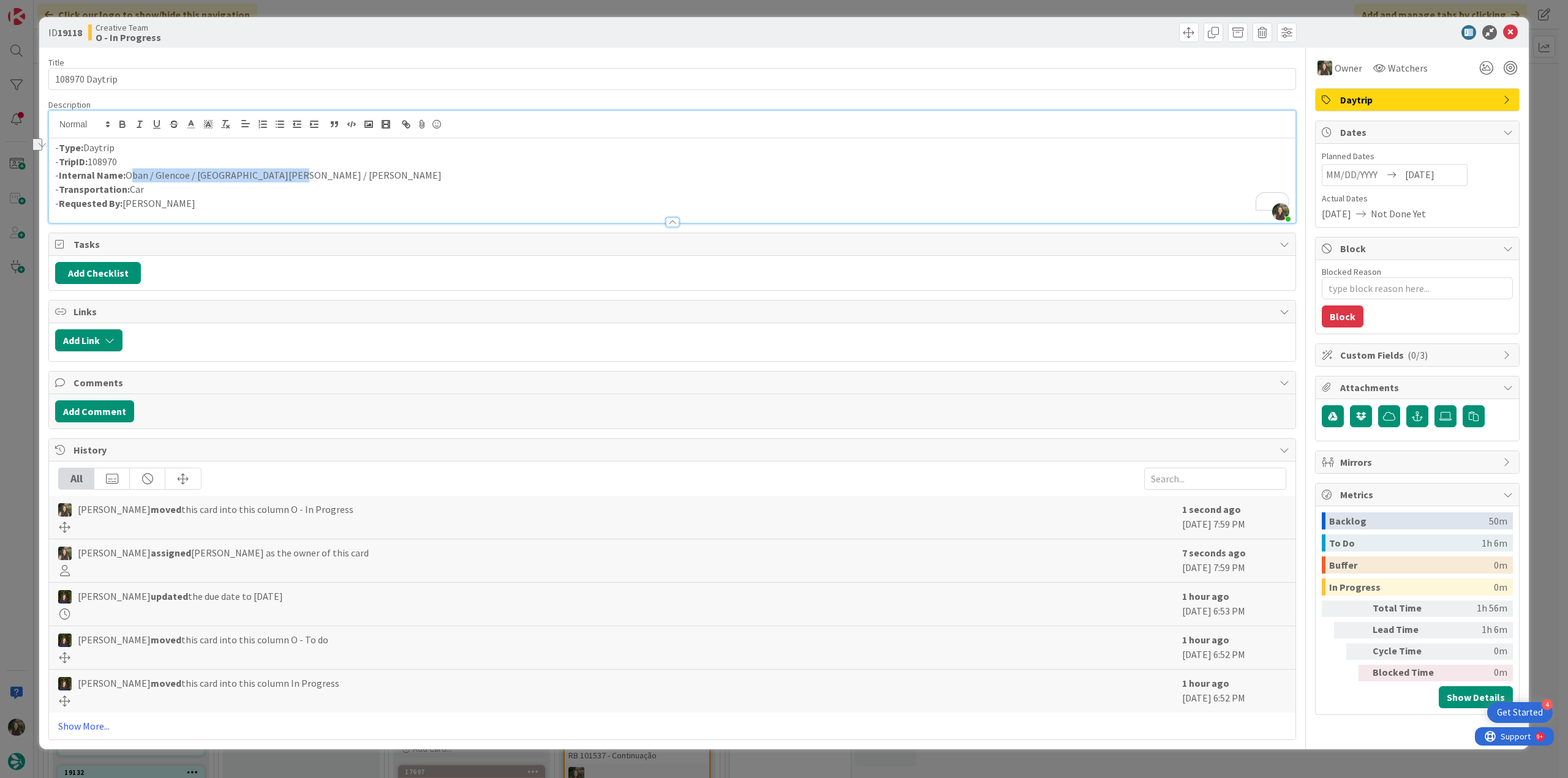 click on "ID  19118 Creative Team O - In Progress Title 14 / 128 108970 Daytrip Description Inês Gonçalves just joined -  Type:  Daytrip -  TripID:  108970 -  Internal Name:  Oban / Glencoe / Fort William / Nairn -  Transportation:  Car -  Requested By:  João Galinha Owner Watchers Daytrip Tasks Add Checklist Links Add Link Comments Add Comment History All Inês Gonçalves  moved  this card into this column O - In Progress 1 second ago July 15 2025 7:59 PM Inês Gonçalves  assigned  Inês Gonçalves as the owner of this card 7 seconds ago July 15 2025 7:59 PM Margarida Carvalho  updated  the due date to 7/16/2025 1 hour ago July 15 2025 6:53 PM Margarida Carvalho  moved  this card into this column O - To do 1 hour ago July 15 2025 6:52 PM Margarida Carvalho  moved  this card into this column In Progress 1 hour ago July 15 2025 6:52 PM Show More... Owner Watchers Daytrip Dates Planned Dates 07/16/2025 Actual Dates 07/15/2025 Not Done Yet Block Blocked Reason 0 / 256 Block Custom Fields ( 0/3 ) Attachments Mirrors 0m" at bounding box center [784, 389] 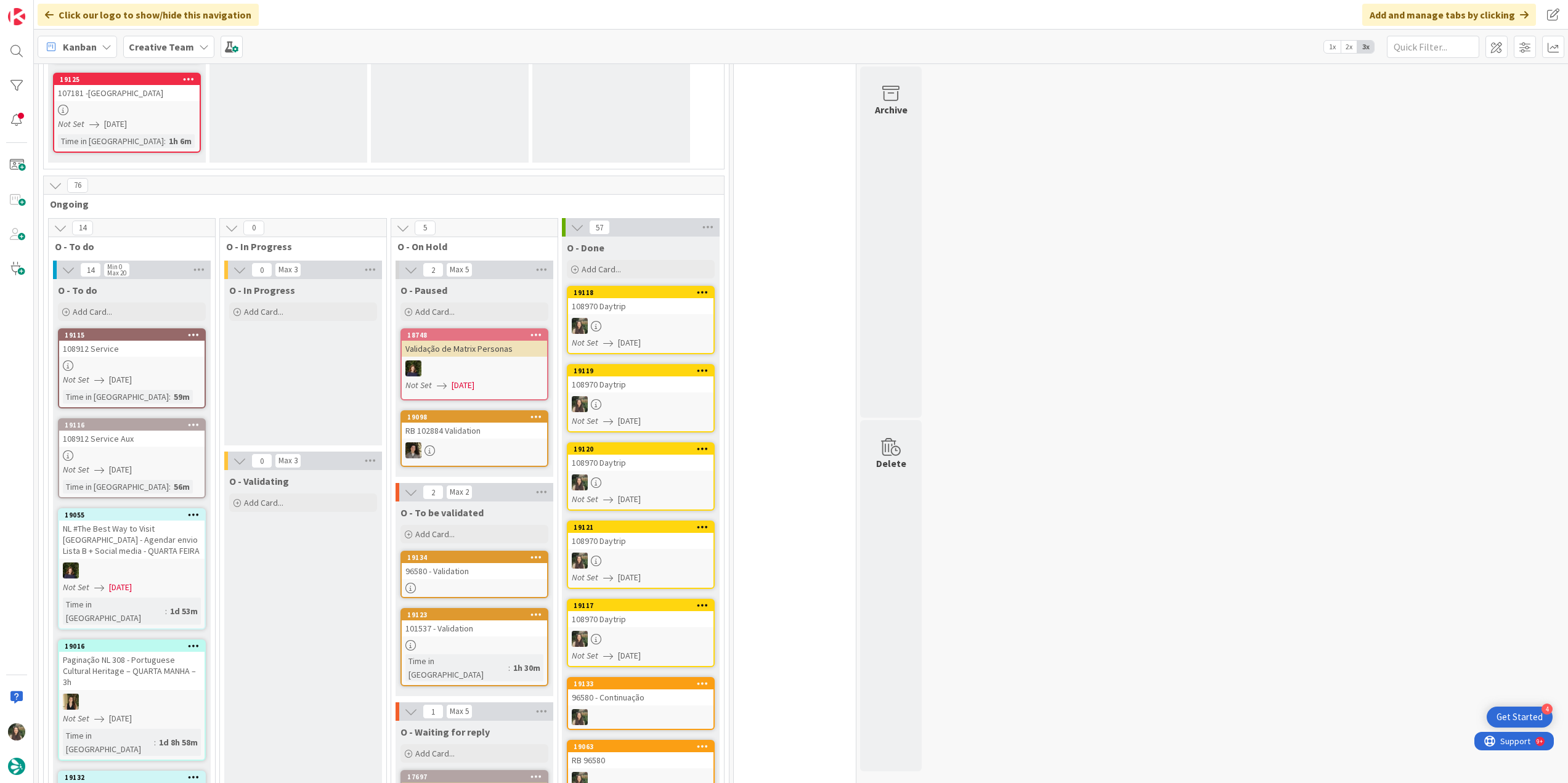 scroll, scrollTop: 0, scrollLeft: 0, axis: both 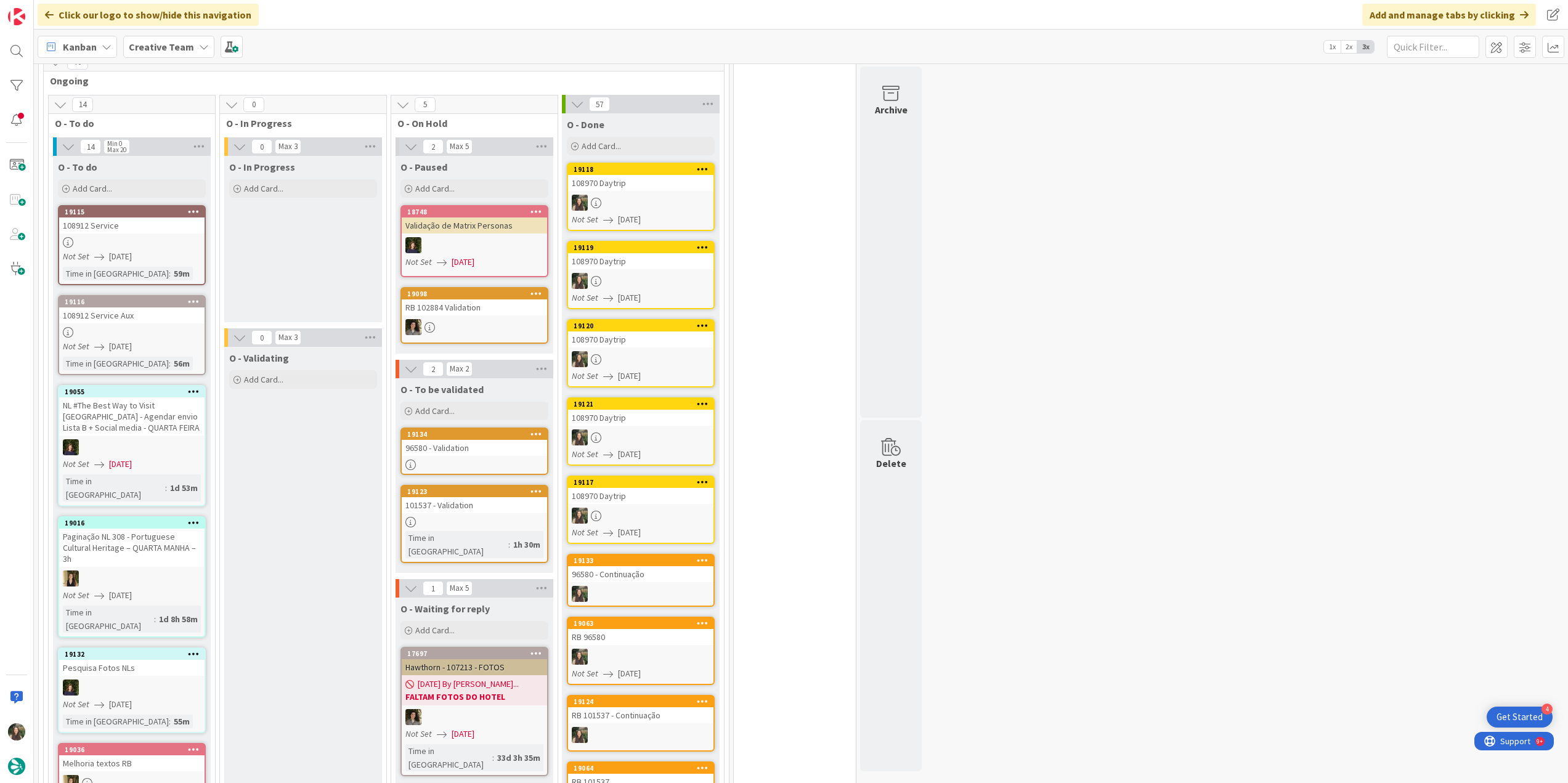 click at bounding box center (132, 332) 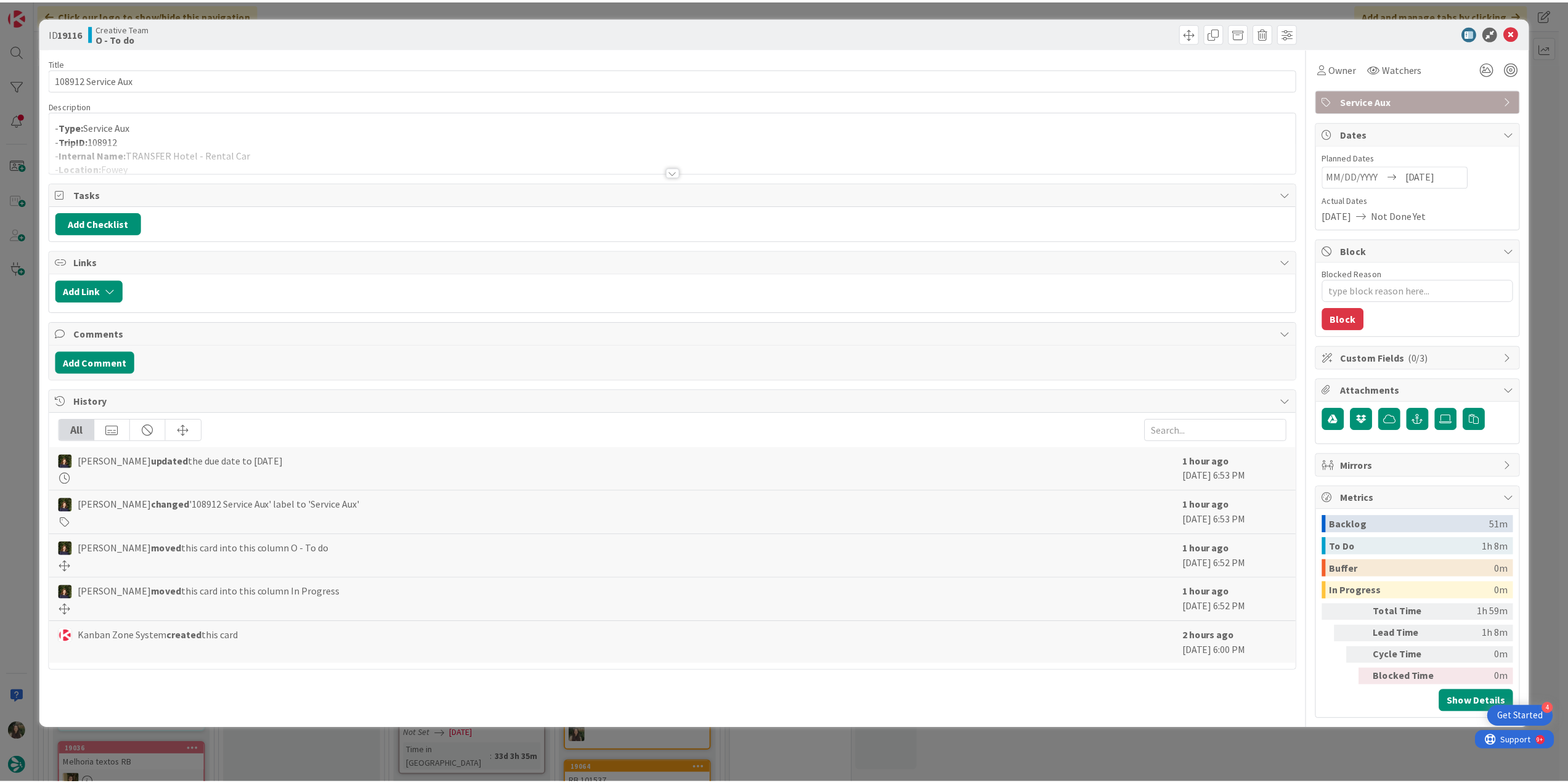 scroll, scrollTop: 0, scrollLeft: 0, axis: both 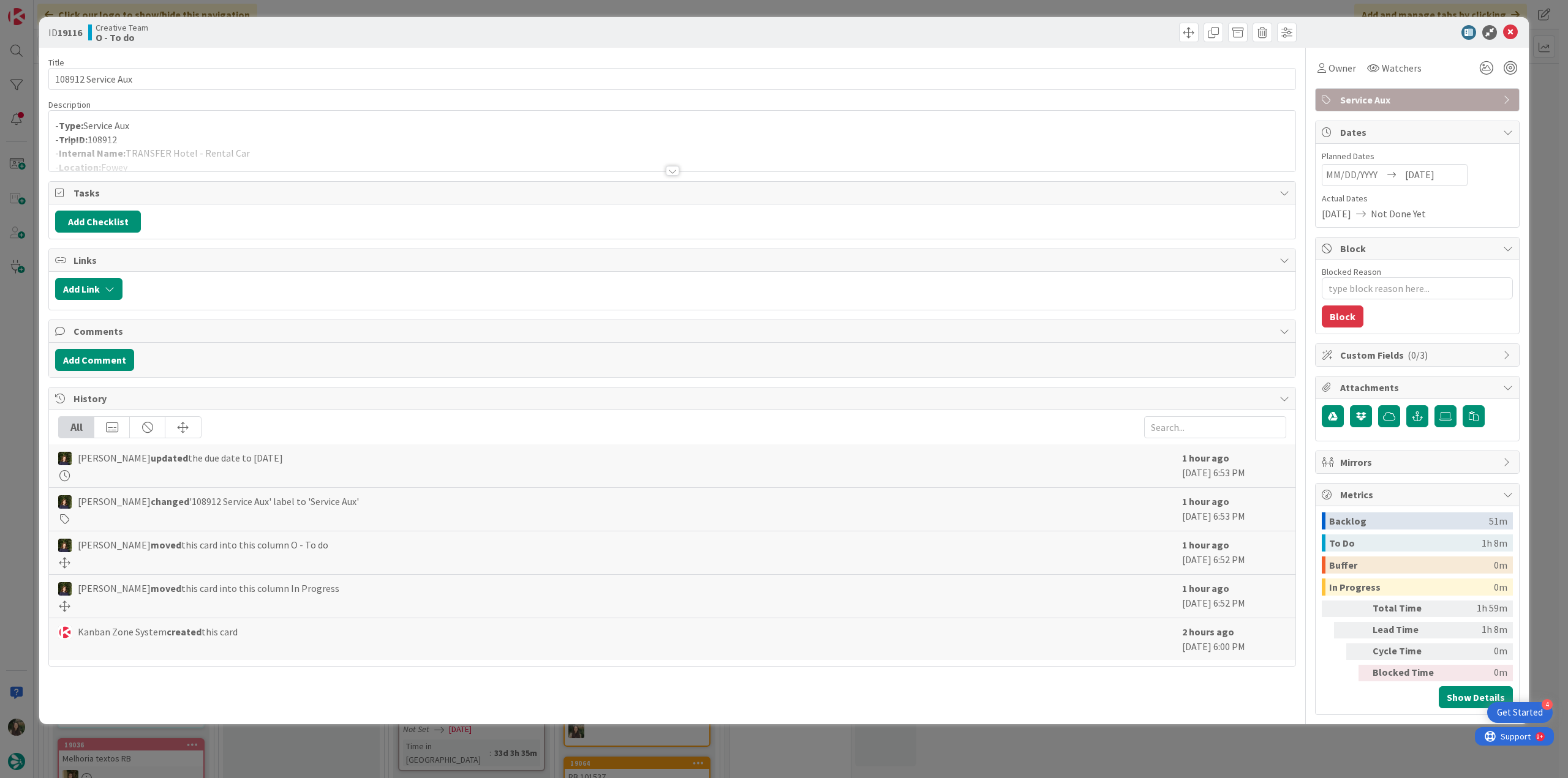 click at bounding box center (672, 155) 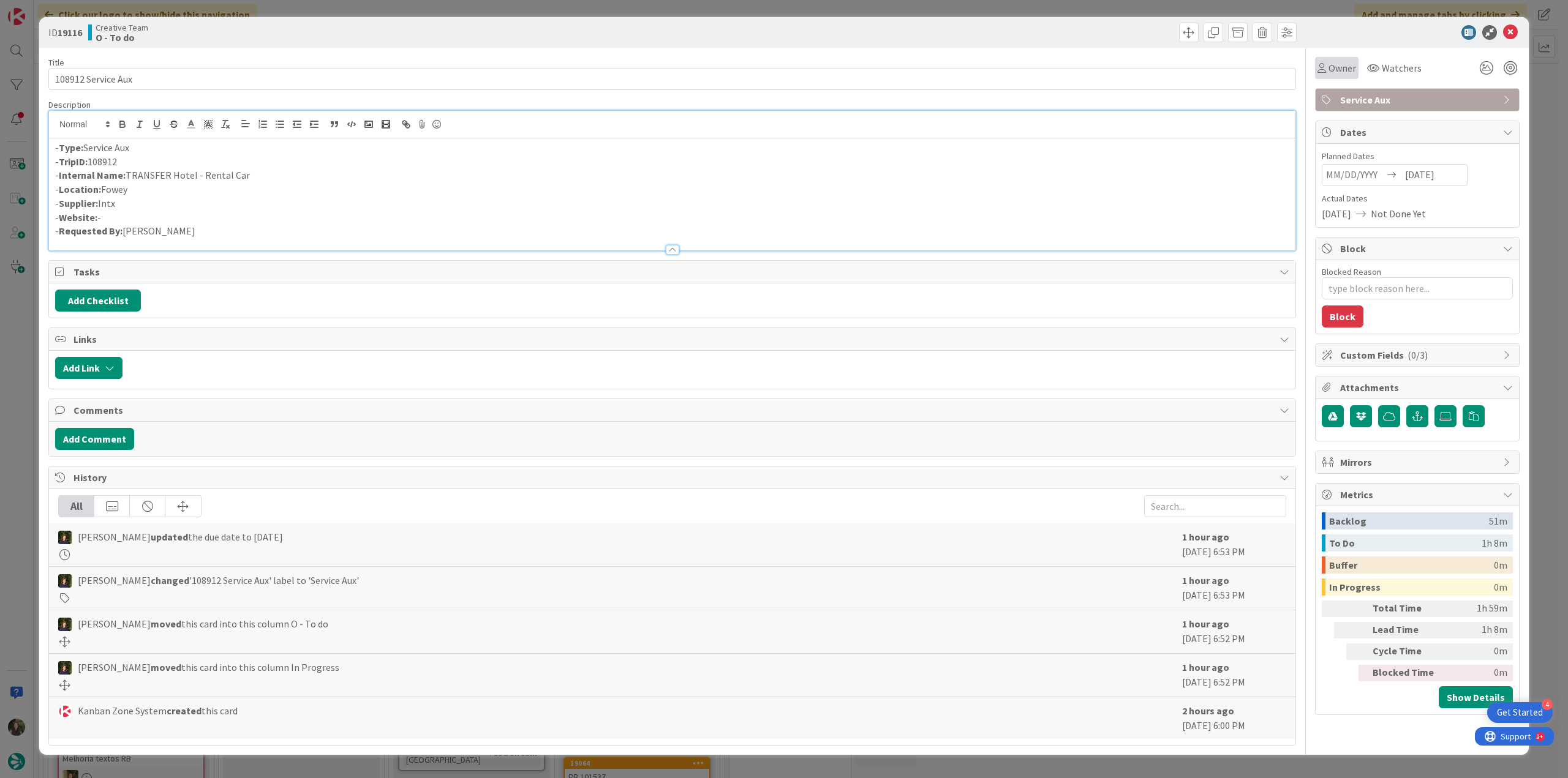 click on "Owner" at bounding box center [1342, 68] 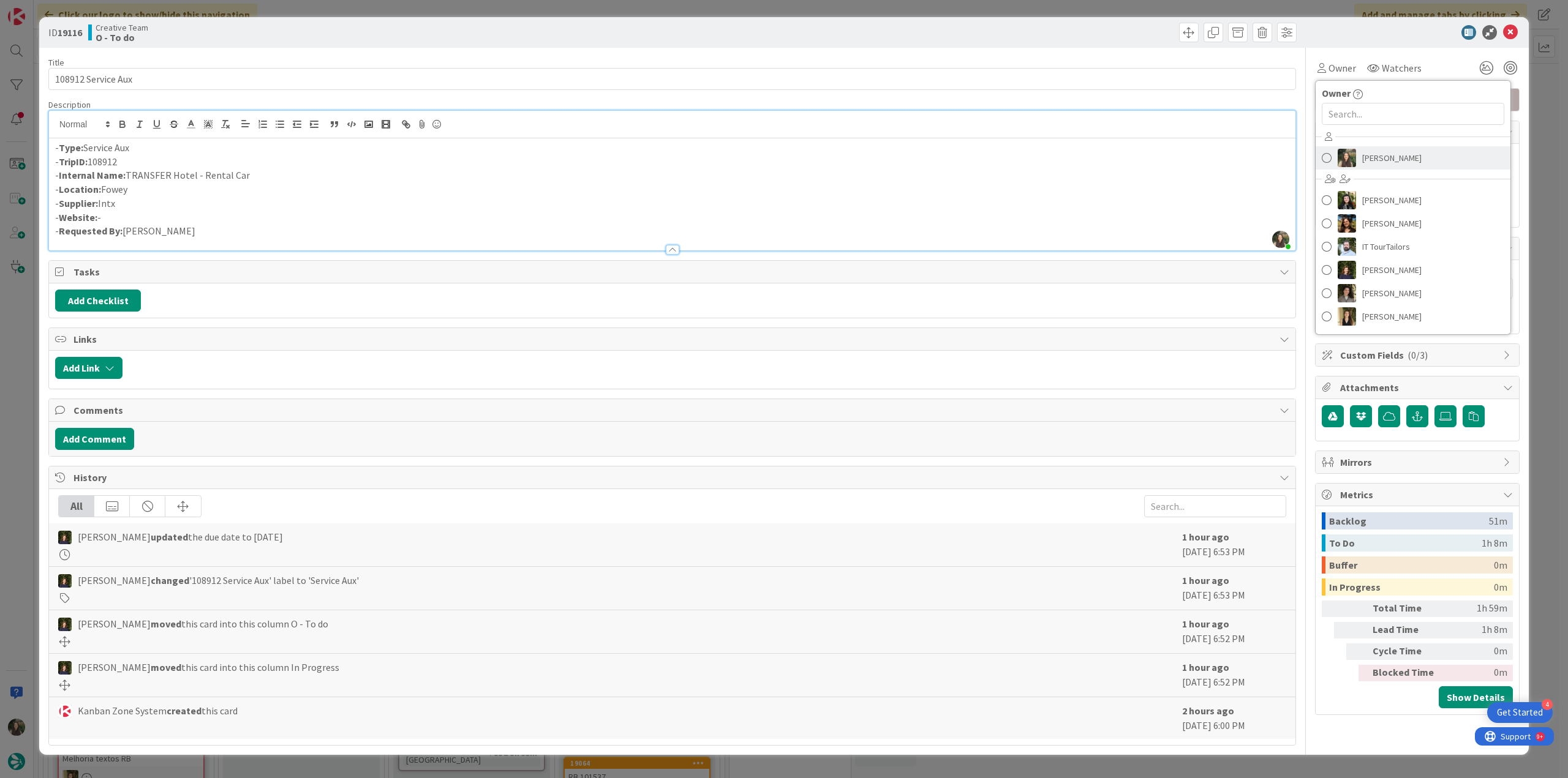 click on "[PERSON_NAME]" at bounding box center [1392, 158] 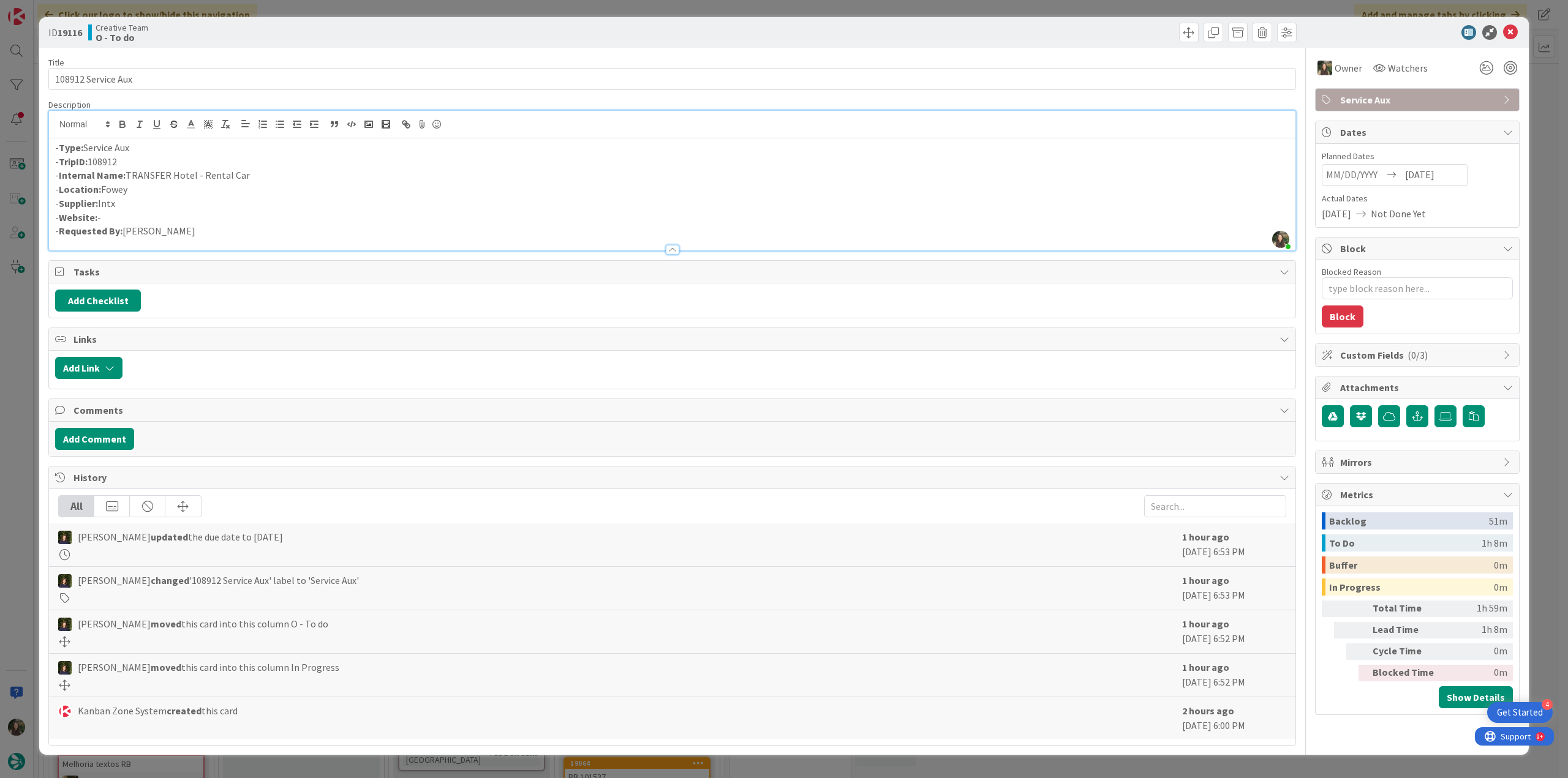click on "ID  19116 Creative Team O - To do Title 18 / 128 108912 Service Aux Description Inês Gonçalves just joined -  Type:  Service Aux -  TripID:  108912 -  Internal Name:  TRANSFER Hotel - Rental Car -  Location:  Fowey -  Supplier:  Intx -  Website:  - -  Requested By:  João Galinha Owner Watchers Service Aux Tasks Add Checklist Links Add Link Comments Add Comment History All Margarida Carvalho  updated  the due date to 7/16/2025 1 hour ago July 15 2025 6:53 PM Margarida Carvalho  changed  '108912 Service Aux' label to 'Service Aux' 1 hour ago July 15 2025 6:53 PM Margarida Carvalho  moved  this card into this column O - To do 1 hour ago July 15 2025 6:52 PM Margarida Carvalho  moved  this card into this column In Progress 1 hour ago July 15 2025 6:52 PM Kanban Zone System  created  this card 2 hours ago July 15 2025 6:00 PM Owner Owner Remove Set as Watcher Inês Gonçalves Beatriz Cassona Diana Ramos  IT TourTailors Margarida Carvalho Melissa Santos Sofia Palma Rita Bernardo Watchers Service Aux Dates Block" at bounding box center [784, 389] 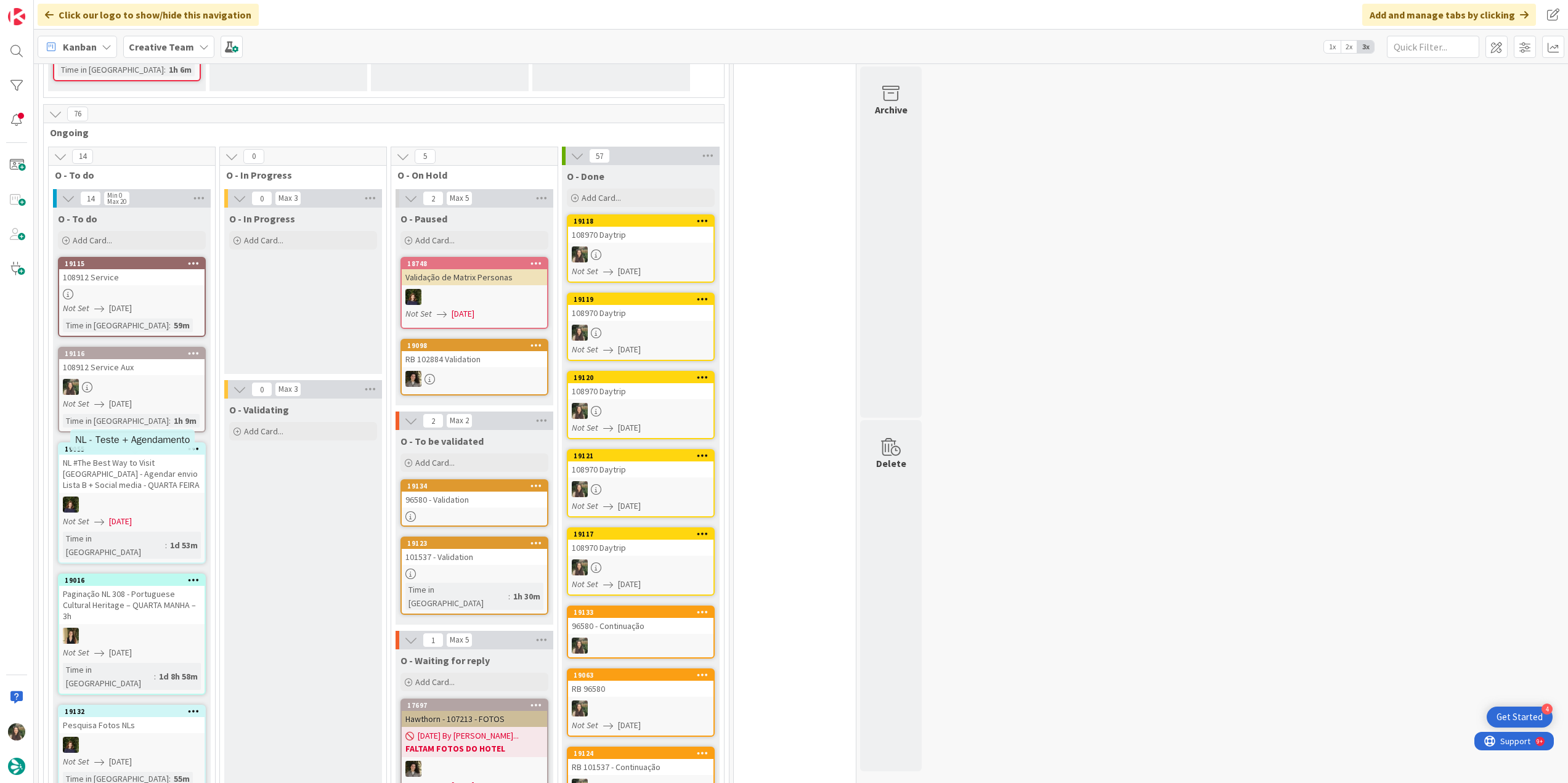 scroll, scrollTop: 678, scrollLeft: 0, axis: vertical 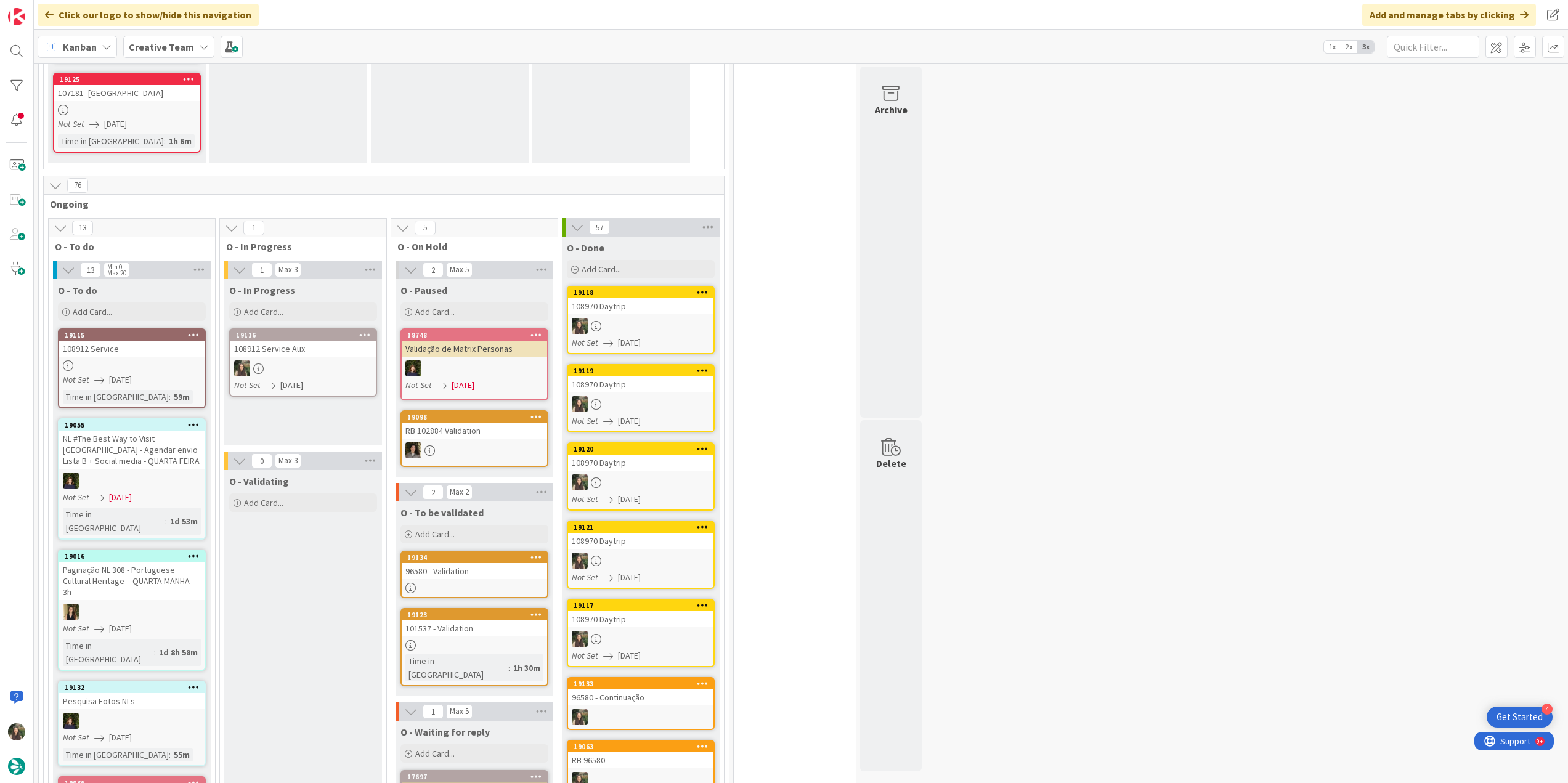 click on "108912 Service Aux" at bounding box center [303, 349] 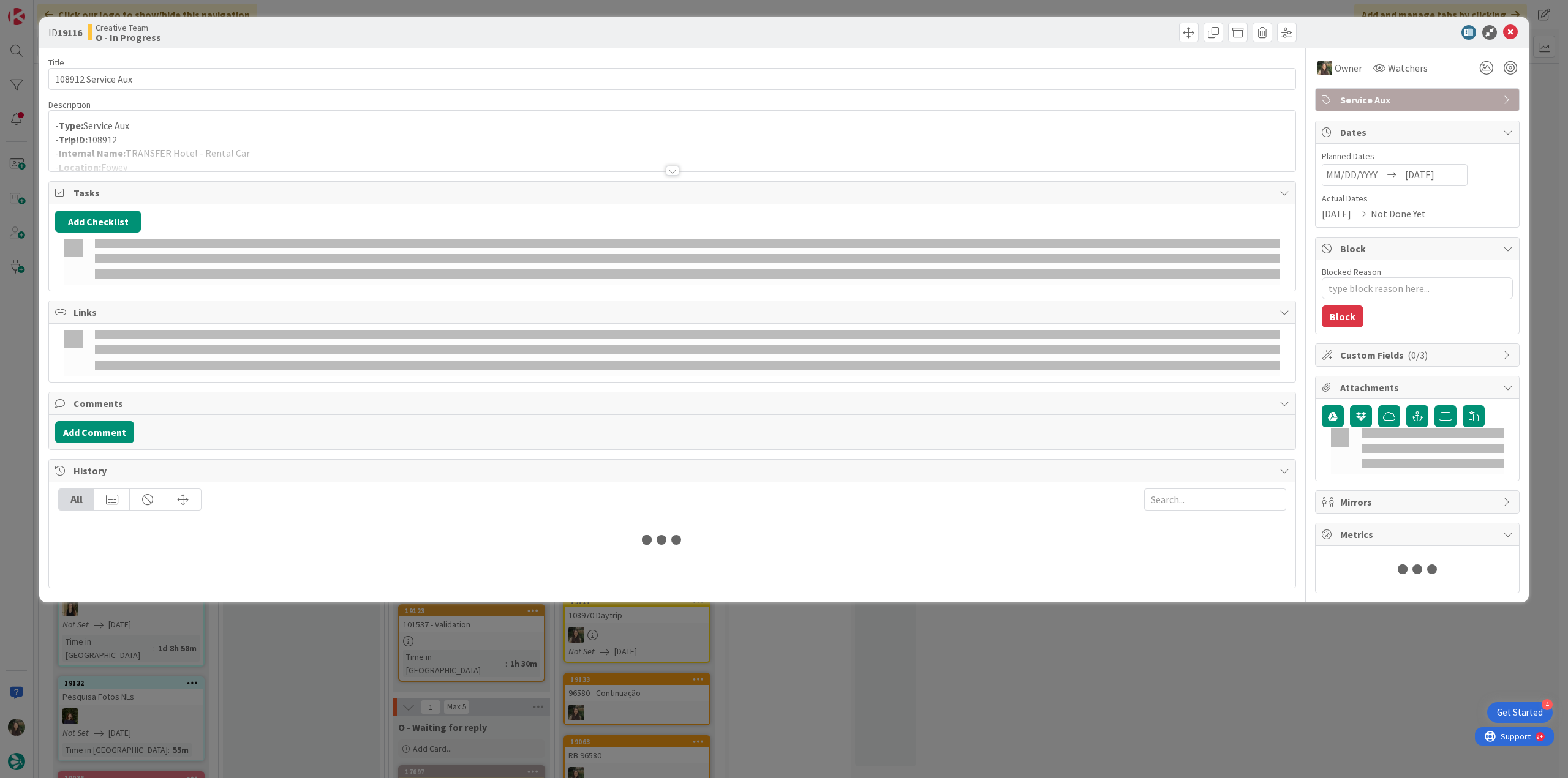 scroll, scrollTop: 0, scrollLeft: 0, axis: both 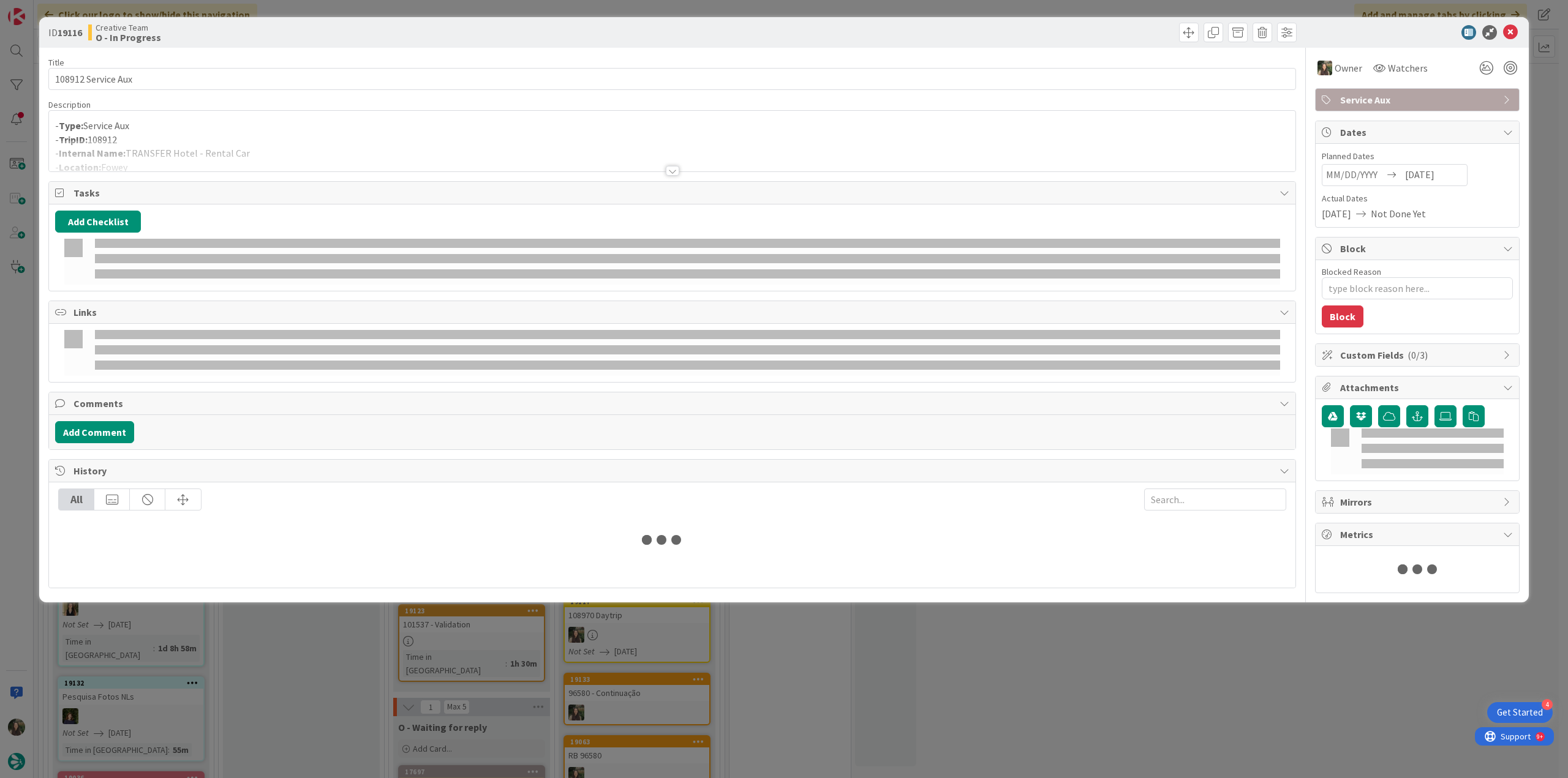 type on "x" 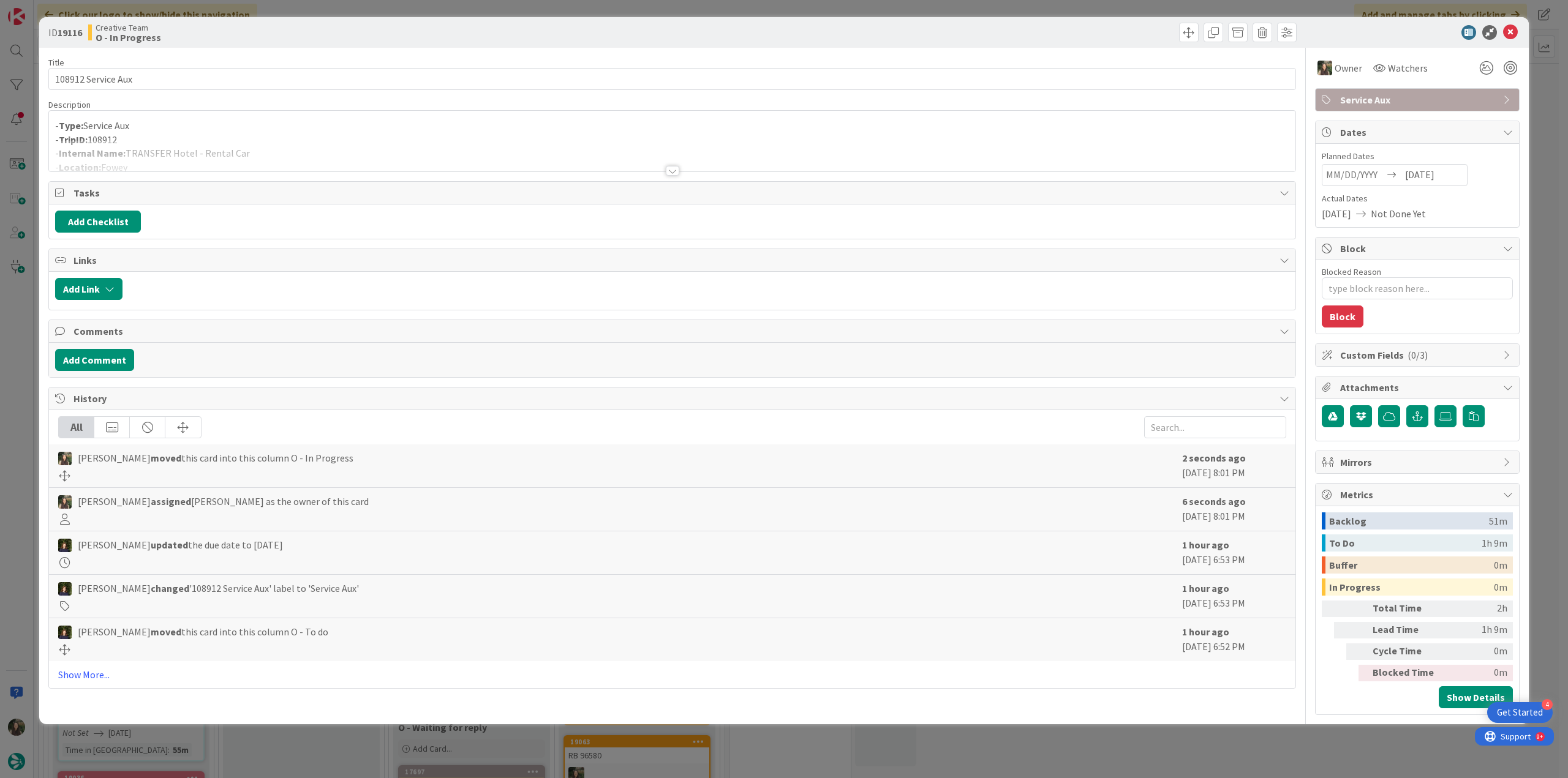 scroll, scrollTop: 0, scrollLeft: 0, axis: both 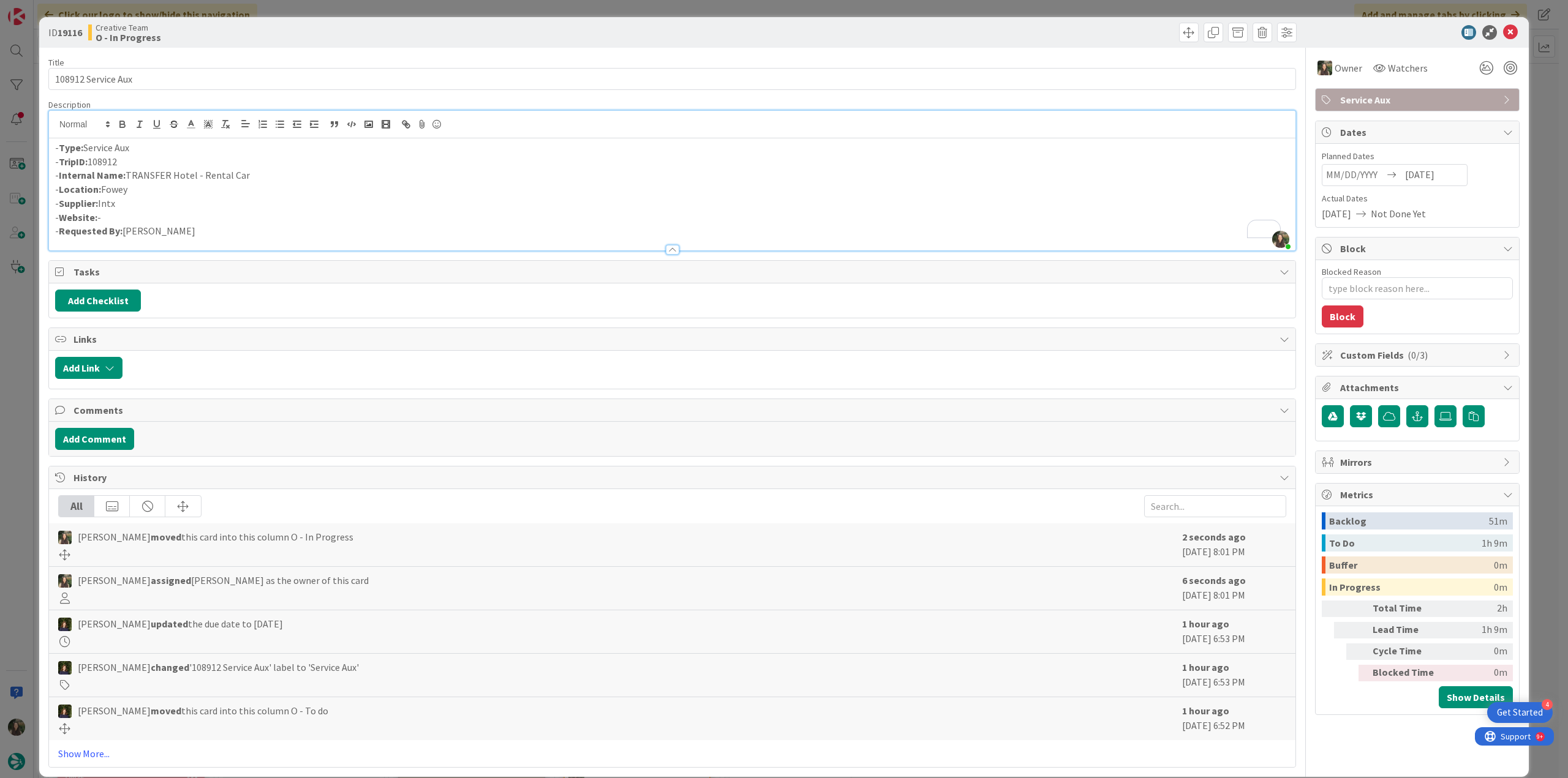 drag, startPoint x: 246, startPoint y: 175, endPoint x: 127, endPoint y: 177, distance: 119.01681 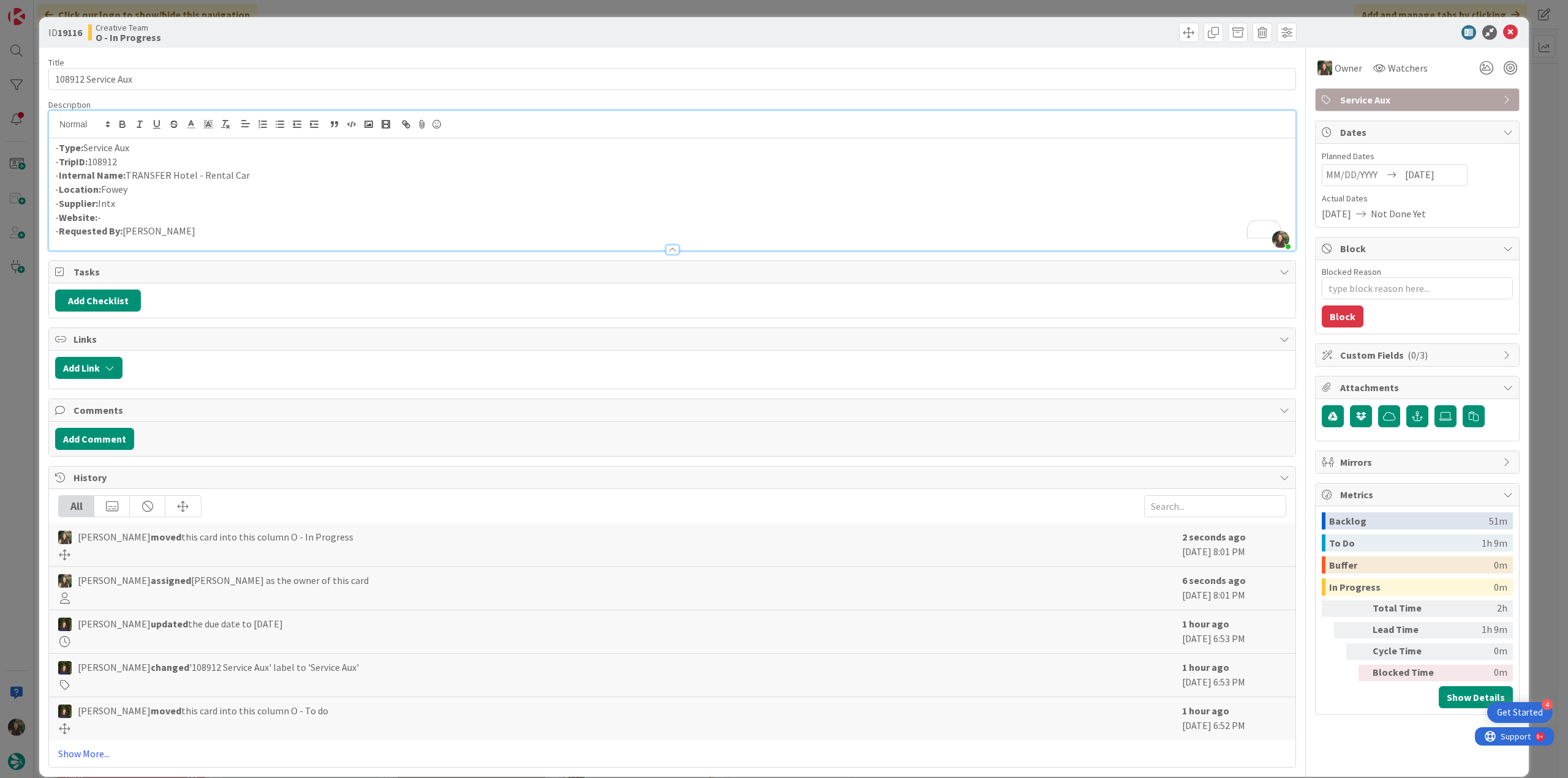 copy on "TRANSFER Hotel - Rental Car" 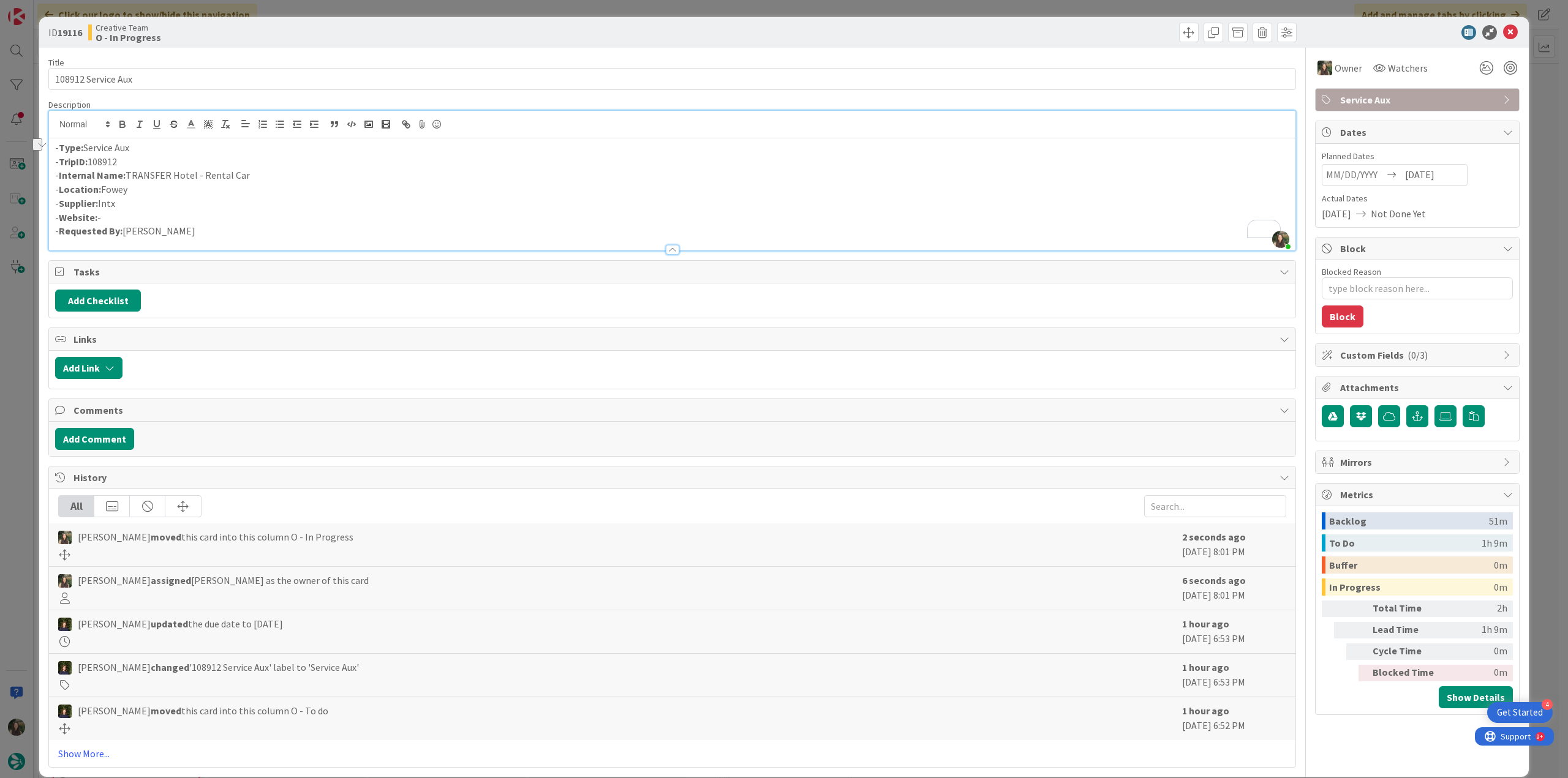 scroll, scrollTop: 0, scrollLeft: 0, axis: both 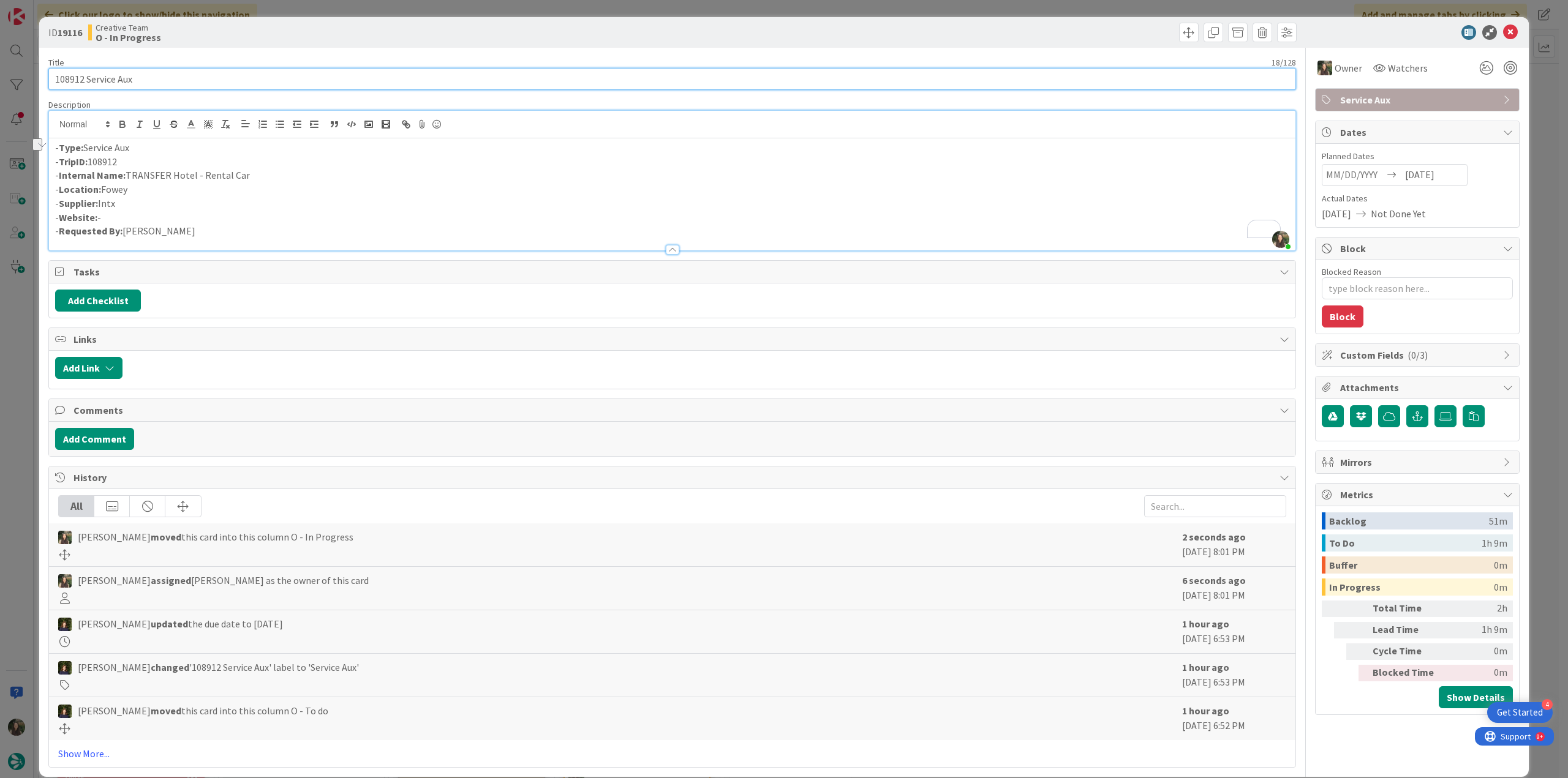 drag, startPoint x: 104, startPoint y: 81, endPoint x: -7, endPoint y: 192, distance: 156.97771 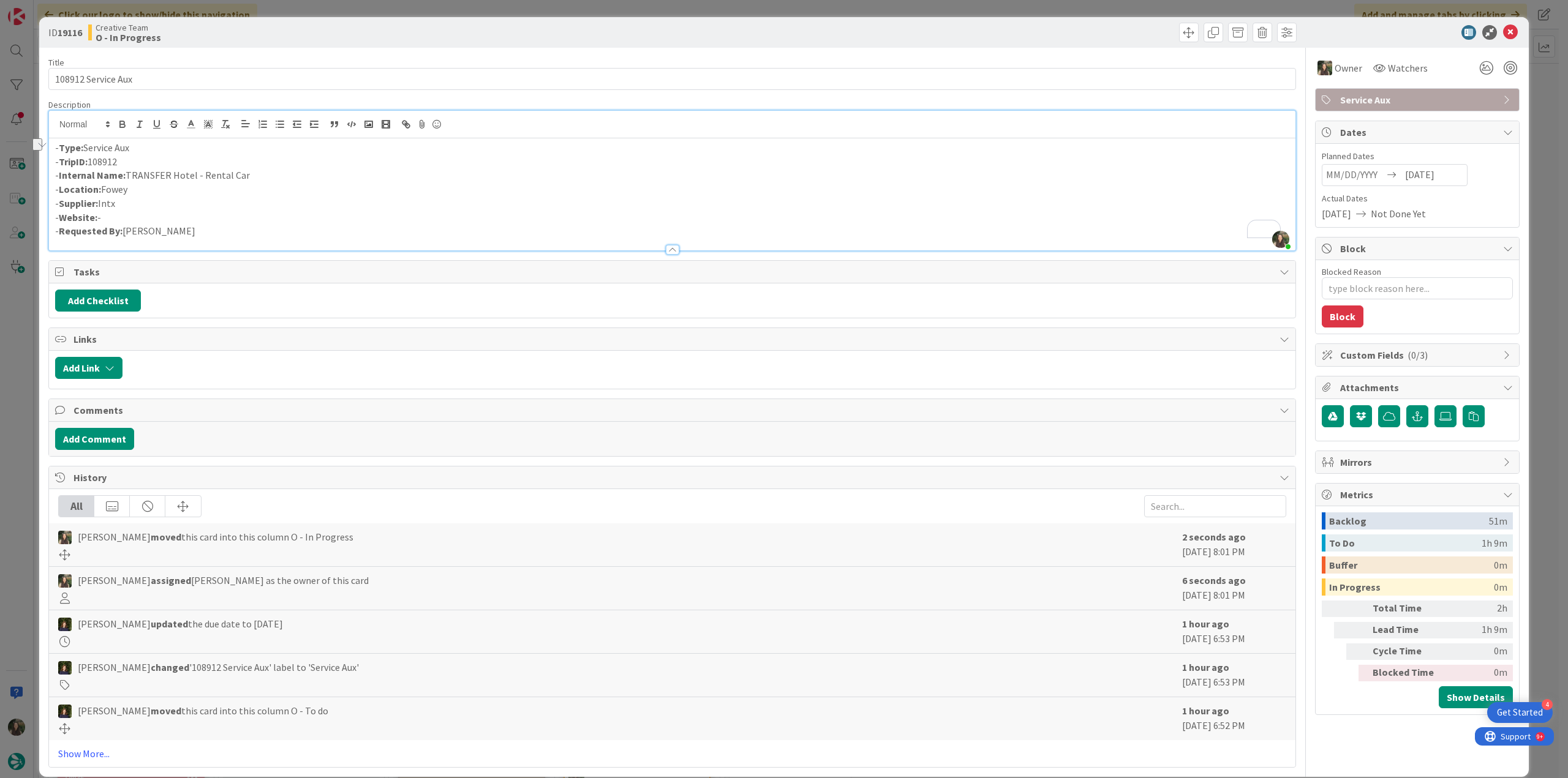 drag, startPoint x: 245, startPoint y: 175, endPoint x: 129, endPoint y: 174, distance: 116.00431 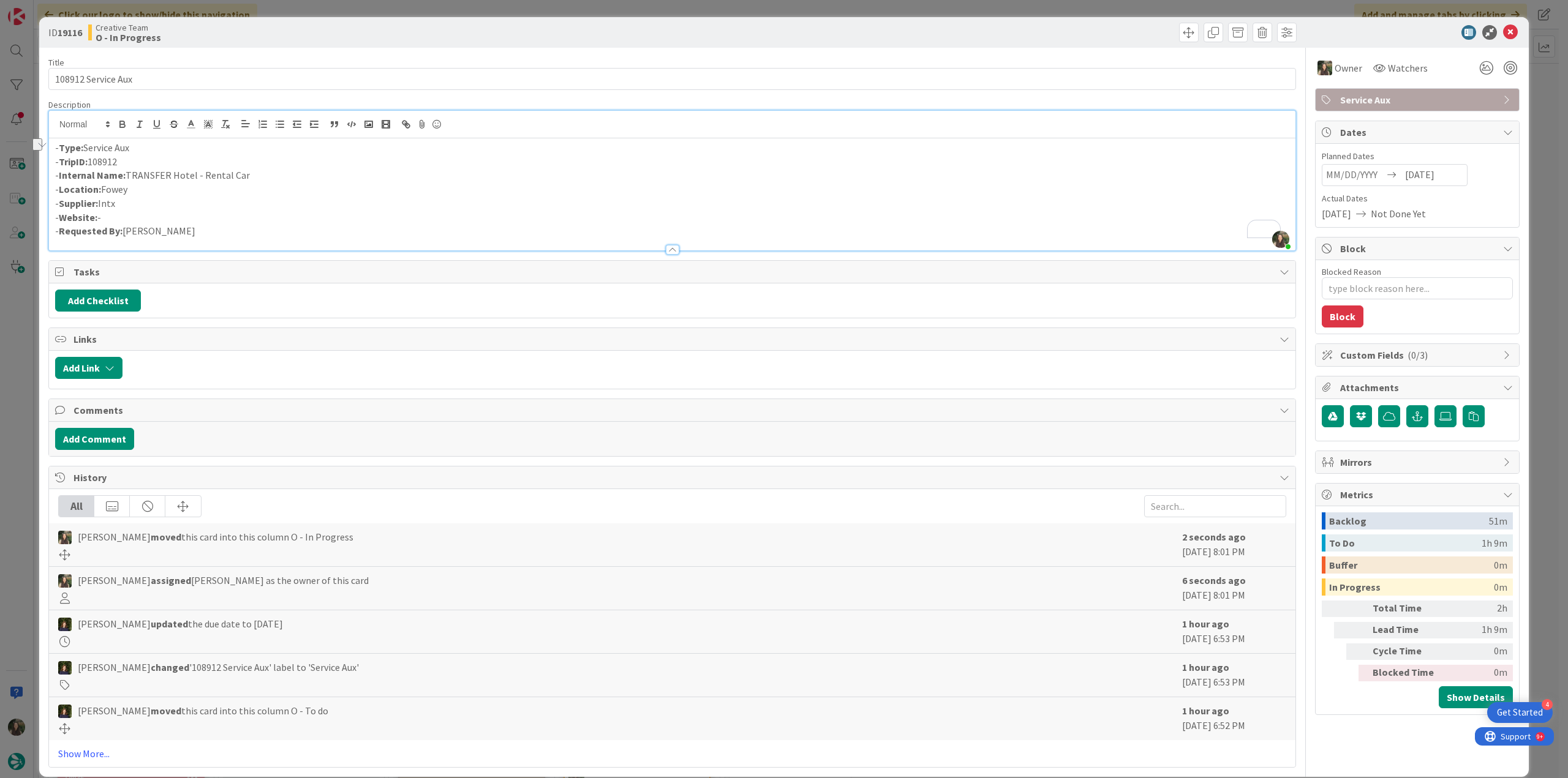 click on "-  Location:  [GEOGRAPHIC_DATA]" at bounding box center [672, 189] 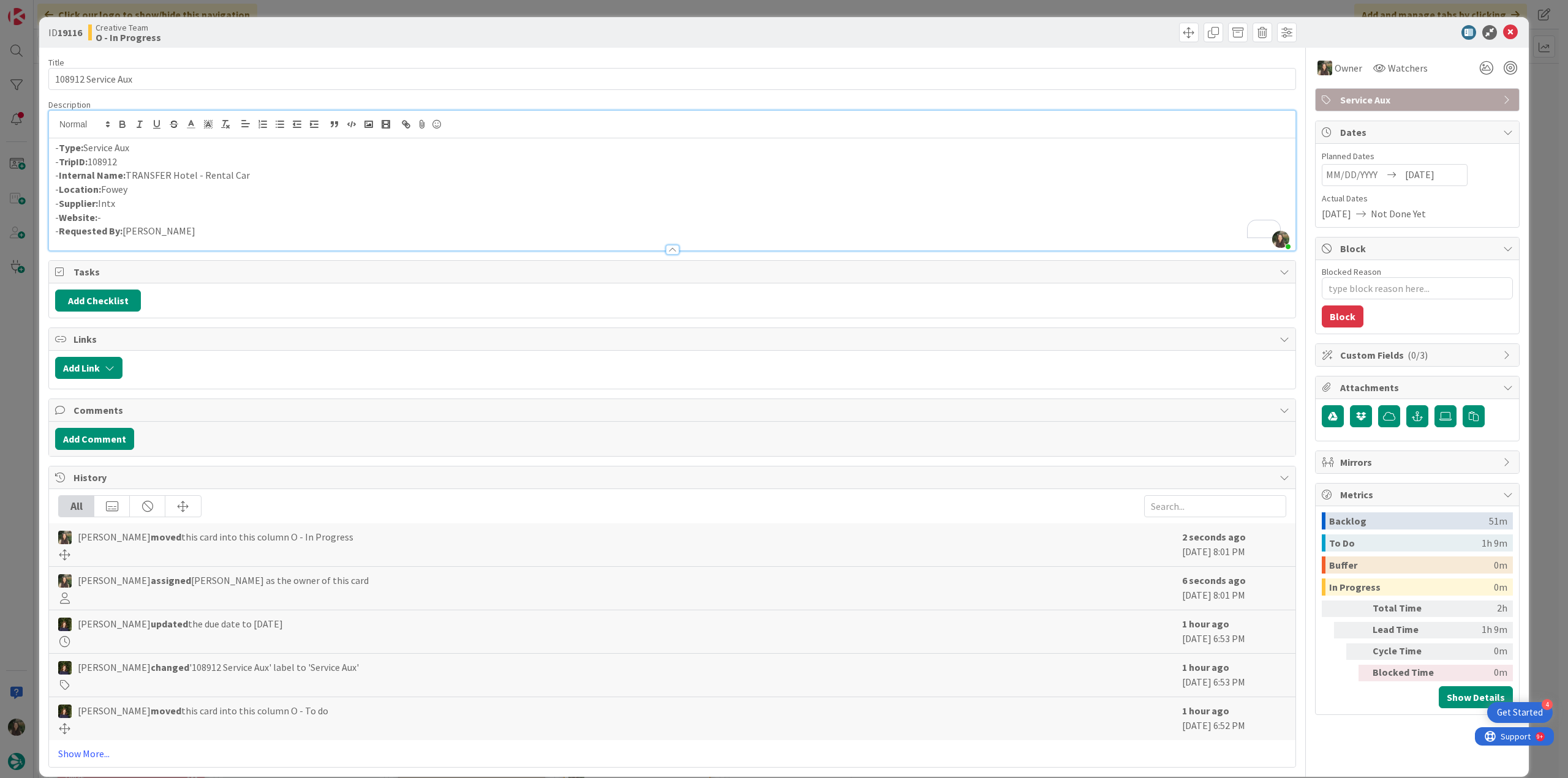 click on "-  Location:  [GEOGRAPHIC_DATA]" at bounding box center (672, 189) 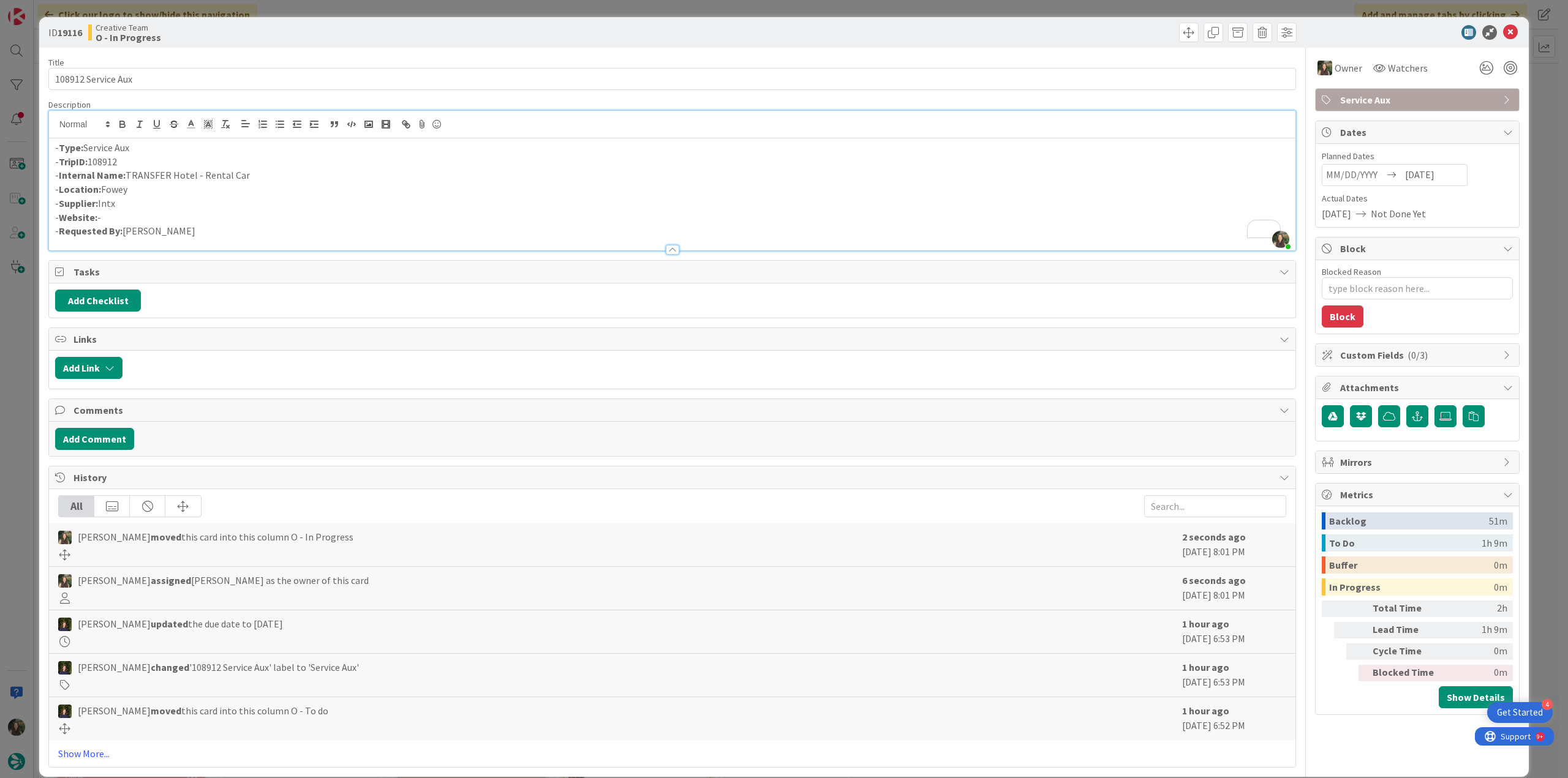 copy on "Fowey" 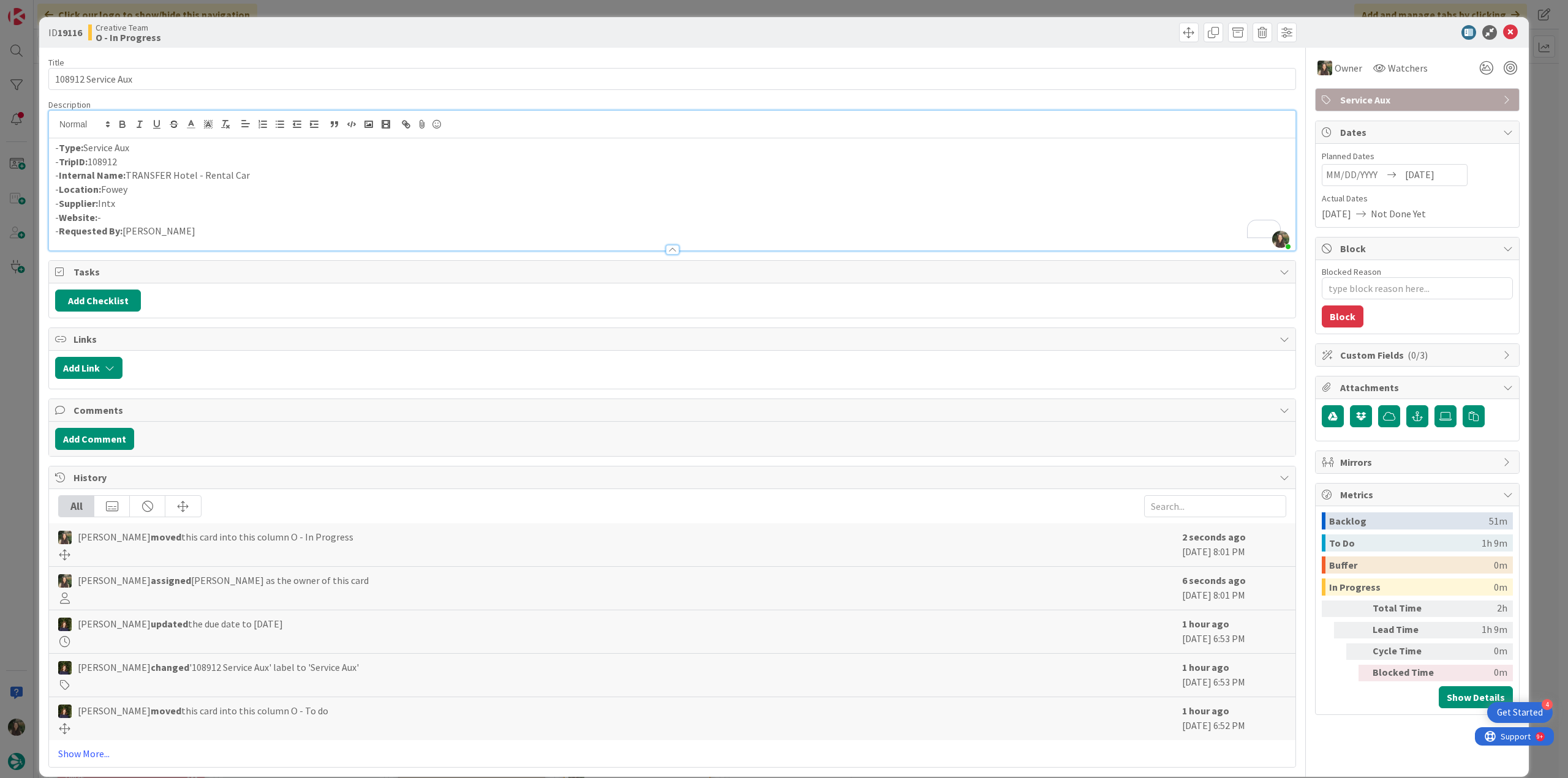 click on "ID  19116 Creative Team O - In Progress Title 18 / 128 108912 Service Aux Description [PERSON_NAME] joined  2 m ago -  Type:  Service Aux -  TripID:  108912 -  Internal Name:  TRANSFER Hotel - Rental Car -  Location:  Fowey -  Supplier:  Intx -  Website:  - -  Requested By:  [PERSON_NAME] Owner Watchers Service Aux Tasks Add Checklist Links Add Link Comments Add Comment History All [PERSON_NAME]  moved  this card into this column O - In Progress 2 seconds ago [DATE] 8:01 PM [PERSON_NAME]  assigned  [PERSON_NAME] as the owner of this card 6 seconds ago [DATE] 8:01 PM [PERSON_NAME]  updated  the due date to [DATE] 1 hour ago [DATE] 6:53 PM [PERSON_NAME]  changed  '108912 Service Aux' label to 'Service Aux' 1 hour ago [DATE] 6:53 PM [PERSON_NAME]  moved  this card into this column O - To do 1 hour ago [DATE] 6:52 PM Show More... Owner Watchers Service Aux Dates Planned Dates [DATE] Actual Dates [DATE] Not Done Yet Block Blocked Reason 0 / 256 (" at bounding box center (784, 389) 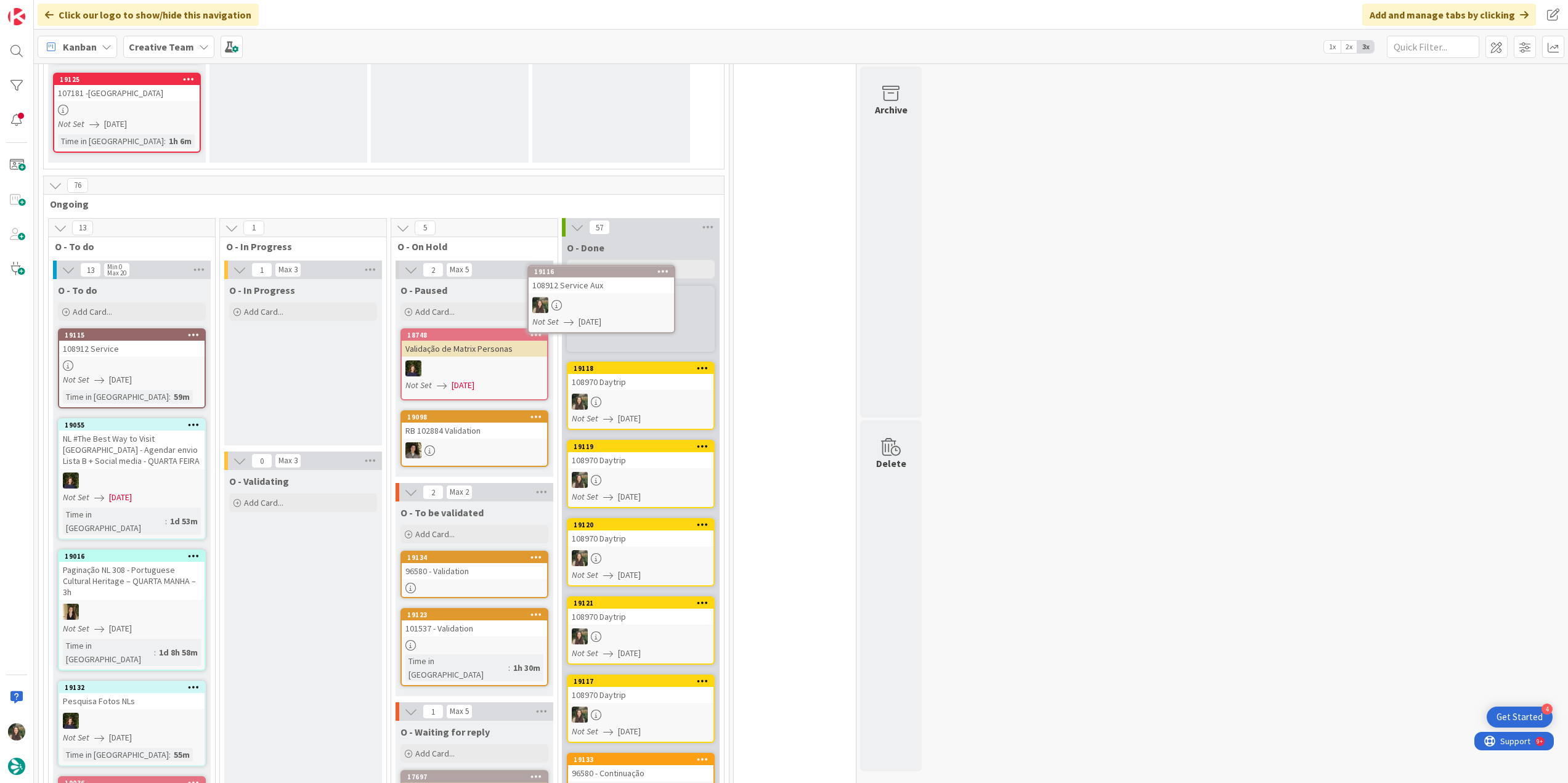 scroll, scrollTop: 0, scrollLeft: 0, axis: both 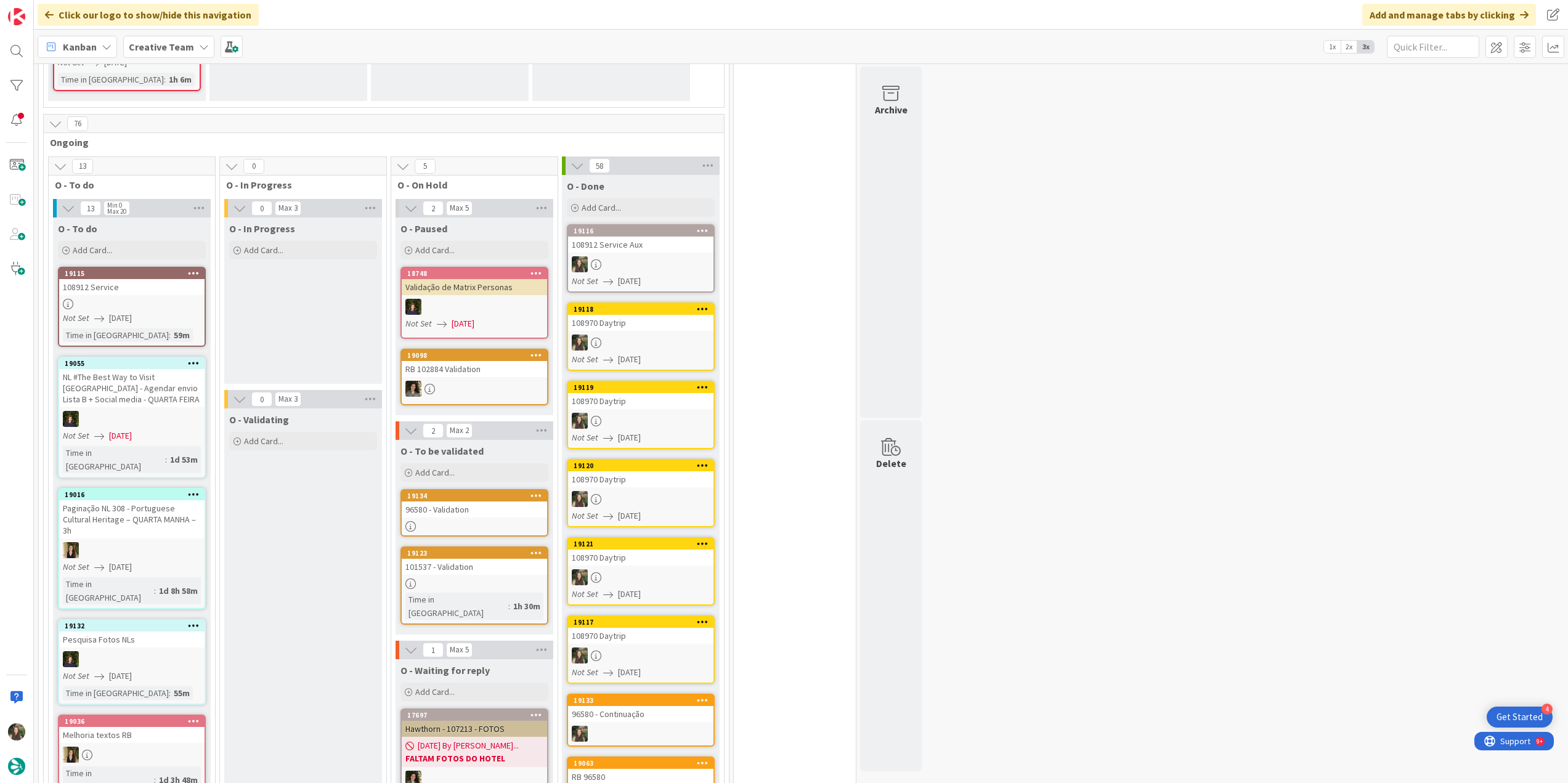 click at bounding box center (132, 304) 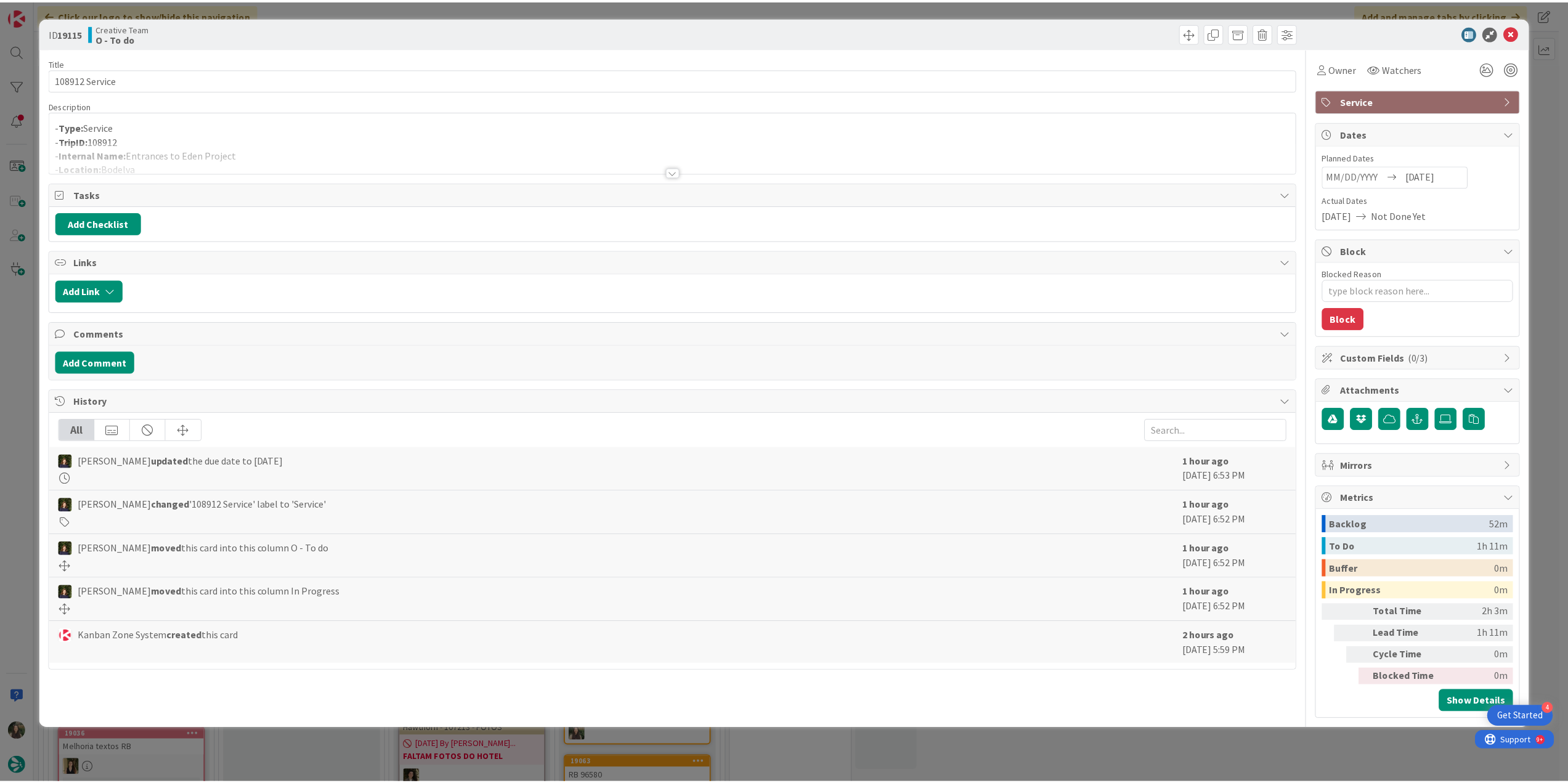 scroll, scrollTop: 0, scrollLeft: 0, axis: both 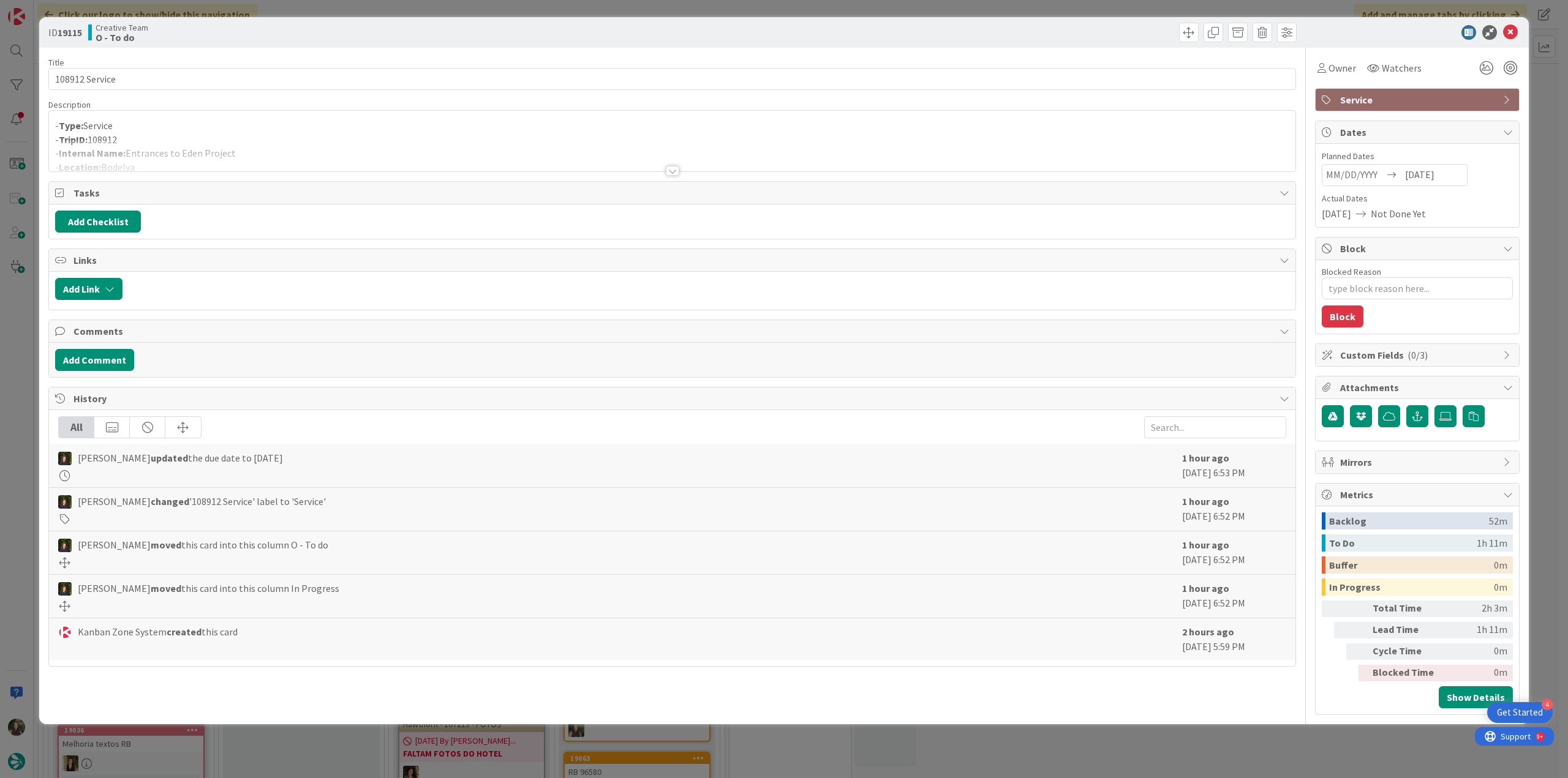 click at bounding box center (672, 155) 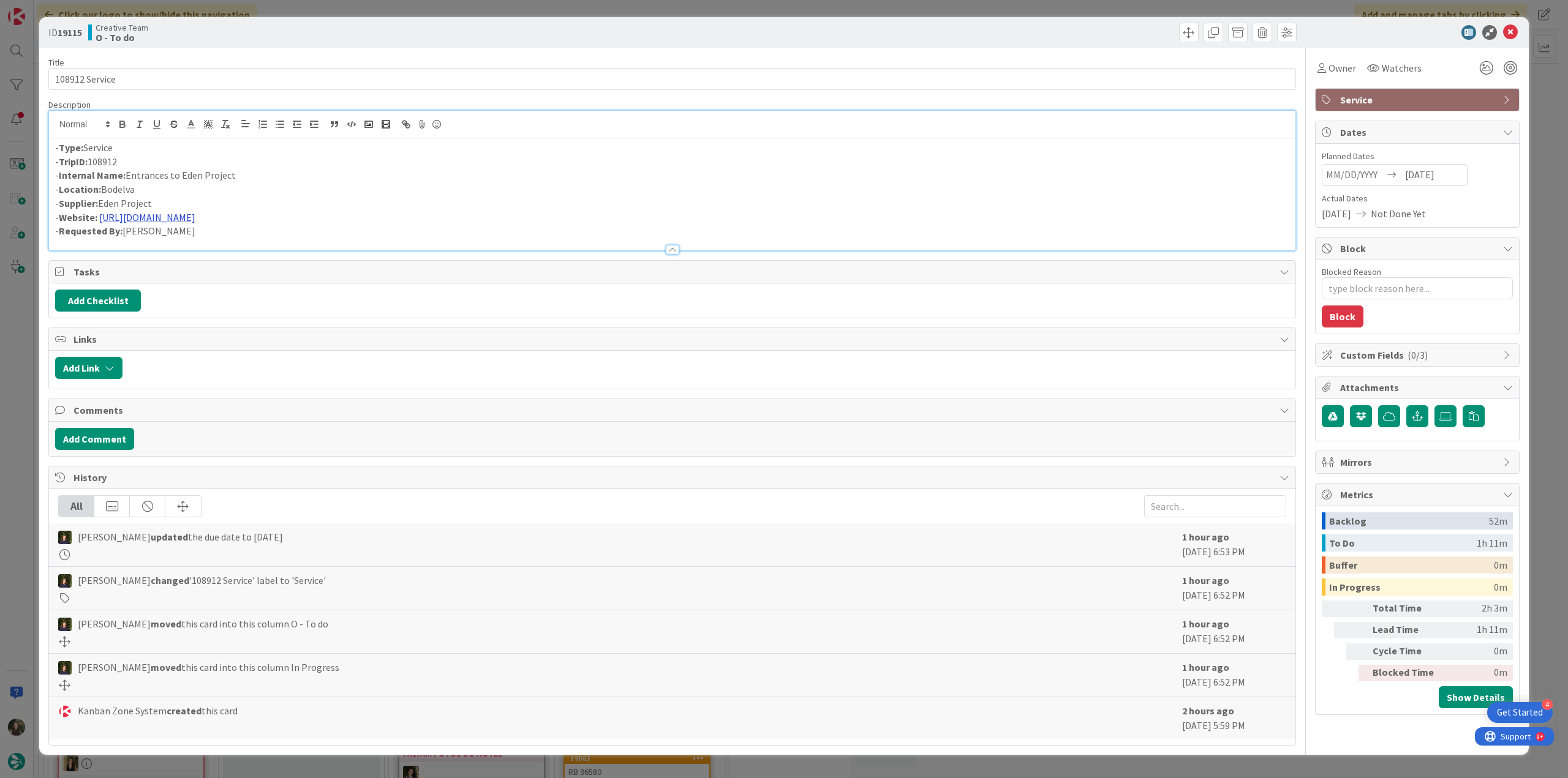 click on "[URL][DOMAIN_NAME]" at bounding box center (147, 217) 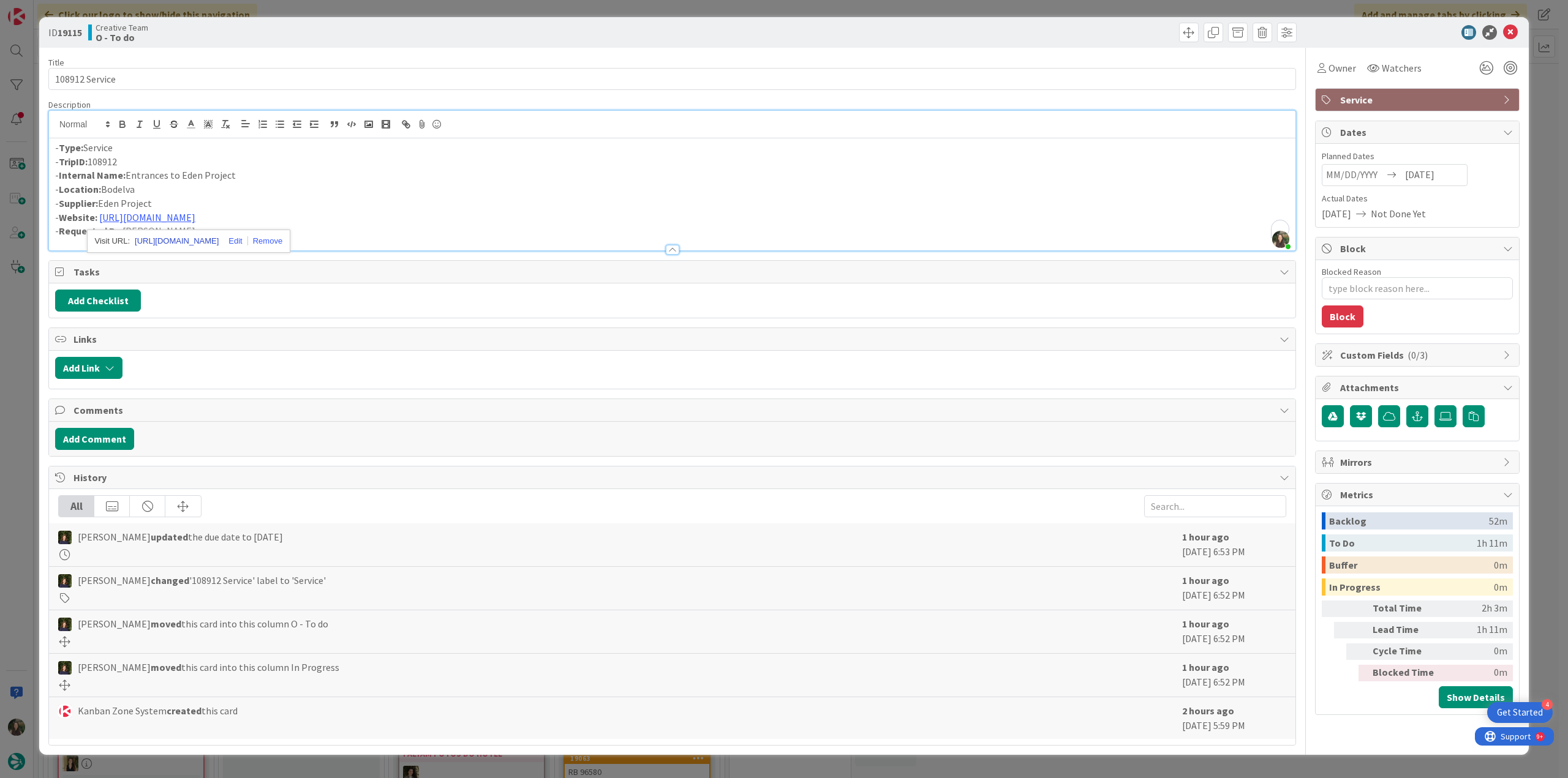 click on "[URL][DOMAIN_NAME]" at bounding box center (176, 241) 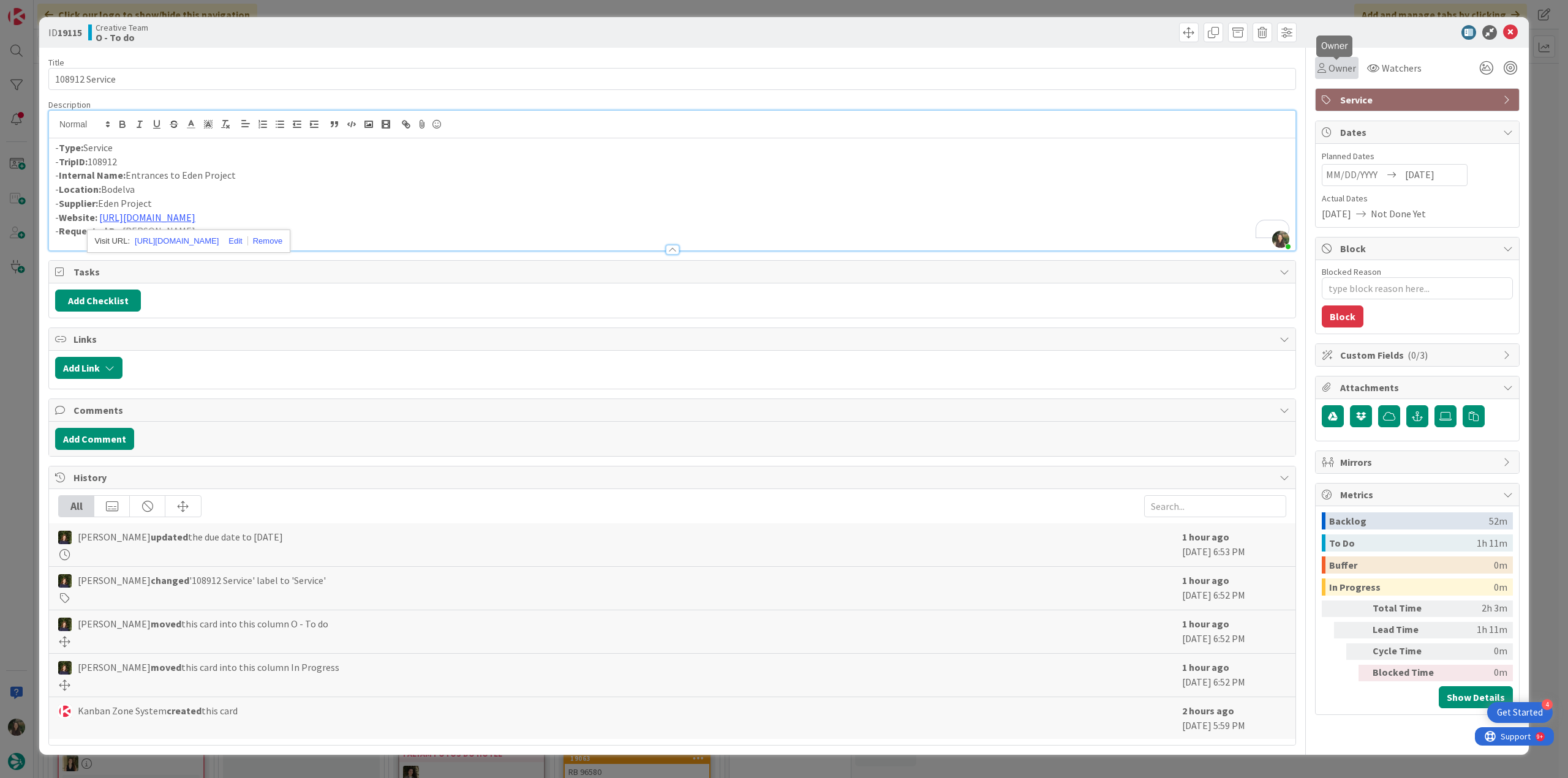 click on "Owner" at bounding box center [1342, 68] 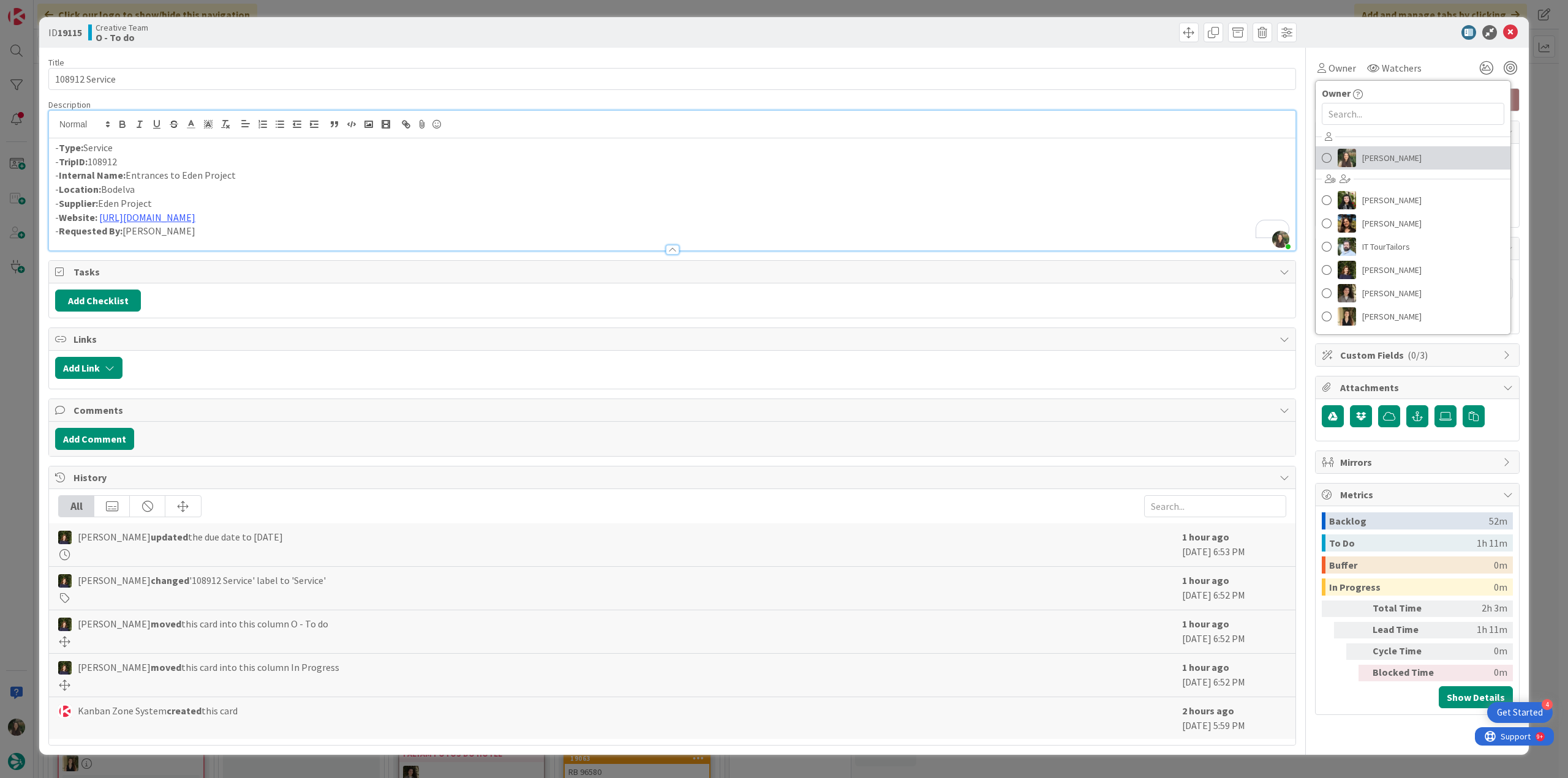 click on "[PERSON_NAME]" at bounding box center [1413, 158] 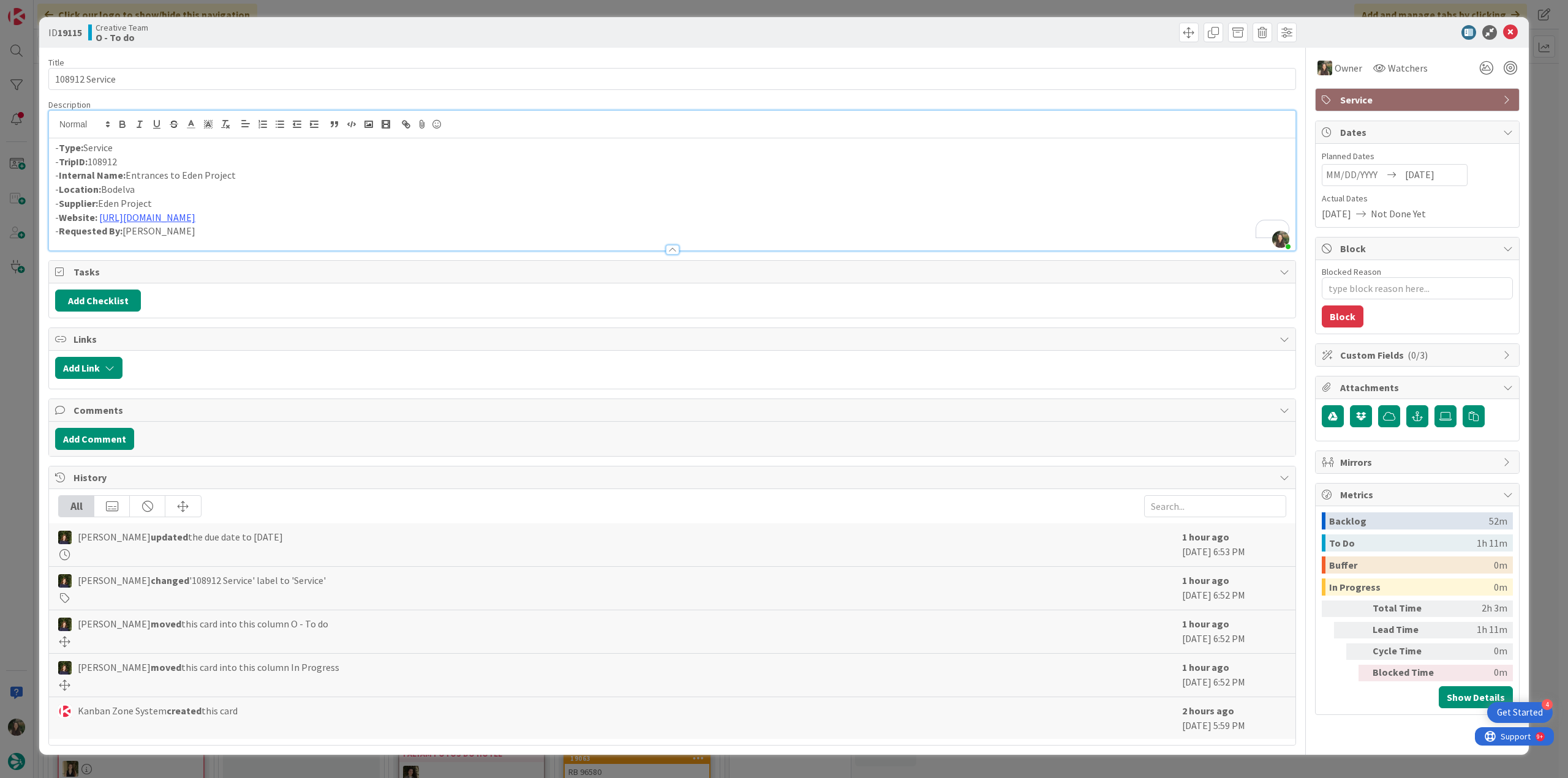click on "ID  19115 Creative Team O - To do Title 14 / 128 108912 Service Description [PERSON_NAME] just joined -  Type:  Service -  TripID:  108912 -  Internal Name:  Entrances to Eden Project -  Location:  Bodelva -  Supplier:  Eden Project -  Website:   [URL][DOMAIN_NAME] -  Requested By:  [PERSON_NAME] [URL][DOMAIN_NAME] Owner Watchers Service Tasks Add Checklist Links Add Link Comments Add Comment History All [PERSON_NAME]  updated  the due date to [DATE] 1 hour ago [DATE] 6:53 PM [PERSON_NAME]  changed  '108912 Service' label to 'Service' 1 hour ago [DATE] 6:52 PM [PERSON_NAME]  moved  this card into this column O - To do 1 hour ago [DATE] 6:52 PM [PERSON_NAME]  moved  this card into this column In Progress 1 hour ago [DATE] 6:52 PM Kanban Zone System  created  this card 2 hours ago [DATE] 5:59 PM Owner Owner Remove Set as Watcher [PERSON_NAME] [PERSON_NAME] [PERSON_NAME]  IT TourTailors 0 /" at bounding box center (784, 389) 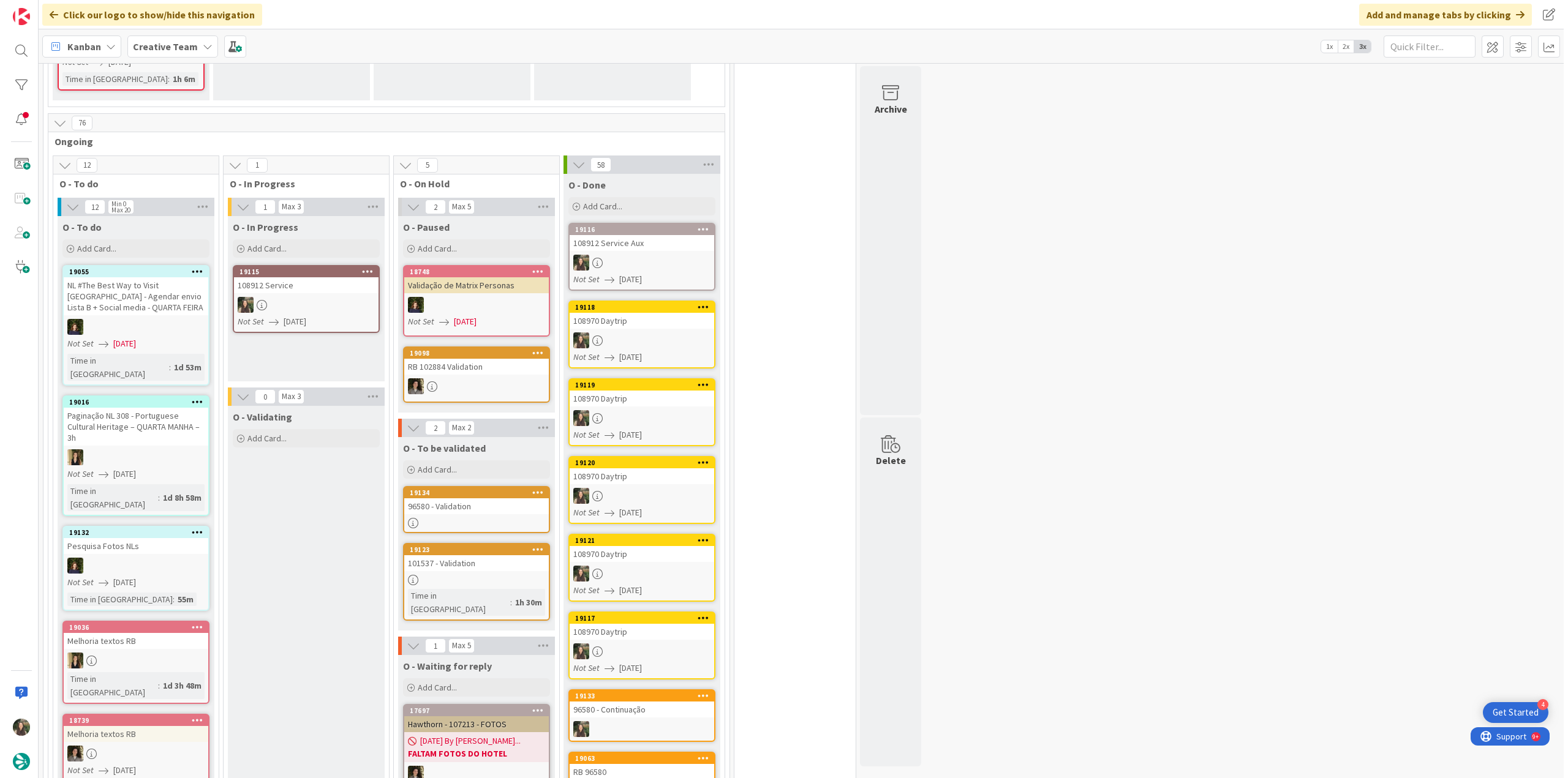 scroll, scrollTop: 0, scrollLeft: 0, axis: both 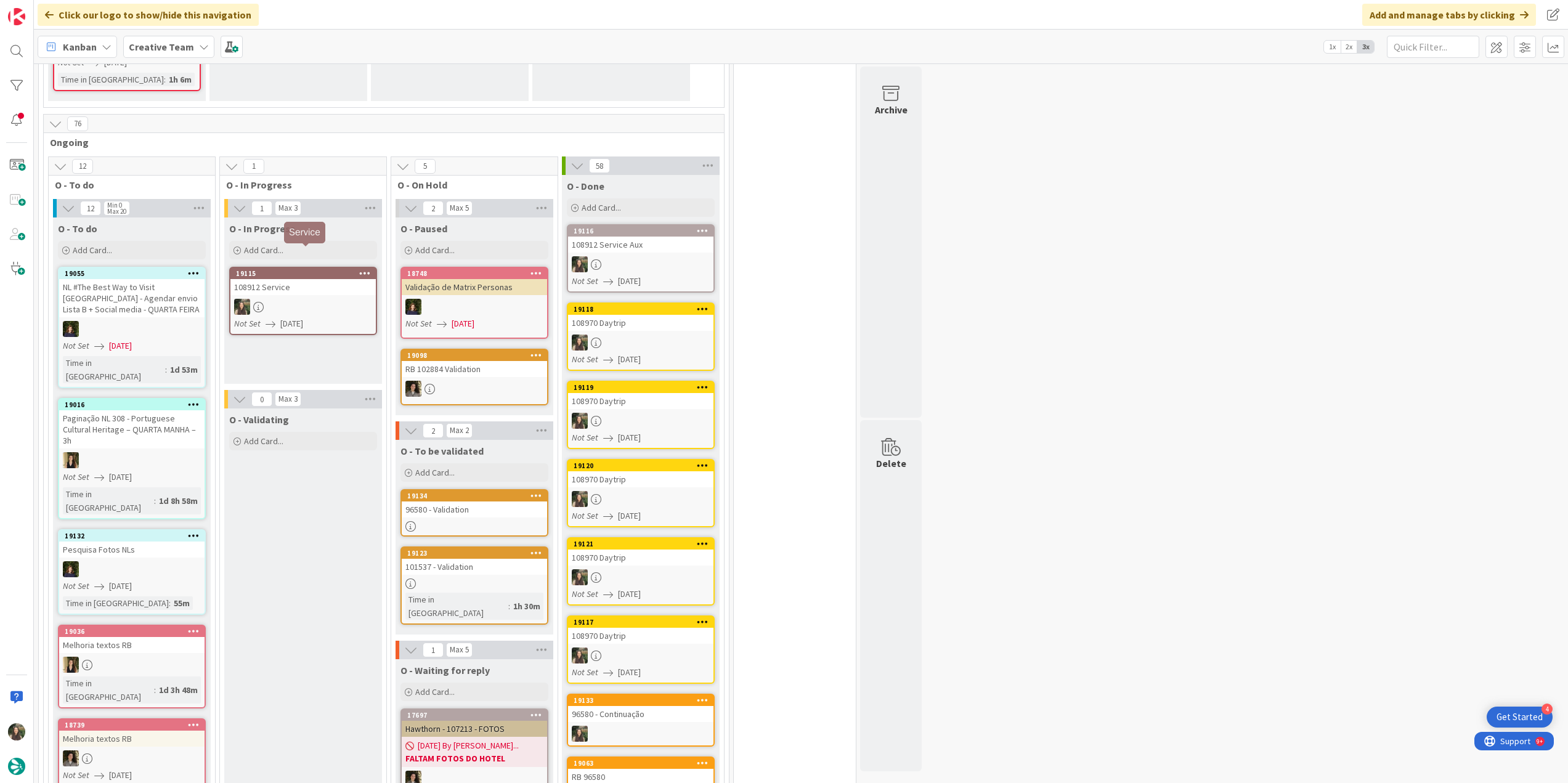 click at bounding box center [303, 307] 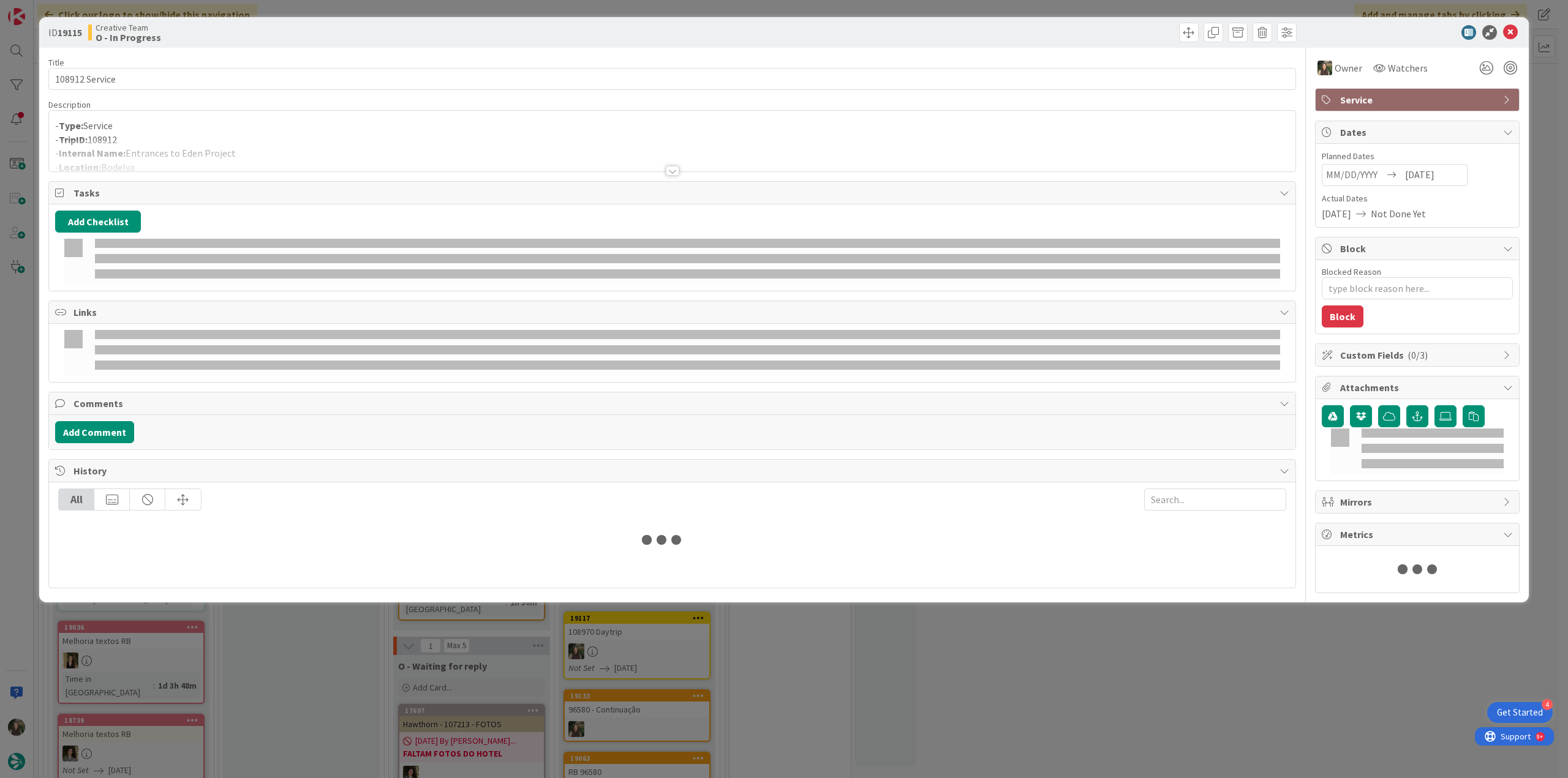 scroll, scrollTop: 0, scrollLeft: 0, axis: both 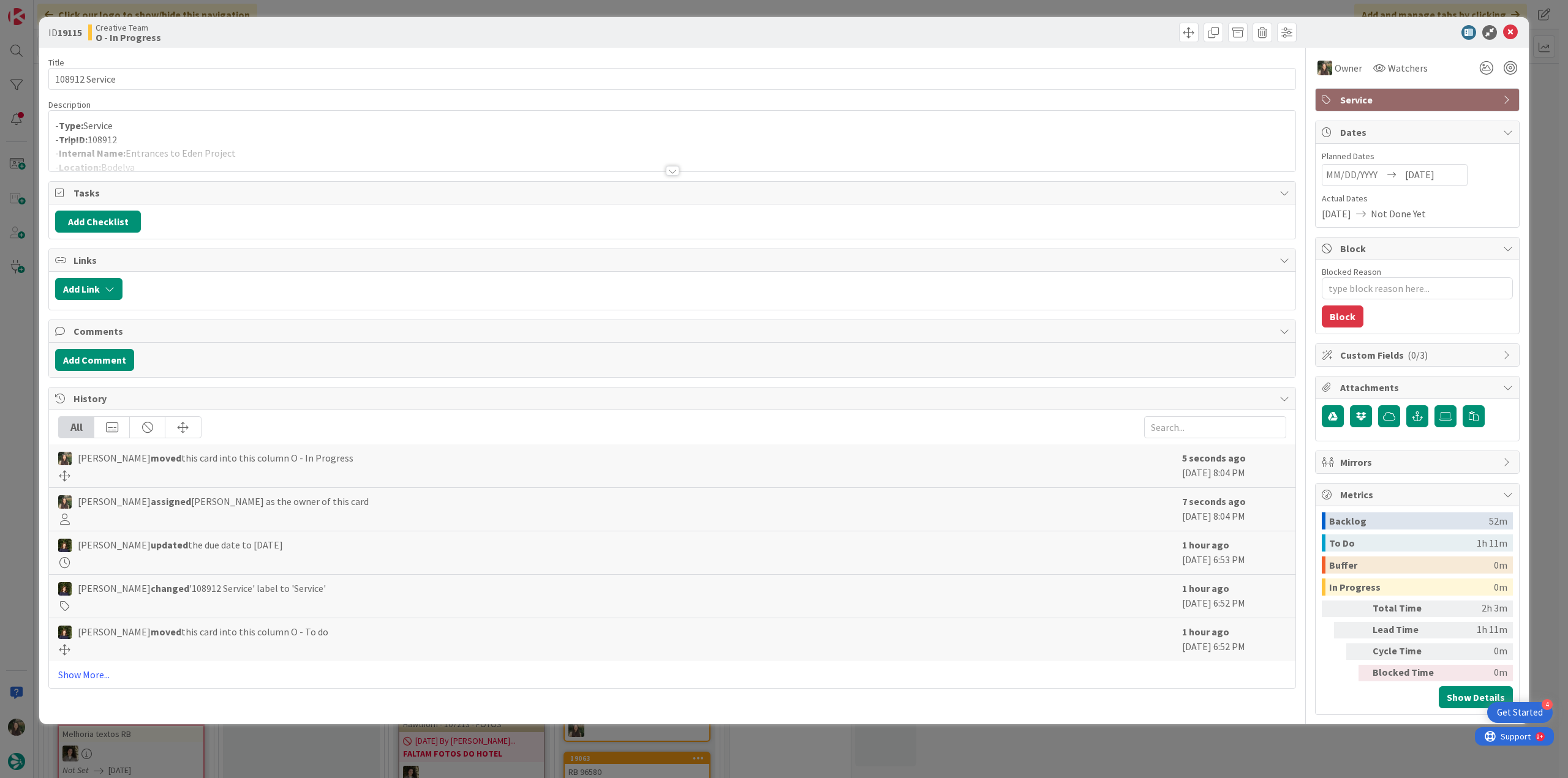 click at bounding box center [672, 155] 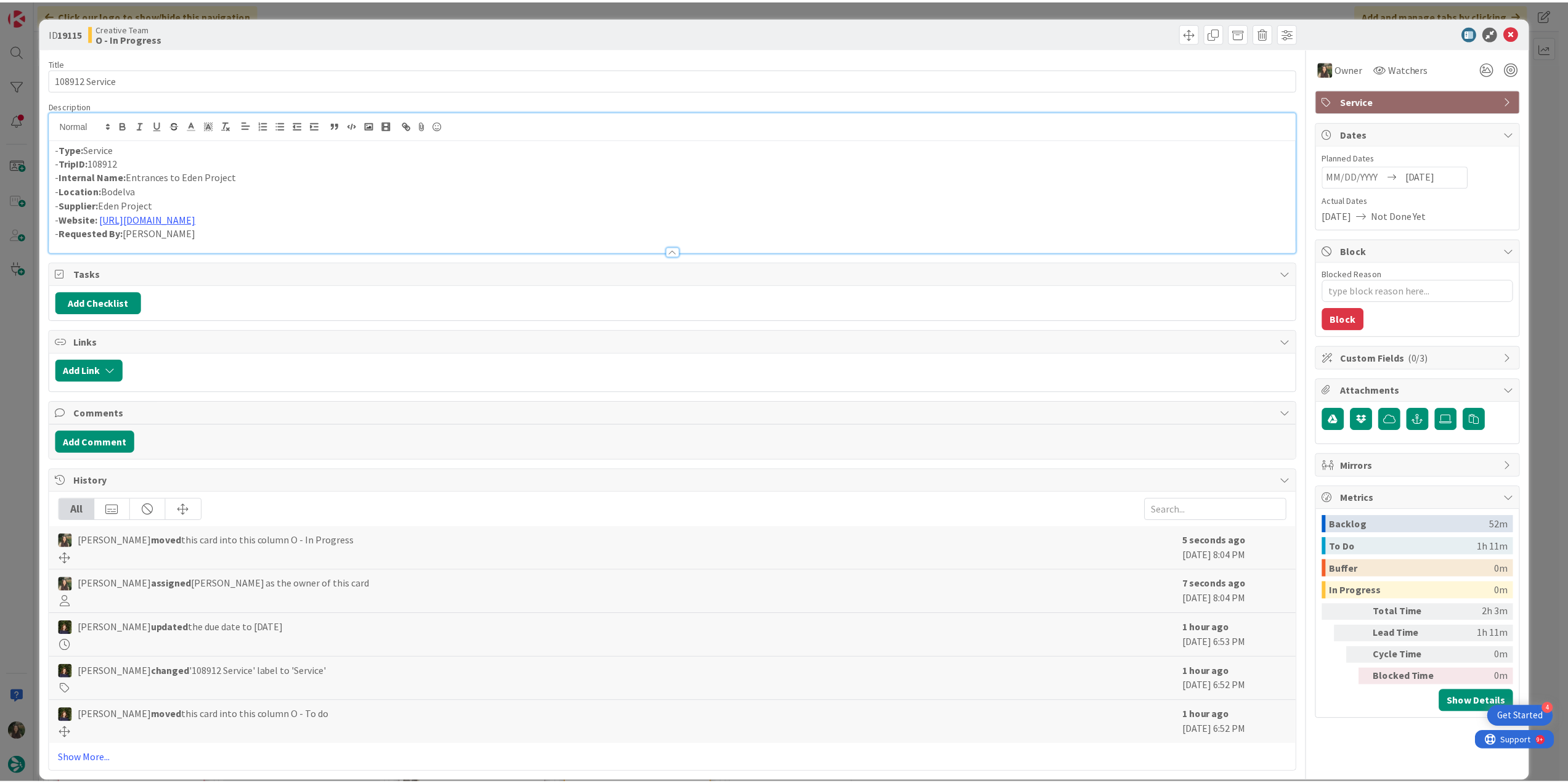 scroll, scrollTop: 0, scrollLeft: 0, axis: both 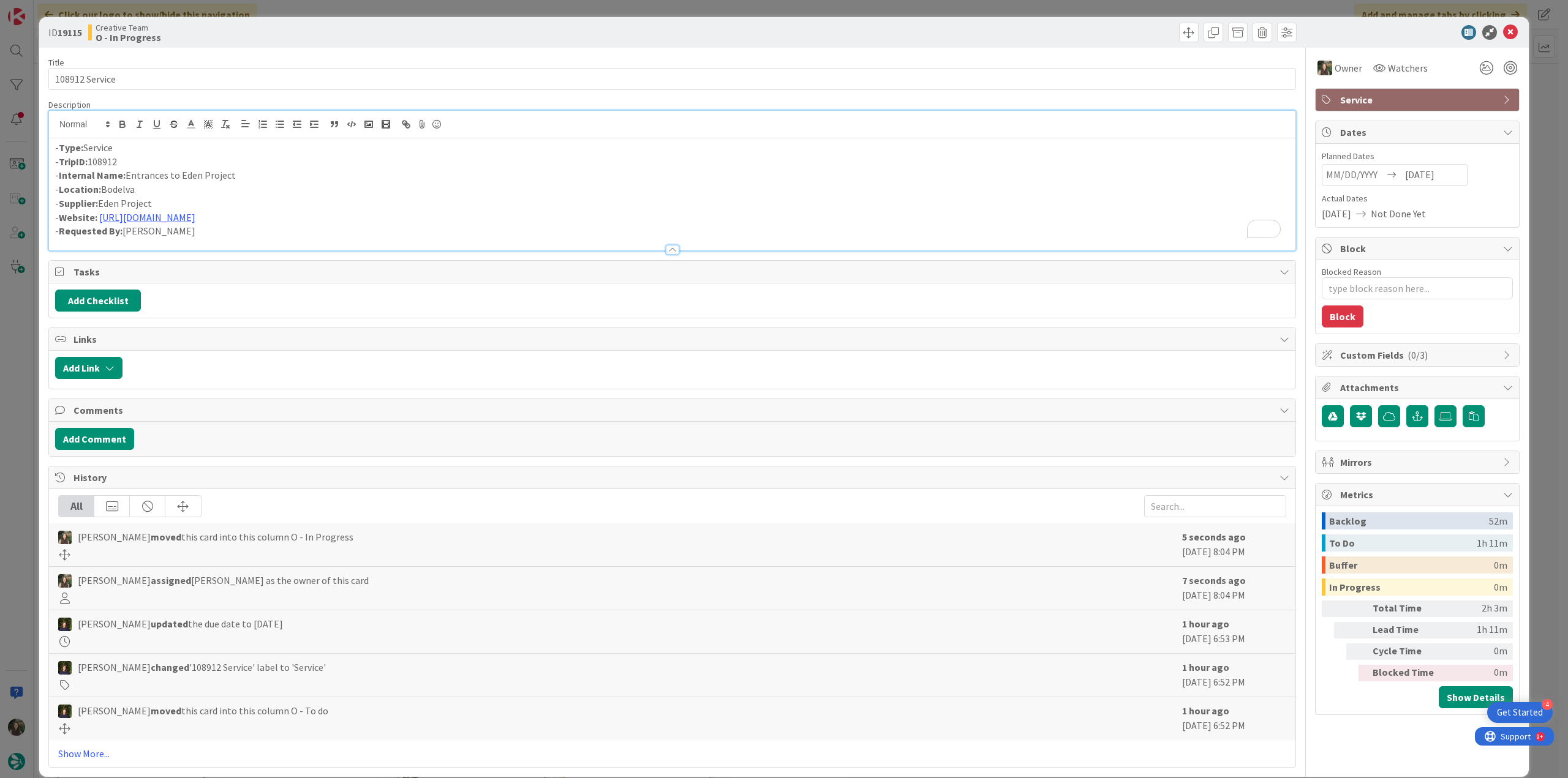 drag, startPoint x: 240, startPoint y: 170, endPoint x: 128, endPoint y: 177, distance: 112.2185 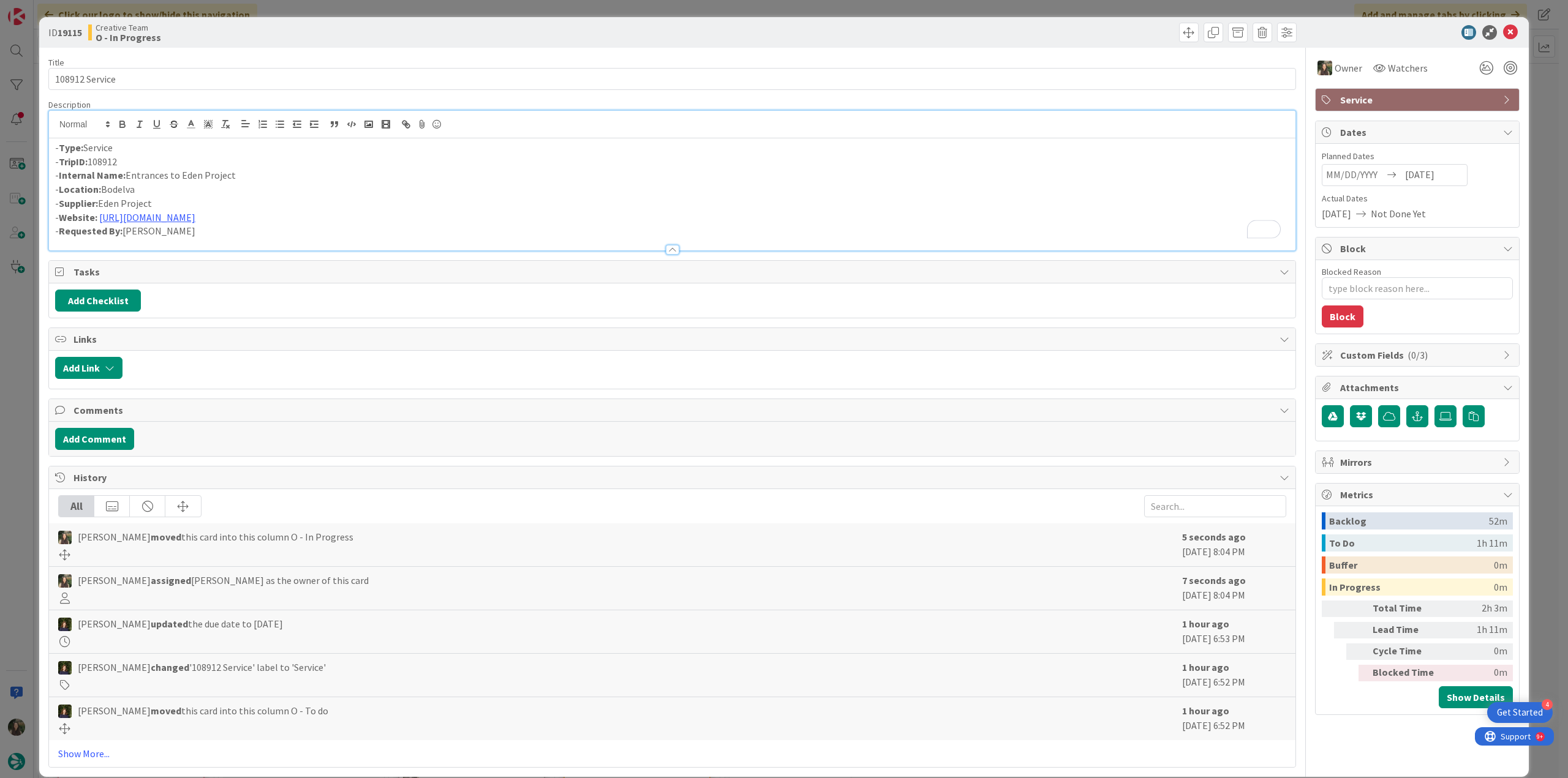 copy on "Entrances to Eden Project" 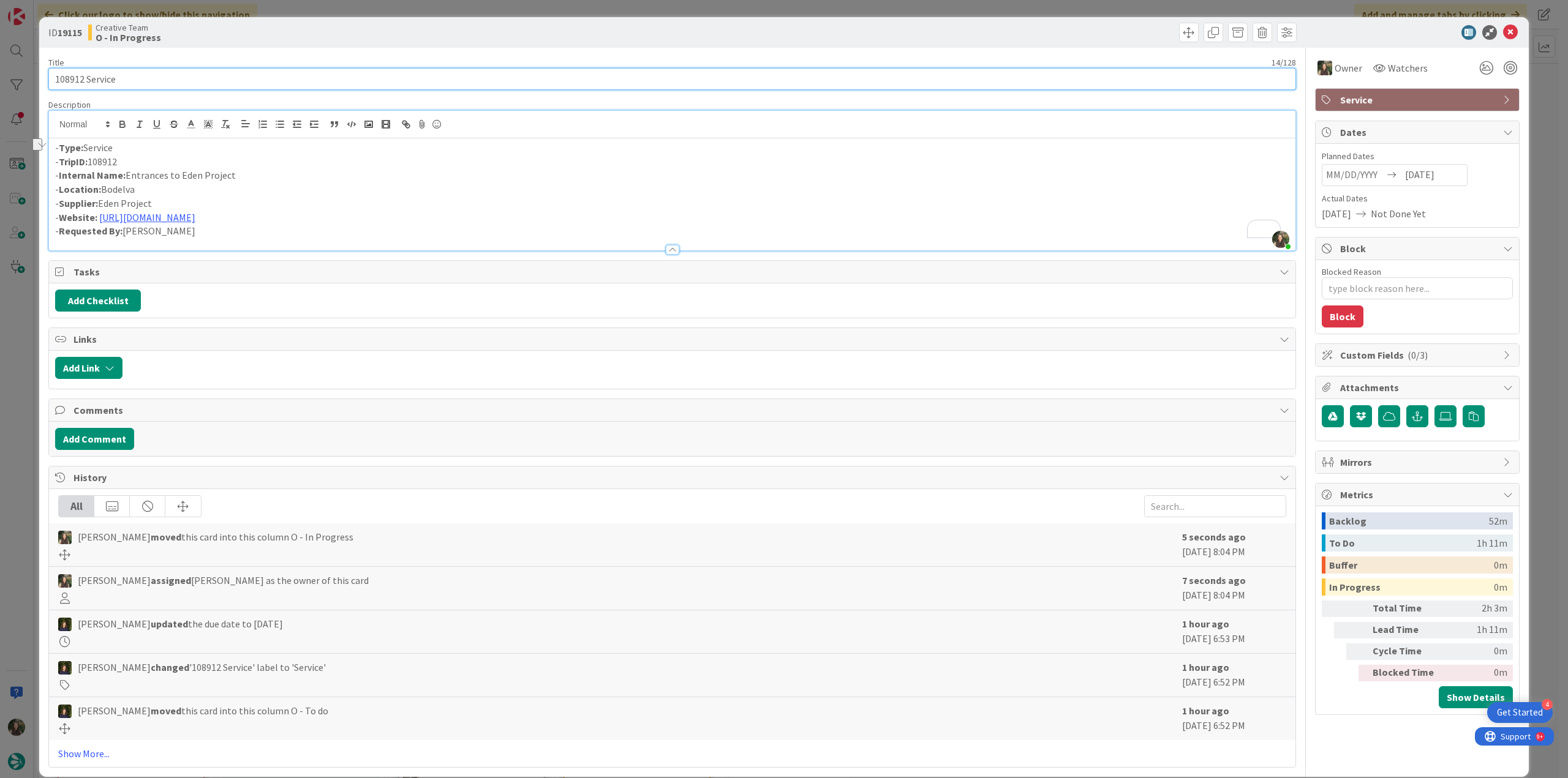 drag, startPoint x: 129, startPoint y: 77, endPoint x: 20, endPoint y: 83, distance: 109.16501 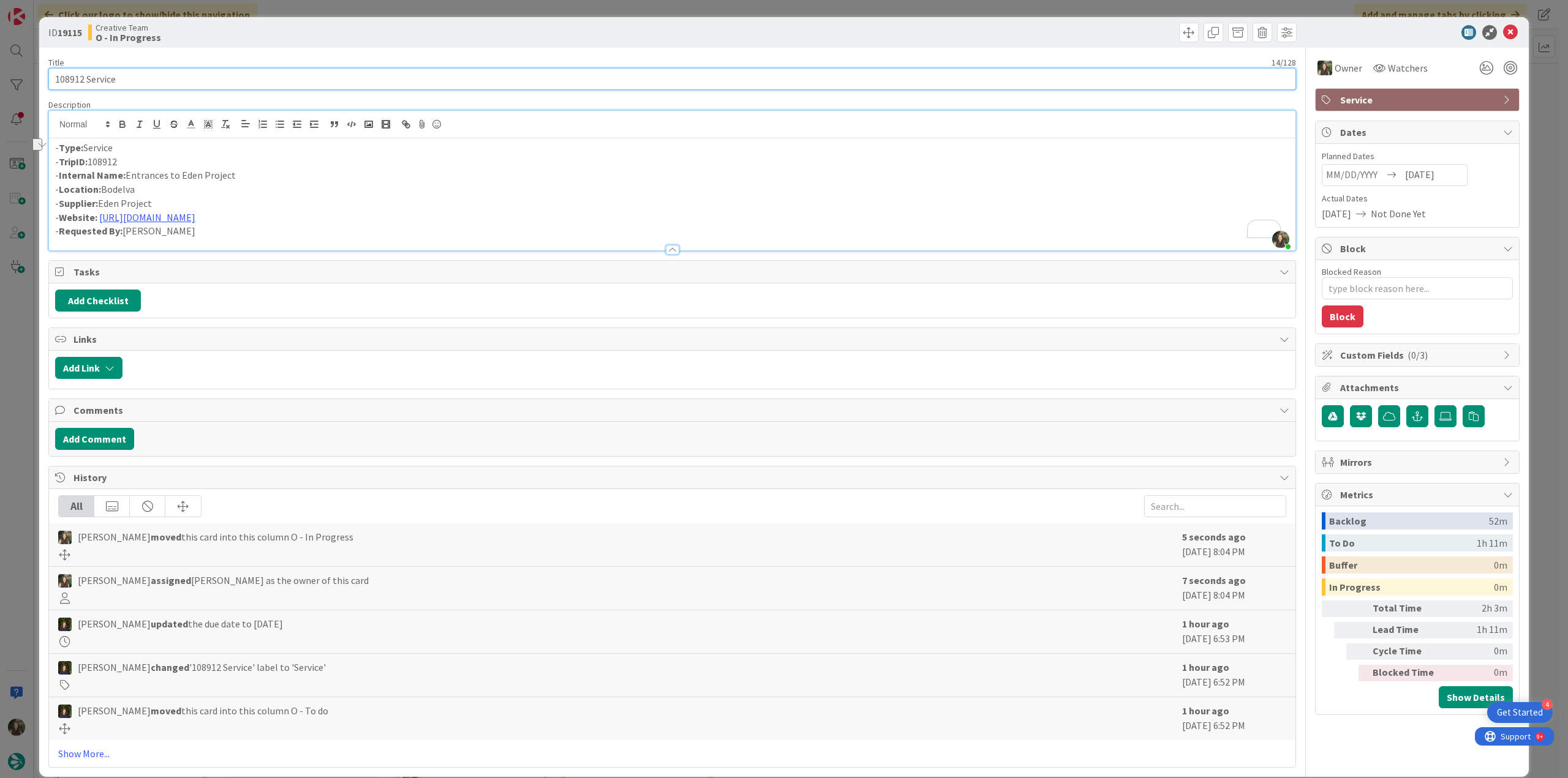 click on "ID  19115 Creative Team O - In Progress Title 14 / 128 108912 Service Description [PERSON_NAME] joined  12 m ago -  Type:  Service -  TripID:  108912 -  Internal Name:  Entrances to Eden Project -  Location:  Bodelva -  Supplier:  Eden Project -  Website:   [URL][DOMAIN_NAME] -  Requested By:  [PERSON_NAME] Owner Watchers Service Tasks Add Checklist Links Add Link Comments Add Comment History All [PERSON_NAME]  moved  this card into this column O - In Progress 5 seconds ago [DATE] 8:04 PM [PERSON_NAME]  assigned  [PERSON_NAME] as the owner of this card 7 seconds ago [DATE] 8:04 PM [PERSON_NAME]  updated  the due date to [DATE] 1 hour ago [DATE] 6:53 PM [PERSON_NAME]  changed  '108912 Service' label to 'Service' 1 hour ago [DATE] 6:52 PM [PERSON_NAME]  moved  this card into this column O - To do 1 hour ago [DATE] 6:52 PM Show More... Owner Watchers Service Dates Planned Dates [DATE] Actual Dates [DATE] Block 0 /" at bounding box center [784, 389] 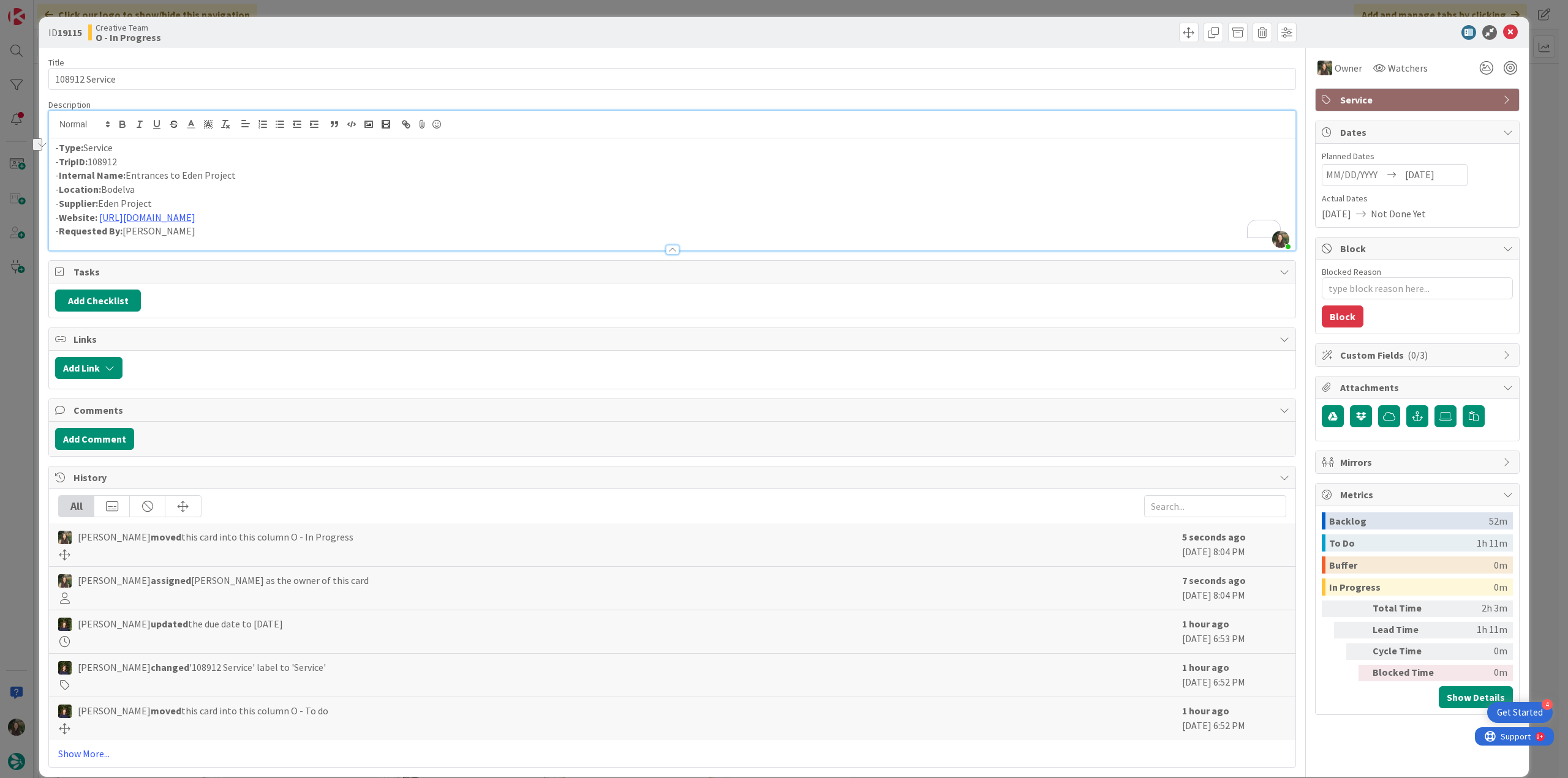 drag, startPoint x: 243, startPoint y: 181, endPoint x: 129, endPoint y: 178, distance: 114.03947 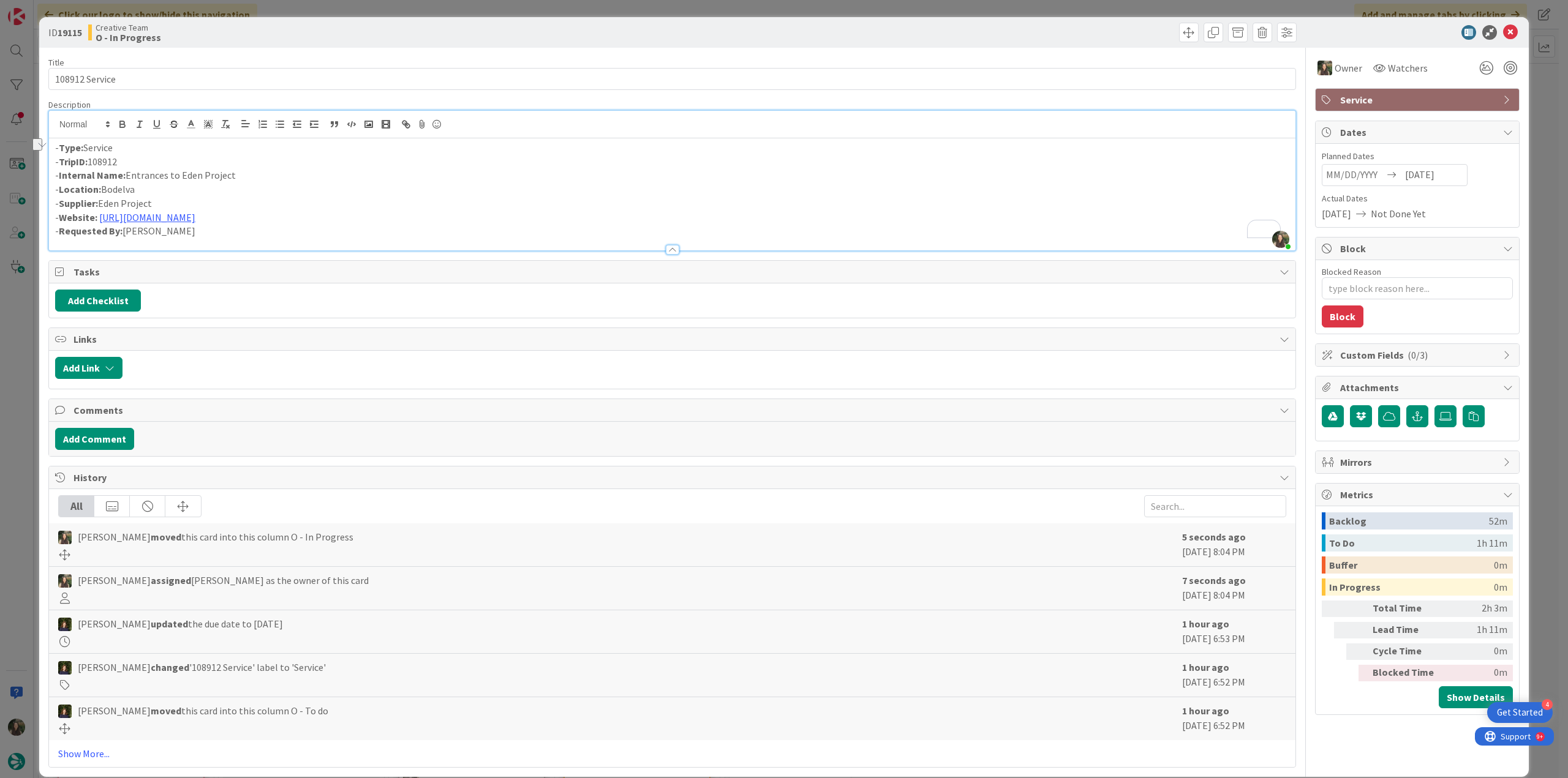 copy on "Entrances to Eden Project" 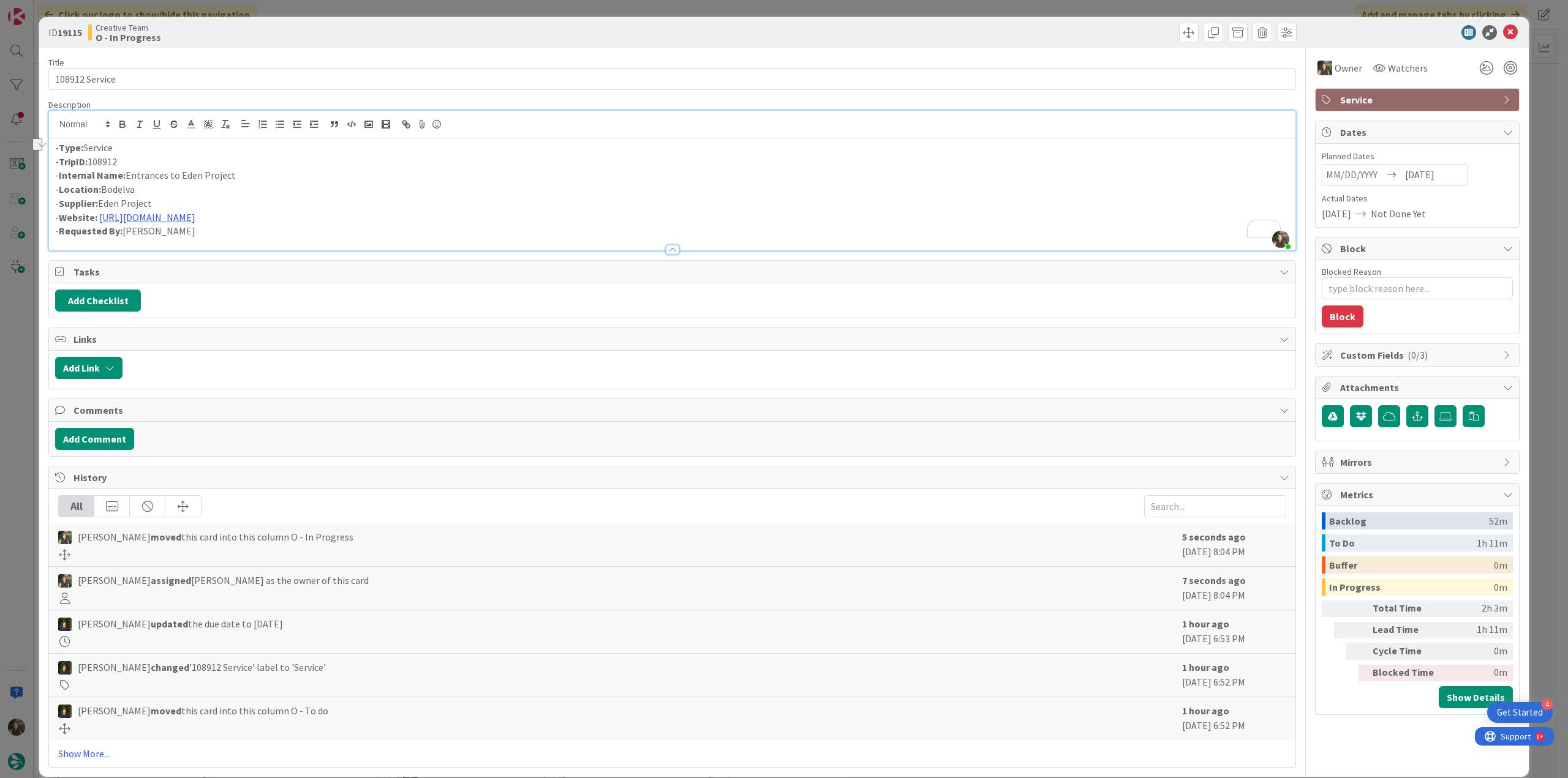 click on "ID  19115 Creative Team O - In Progress Title 14 / 128 108912 Service Description [PERSON_NAME] joined  13 m ago -  Type:  Service -  TripID:  108912 -  Internal Name:  Entrances to Eden Project -  Location:  Bodelva -  Supplier:  Eden Project -  Website:   [URL][DOMAIN_NAME] -  Requested By:  [PERSON_NAME] Owner Watchers Service Tasks Add Checklist Links Add Link Comments Add Comment History All [PERSON_NAME]  moved  this card into this column O - In Progress 5 seconds ago [DATE] 8:04 PM [PERSON_NAME]  assigned  [PERSON_NAME] as the owner of this card 7 seconds ago [DATE] 8:04 PM [PERSON_NAME]  updated  the due date to [DATE] 1 hour ago [DATE] 6:53 PM [PERSON_NAME]  changed  '108912 Service' label to 'Service' 1 hour ago [DATE] 6:52 PM [PERSON_NAME]  moved  this card into this column O - To do 1 hour ago [DATE] 6:52 PM Show More... Owner Watchers Service Dates Planned Dates [DATE] Actual Dates [DATE] Block 0 /" at bounding box center (784, 389) 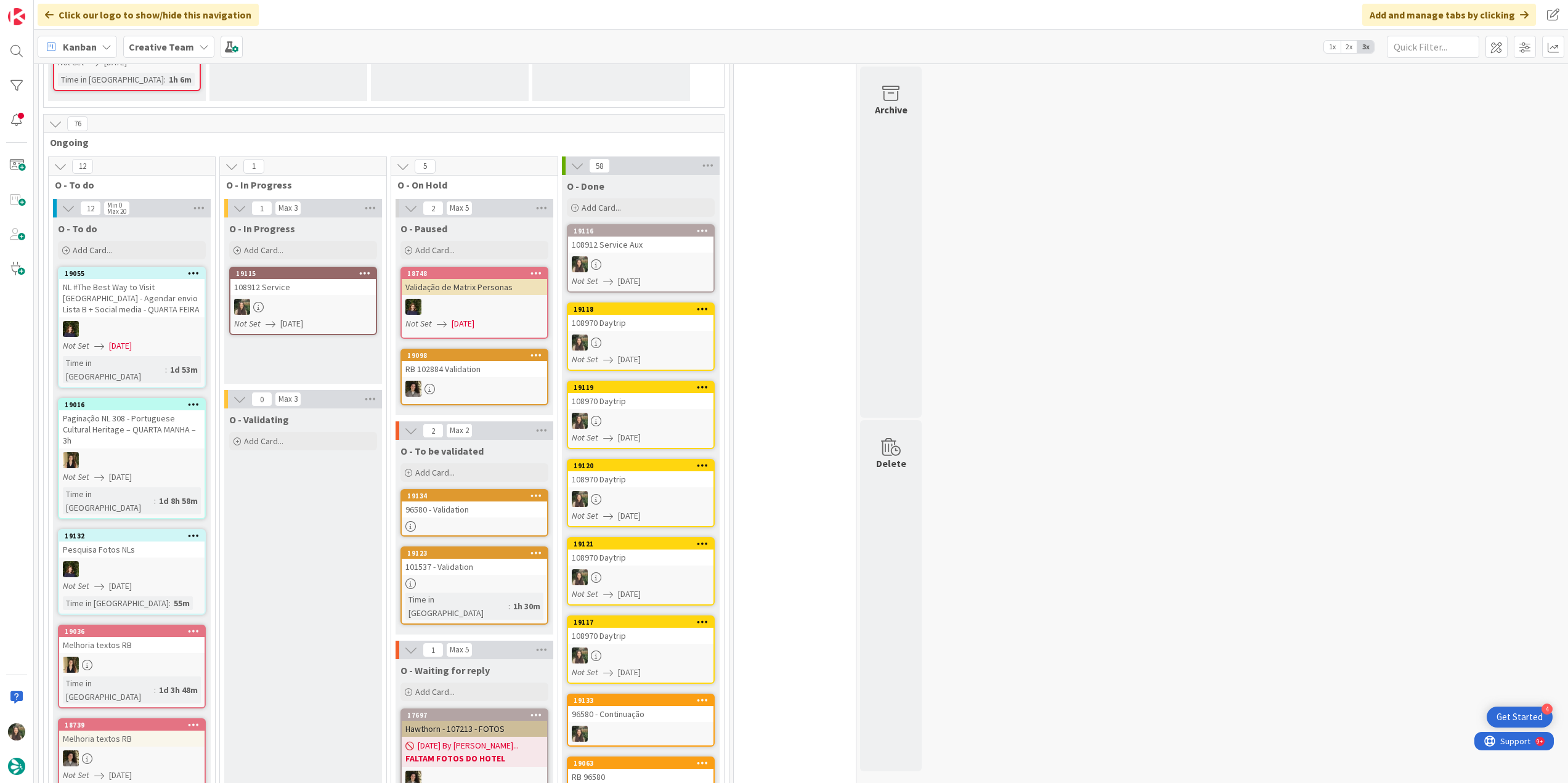 scroll, scrollTop: 0, scrollLeft: 0, axis: both 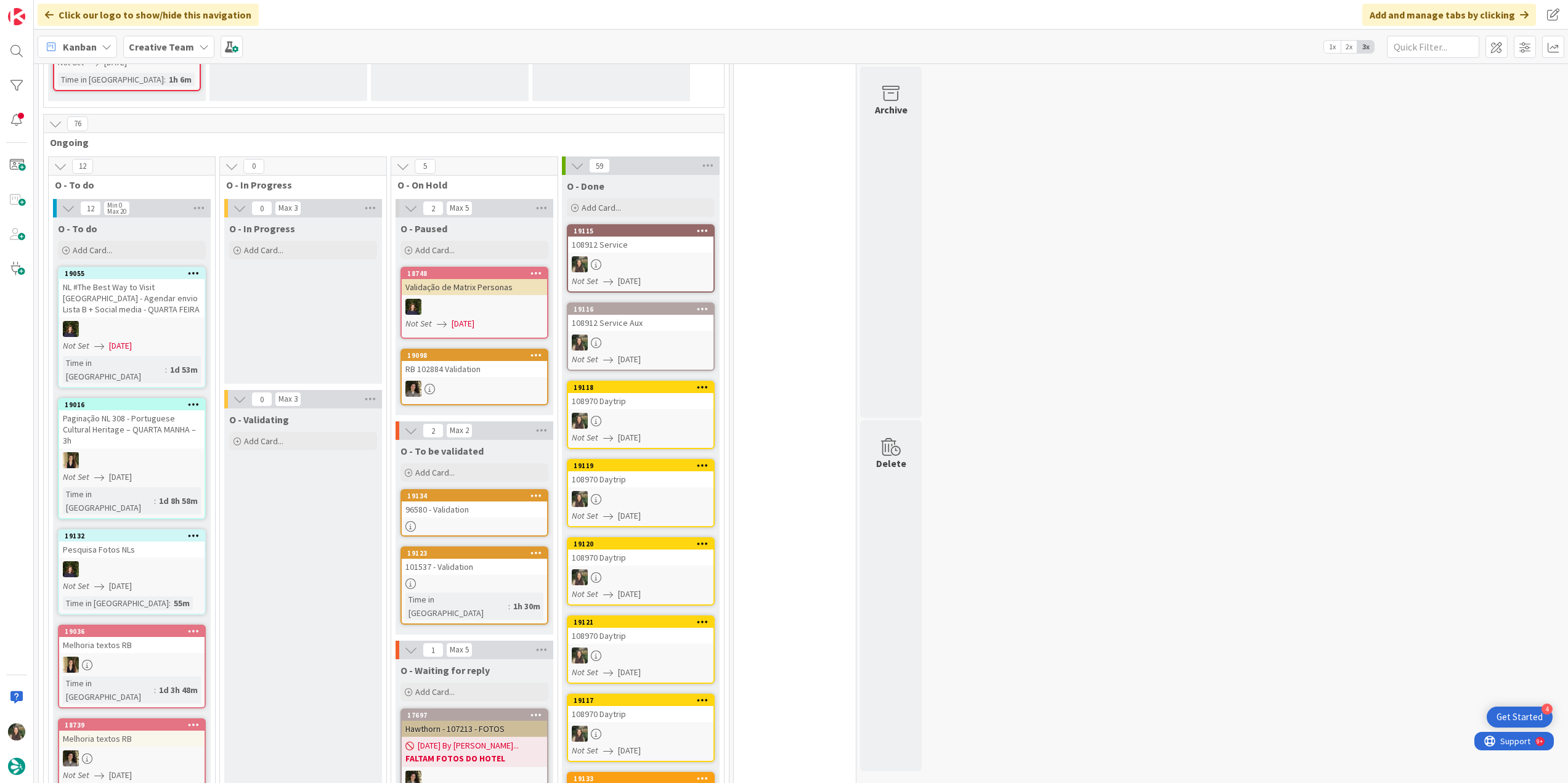 click on "19115 108912 Service Not Set [DATE]" at bounding box center [641, 258] 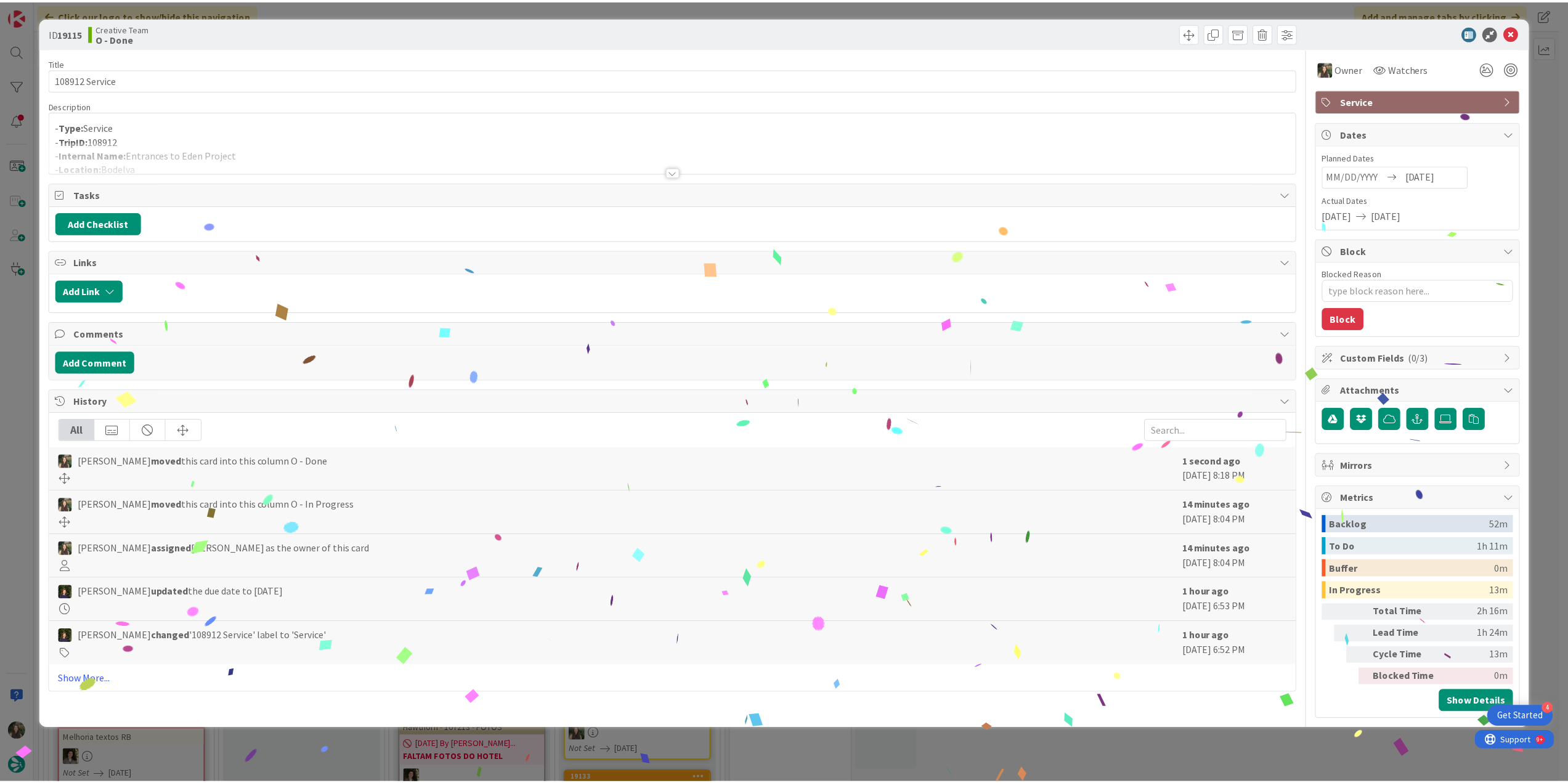 scroll, scrollTop: 0, scrollLeft: 0, axis: both 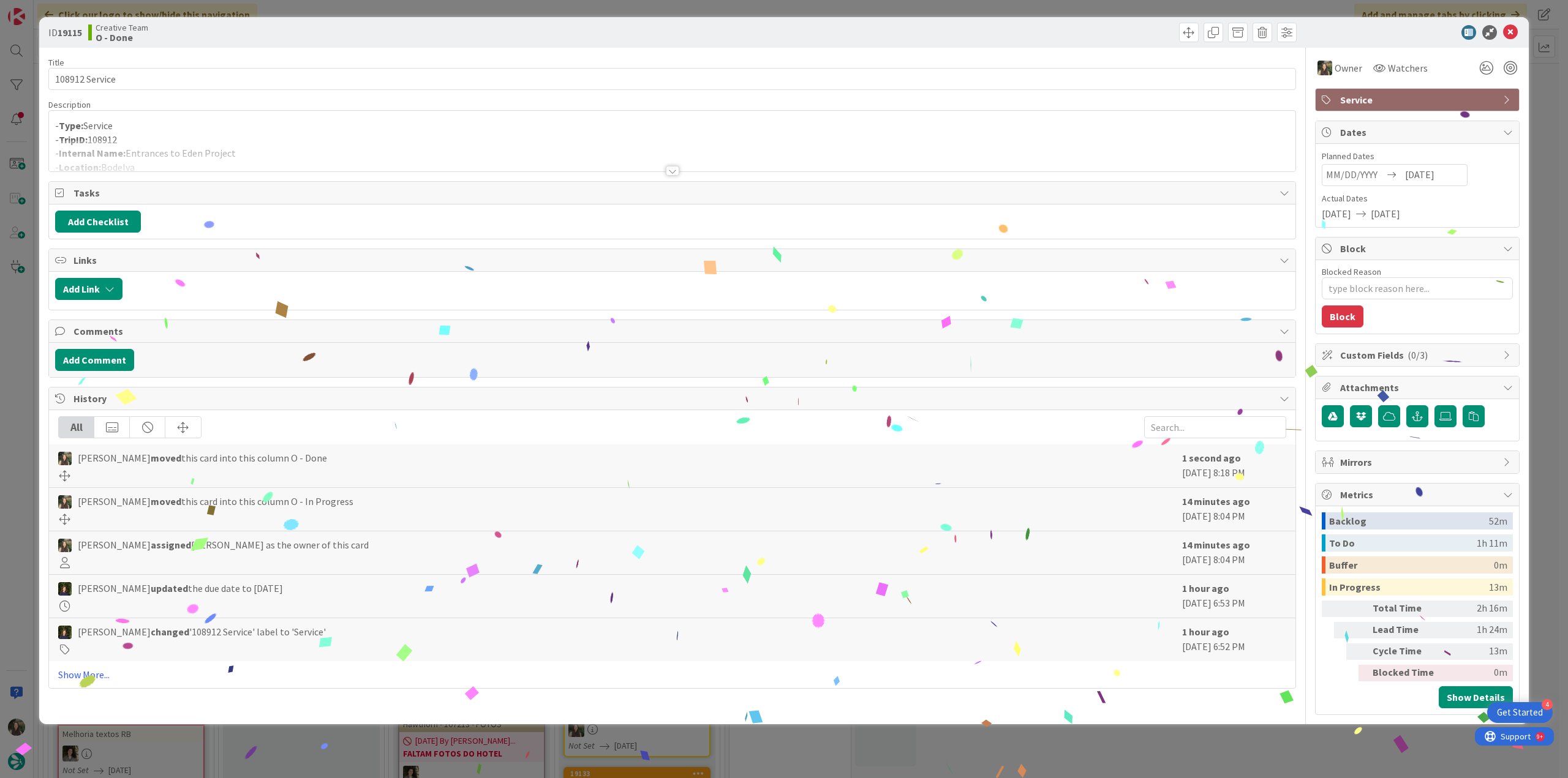 click on "ID  19115 Creative Team O - Done Title 14 / 128 108912 Service Description -  Type:  Service -  TripID:  108912 -  Internal Name:  Entrances to Eden Project -  Location:  Bodelva -  Supplier:  Eden Project -  Website:   [URL][DOMAIN_NAME] -  Requested By:  [PERSON_NAME] Owner Watchers Service Tasks Add Checklist Links Add Link Comments Add Comment History All [PERSON_NAME]  moved  this card into this column O - Done 1 second ago [DATE] 8:18 PM [PERSON_NAME]  moved  this card into this column O - In Progress 14 minutes ago [DATE] 8:04 PM [PERSON_NAME]  assigned  [PERSON_NAME] as the owner of this card 14 minutes ago [DATE] 8:04 PM [PERSON_NAME]  updated  the due date to [DATE] 1 hour ago [DATE] 6:53 PM [PERSON_NAME]  changed  '108912 Service' label to 'Service' 1 hour ago [DATE] 6:52 PM Show More... Owner Watchers Service Dates Planned Dates [DATE] Actual Dates [DATE] [DATE] Block Blocked Reason 0 / 256 Block ( )" at bounding box center (784, 389) 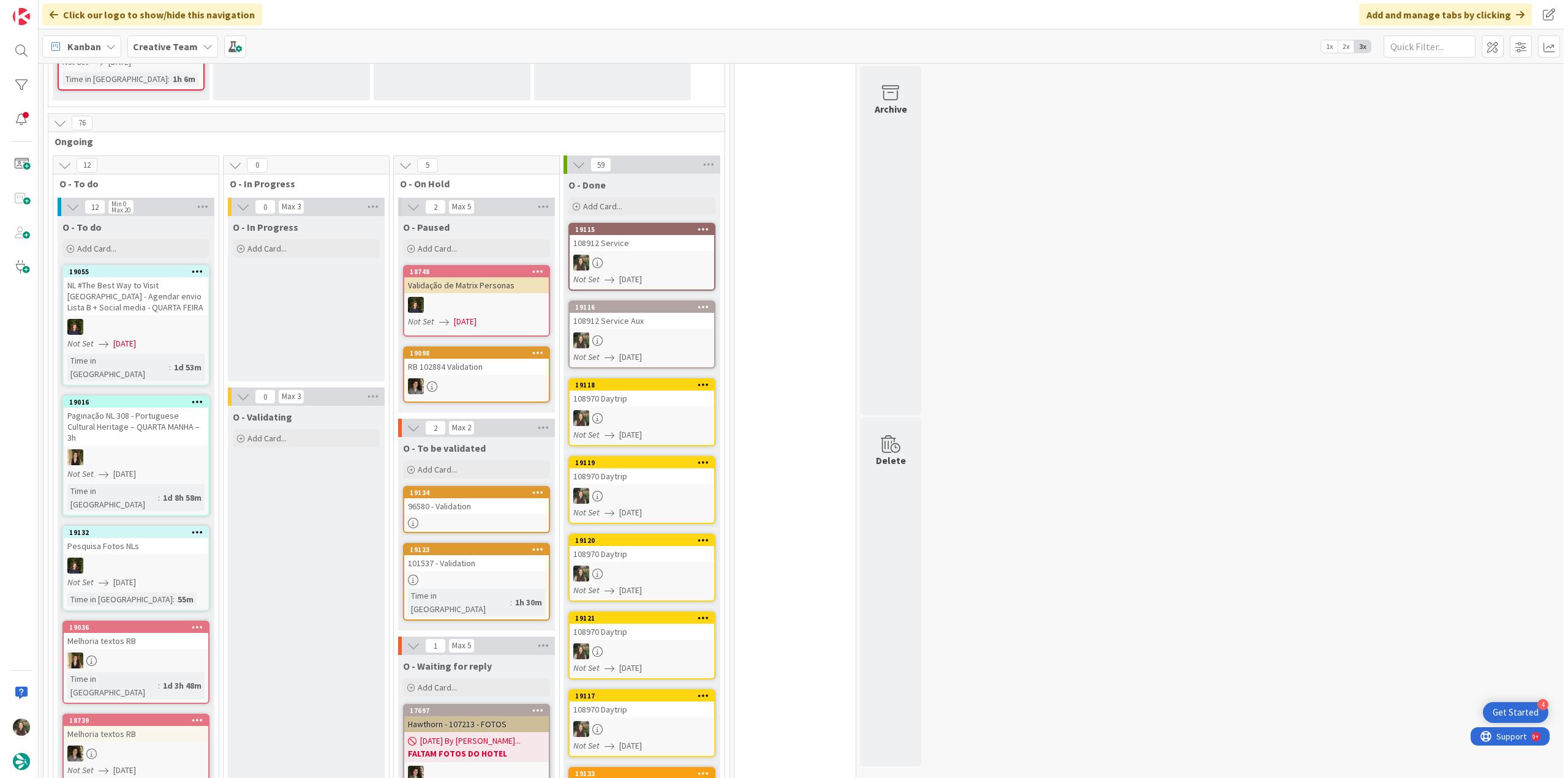 scroll, scrollTop: 0, scrollLeft: 0, axis: both 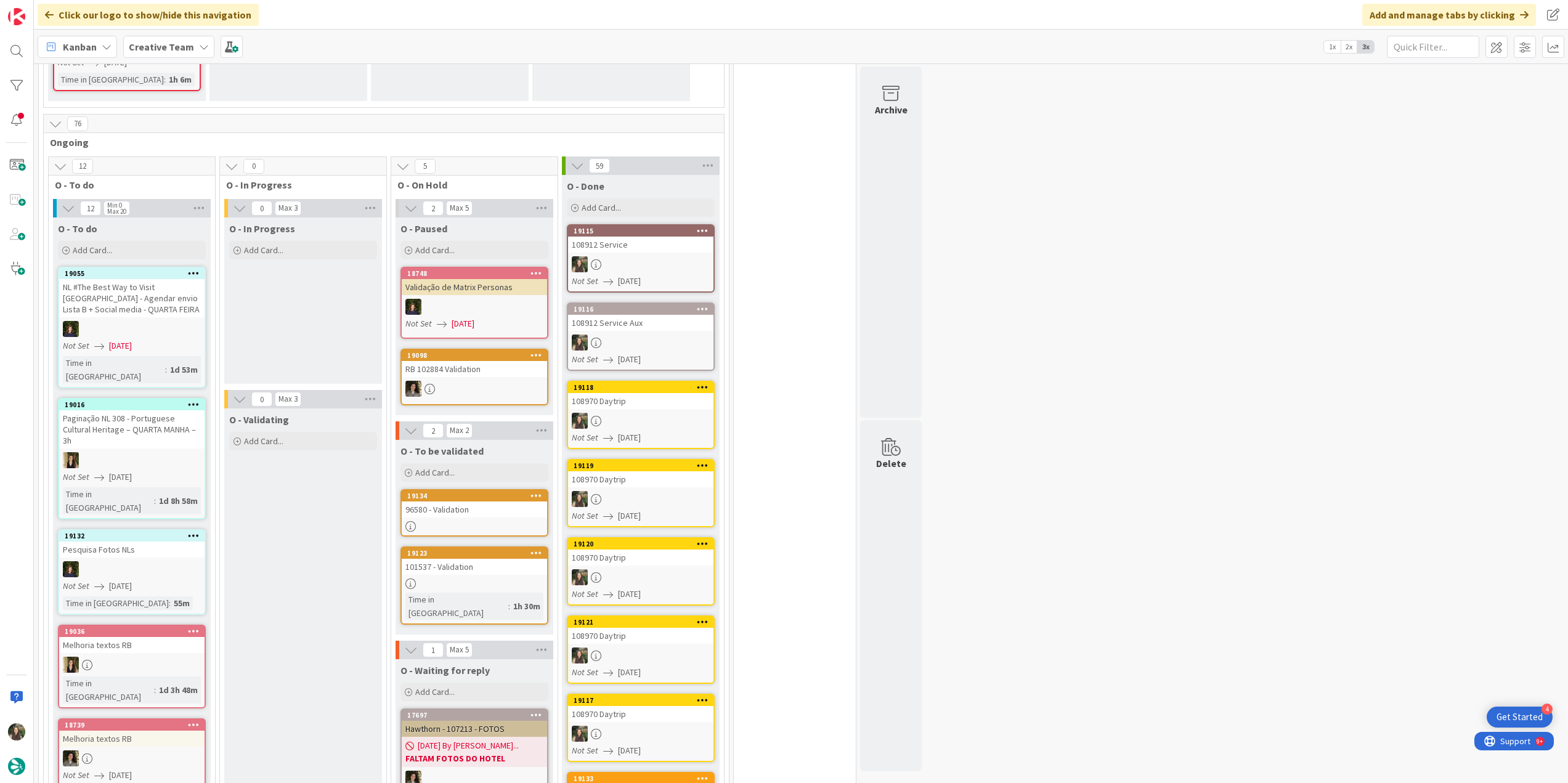 click on "108970 Daytrip" at bounding box center [641, 401] 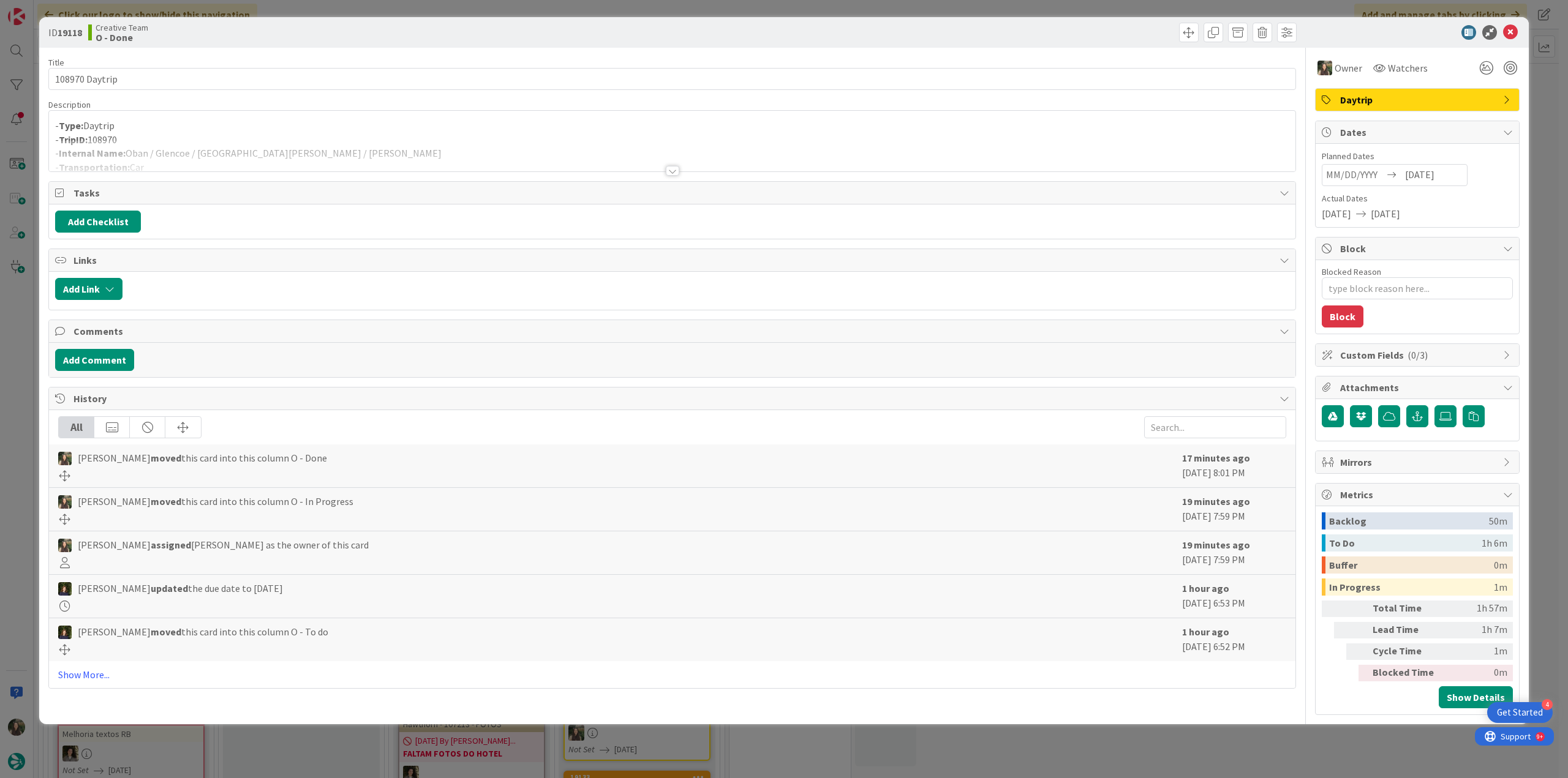 scroll, scrollTop: 0, scrollLeft: 0, axis: both 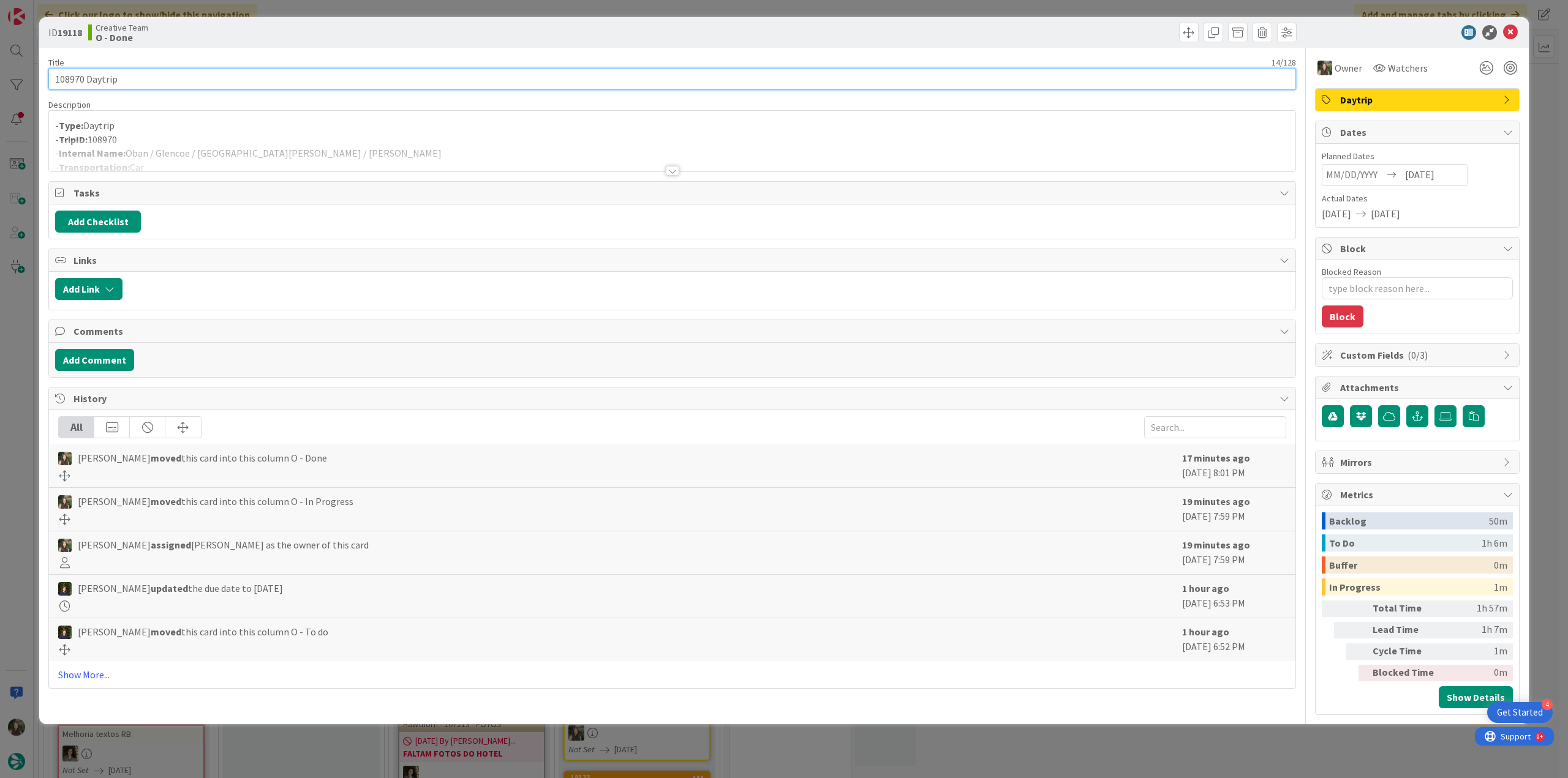 drag, startPoint x: 136, startPoint y: 81, endPoint x: 34, endPoint y: 89, distance: 102.31324 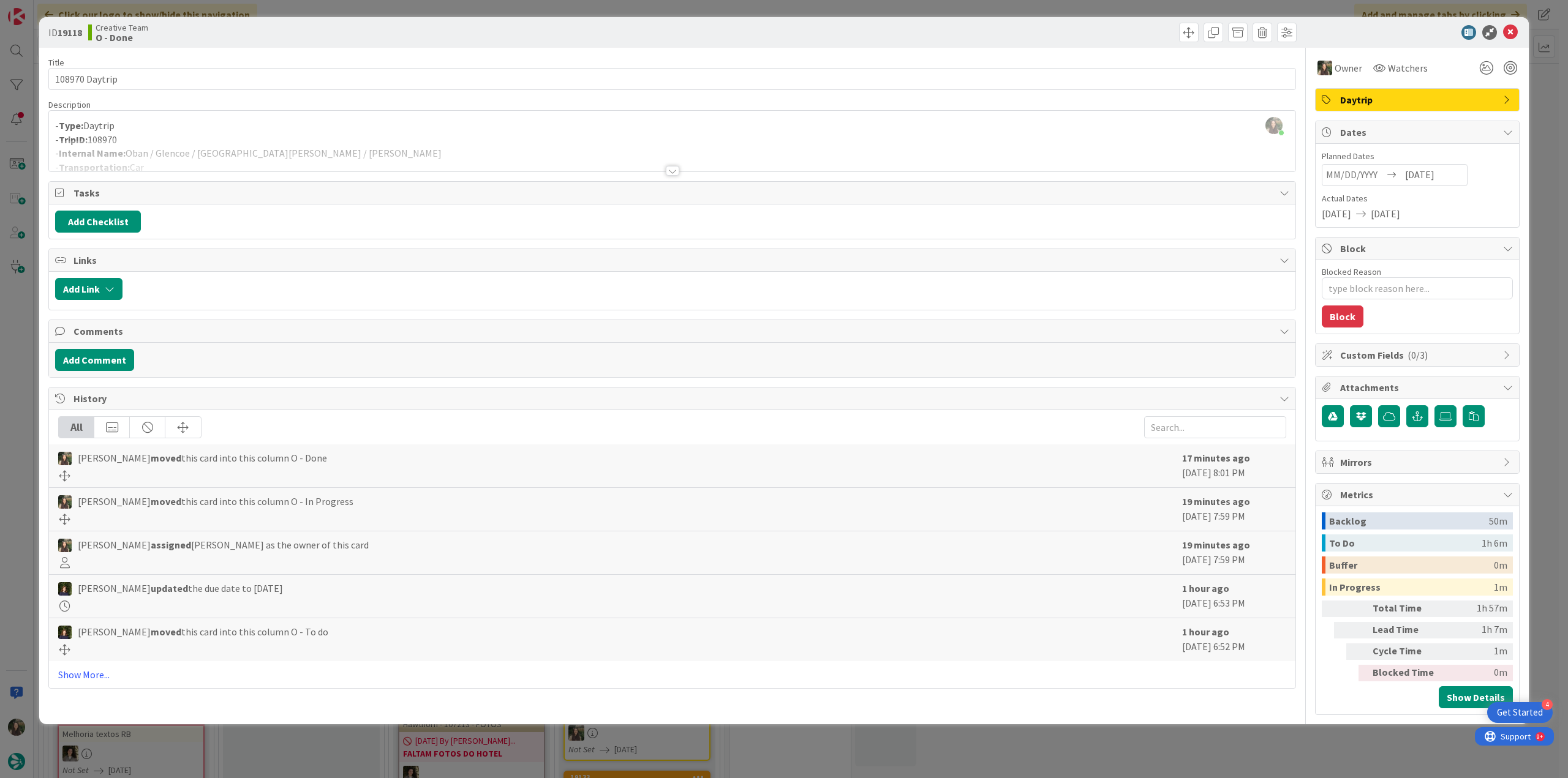click on "ID  19118 Creative Team O - Done Title 14 / 128 108970 Daytrip Description [PERSON_NAME] just joined -  Type:  Daytrip -  TripID:  108970 -  Internal Name:  [GEOGRAPHIC_DATA] / [GEOGRAPHIC_DATA] / [GEOGRAPHIC_DATA][PERSON_NAME] / [PERSON_NAME] -  Transportation:  Car -  Requested By:  [PERSON_NAME] Owner Watchers Daytrip Tasks Add Checklist Links Add Link Comments Add Comment History All [PERSON_NAME]  moved  this card into this column O - Done 17 minutes ago [DATE] 8:01 PM [PERSON_NAME]  moved  this card into this column O - In Progress 19 minutes ago [DATE] 7:59 PM [PERSON_NAME]  assigned  [PERSON_NAME] as the owner of this card 19 minutes ago [DATE] 7:59 PM [PERSON_NAME]  updated  the due date to [DATE] 1 hour ago [DATE] 6:53 PM [PERSON_NAME]  moved  this card into this column O - To do 1 hour ago [DATE] 6:52 PM Show More... Owner Watchers Daytrip Dates Planned Dates [DATE] Actual Dates [DATE] [DATE] Block Blocked Reason 0 / 256 Block Custom Fields ( 0/3 ) Attachments Mirrors Metrics" at bounding box center [784, 389] 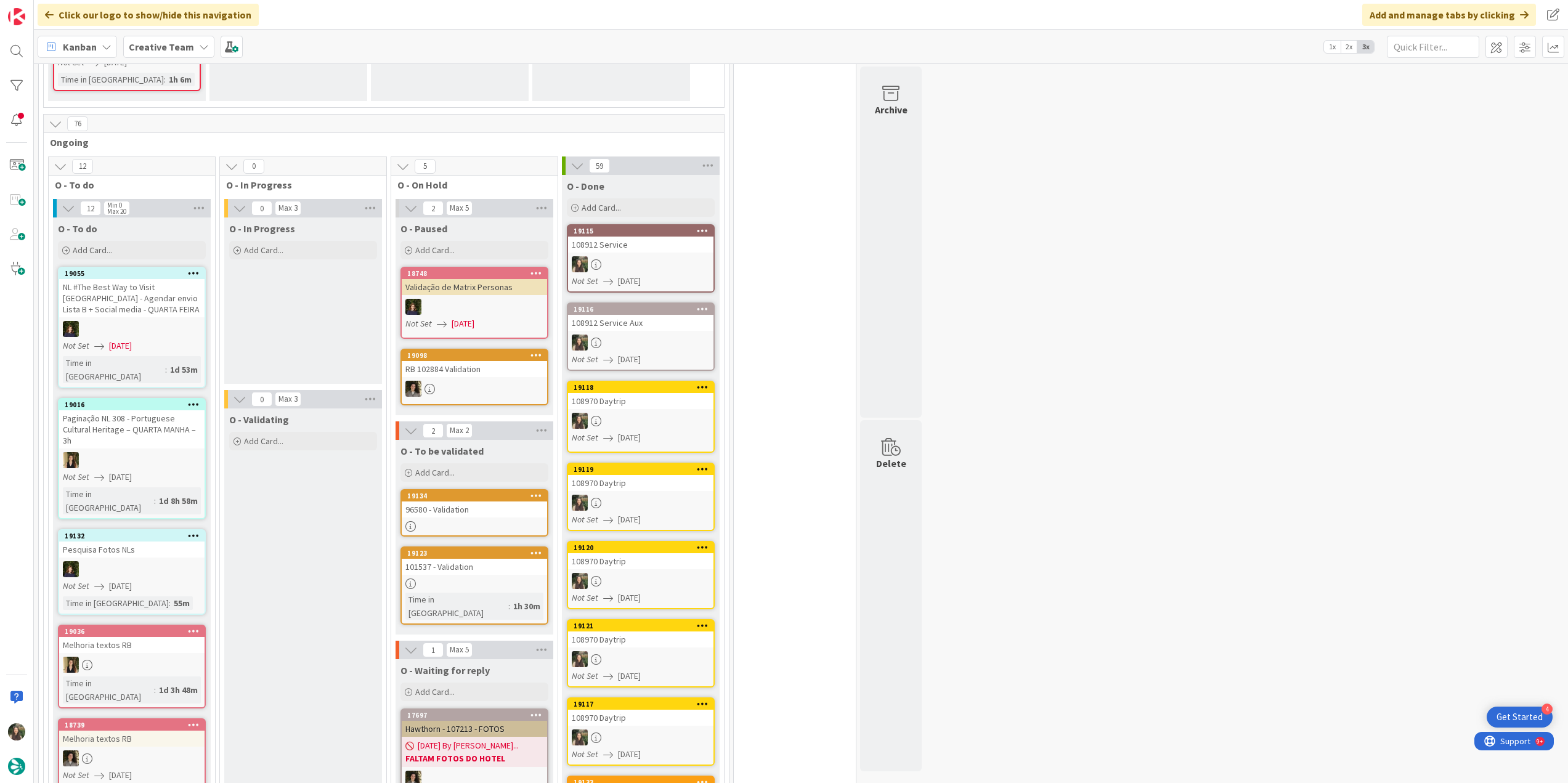 scroll, scrollTop: 0, scrollLeft: 0, axis: both 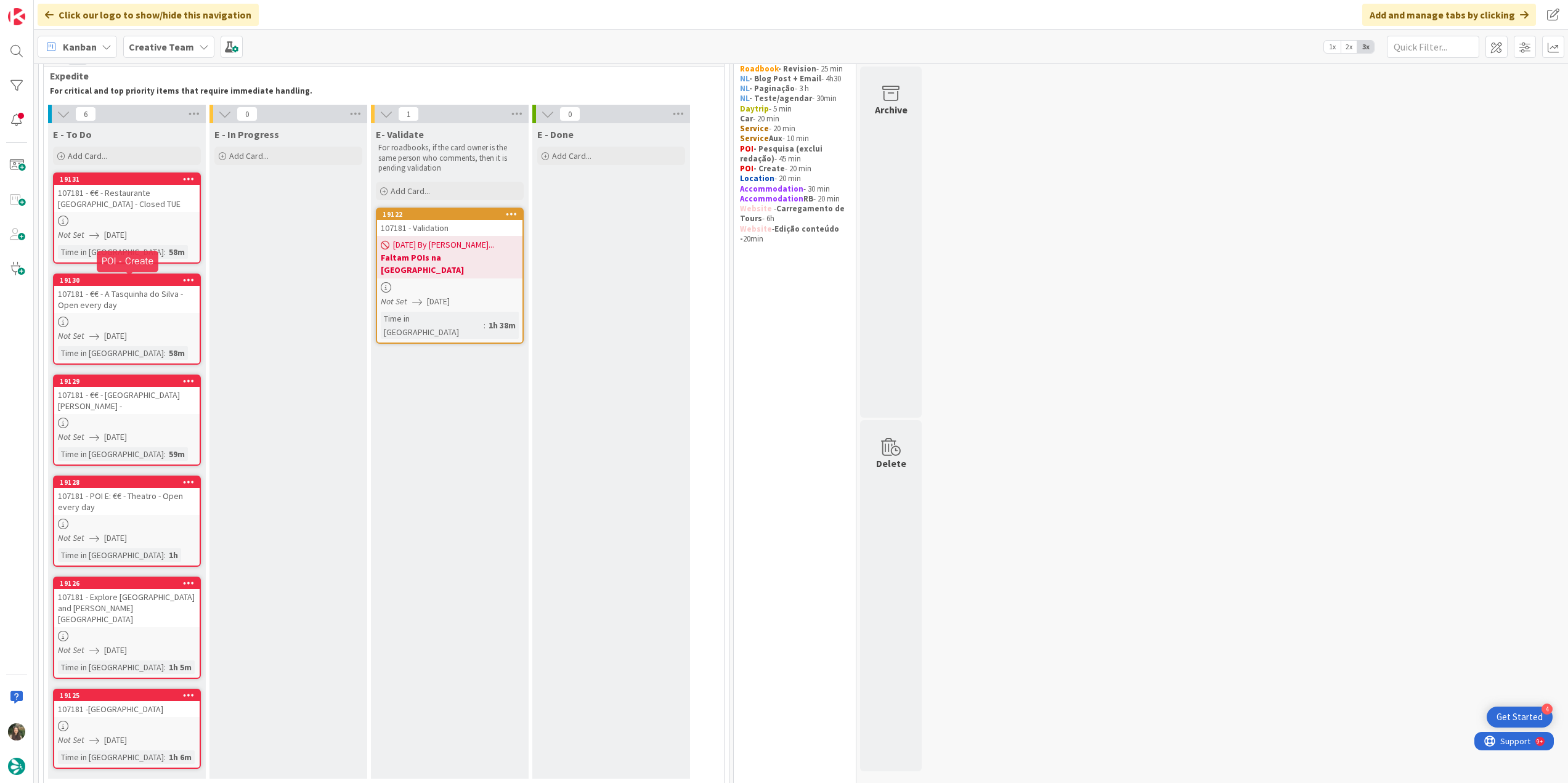 click on "107181 - €€ - Restaurante [GEOGRAPHIC_DATA] - Closed TUE" at bounding box center [127, 198] 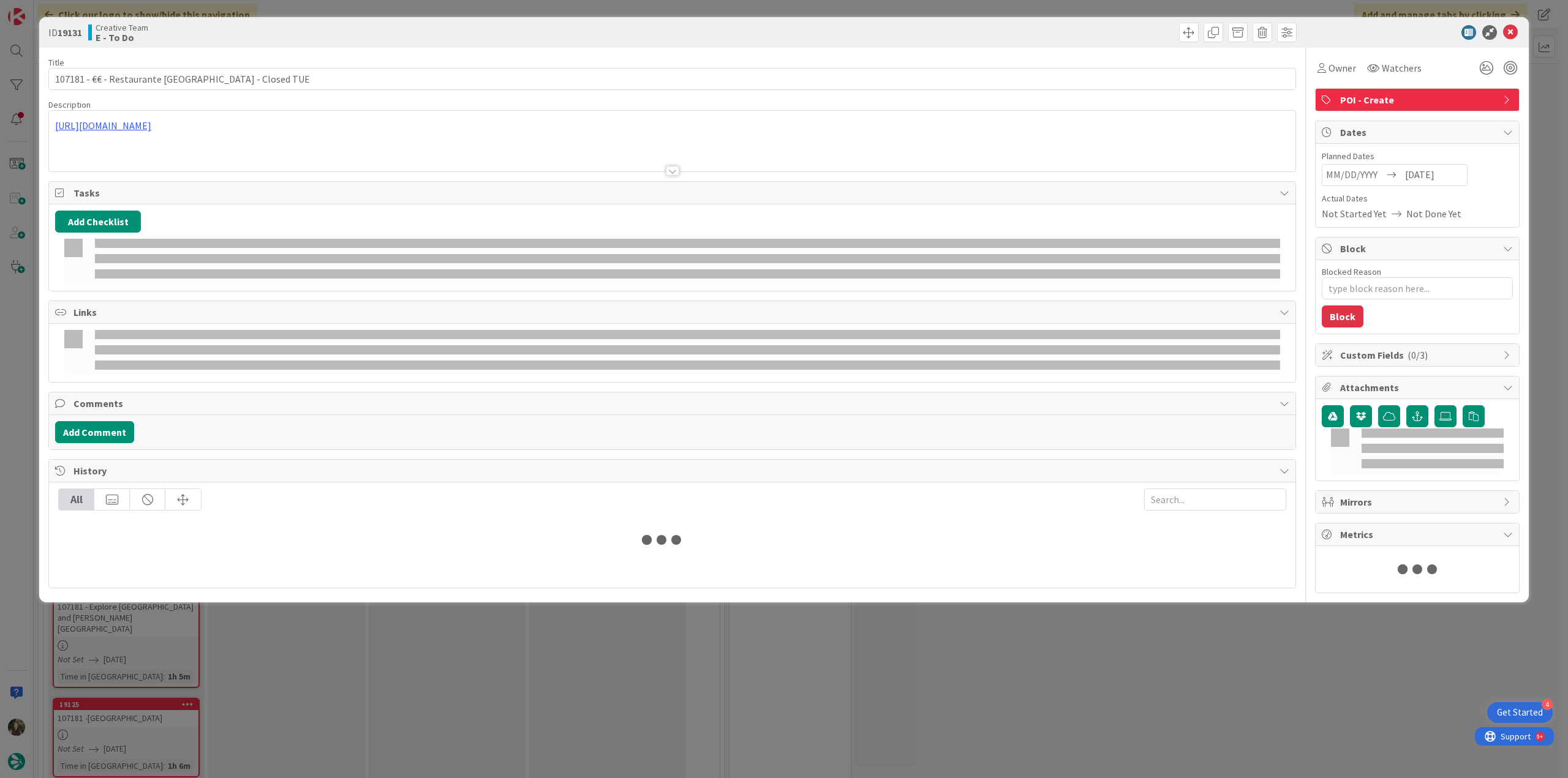 type on "x" 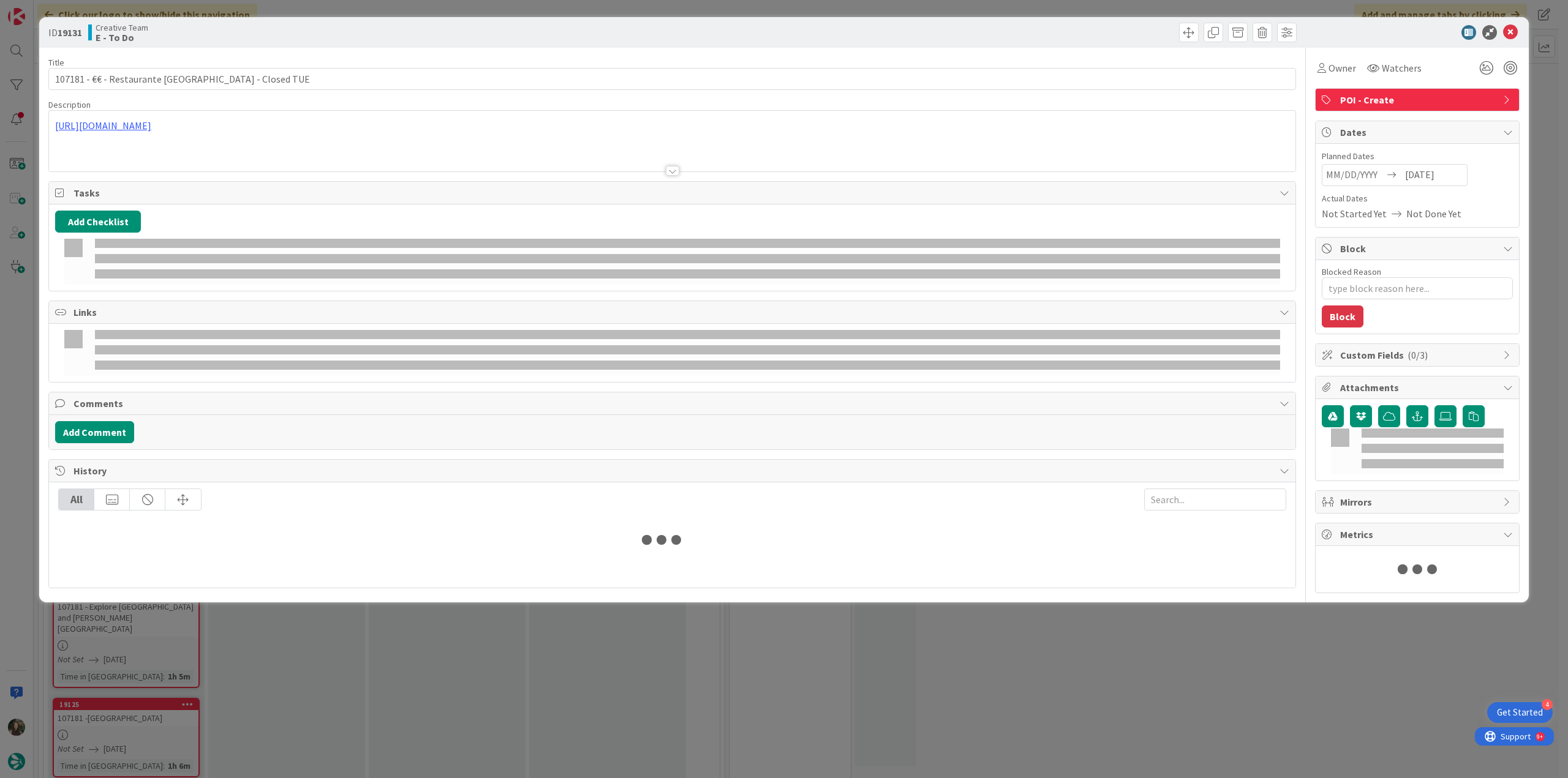 type on "107181 - €€ - Restaurante [GEOGRAPHIC_DATA] - Closed TUE" 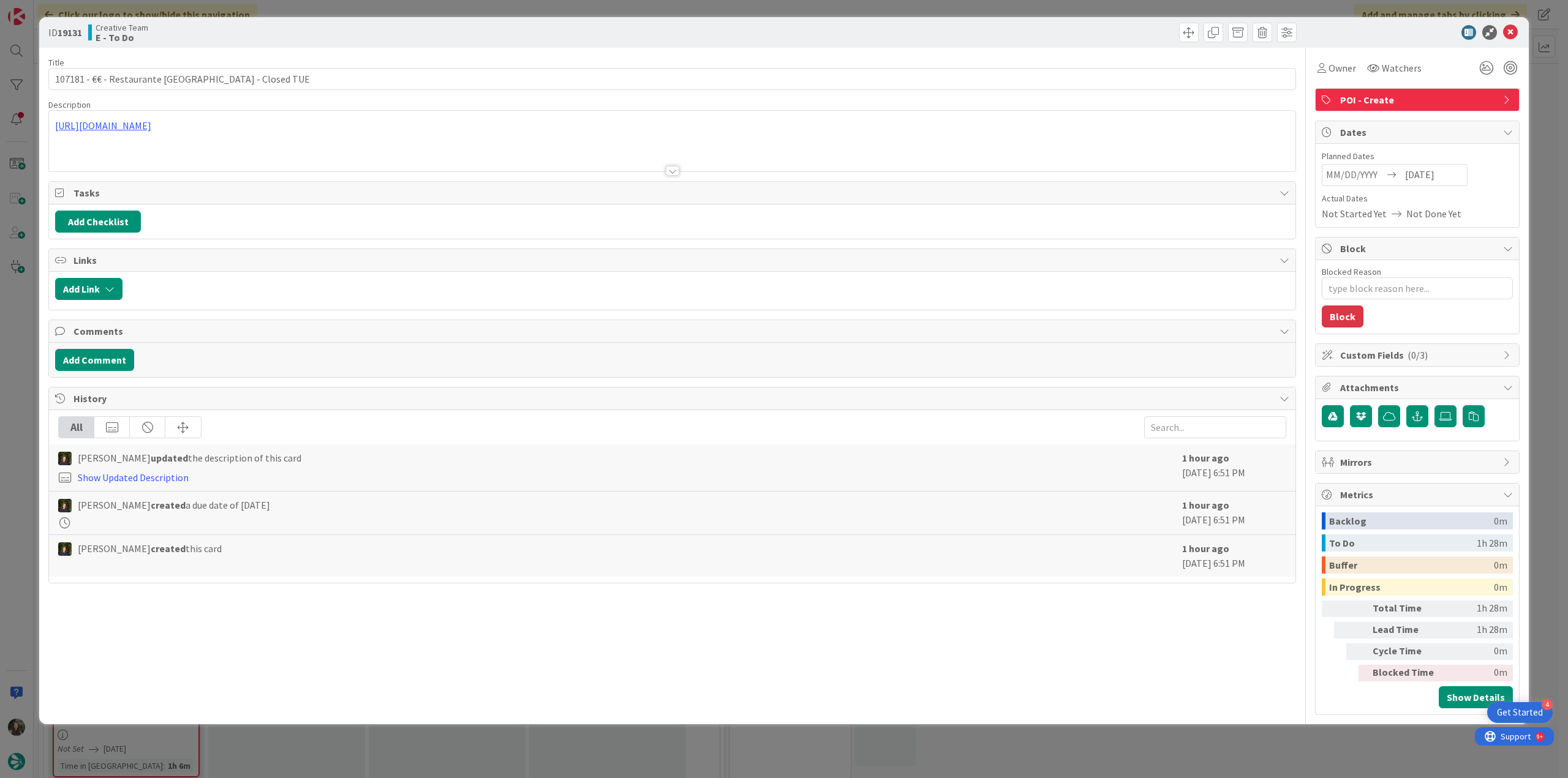 type on "x" 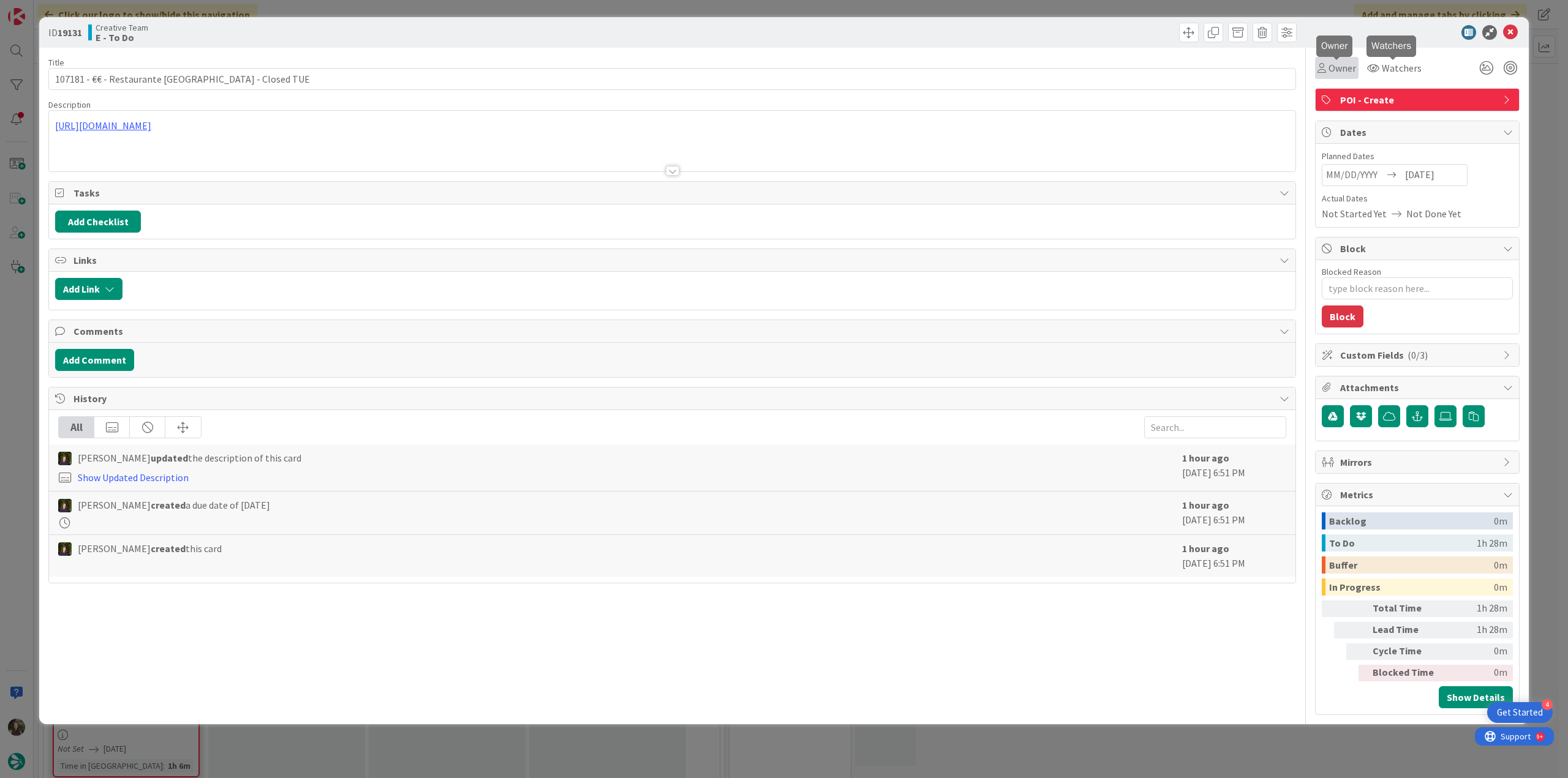 drag, startPoint x: 1348, startPoint y: 64, endPoint x: 1349, endPoint y: 77, distance: 13.0384 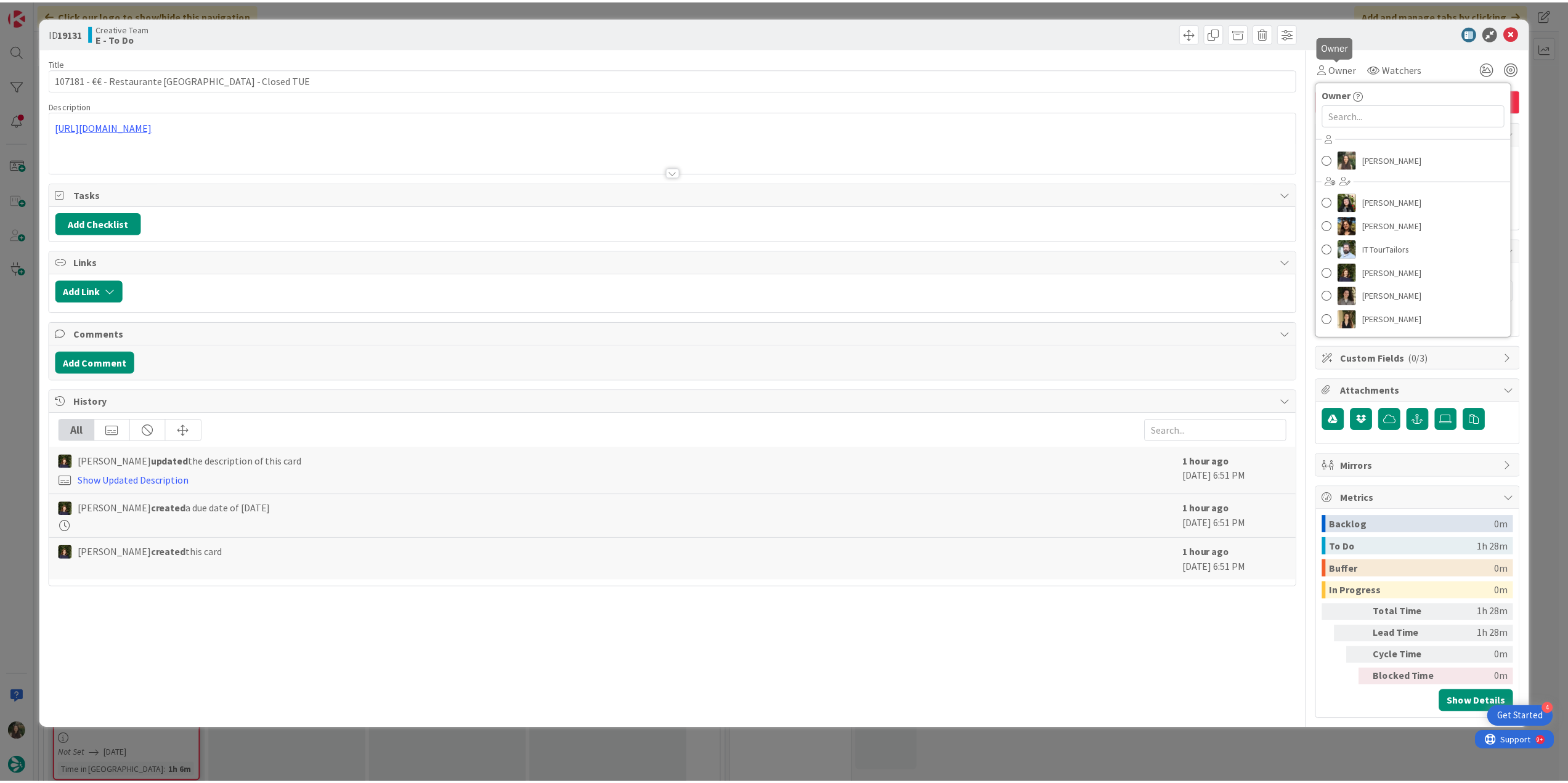 scroll, scrollTop: 0, scrollLeft: 0, axis: both 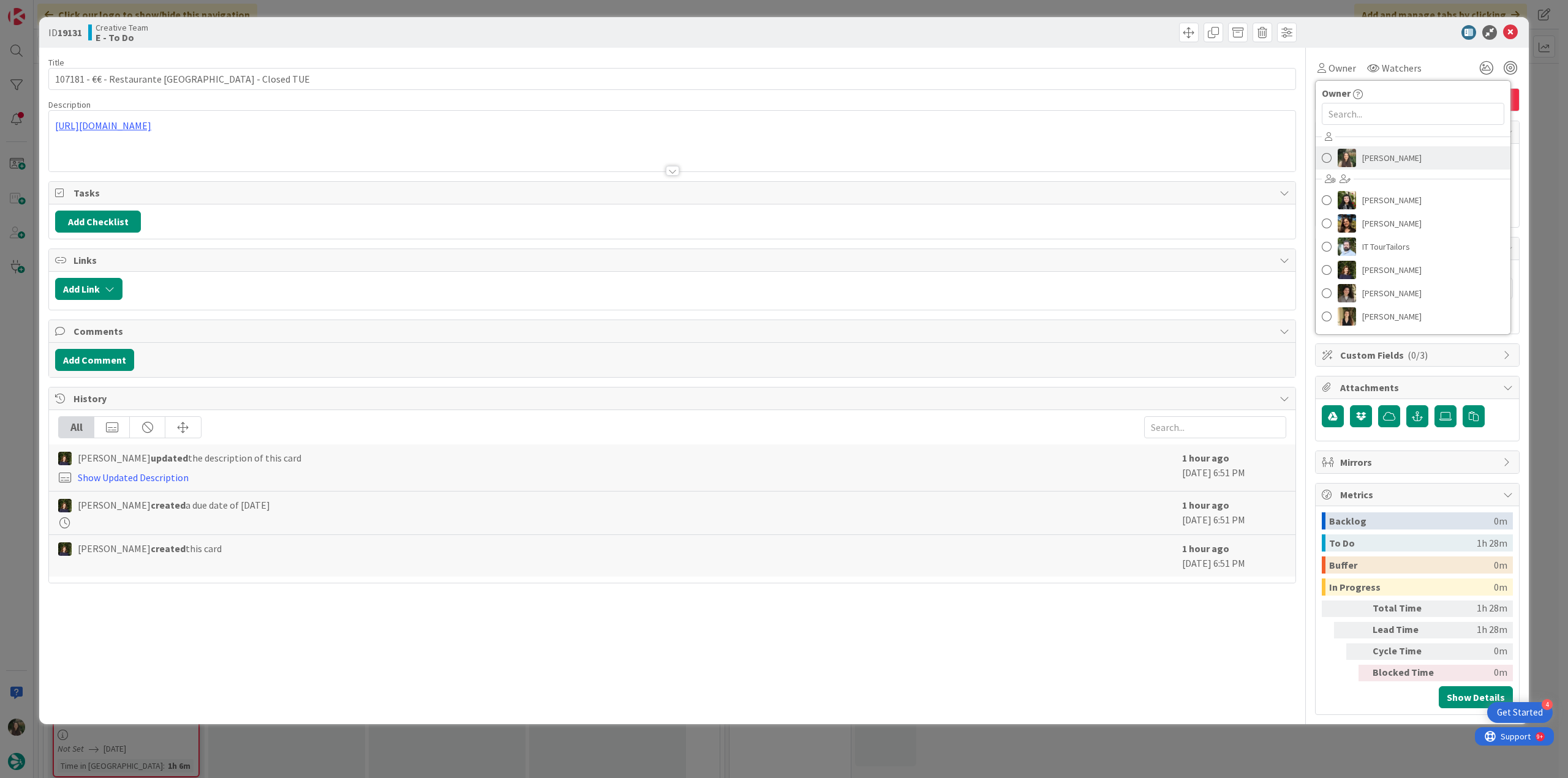 click on "[PERSON_NAME]" at bounding box center (1392, 158) 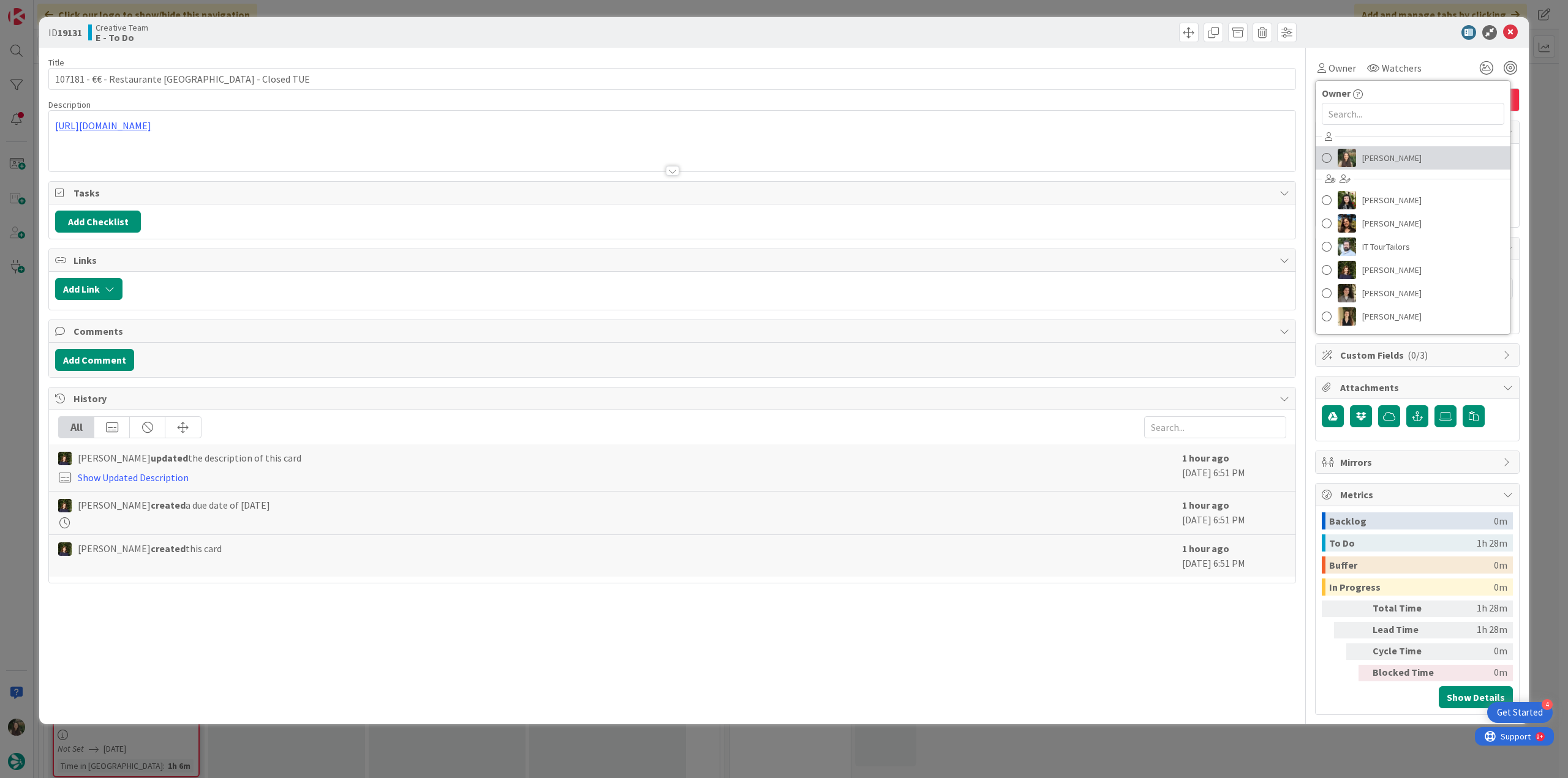 type on "x" 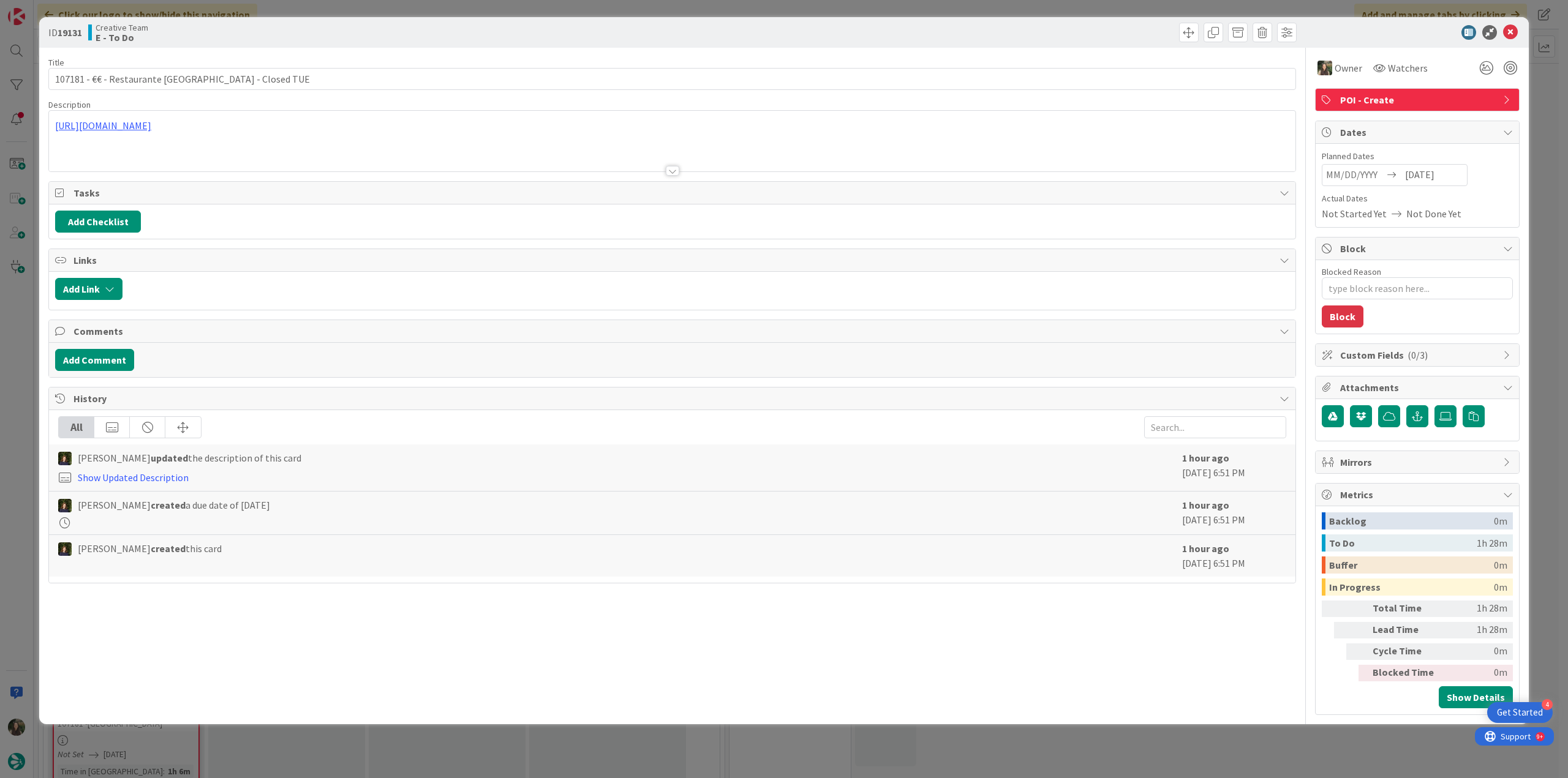 type on "x" 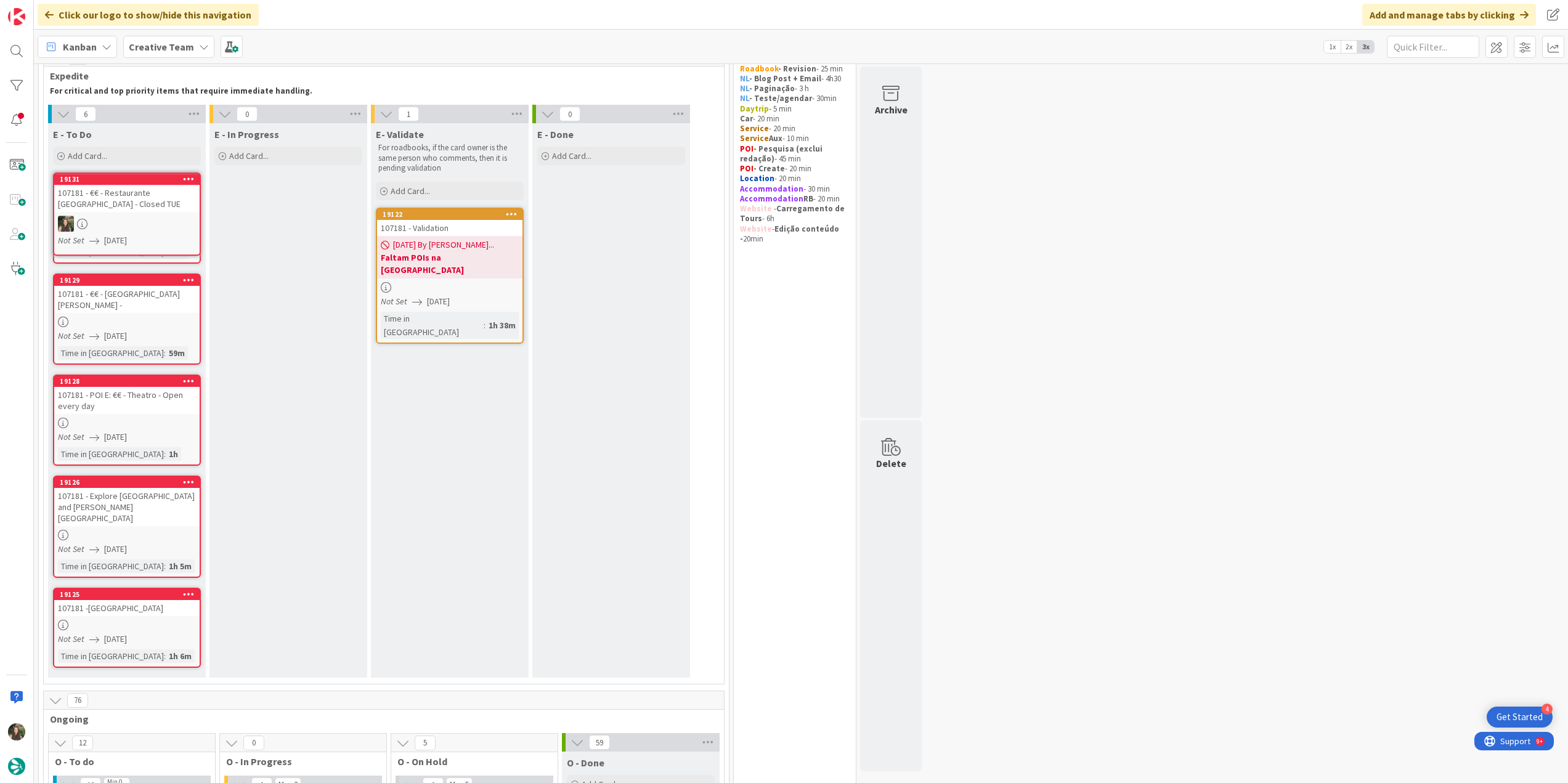scroll, scrollTop: 0, scrollLeft: 0, axis: both 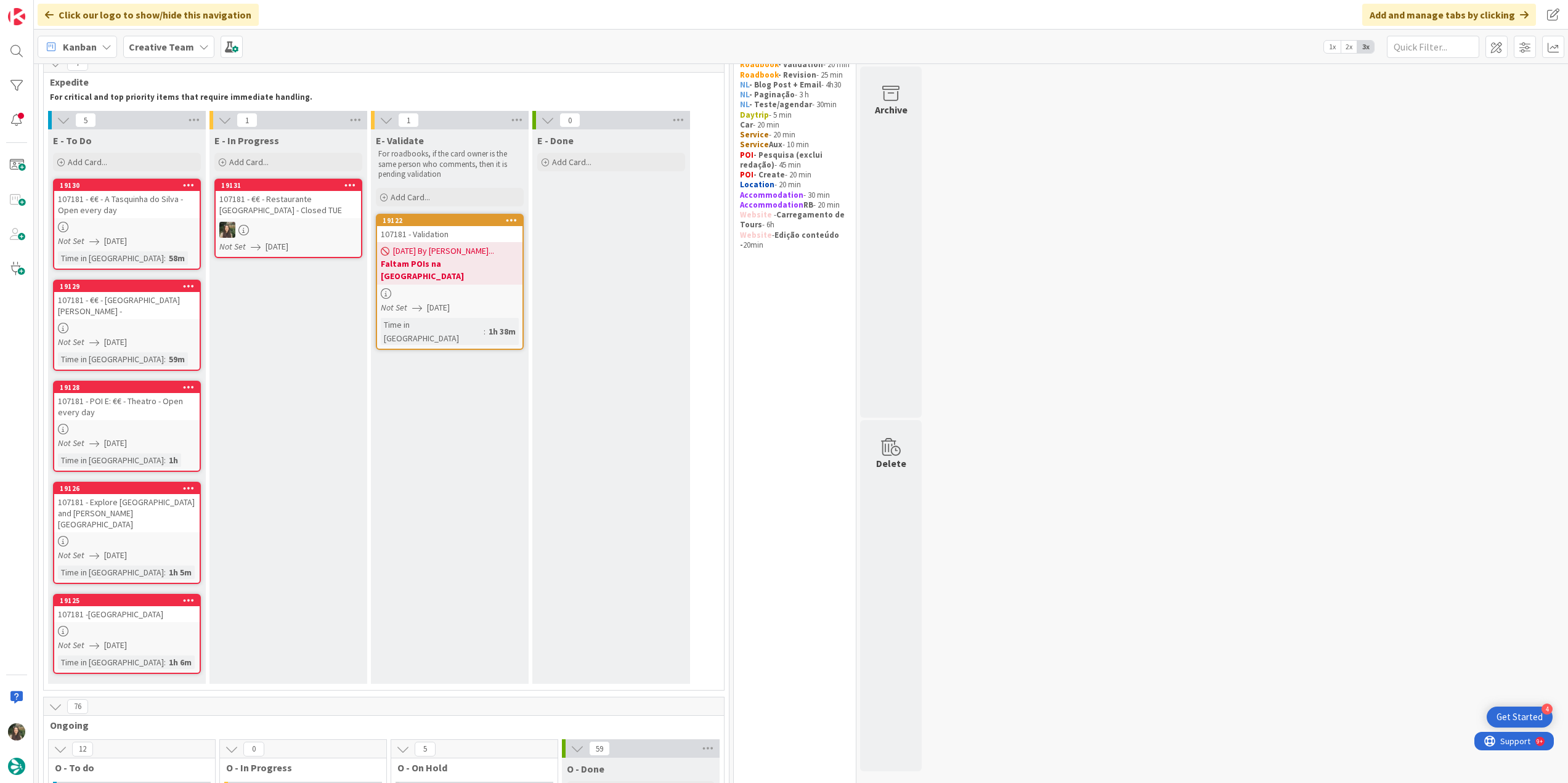click at bounding box center [288, 230] 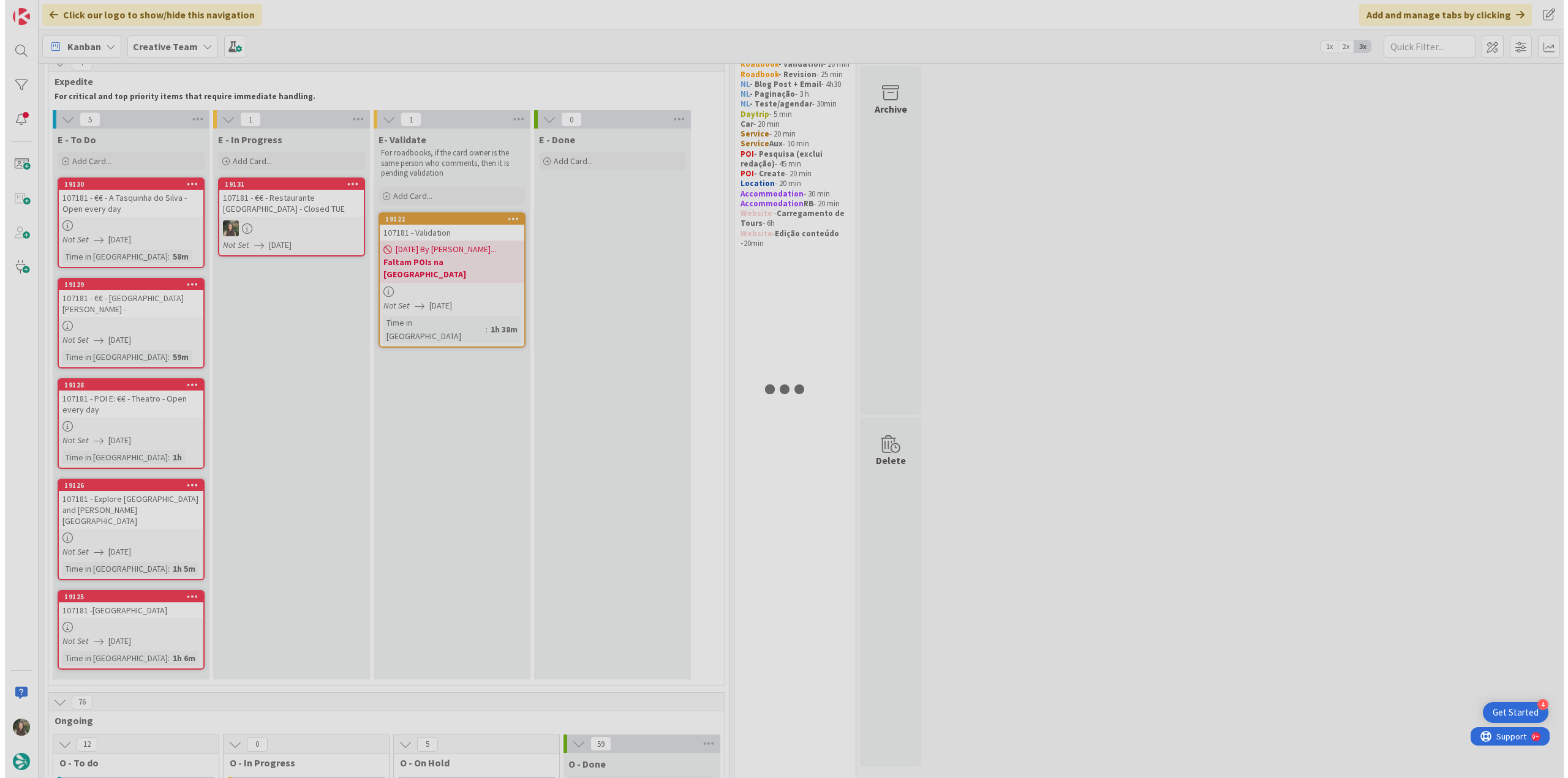 scroll, scrollTop: 0, scrollLeft: 0, axis: both 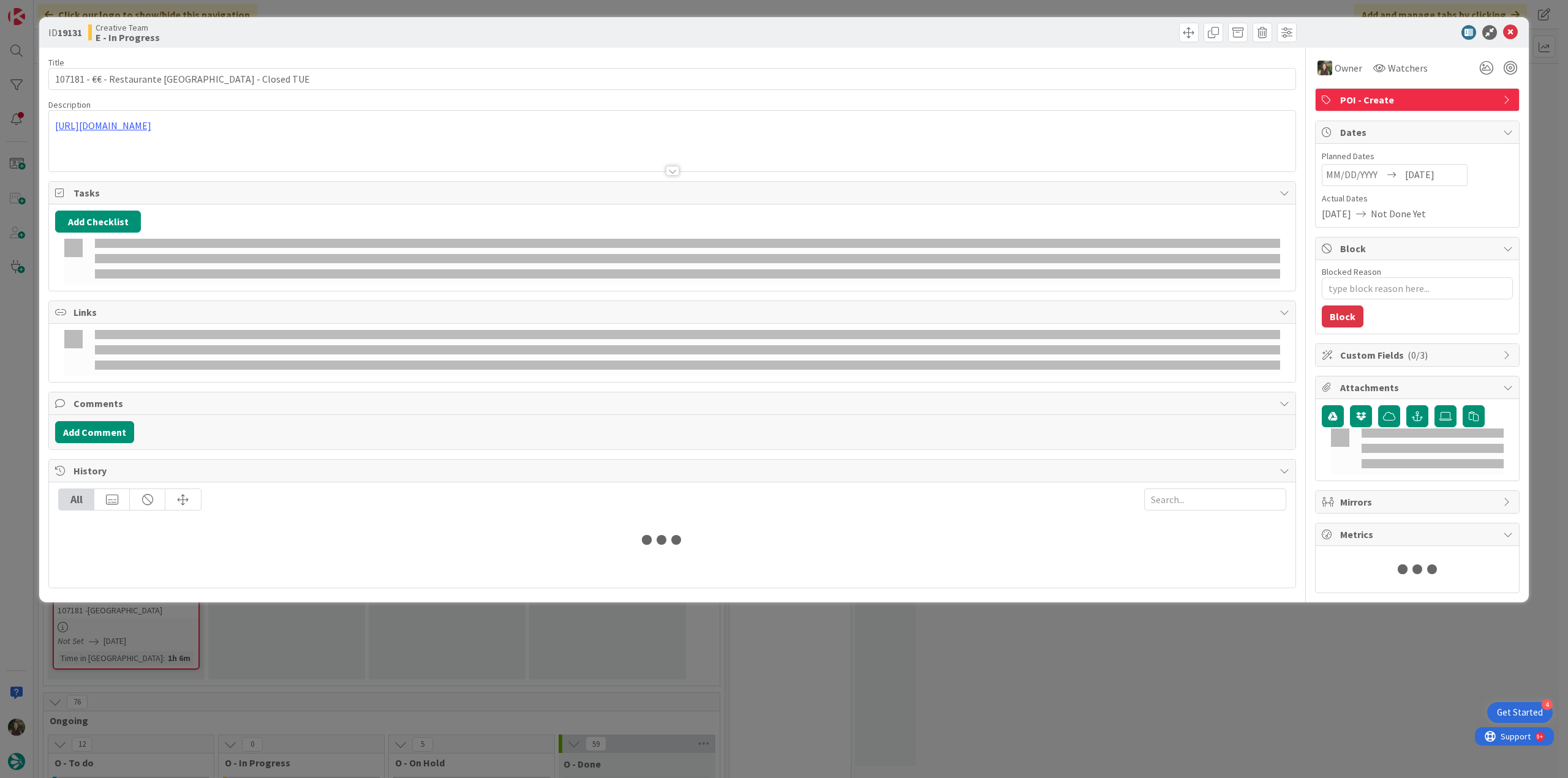 type on "x" 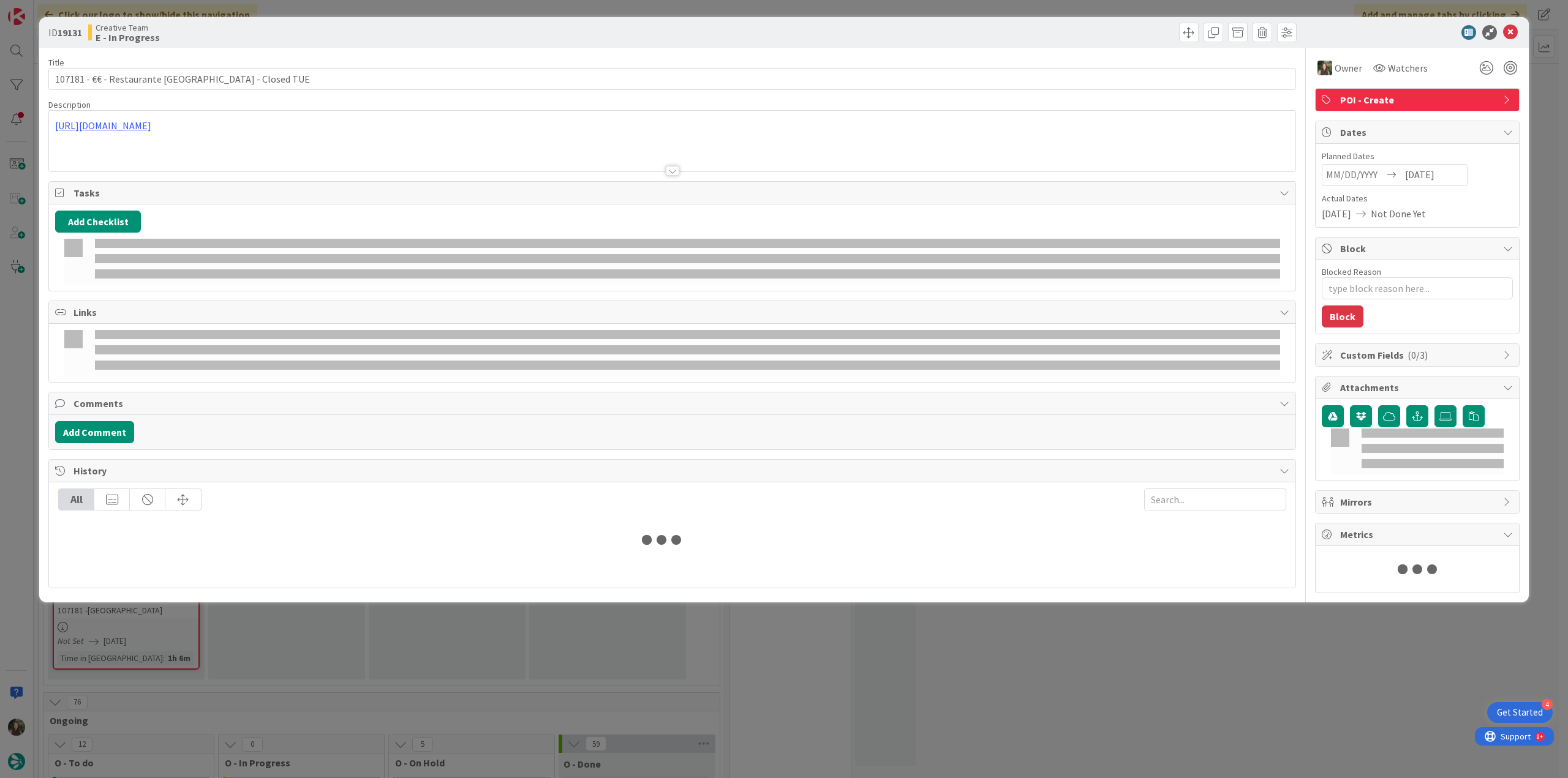 type on "107181 - €€ - Restaurante [GEOGRAPHIC_DATA] - Closed TUE" 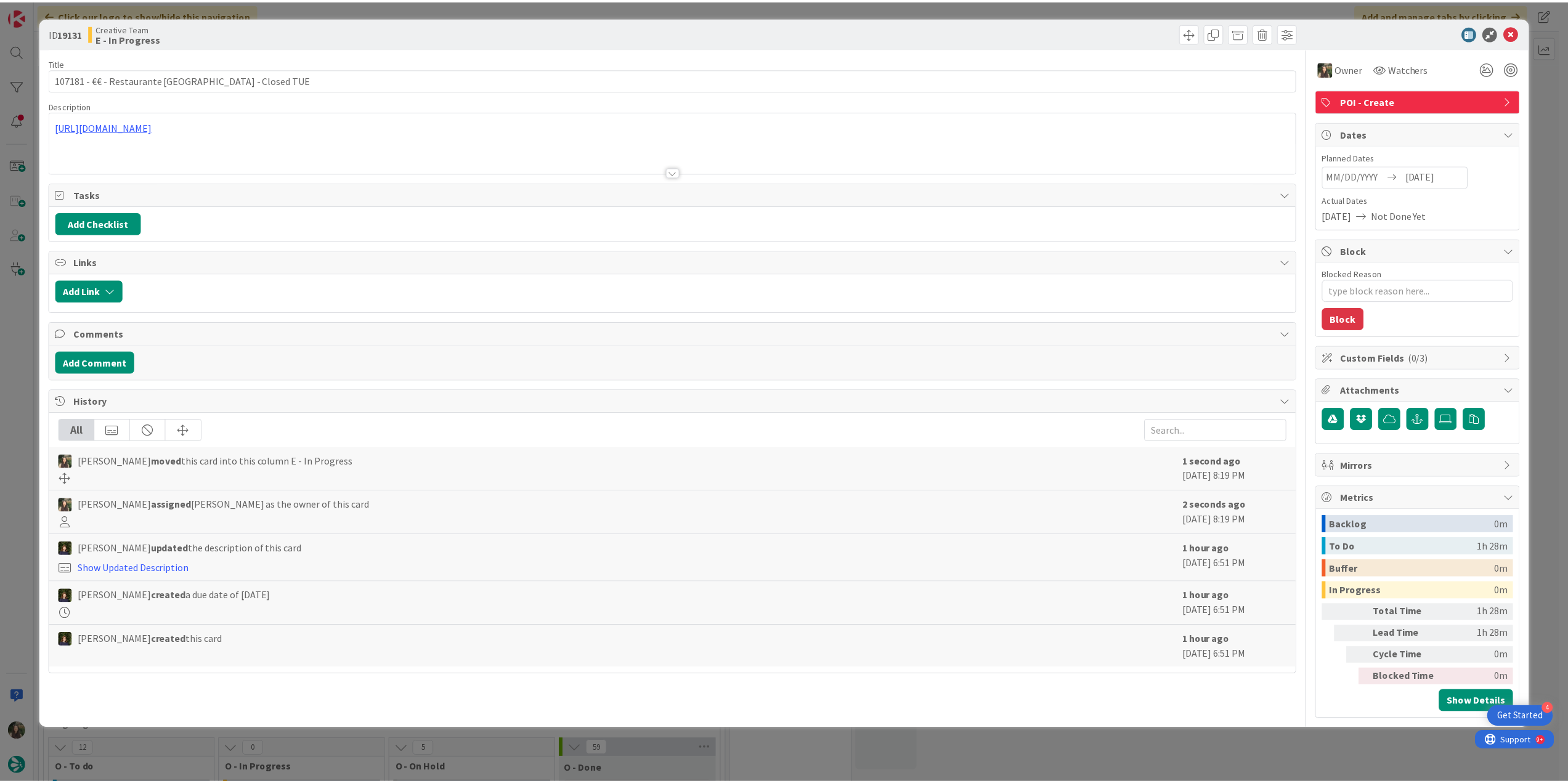 scroll, scrollTop: 0, scrollLeft: 0, axis: both 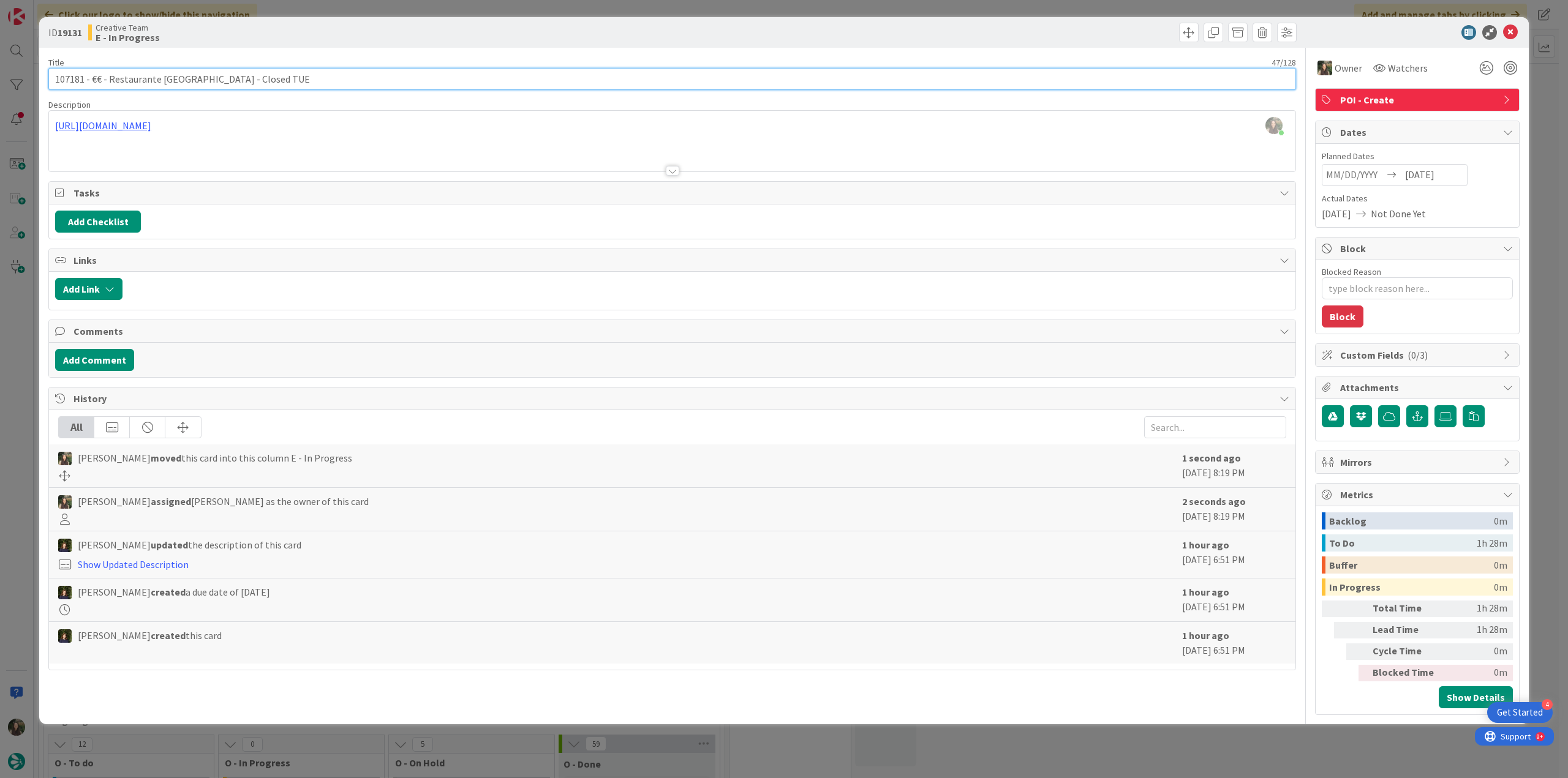 drag, startPoint x: 255, startPoint y: 78, endPoint x: 92, endPoint y: 80, distance: 163.0123 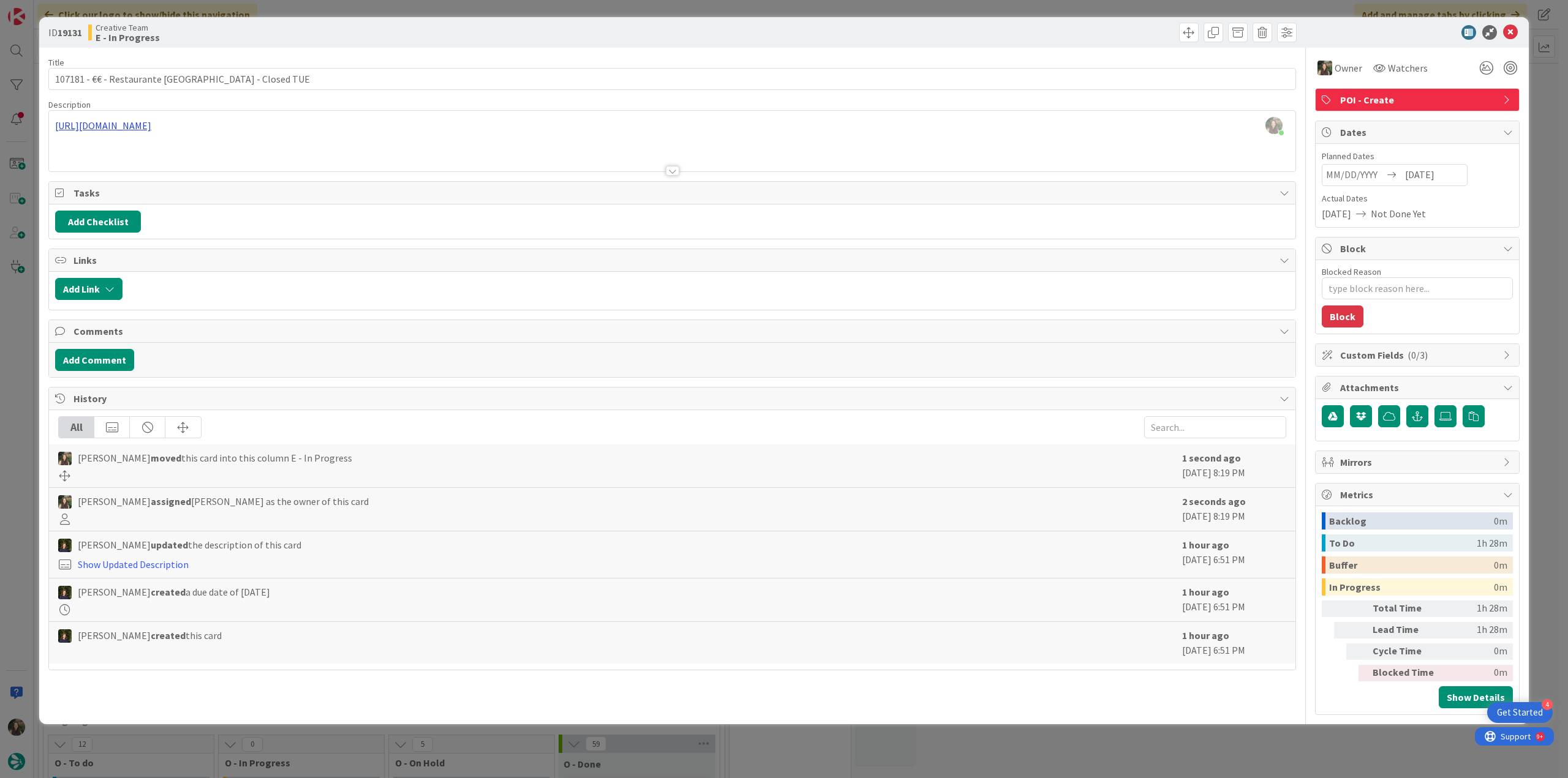 click on "[PERSON_NAME] just joined [URL][DOMAIN_NAME]" at bounding box center [672, 141] 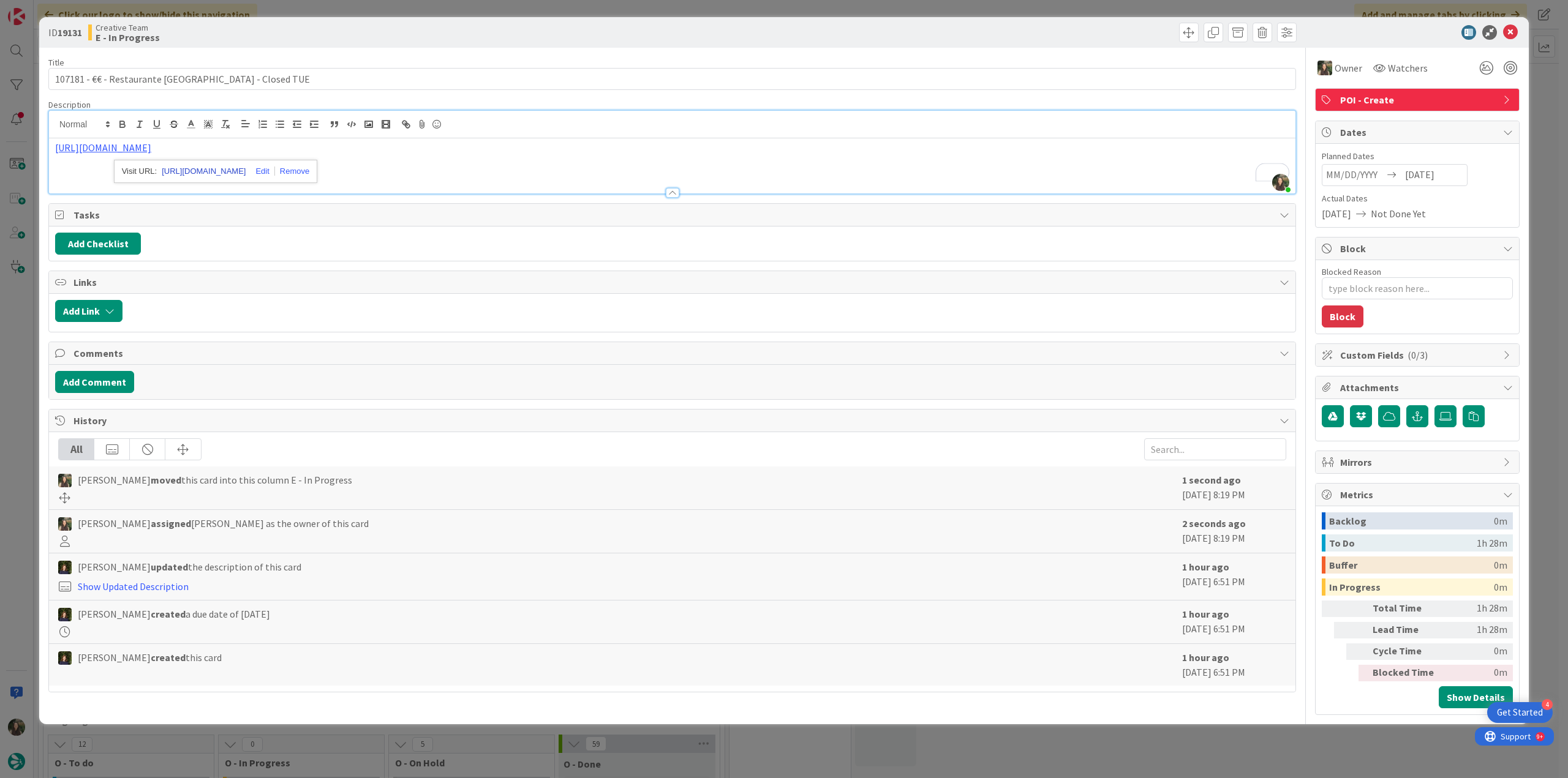 click on "[URL][DOMAIN_NAME]" at bounding box center [203, 171] 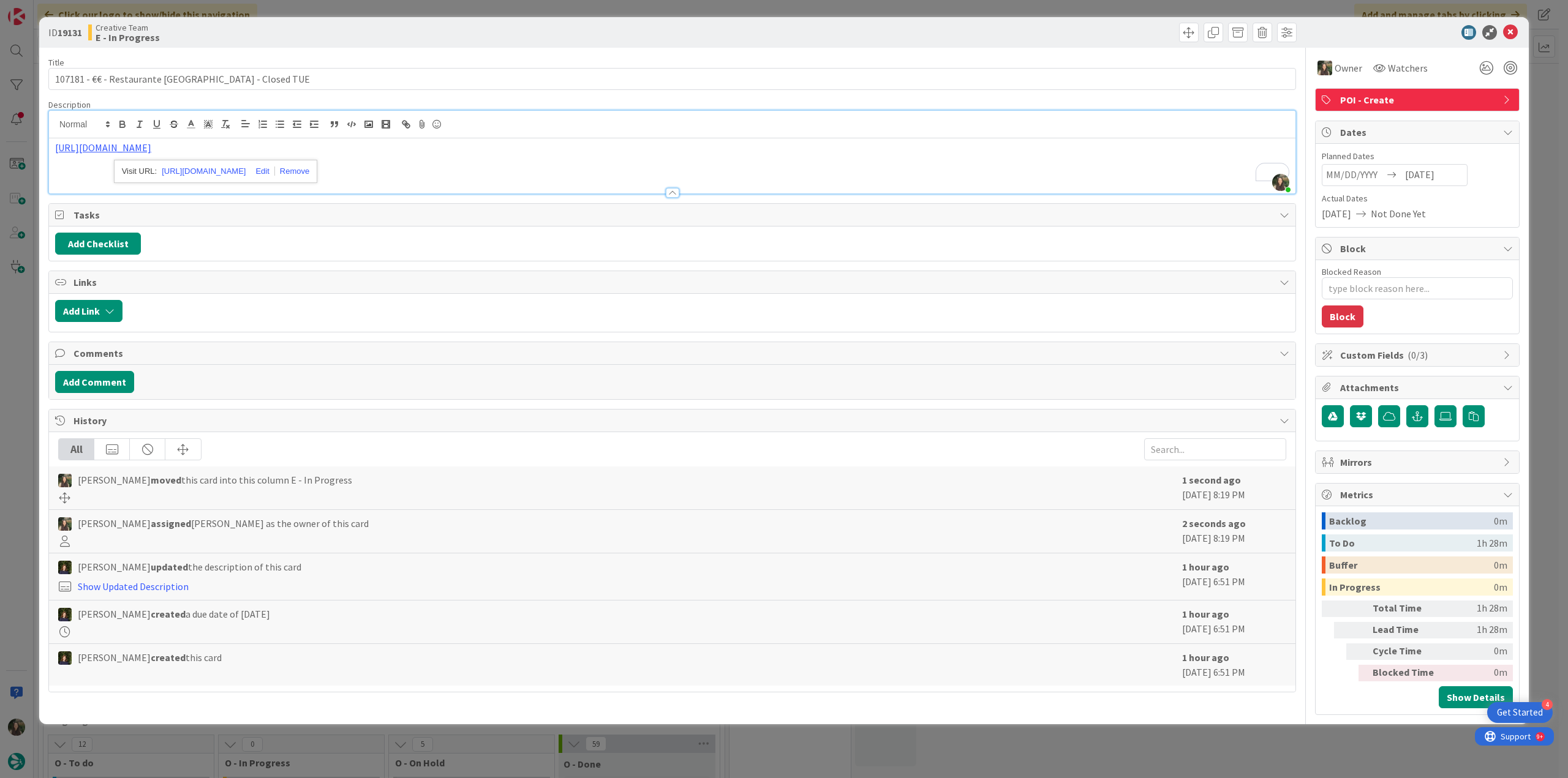 click on "ID  19131 Creative Team E - In Progress Title 47 / 128 107181 - €€ - Restaurante Bodegão - Closed TUE Description [PERSON_NAME] joined  9 m ago [URL][DOMAIN_NAME] [URL][DOMAIN_NAME] Owner Watchers POI - Create  Tasks Add Checklist Links Add Link Comments Add Comment History All [PERSON_NAME]  moved  this card into this column E - In Progress 1 second ago [DATE] 8:19 PM [PERSON_NAME]  assigned  [PERSON_NAME] as the owner of this card 2 seconds ago [DATE] 8:19 PM [PERSON_NAME]  updated  the description of this card Show Updated Description 1 hour ago [DATE] 6:51 PM [PERSON_NAME]  created  a due date of [DATE] 1 hour ago [DATE] 6:51 PM [PERSON_NAME]  created  this card 1 hour ago [DATE] 6:51 PM Owner Watchers POI - Create  Dates Planned Dates [DATE] Actual Dates [DATE] Not Done Yet Block Blocked Reason 0 / 256 Block" at bounding box center [784, 389] 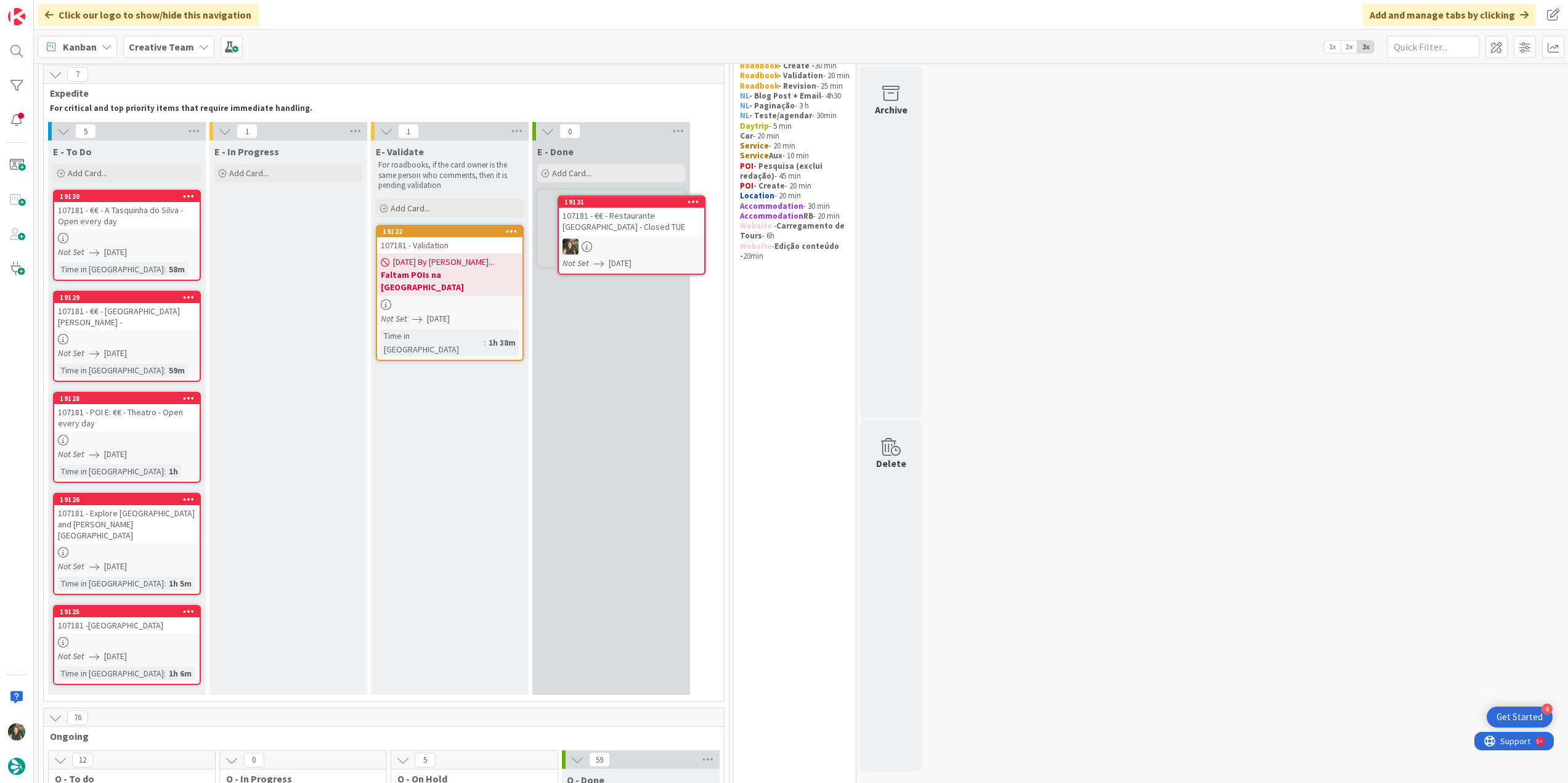 scroll, scrollTop: 43, scrollLeft: 0, axis: vertical 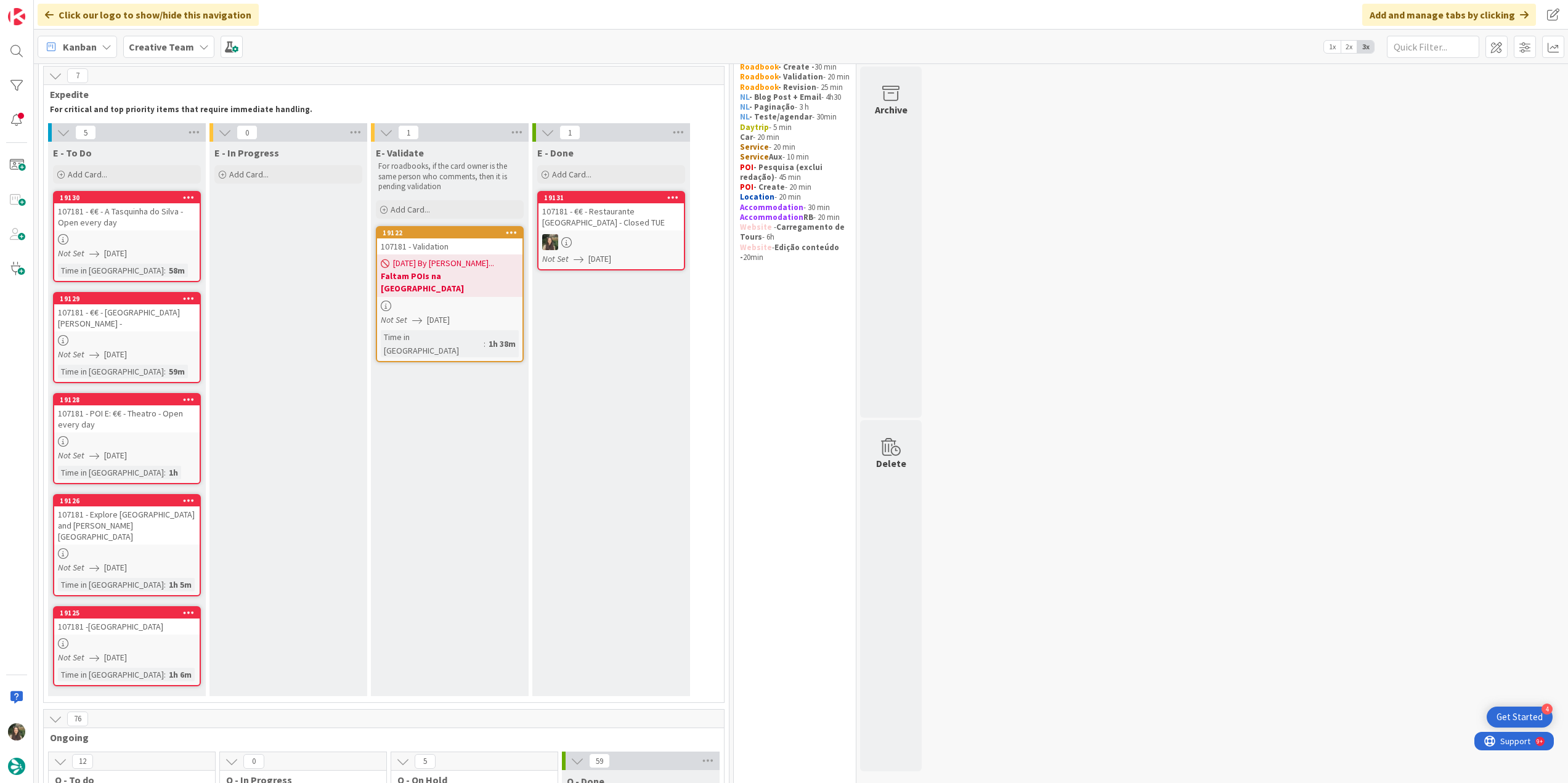 click at bounding box center (127, 239) 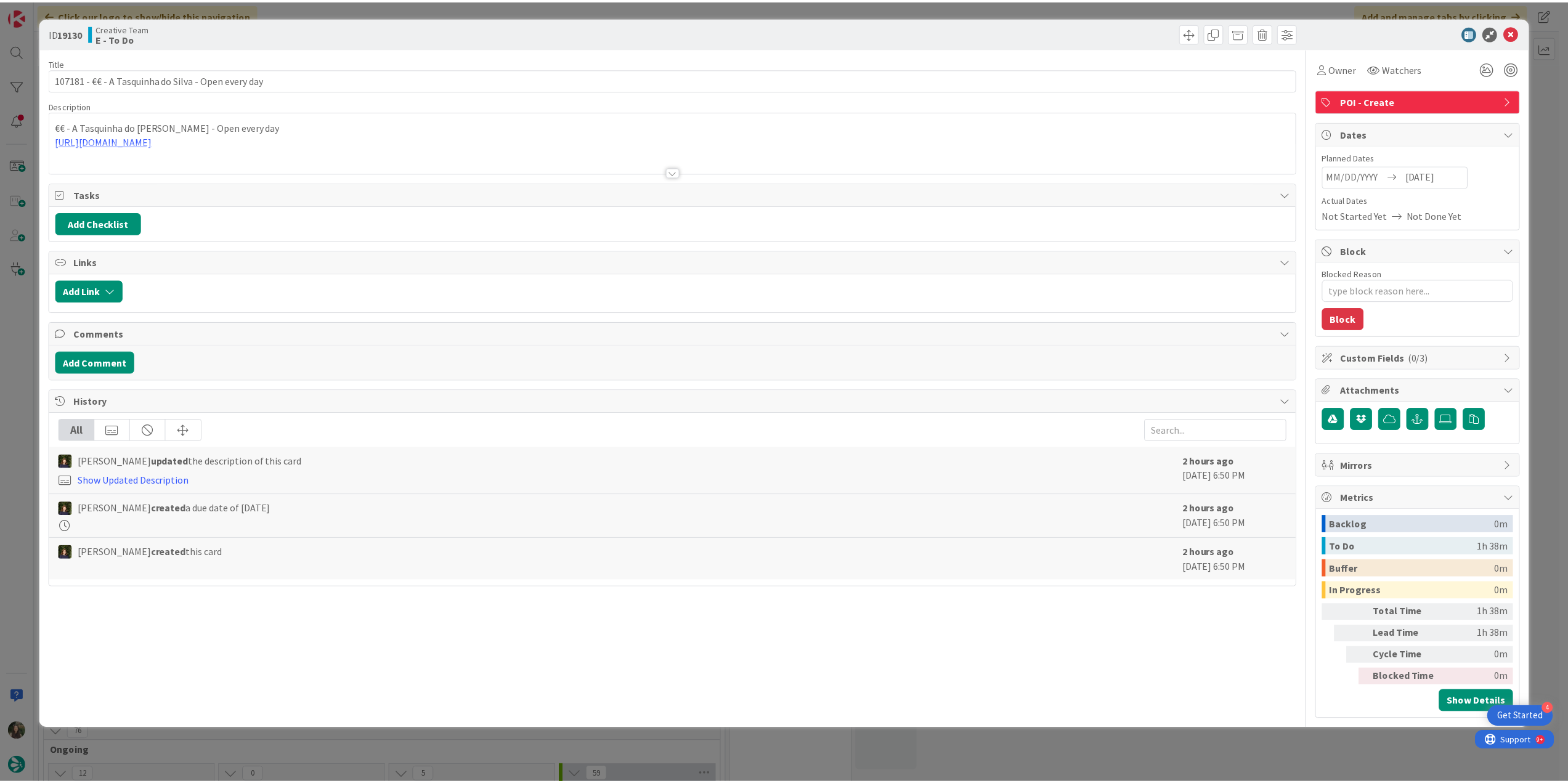 scroll, scrollTop: 0, scrollLeft: 0, axis: both 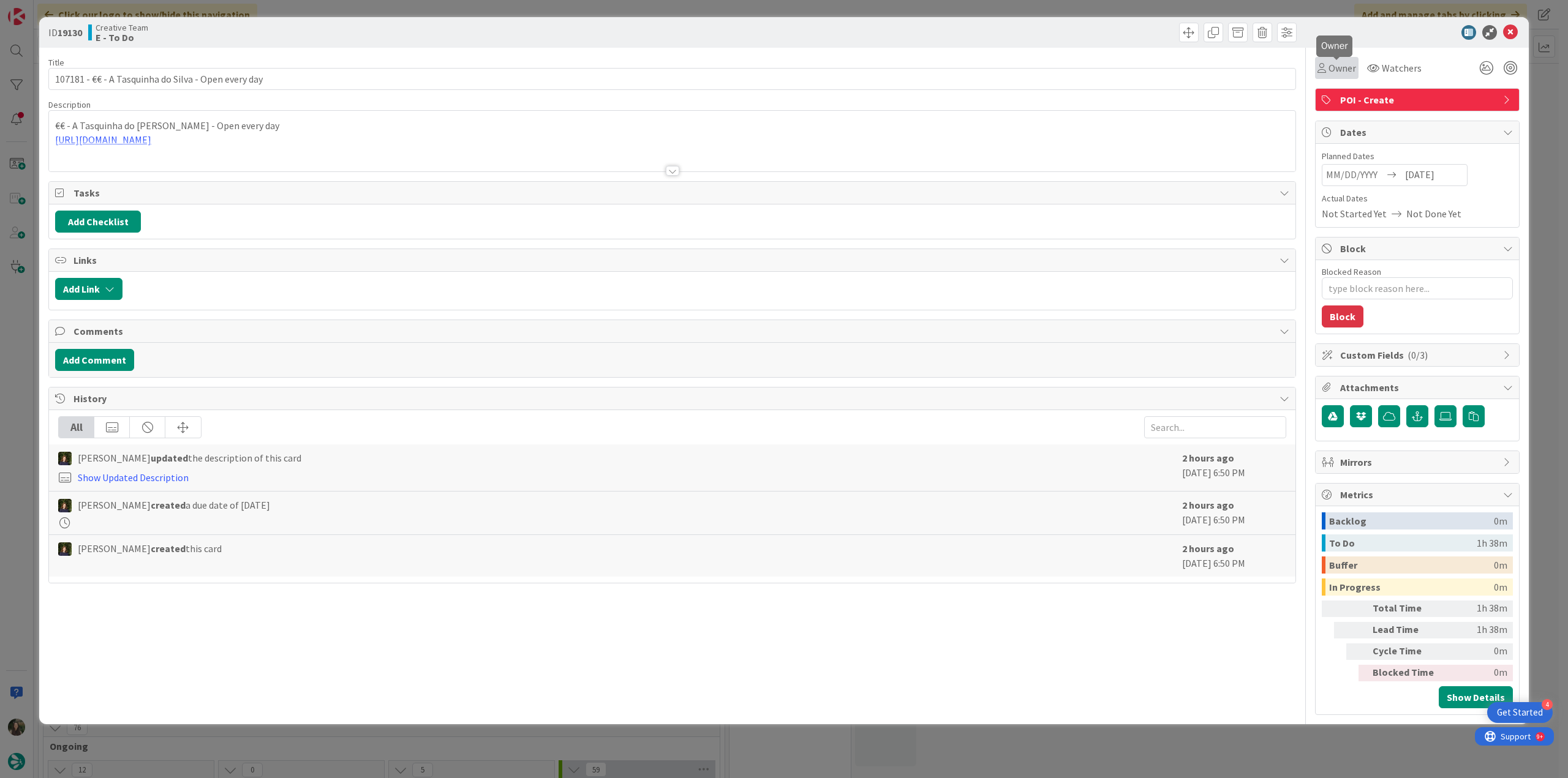 click on "Owner" at bounding box center (1342, 68) 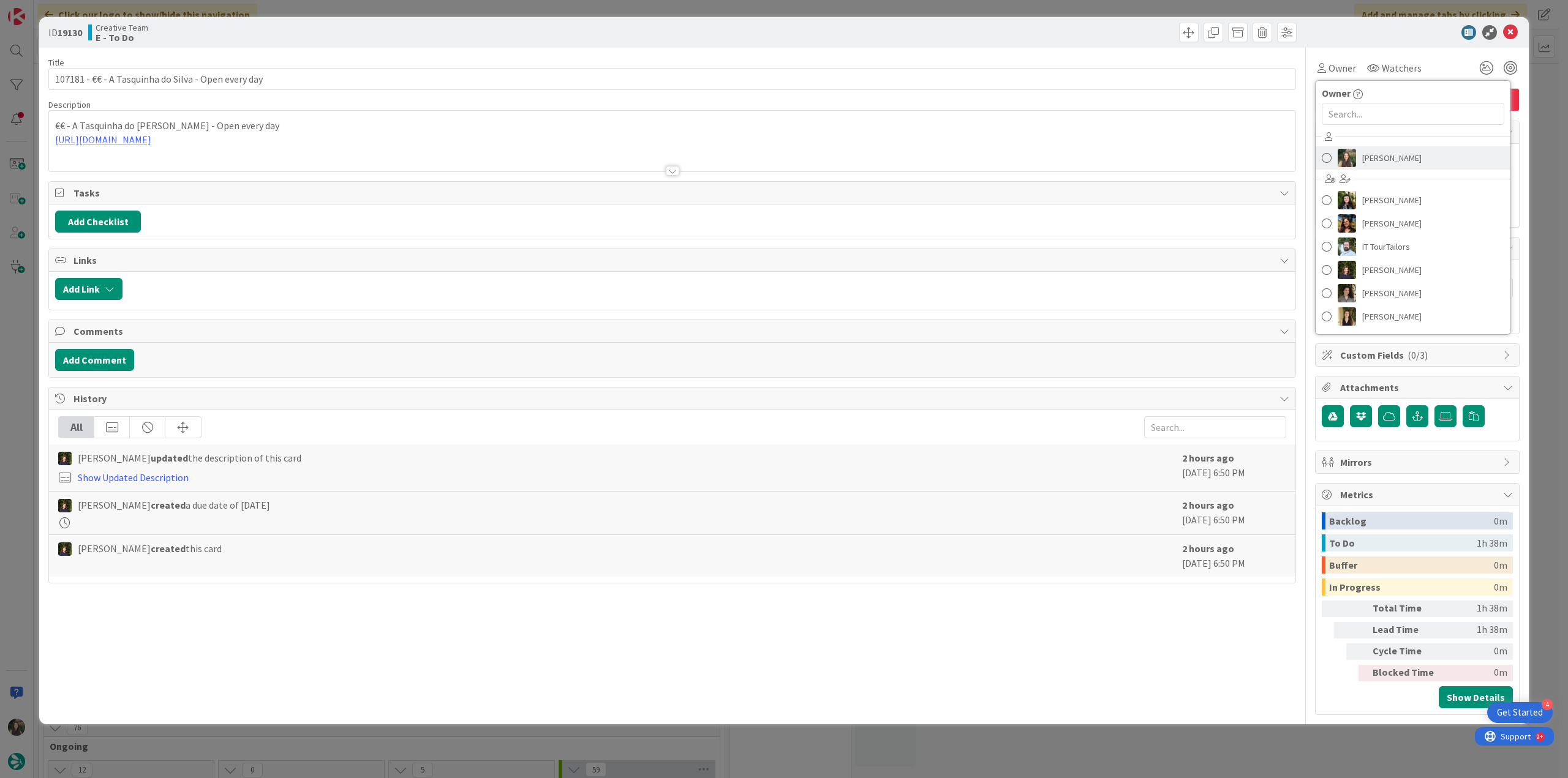 click on "[PERSON_NAME]" at bounding box center [1392, 158] 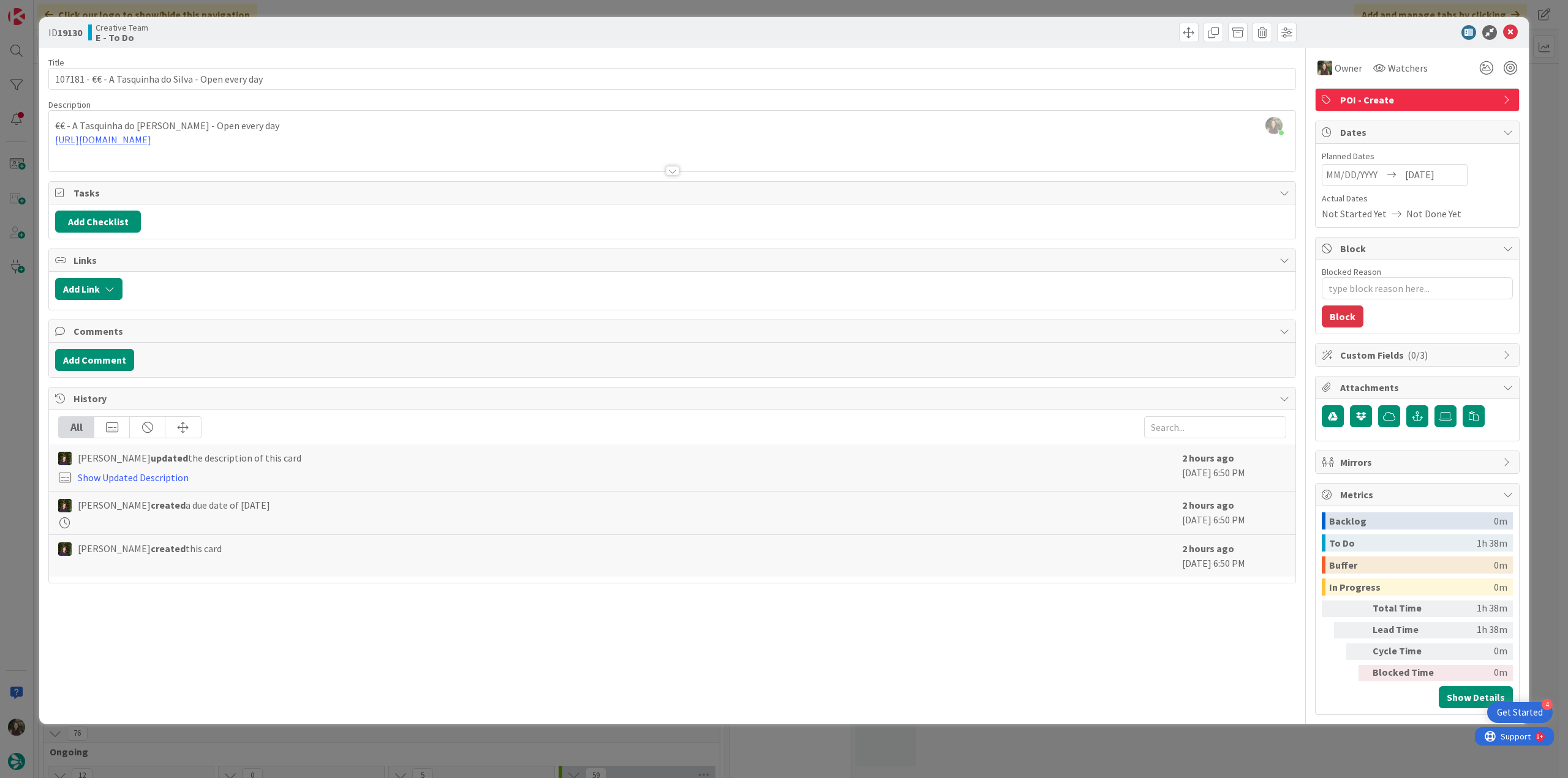 drag, startPoint x: 1140, startPoint y: 734, endPoint x: 957, endPoint y: 667, distance: 194.87945 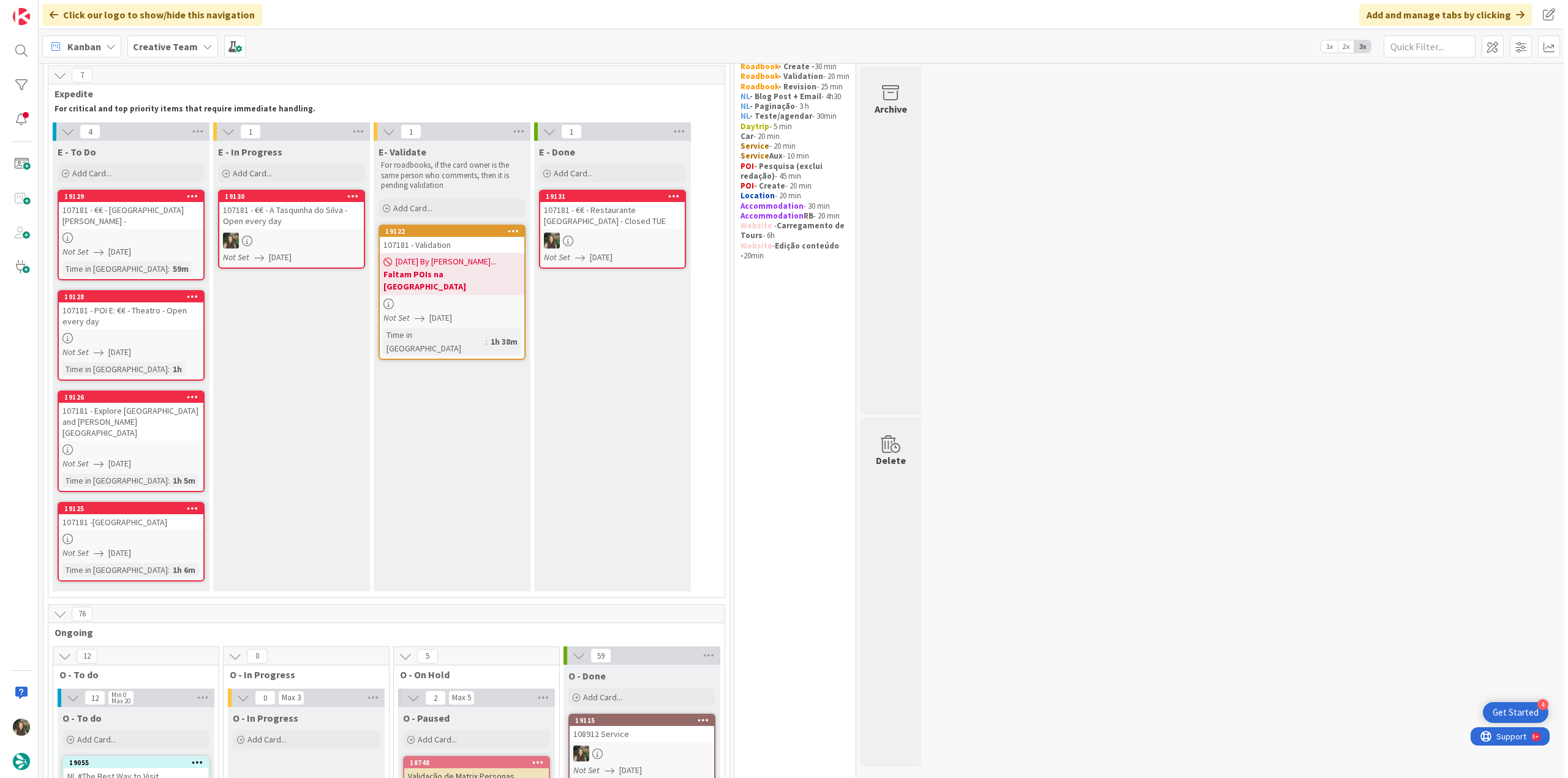 scroll, scrollTop: 0, scrollLeft: 0, axis: both 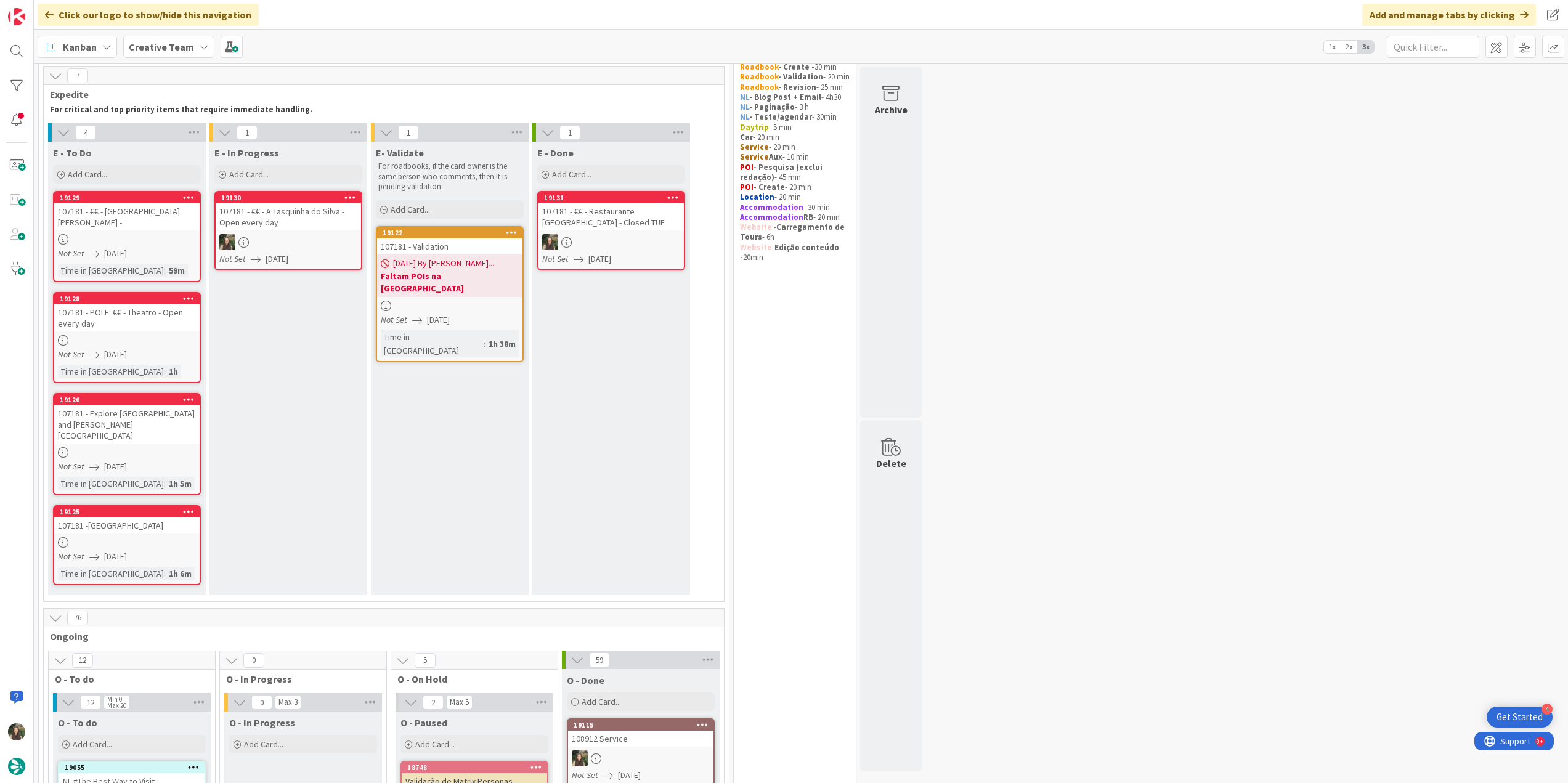click on "107181 - €€ - A Tasquinha do Silva - Open every day" at bounding box center [288, 217] 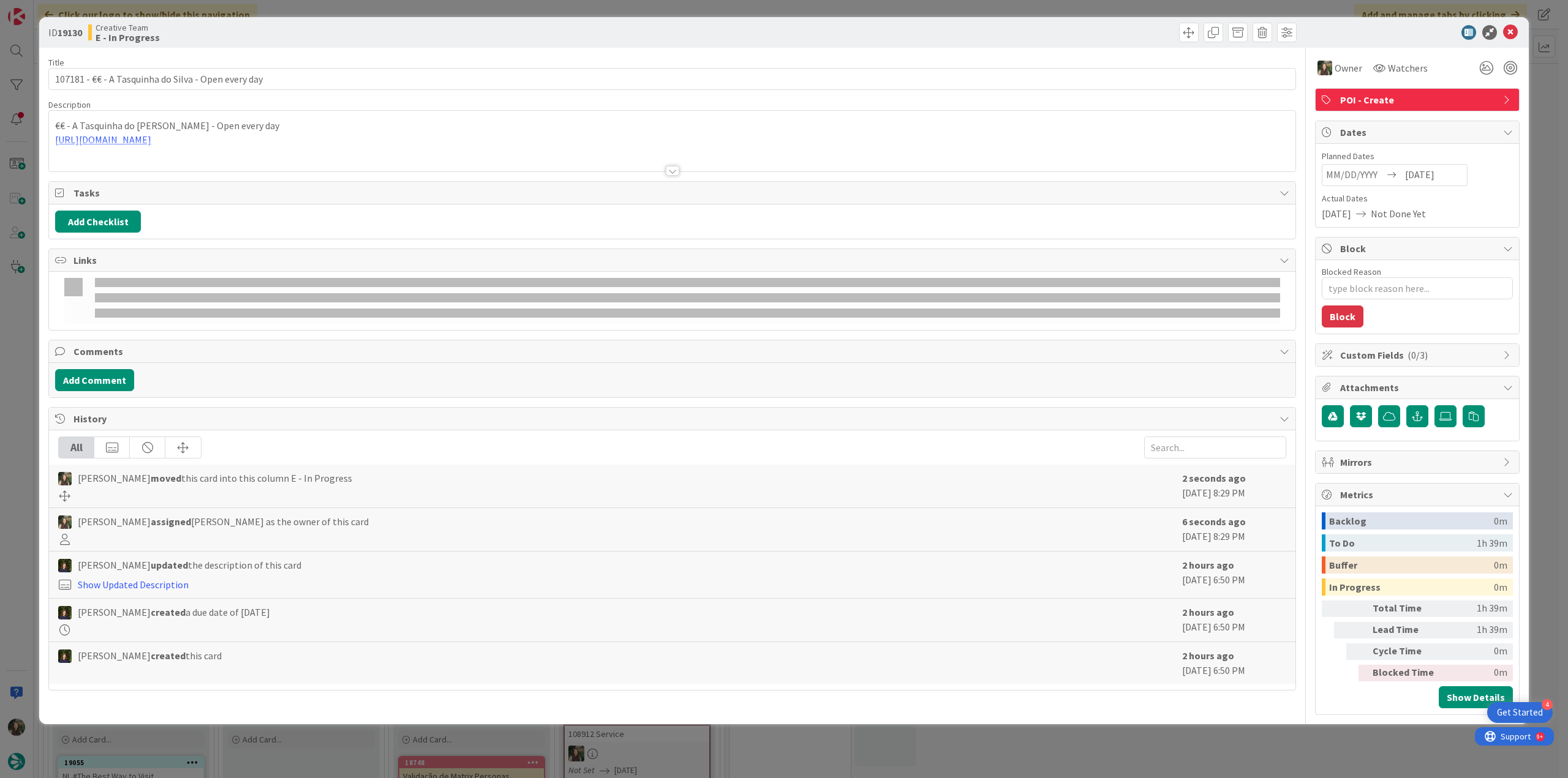 type on "x" 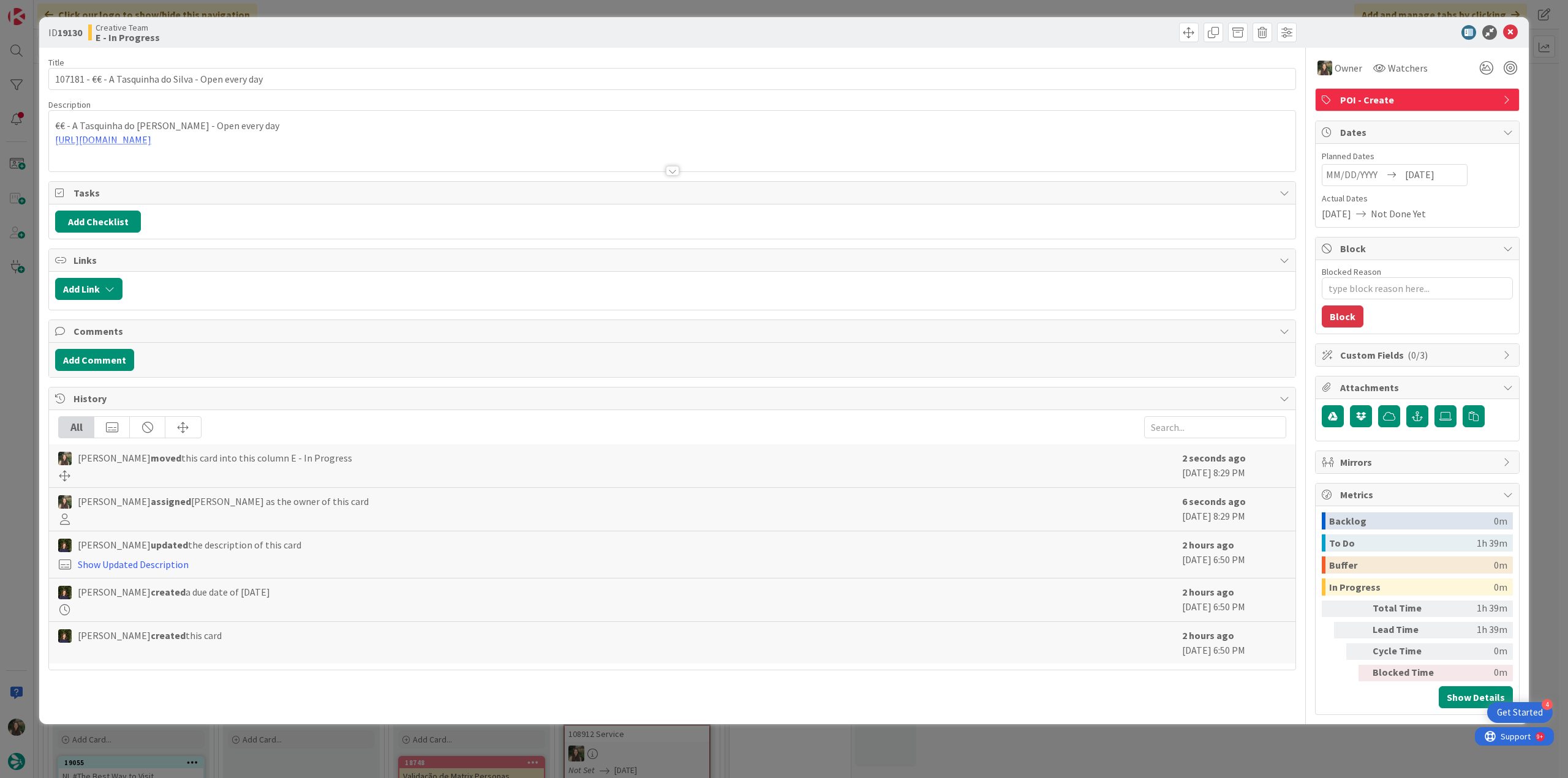 scroll, scrollTop: 0, scrollLeft: 0, axis: both 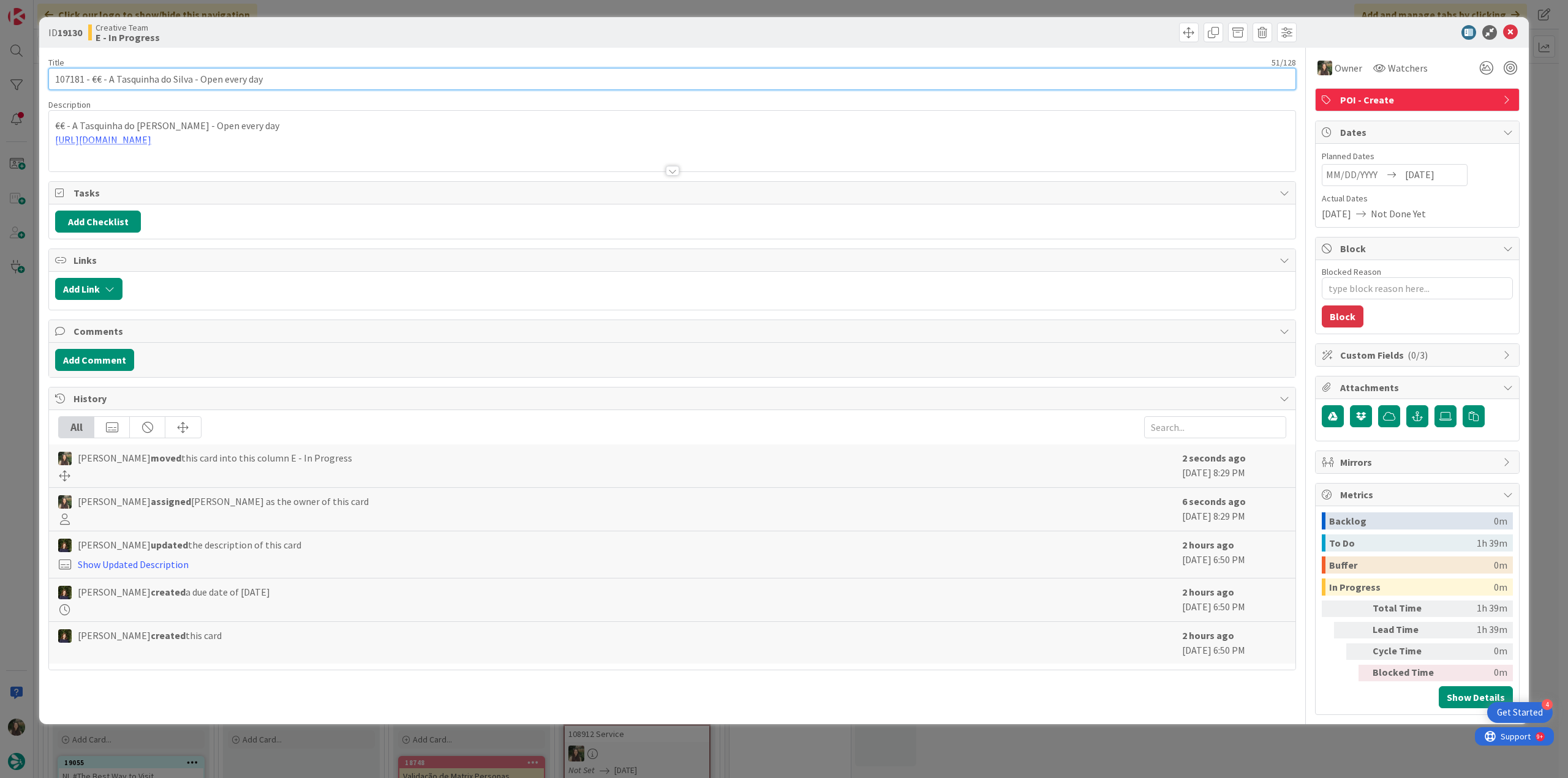 click on "107181 - €€ - A Tasquinha do Silva - Open every day" at bounding box center [672, 79] 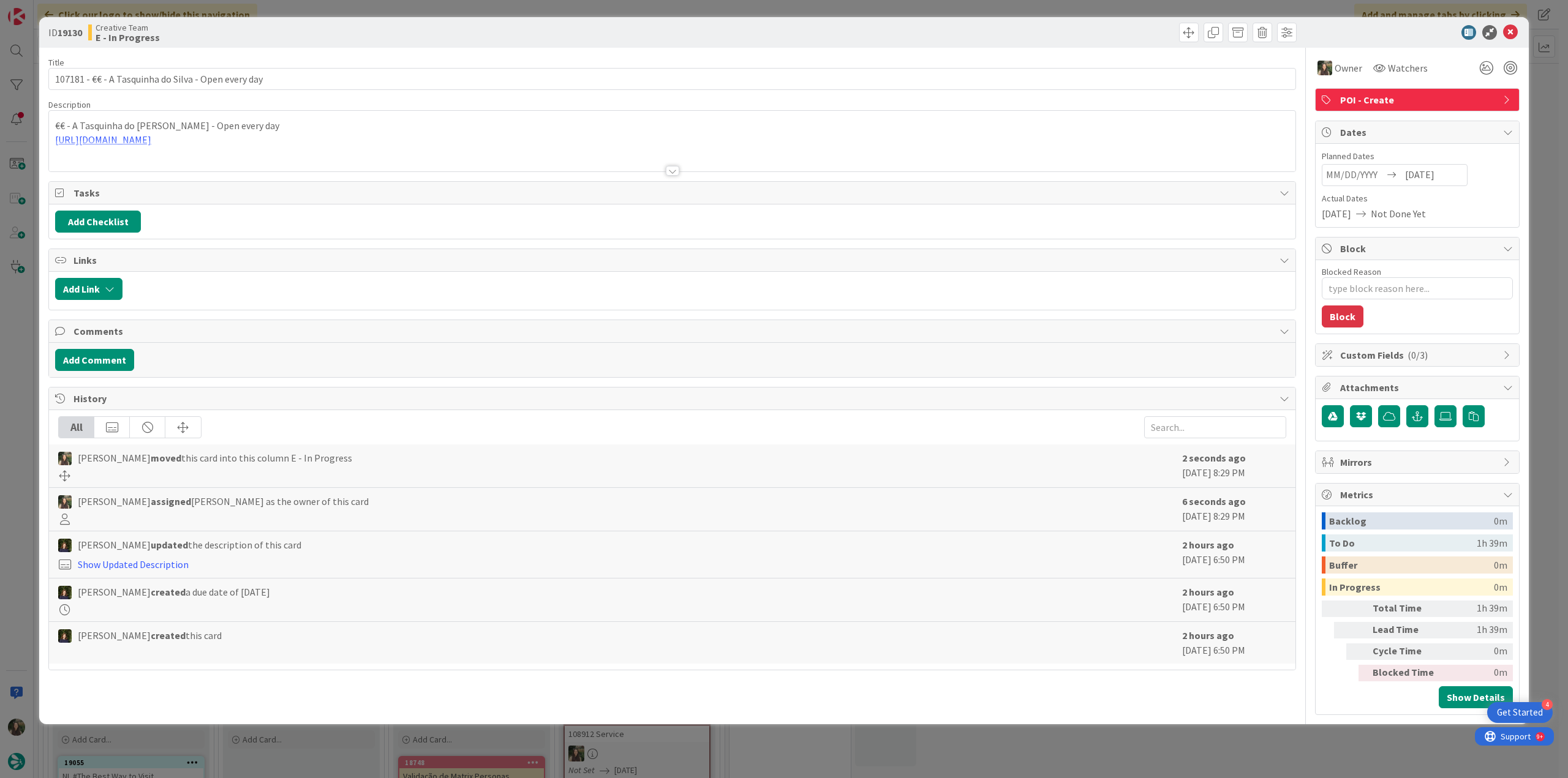 click at bounding box center (672, 155) 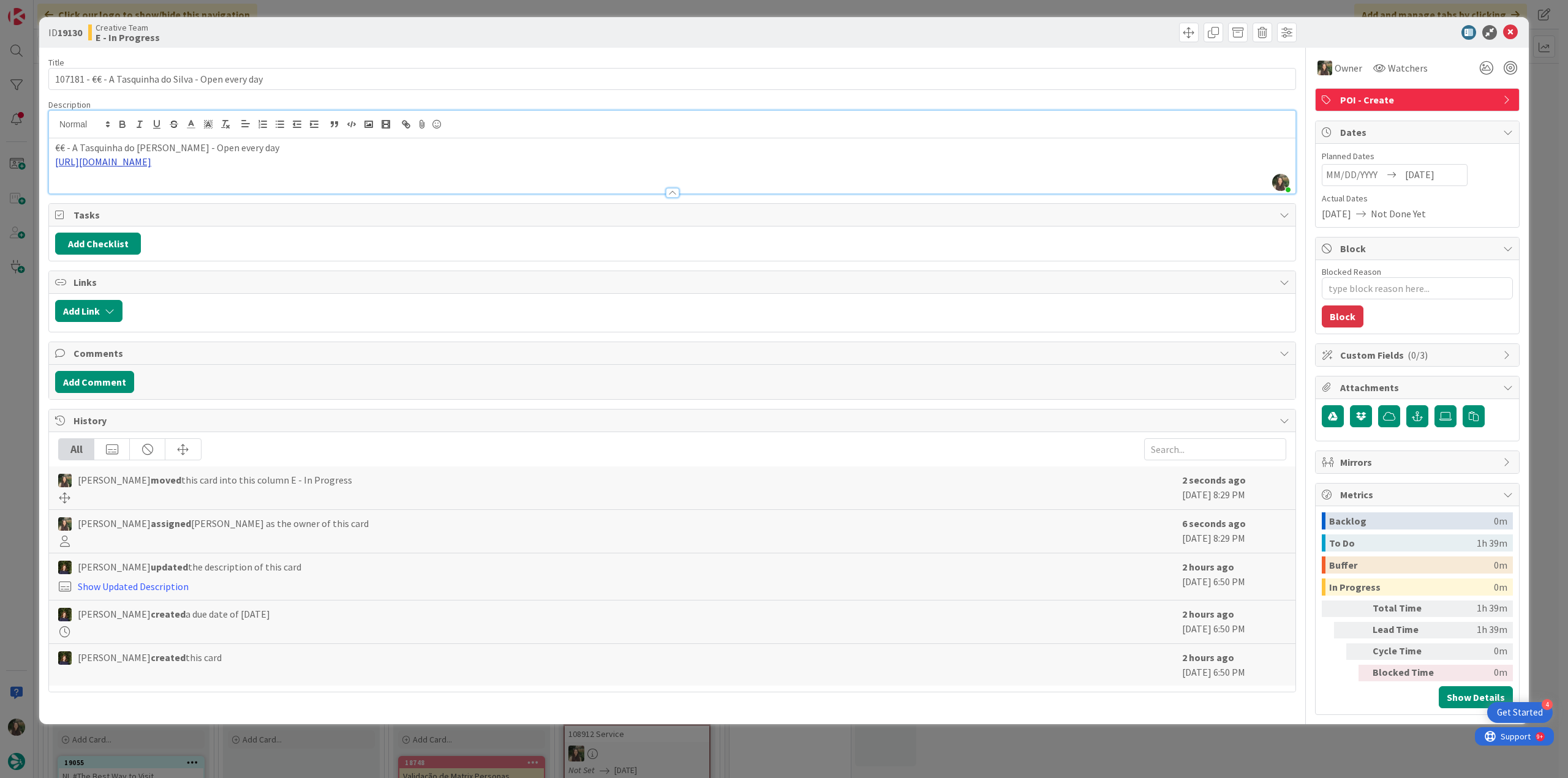 click on "[URL][DOMAIN_NAME]" at bounding box center (103, 162) 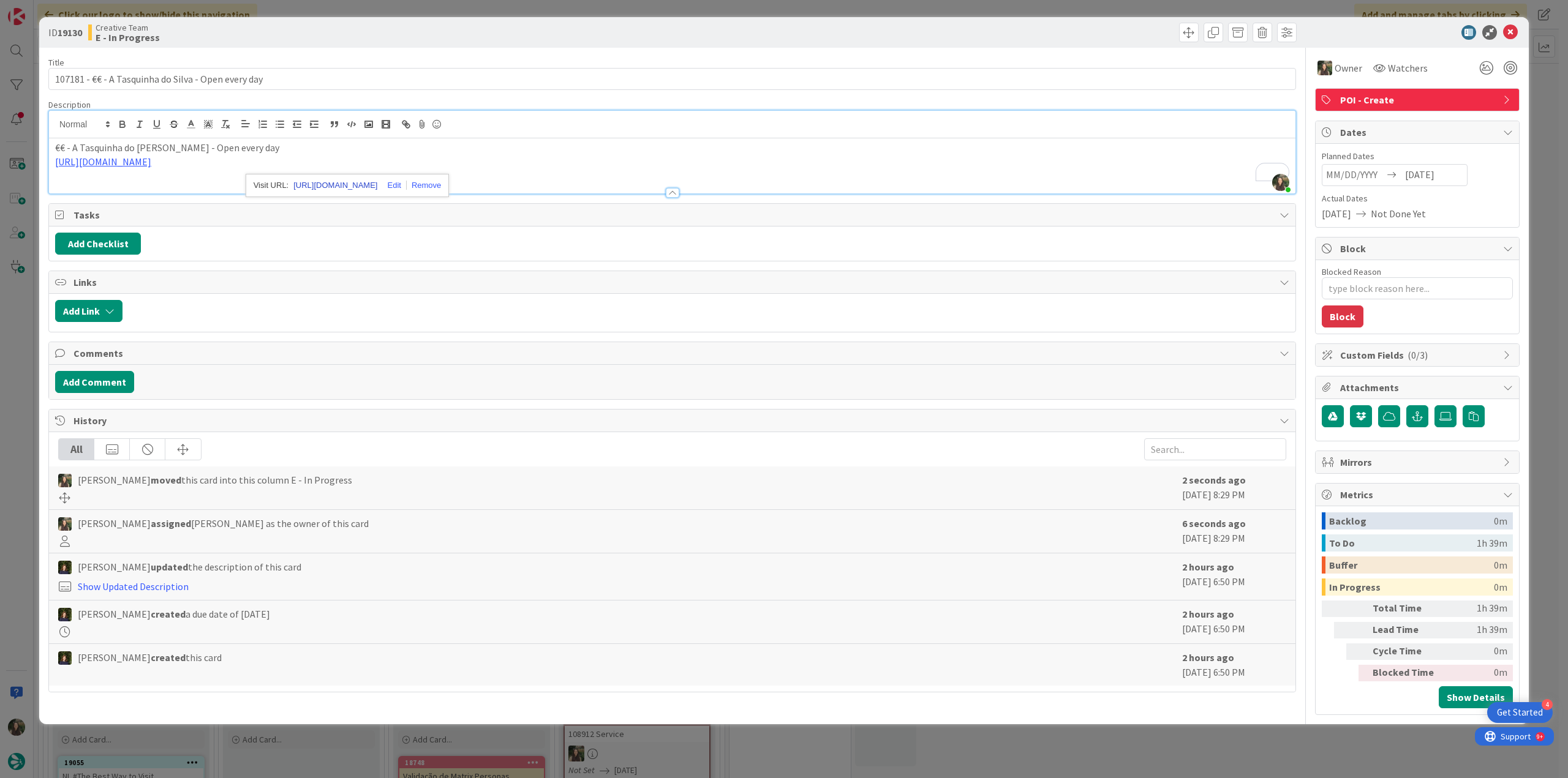 click on "[URL][DOMAIN_NAME]" at bounding box center (335, 185) 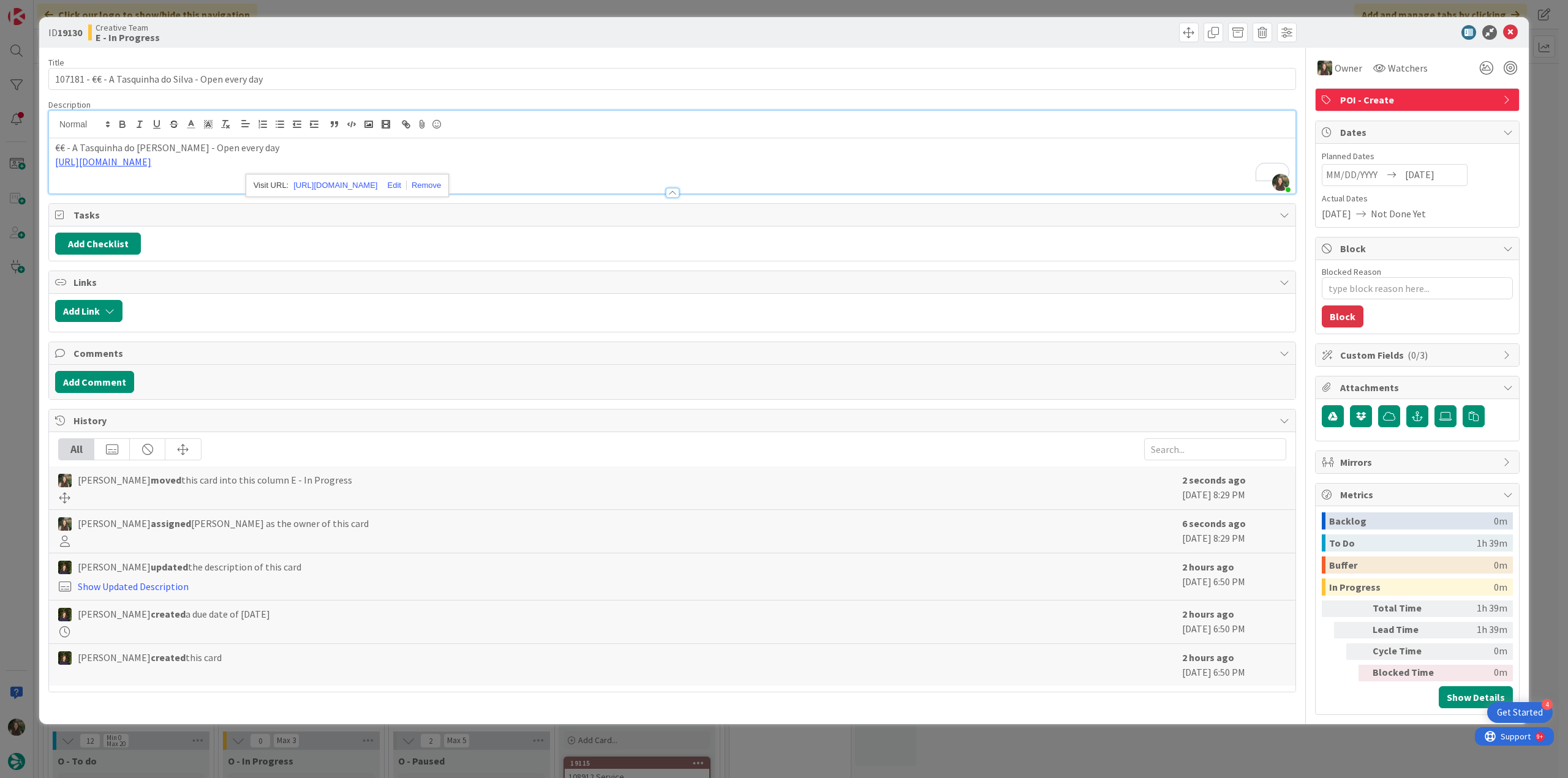 scroll, scrollTop: 0, scrollLeft: 0, axis: both 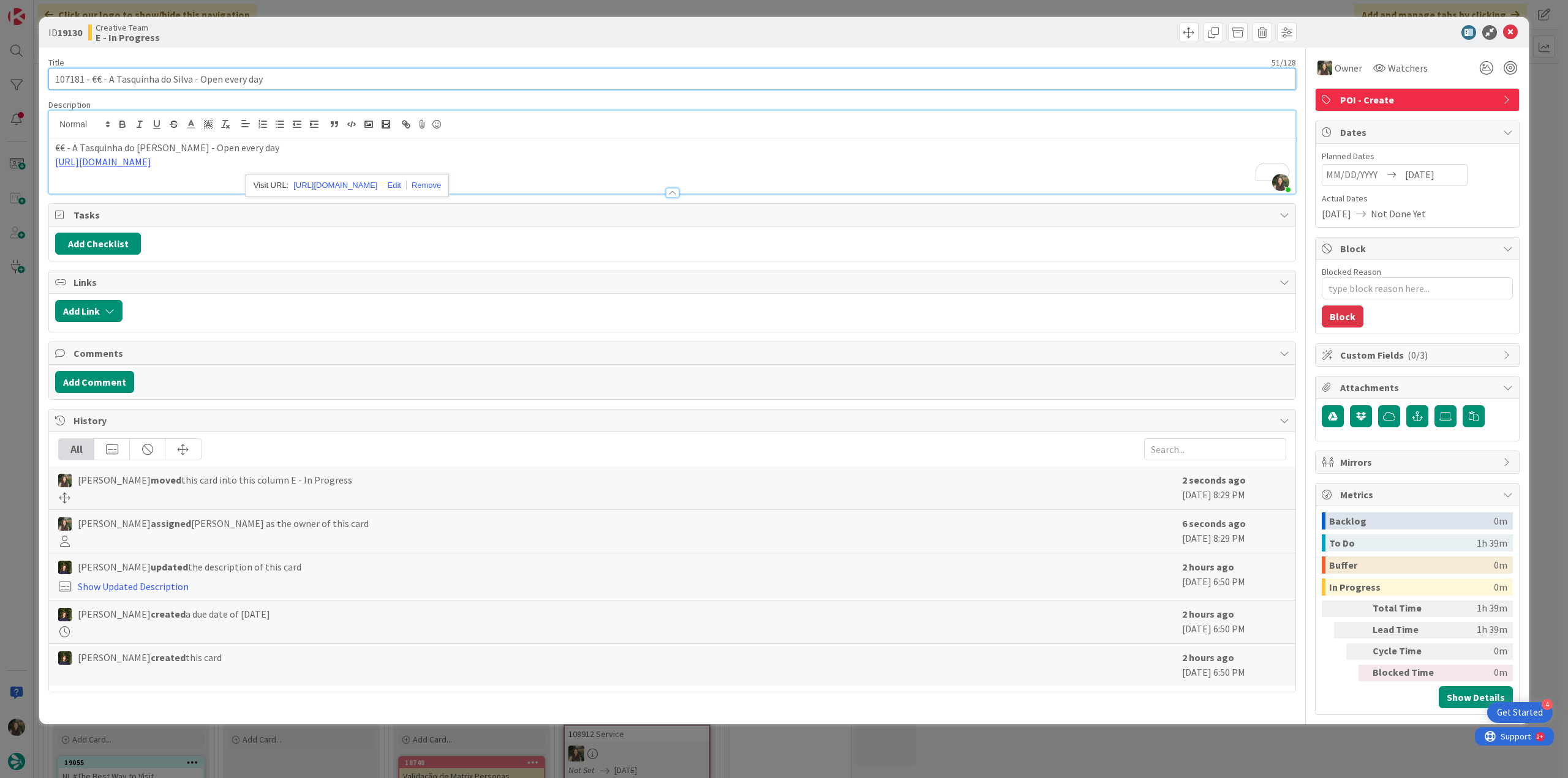 drag, startPoint x: 277, startPoint y: 79, endPoint x: 92, endPoint y: 84, distance: 185.06756 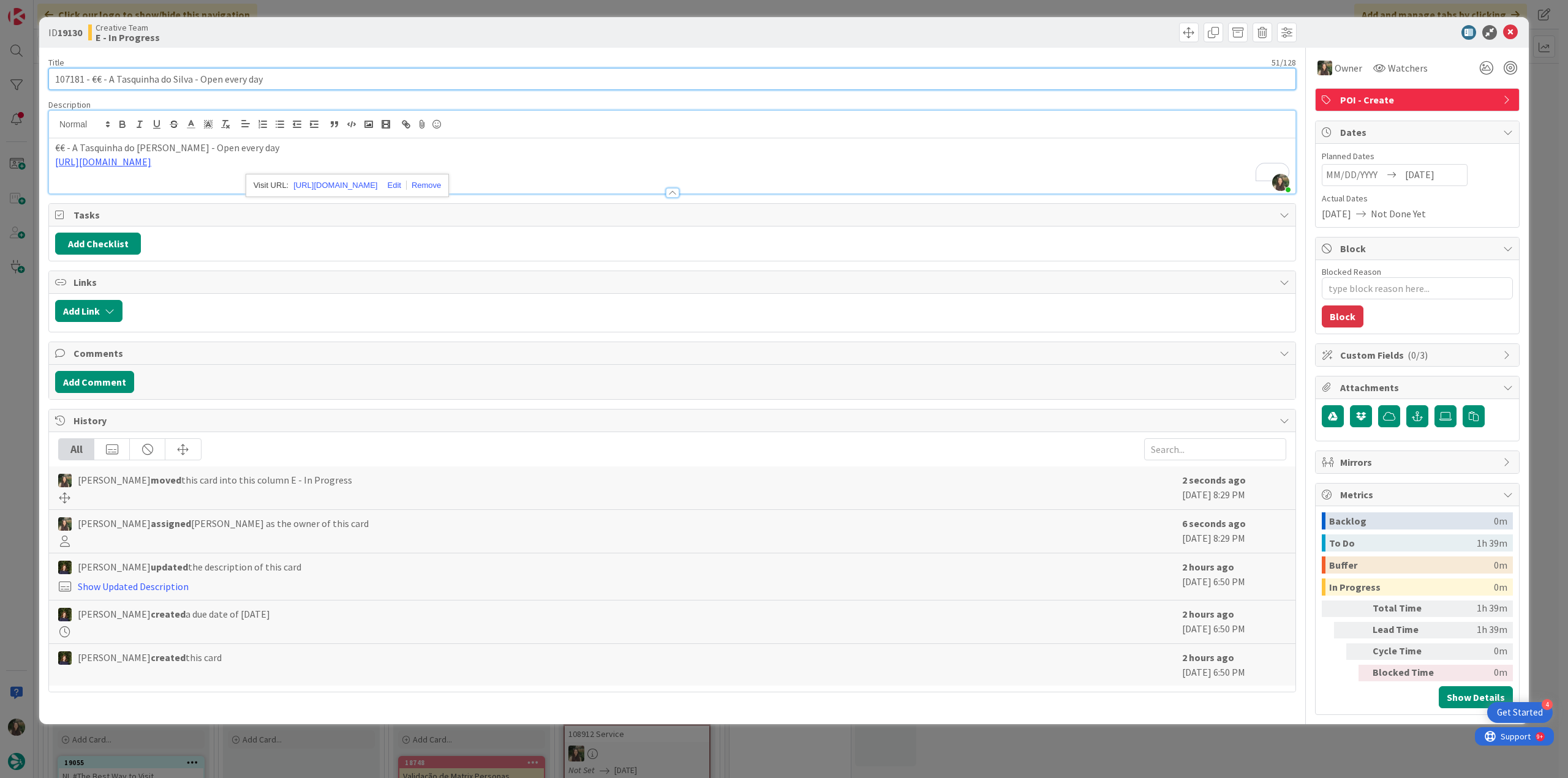 click on "107181 - €€ - A Tasquinha do Silva - Open every day" at bounding box center [672, 79] 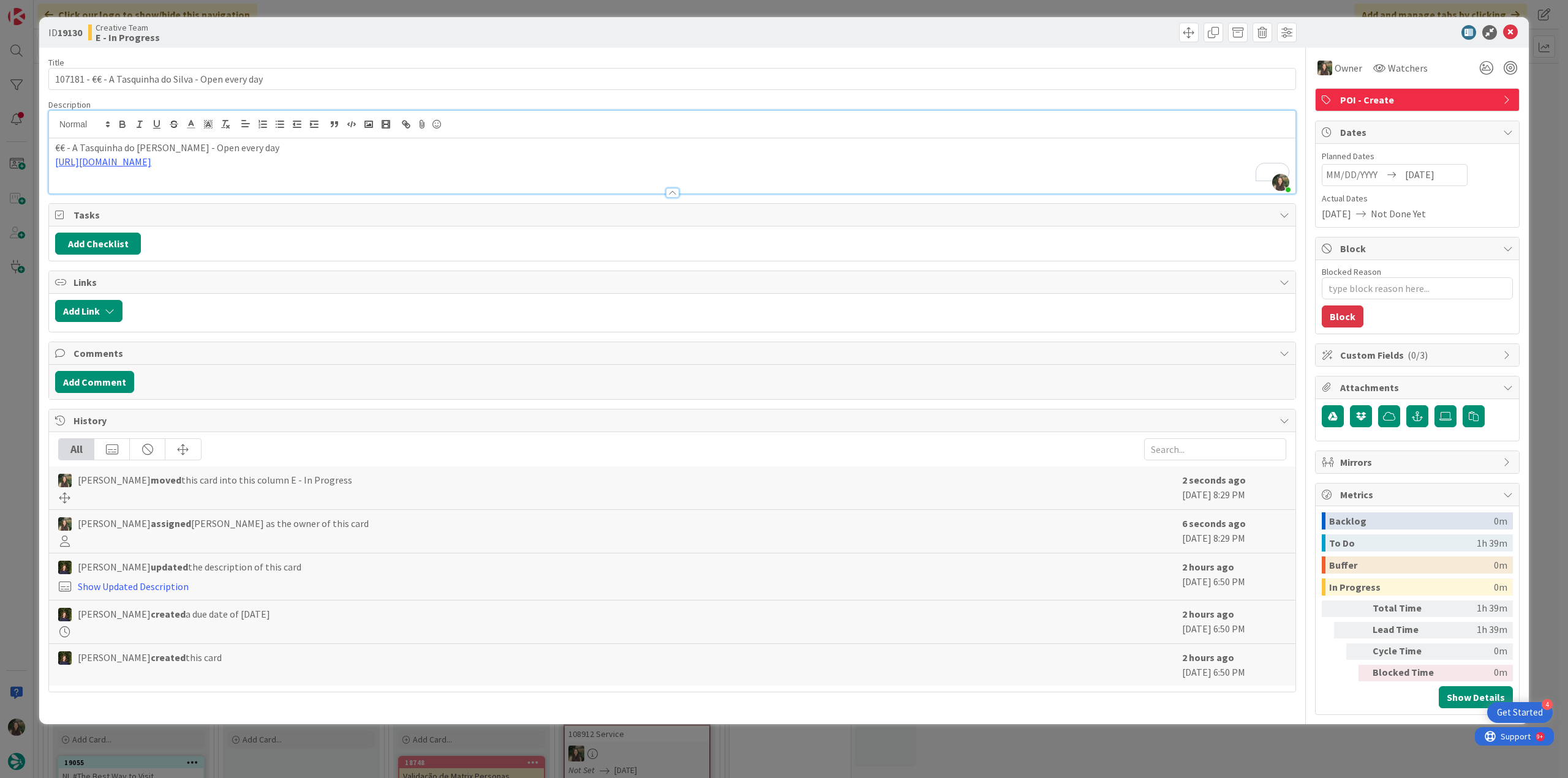 click on "ID  19130 Creative Team E - In Progress Title 51 / 128 107181 - €€ - A Tasquinha do Silva - Open every day Description Inês Gonçalves joined  9 m ago €€ - A Tasquinha do Silva - Open every day https://www.tripadvisor.pt/Restaurant_Review-g189181-d17444109-Reviews-Tasquinha_Silva-Povoa_de_Varzim_Porto_District_Northern_Portugal.html https://www.tripadvisor.pt/Restaurant_Review-g189181-d17444109-Reviews-Tasquinha_Silva-Povoa_de_Varzim_Porto_District_Northern_Portugal.html Owner Watchers POI - Create  Tasks Add Checklist Links Add Link Comments Add Comment History All Inês Gonçalves  moved  this card into this column E - In Progress 2 seconds ago July 15 2025 8:29 PM Inês Gonçalves  assigned  Inês Gonçalves as the owner of this card 6 seconds ago July 15 2025 8:29 PM Margarida Carvalho  updated  the description of this card Show Updated Description 2 hours ago July 15 2025 6:50 PM Margarida Carvalho  created  a due date of 7/16/2025 2 hours ago July 15 2025 6:50 PM Margarida Carvalho  created 0 /" at bounding box center [784, 389] 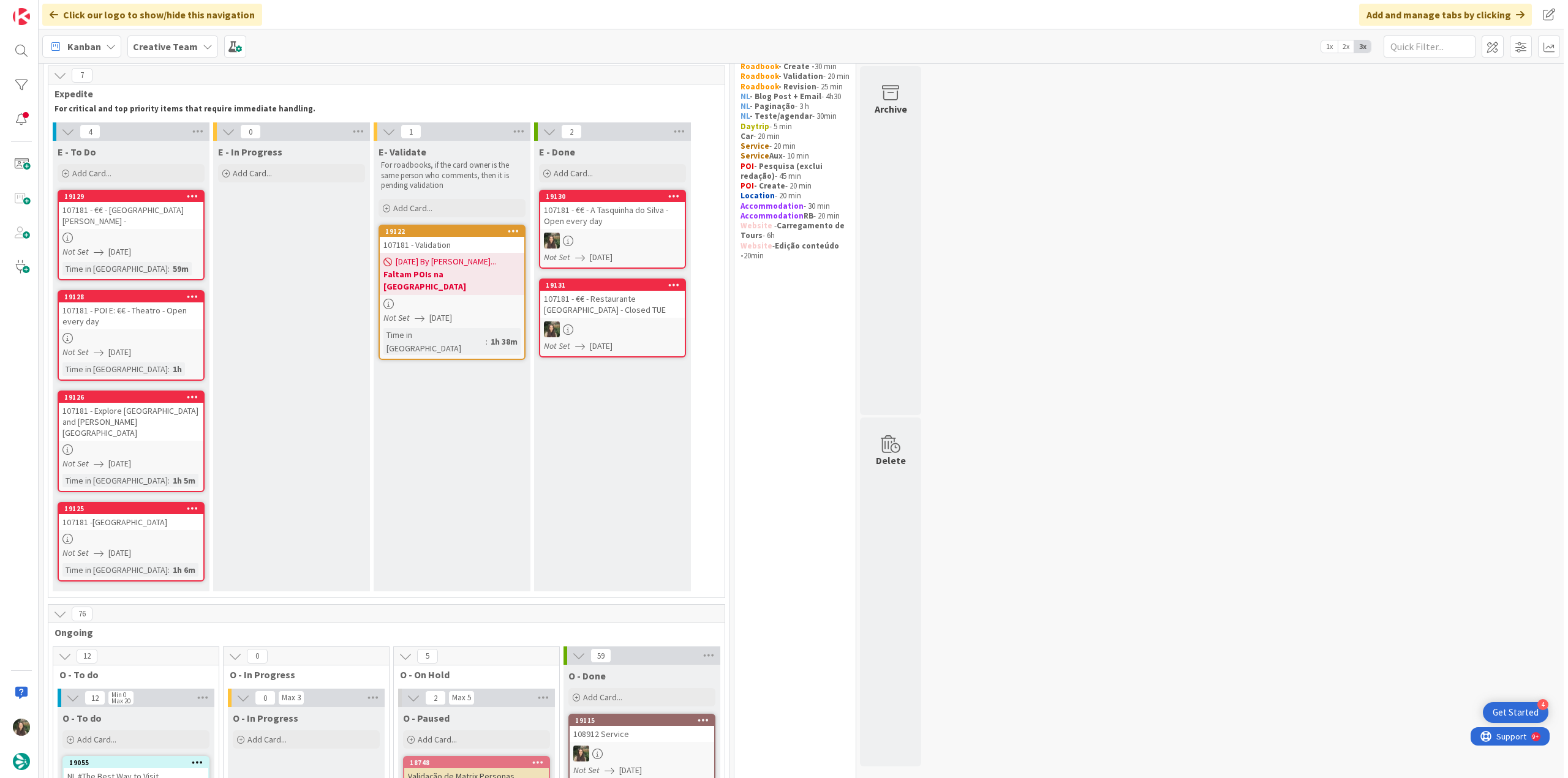 scroll, scrollTop: 0, scrollLeft: 0, axis: both 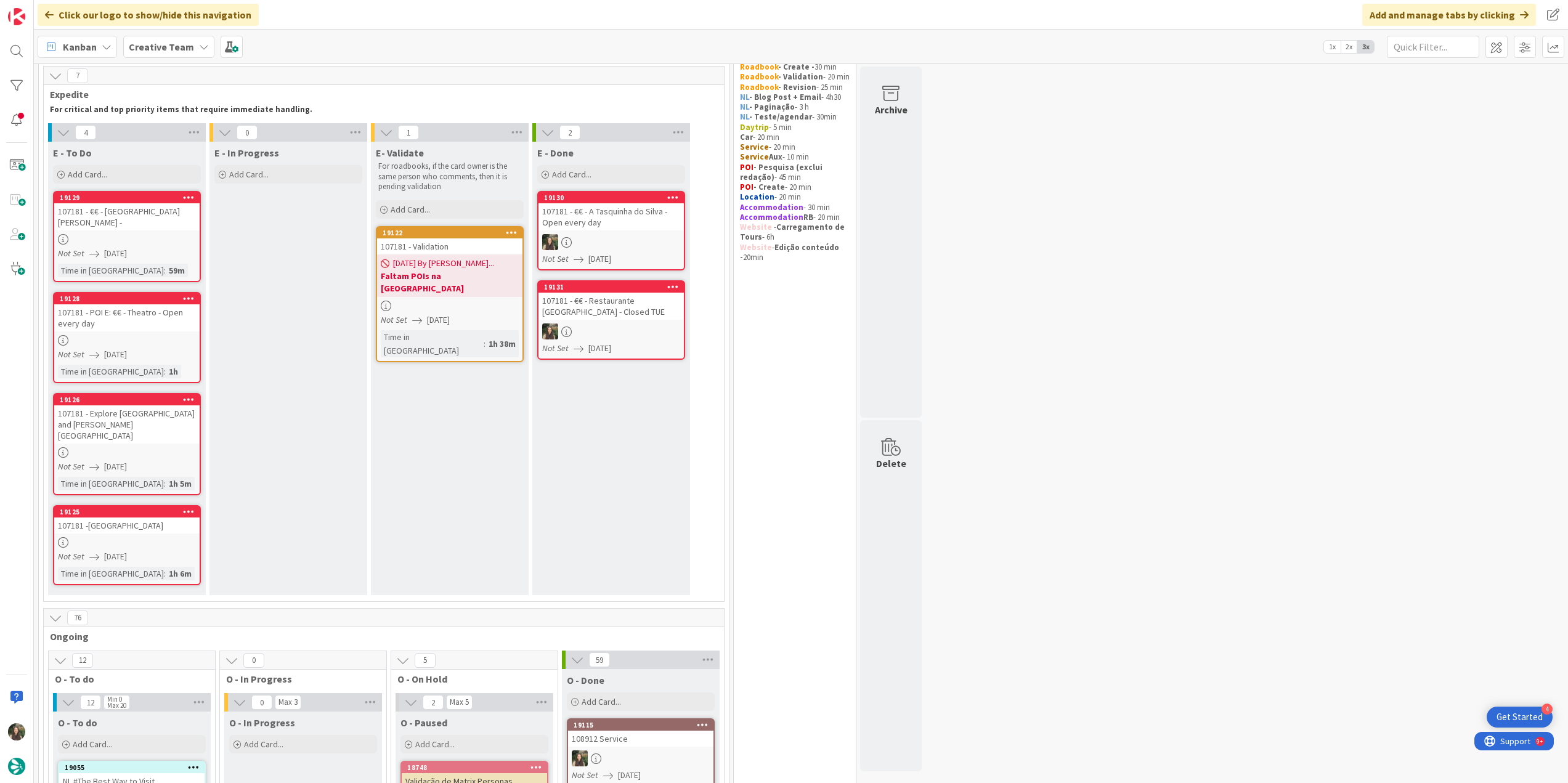 click on "Not Set 07/16/2025" at bounding box center (129, 253) 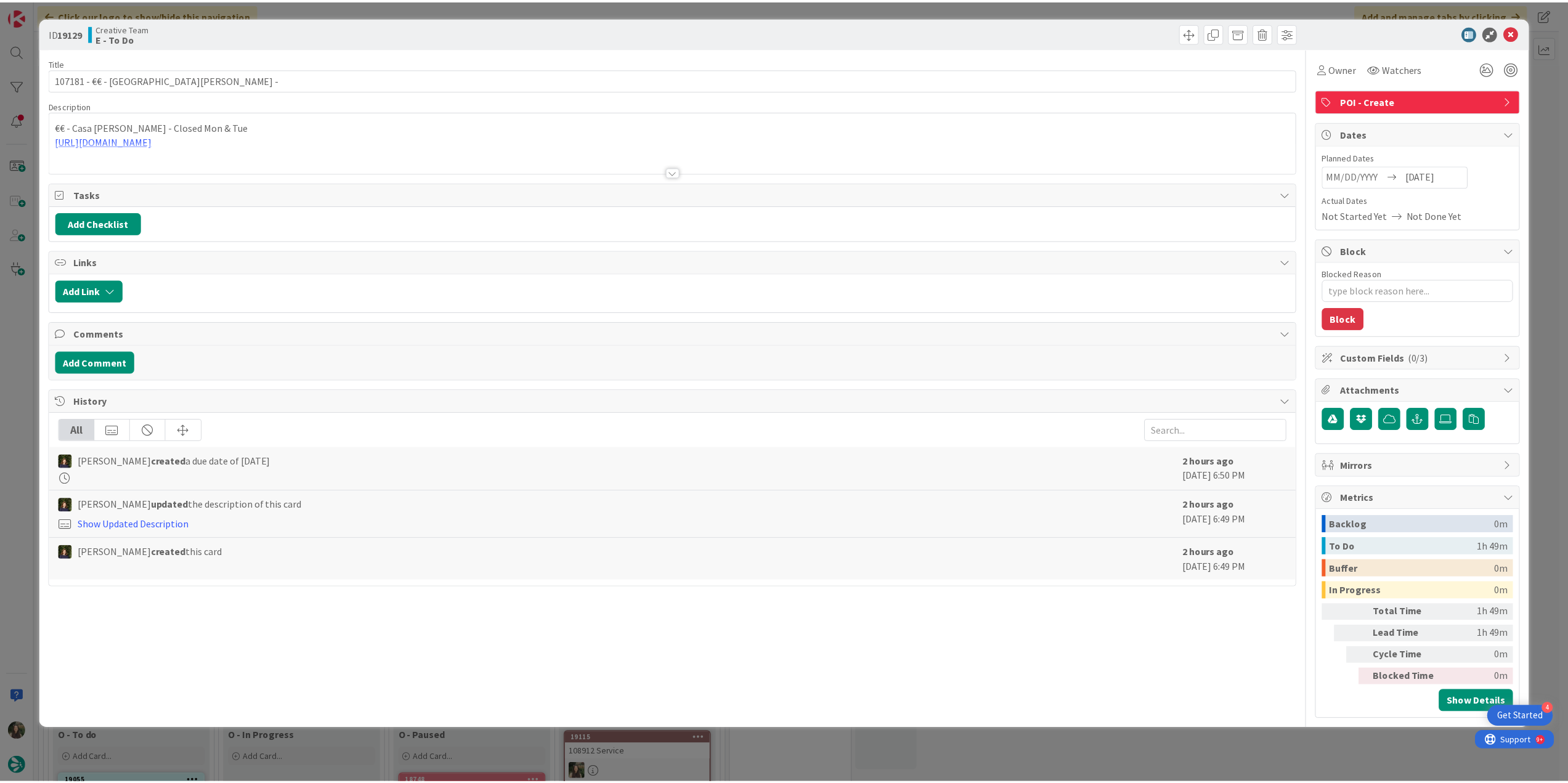 scroll, scrollTop: 0, scrollLeft: 0, axis: both 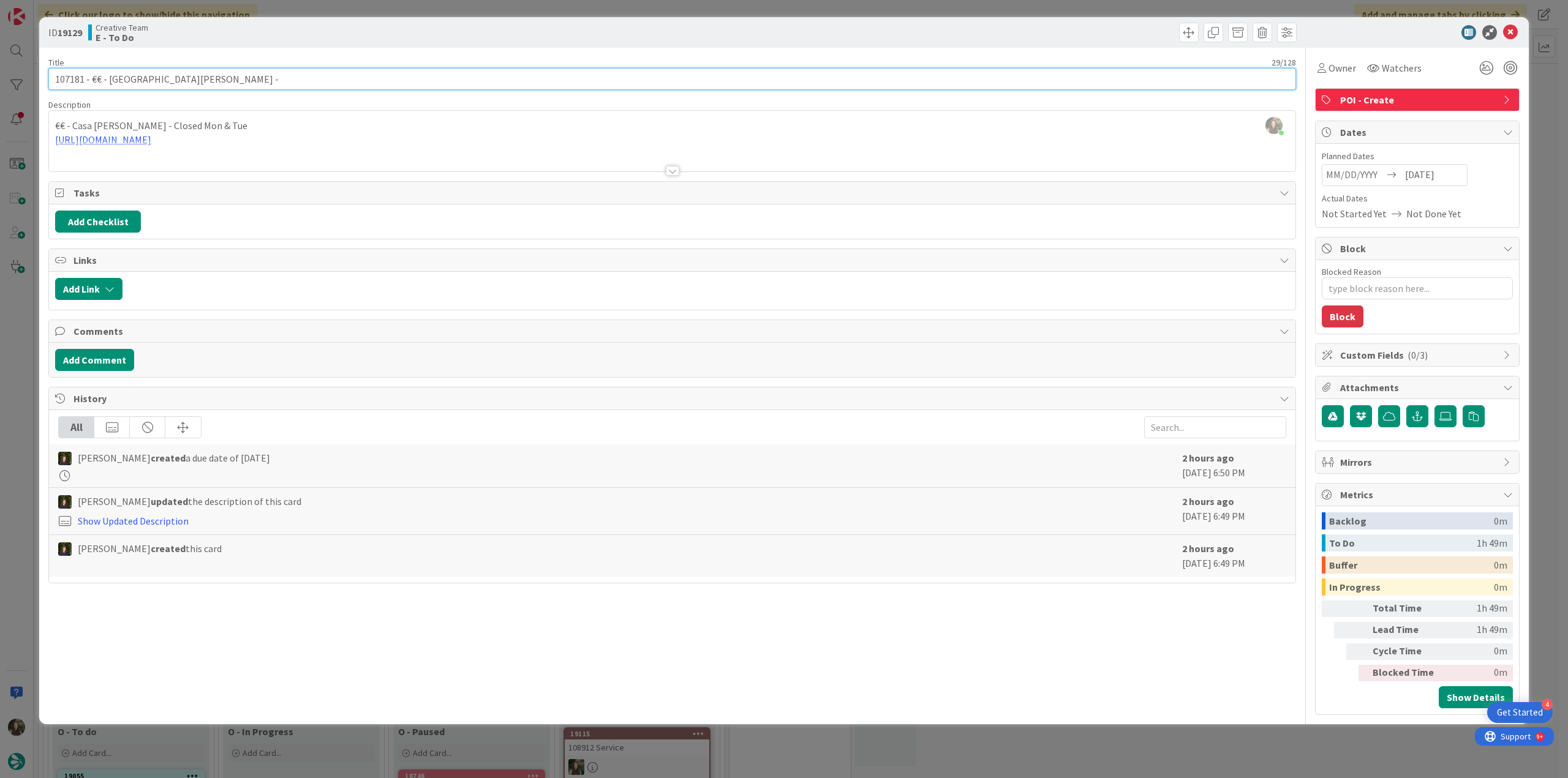 drag, startPoint x: 157, startPoint y: 80, endPoint x: 92, endPoint y: 81, distance: 65.00769 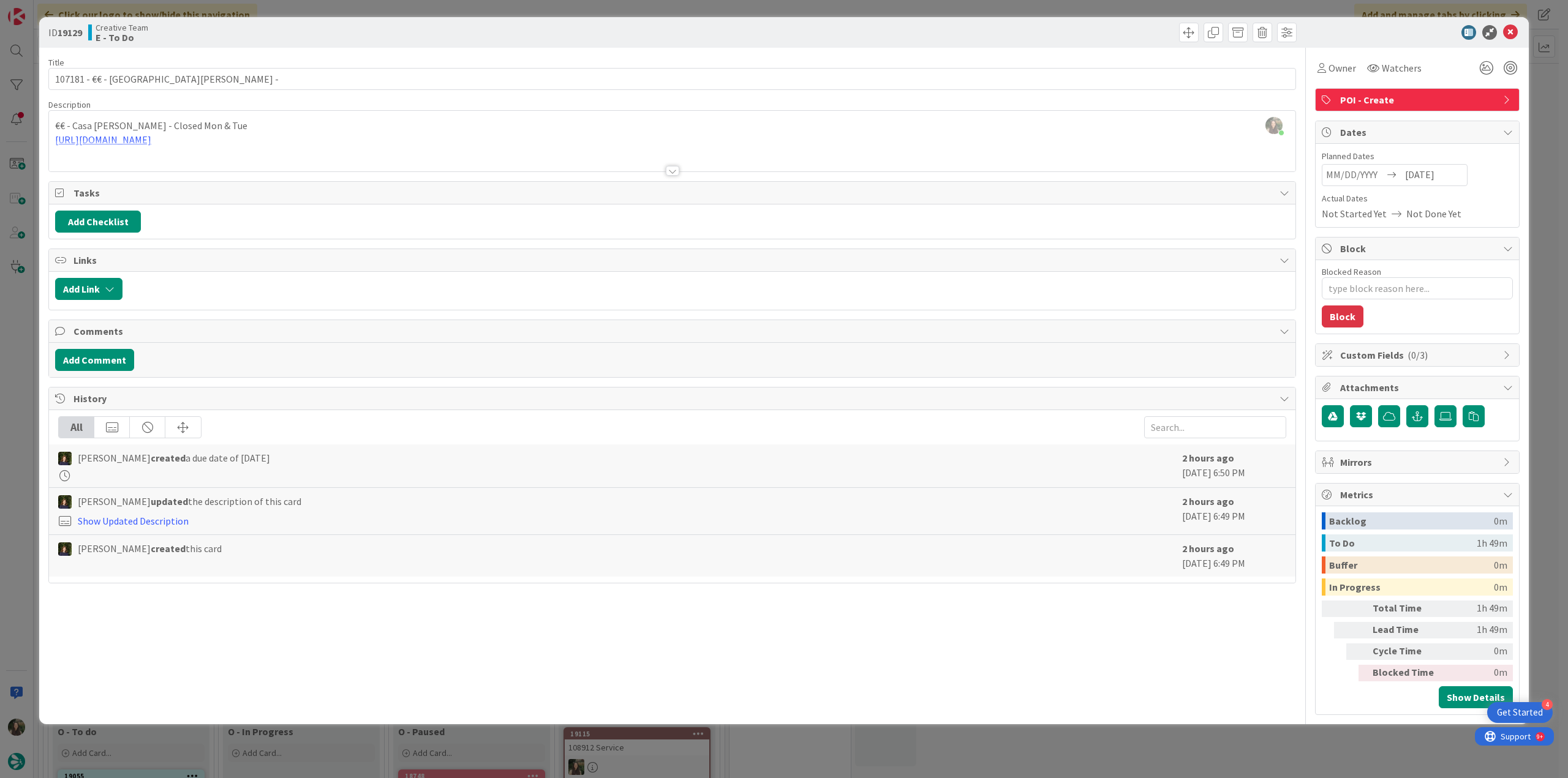 click at bounding box center [672, 155] 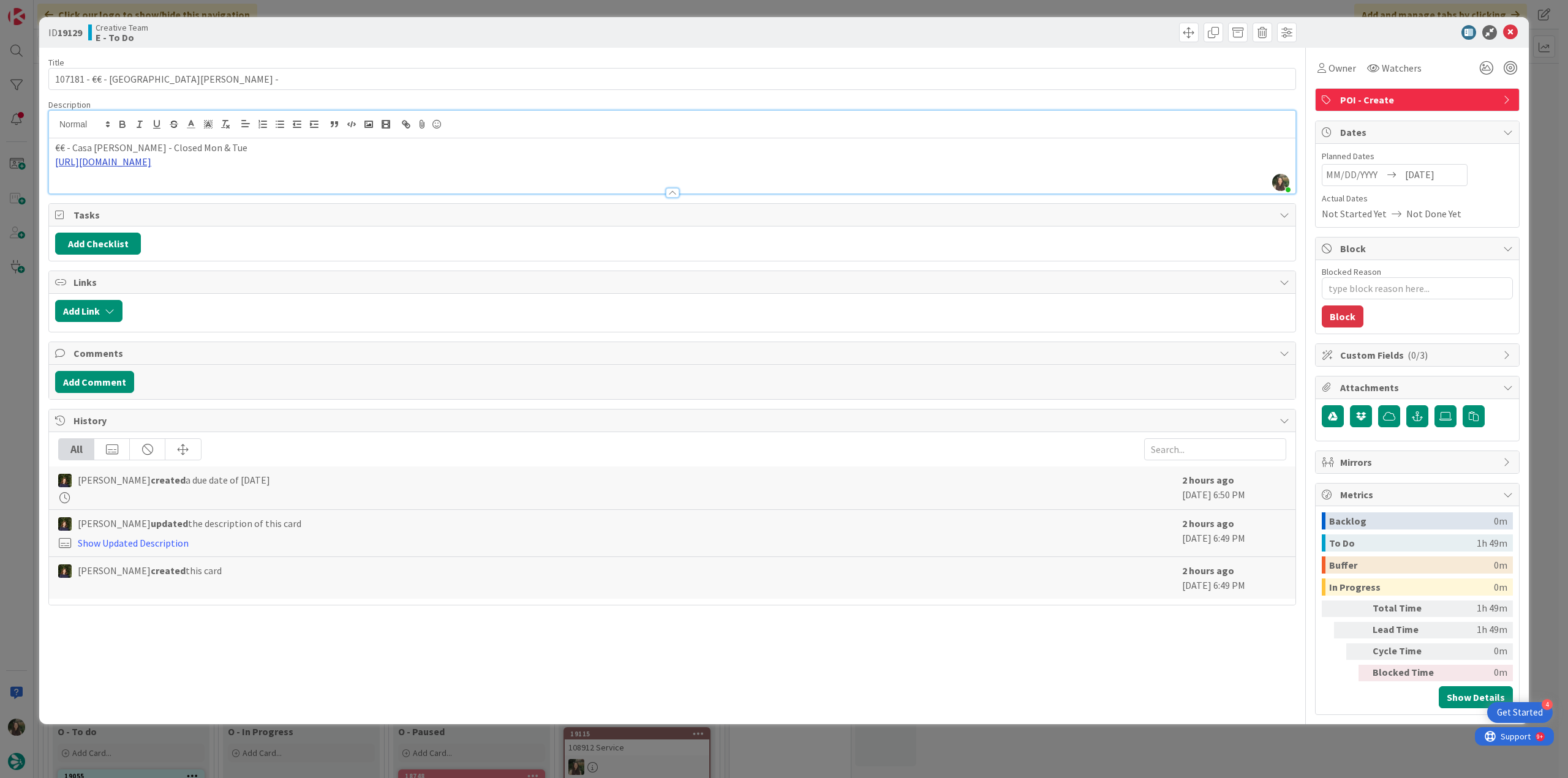 click on "https://www.tripadvisor.pt/Restaurant_Review-g189181-d6871027-Reviews-Casa_Cecilia-Povoa_de_Varzim_Porto_District_Northern_Portugal.html" at bounding box center [103, 162] 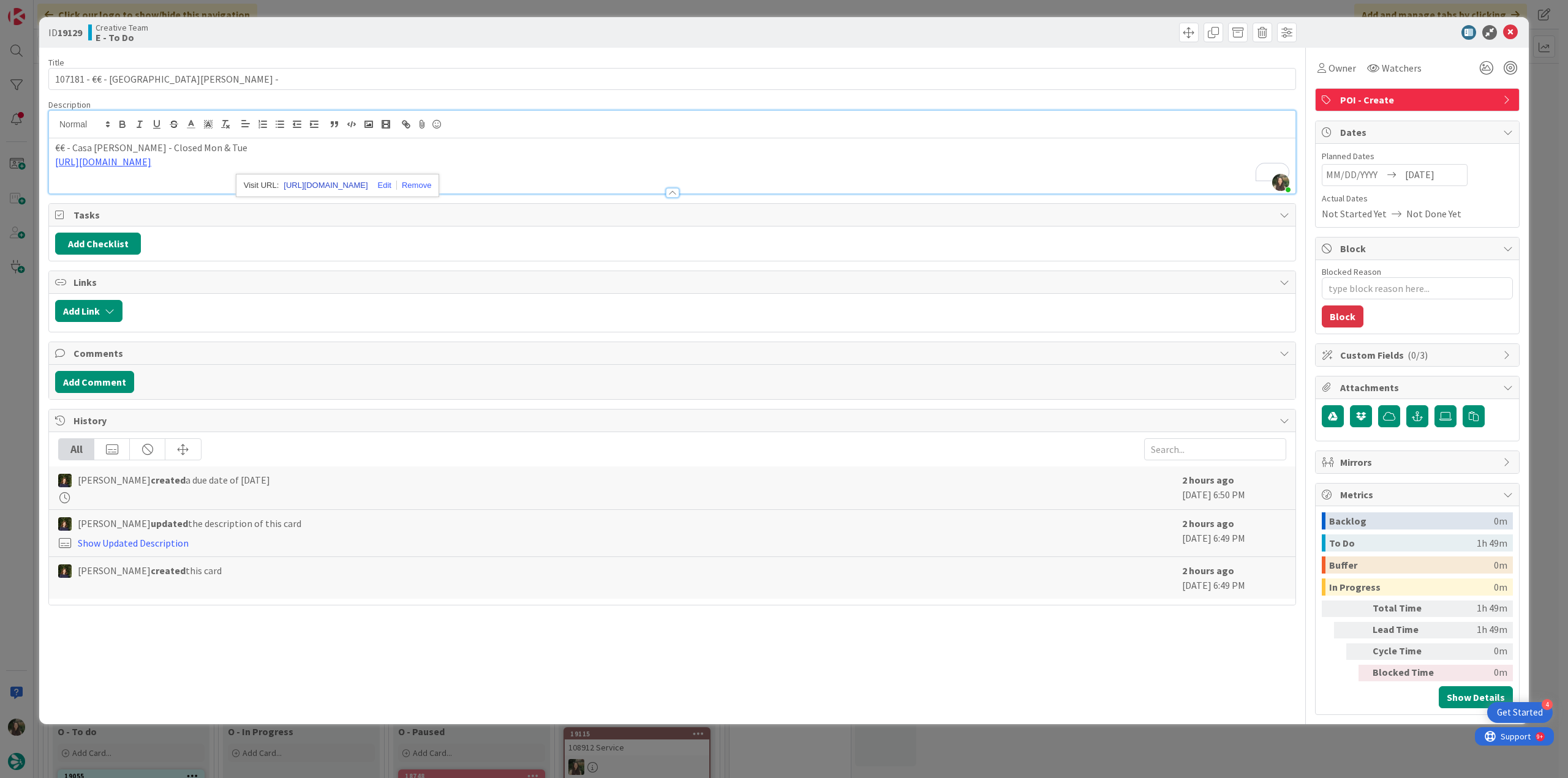 click on "https://www.tripadvisor.pt/Restaurant_Review-g189181-d6871027-Reviews-Casa_Cecilia-Povoa_de_Varzim_Porto_District_Northern_Portugal.html" at bounding box center (325, 185) 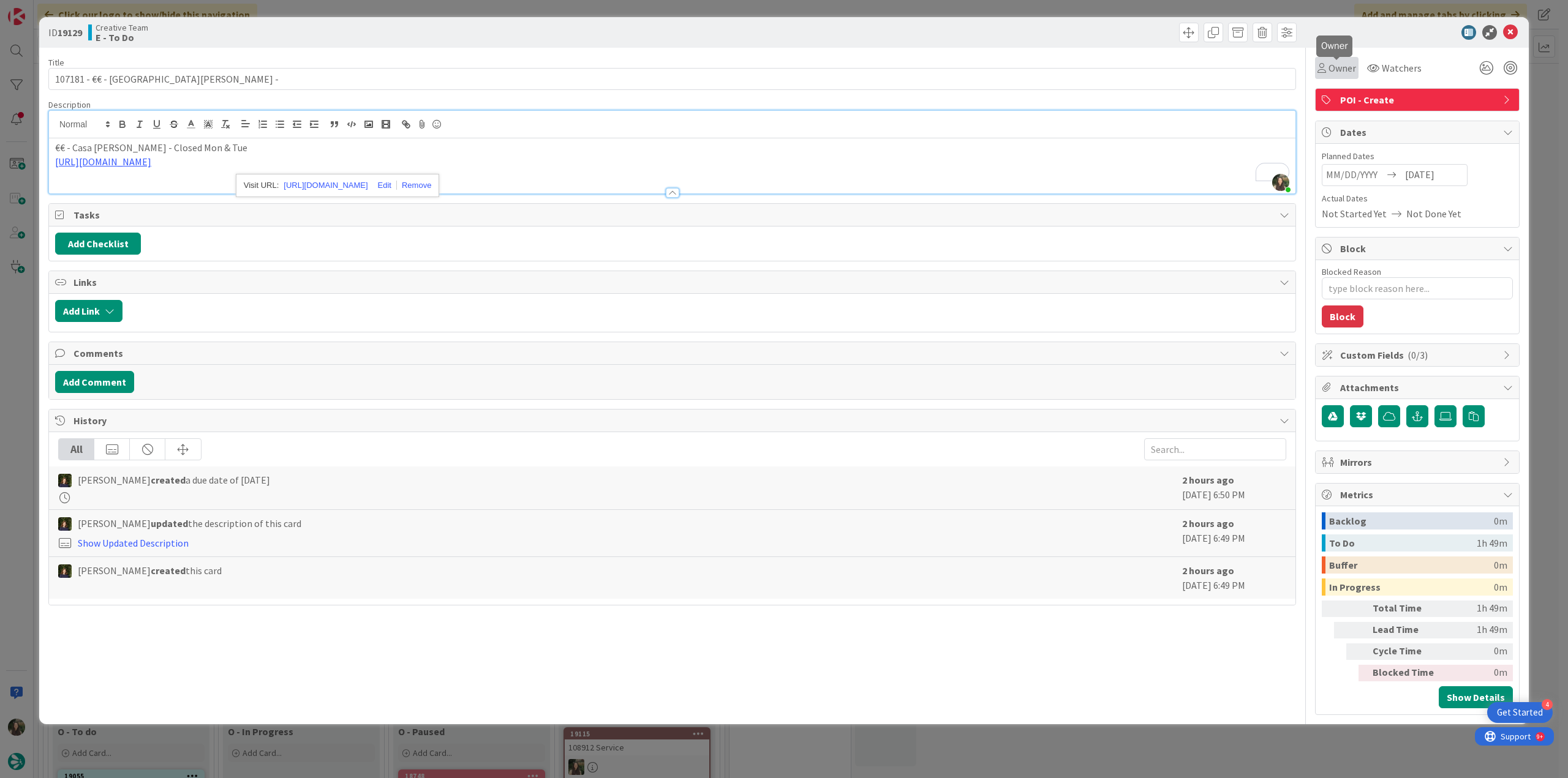 click on "Owner" at bounding box center (1342, 68) 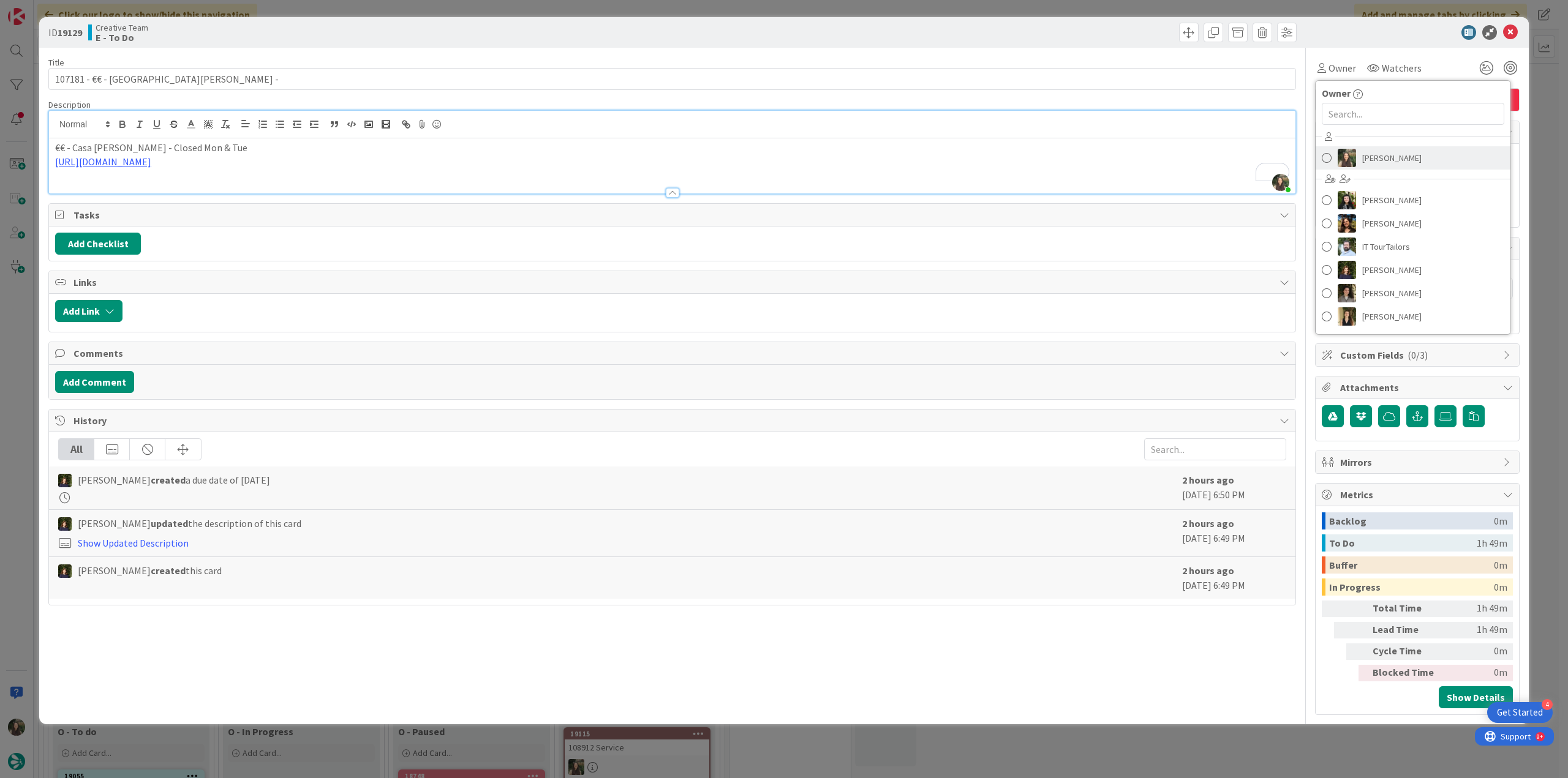 click on "[PERSON_NAME]" at bounding box center [1392, 158] 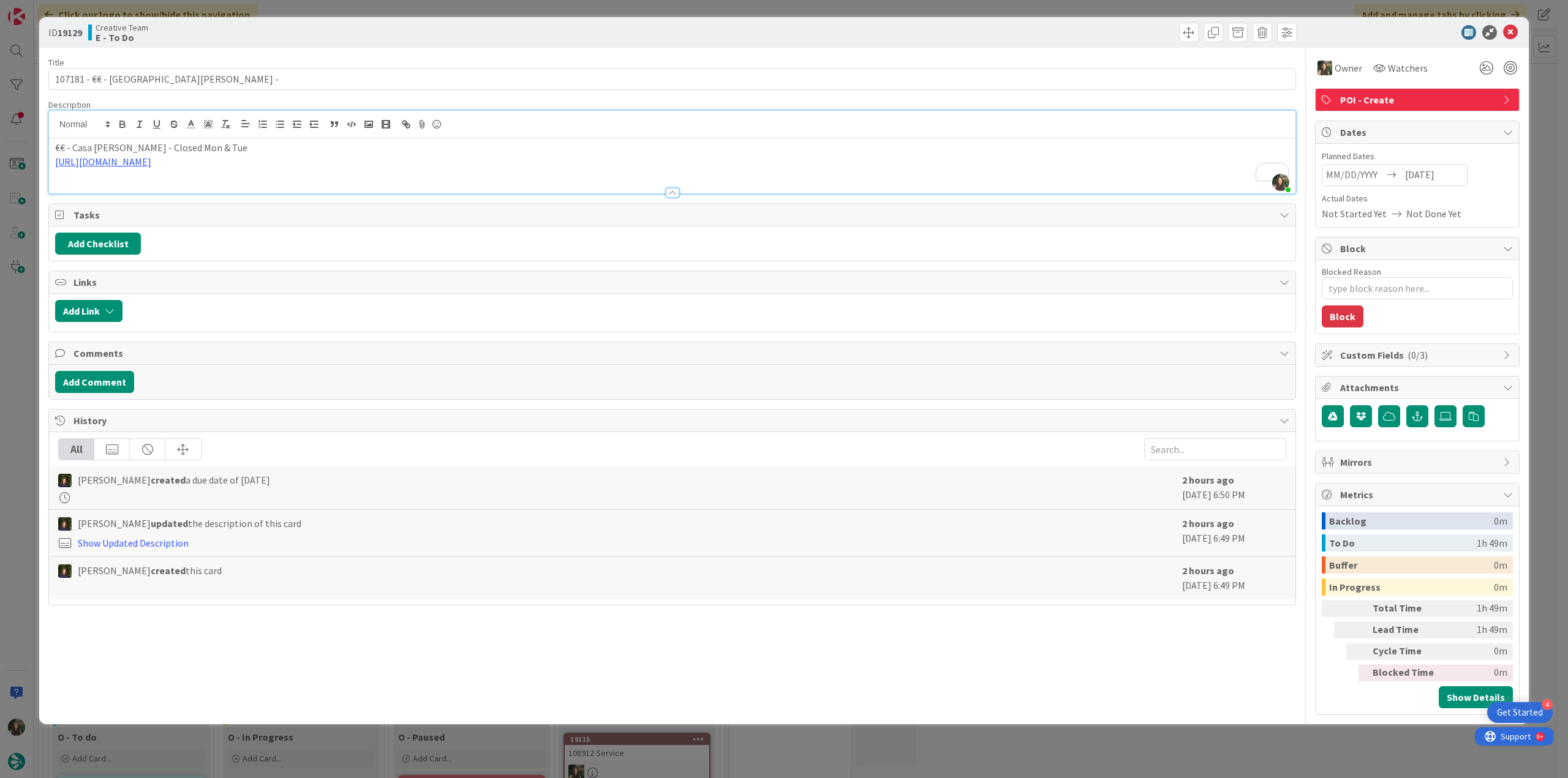 click on "ID  19129 Creative Team E - To Do Title 29 / 128 107181 - €€ - Casa Cecília - Description Inês Gonçalves just joined €€ - Casa Cecília - Closed Mon & Tue https://www.tripadvisor.pt/Restaurant_Review-g189181-d6871027-Reviews-Casa_Cecilia-Povoa_de_Varzim_Porto_District_Northern_Portugal.html https://www.tripadvisor.pt/Restaurant_Review-g189181-d6871027-Reviews-Casa_Cecilia-Povoa_de_Varzim_Porto_District_Northern_Portugal.html Owner Watchers POI - Create  Tasks Add Checklist Links Add Link Comments Add Comment History All Margarida Carvalho  created  a due date of 7/16/2025 2 hours ago July 15 2025 6:50 PM Margarida Carvalho  updated  the description of this card Show Updated Description 2 hours ago July 15 2025 6:49 PM Margarida Carvalho  created  this card 2 hours ago July 15 2025 6:49 PM Owner Owner Remove Set as Watcher Inês Gonçalves Beatriz Cassona Diana Ramos  IT TourTailors Margarida Carvalho Melissa Santos Sofia Palma Rita Bernardo Watchers POI - Create  Dates Planned Dates 07/16/2025 0 /" at bounding box center [784, 389] 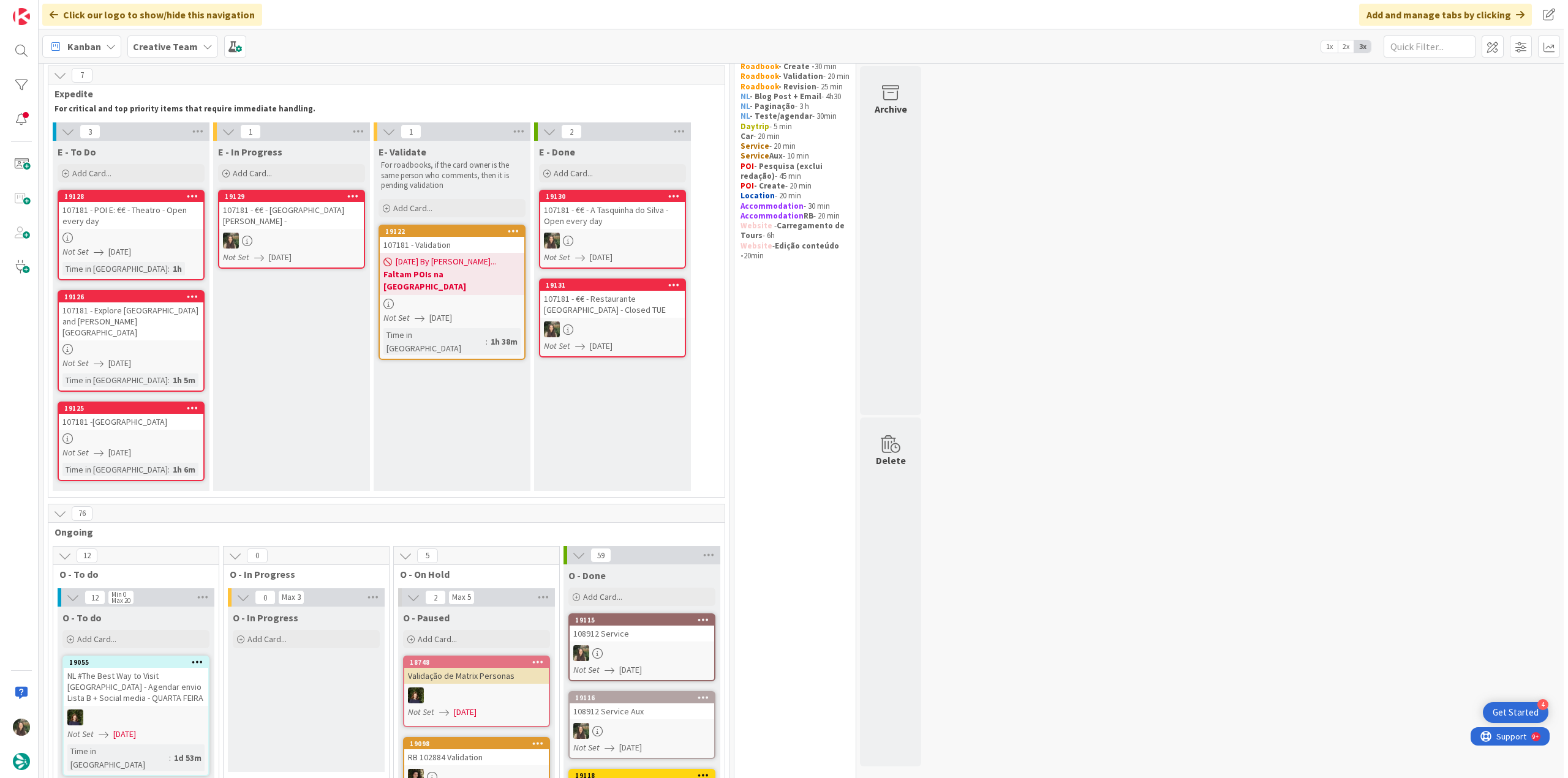 scroll, scrollTop: 0, scrollLeft: 0, axis: both 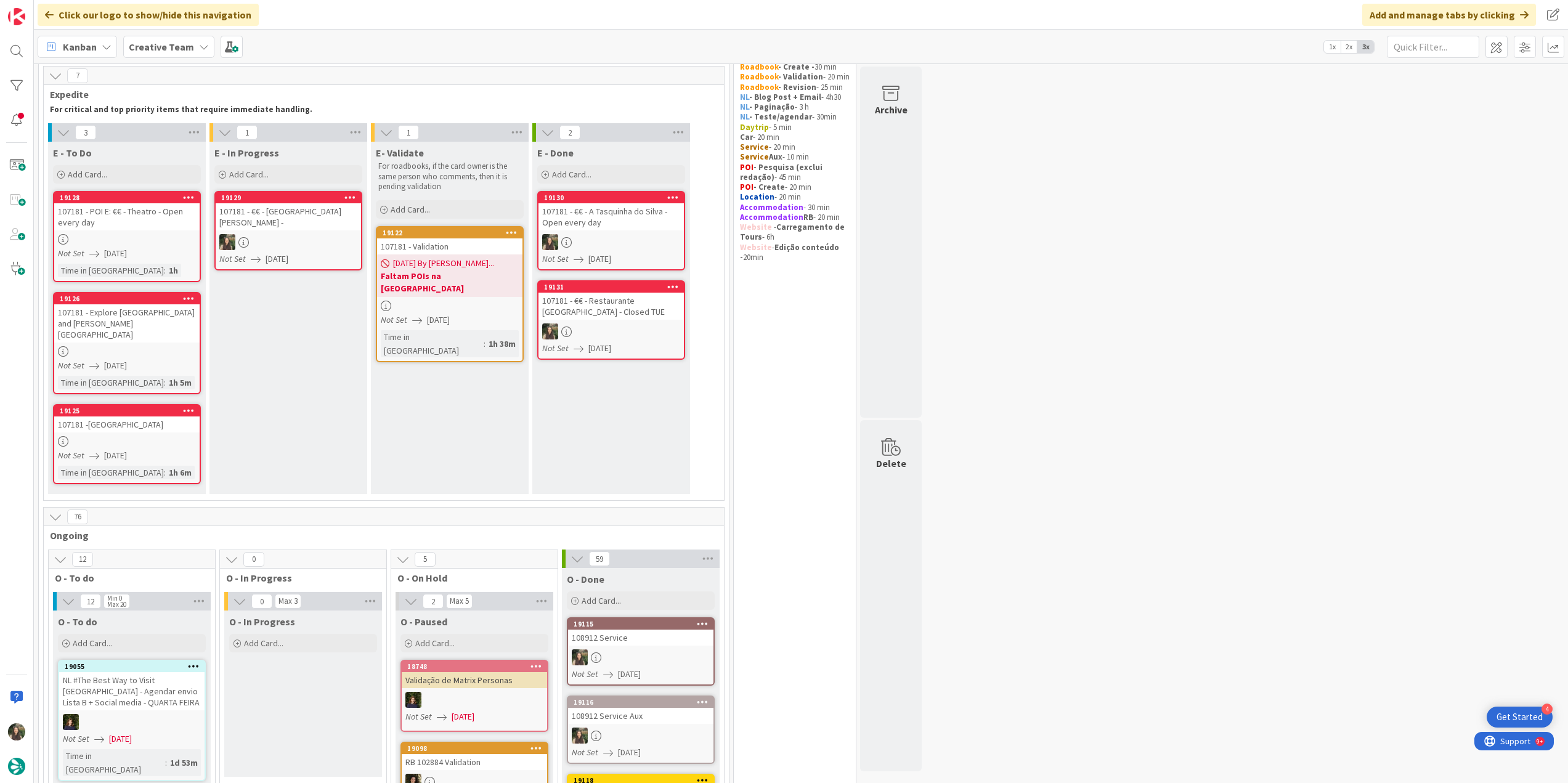 click at bounding box center (288, 242) 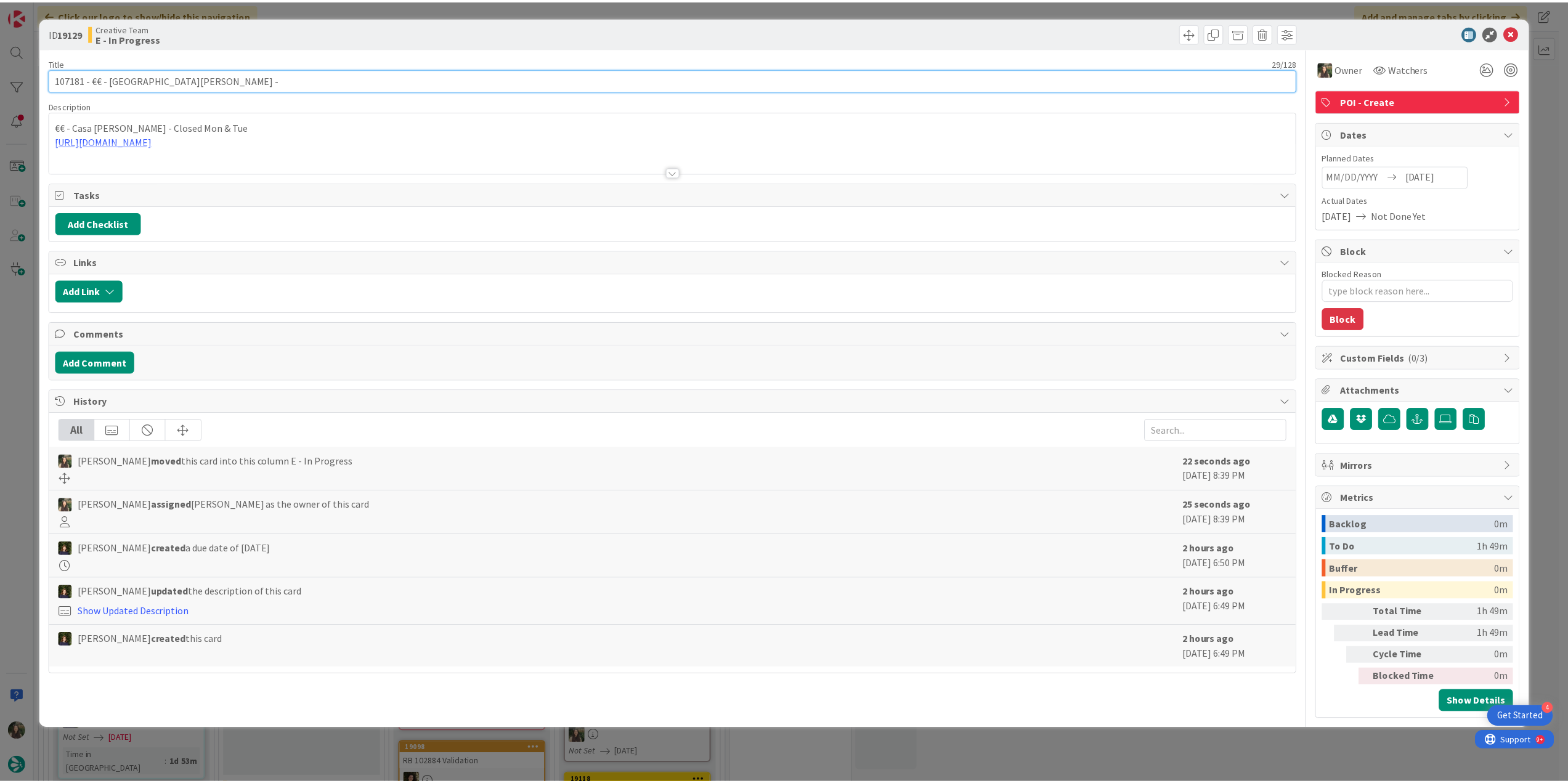 scroll, scrollTop: 0, scrollLeft: 0, axis: both 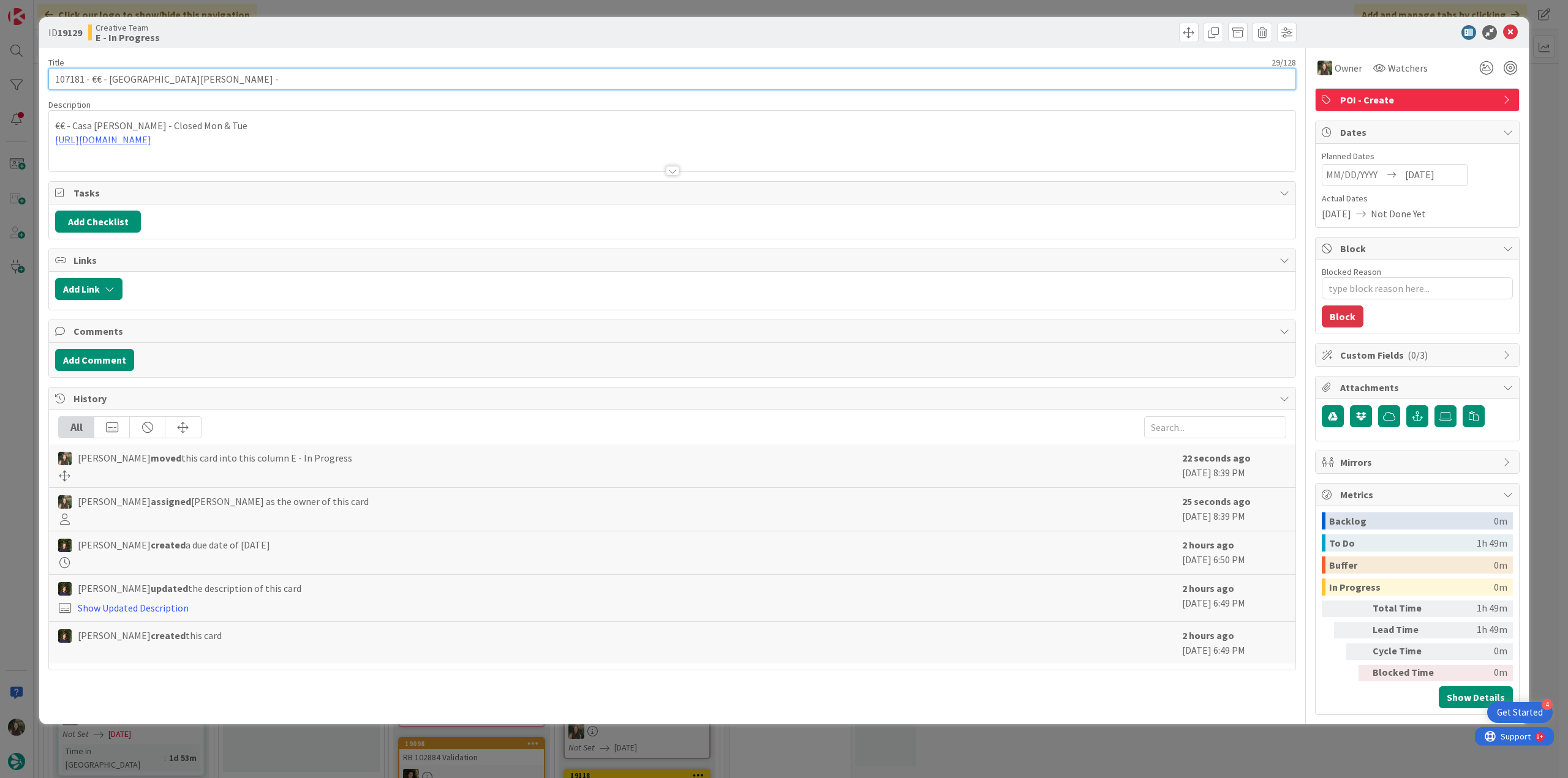 drag, startPoint x: 178, startPoint y: 77, endPoint x: 91, endPoint y: 80, distance: 87.052 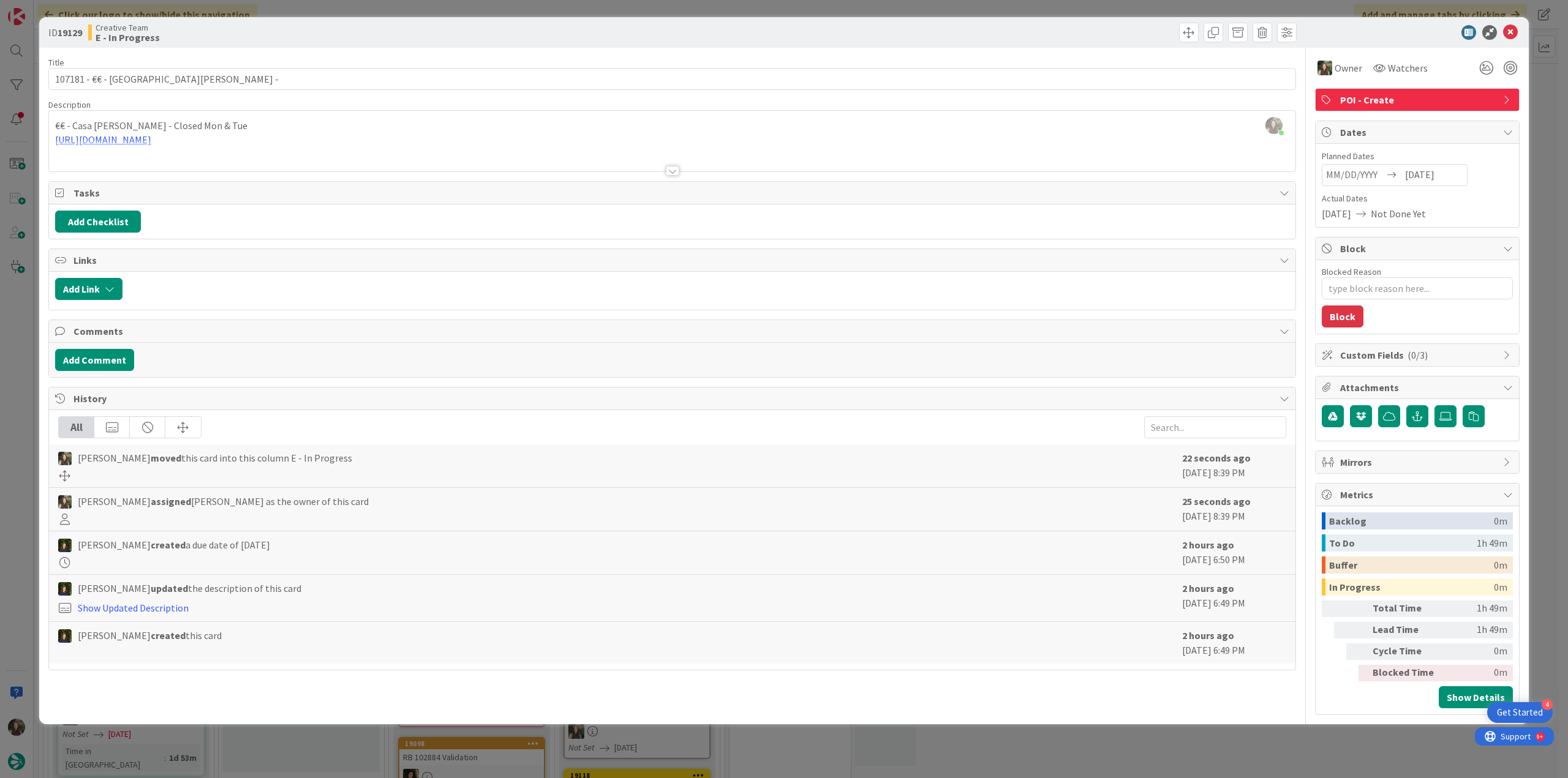 click on "ID  19129 Creative Team E - In Progress Title 29 / 128 107181 - €€ - Casa Cecília - Description Inês Gonçalves joined  5 m ago €€ - Casa Cecília - Closed Mon & Tue https://www.tripadvisor.pt/Restaurant_Review-g189181-d6871027-Reviews-Casa_Cecilia-Povoa_de_Varzim_Porto_District_Northern_Portugal.html Owner Watchers POI - Create  Tasks Add Checklist Links Add Link Comments Add Comment History All Inês Gonçalves  moved  this card into this column E - In Progress 22 seconds ago July 15 2025 8:39 PM Inês Gonçalves  assigned  Inês Gonçalves as the owner of this card 25 seconds ago July 15 2025 8:39 PM Margarida Carvalho  created  a due date of 7/16/2025 2 hours ago July 15 2025 6:50 PM Margarida Carvalho  updated  the description of this card Show Updated Description 2 hours ago July 15 2025 6:49 PM Margarida Carvalho  created  this card 2 hours ago July 15 2025 6:49 PM Owner Watchers POI - Create  Dates Planned Dates 07/16/2025 Actual Dates 07/15/2025 Not Done Yet Block Blocked Reason 0 / 256 ( )" at bounding box center [784, 389] 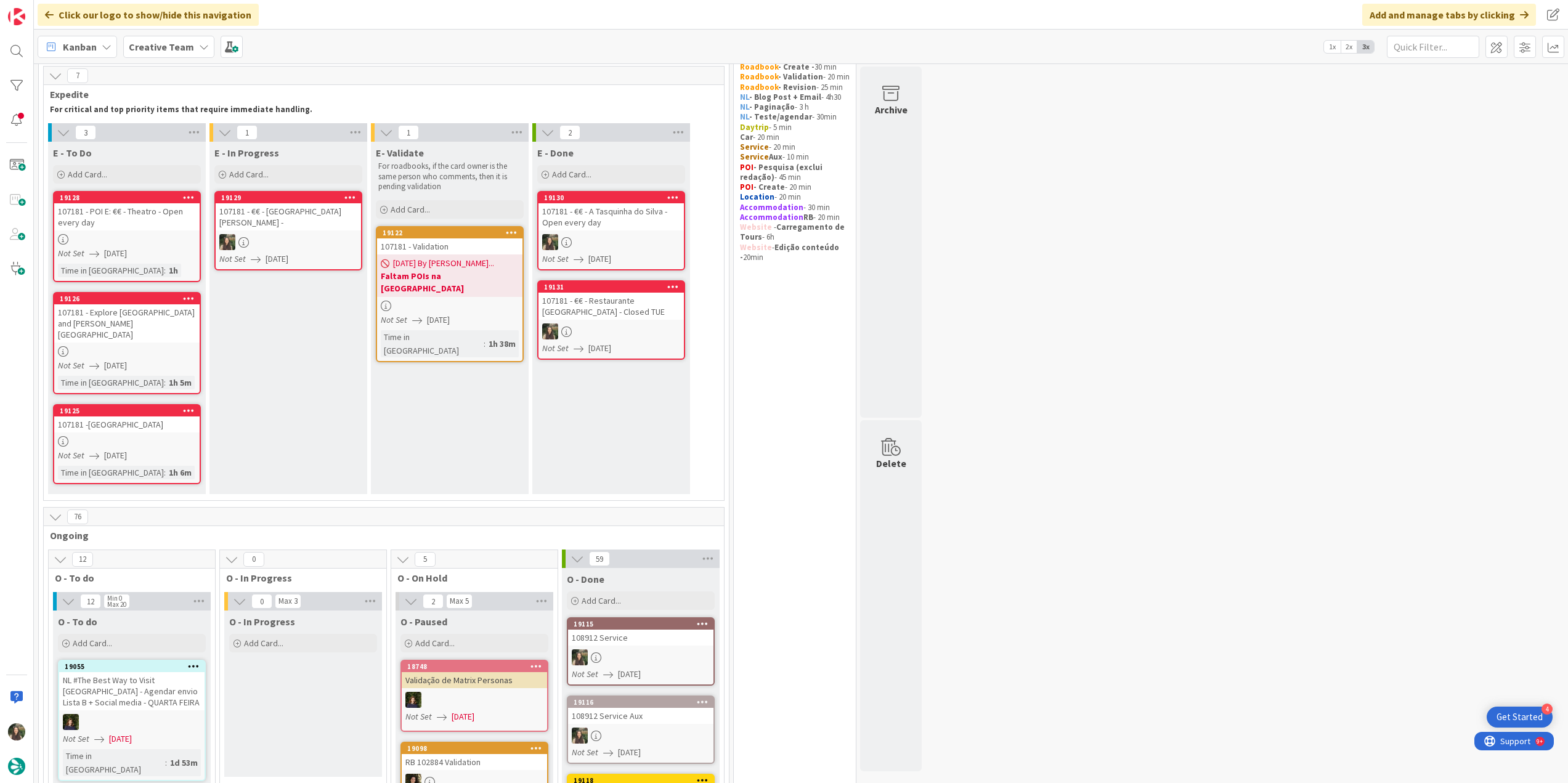 scroll, scrollTop: 0, scrollLeft: 0, axis: both 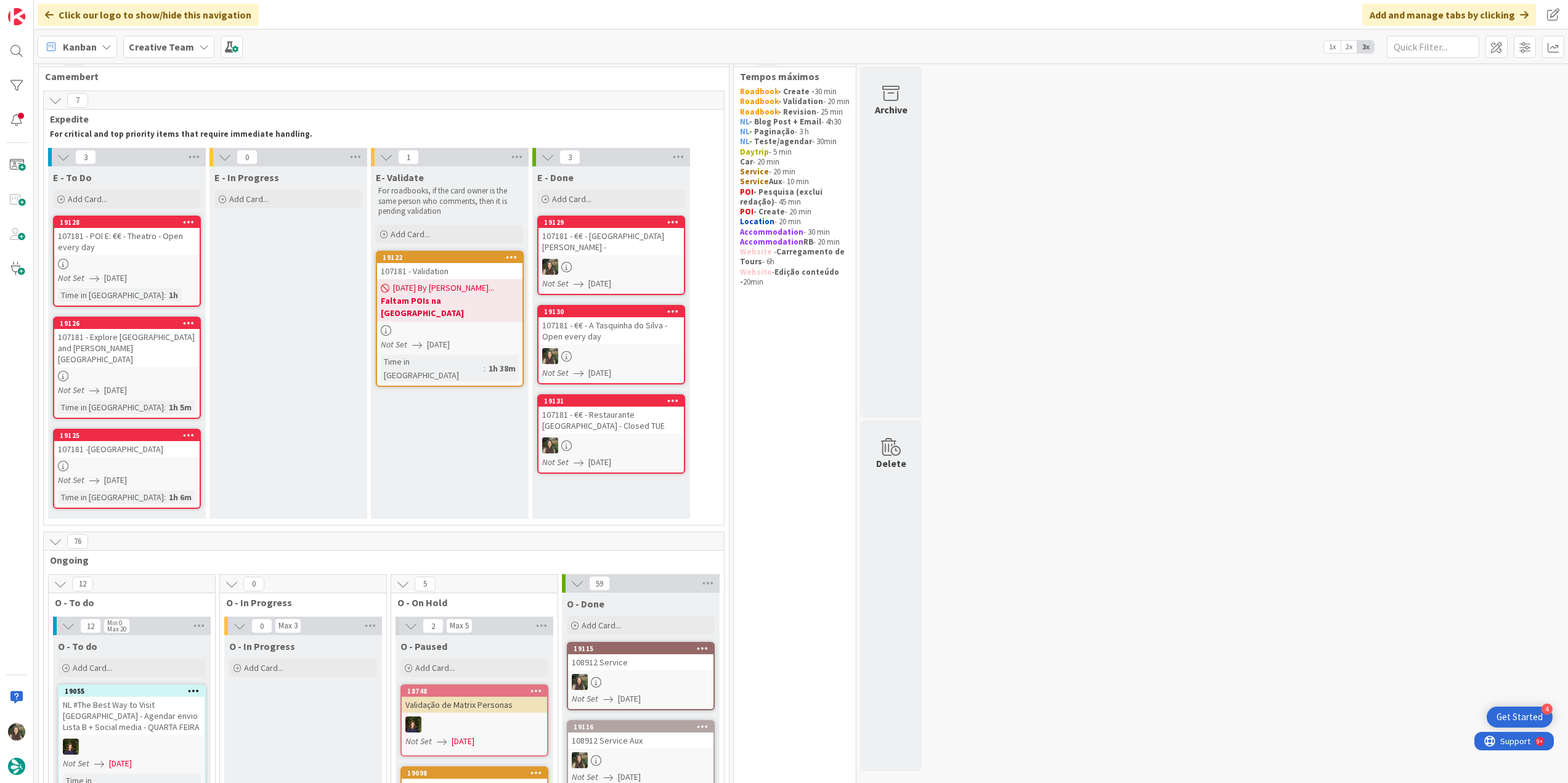 click on "107181 - POI E:
€€ - Theatro - Open every day" at bounding box center [127, 241] 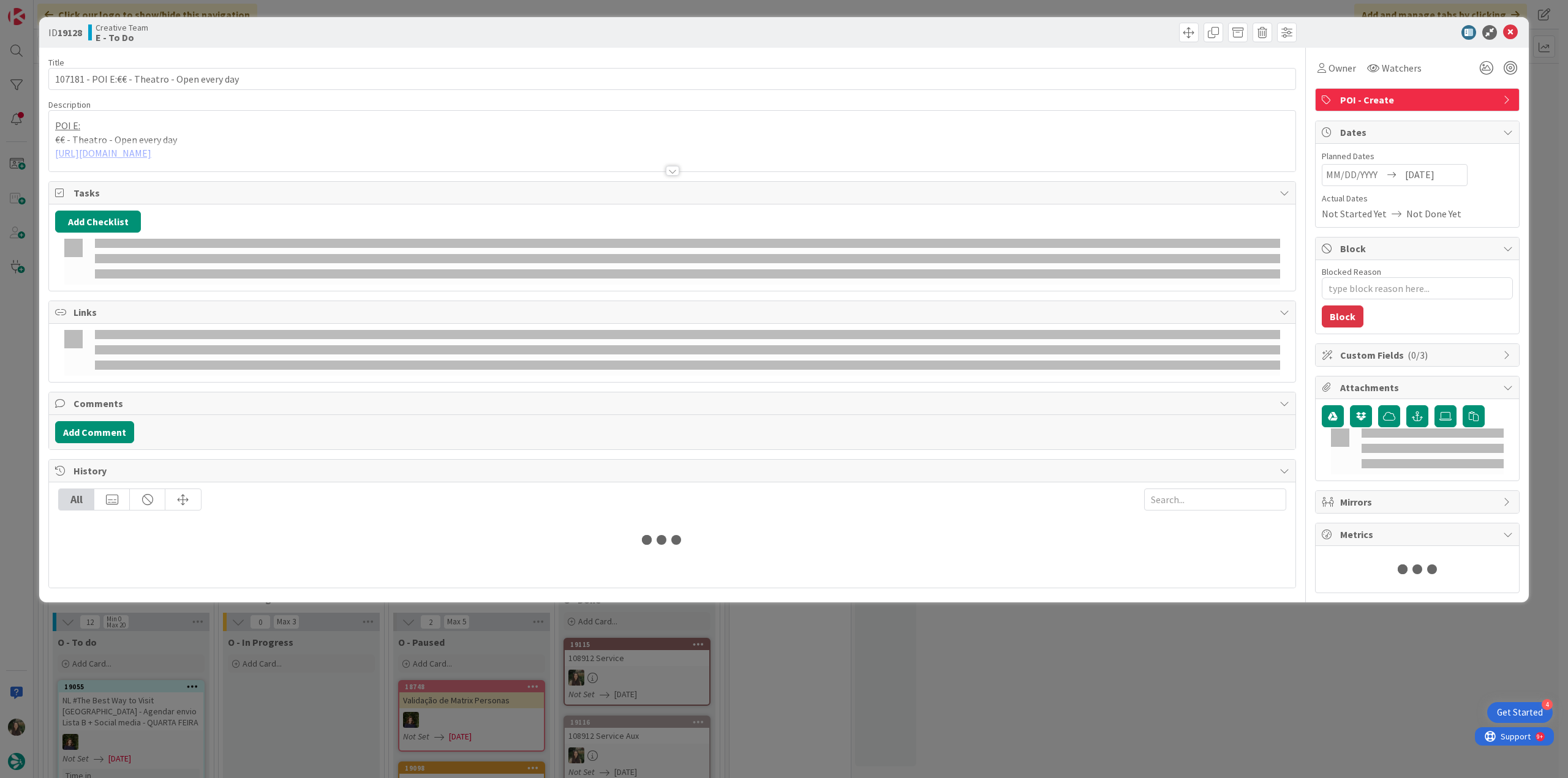 type on "x" 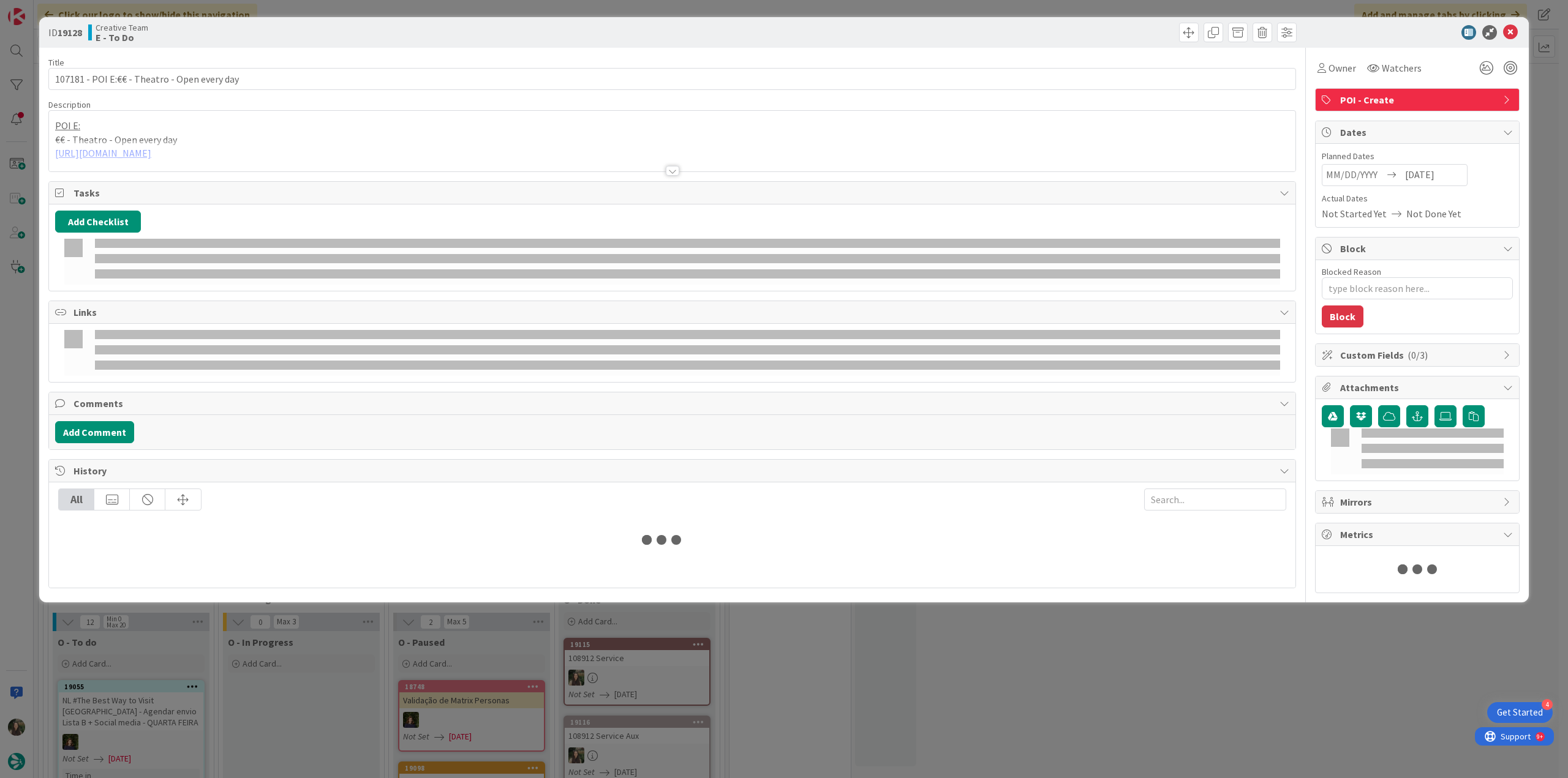 type on "107181 - POI E:€€ - Theatro - Open every day" 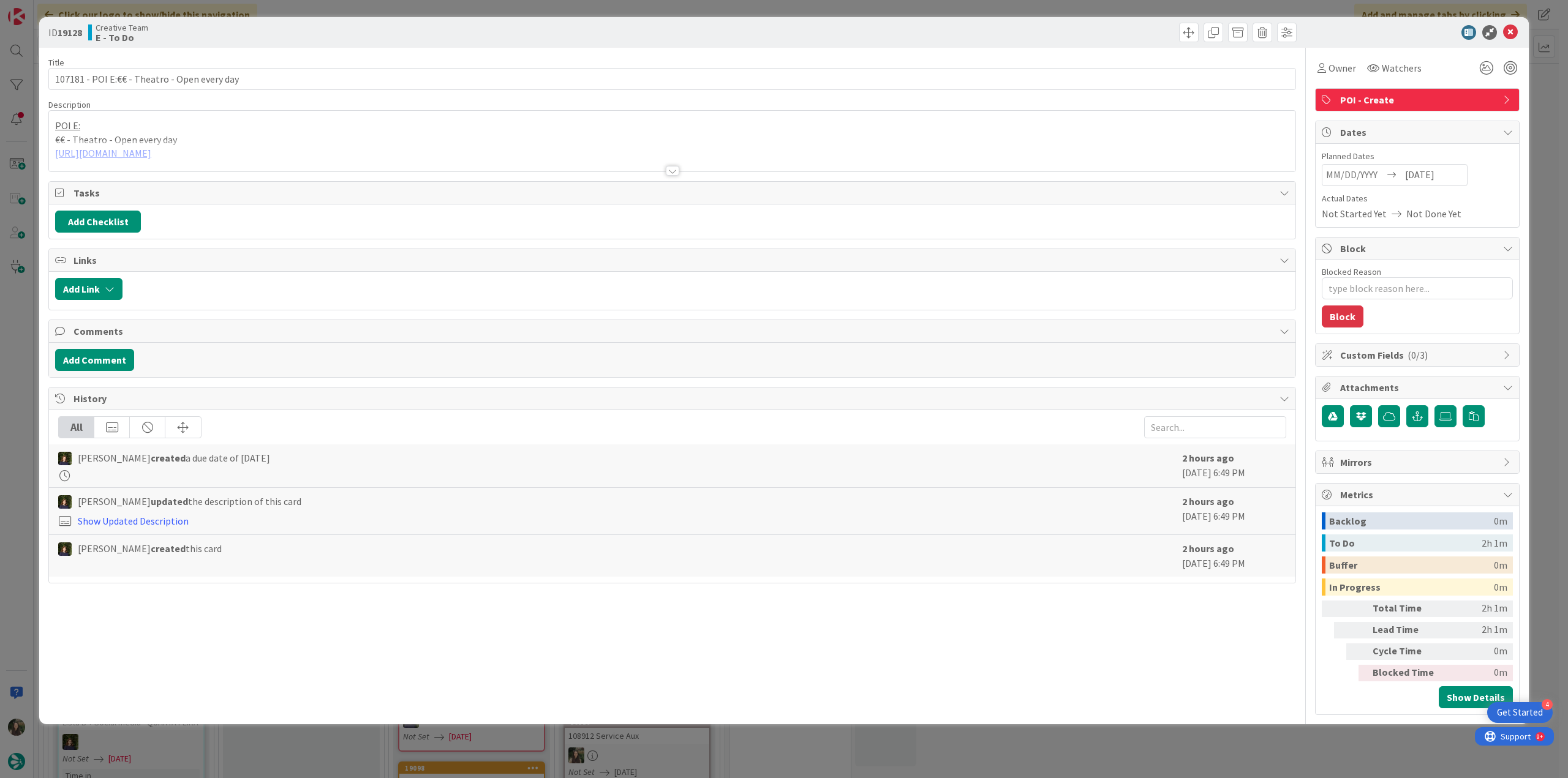 type on "x" 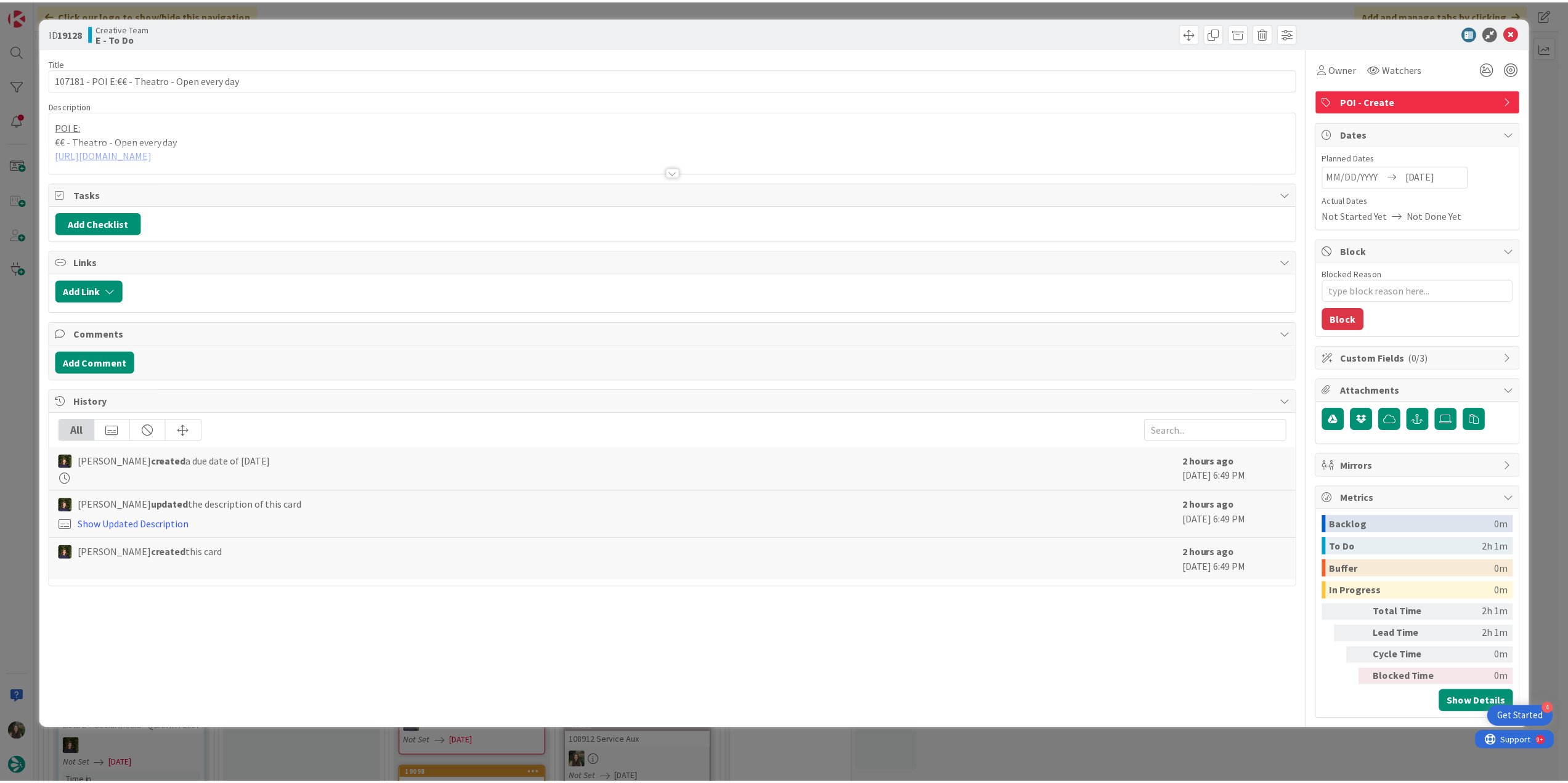 scroll, scrollTop: 0, scrollLeft: 0, axis: both 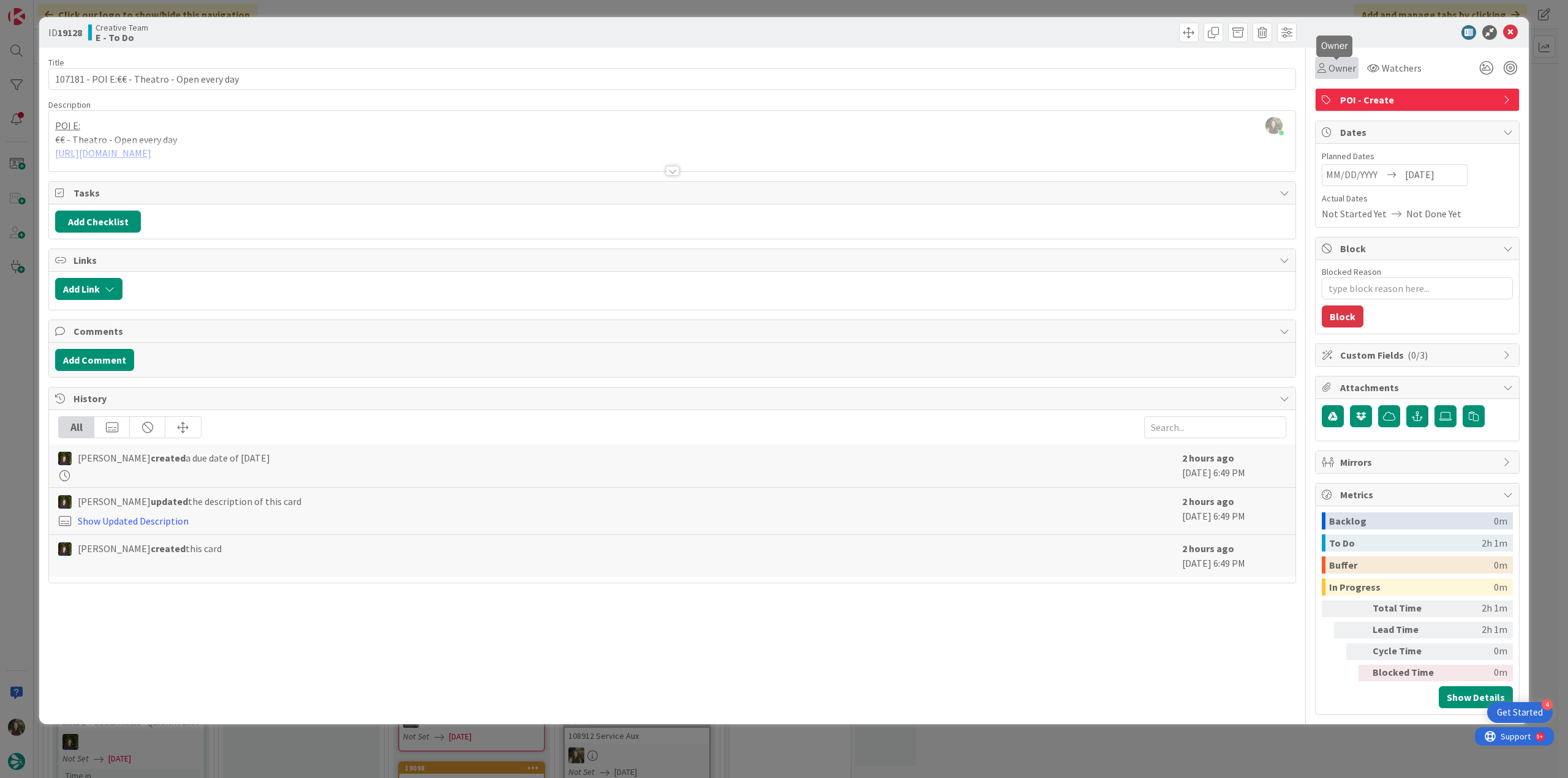 click on "Owner" at bounding box center (1342, 68) 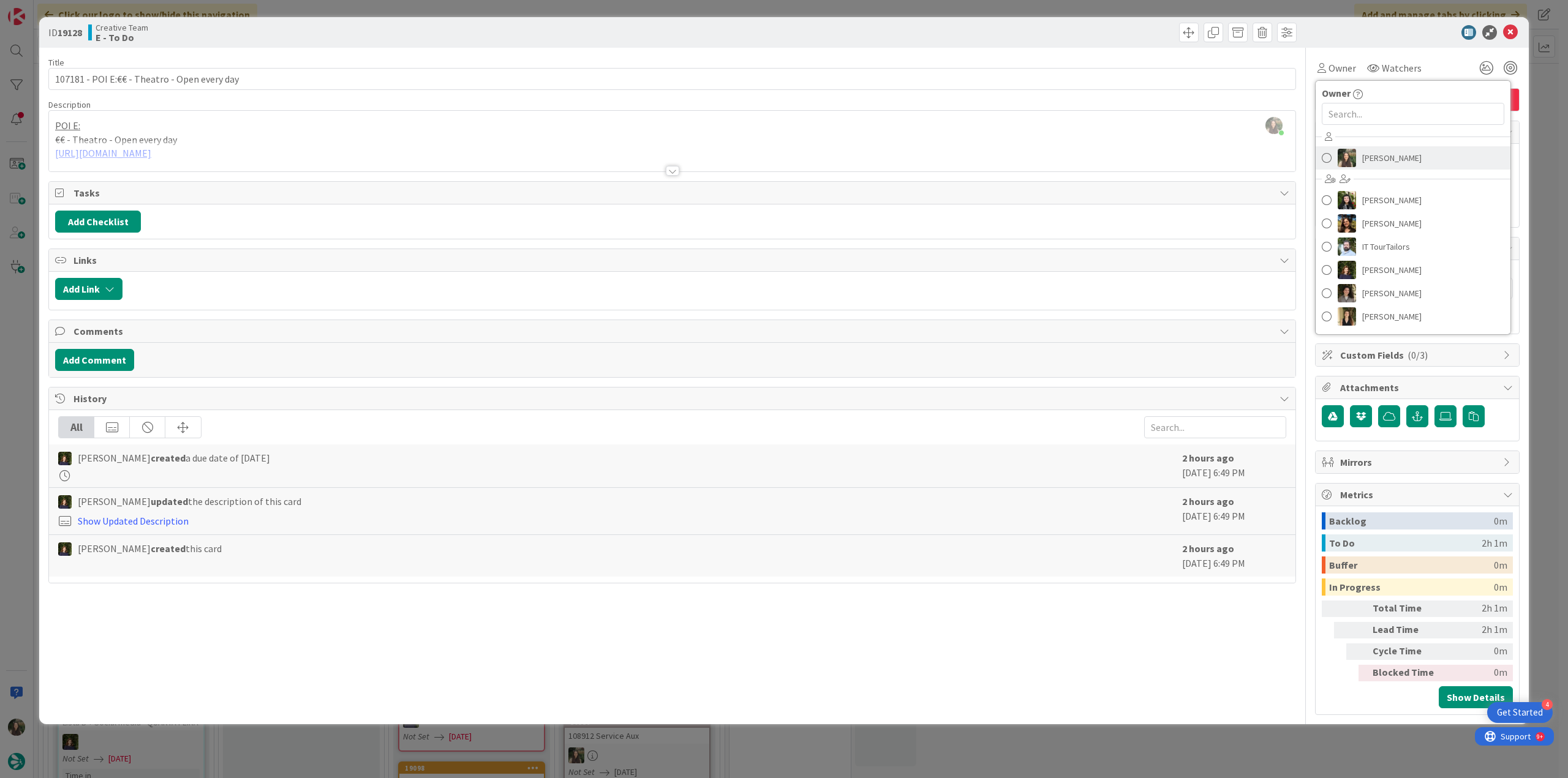 click on "[PERSON_NAME]" at bounding box center [1413, 158] 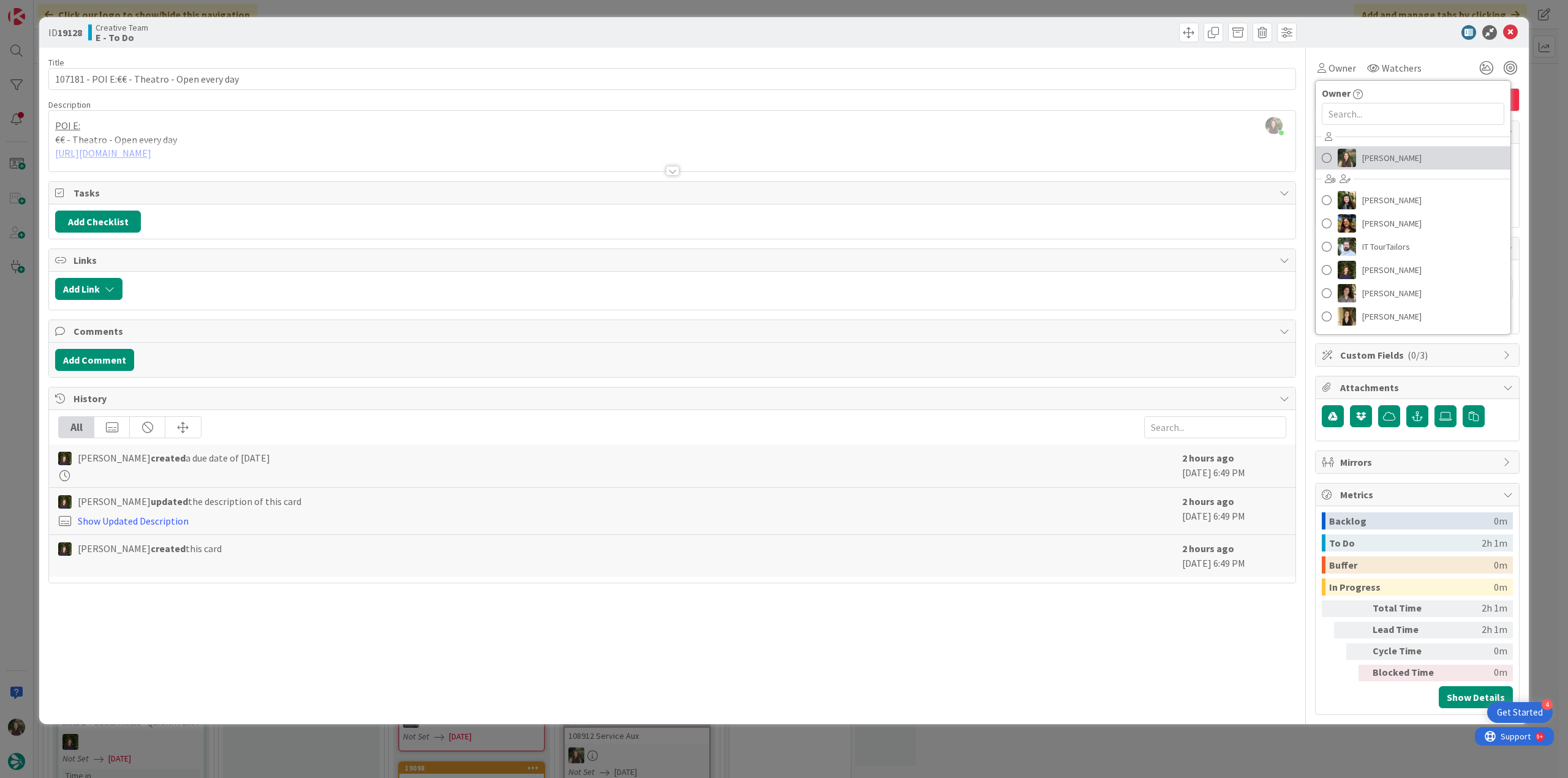 type on "x" 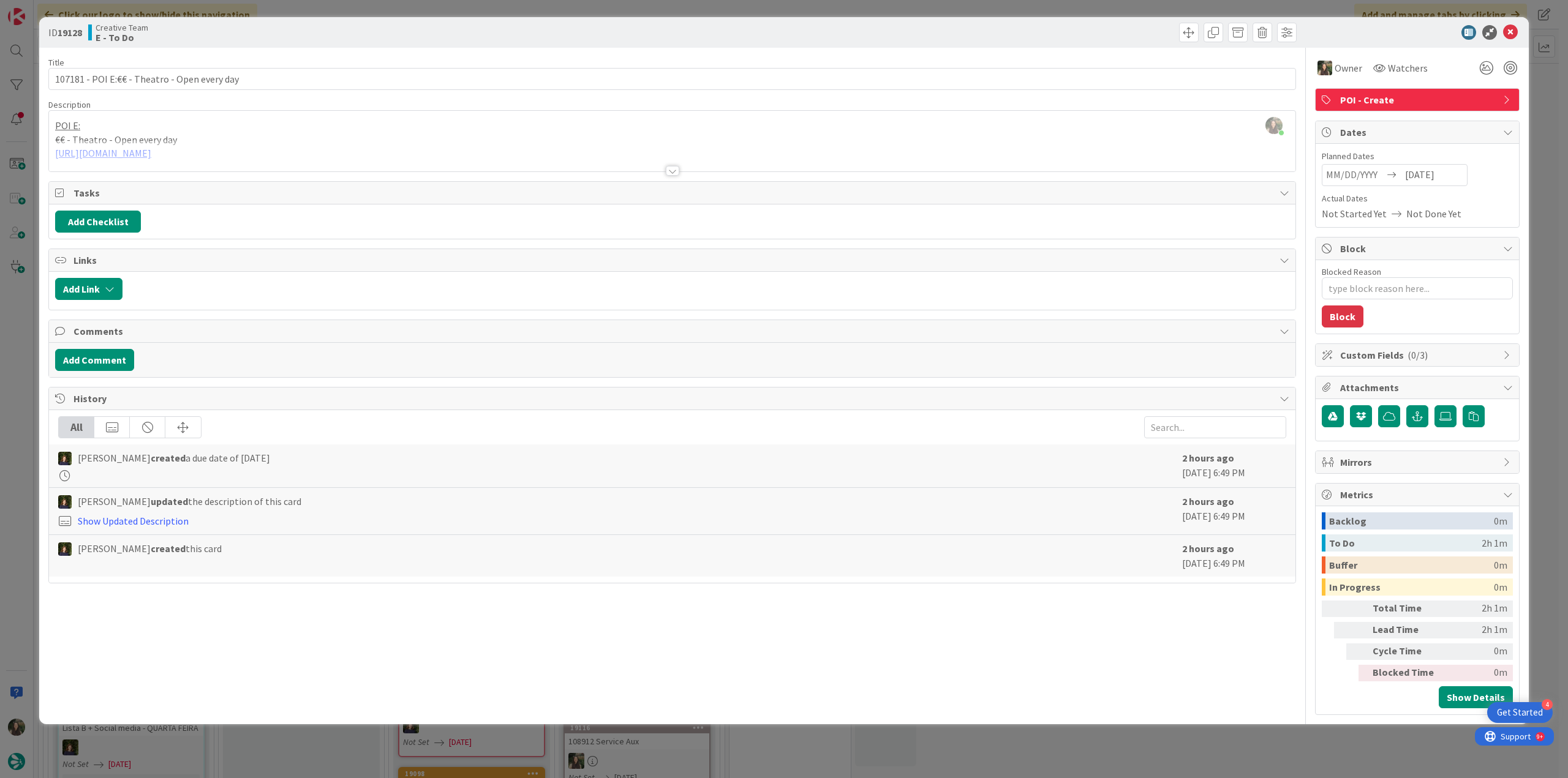 type on "x" 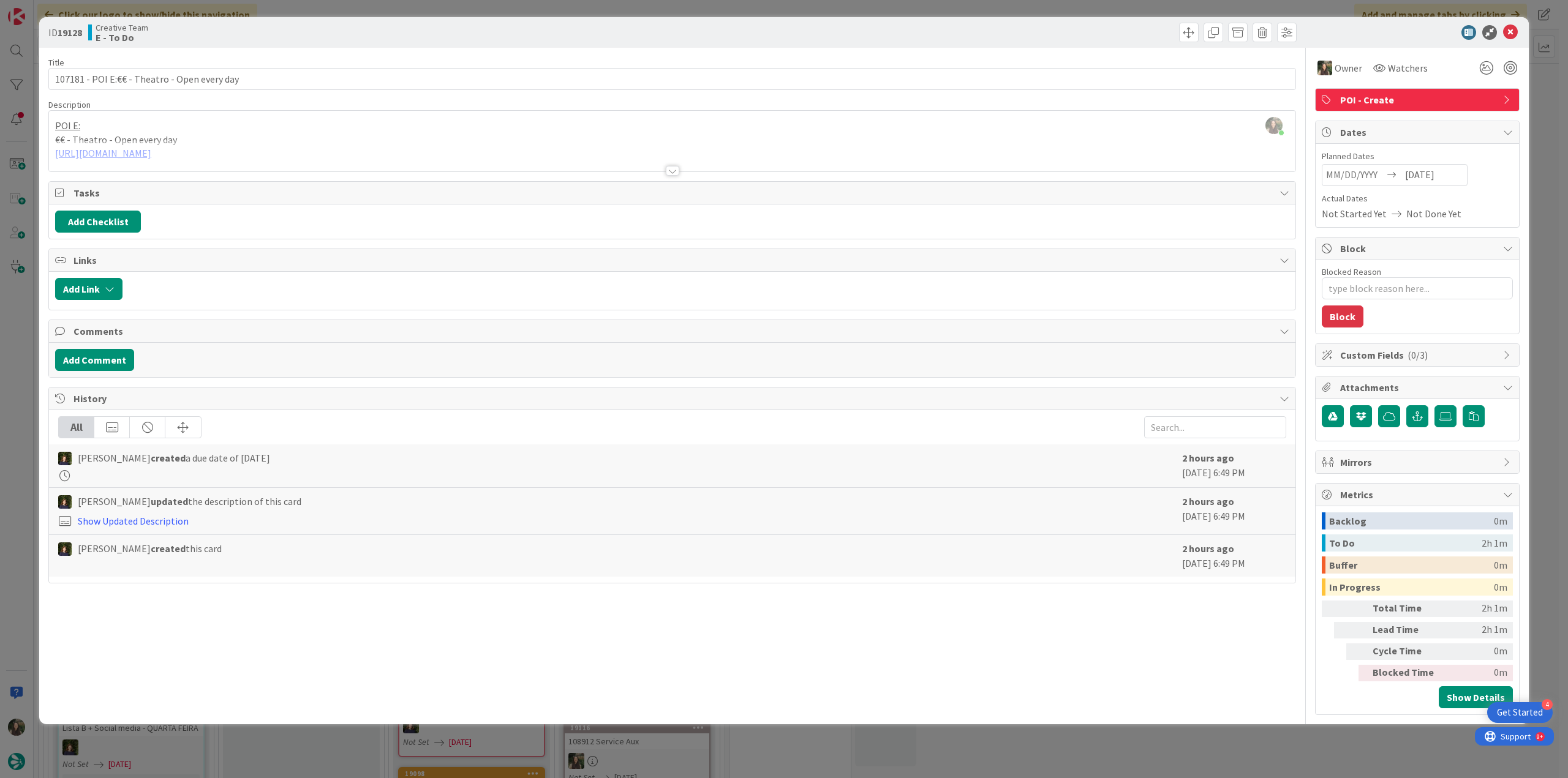 click on "ID  19128 Creative Team E - To Do Title 46 / 128 107181 - POI E:€€ - Theatro - Open every day Description Inês Gonçalves just joined POI E: €€ - Theatro - Open every day https://www.tripadvisor.pt/Restaurant_Review-g189181-d12448455-Reviews-Theatro-Povoa_de_Varzim_Porto_District_Northern_Portugal.html Owner Watchers POI - Create  Tasks Add Checklist Links Add Link Comments Add Comment History All Margarida Carvalho  created  a due date of 7/16/2025 2 hours ago July 15 2025 6:49 PM Margarida Carvalho  updated  the description of this card Show Updated Description 2 hours ago July 15 2025 6:49 PM Margarida Carvalho  created  this card 2 hours ago July 15 2025 6:49 PM Owner Owner Remove Set as Watcher Inês Gonçalves Beatriz Cassona Diana Ramos  IT TourTailors Margarida Carvalho Melissa Santos Sofia Palma Rita Bernardo Watchers POI - Create  Dates Planned Dates 07/16/2025 Actual Dates Not Started Yet Not Done Yet Block Blocked Reason 0 / 256 Block Custom Fields ( 0/3 ) Attachments Mirrors Metrics 0m" at bounding box center (784, 389) 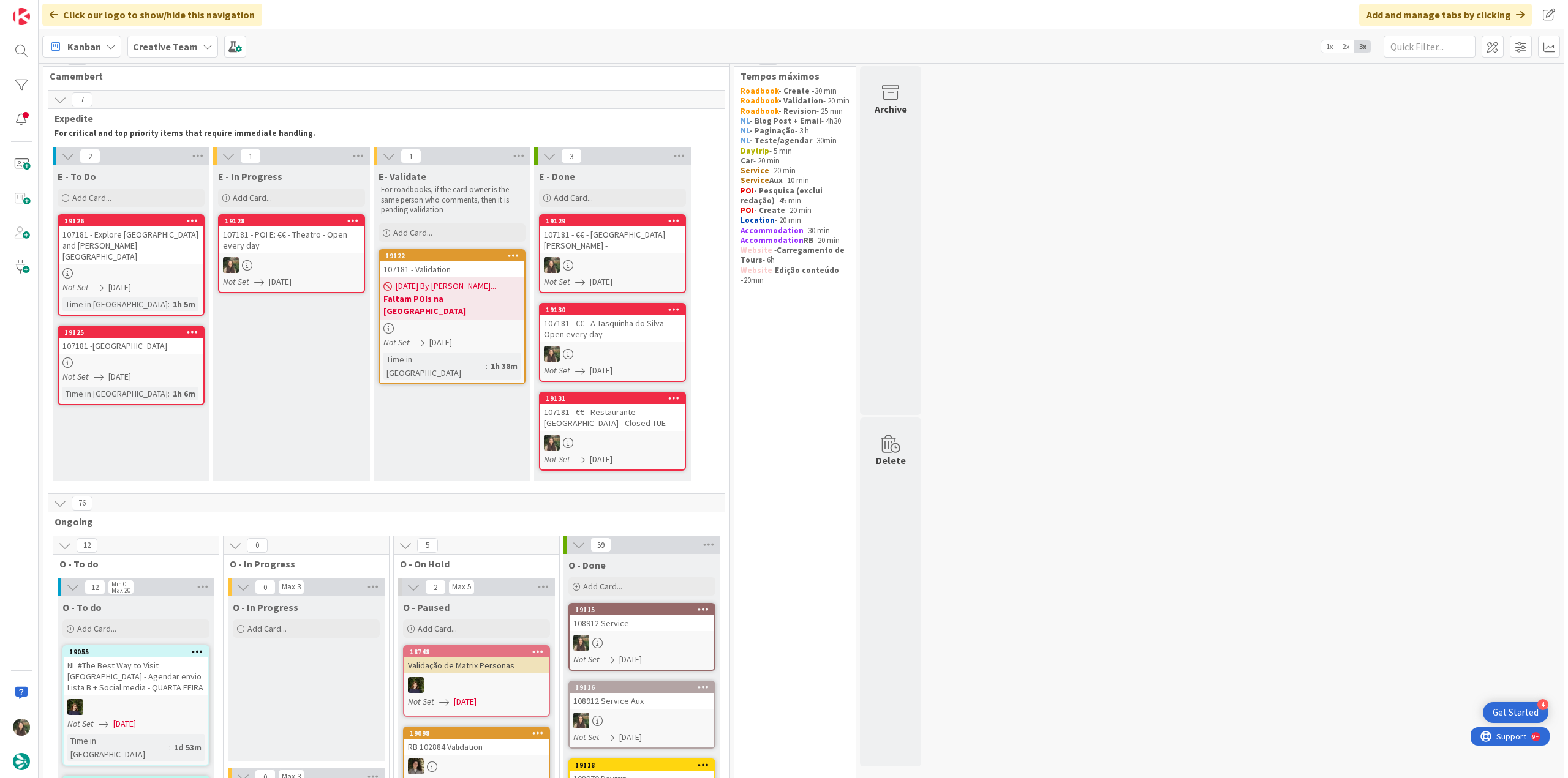 scroll, scrollTop: 0, scrollLeft: 0, axis: both 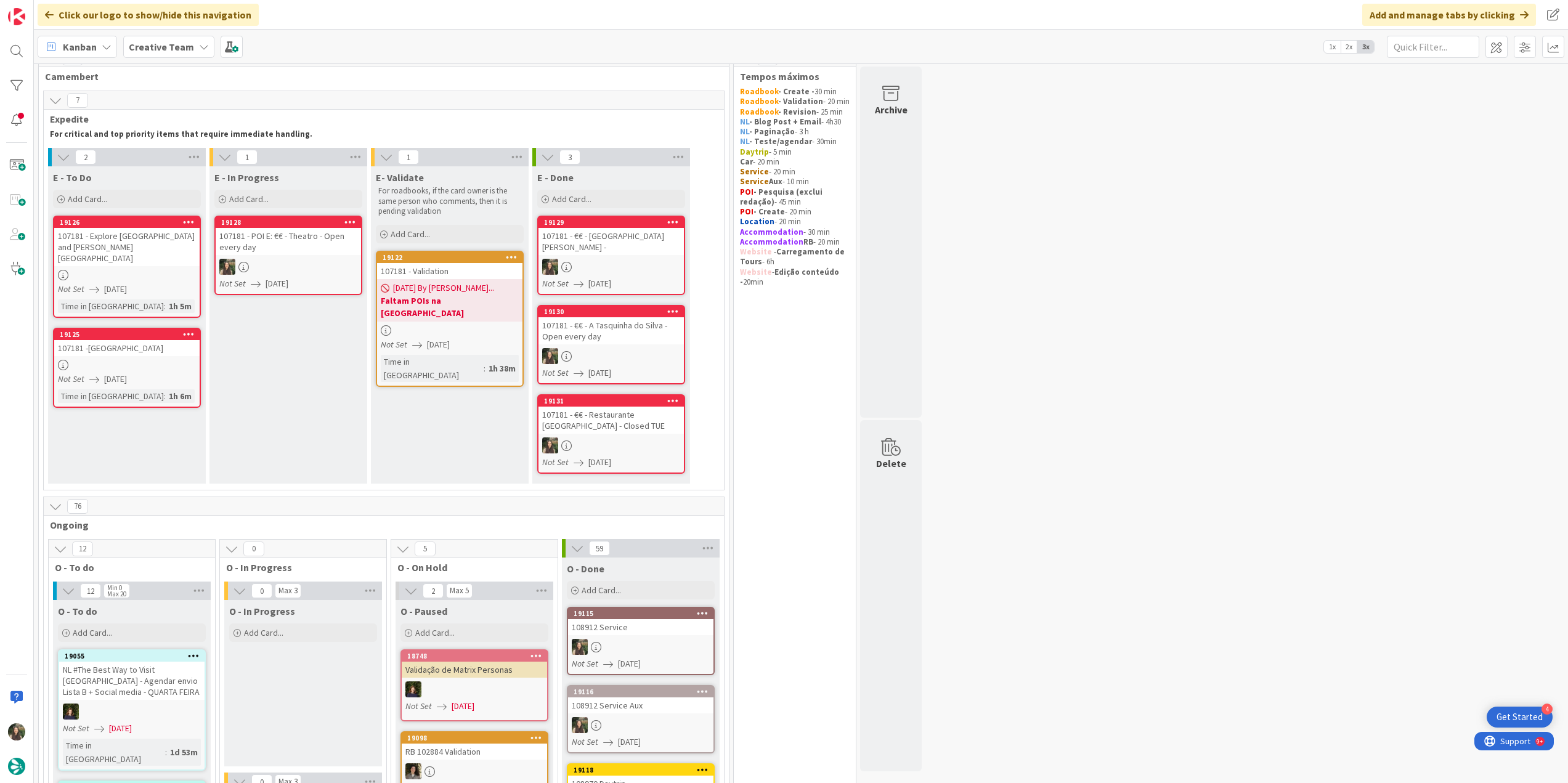 click on "19128 107181 - POI E:
€€ - Theatro - Open every day
Not Set 07/16/2025" at bounding box center [288, 255] 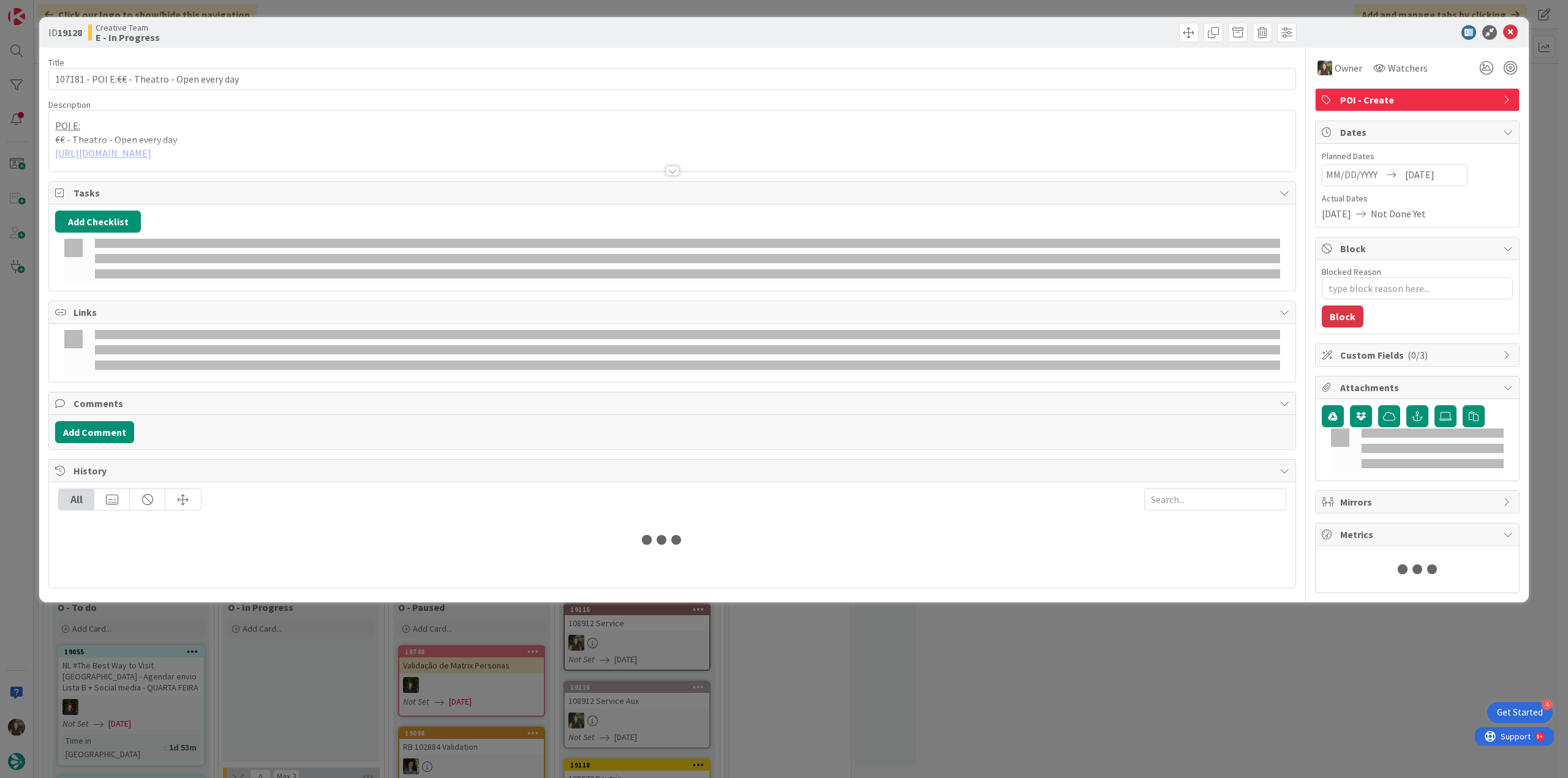 type on "x" 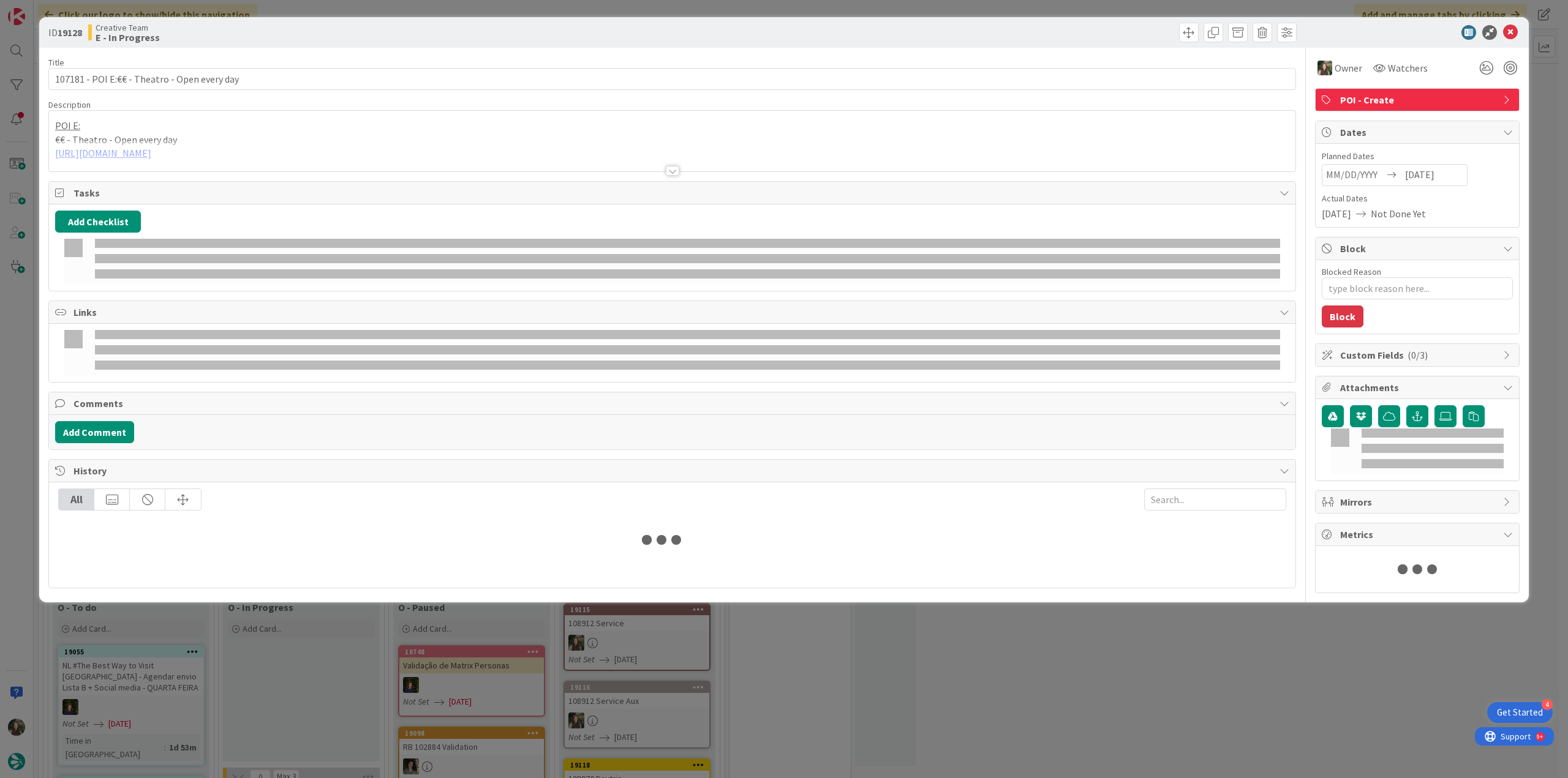 type on "107181 - POI E:€€ - Theatro - Open every day" 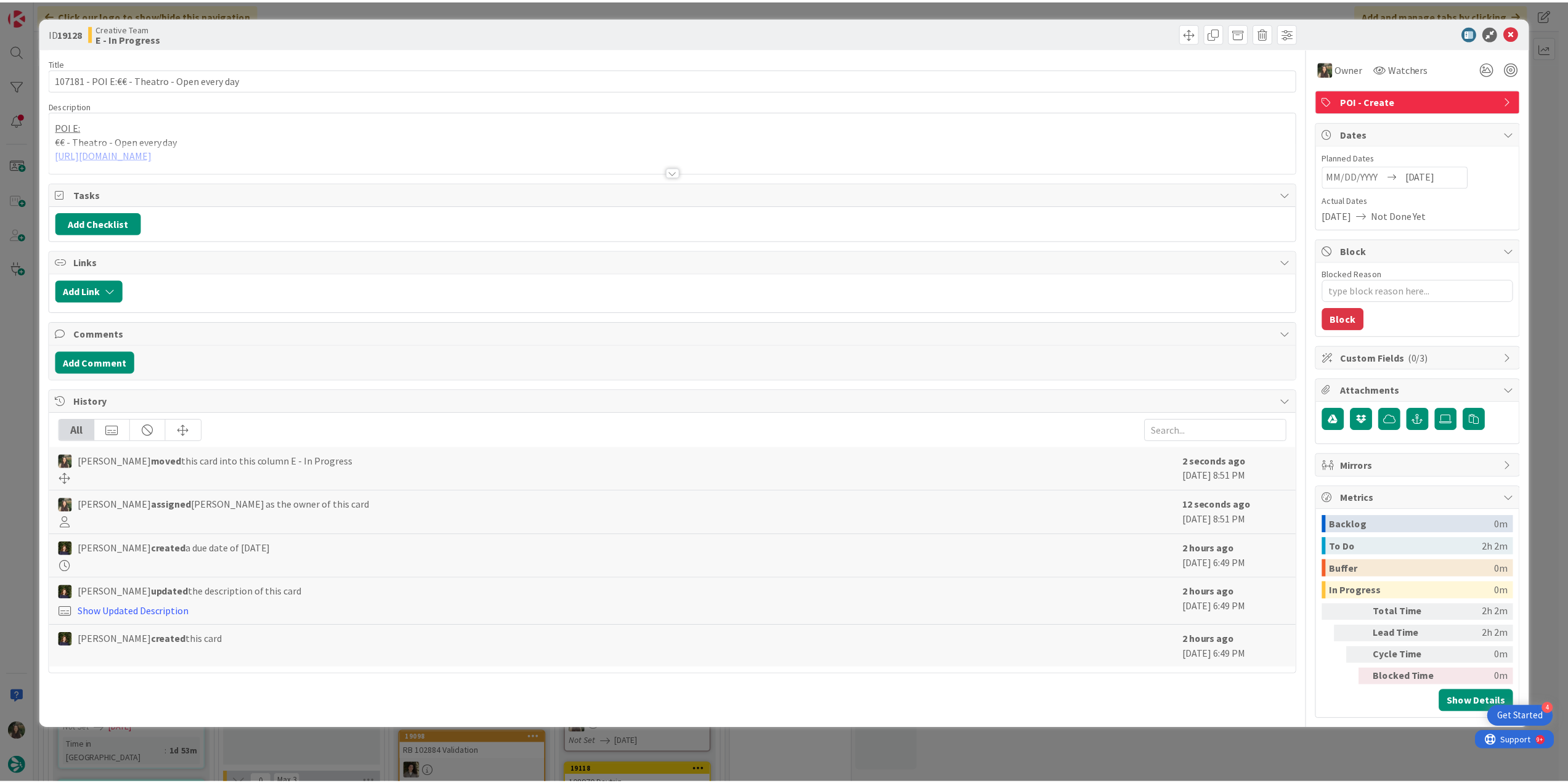scroll, scrollTop: 0, scrollLeft: 0, axis: both 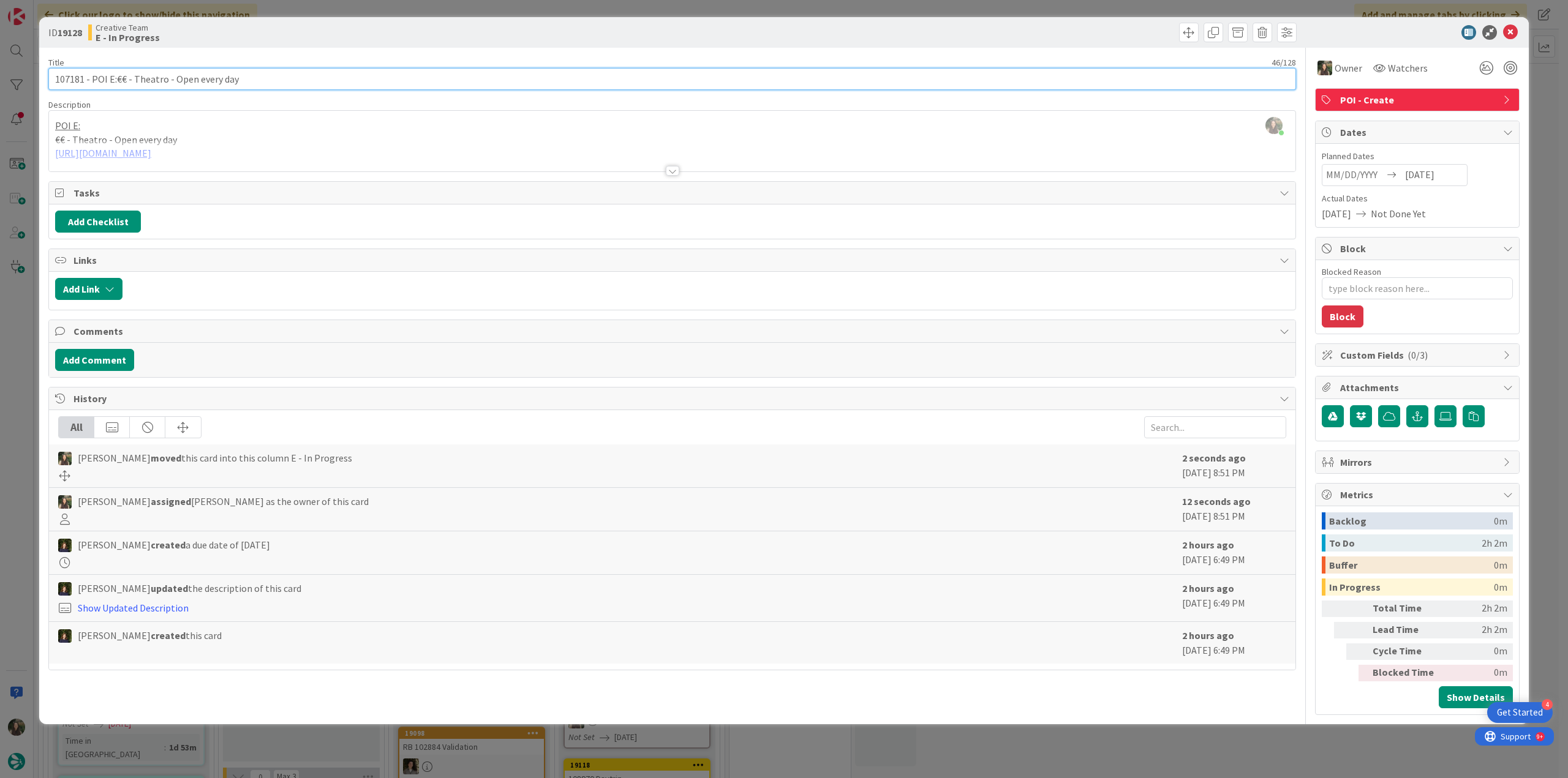 drag, startPoint x: 242, startPoint y: 78, endPoint x: 118, endPoint y: 78, distance: 124 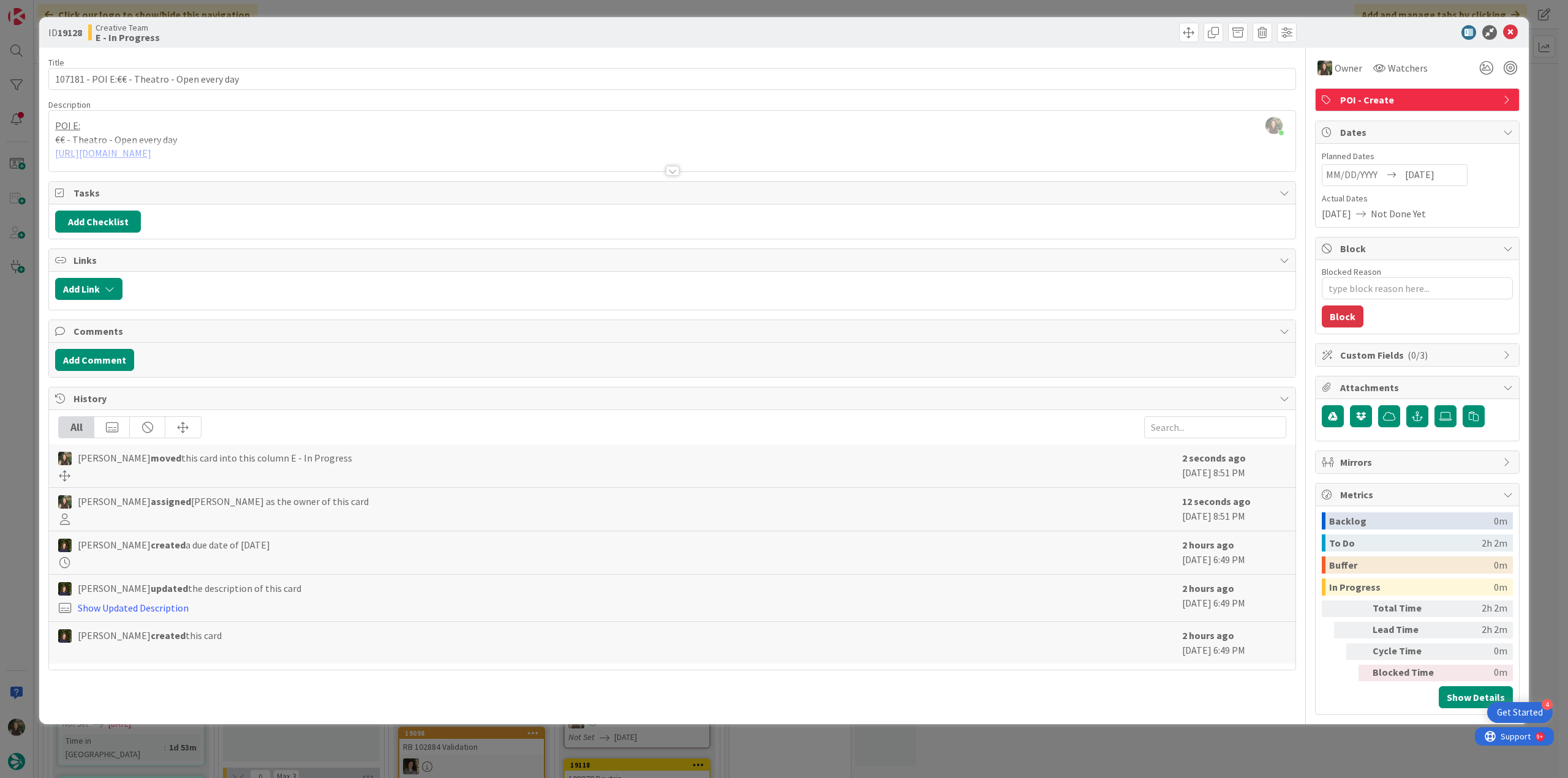 click on "Inês Gonçalves just joined POI E: €€ - Theatro - Open every day https://www.tripadvisor.pt/Restaurant_Review-g189181-d12448455-Reviews-Theatro-Povoa_de_Varzim_Porto_District_Northern_Portugal.html" at bounding box center [672, 141] 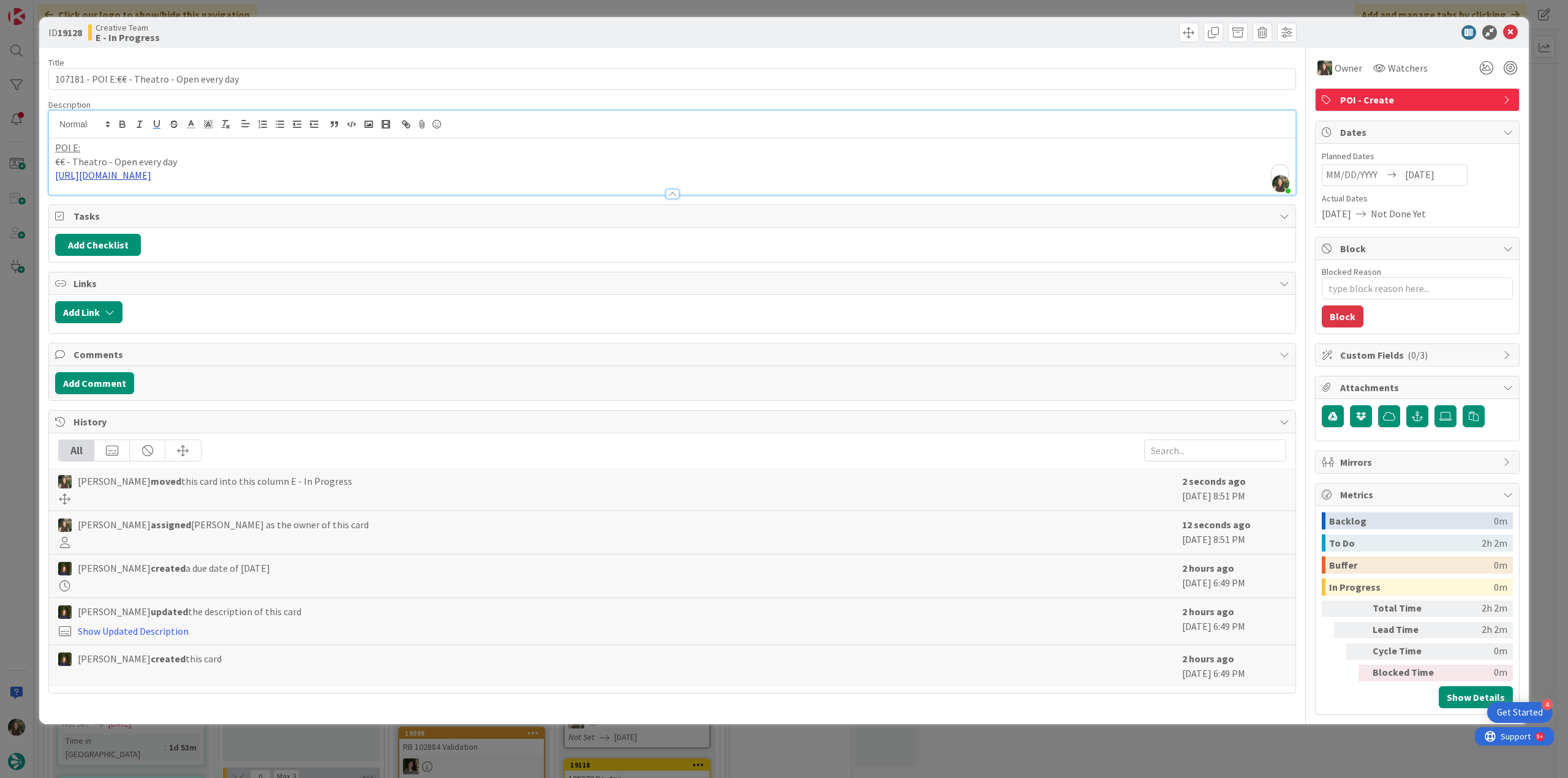 click on "https://www.tripadvisor.pt/Restaurant_Review-g189181-d12448455-Reviews-Theatro-Povoa_de_Varzim_Porto_District_Northern_Portugal.html" at bounding box center (103, 175) 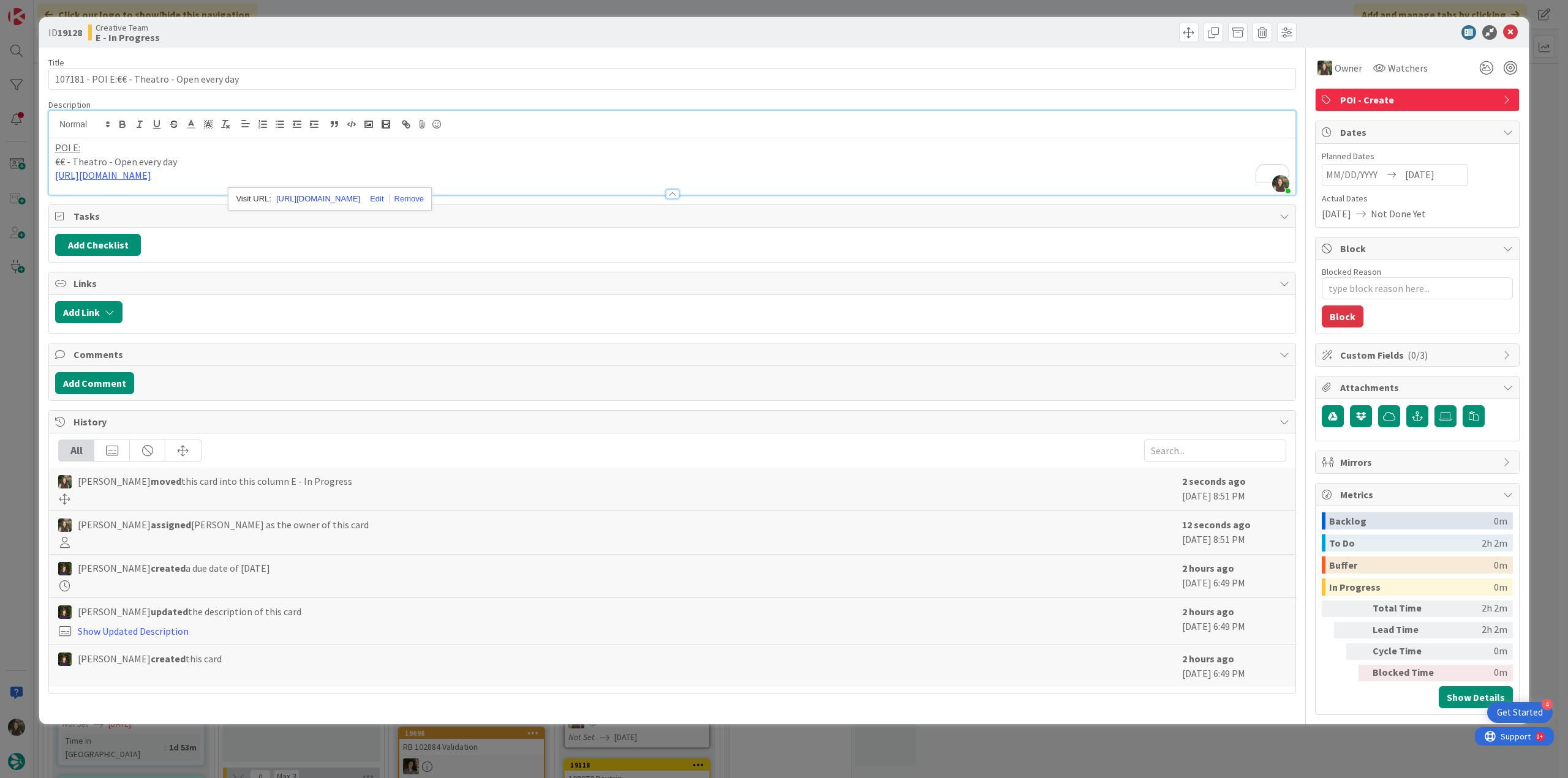 click on "https://www.tripadvisor.pt/Restaurant_Review-g189181-d12448455-Reviews-Theatro-Povoa_de_Varzim_Porto_District_Northern_Portugal.html" at bounding box center (318, 199) 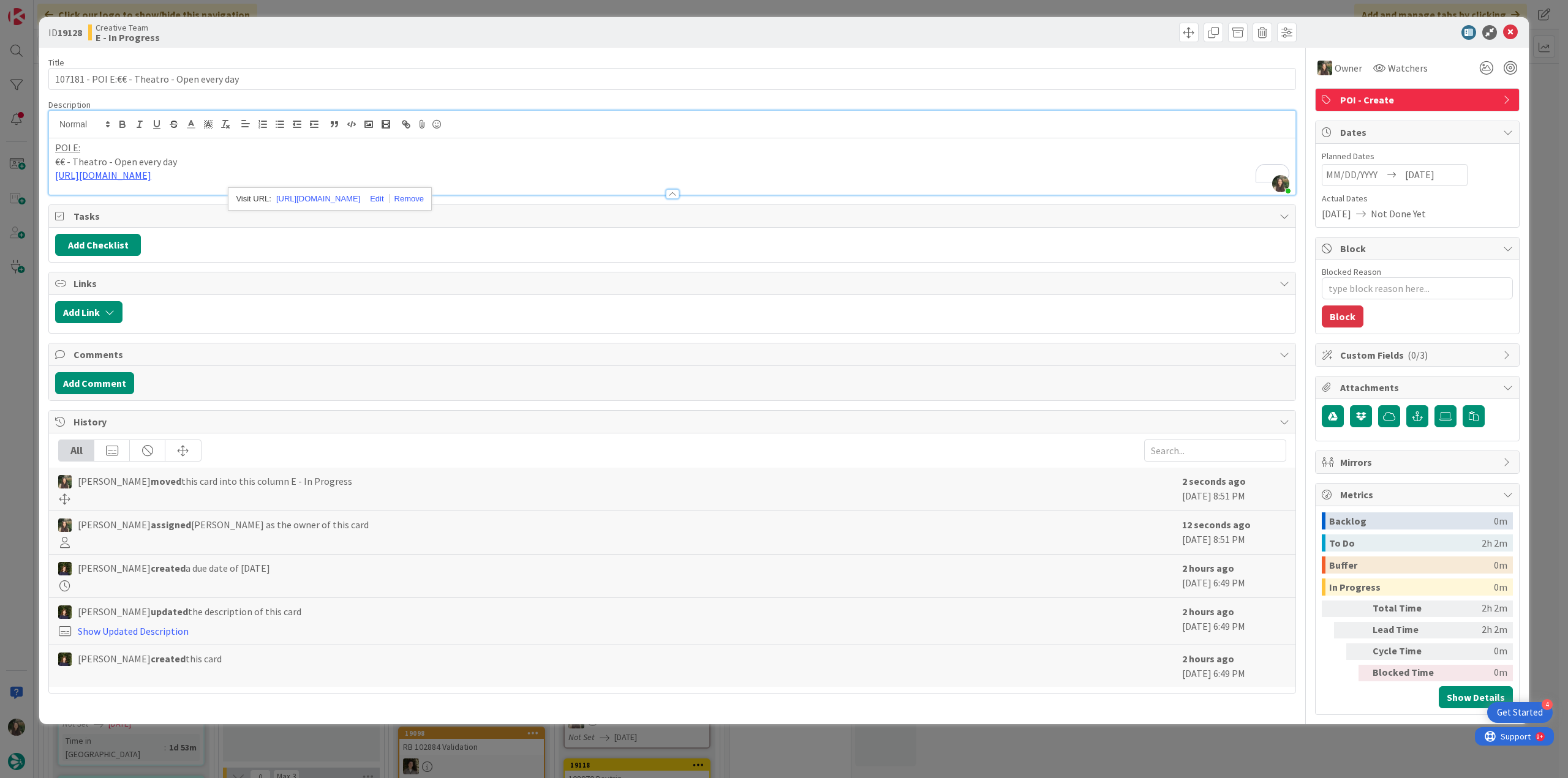 click on "ID  19128 Creative Team E - In Progress Title 46 / 128 107181 - POI E:€€ - Theatro - Open every day Description Inês Gonçalves joined  8 m ago POI E: €€ - Theatro - Open every day https://www.tripadvisor.pt/Restaurant_Review-g189181-d12448455-Reviews-Theatro-Povoa_de_Varzim_Porto_District_Northern_Portugal.html https://www.tripadvisor.pt/Restaurant_Review-g189181-d12448455-Reviews-Theatro-Povoa_de_Varzim_Porto_District_Northern_Portugal.html Owner Watchers POI - Create  Tasks Add Checklist Links Add Link Comments Add Comment History All Inês Gonçalves  moved  this card into this column E - In Progress 2 seconds ago July 15 2025 8:51 PM Inês Gonçalves  assigned  Inês Gonçalves as the owner of this card 12 seconds ago July 15 2025 8:51 PM Margarida Carvalho  created  a due date of 7/16/2025 2 hours ago July 15 2025 6:49 PM Margarida Carvalho  updated  the description of this card Show Updated Description 2 hours ago July 15 2025 6:49 PM Margarida Carvalho  created  this card 2 hours ago Owner 0" at bounding box center (784, 389) 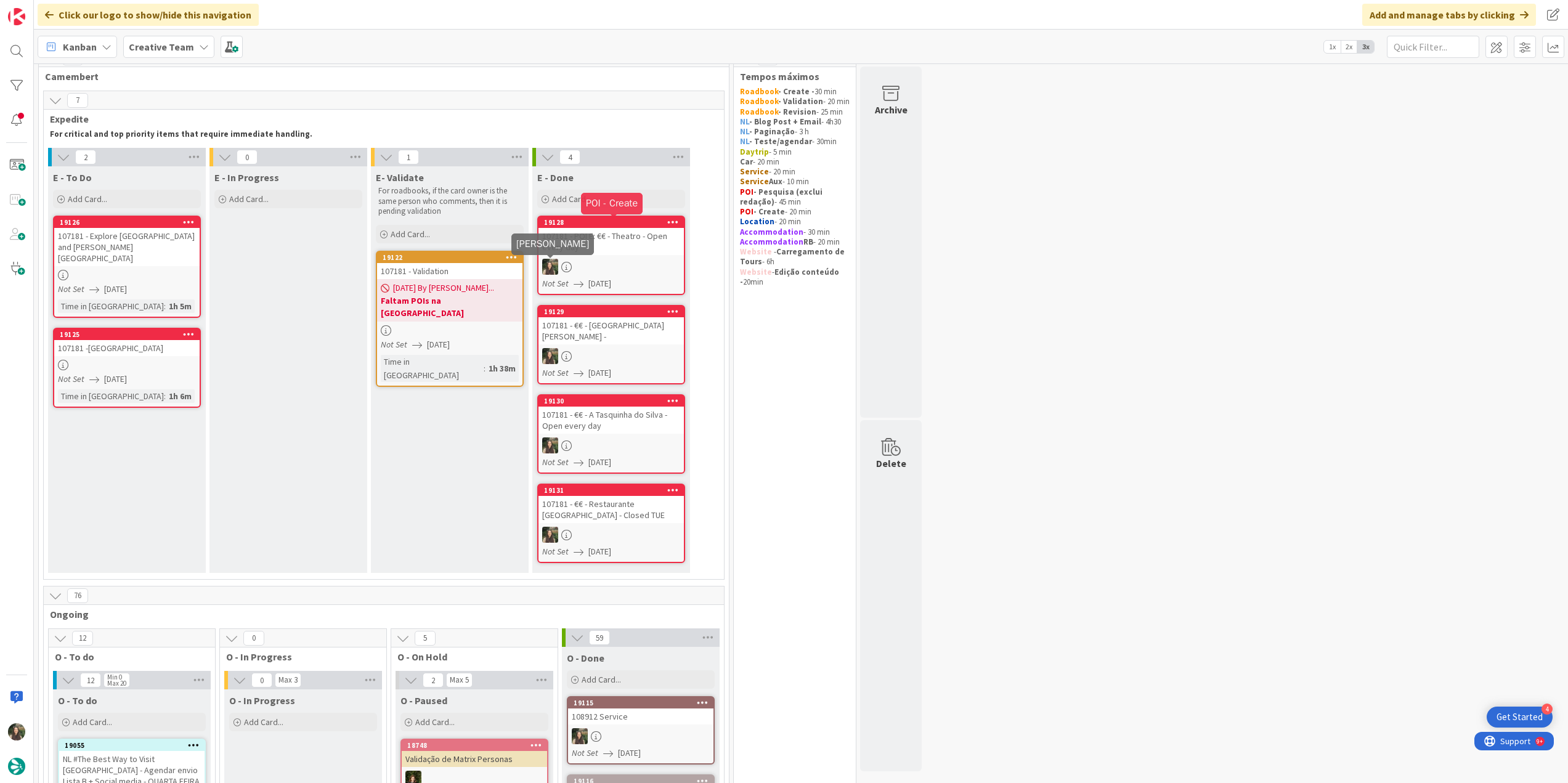 scroll, scrollTop: 0, scrollLeft: 0, axis: both 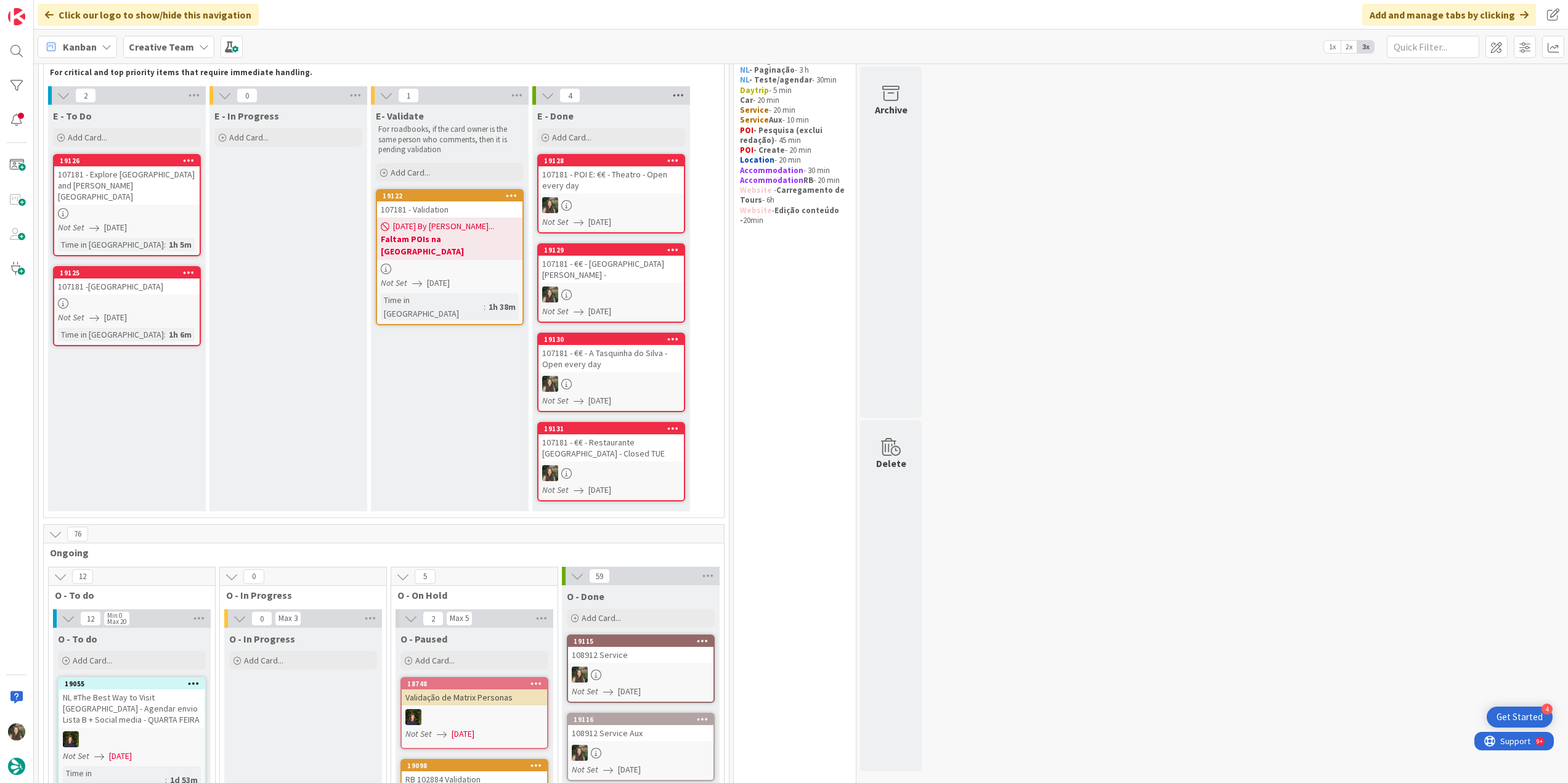 click at bounding box center [678, 95] 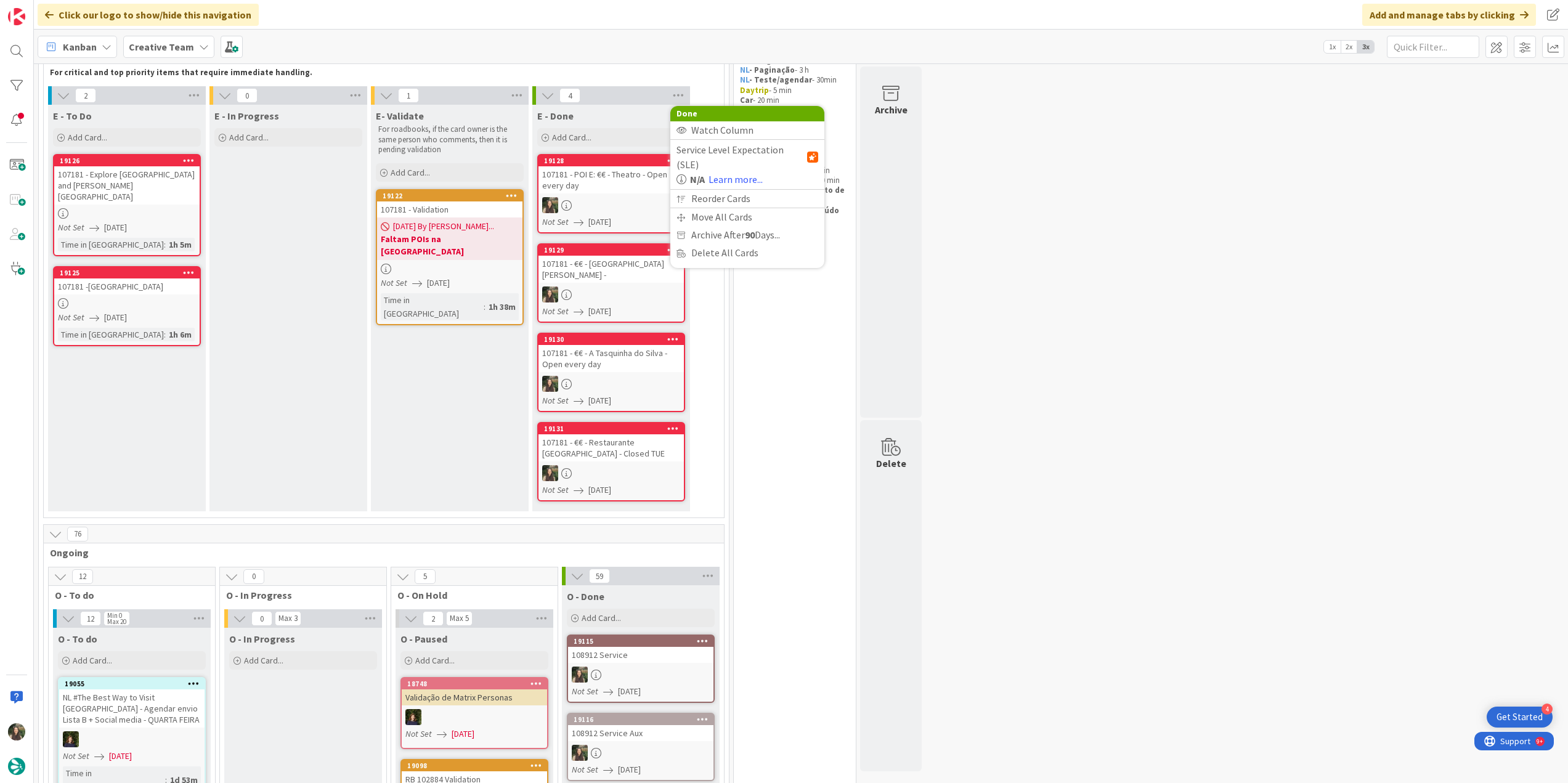 drag, startPoint x: 760, startPoint y: 224, endPoint x: 745, endPoint y: 302, distance: 79.42921 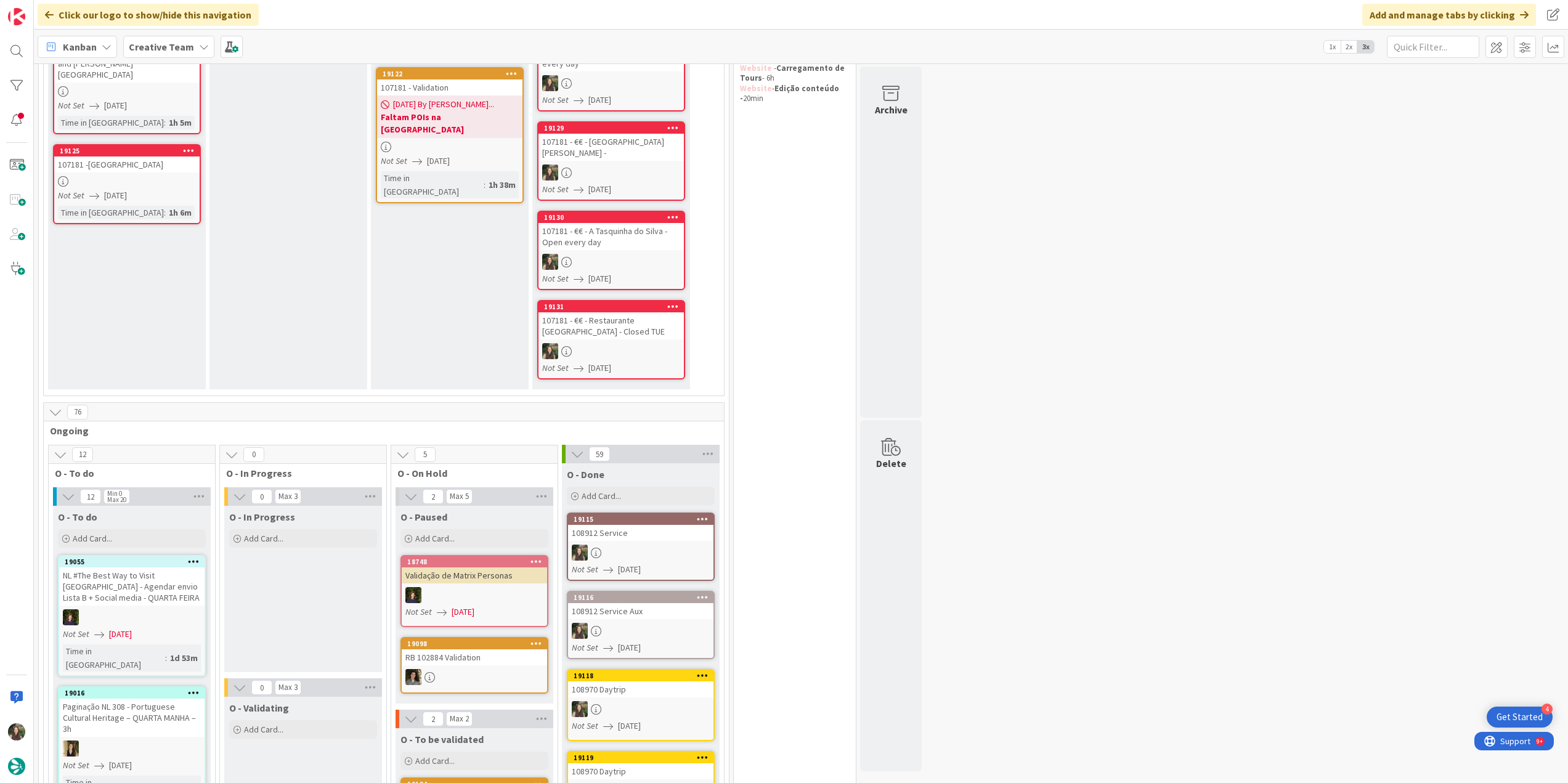 scroll, scrollTop: 203, scrollLeft: 0, axis: vertical 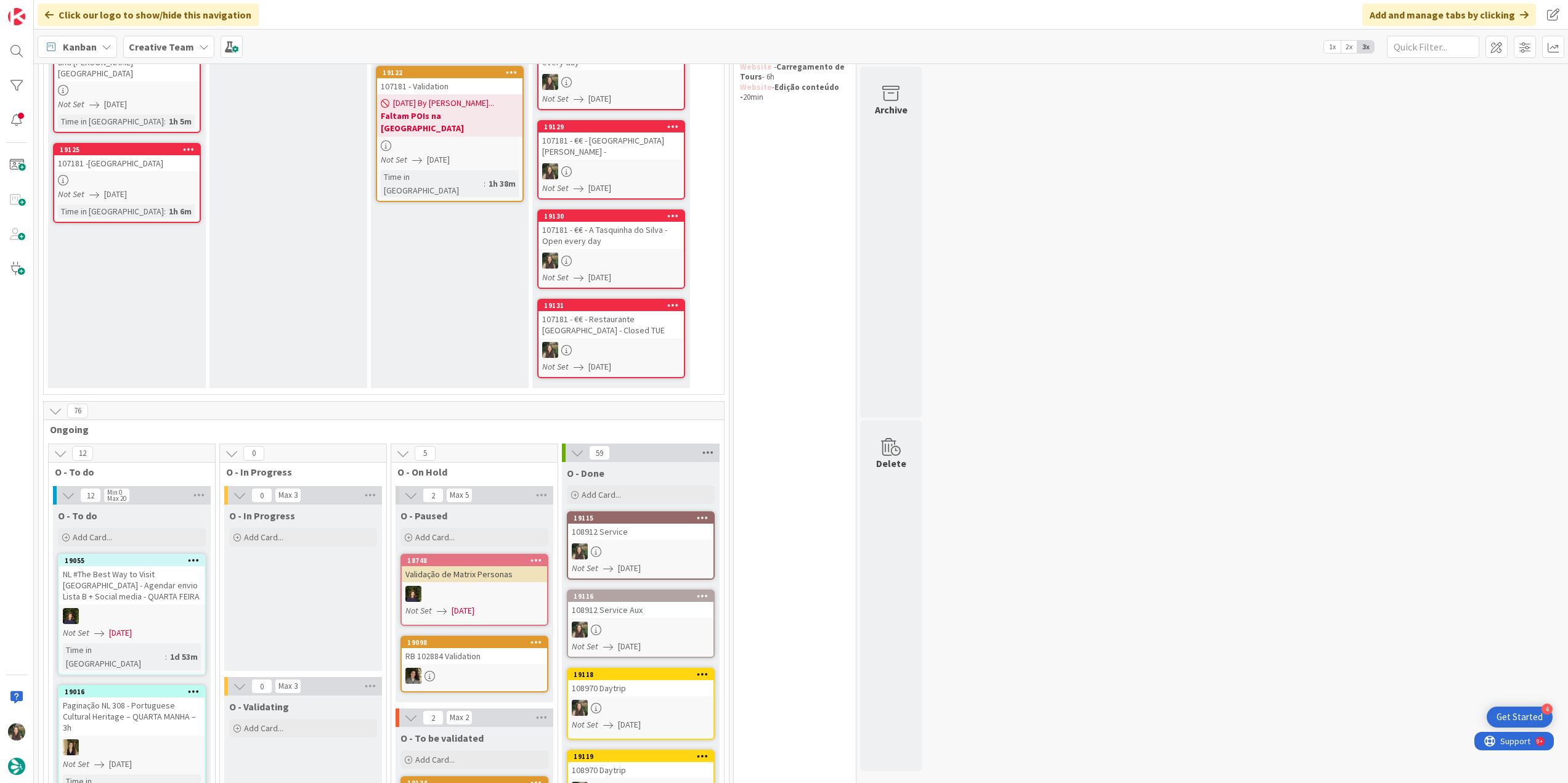 click at bounding box center [708, 453] 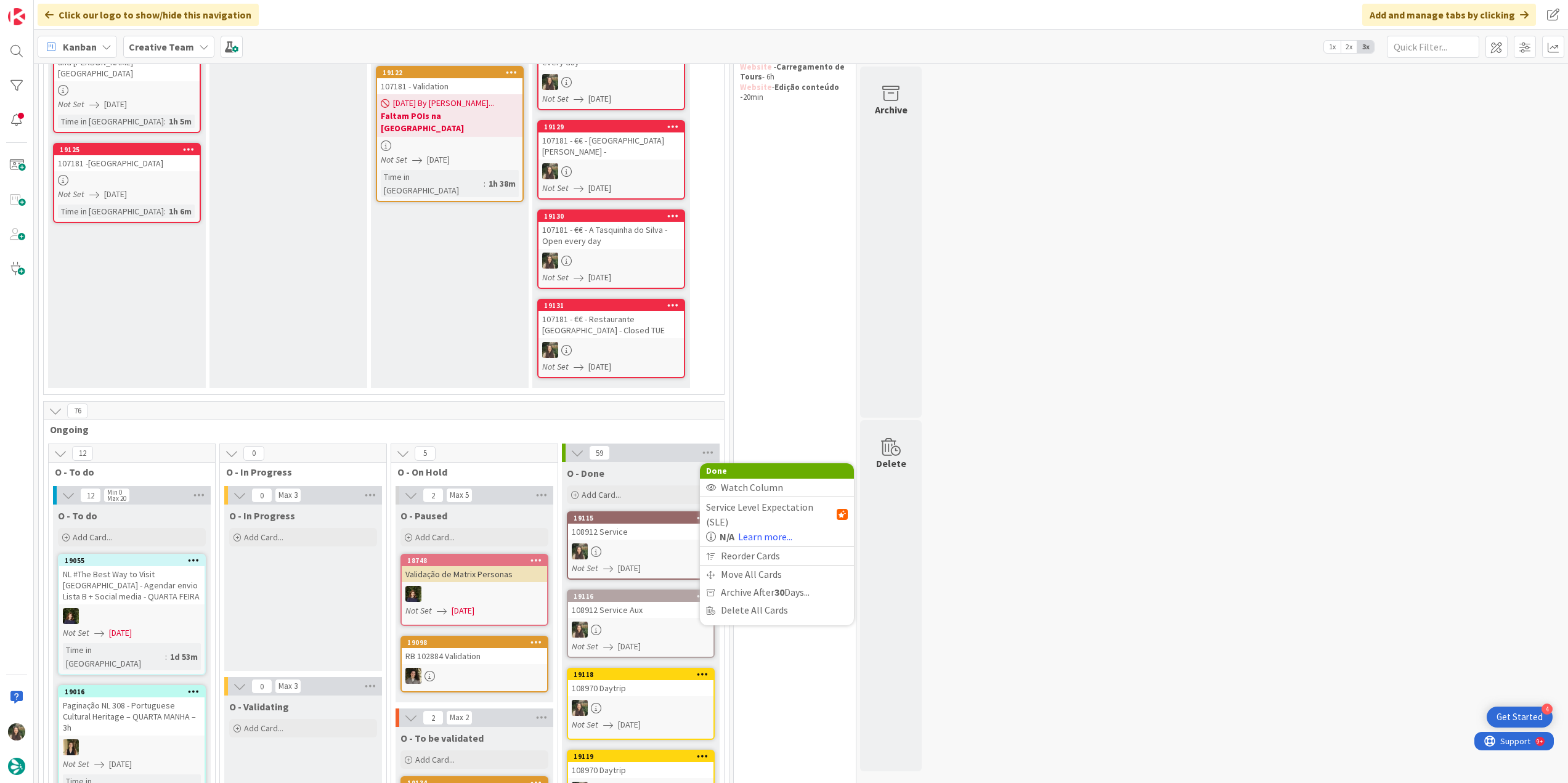 click on "0 Tempos máximos Roadbook  - Create -  30 min Roadbook  - Validation  - 20 min Roadbook  - Revision  - 25 min NL  - Blog Post + Email  - 4h30 NL  - Paginação  - 3 h NL  - Teste/agendar  - 30min Daytrip  - 5 min Car  - 20 min Service  - 20 min Service  Aux  - 10 min POI  - Pesquisa (exclui redação)  - 45 min POI  - Create  - 20 min Location  - 20 min Accommodation  - 30 min Accommodation  RB  - 20 min Website   -  Carregamento de Tours  - 6h Website  -  Edição conteúdo -  20min" at bounding box center [795, 1754] 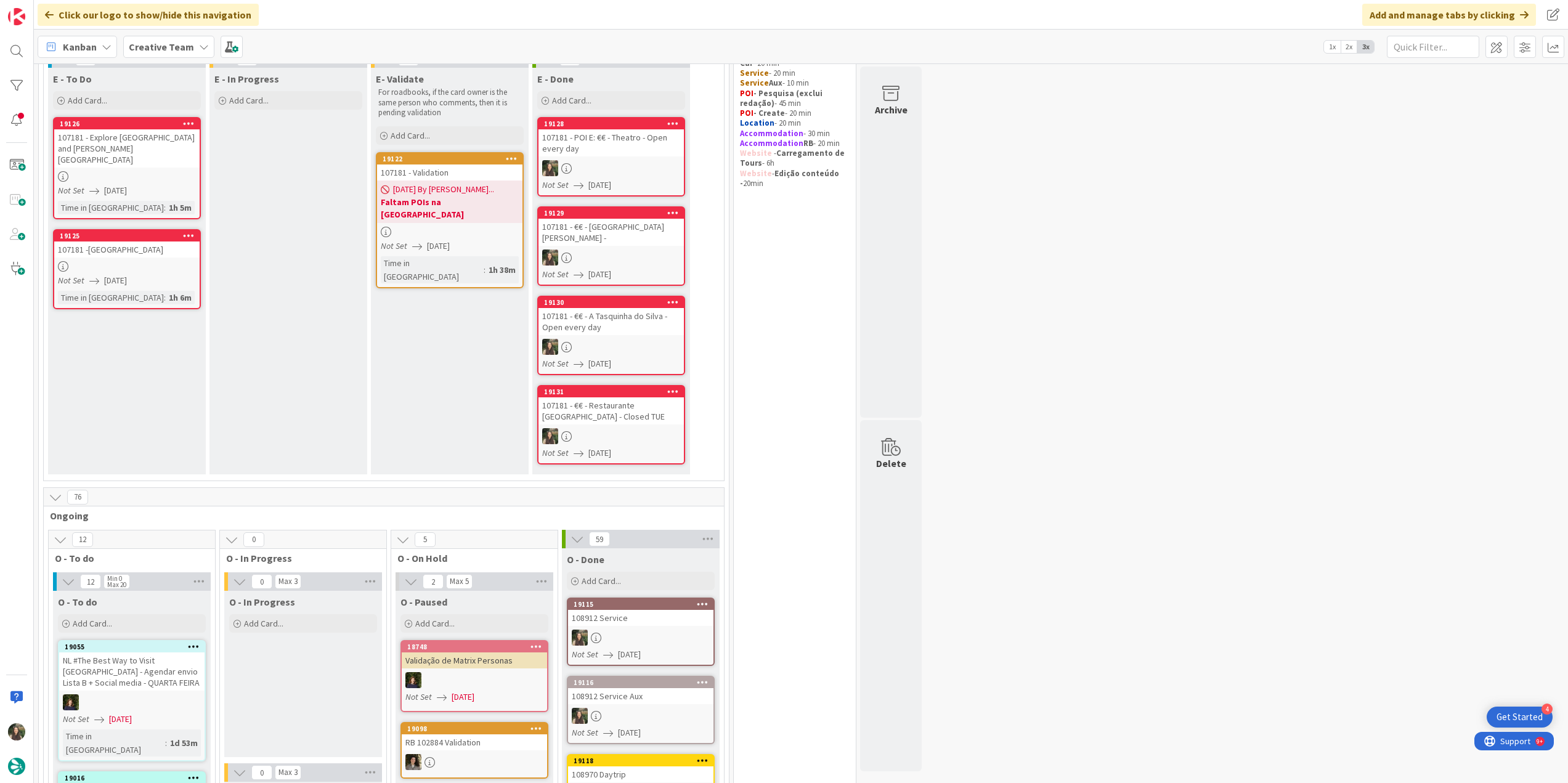 scroll, scrollTop: 0, scrollLeft: 0, axis: both 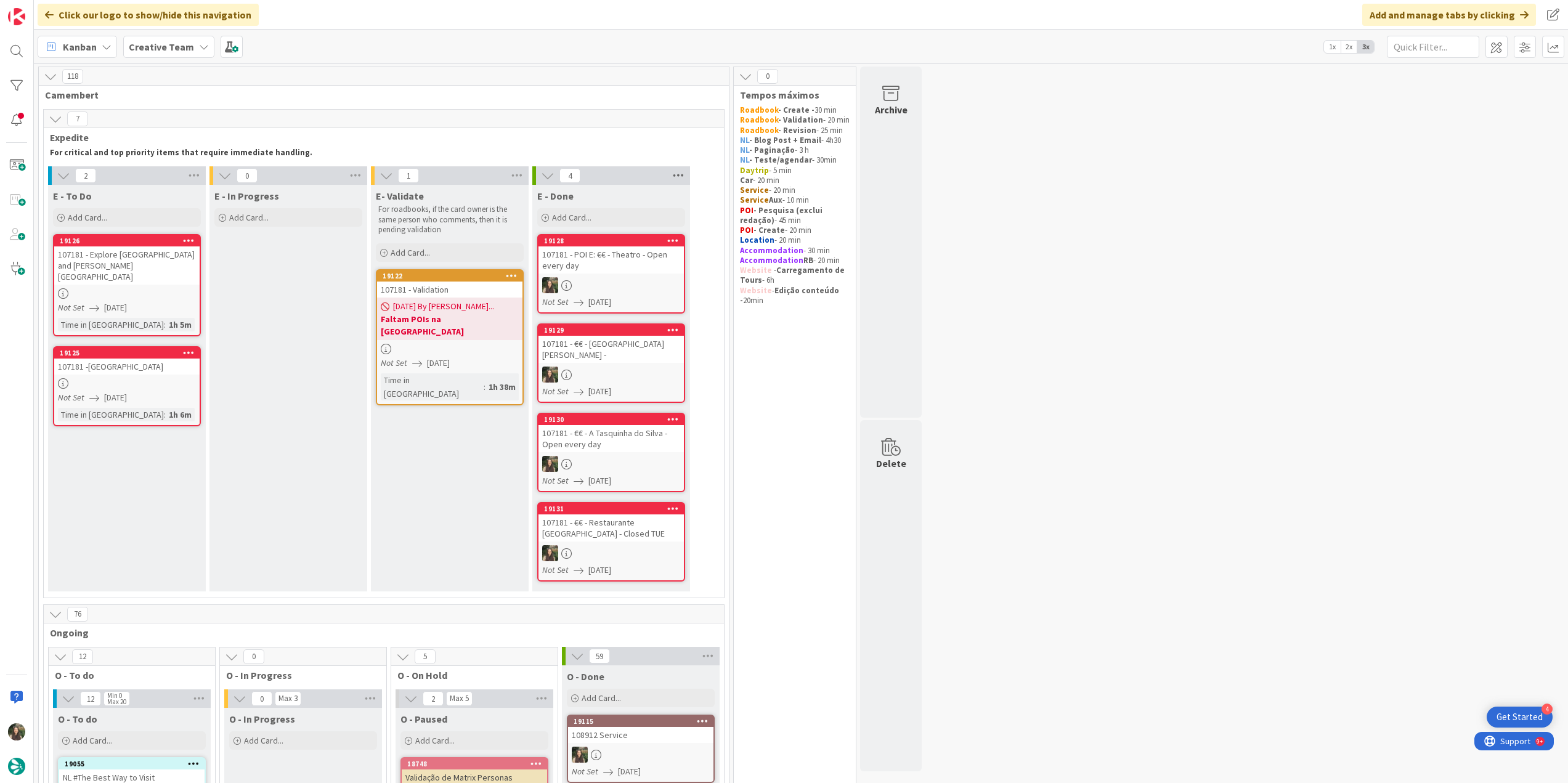 click at bounding box center (678, 176) 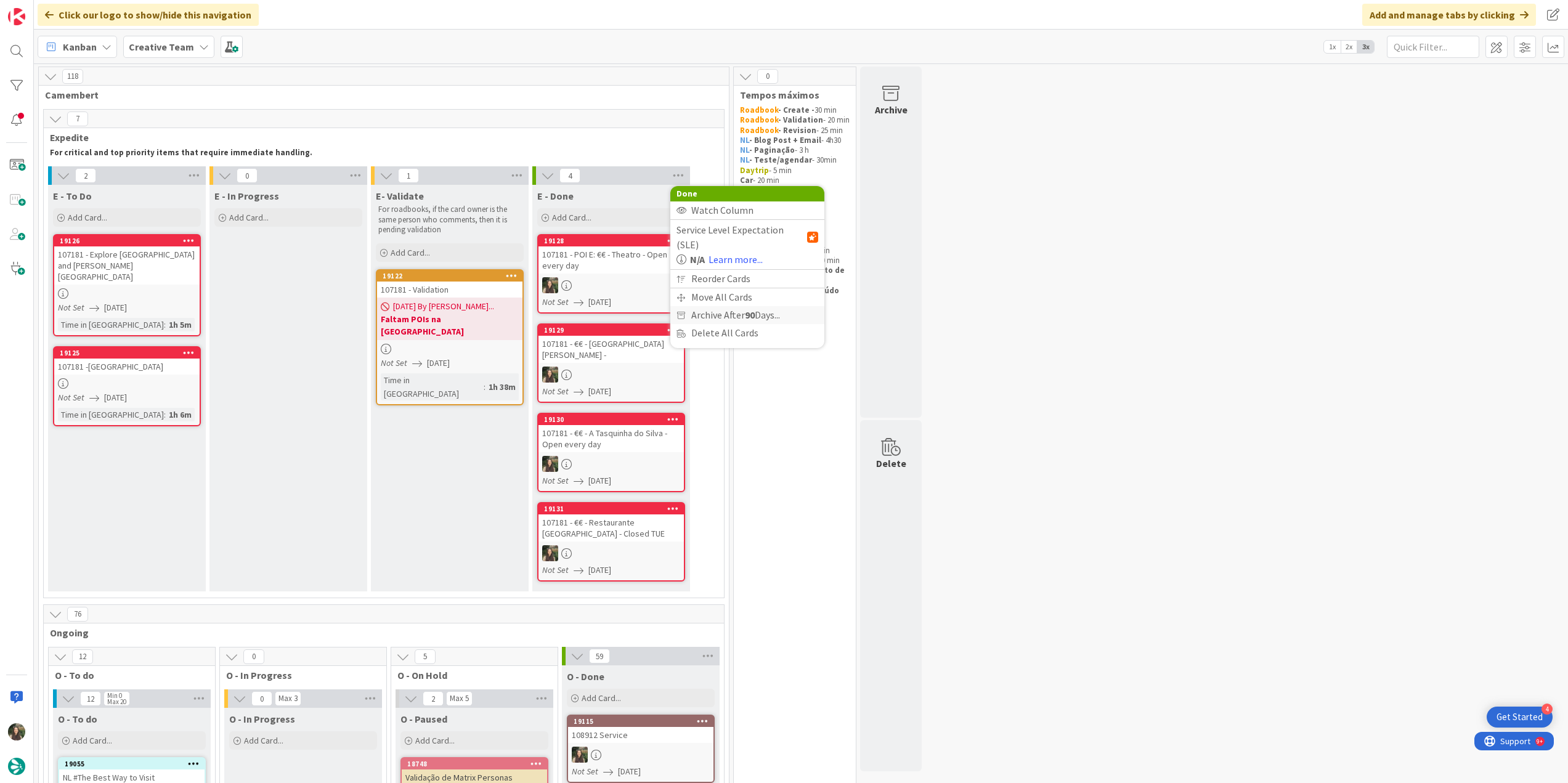 click on "Archive After  90  Days..." at bounding box center (736, 315) 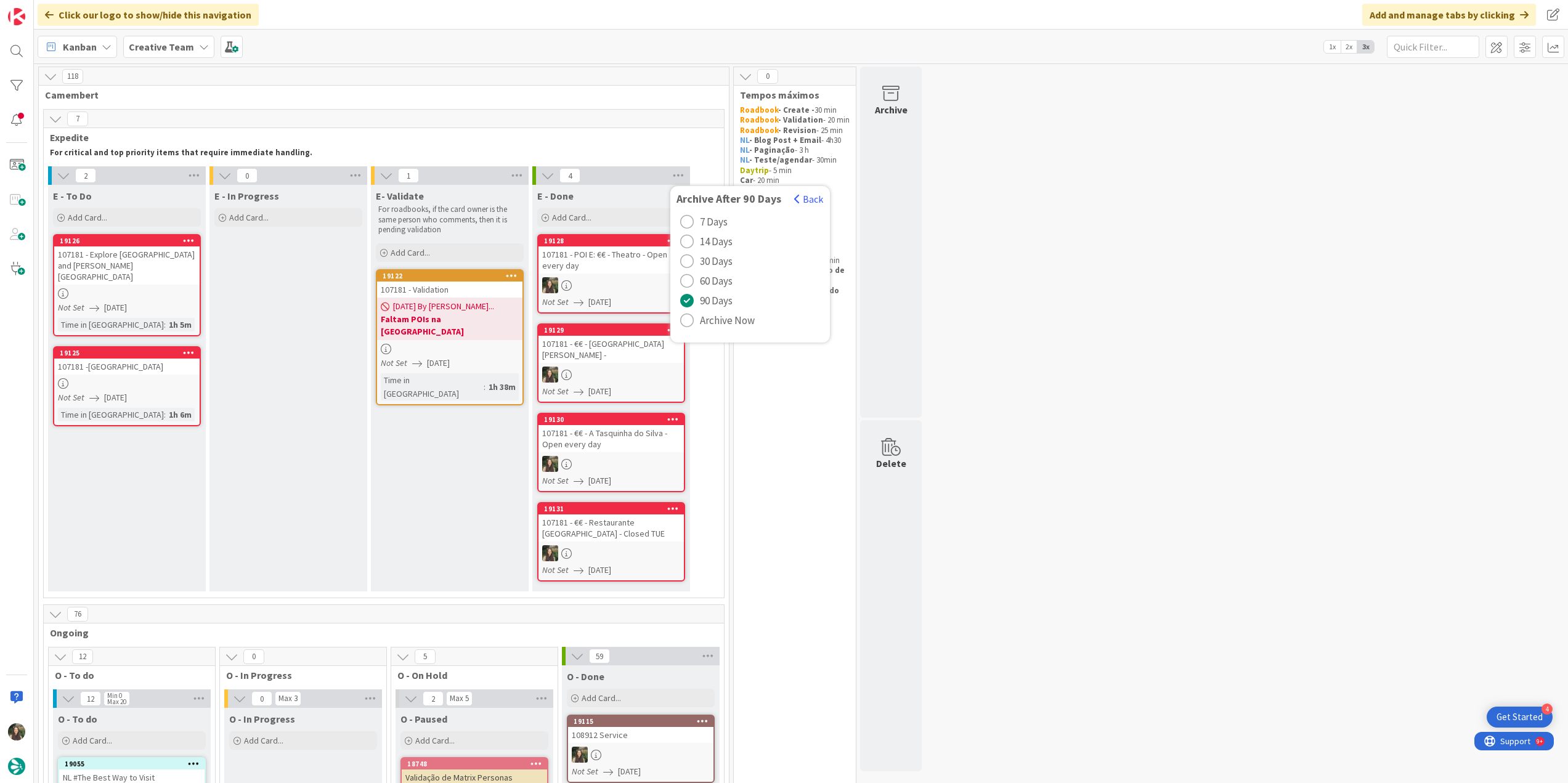 click on "Archive Now" at bounding box center [727, 320] 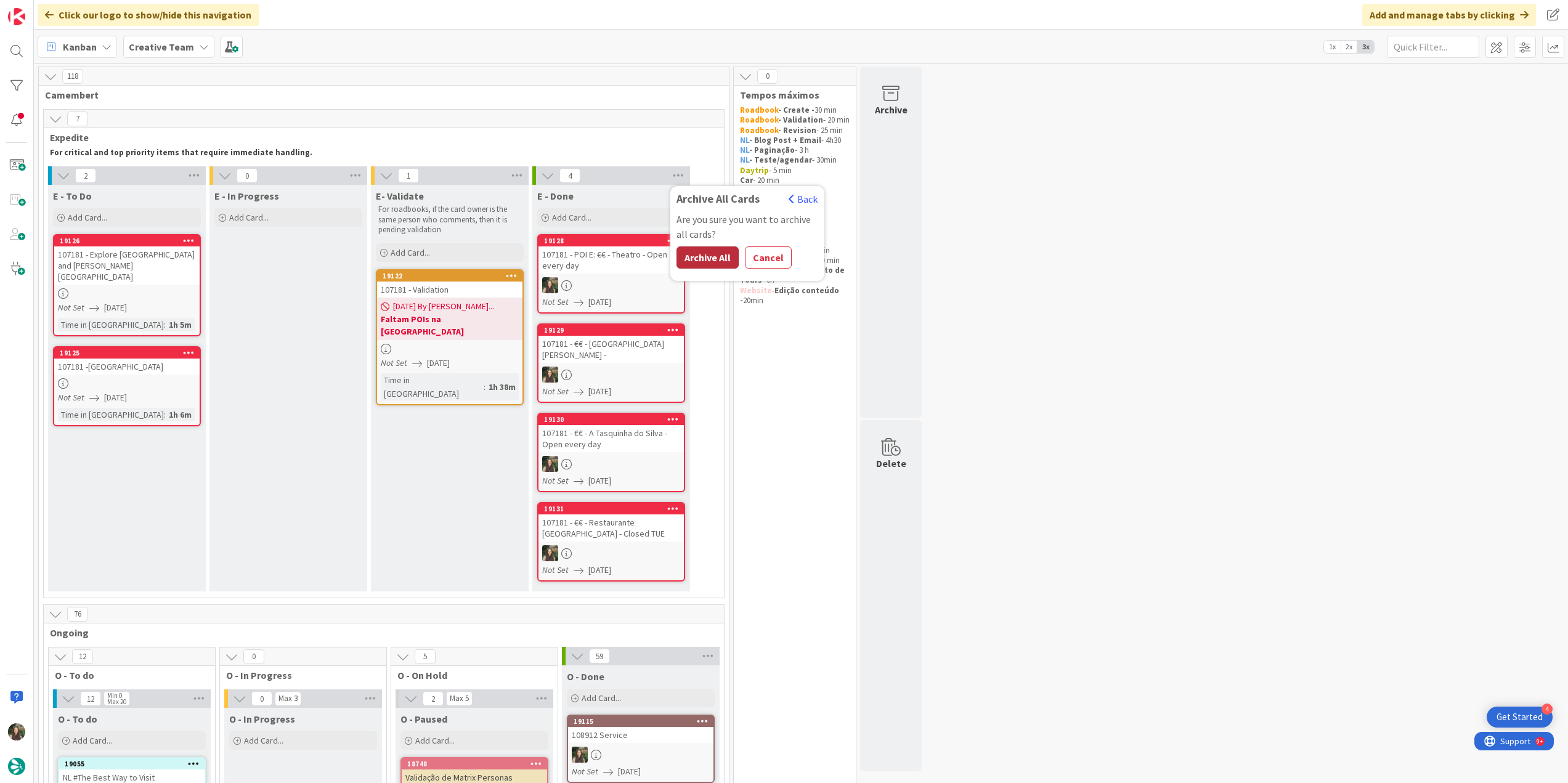 click on "Archive All" at bounding box center (707, 258) 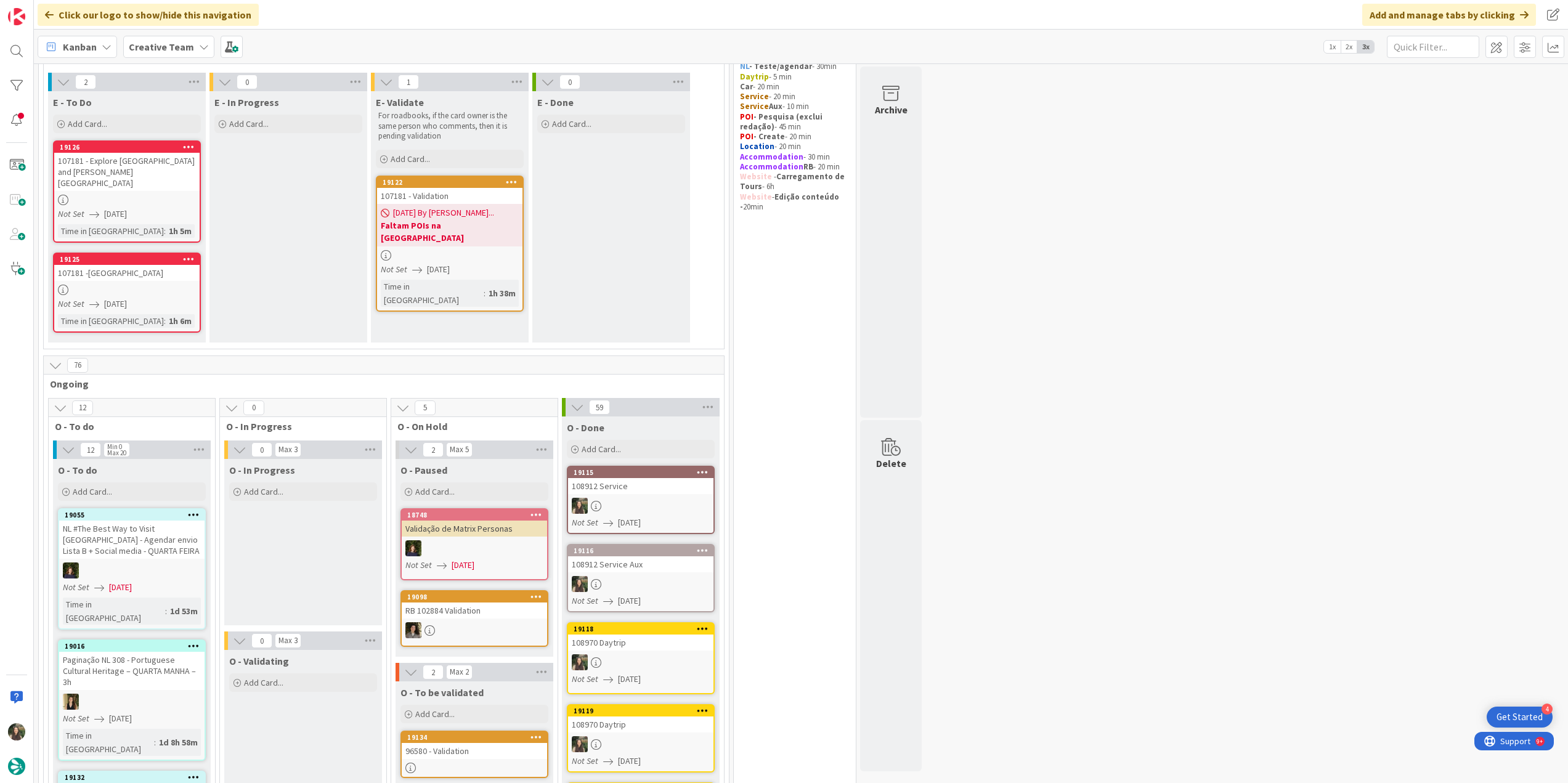 scroll, scrollTop: 185, scrollLeft: 0, axis: vertical 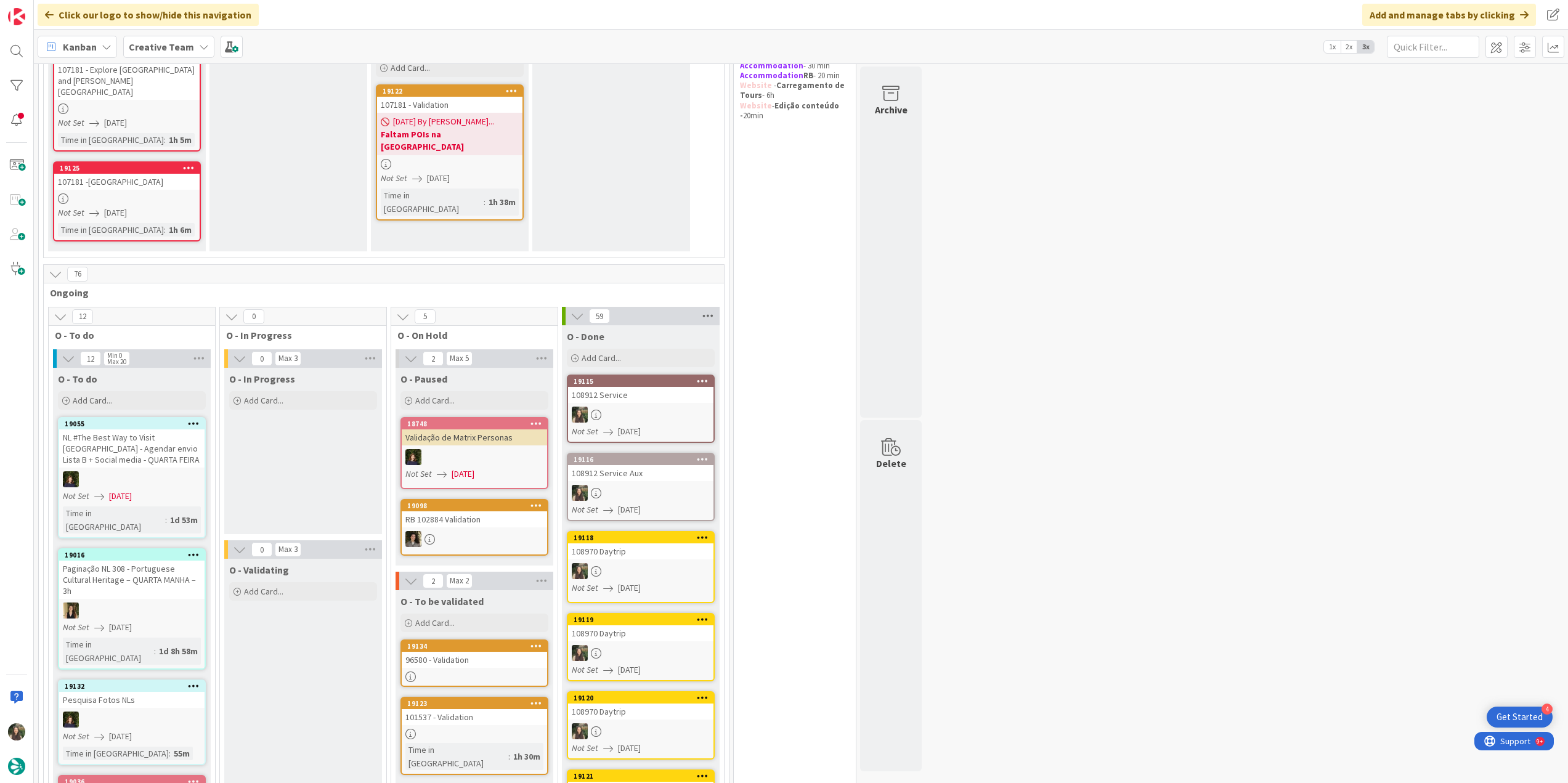 click at bounding box center (708, 316) 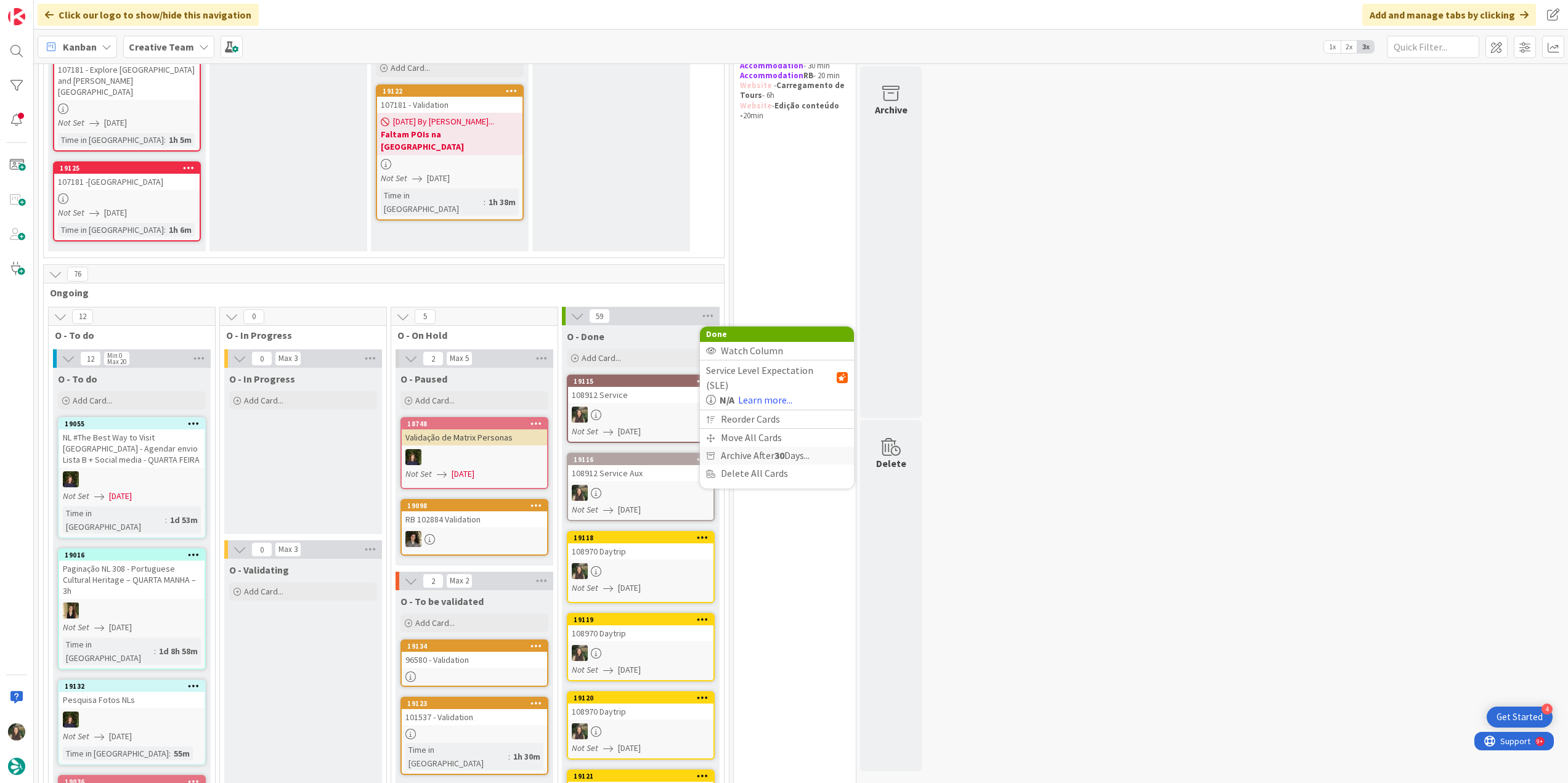 click on "Archive After  30  Days..." at bounding box center [765, 455] 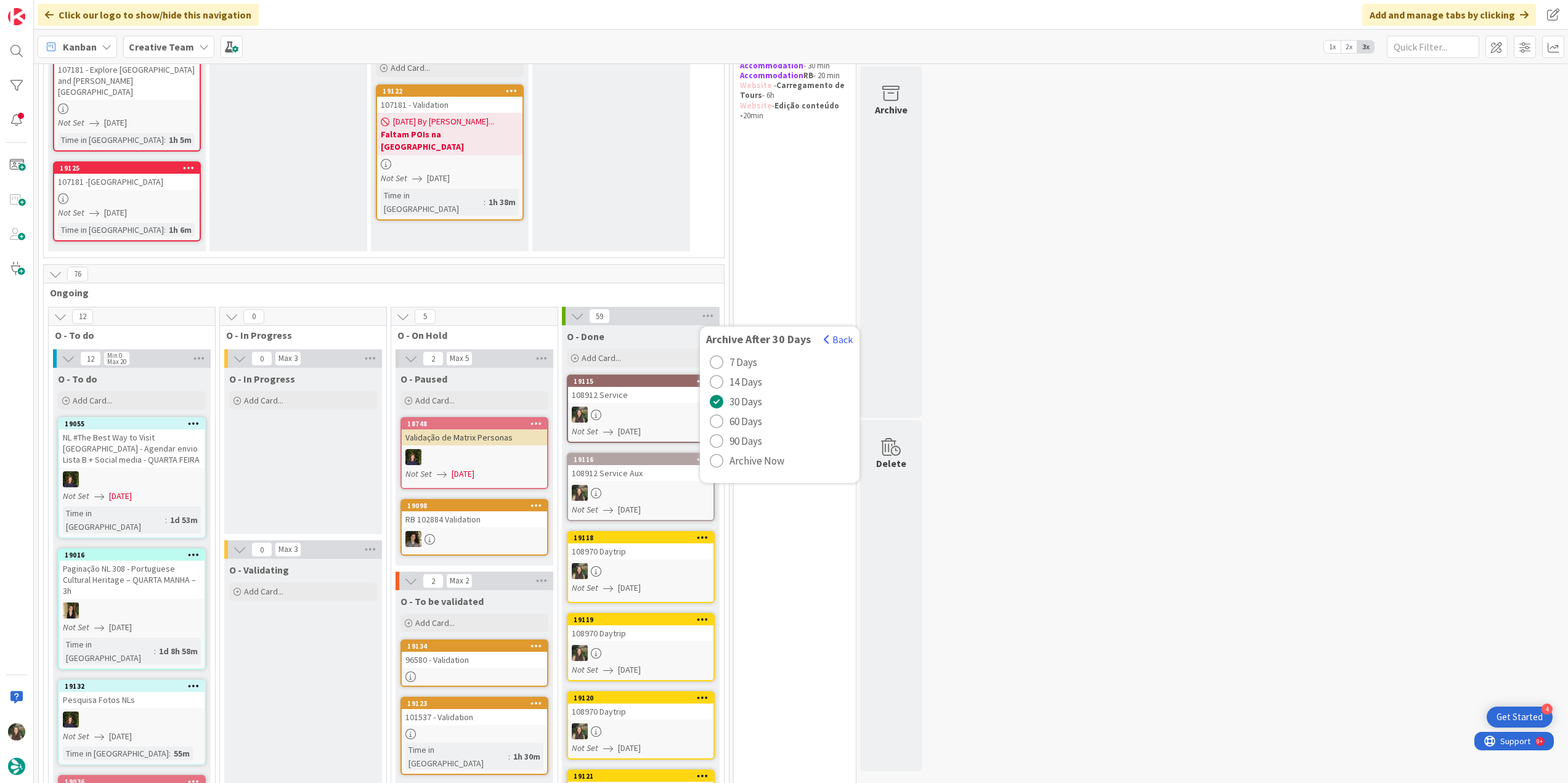 click on "Archive Now" at bounding box center [757, 461] 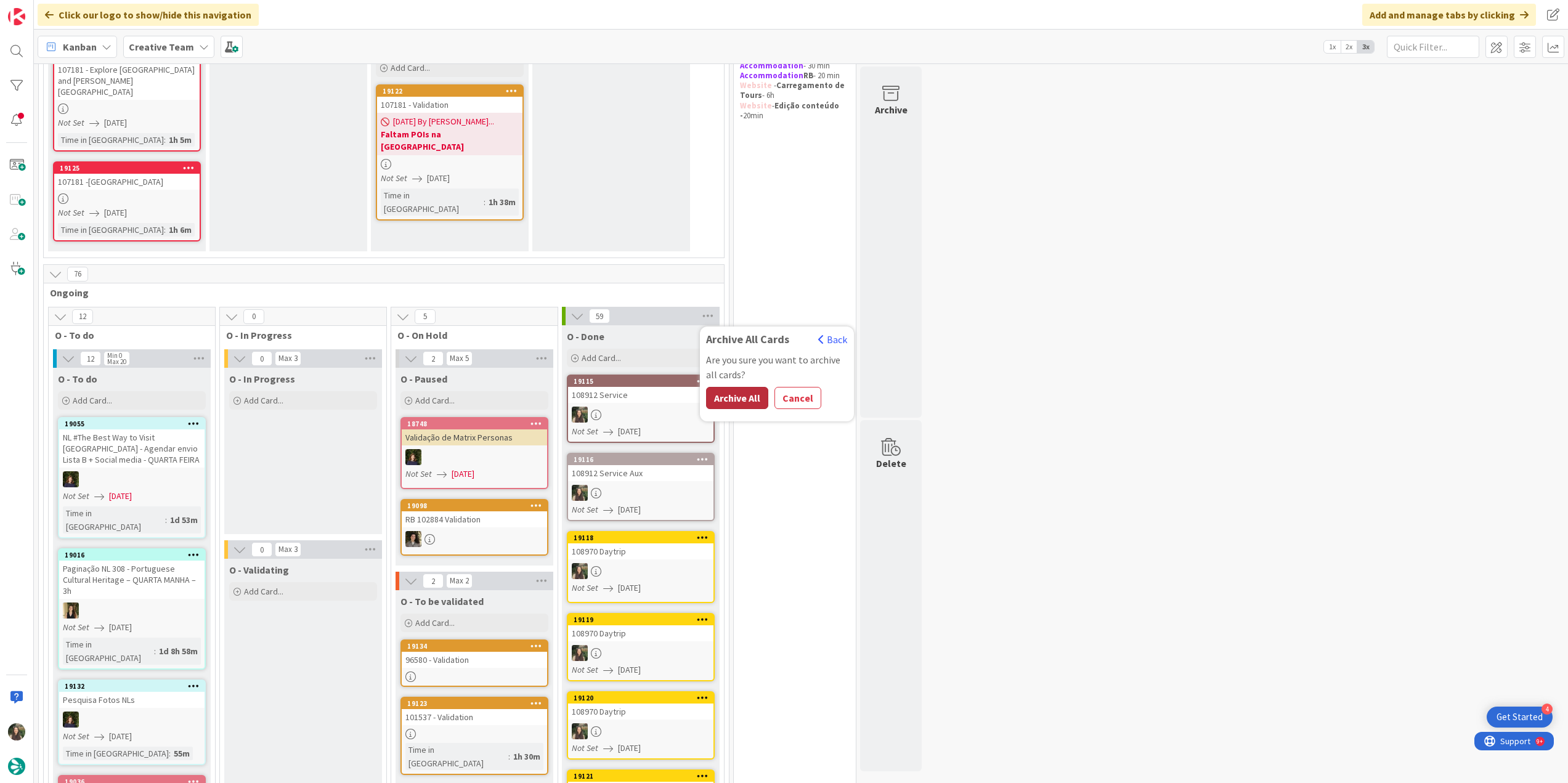 click on "Archive All" at bounding box center [737, 398] 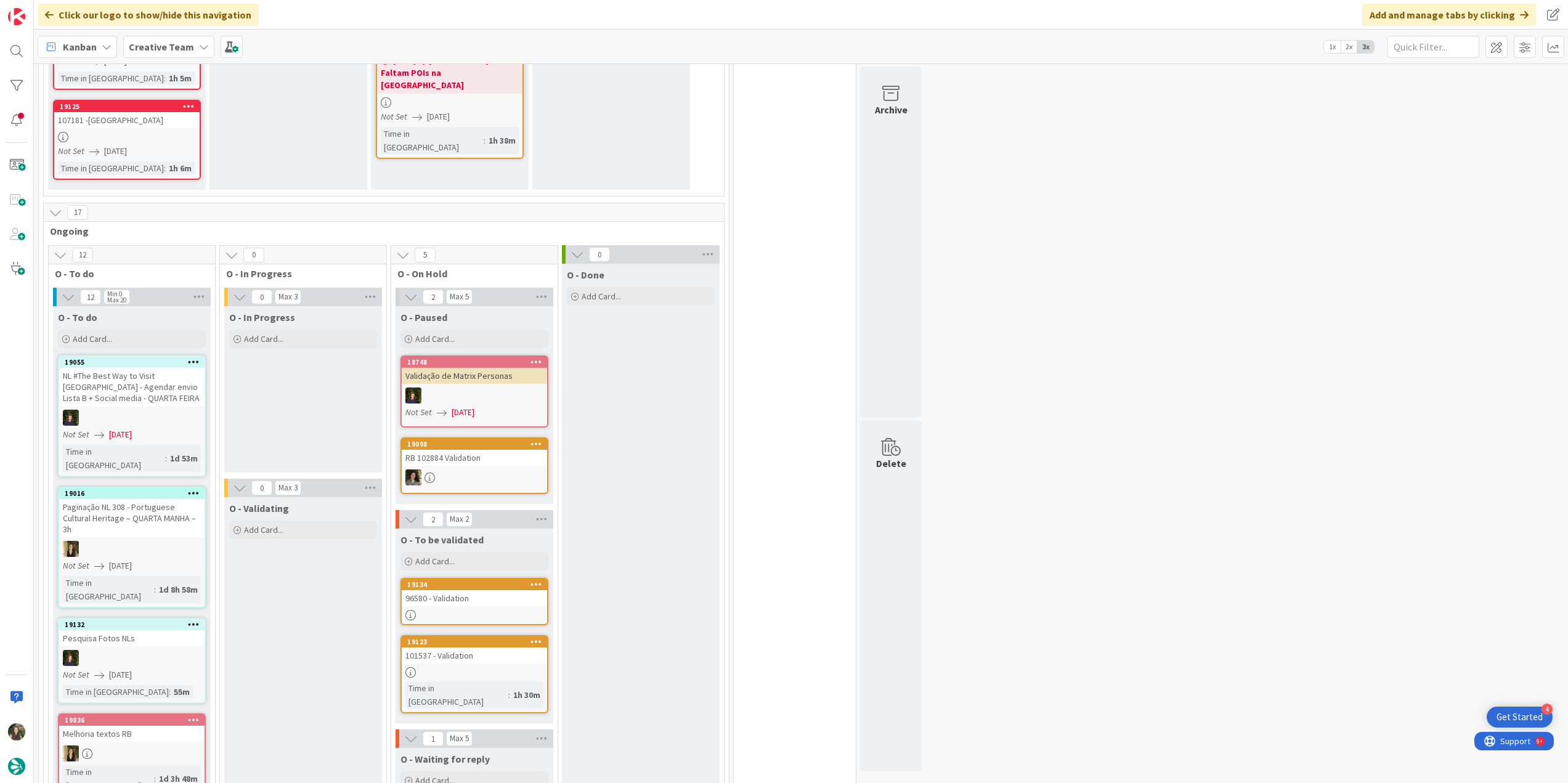 scroll, scrollTop: 0, scrollLeft: 0, axis: both 